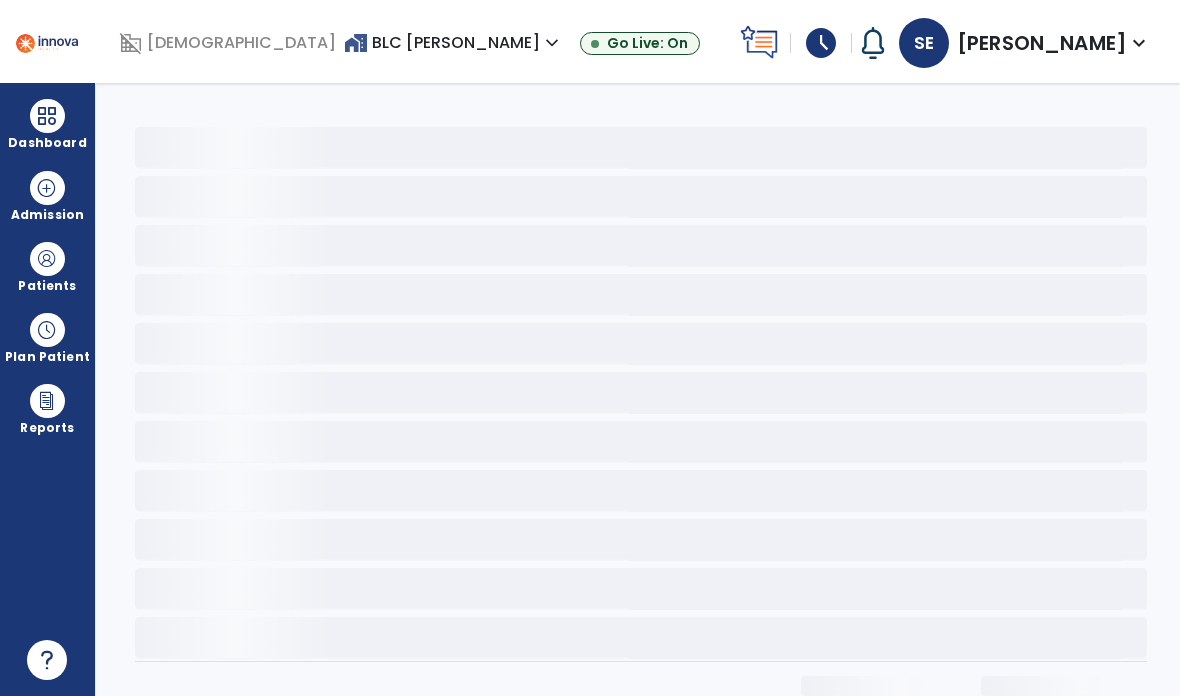 scroll, scrollTop: 0, scrollLeft: 0, axis: both 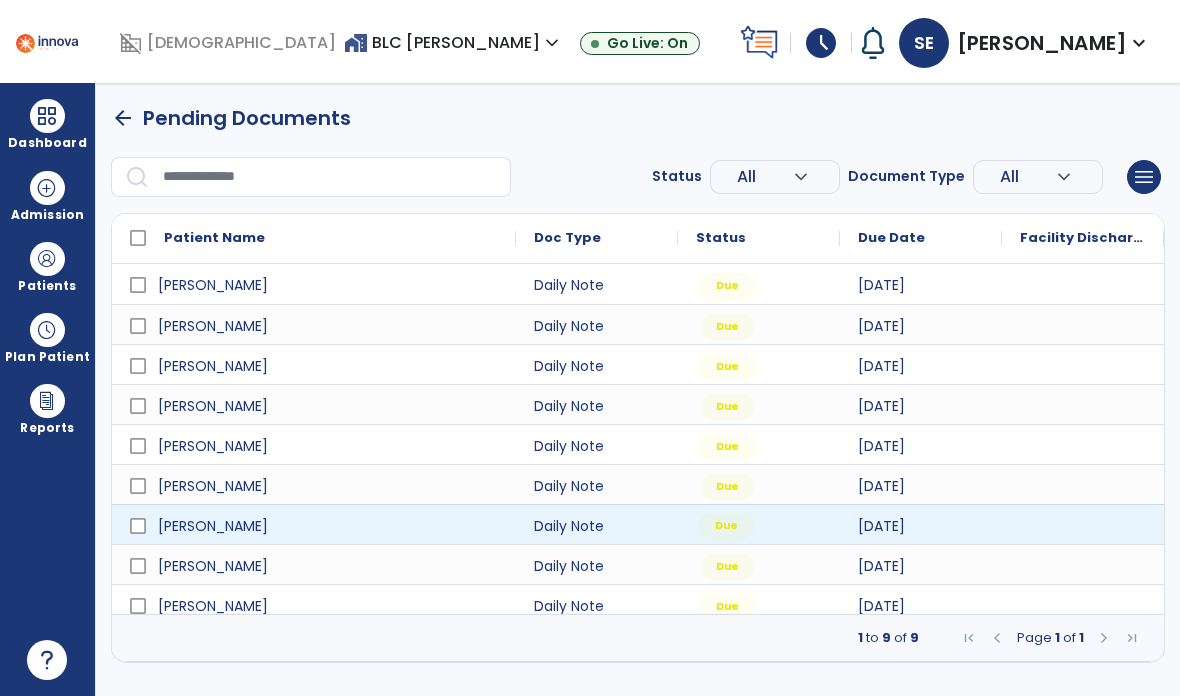 click on "Due" at bounding box center (726, 526) 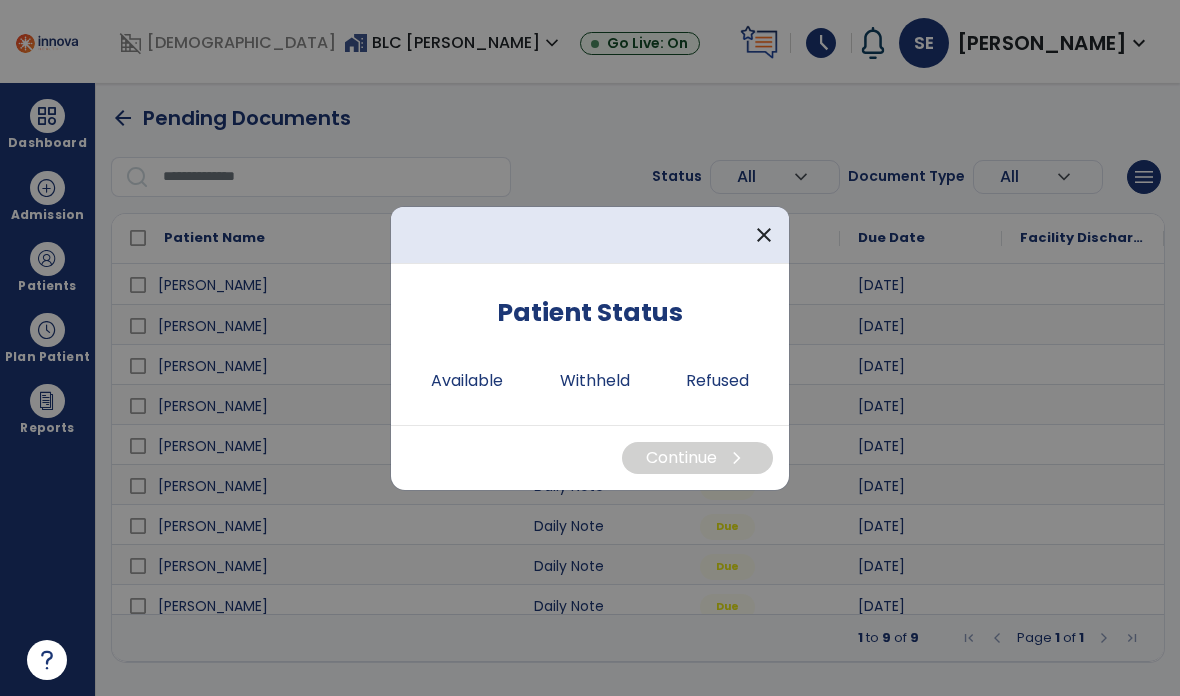 click on "Available" at bounding box center (467, 381) 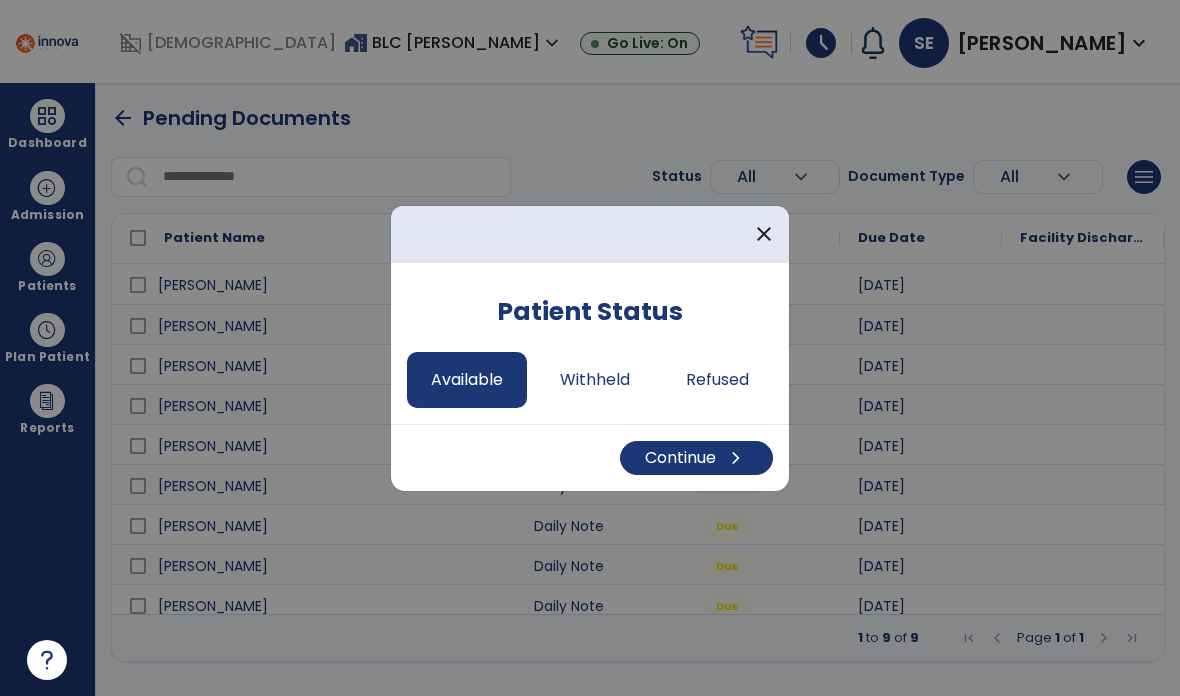 click on "Continue   chevron_right" at bounding box center (696, 458) 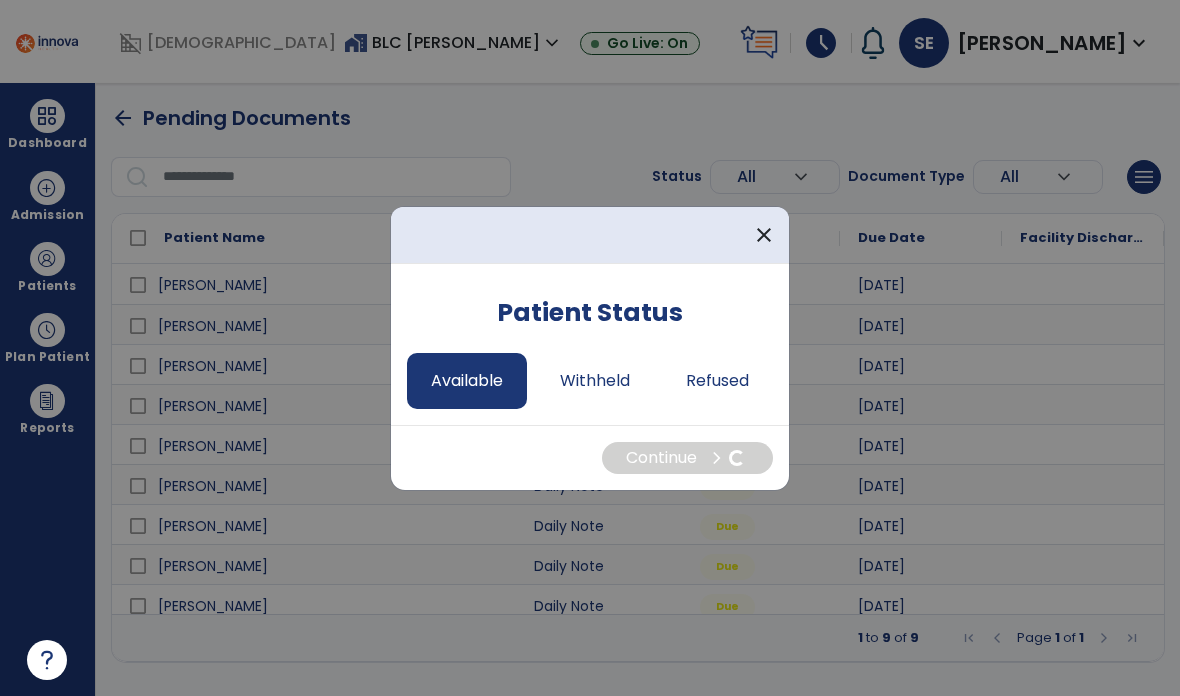 select on "*" 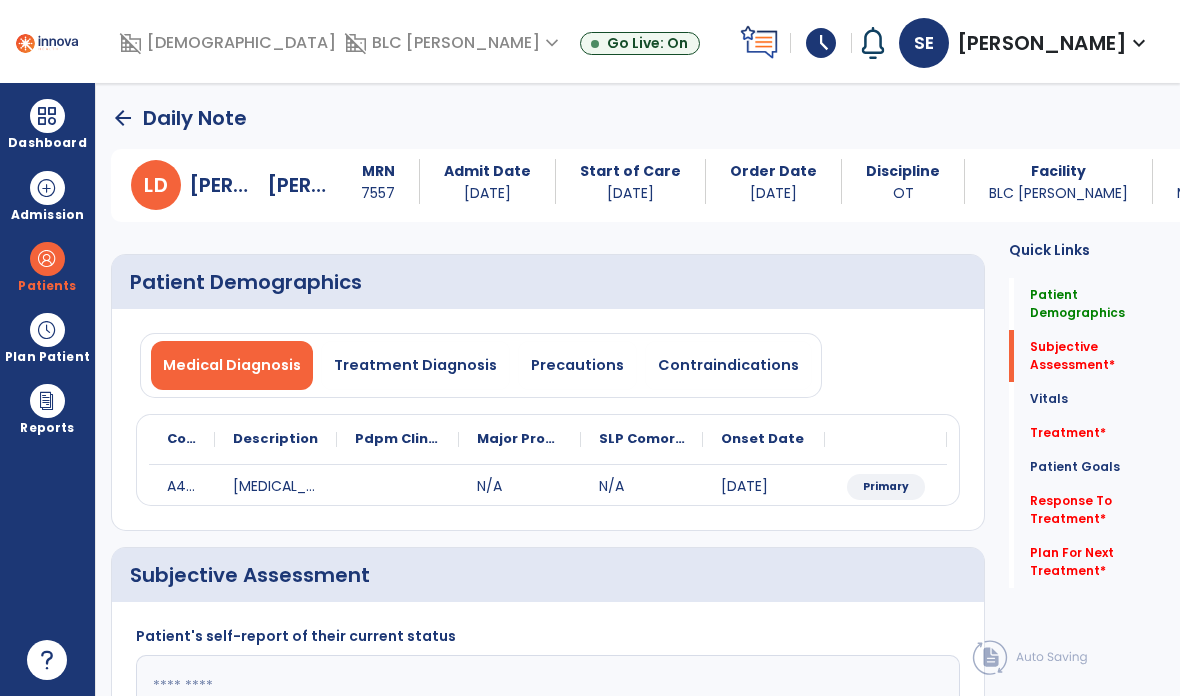 scroll, scrollTop: 17, scrollLeft: 0, axis: vertical 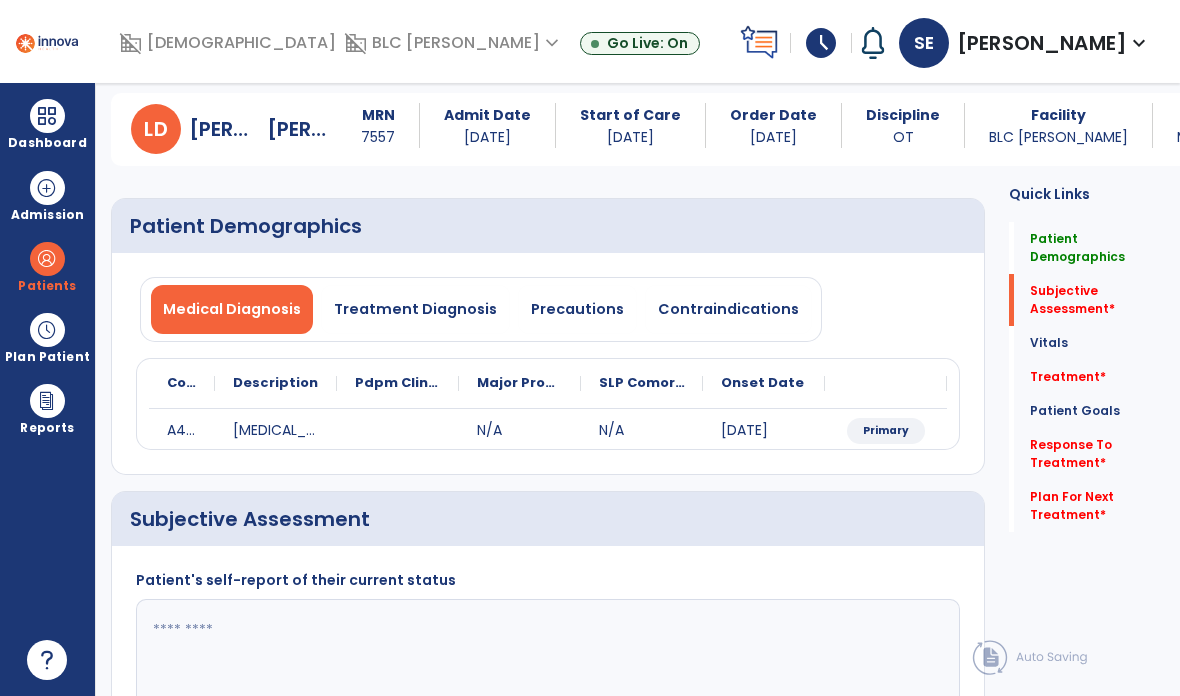 click on "Patient Goals   Patient Goals" 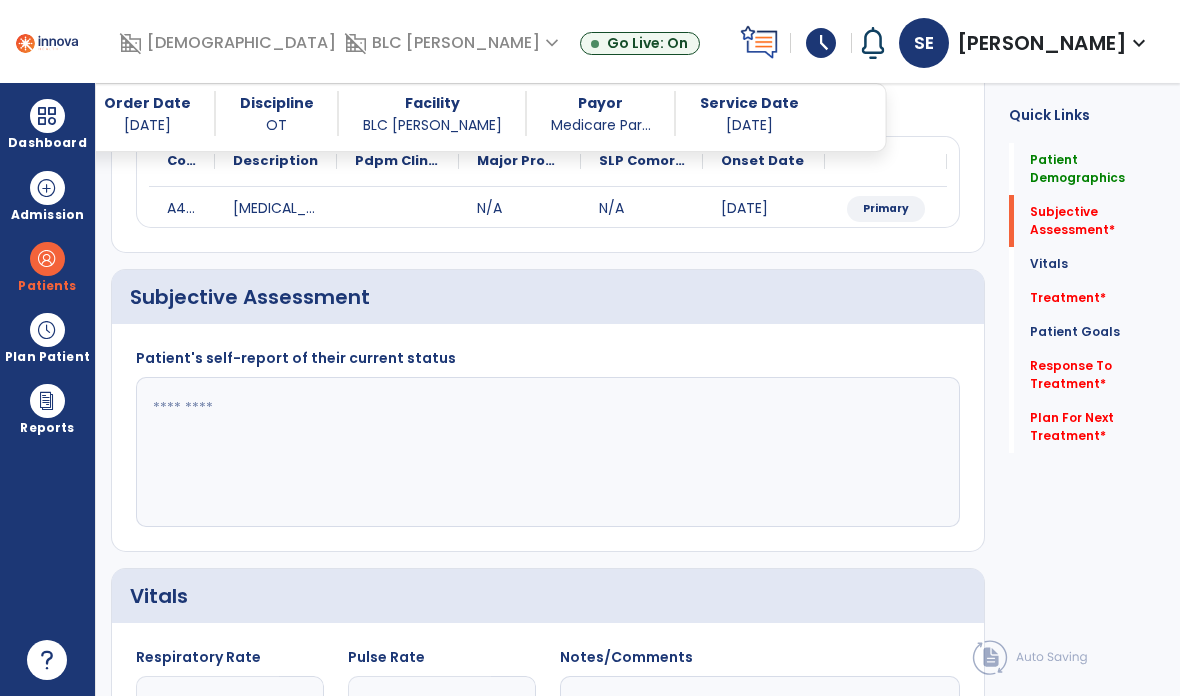 click 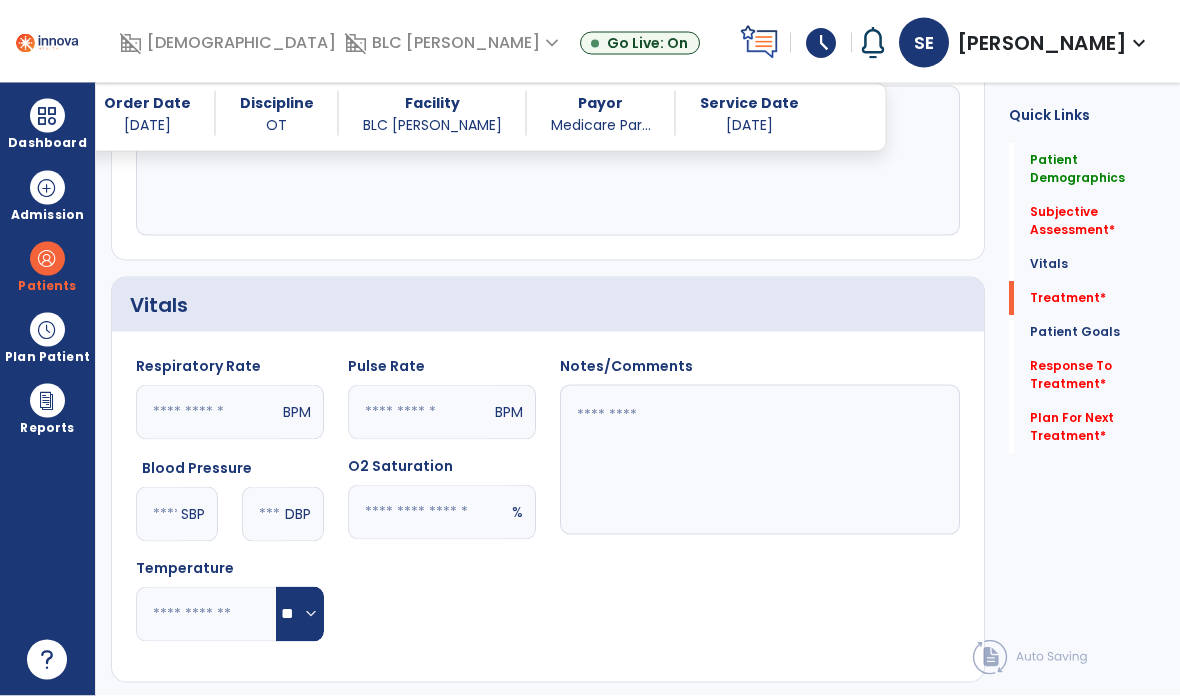 type on "**********" 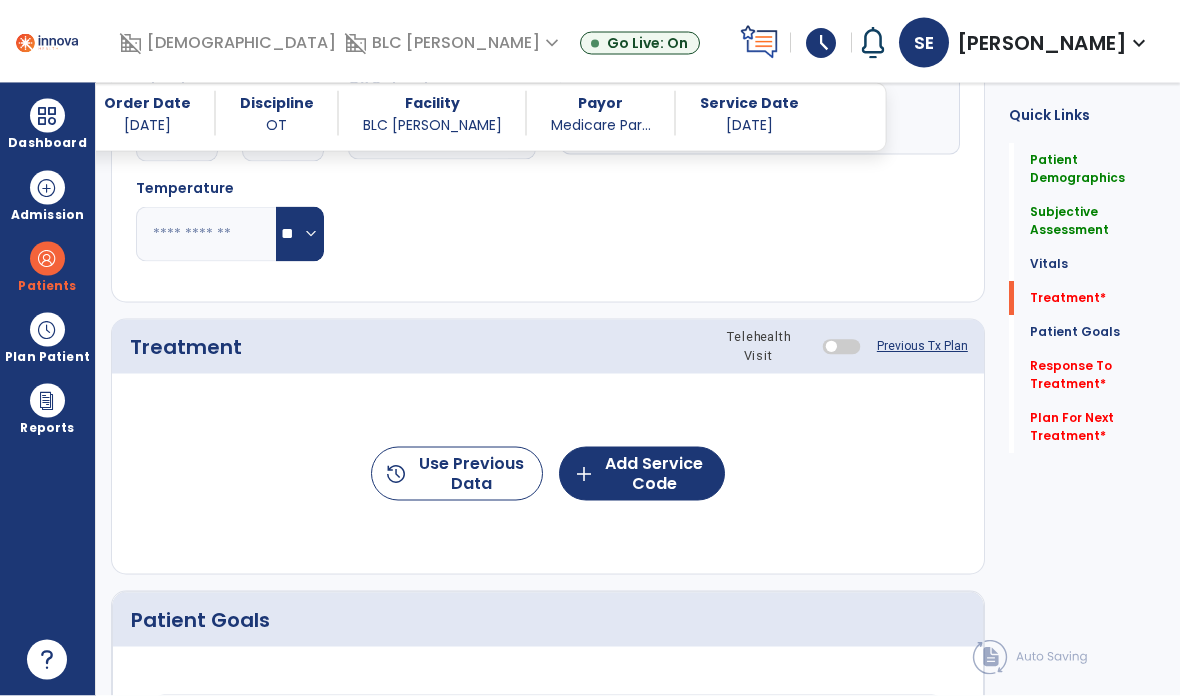 scroll, scrollTop: 949, scrollLeft: 0, axis: vertical 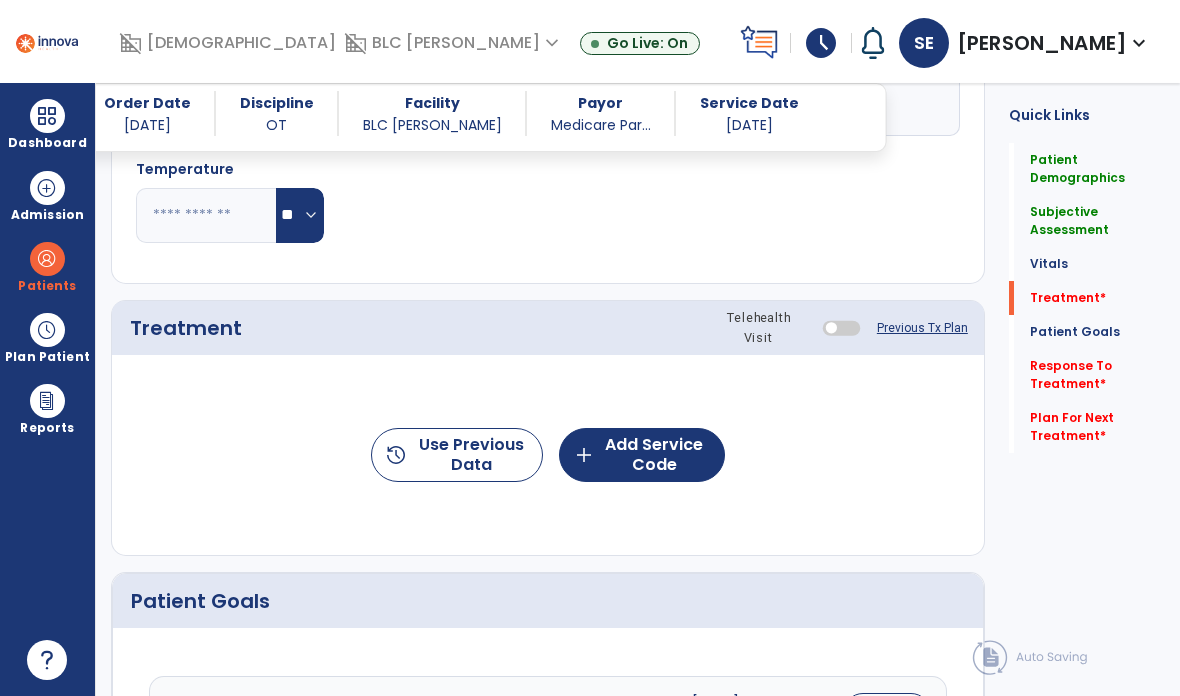 click on "add  Add Service Code" 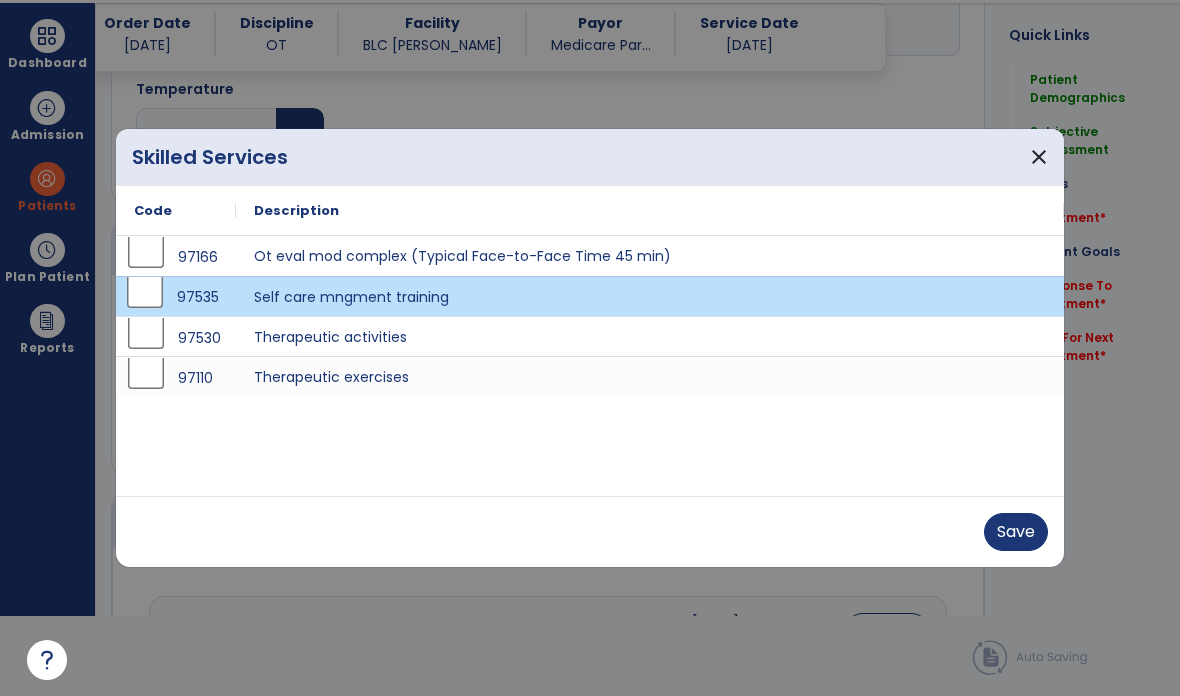 click on "Save" at bounding box center (1016, 532) 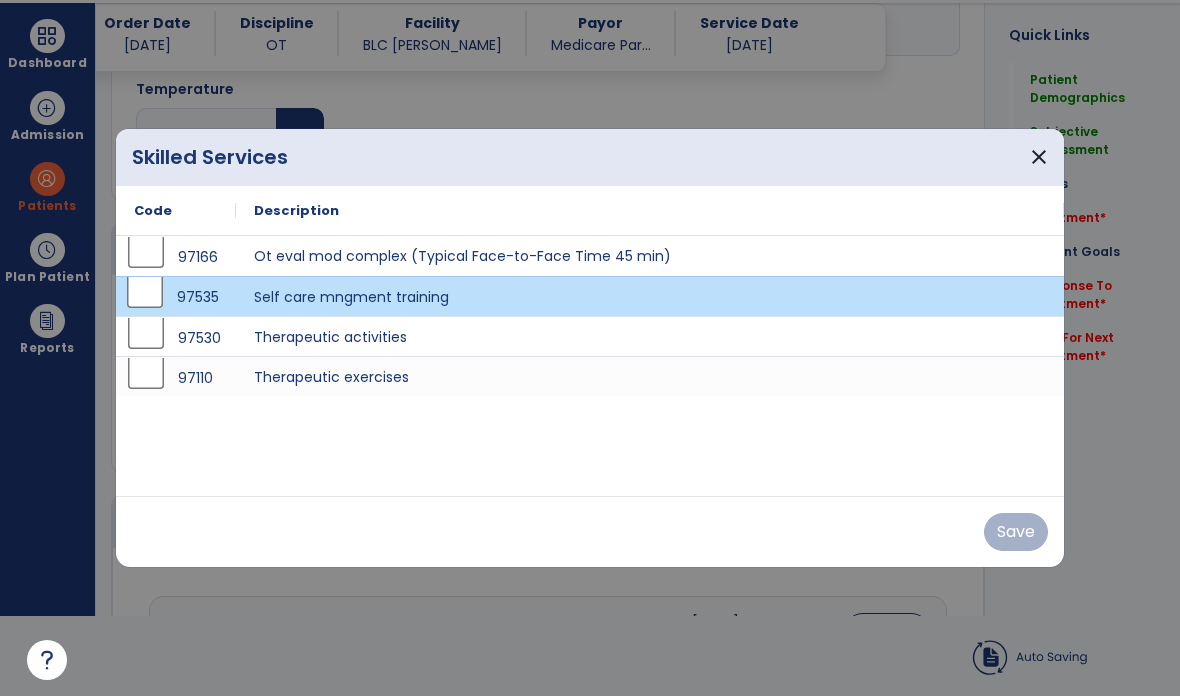 scroll, scrollTop: 80, scrollLeft: 0, axis: vertical 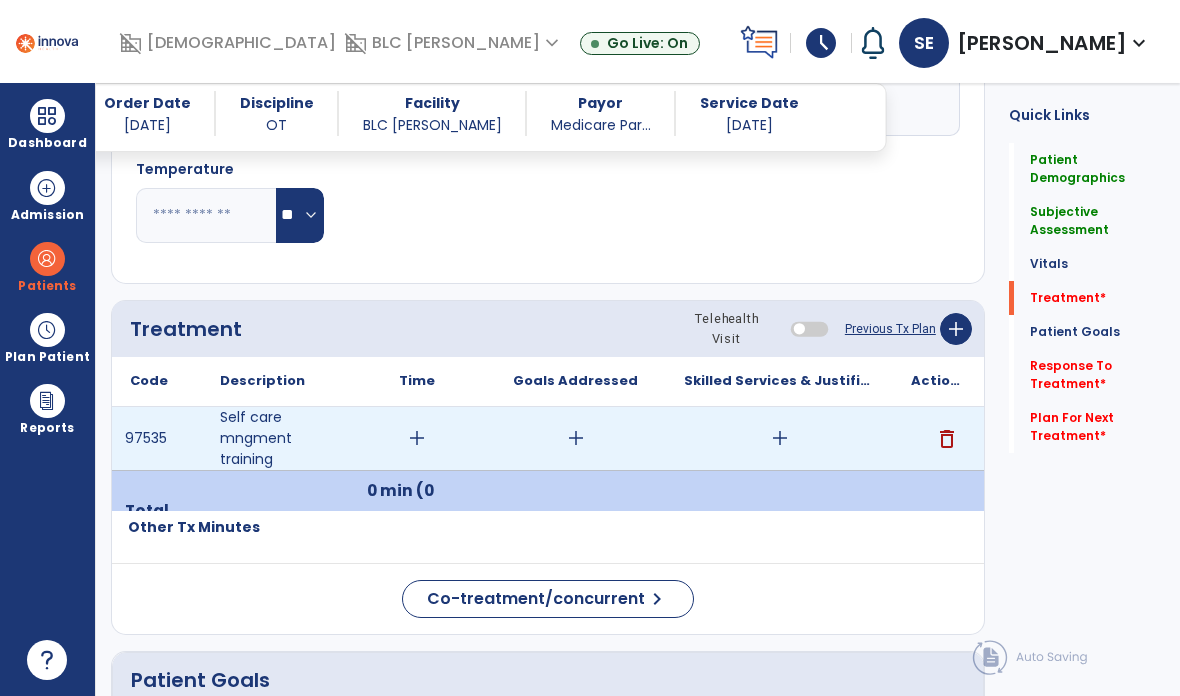 click on "add" at bounding box center [417, 438] 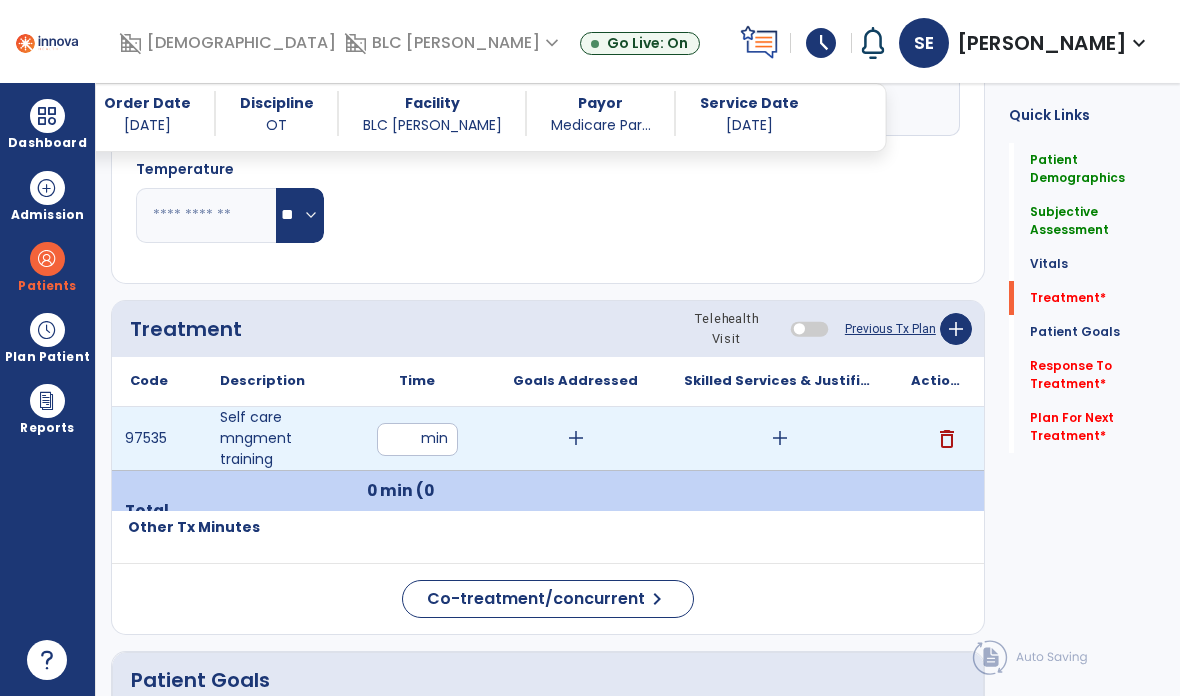 click at bounding box center (417, 439) 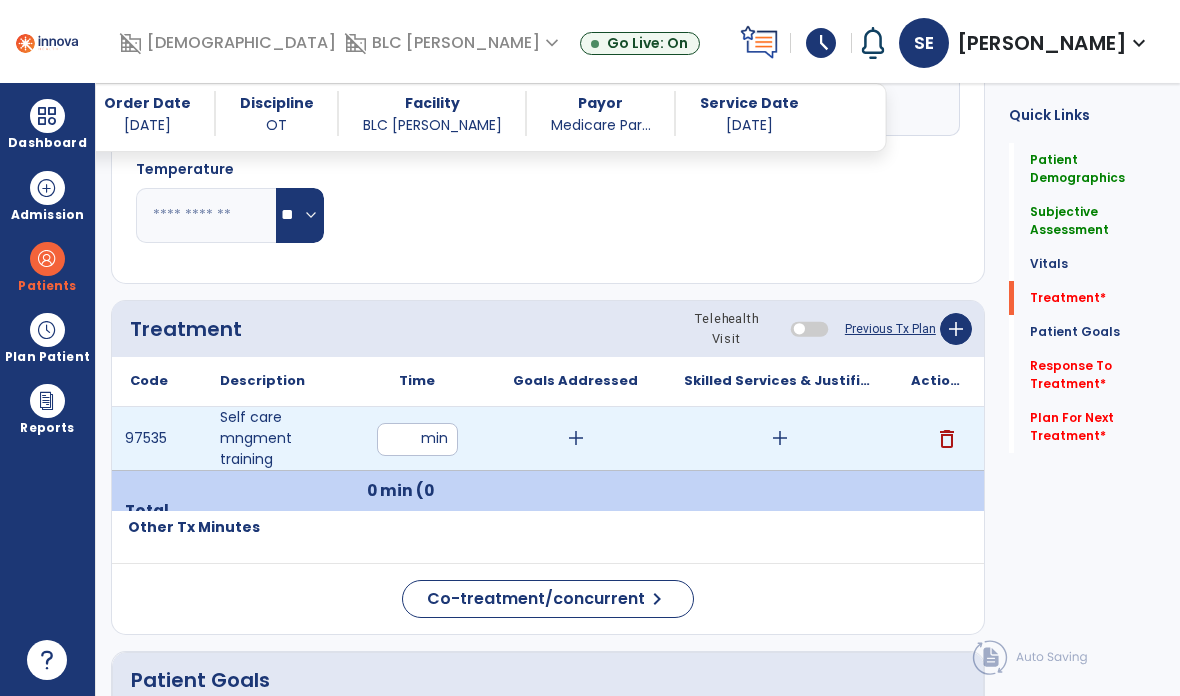 type on "**" 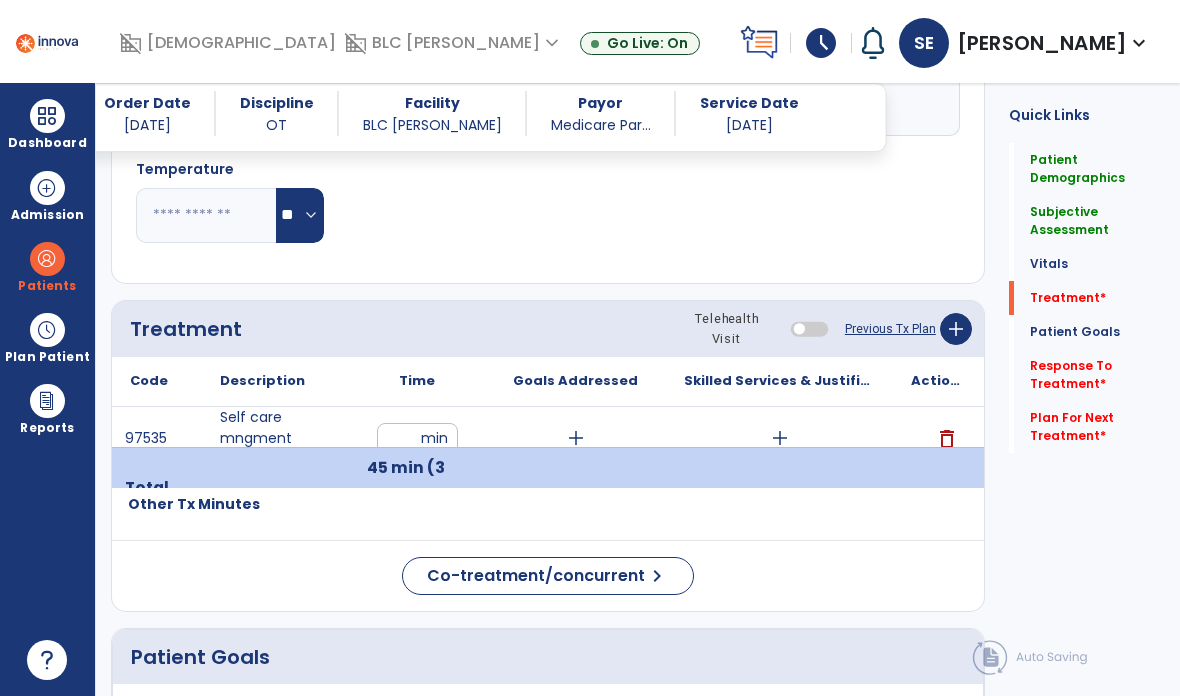 click on "add" at bounding box center (780, 438) 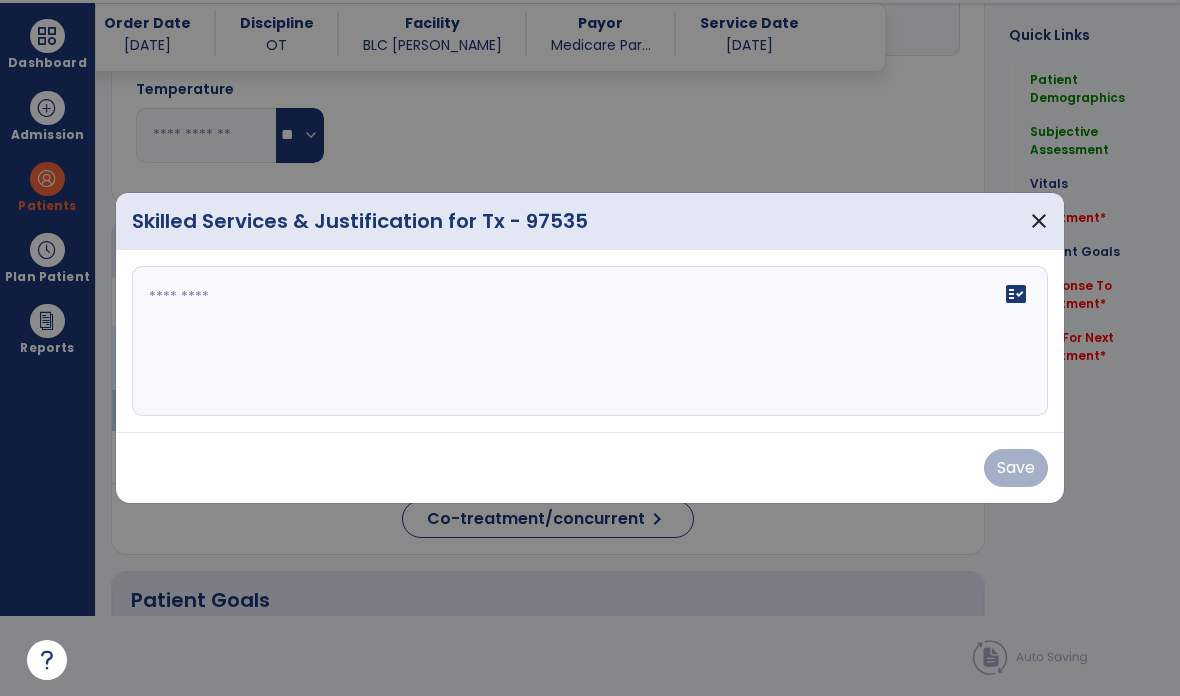 click at bounding box center (590, 341) 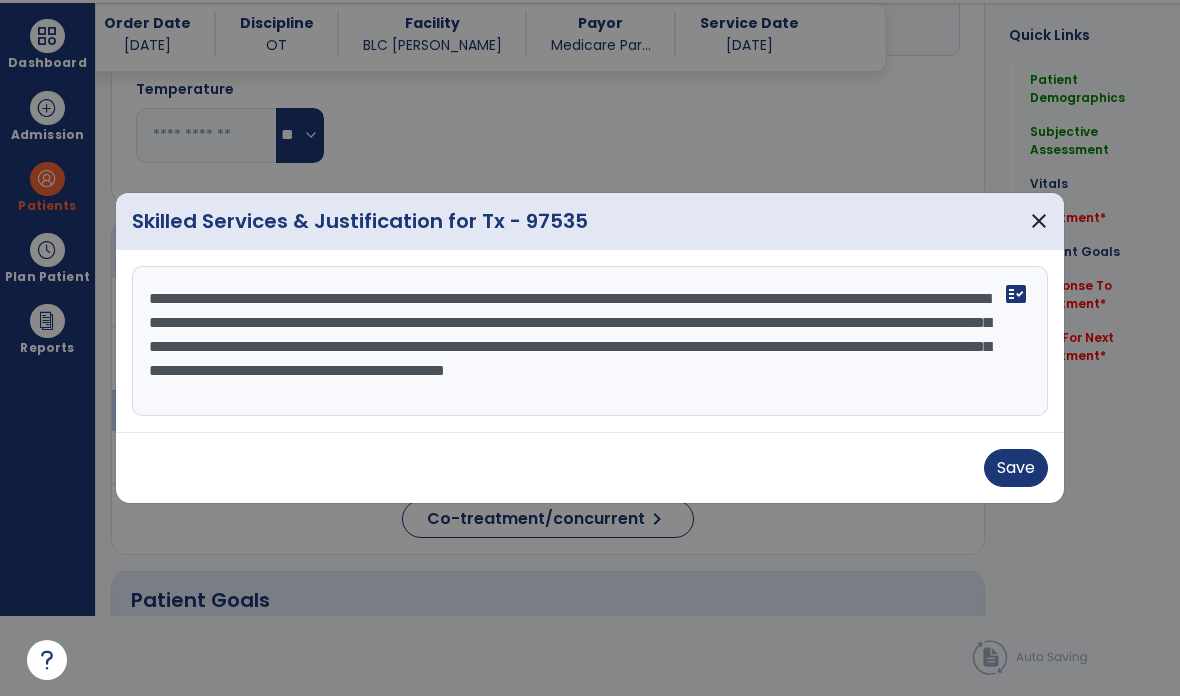 click on "**********" at bounding box center [590, 341] 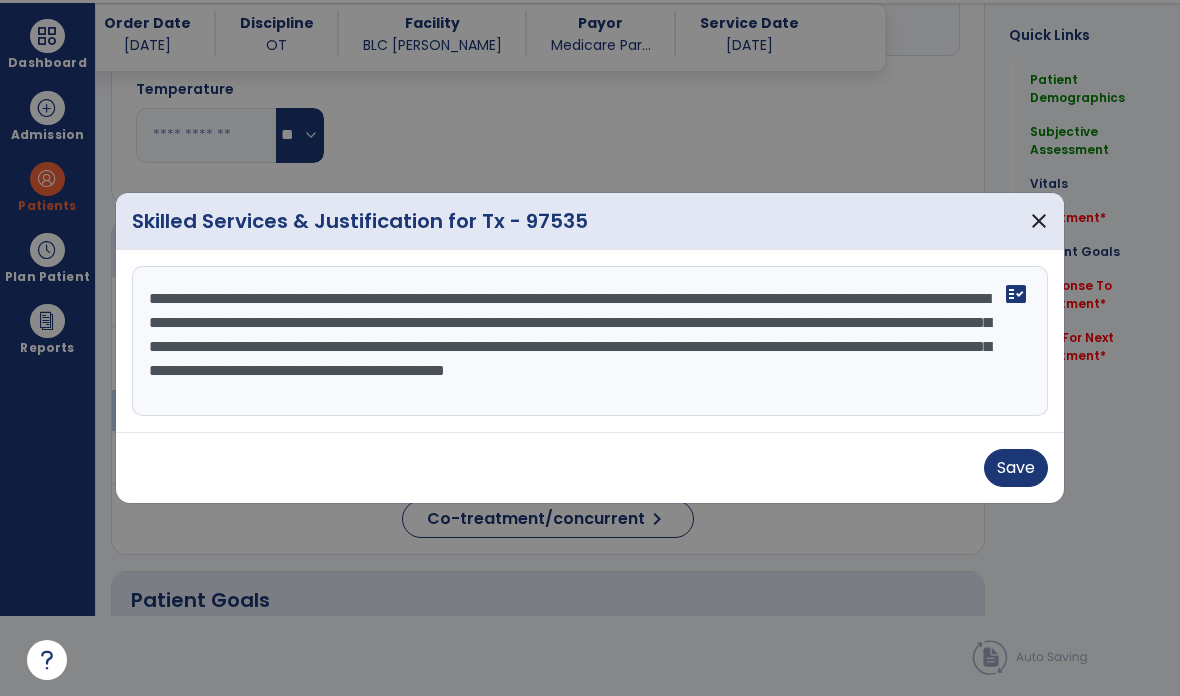 click on "**********" at bounding box center [590, 341] 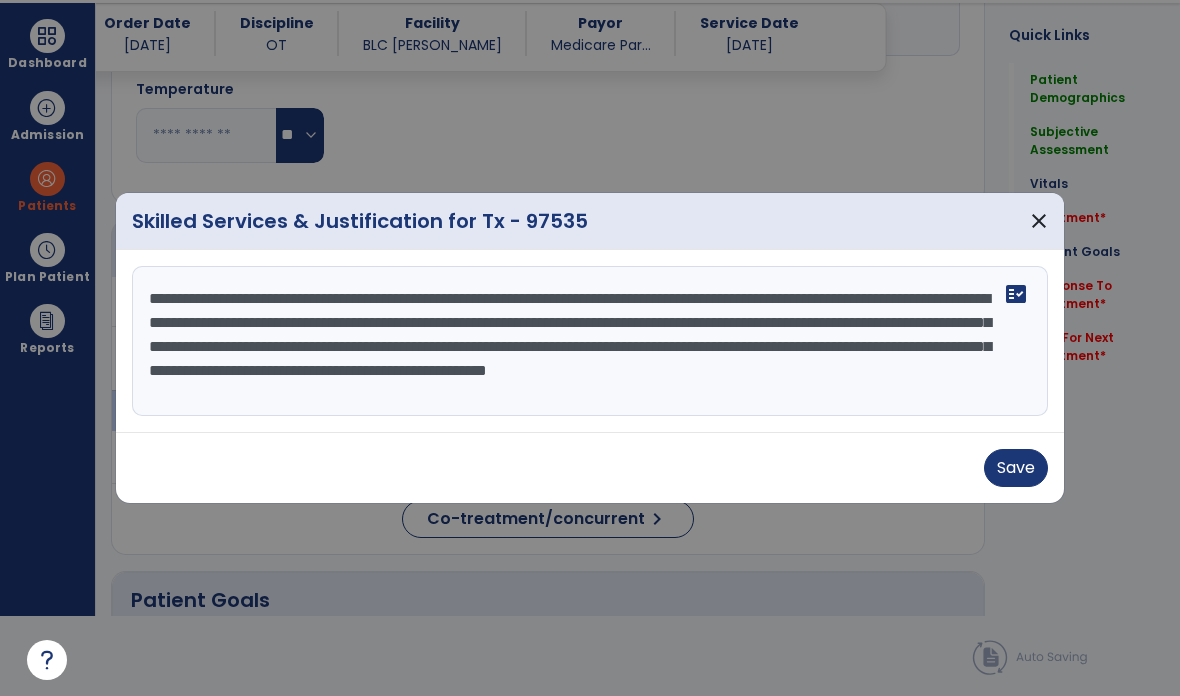 click on "**********" at bounding box center [590, 341] 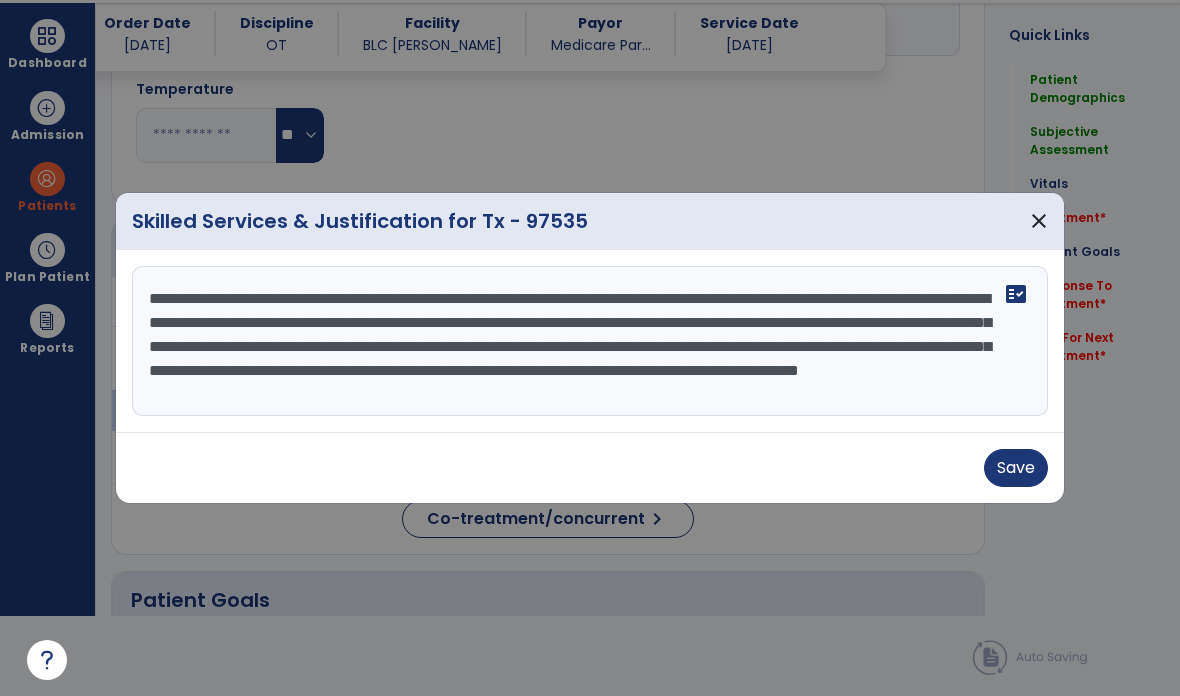 scroll, scrollTop: 15, scrollLeft: 0, axis: vertical 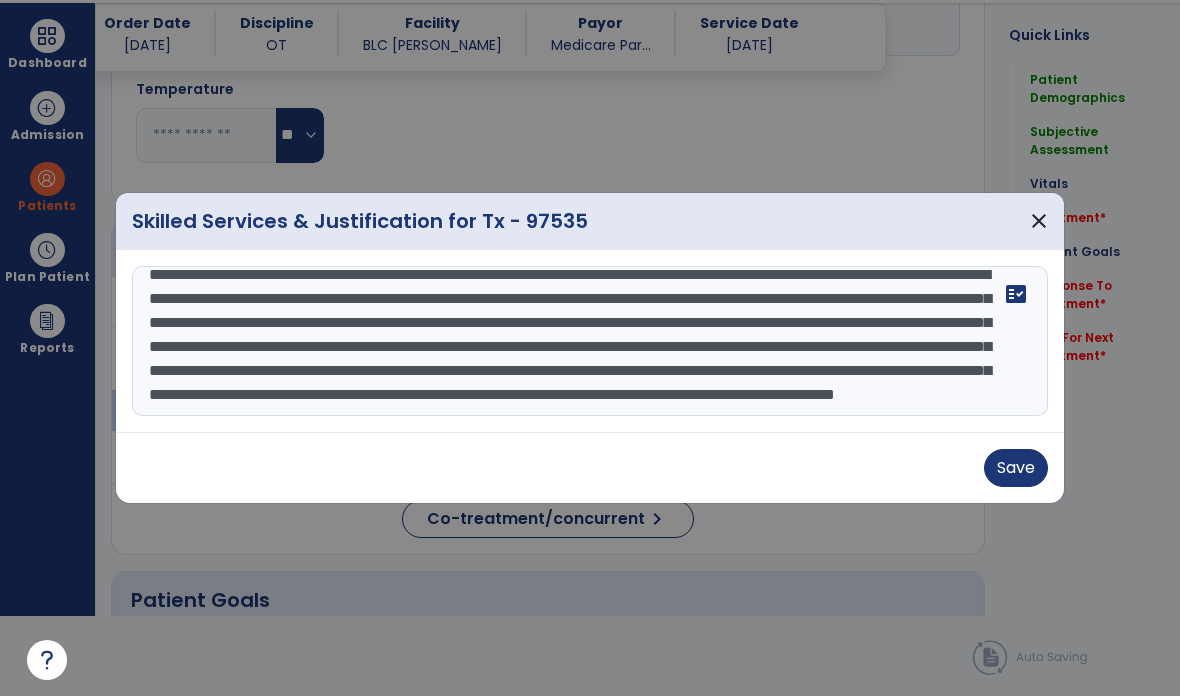 type on "**********" 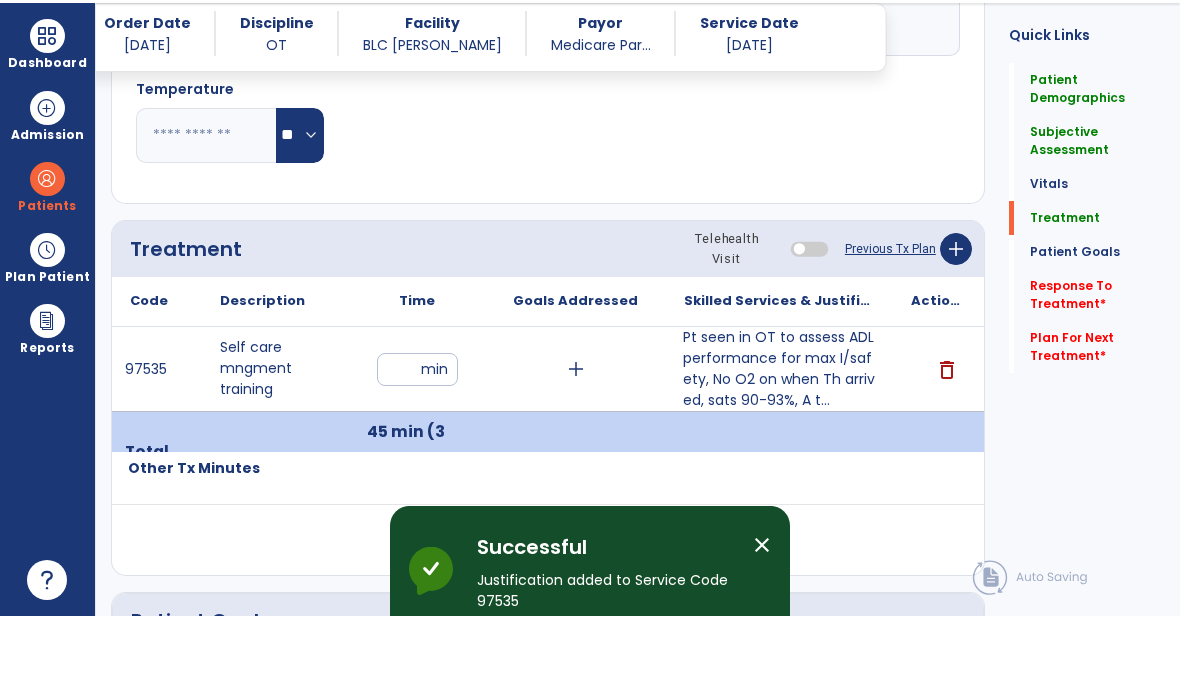 scroll, scrollTop: 80, scrollLeft: 0, axis: vertical 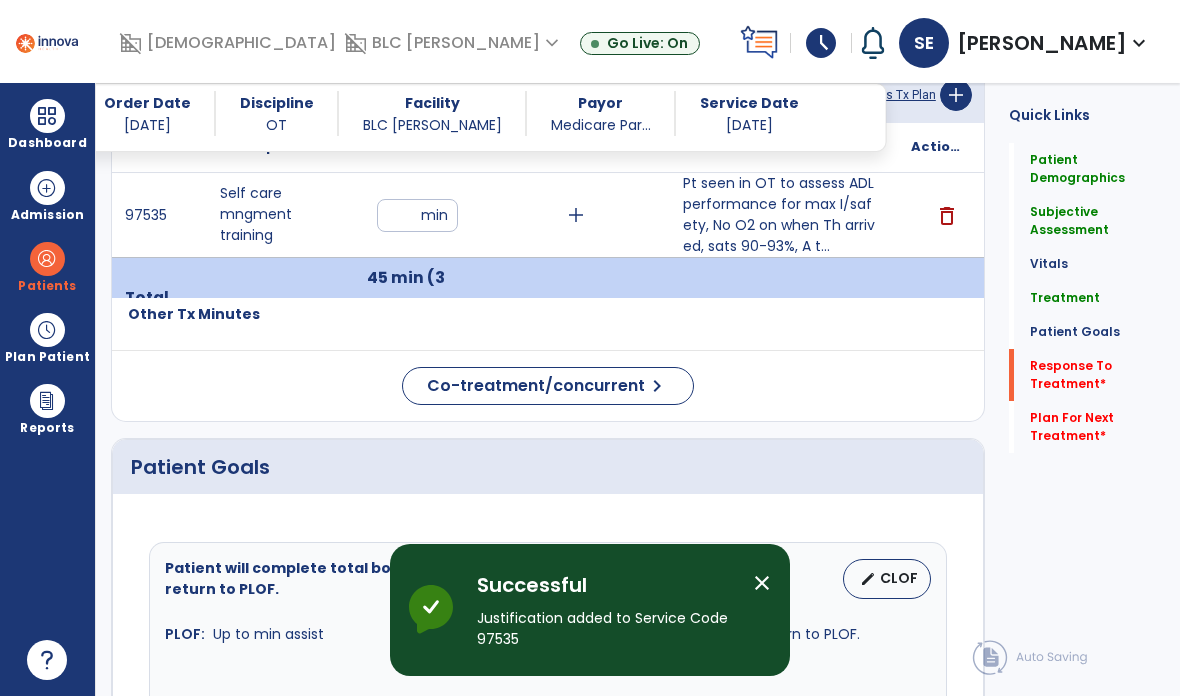 click on "Response To Treatment   *" 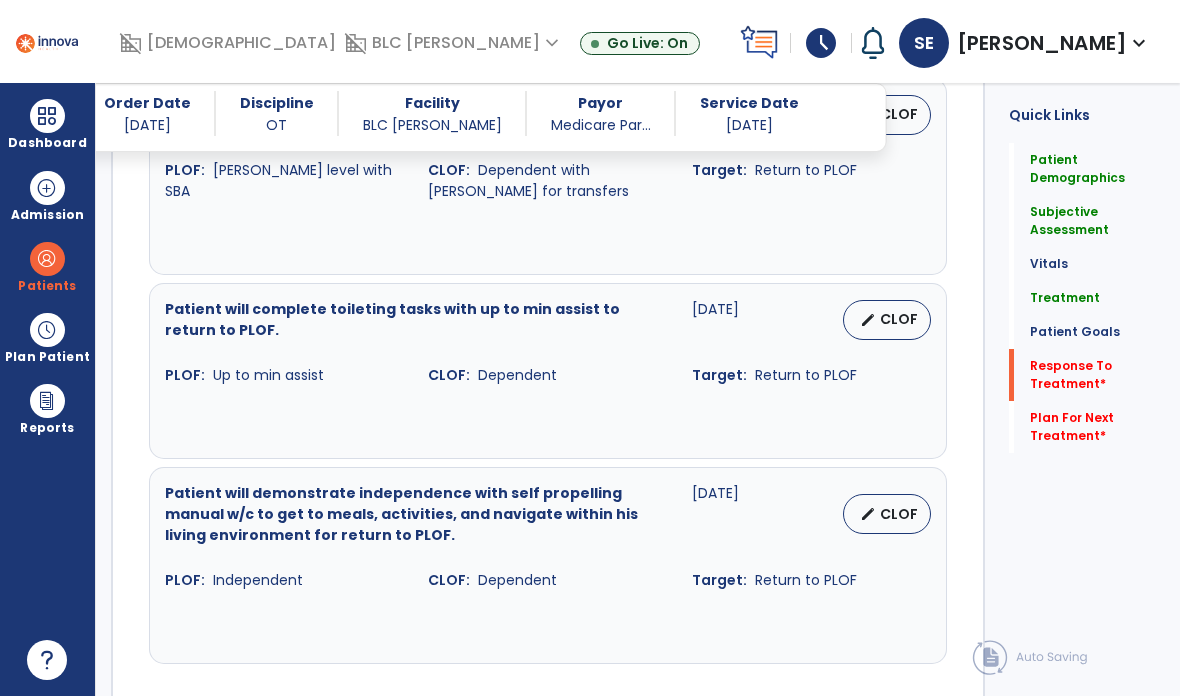 scroll, scrollTop: 2266, scrollLeft: 0, axis: vertical 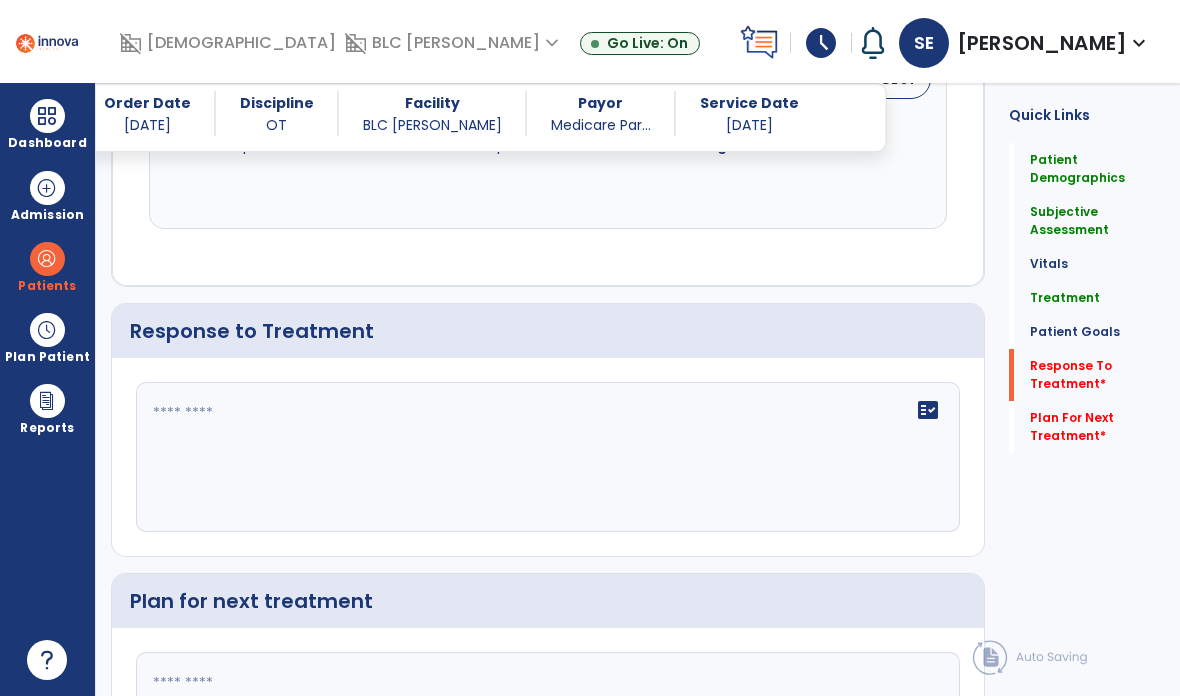 click 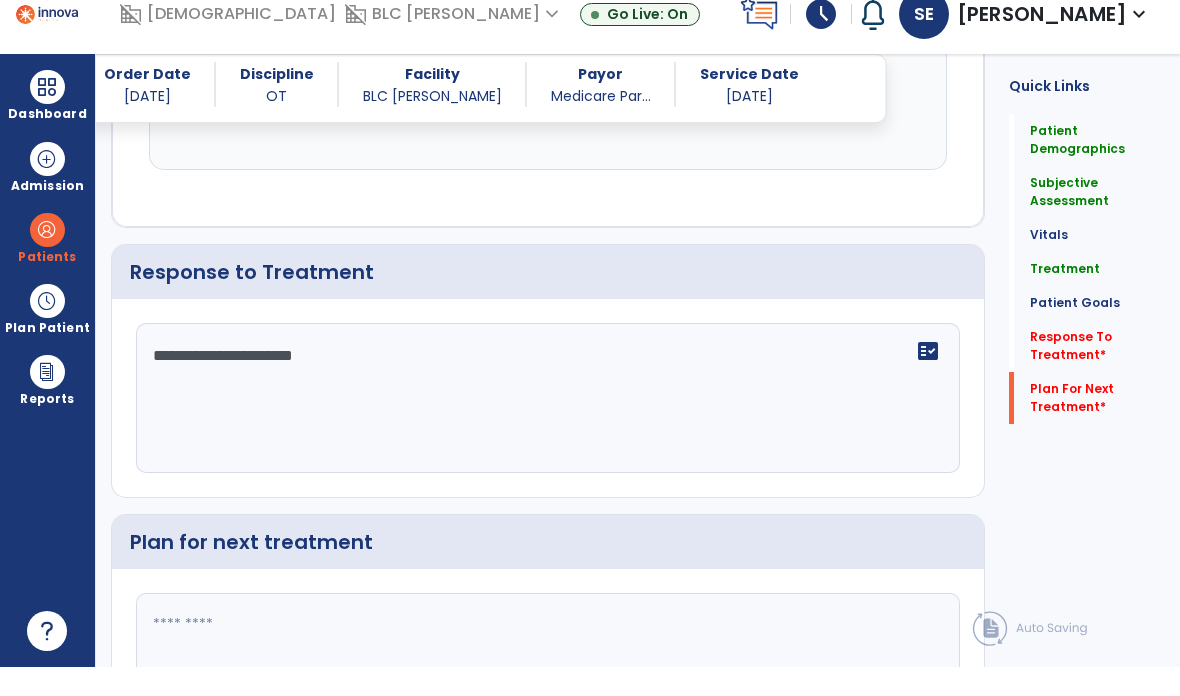 type on "**********" 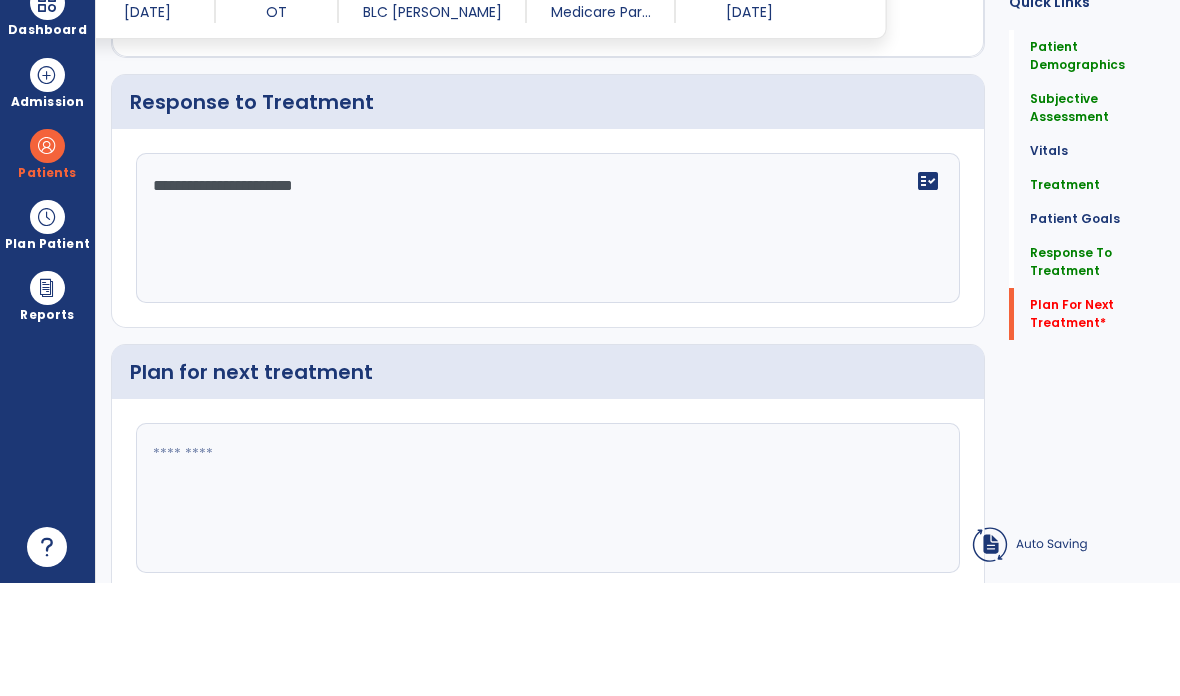 scroll, scrollTop: 2338, scrollLeft: 0, axis: vertical 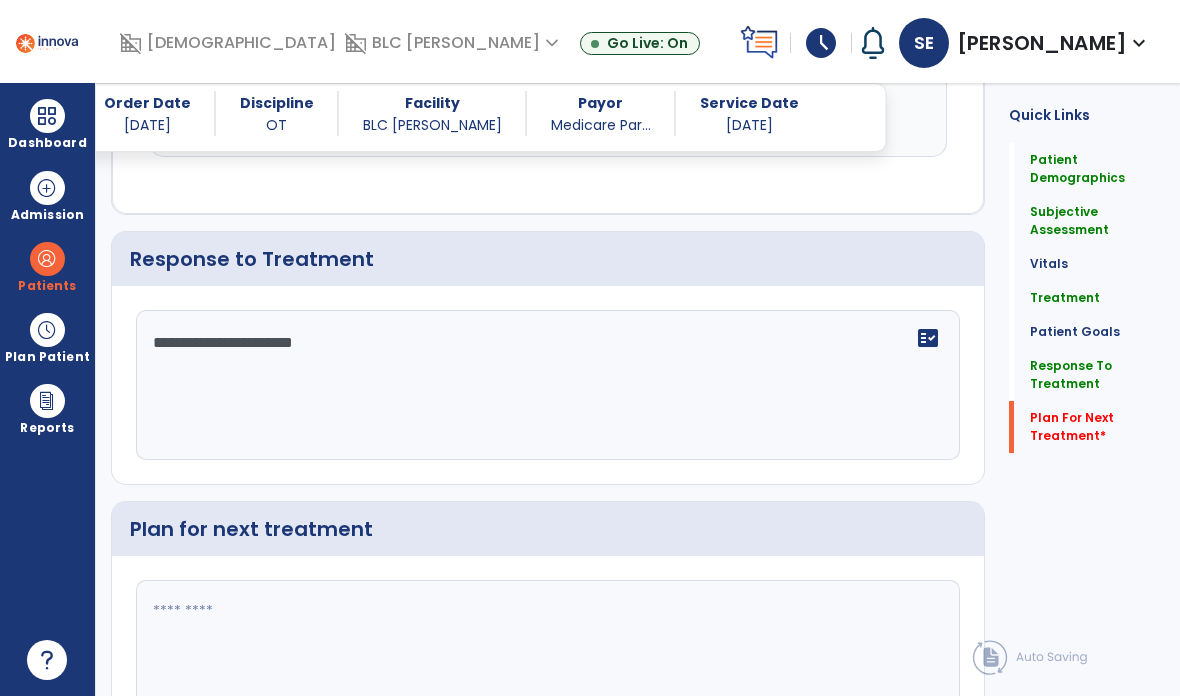 click 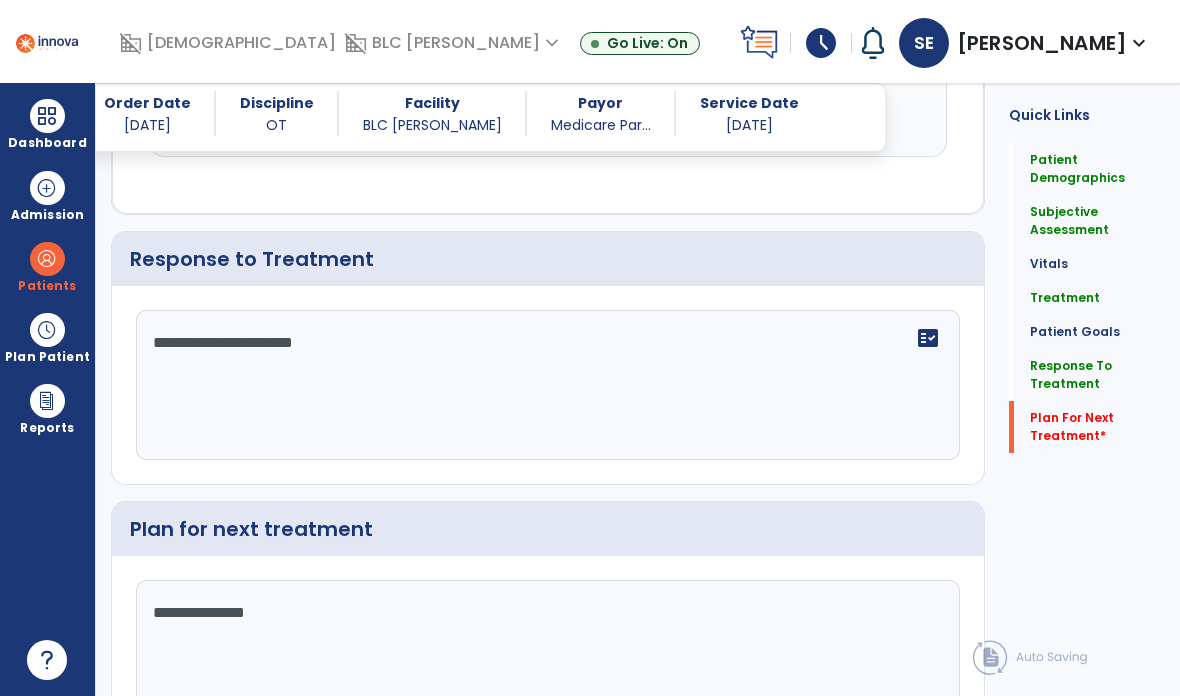 click on "**********" 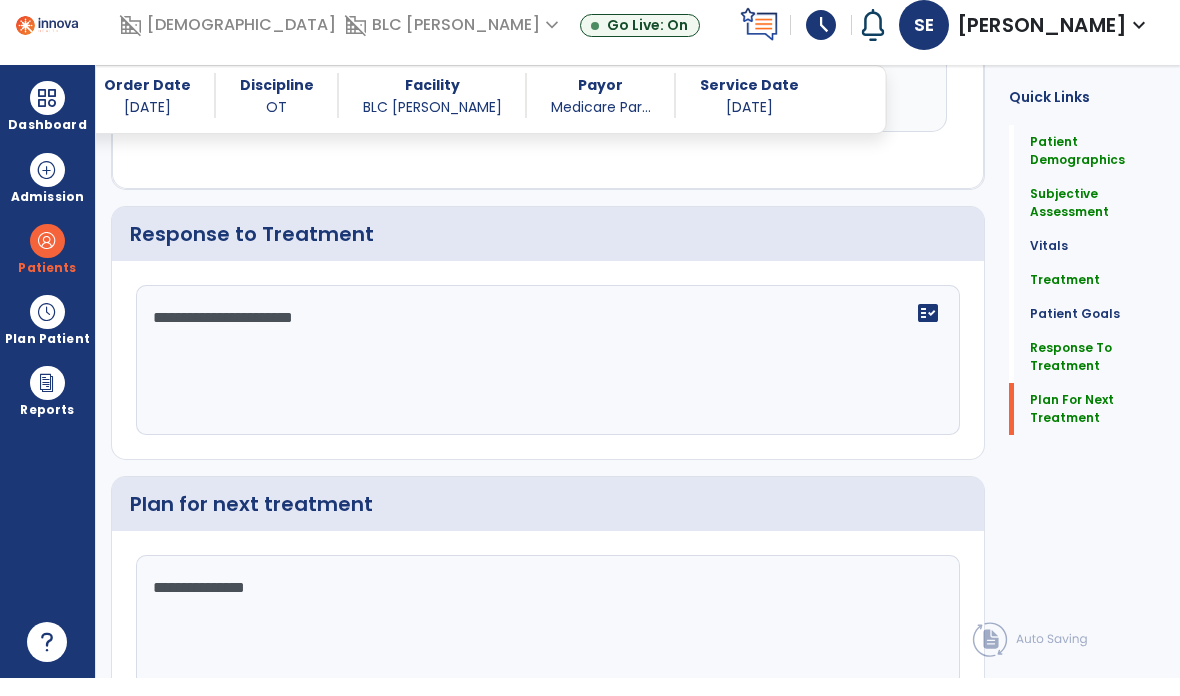 type on "**********" 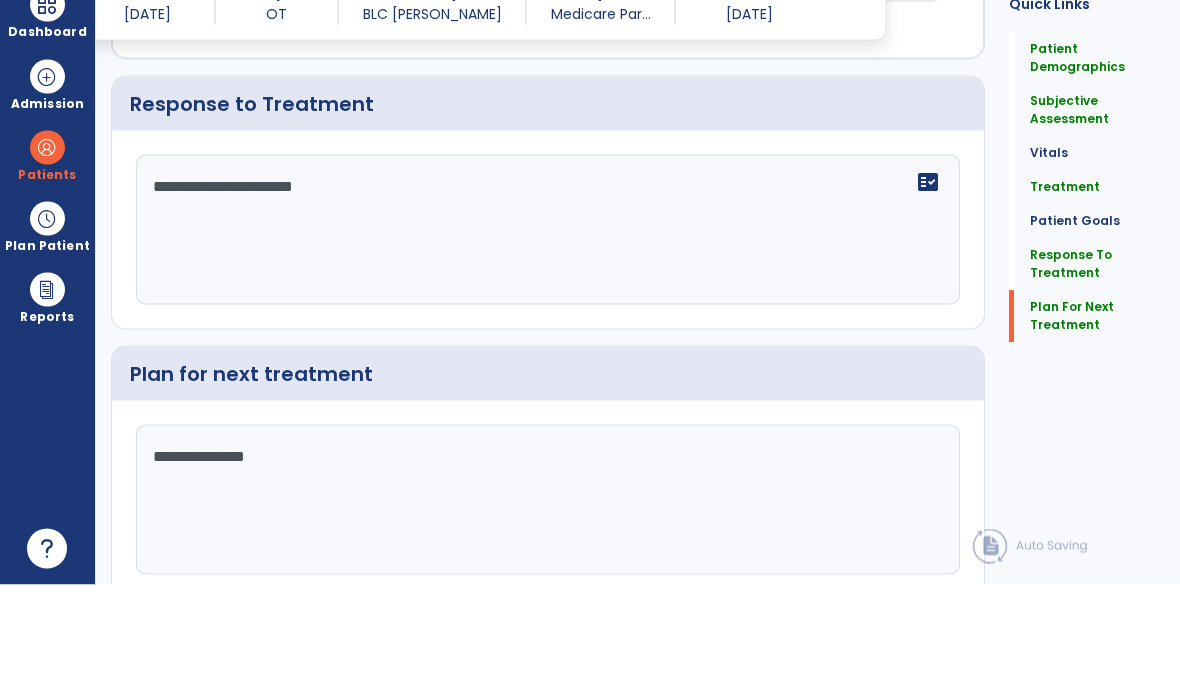 scroll, scrollTop: 2382, scrollLeft: 0, axis: vertical 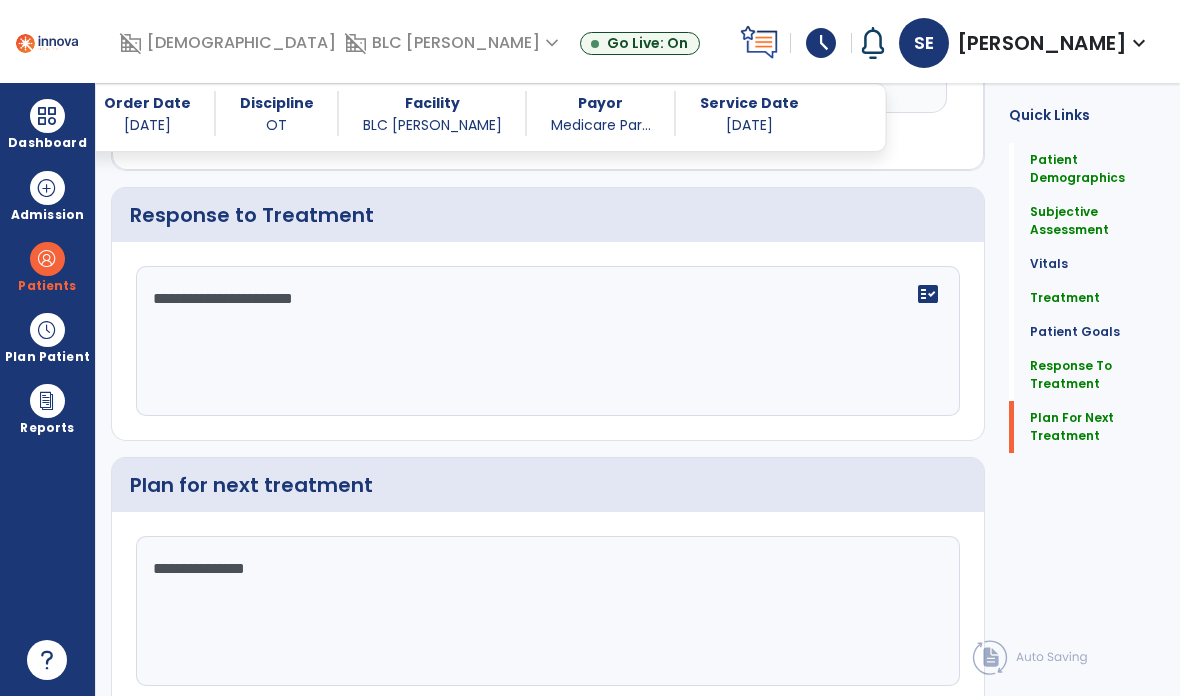 click on "Sign Doc  chevron_right" 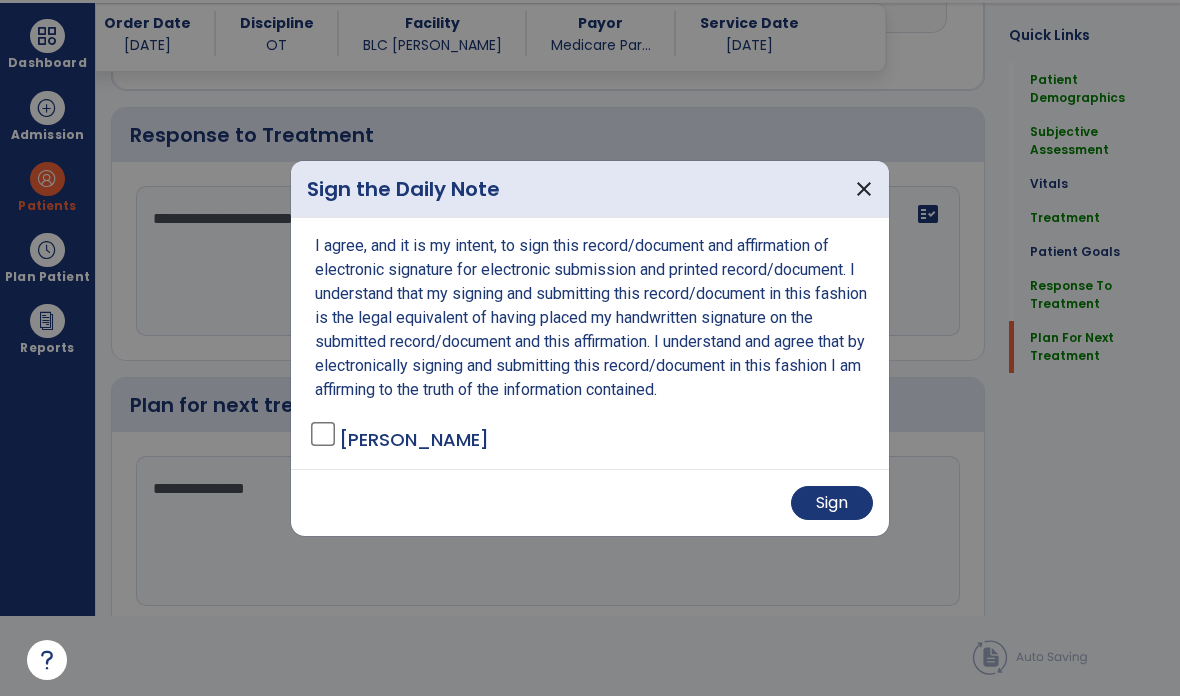 click on "Sign" at bounding box center (832, 503) 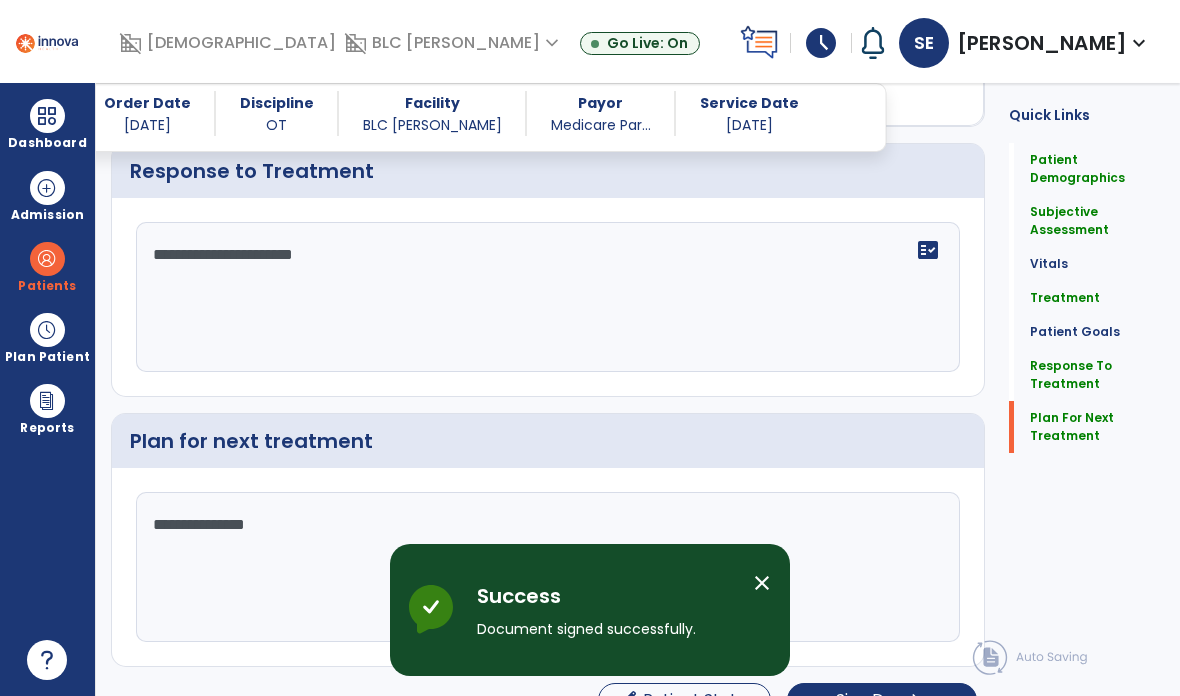 scroll, scrollTop: 0, scrollLeft: 0, axis: both 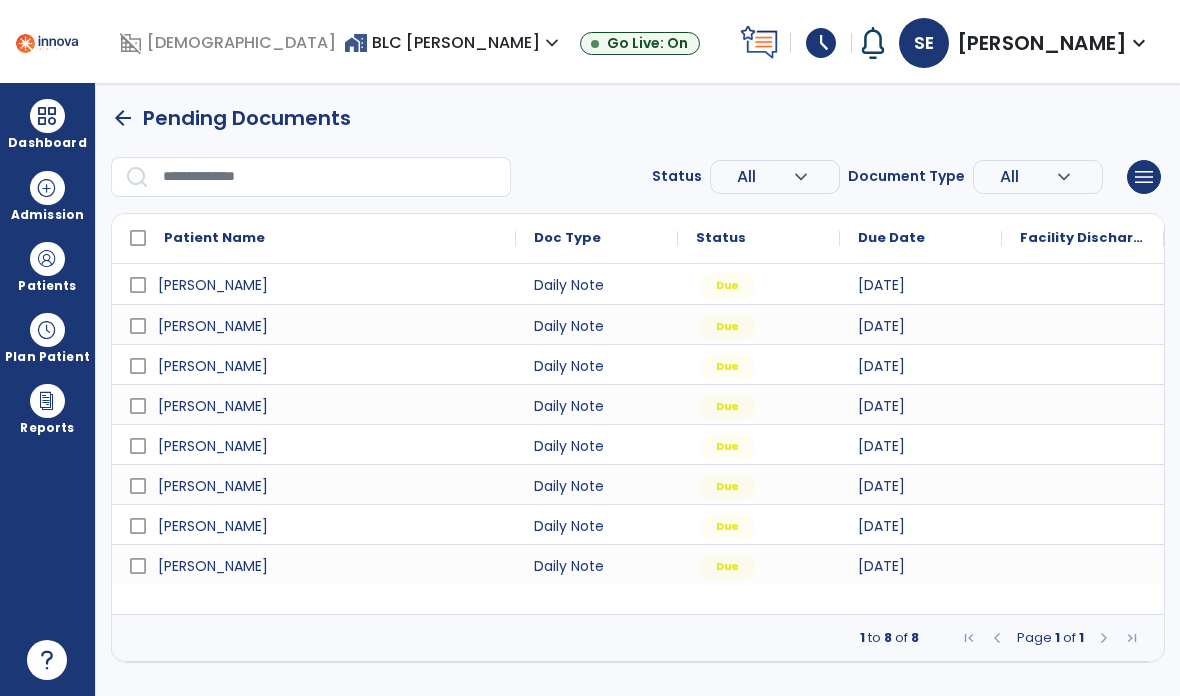 click at bounding box center [47, 259] 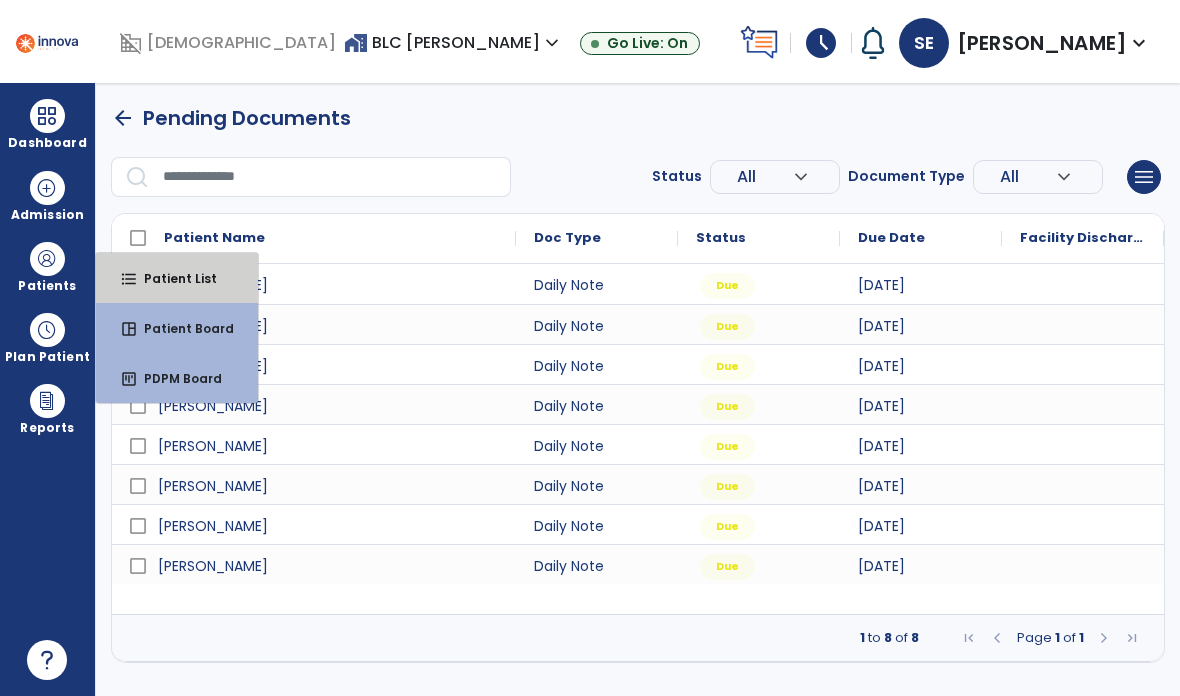 click on "Patient List" at bounding box center (172, 278) 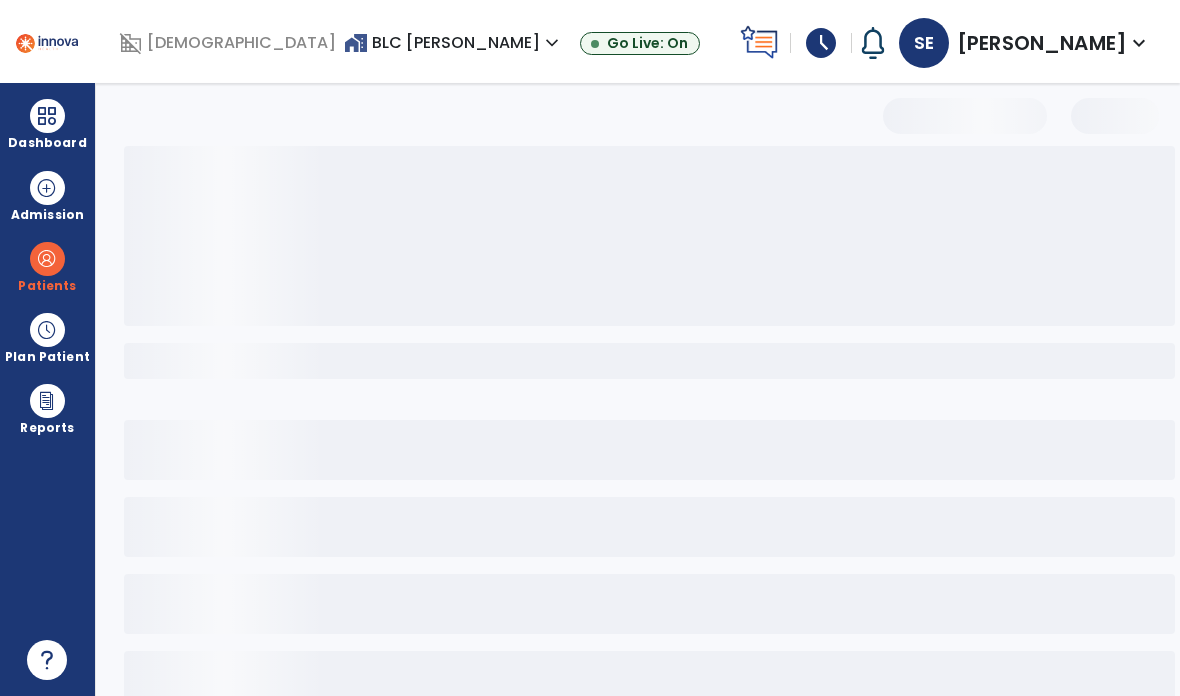 select on "***" 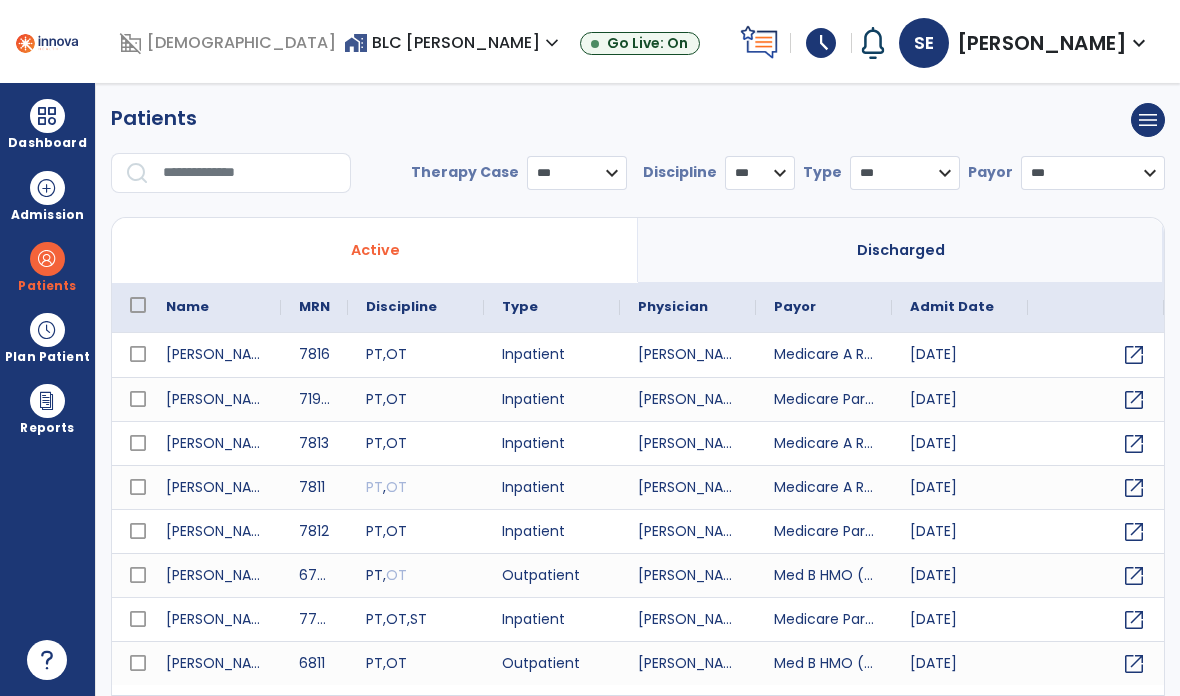 click at bounding box center (250, 173) 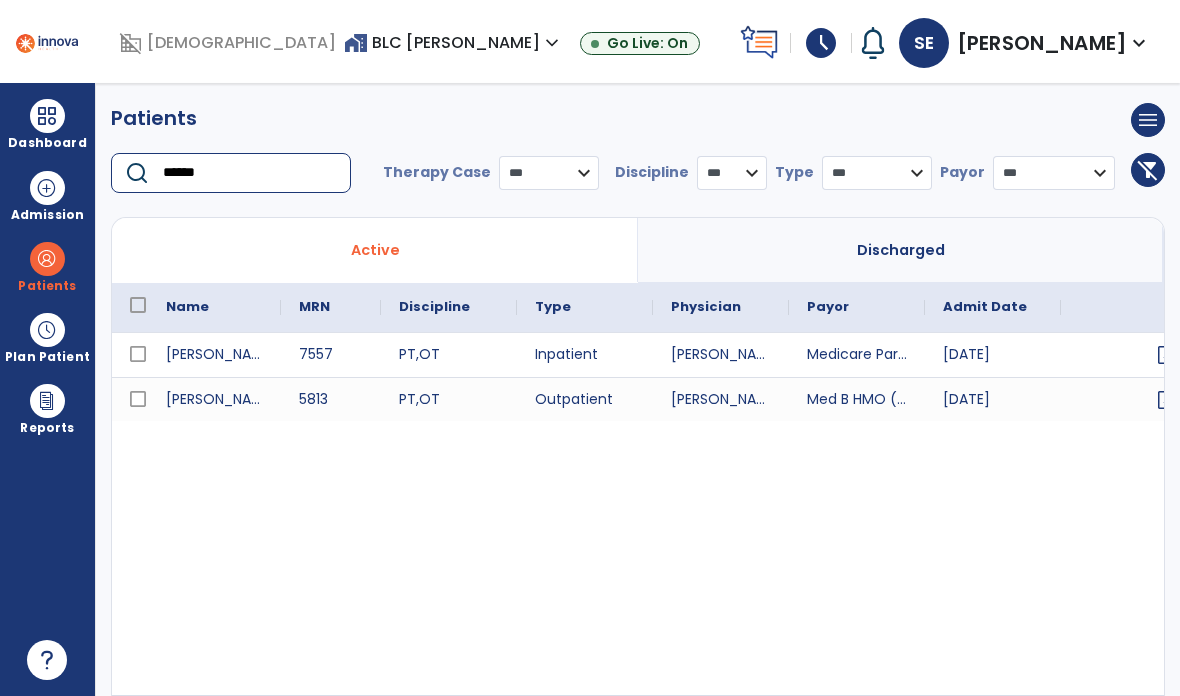 scroll, scrollTop: 0, scrollLeft: 55, axis: horizontal 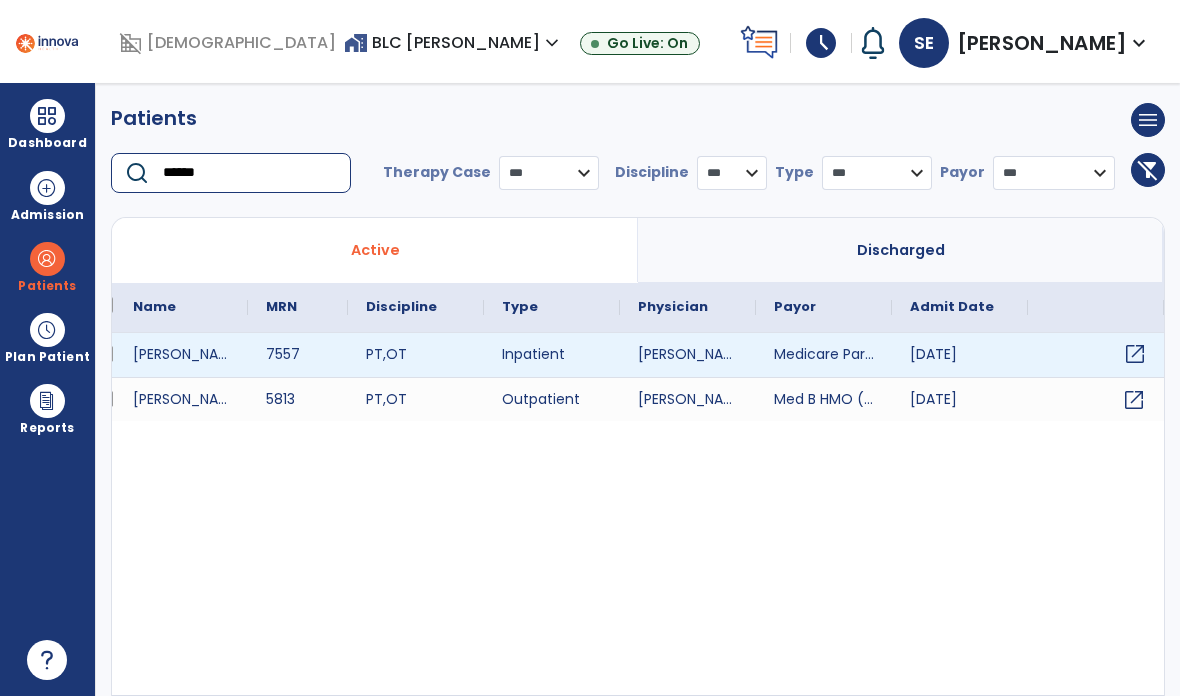 type on "******" 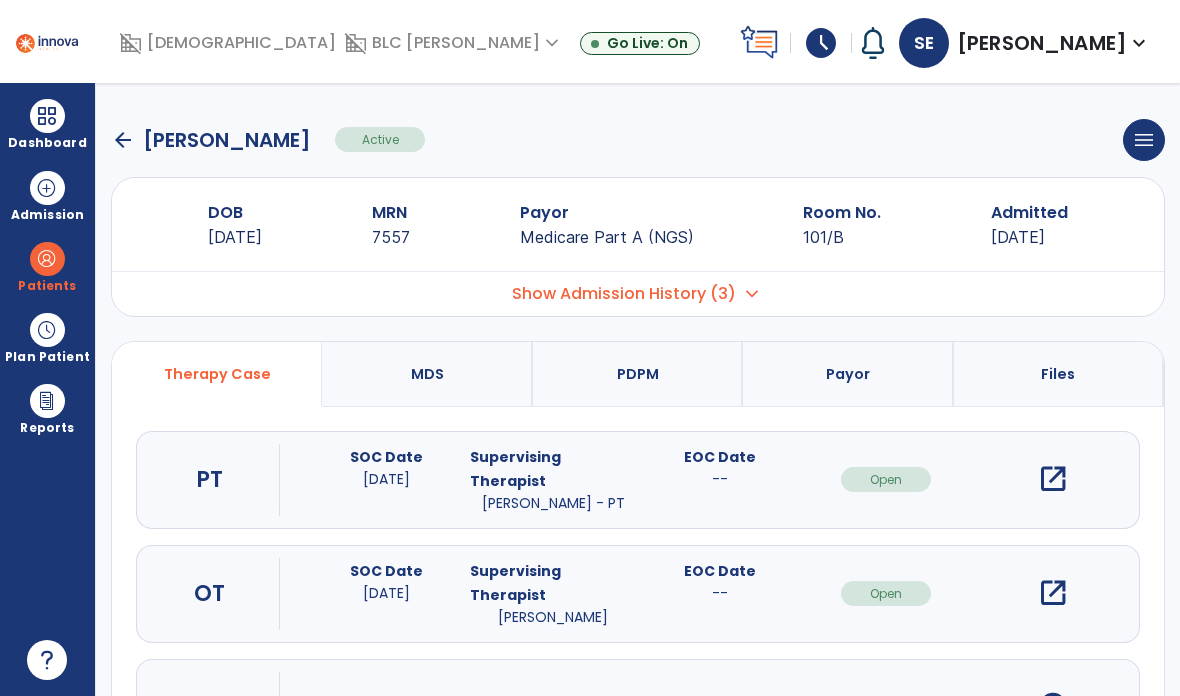 click on "open_in_new" at bounding box center (1053, 593) 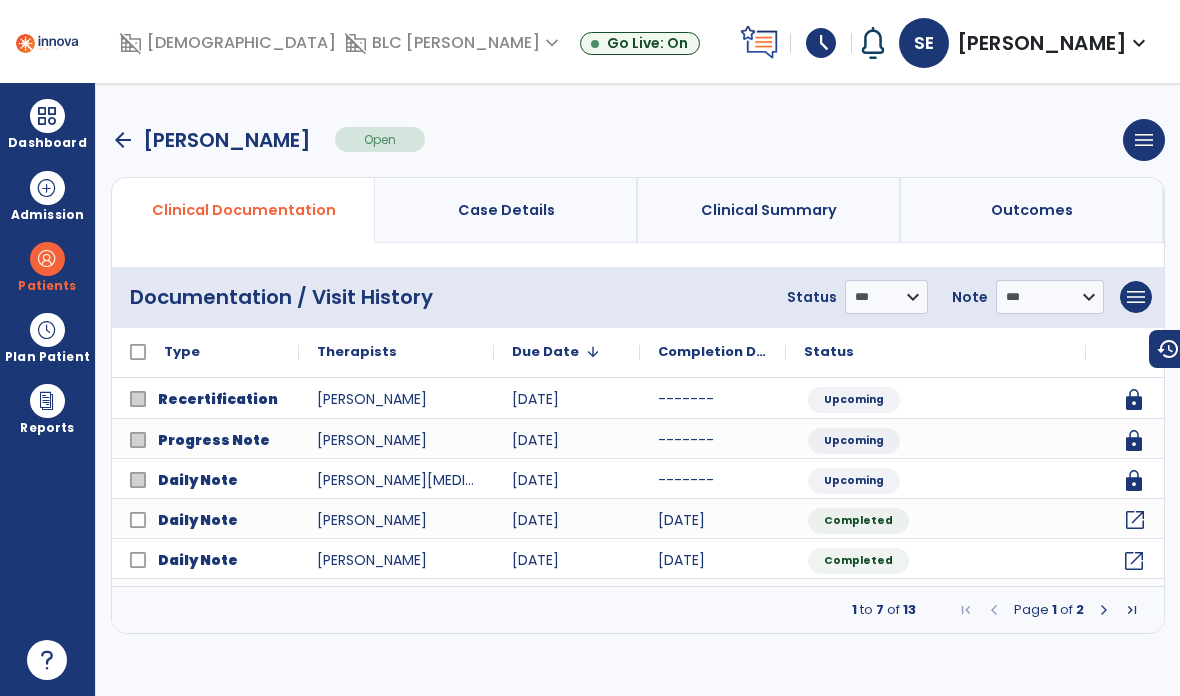click on "open_in_new" 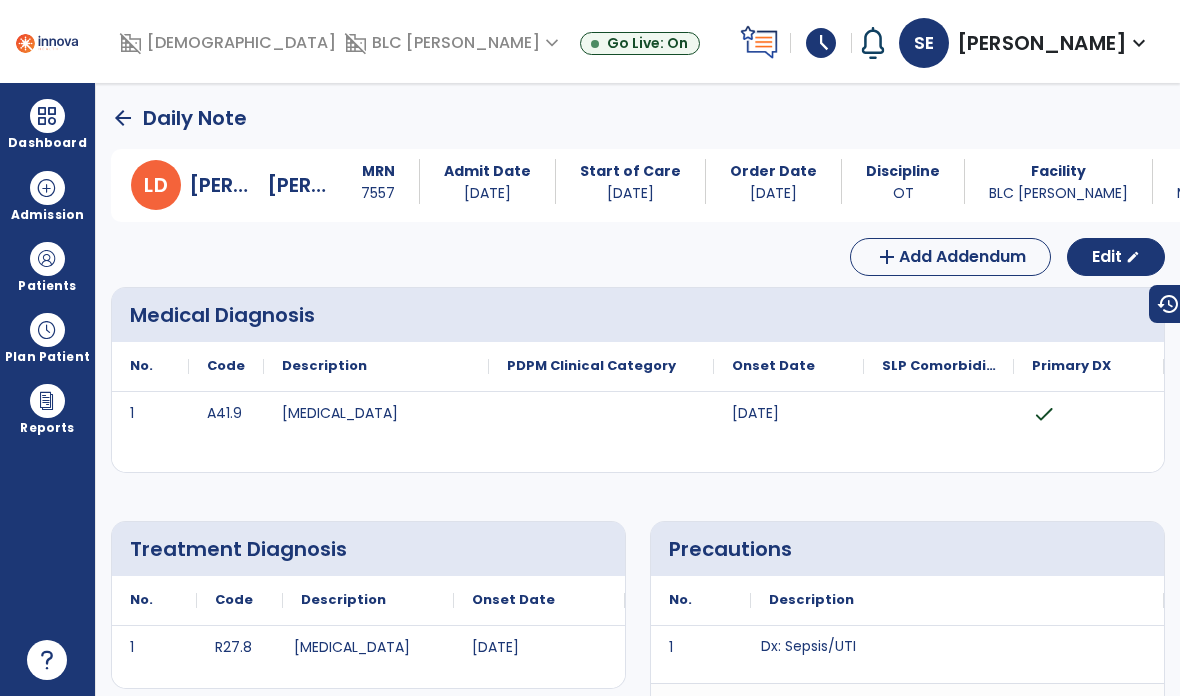 scroll, scrollTop: 0, scrollLeft: 0, axis: both 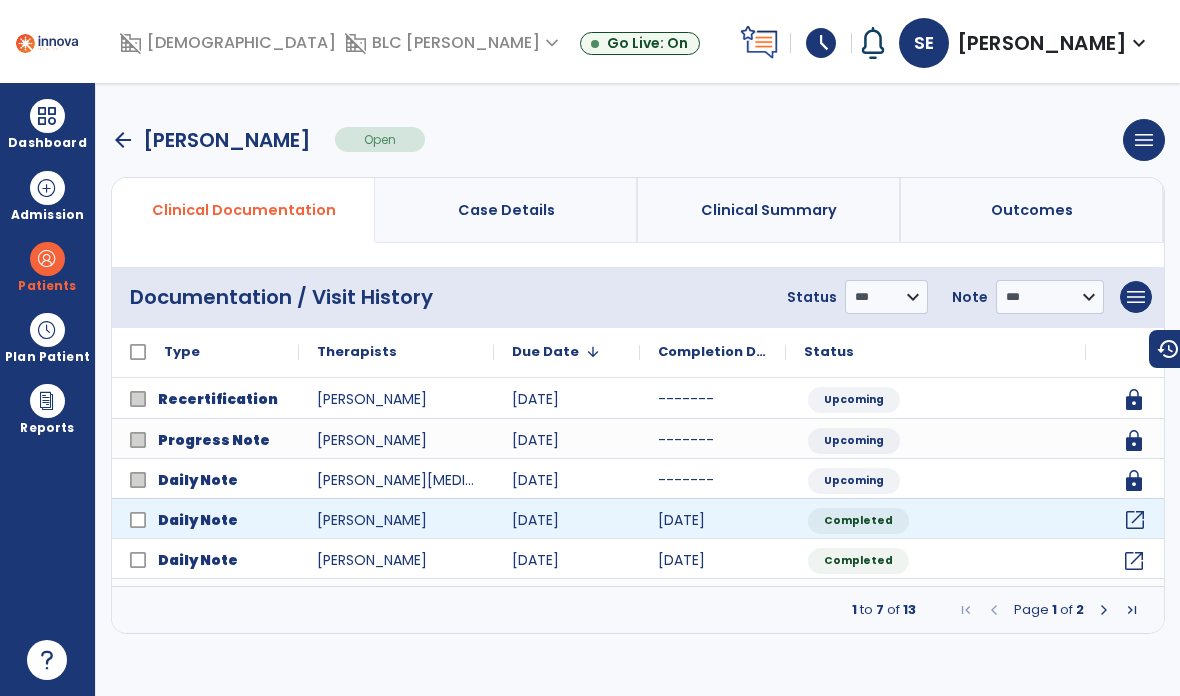 click on "open_in_new" 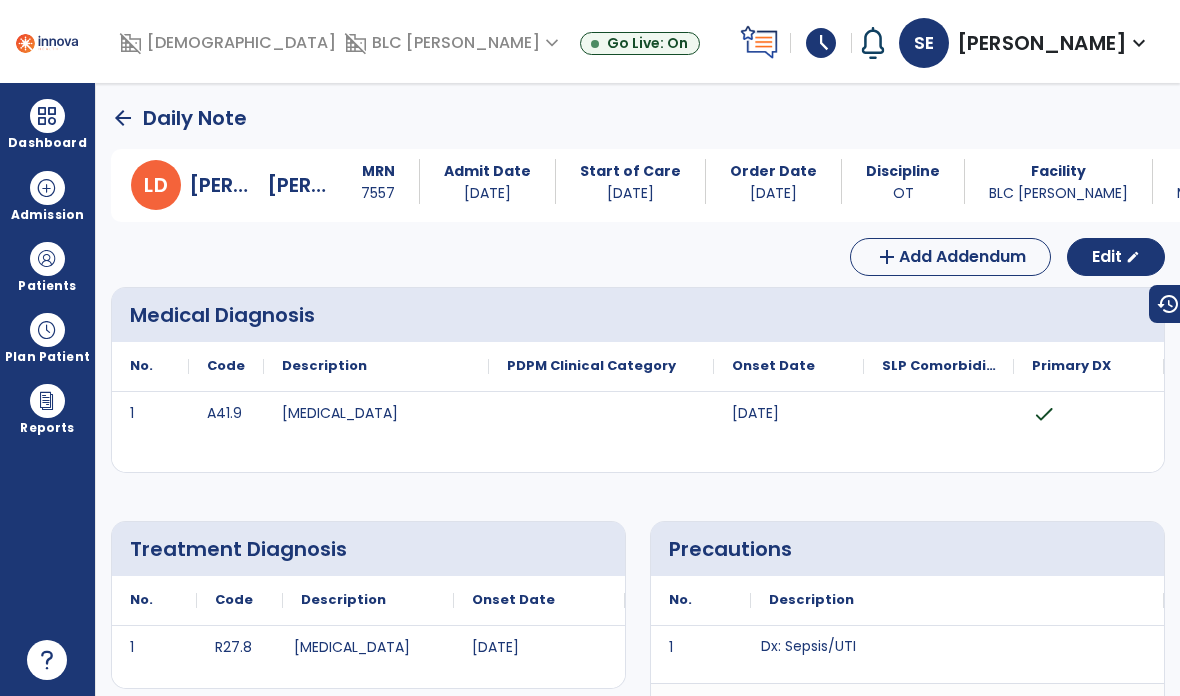 scroll, scrollTop: 0, scrollLeft: 0, axis: both 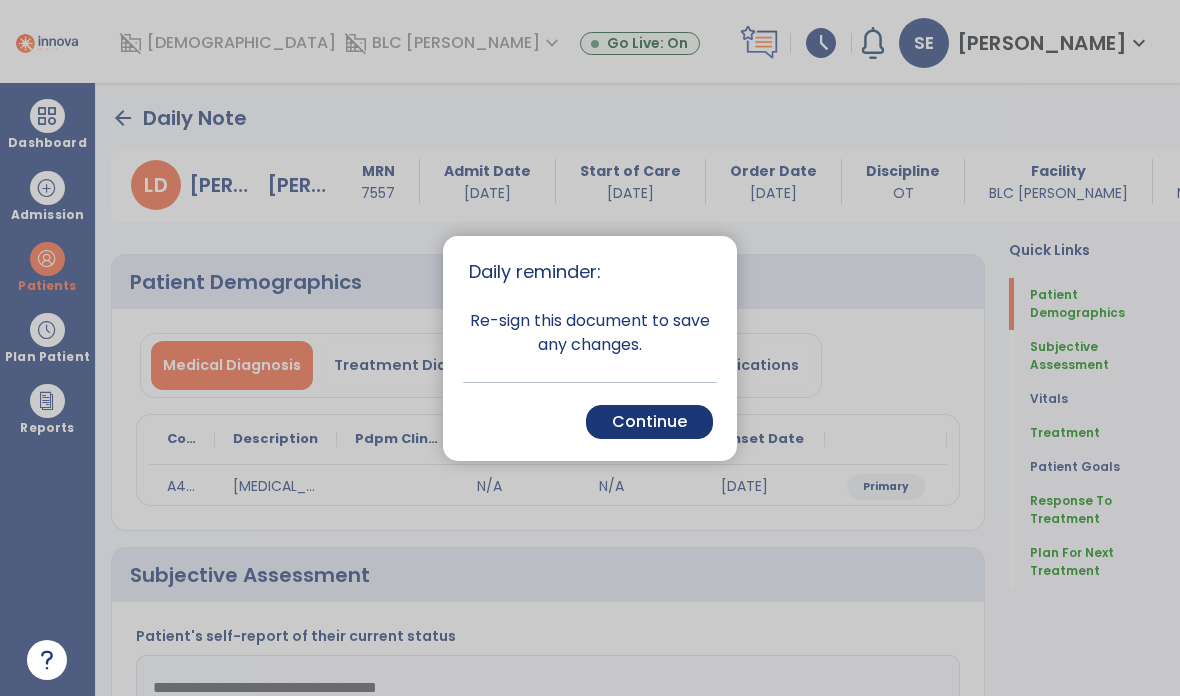 click on "Continue" at bounding box center (649, 422) 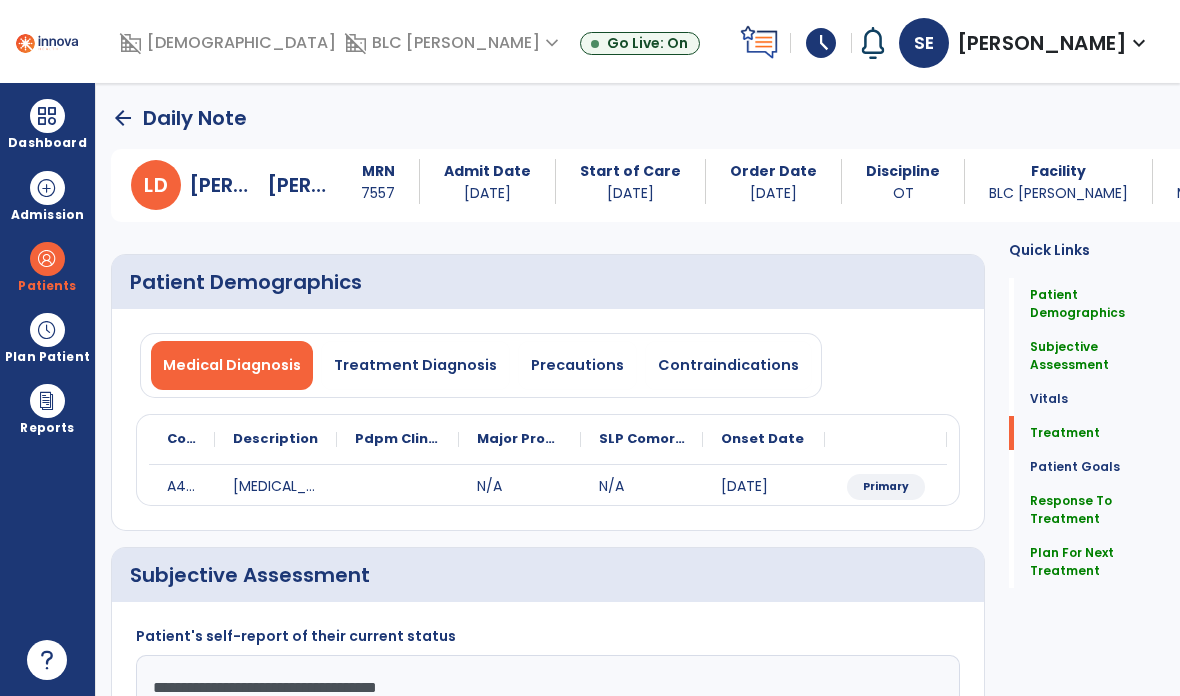 click on "Plan For Next Treatment" 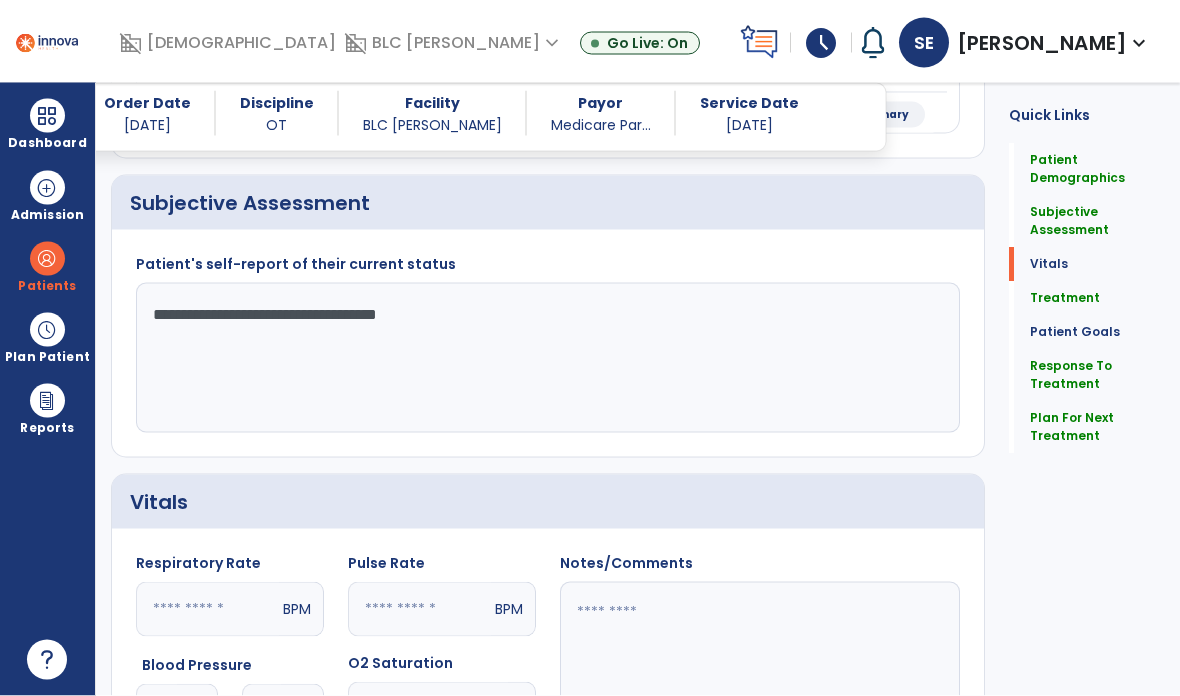 scroll, scrollTop: 780, scrollLeft: 0, axis: vertical 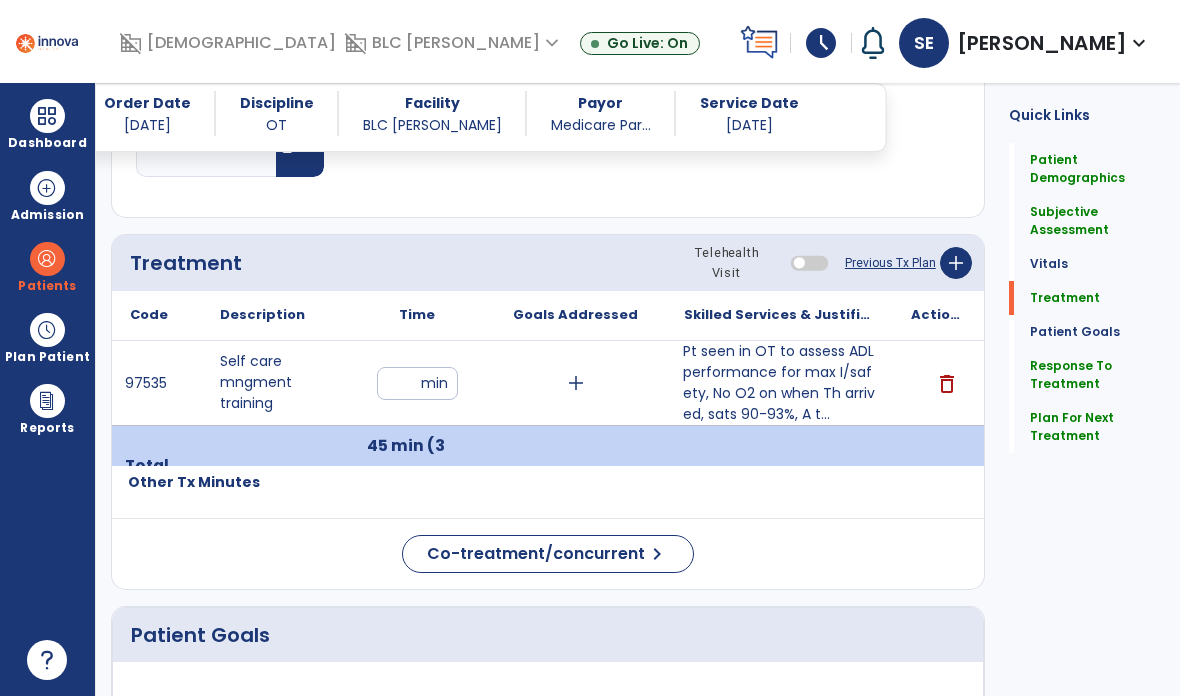 click on "Pt seen in OT to assess ADL performance for max I/safety, No O2 on when Th arrived, sats 90-93%, A t..." at bounding box center (779, 383) 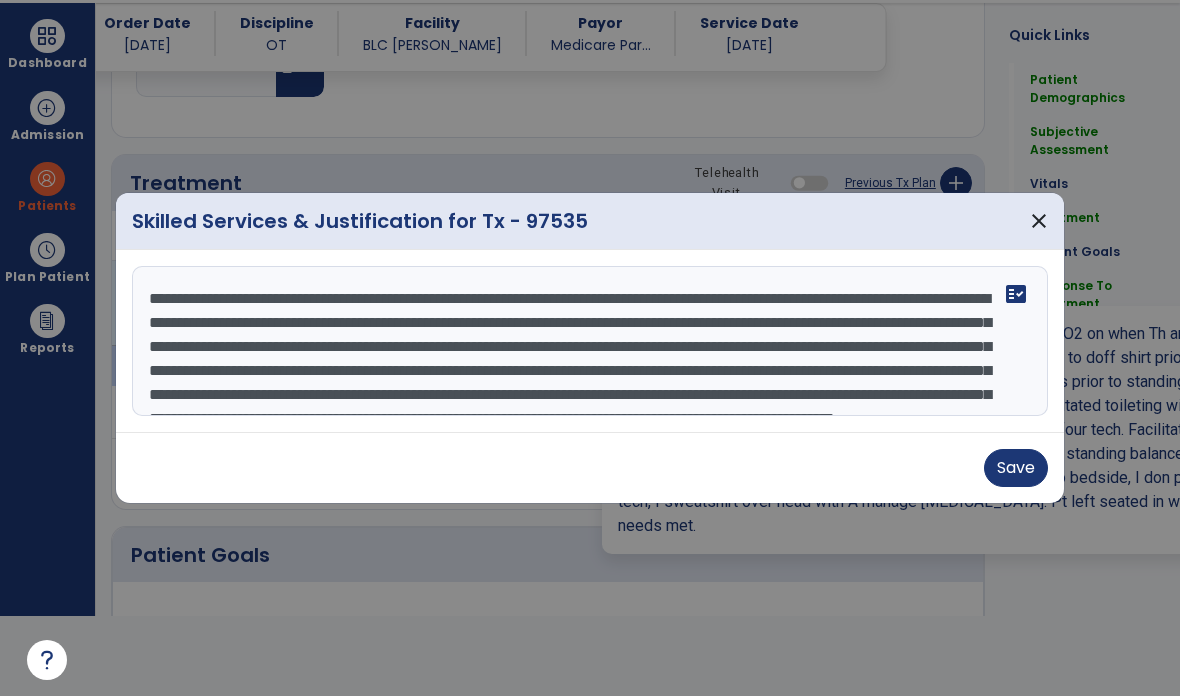 scroll, scrollTop: 0, scrollLeft: 0, axis: both 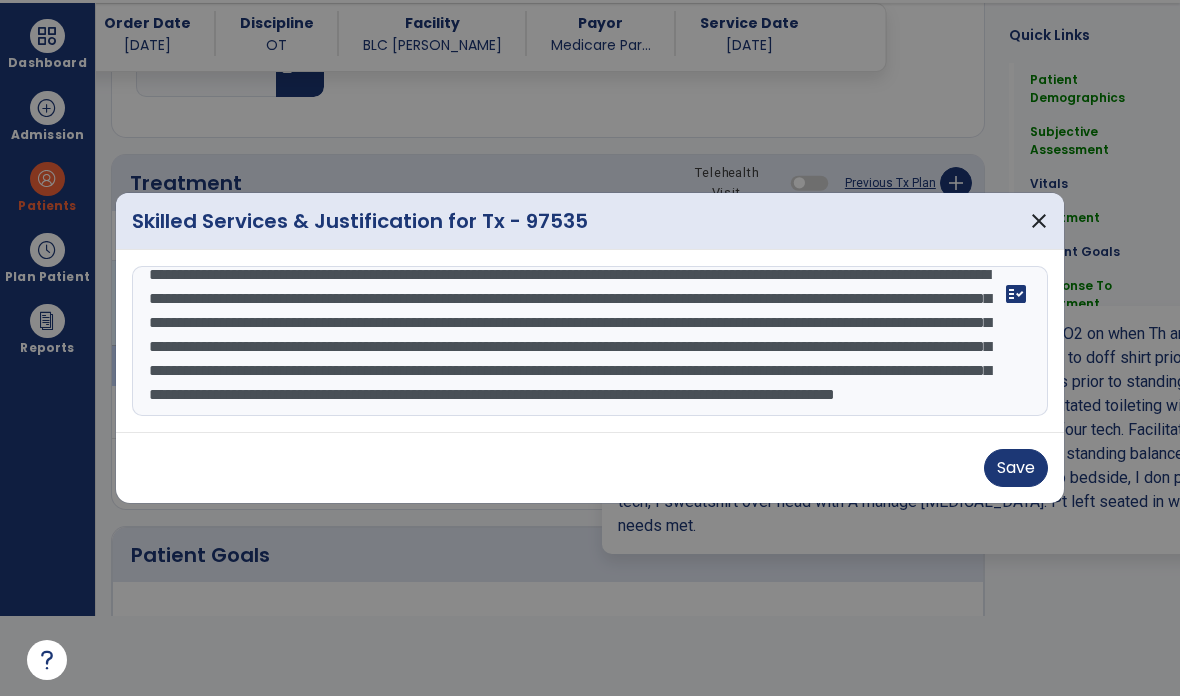 click on "close" at bounding box center (1039, 221) 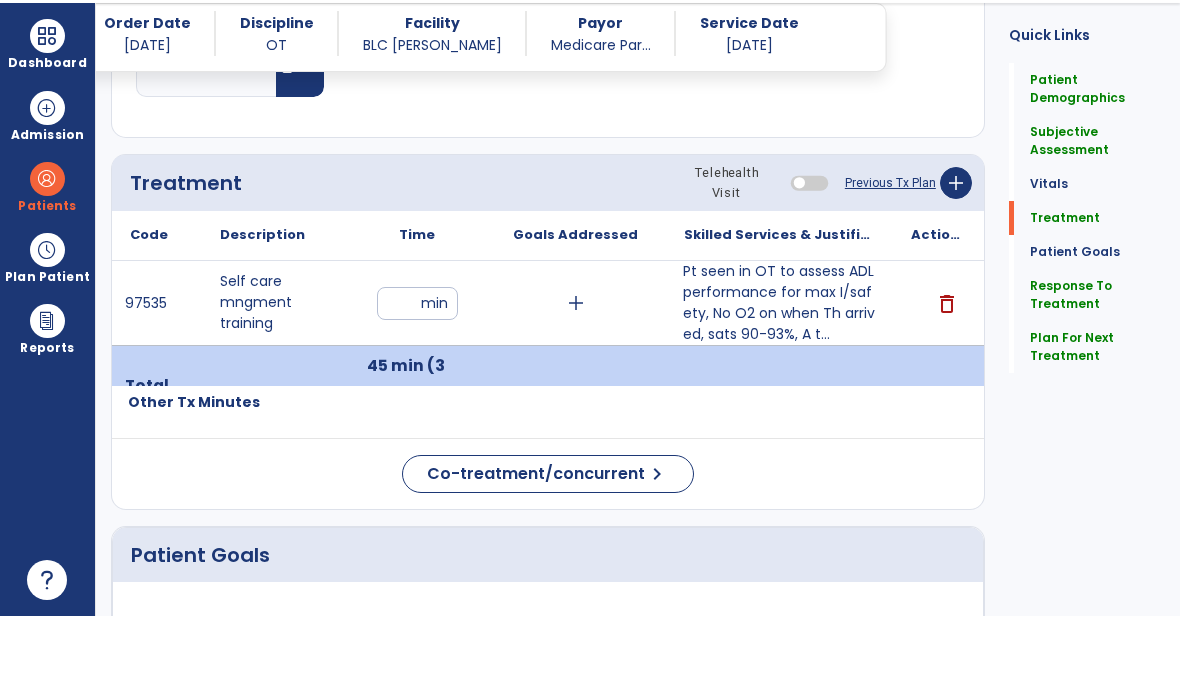 scroll, scrollTop: 80, scrollLeft: 0, axis: vertical 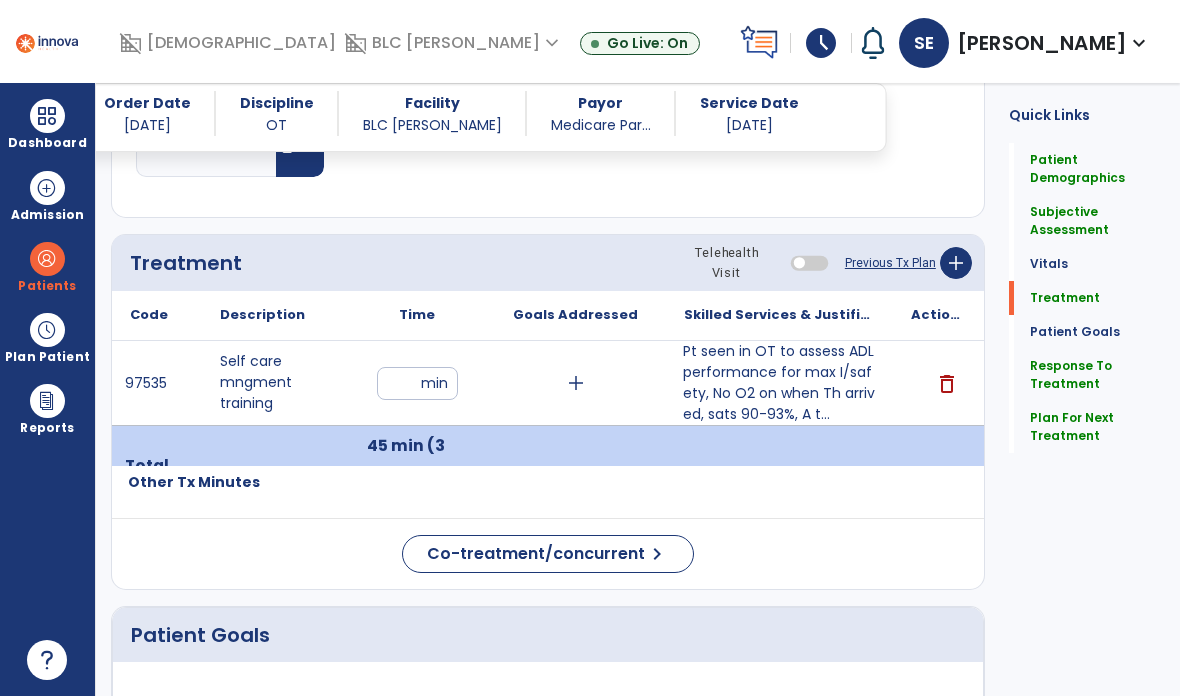 click at bounding box center (47, 116) 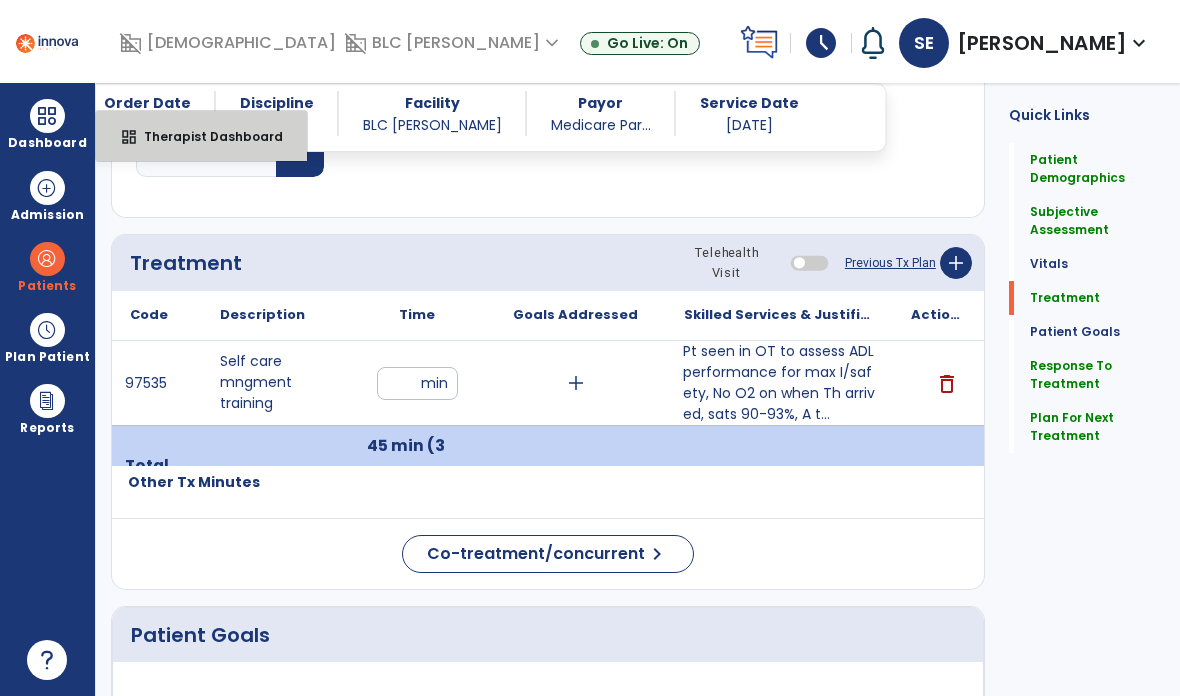 click on "Therapist Dashboard" at bounding box center [205, 136] 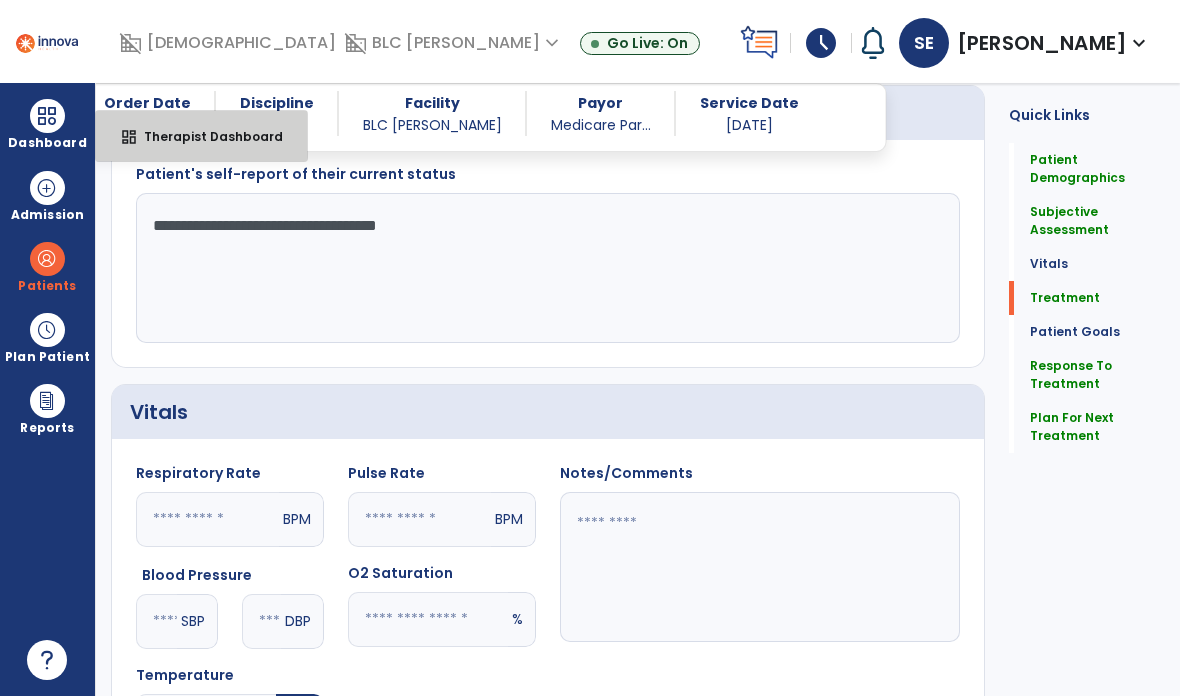 select on "****" 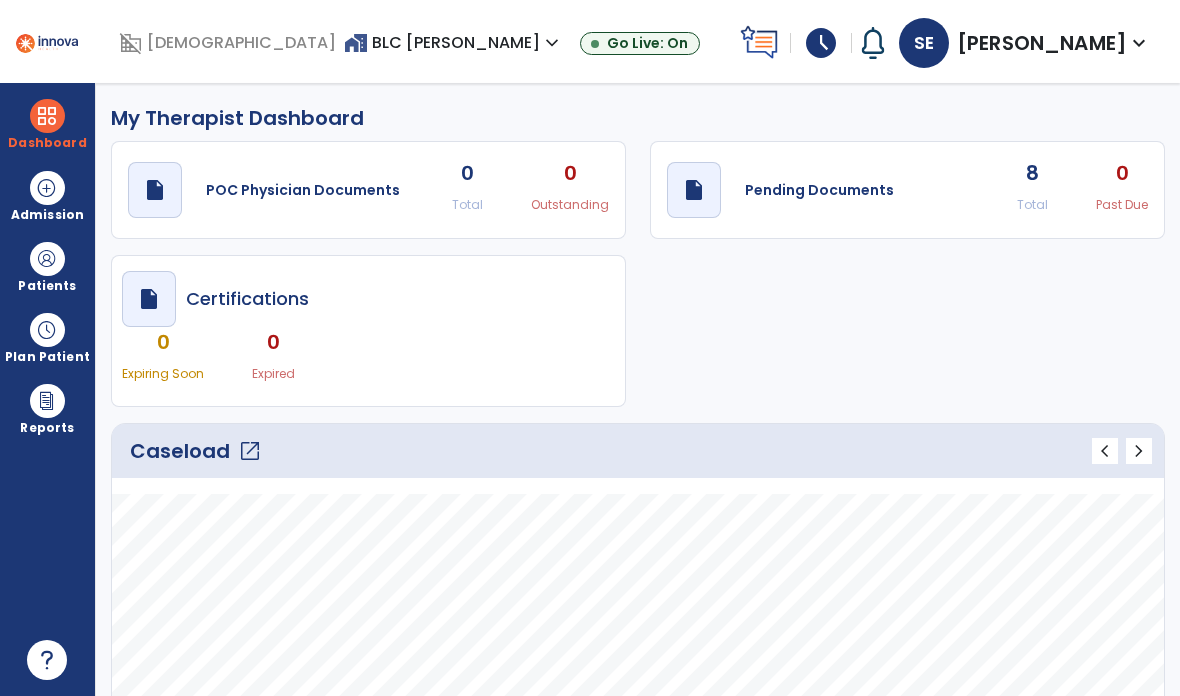scroll, scrollTop: 0, scrollLeft: 0, axis: both 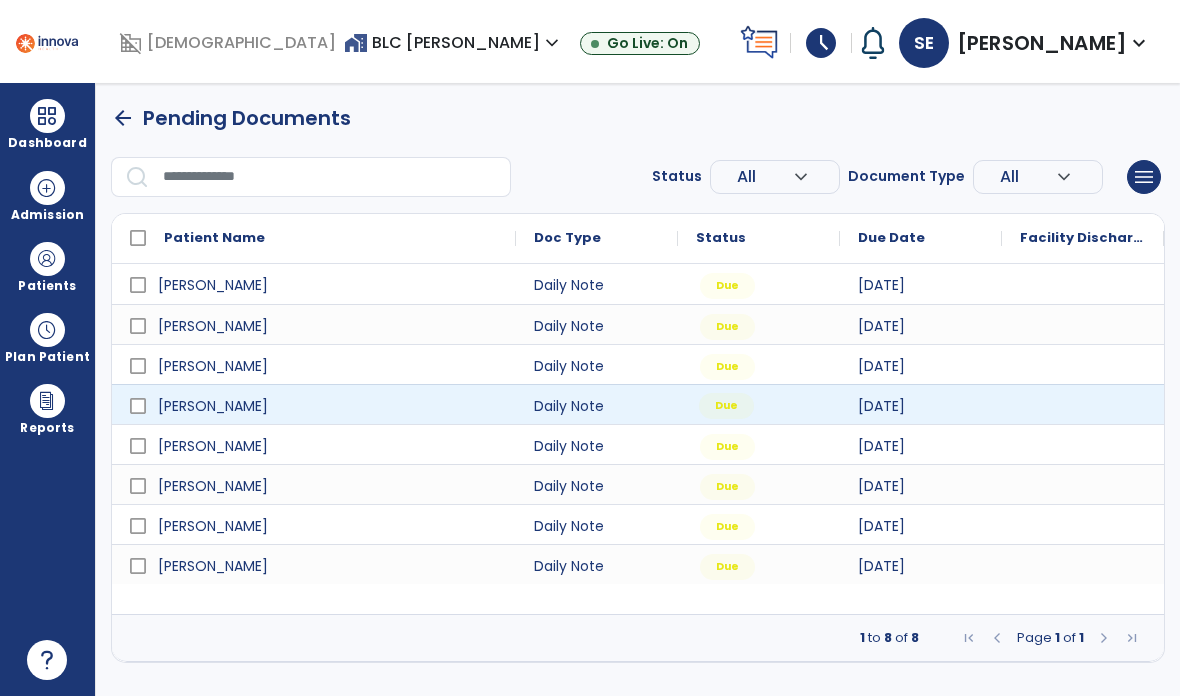 click on "Due" at bounding box center (726, 406) 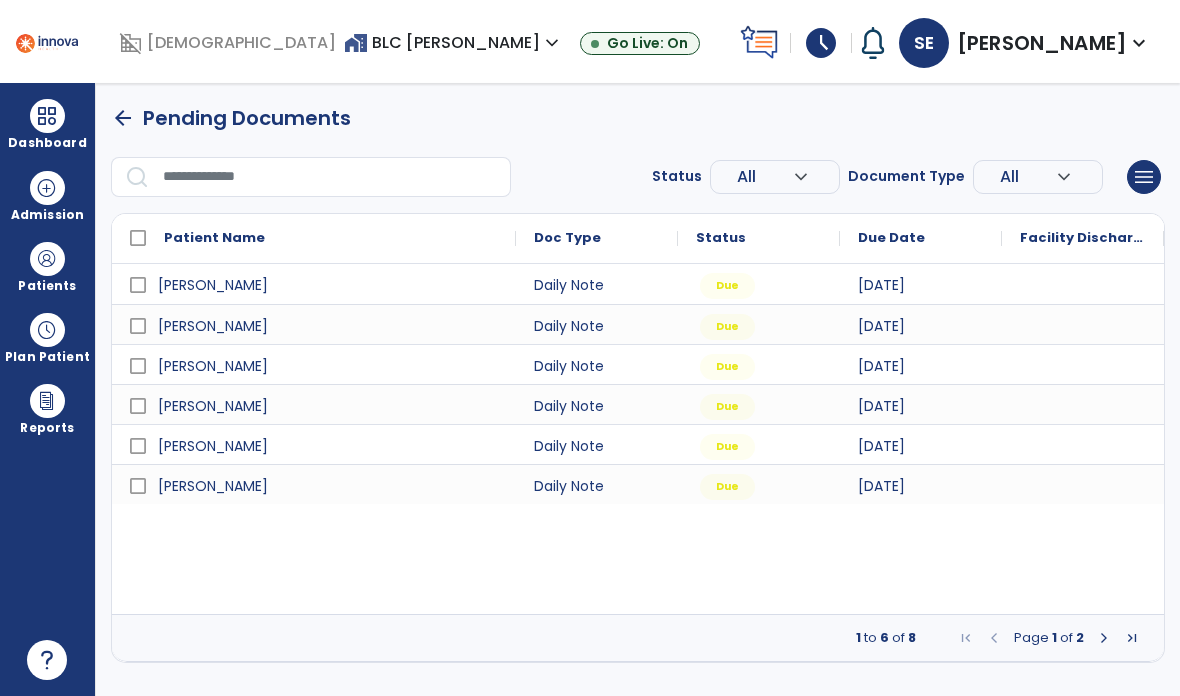 scroll, scrollTop: 0, scrollLeft: 0, axis: both 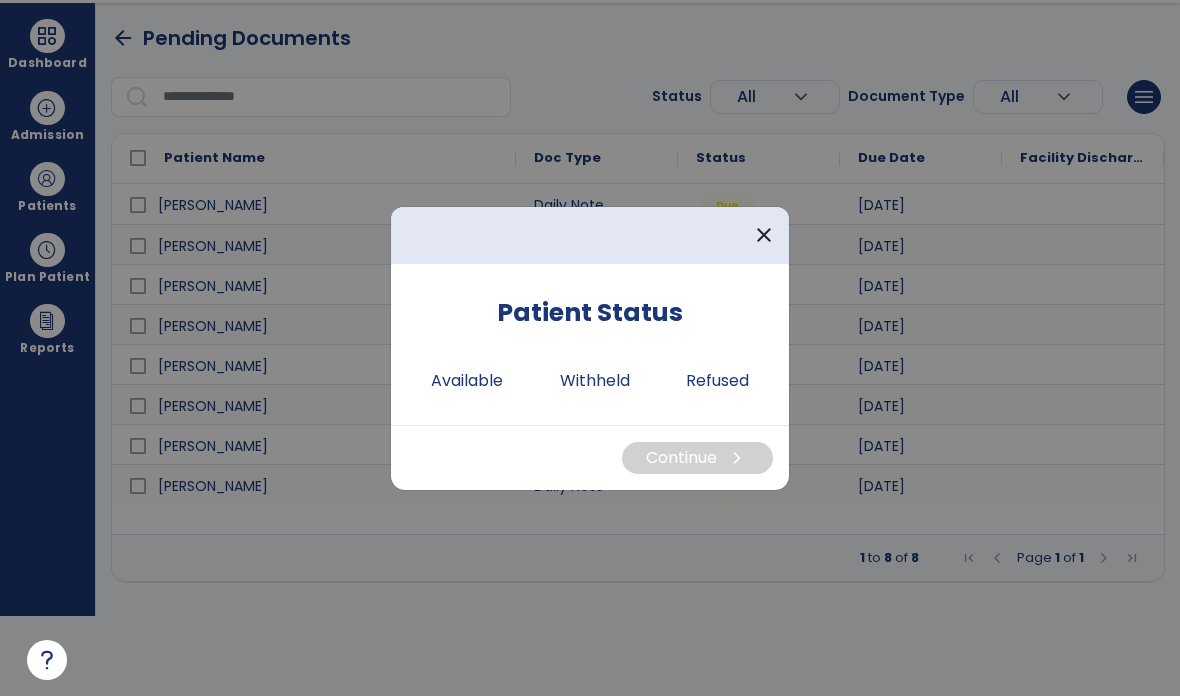click on "Available" at bounding box center (467, 381) 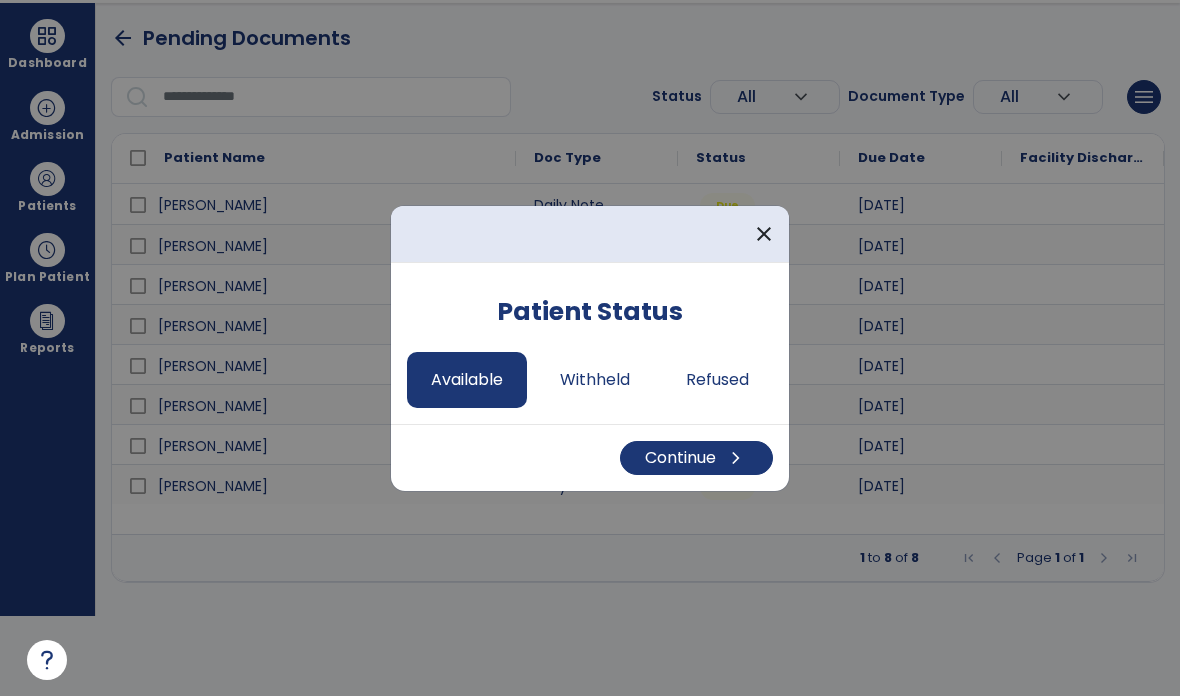 click on "Continue   chevron_right" at bounding box center (696, 458) 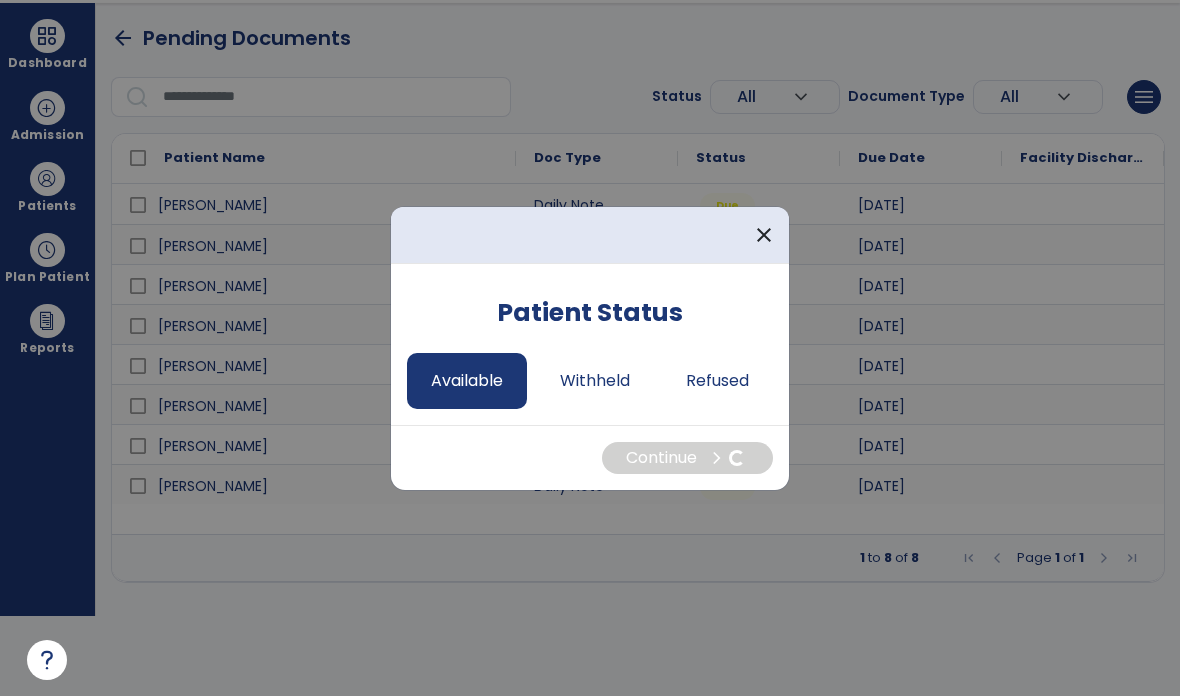 select on "*" 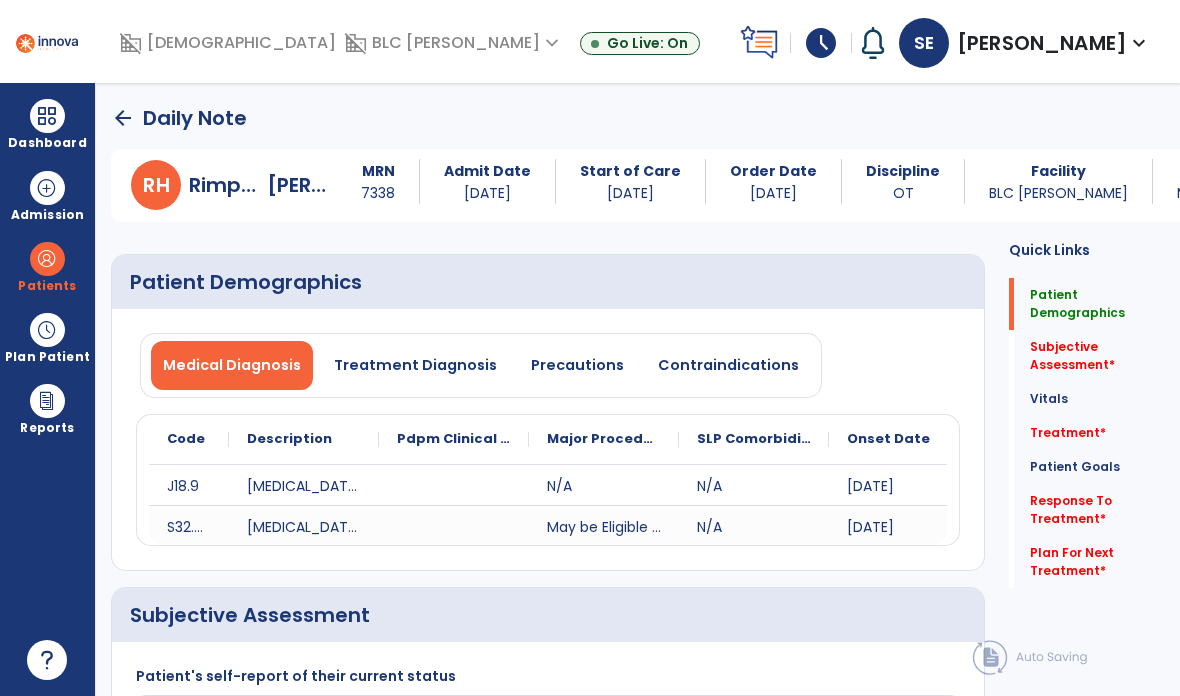 scroll, scrollTop: 80, scrollLeft: 0, axis: vertical 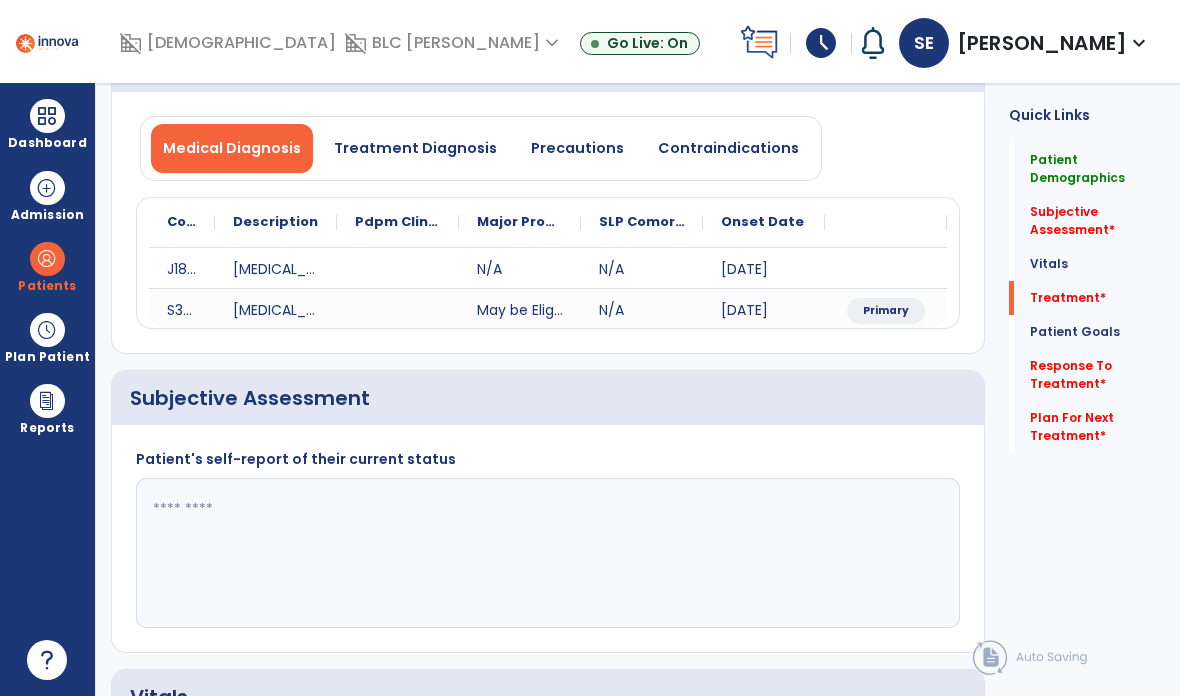 click on "Plan For Next Treatment   *" 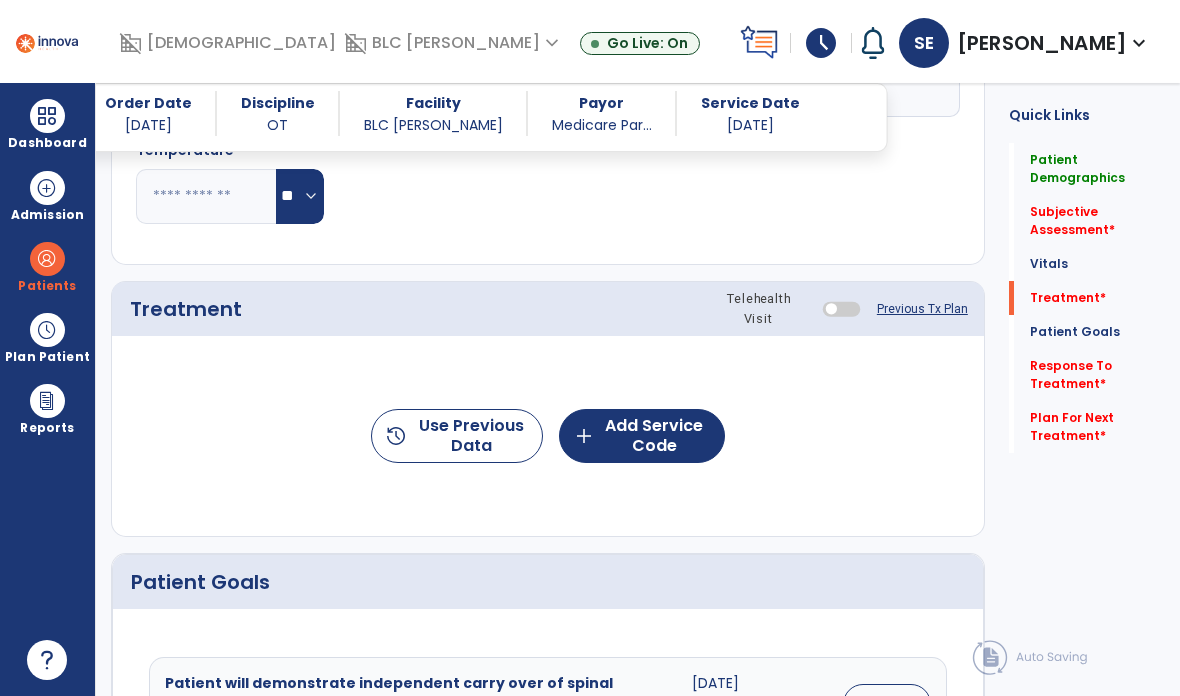 scroll, scrollTop: 1008, scrollLeft: 0, axis: vertical 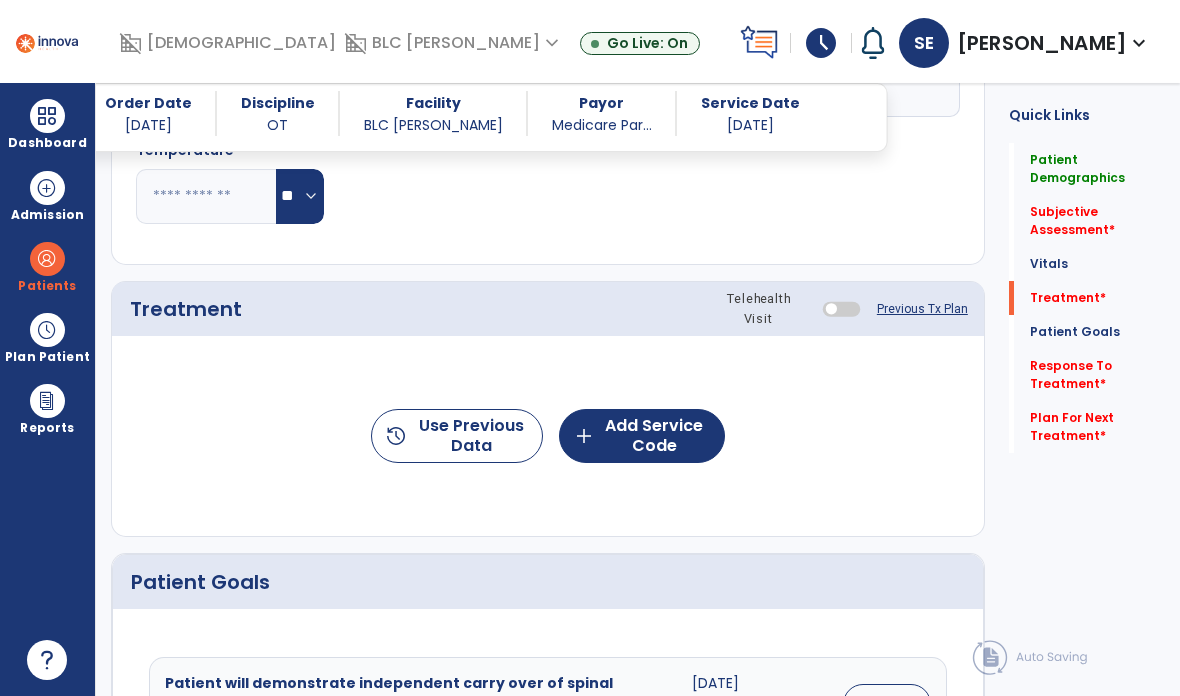 click on "add  Add Service Code" 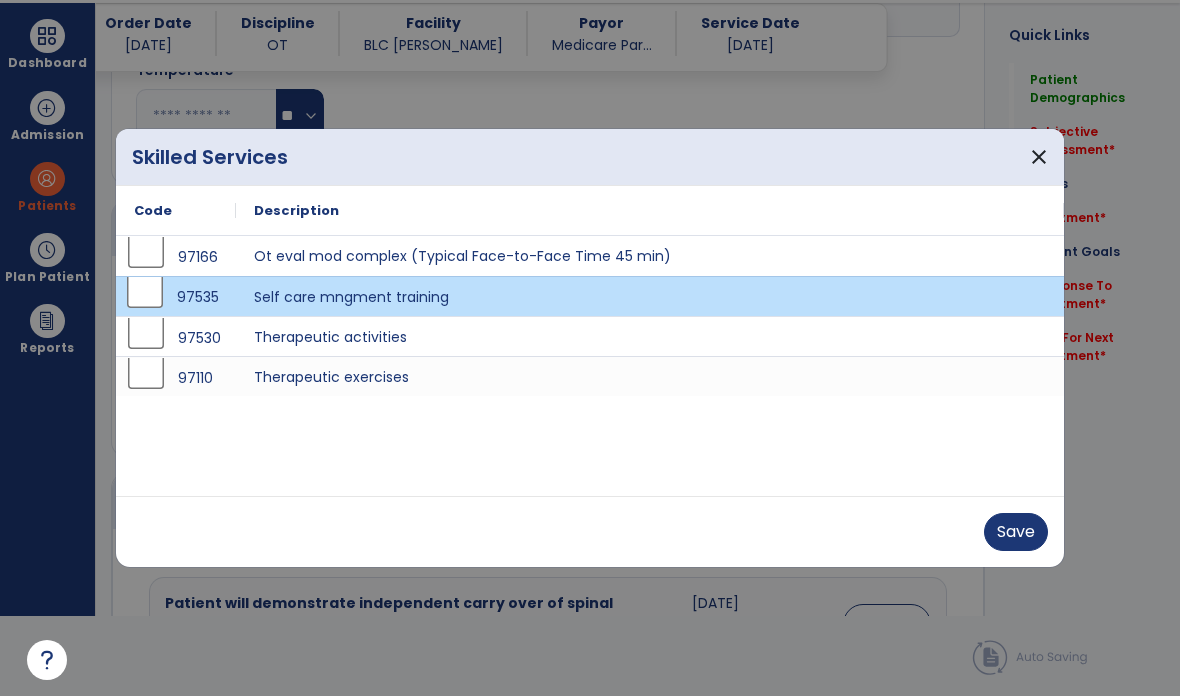 click on "Save" at bounding box center (1016, 532) 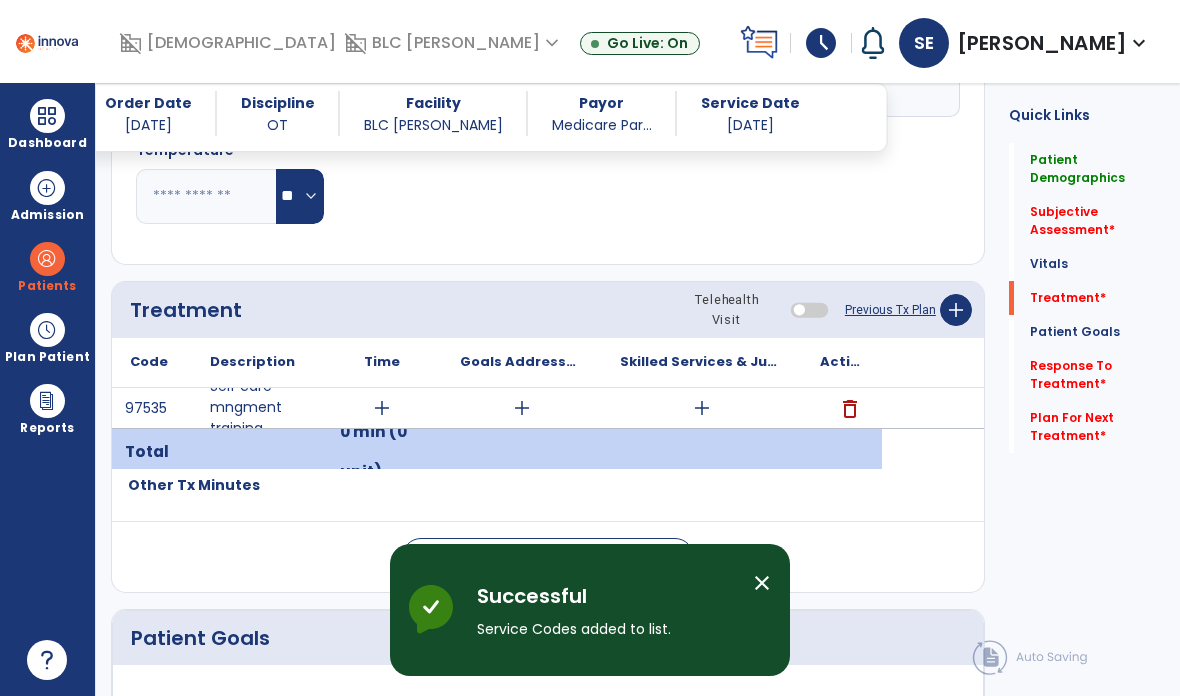 scroll, scrollTop: 80, scrollLeft: 0, axis: vertical 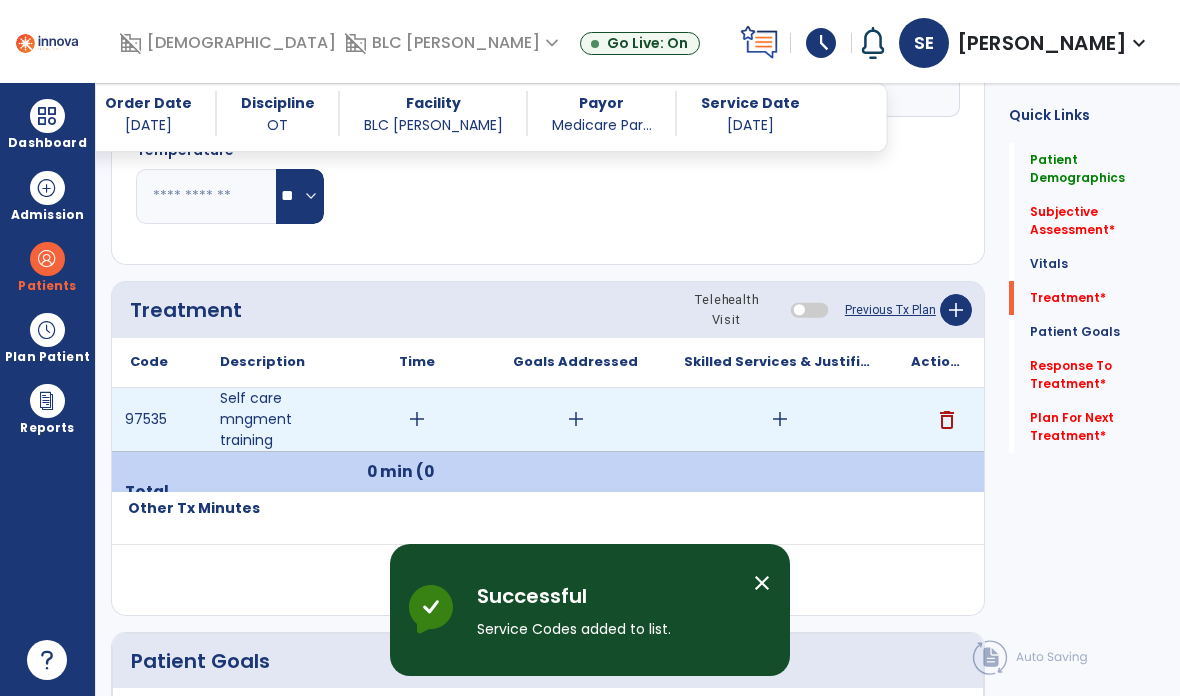 click on "add" at bounding box center (780, 419) 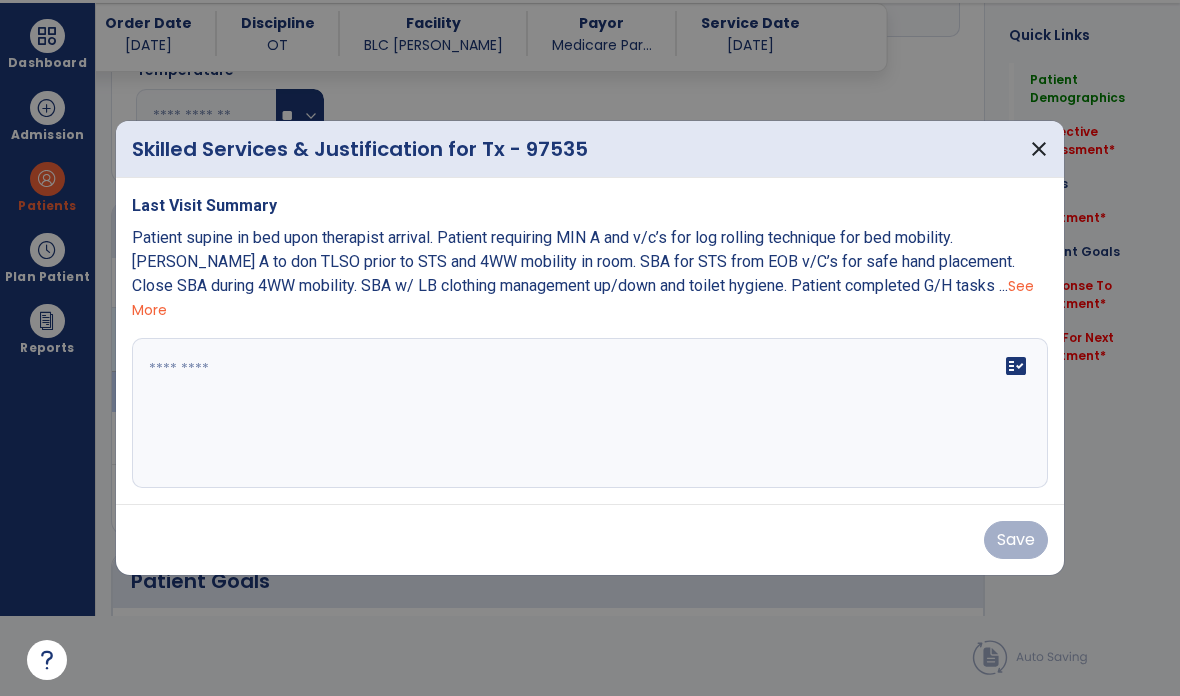 click at bounding box center (590, 413) 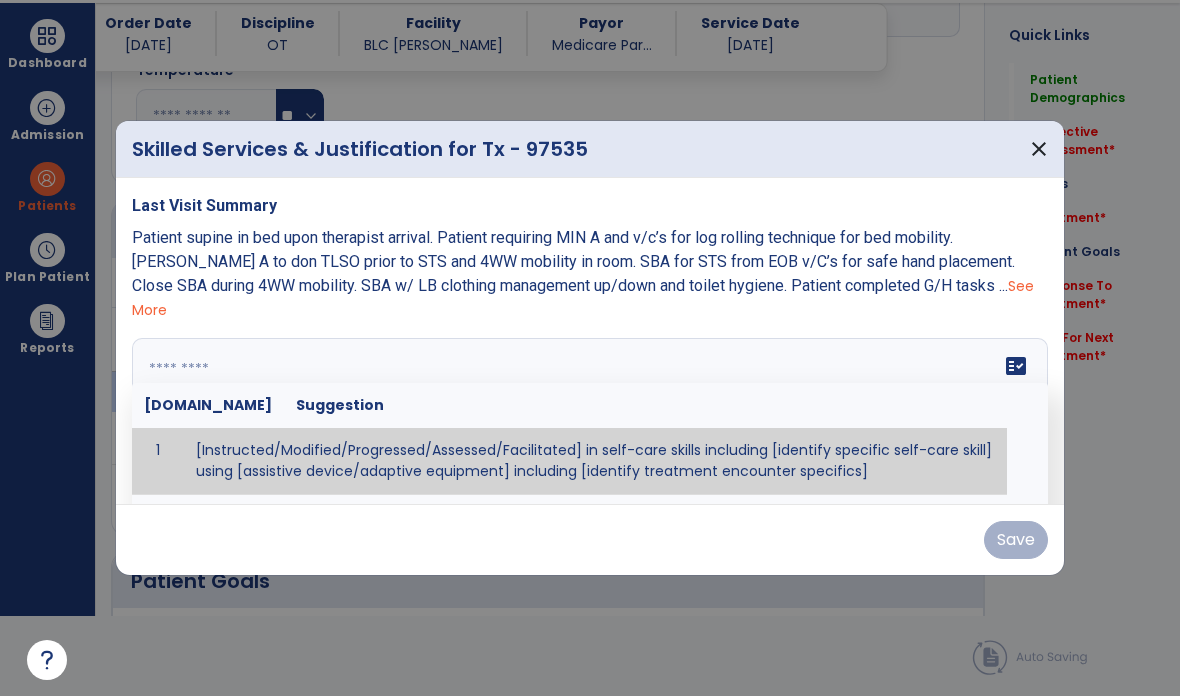 click at bounding box center (590, 413) 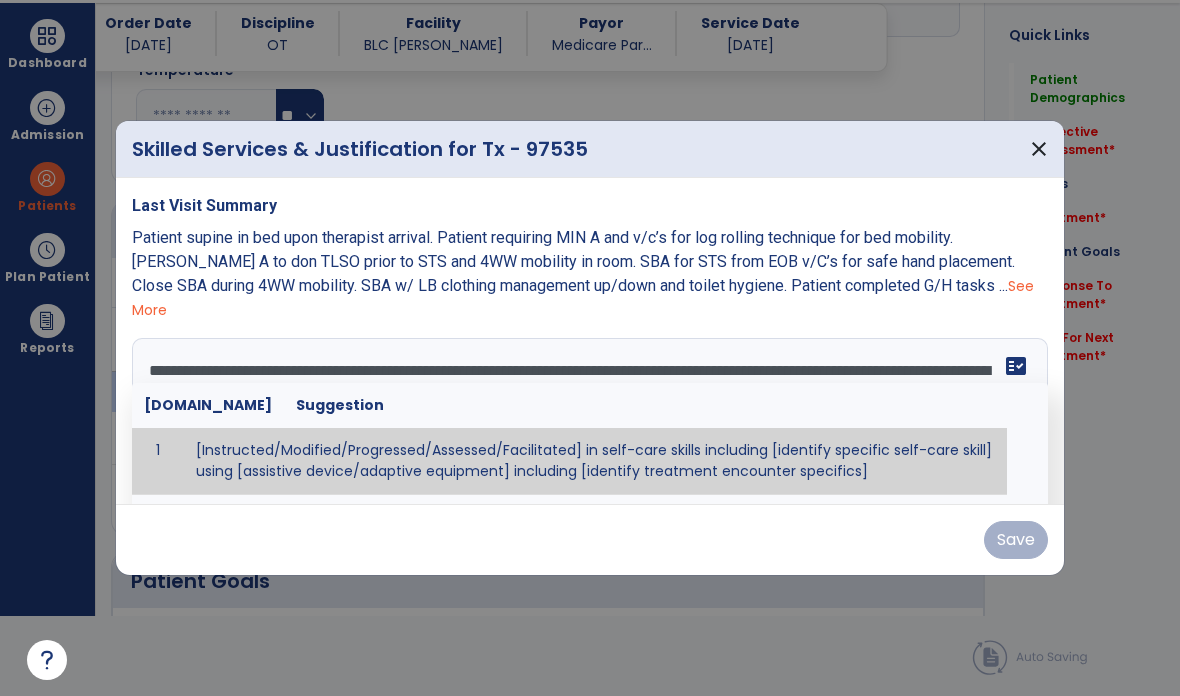 scroll, scrollTop: 72, scrollLeft: 0, axis: vertical 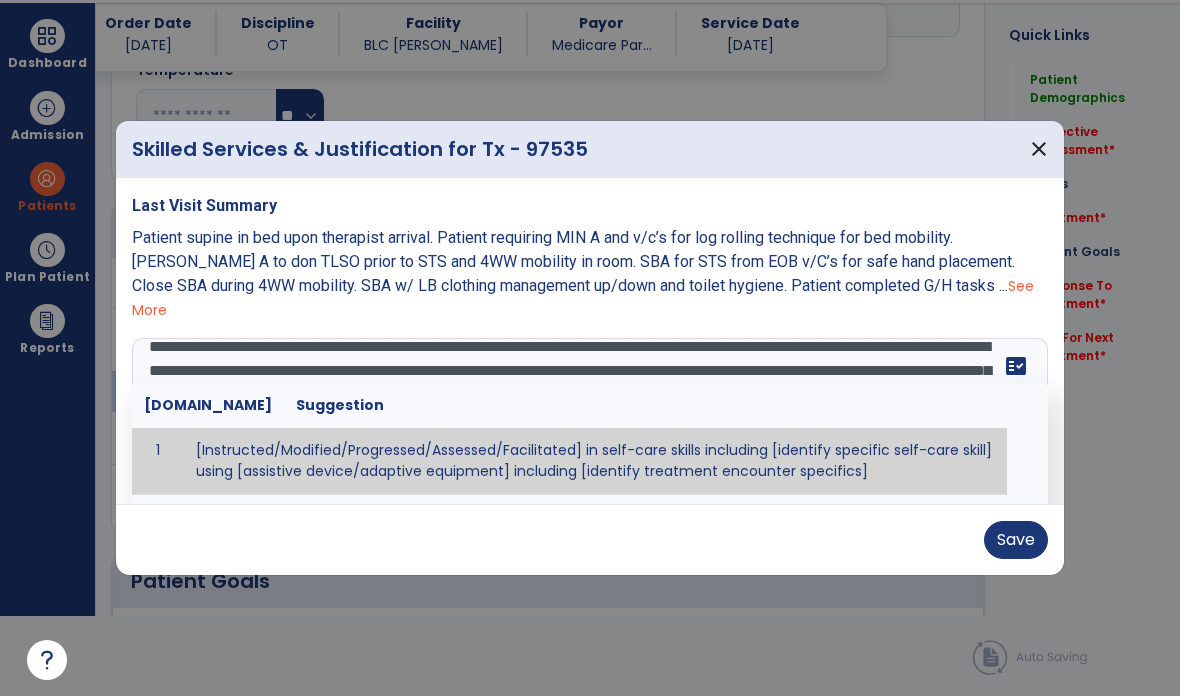 type on "**********" 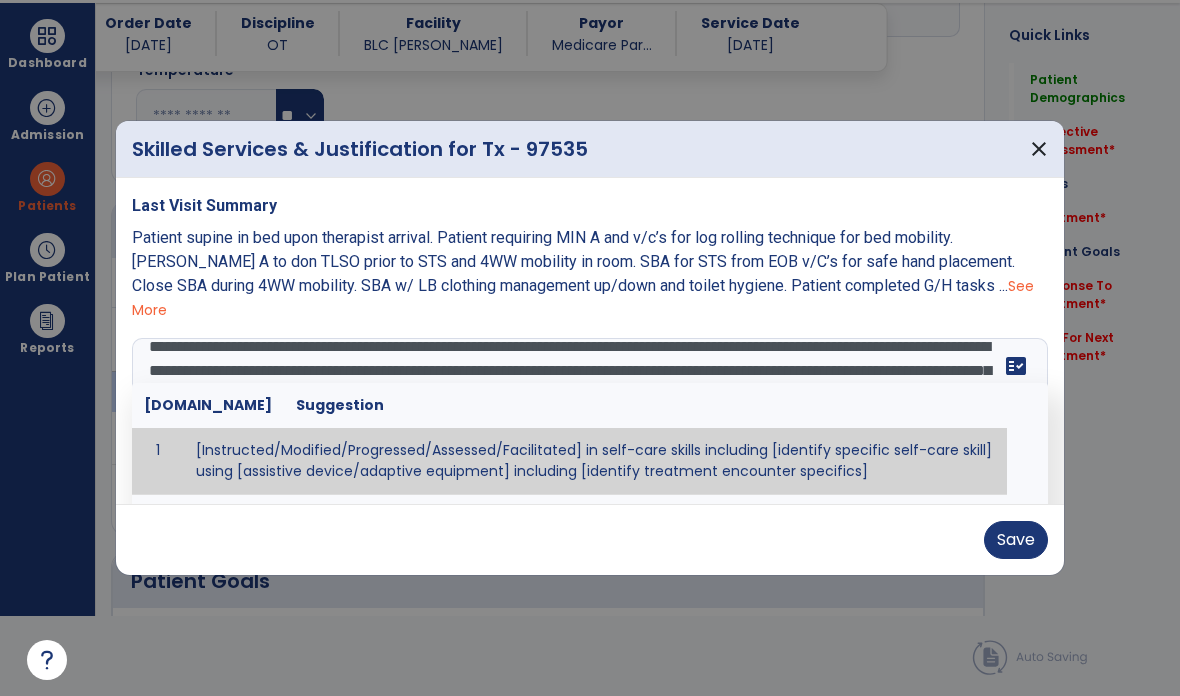 click on "Patient supine in bed upon therapist arrival. Patient requiring MIN A and v/c’s for log rolling technique for bed mobility. MAX A to don TLSO prior to STS and 4WW mobility in room. SBA for STS from EOB v/C’s for safe hand placement. Close SBA during 4WW mobility. SBA w/ LB clothing management up/down and toilet hygiene. Patient completed G/H tasks  ..." at bounding box center [573, 261] 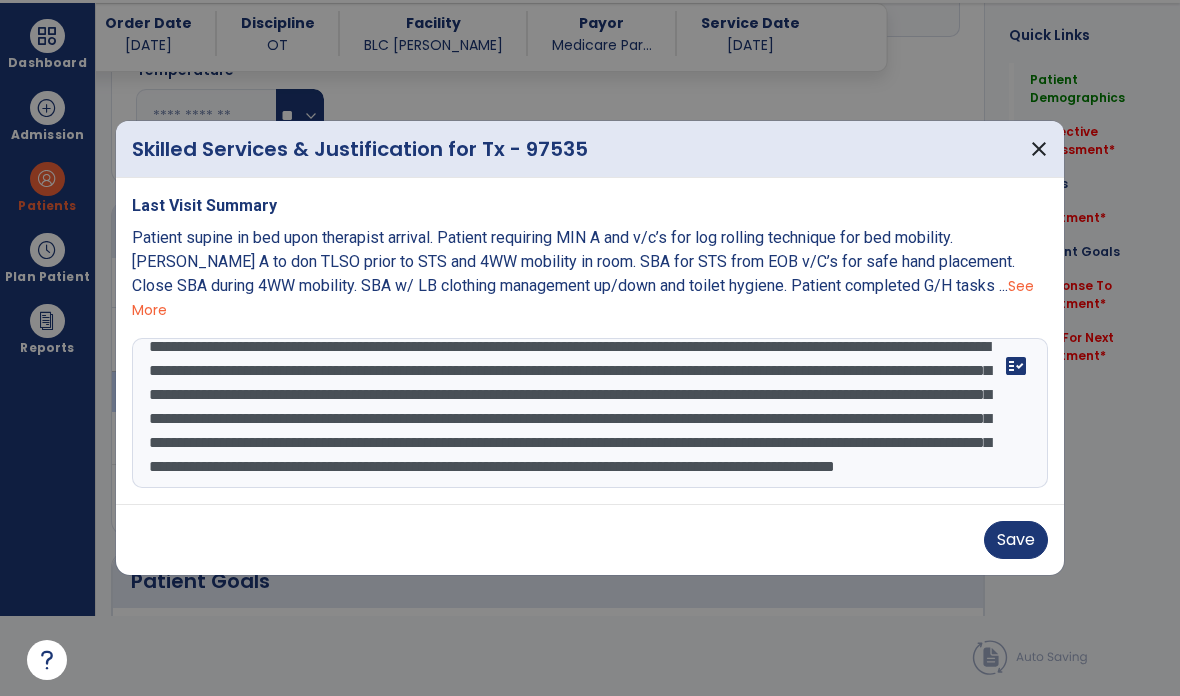 scroll, scrollTop: 28, scrollLeft: 0, axis: vertical 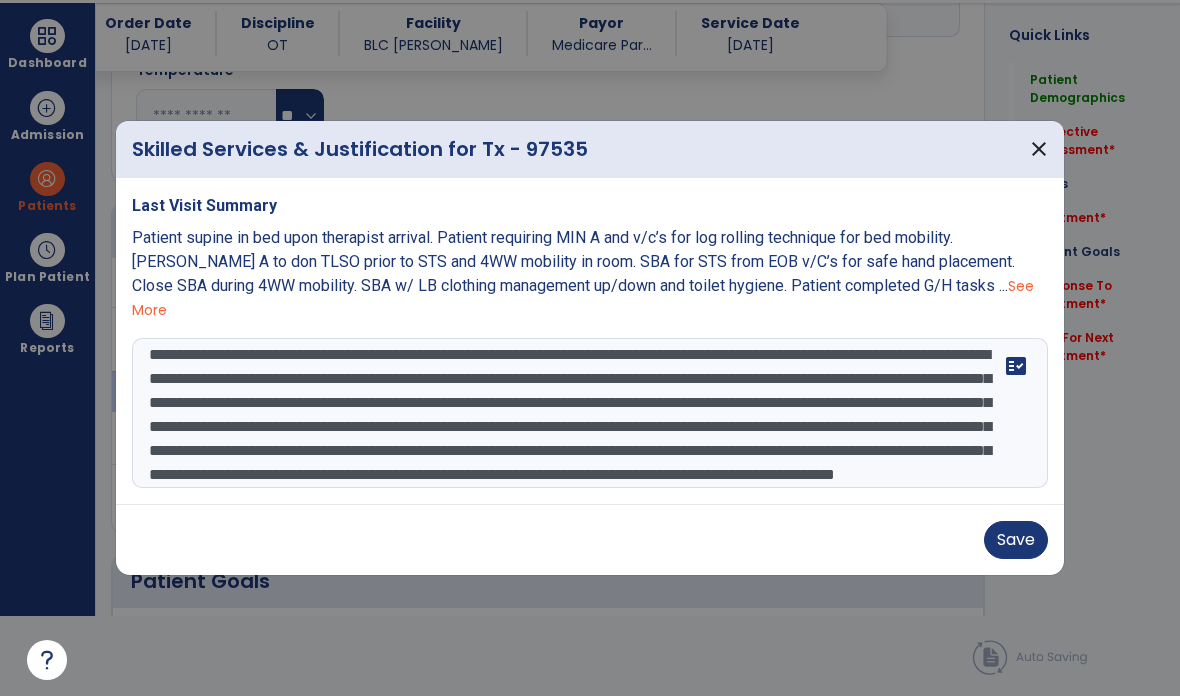 click on "Save" at bounding box center (1016, 540) 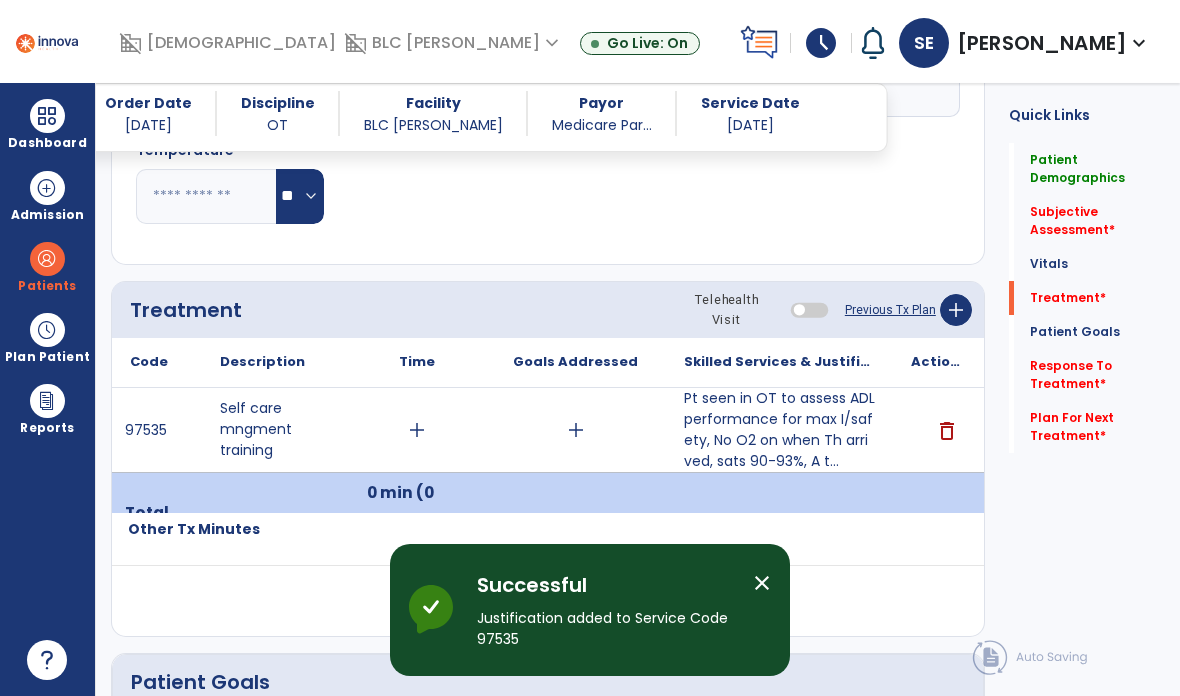 click on "add" at bounding box center [417, 430] 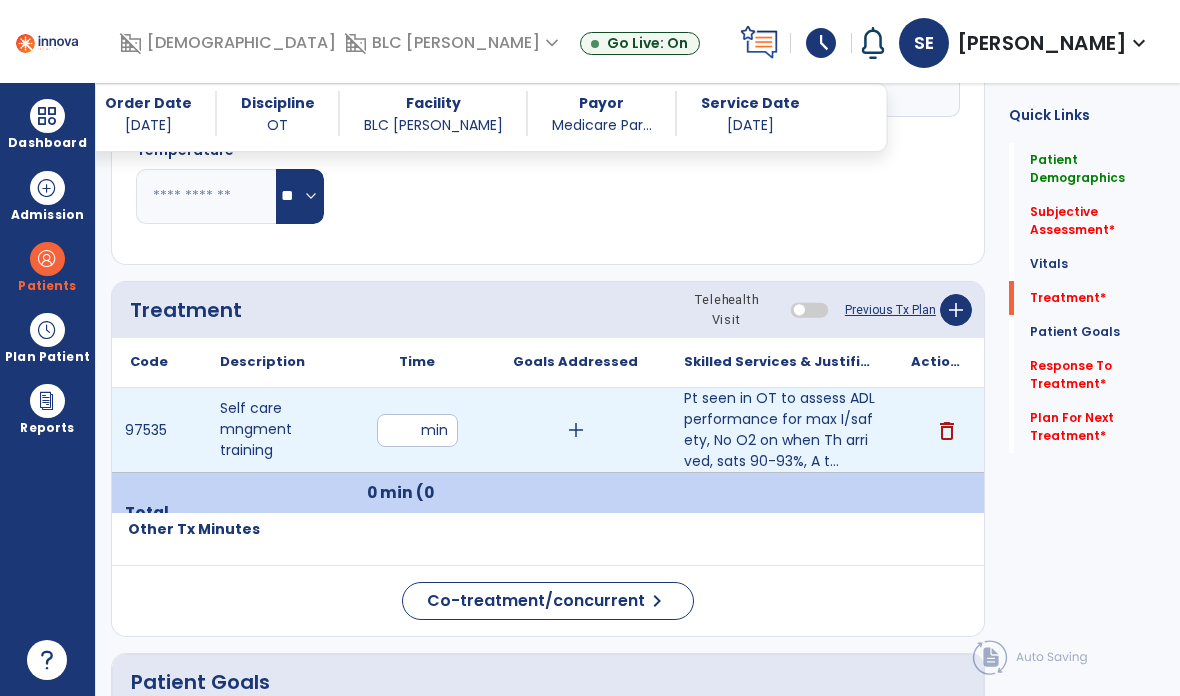 type on "**" 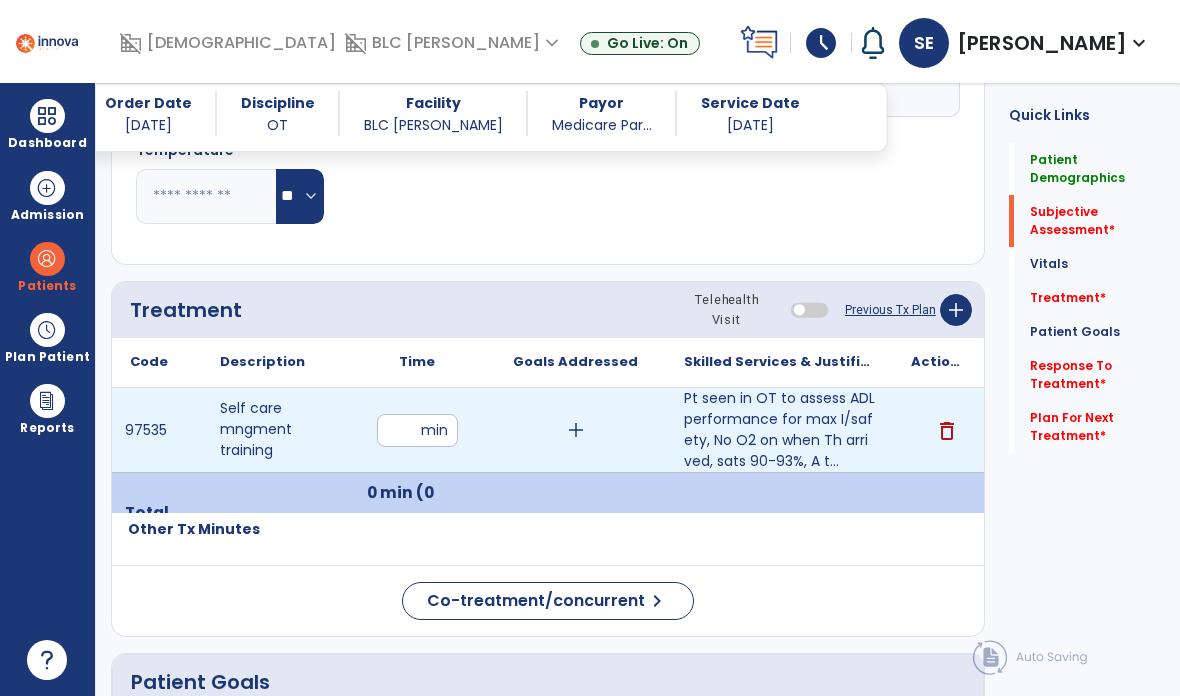 click on "Subjective Assessment   *" 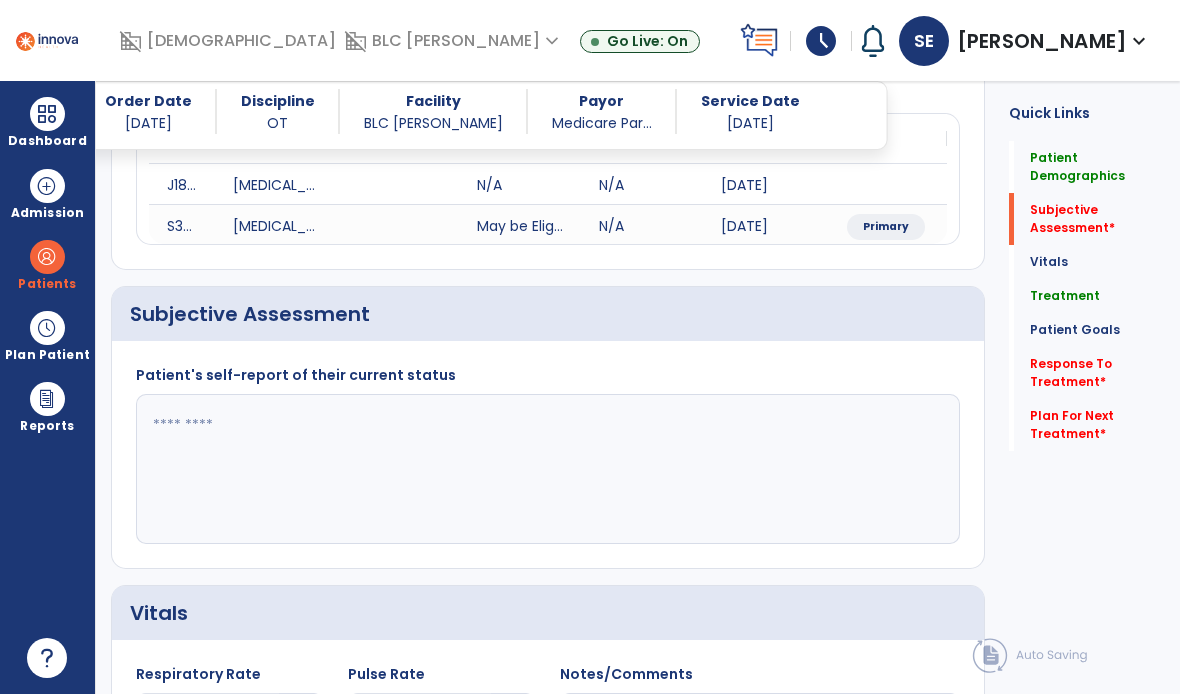 click 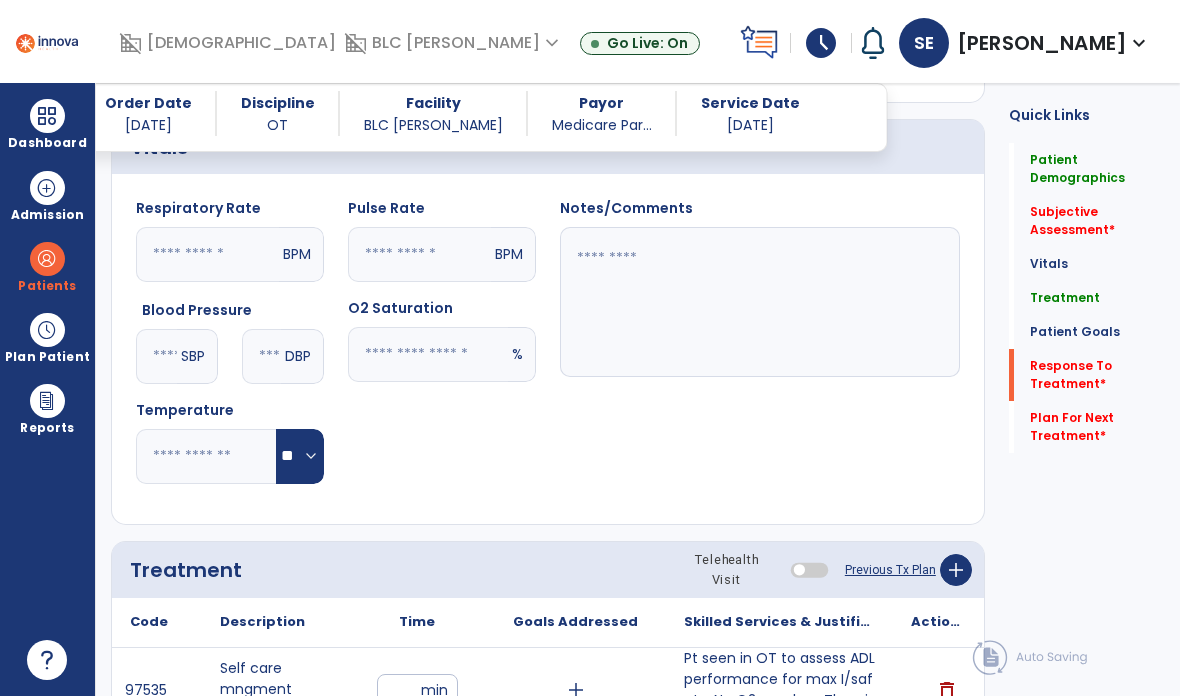 type on "**********" 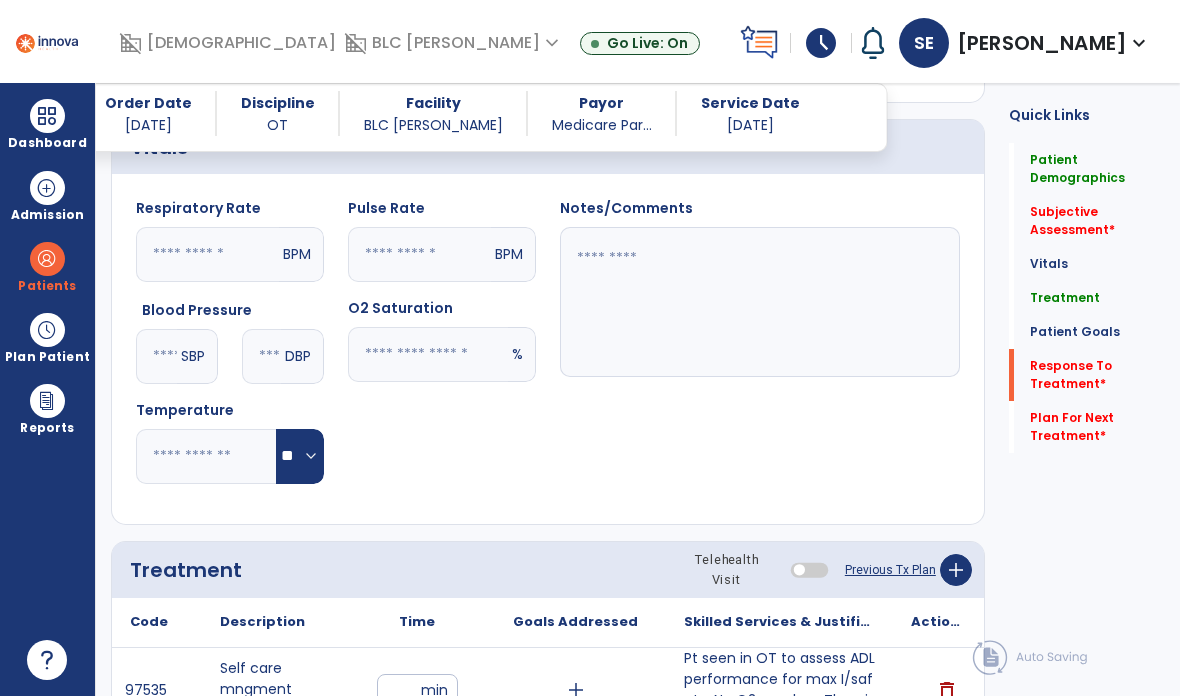 click on "Response To Treatment   *" 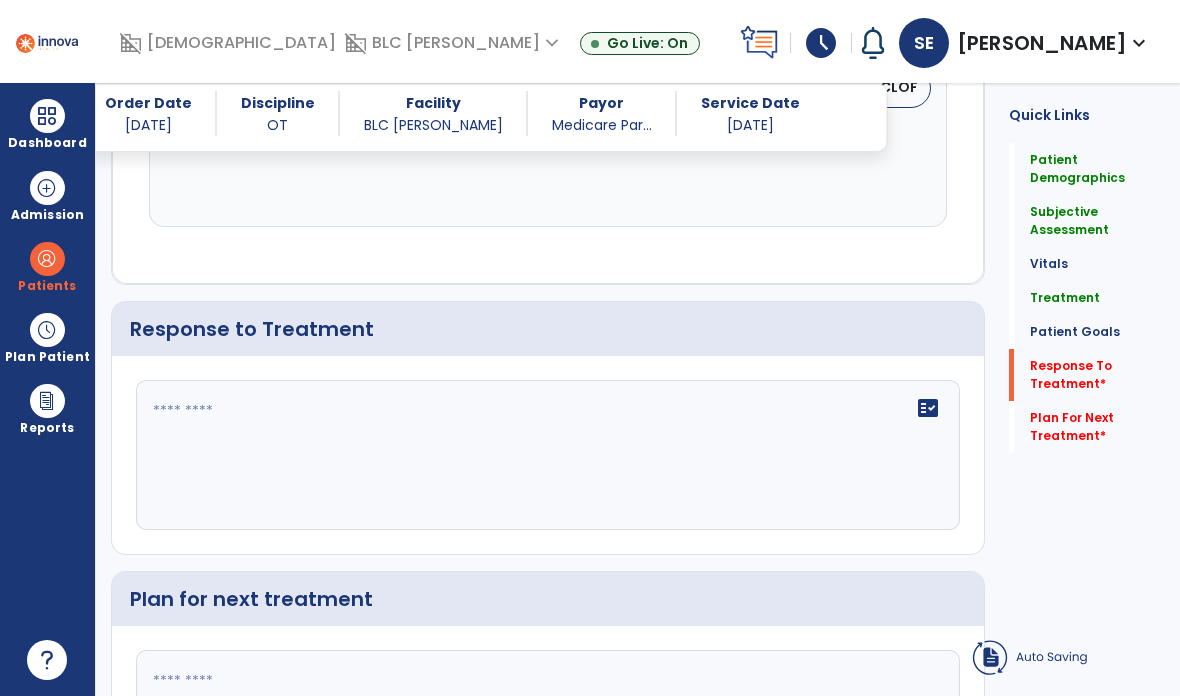 click 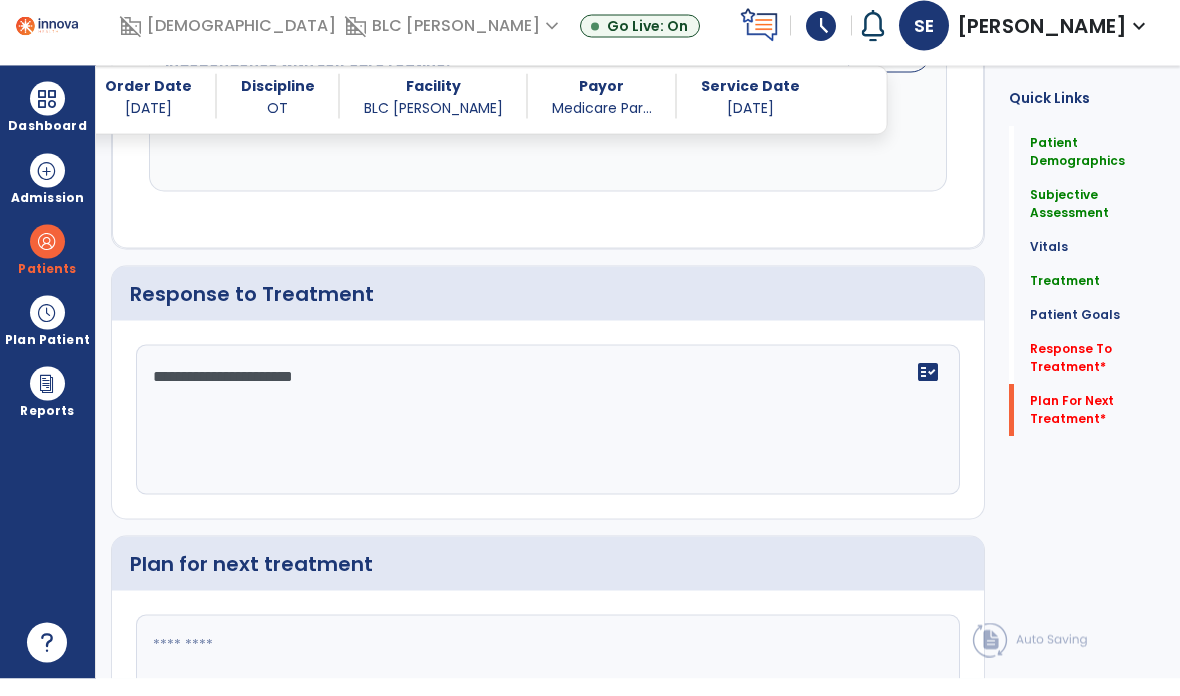 type on "**********" 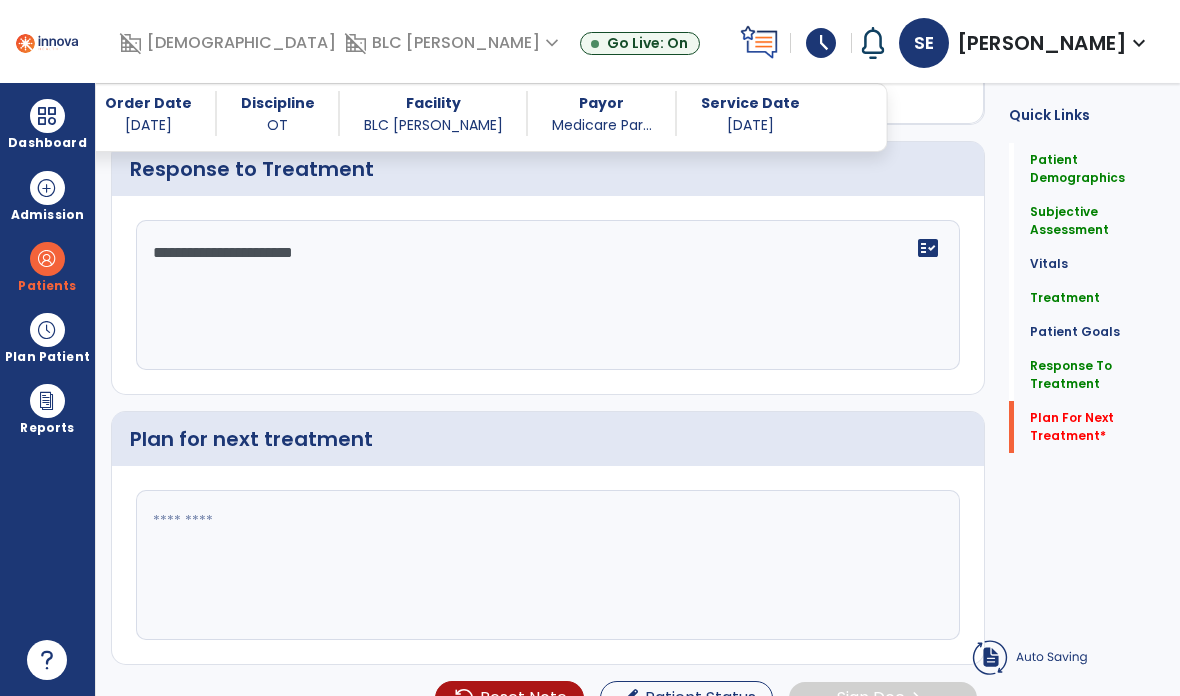 scroll, scrollTop: 2462, scrollLeft: 0, axis: vertical 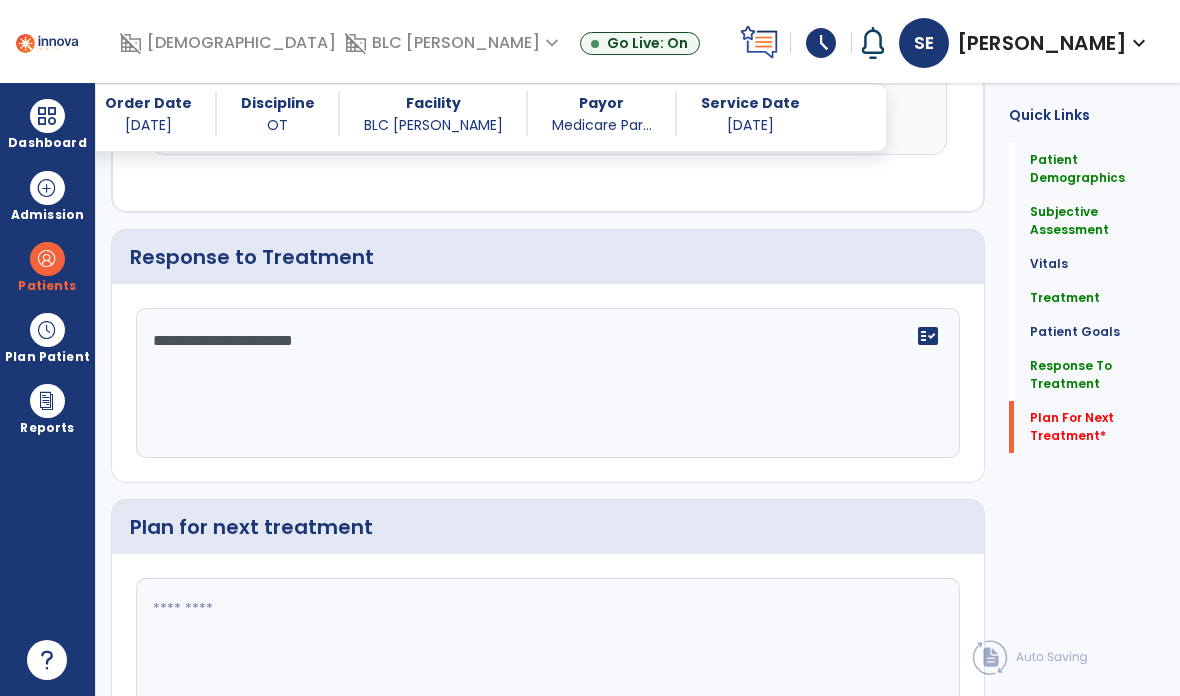 click 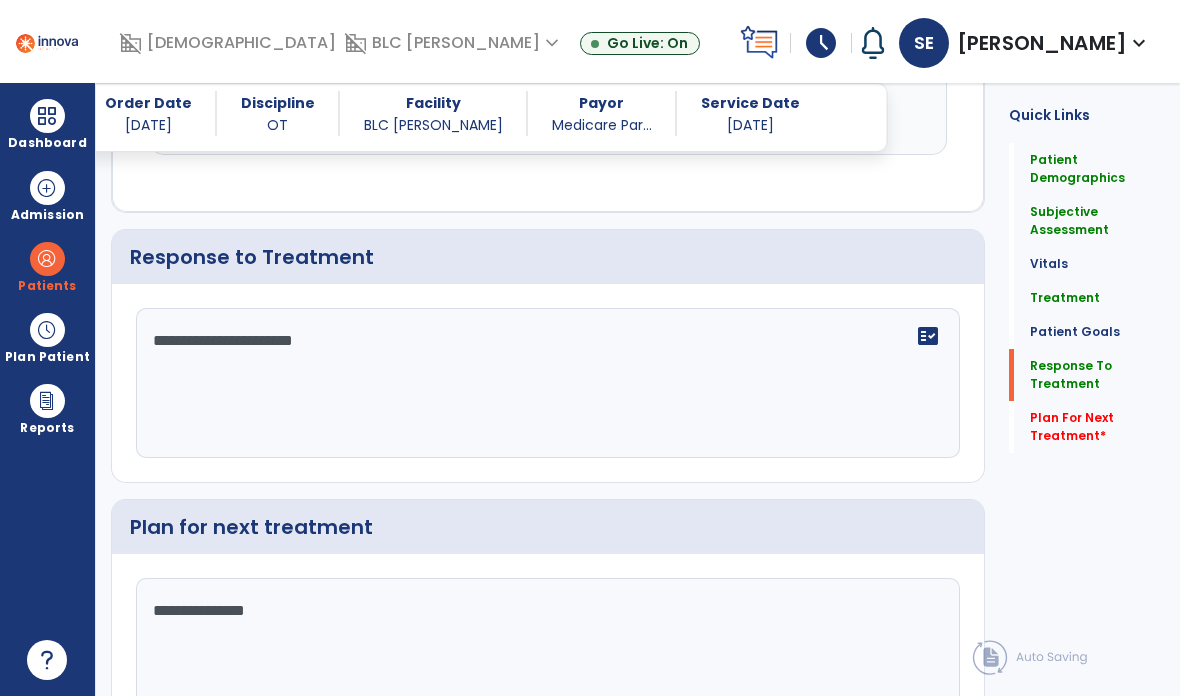 type on "**********" 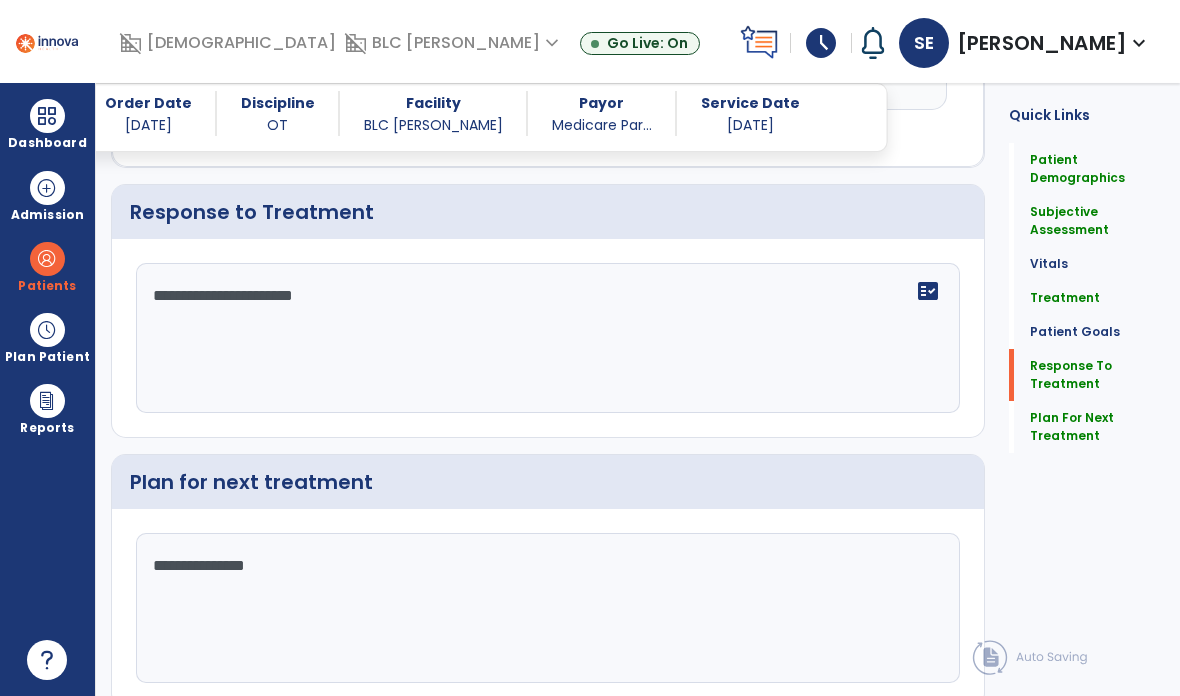 scroll, scrollTop: 2506, scrollLeft: 0, axis: vertical 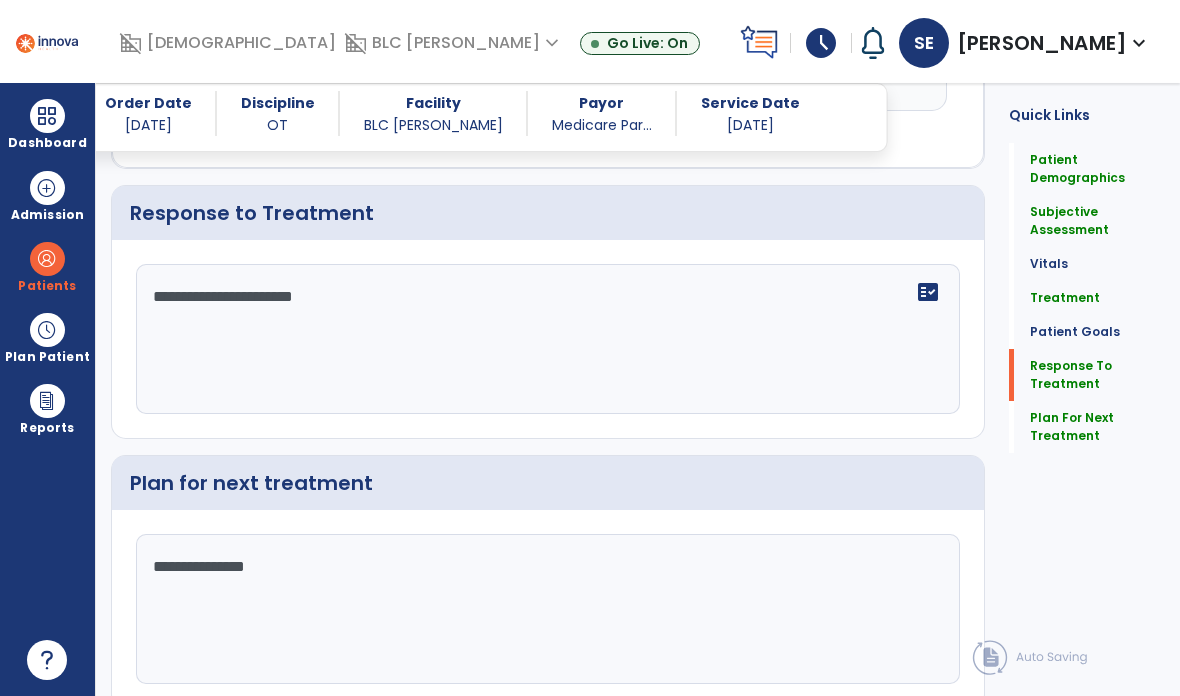 click on "Sign Doc  chevron_right" 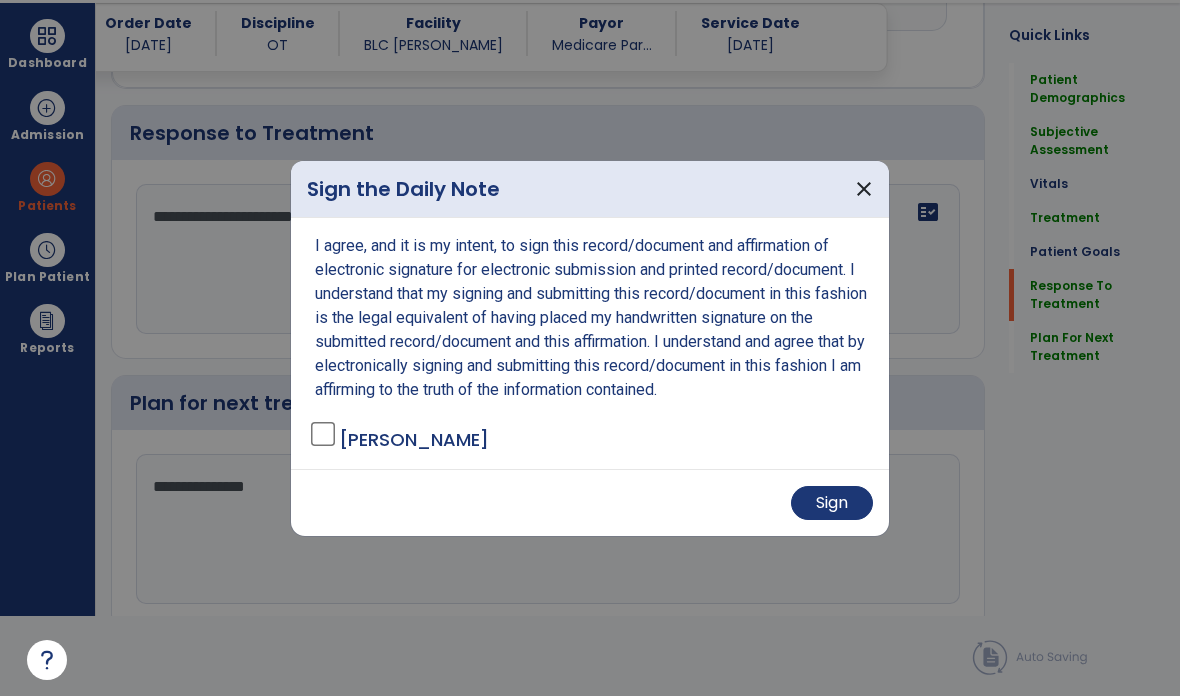 click on "Sign" at bounding box center [832, 503] 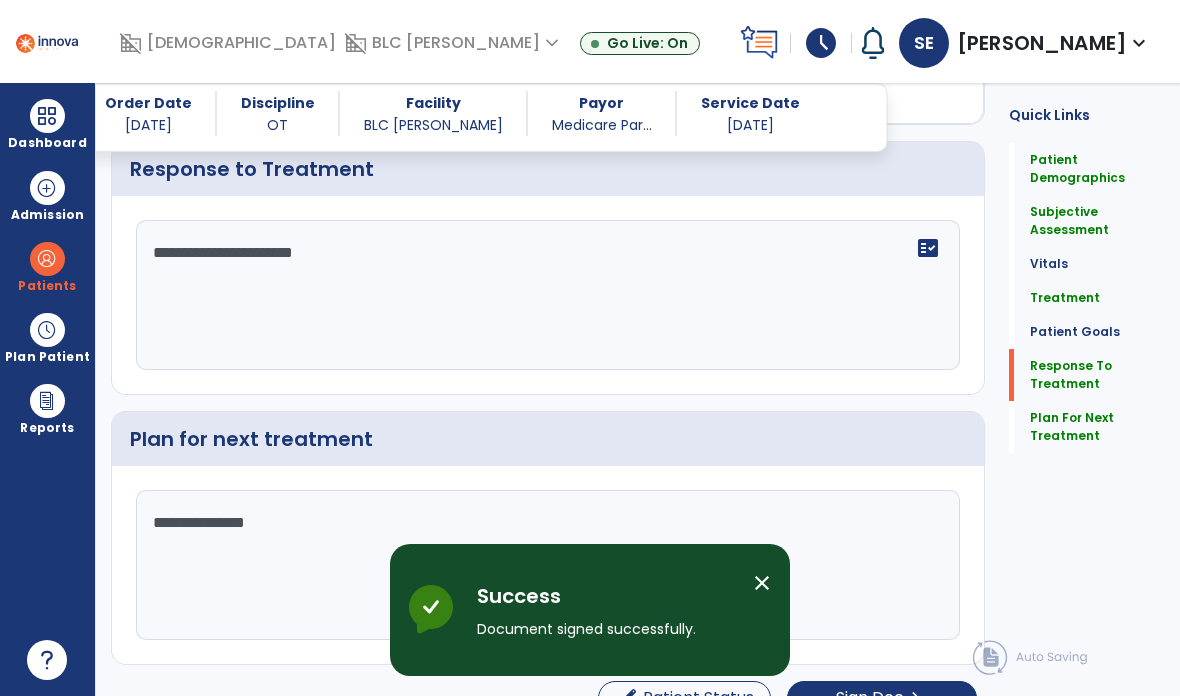 scroll, scrollTop: 0, scrollLeft: 0, axis: both 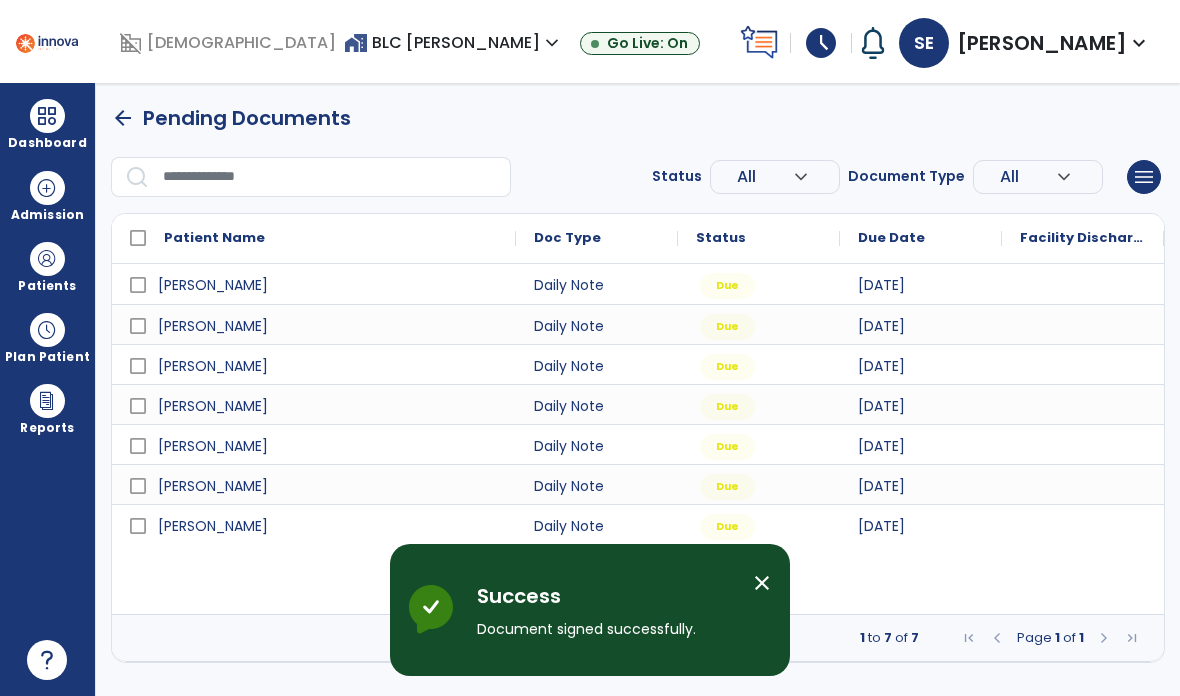 click at bounding box center [47, 259] 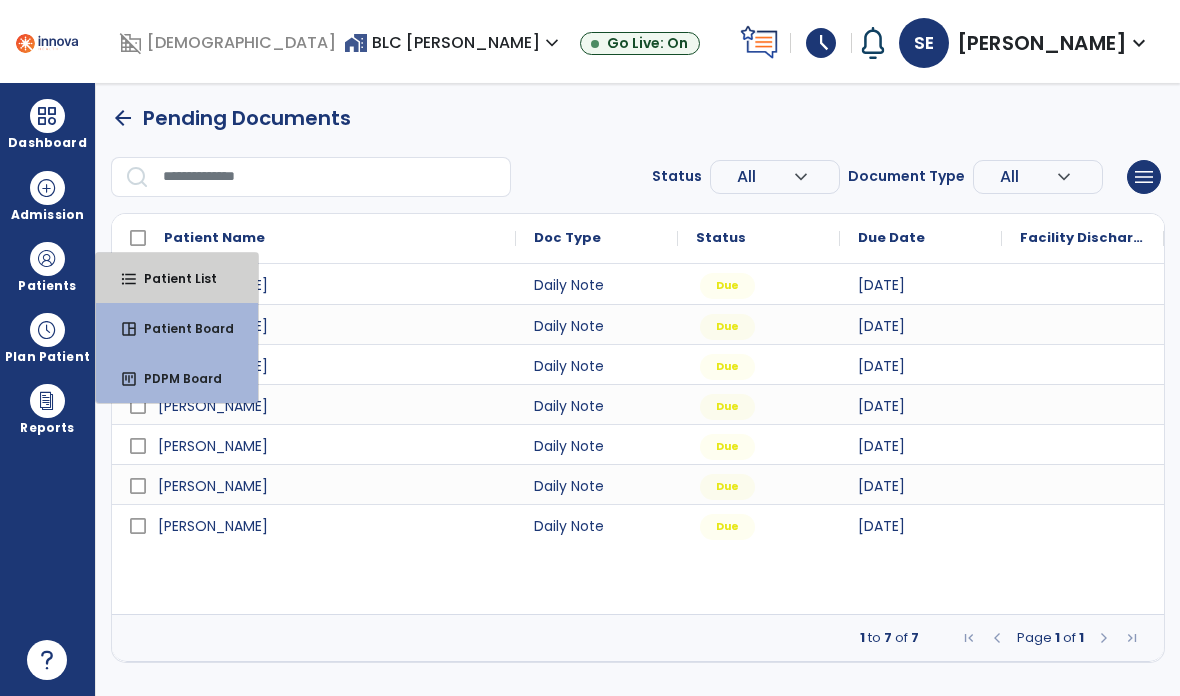 click on "format_list_bulleted  Patient List" at bounding box center [177, 278] 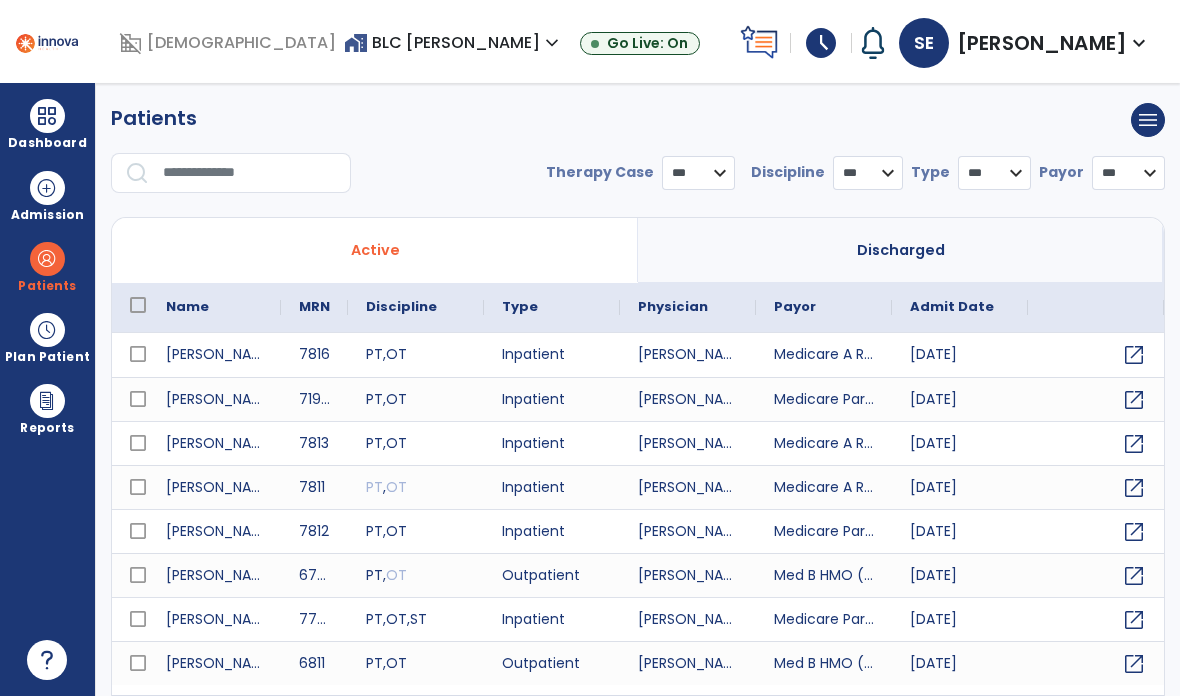select on "***" 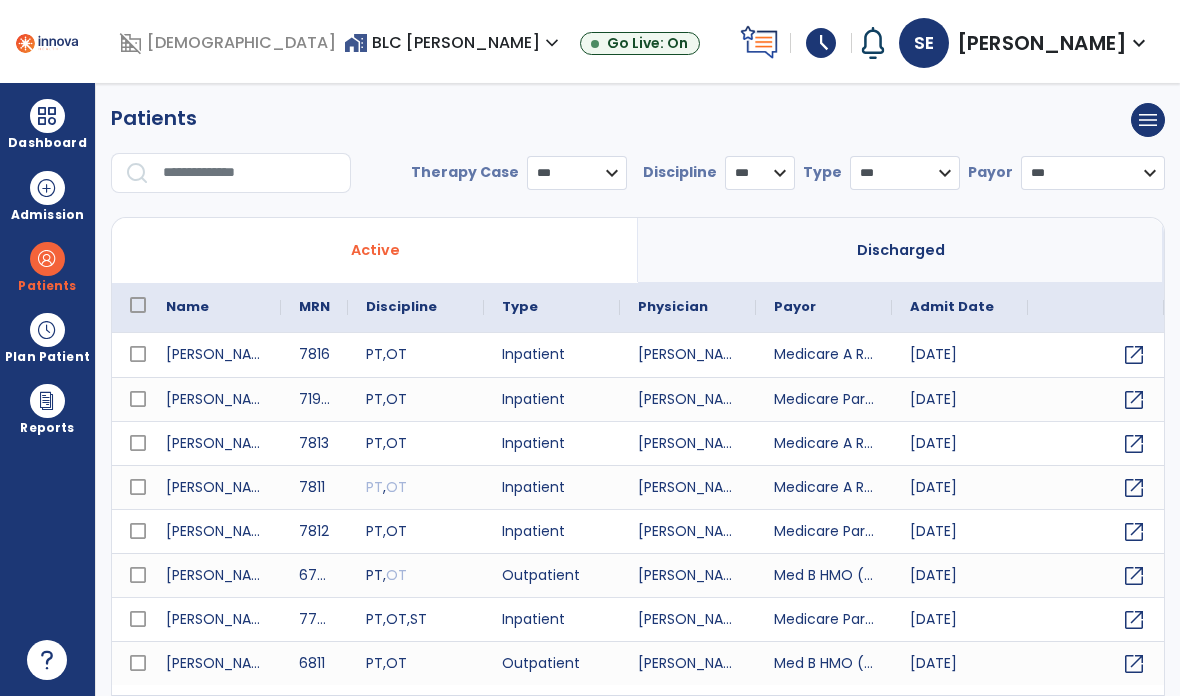 click at bounding box center (250, 173) 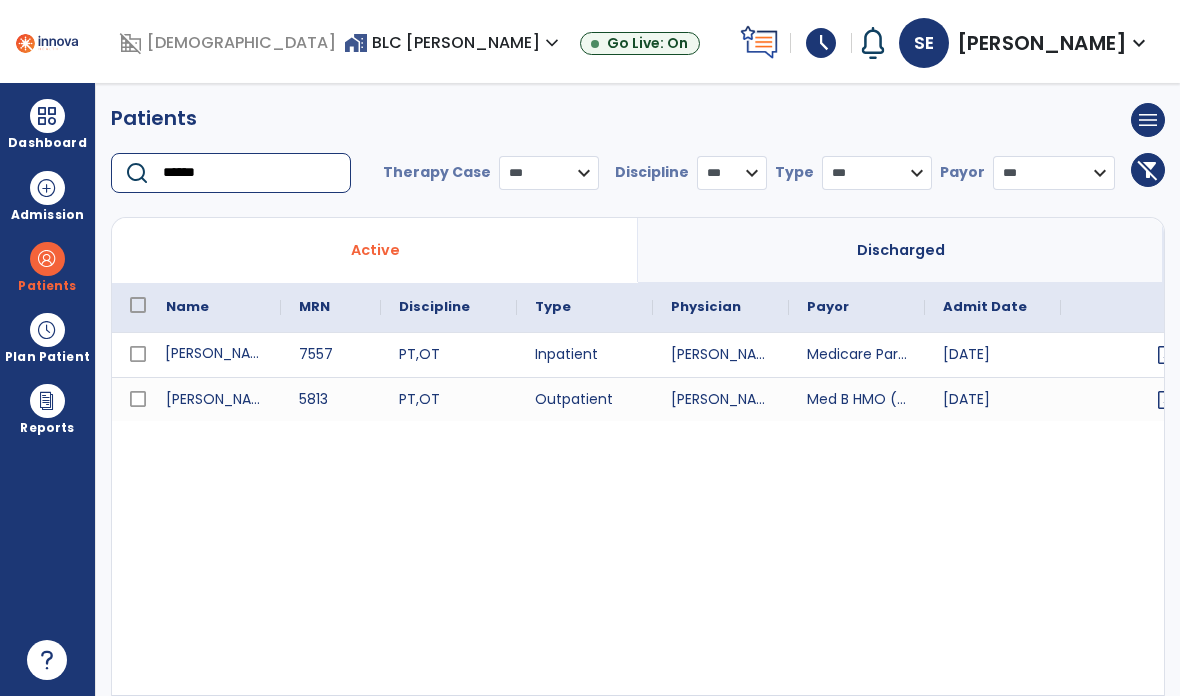 scroll, scrollTop: 0, scrollLeft: 35, axis: horizontal 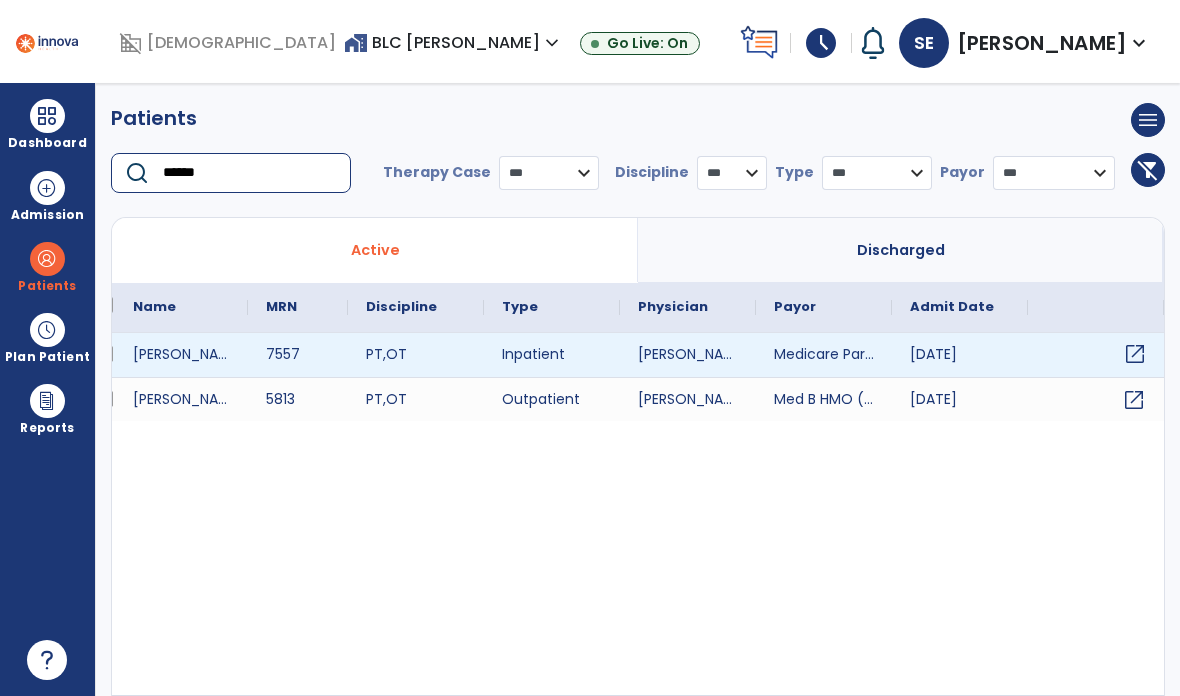 type on "******" 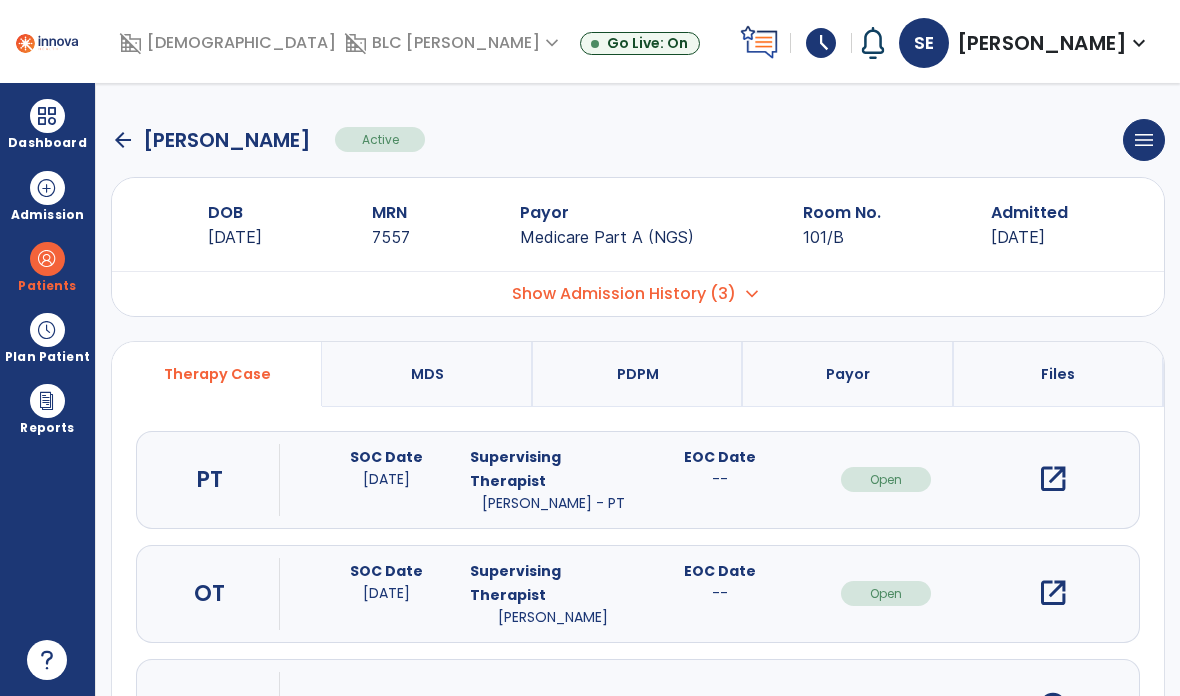click on "open_in_new" at bounding box center [1053, 593] 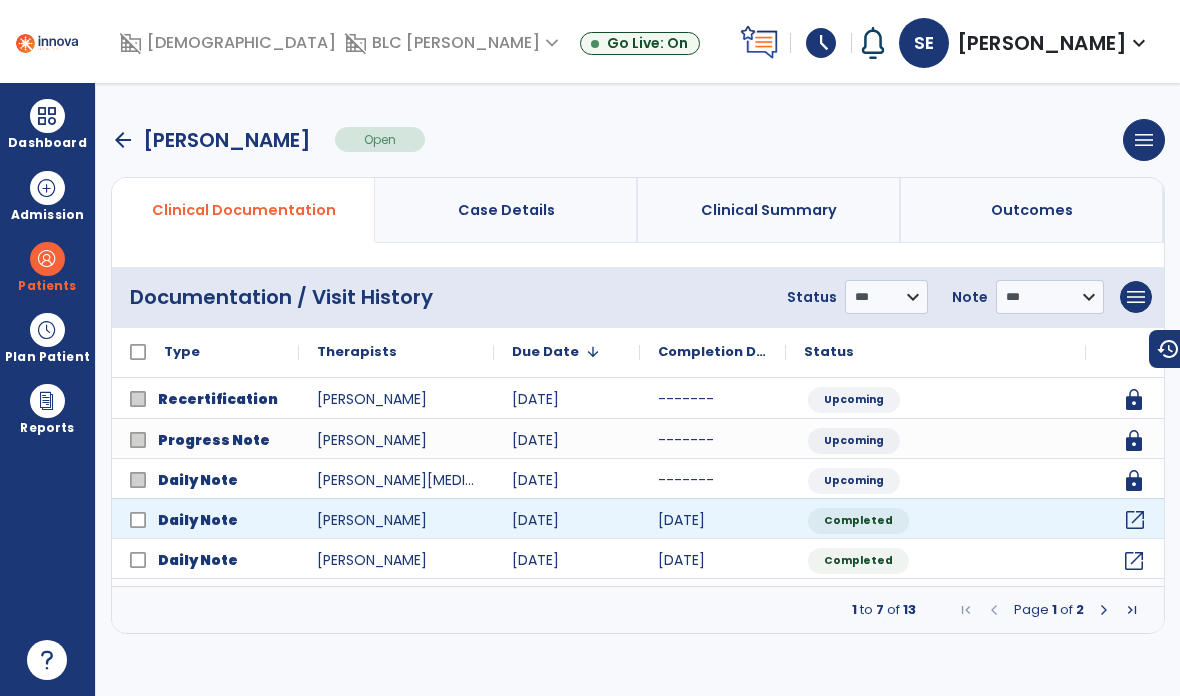 click on "open_in_new" 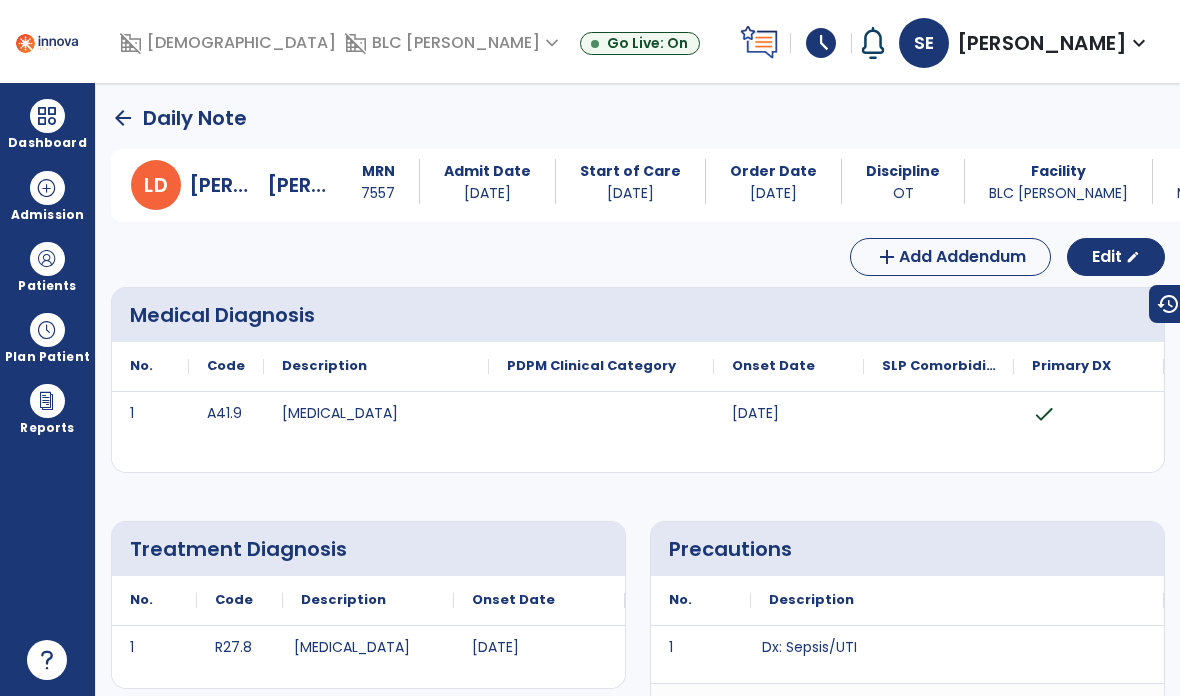 click on "Edit" 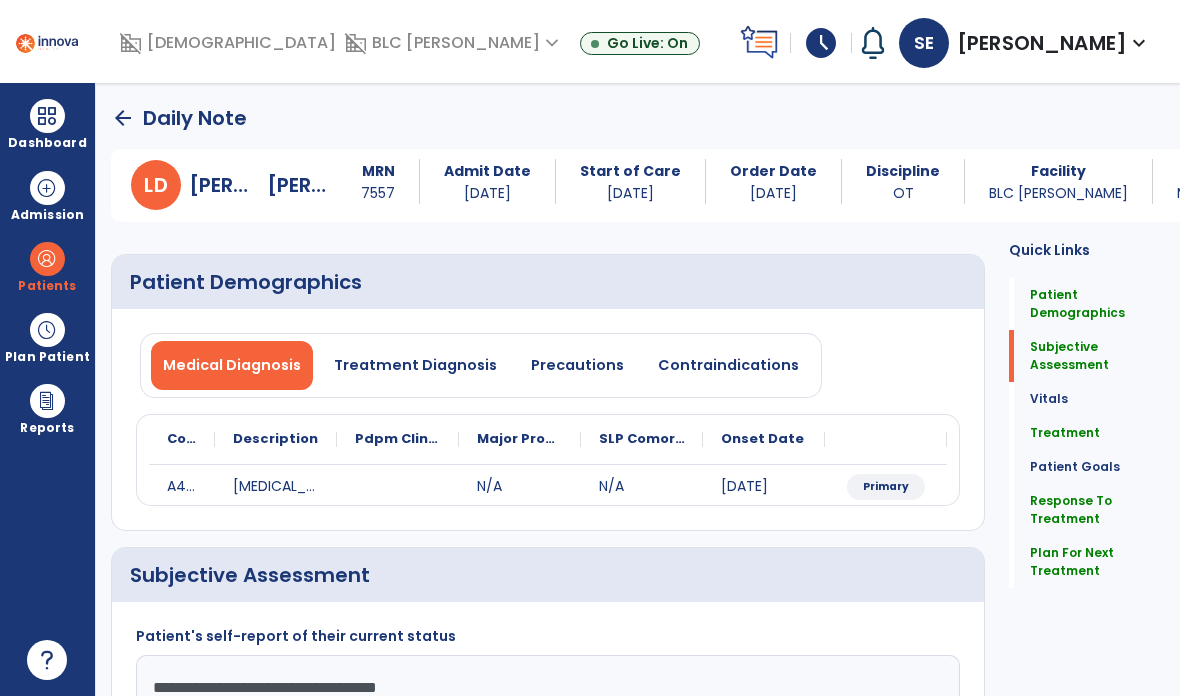 scroll, scrollTop: 0, scrollLeft: 0, axis: both 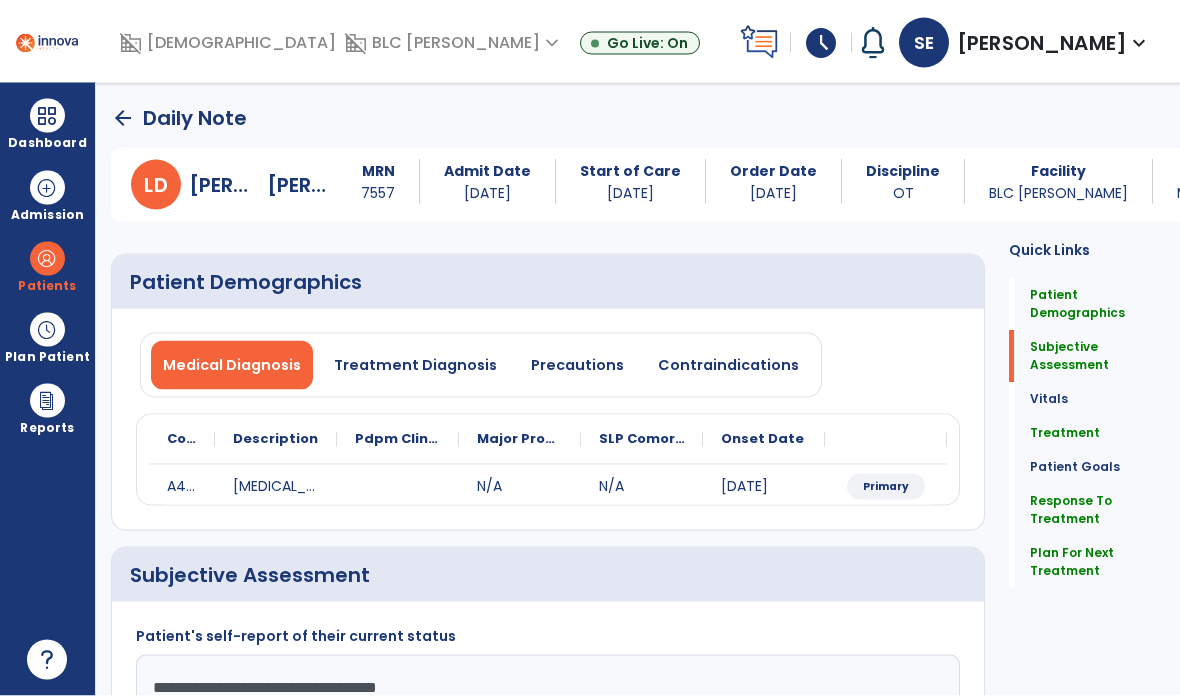 click on "Patient Goals" 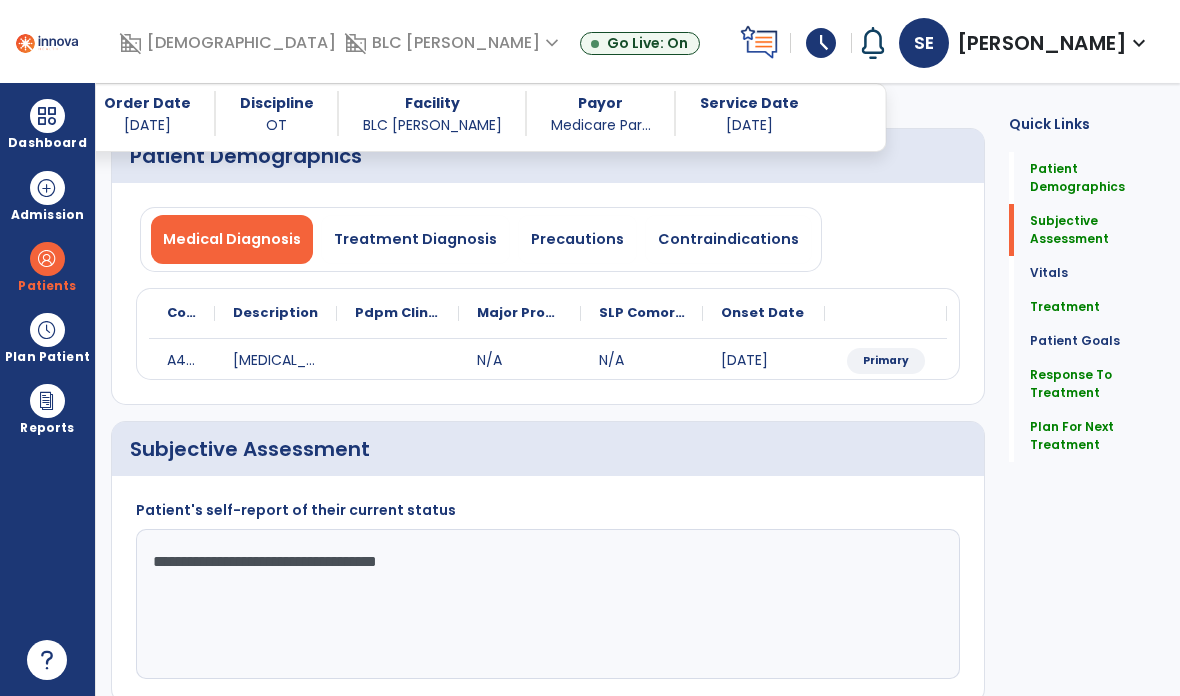 scroll, scrollTop: 251, scrollLeft: 0, axis: vertical 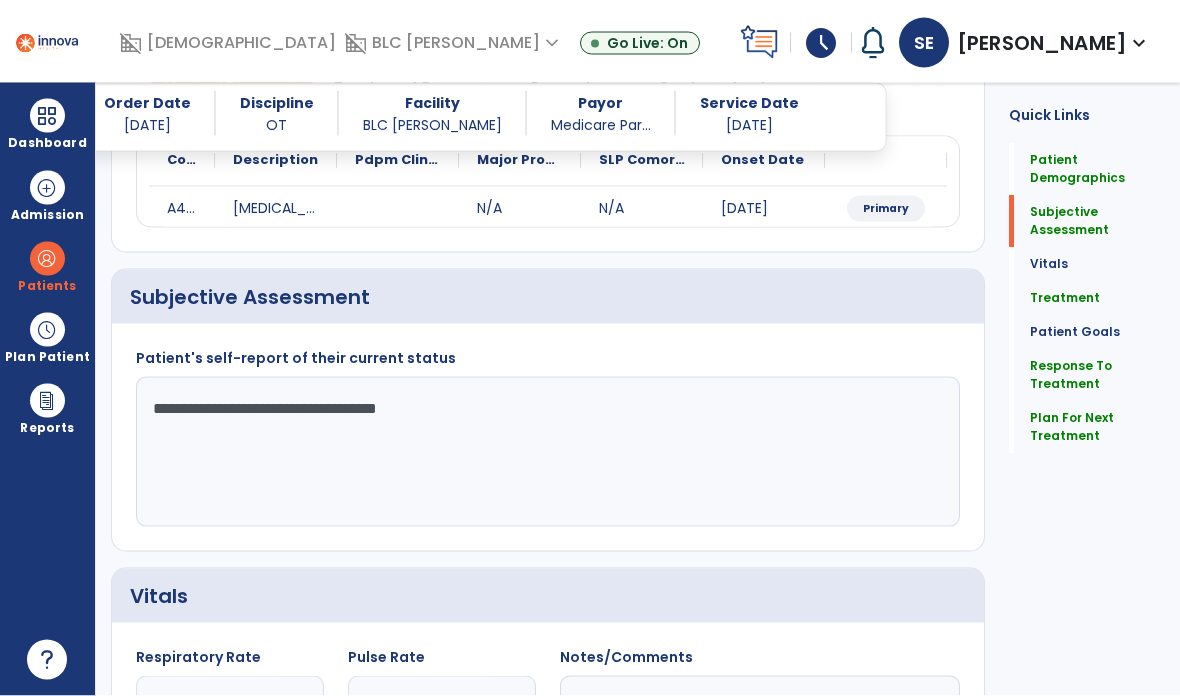 click on "**********" 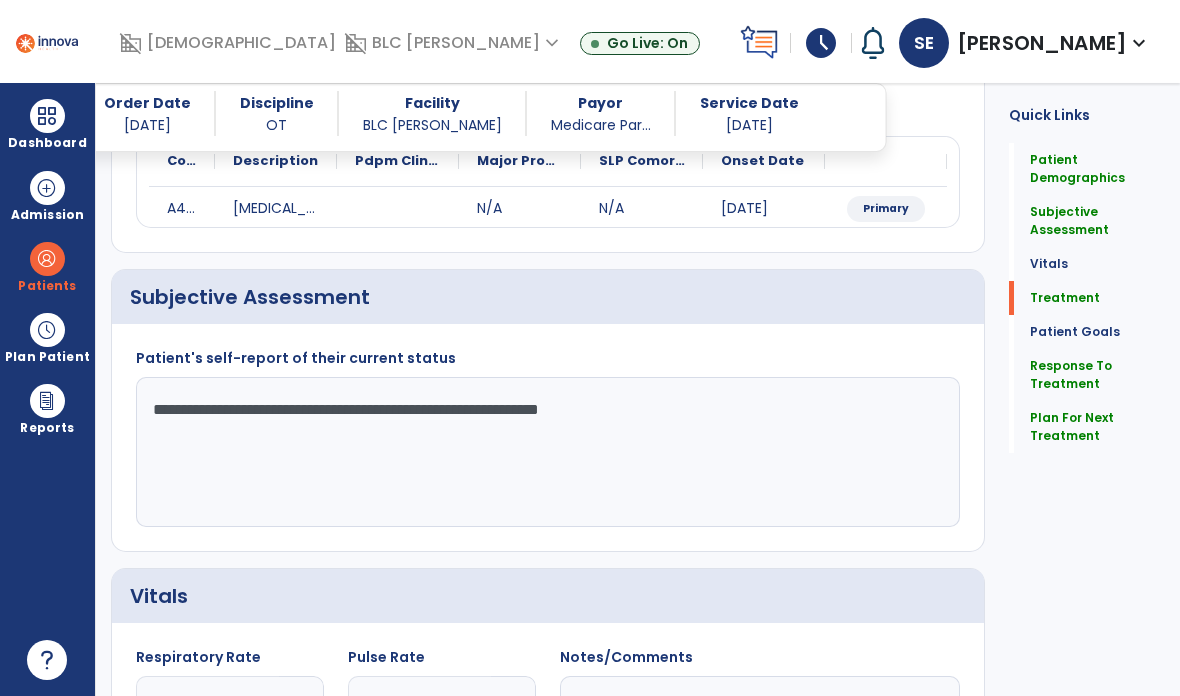 type on "**********" 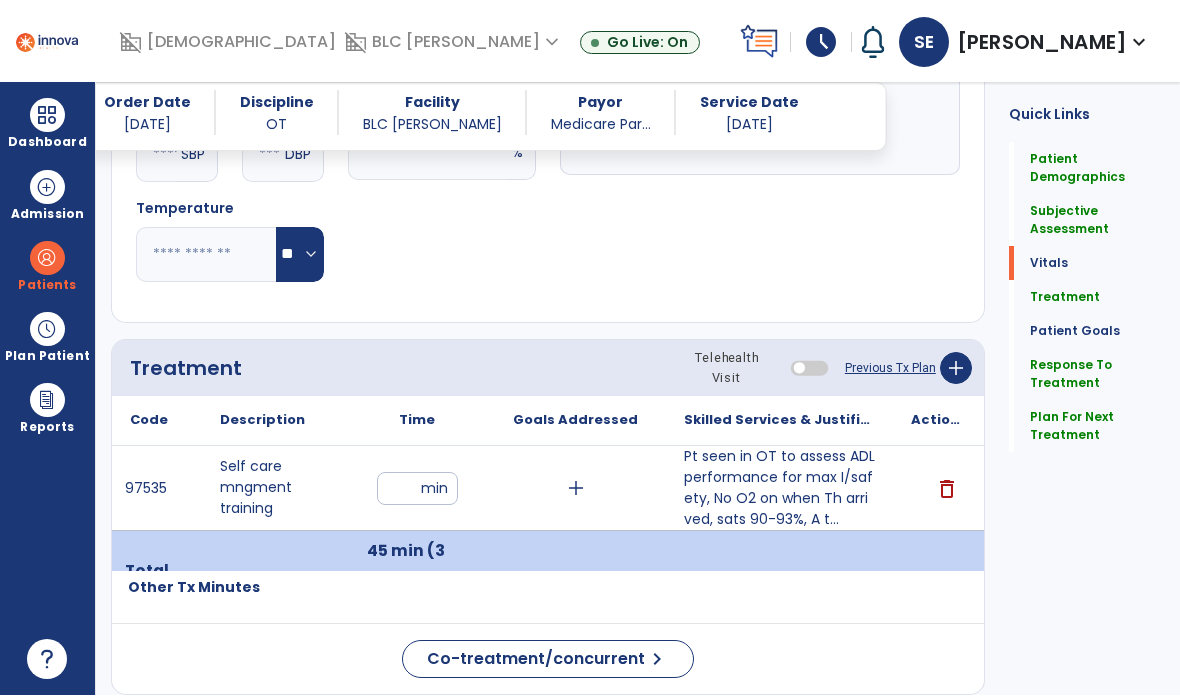 scroll, scrollTop: 999, scrollLeft: 0, axis: vertical 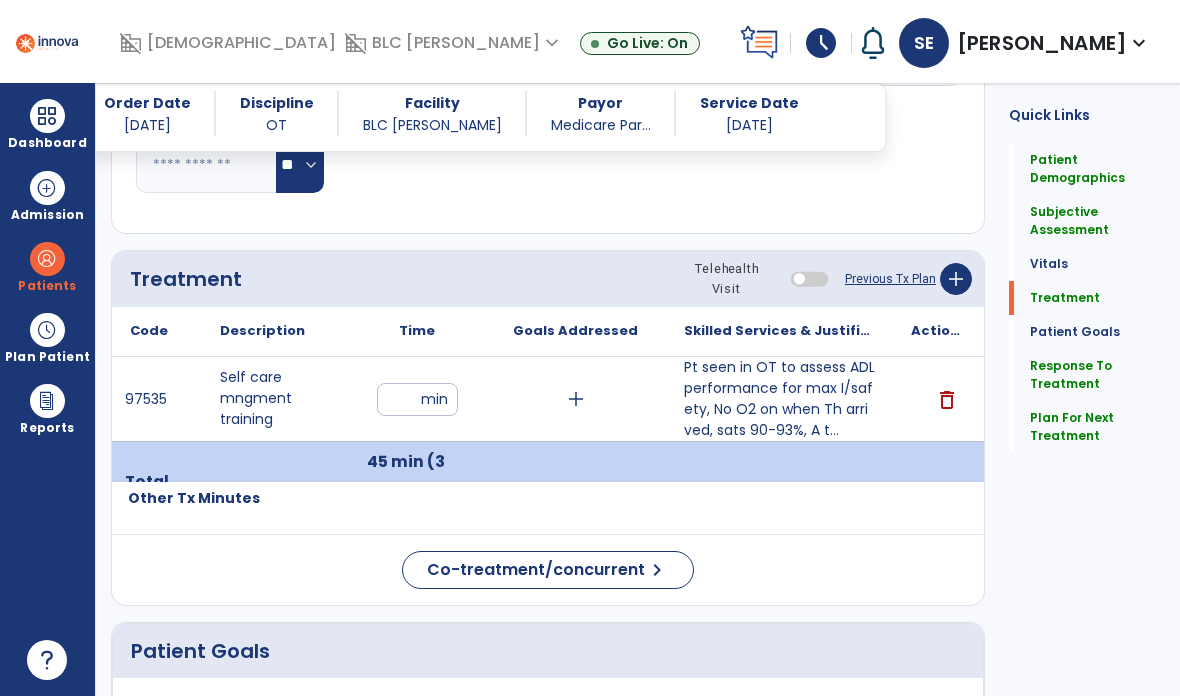 click on "**" at bounding box center (417, 399) 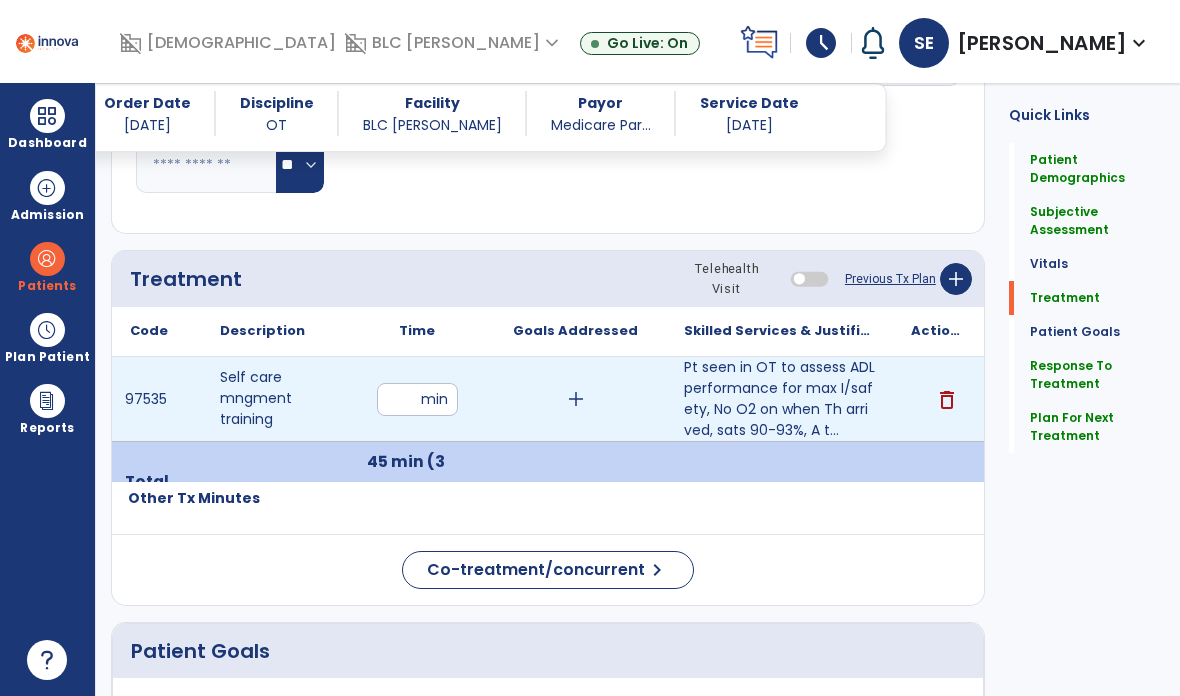 type on "*" 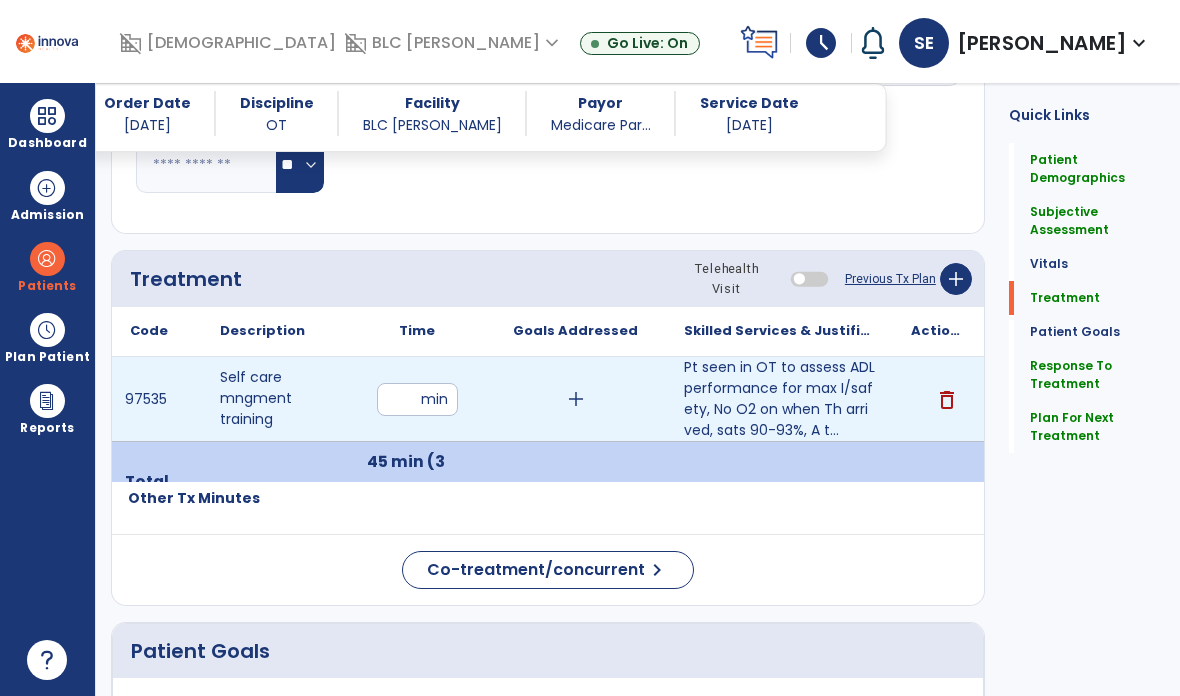 type on "**" 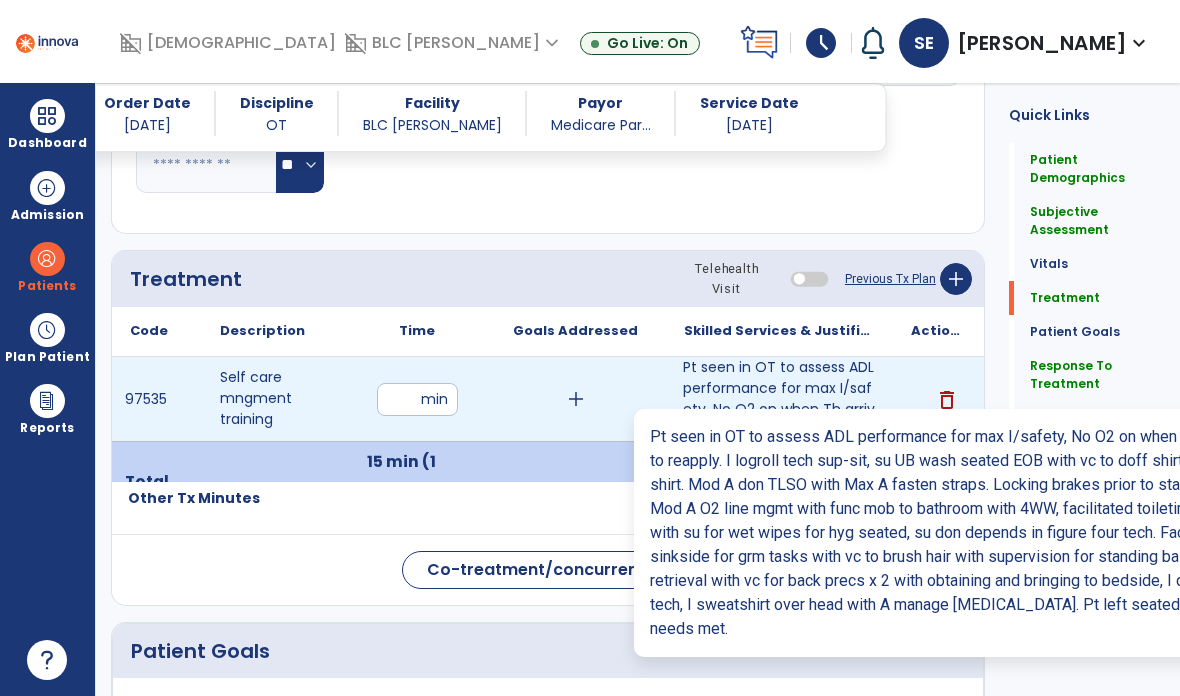 click on "Pt seen in OT to assess ADL performance for max I/safety, No O2 on when Th arrived, sats 90-93%, A t..." at bounding box center (779, 399) 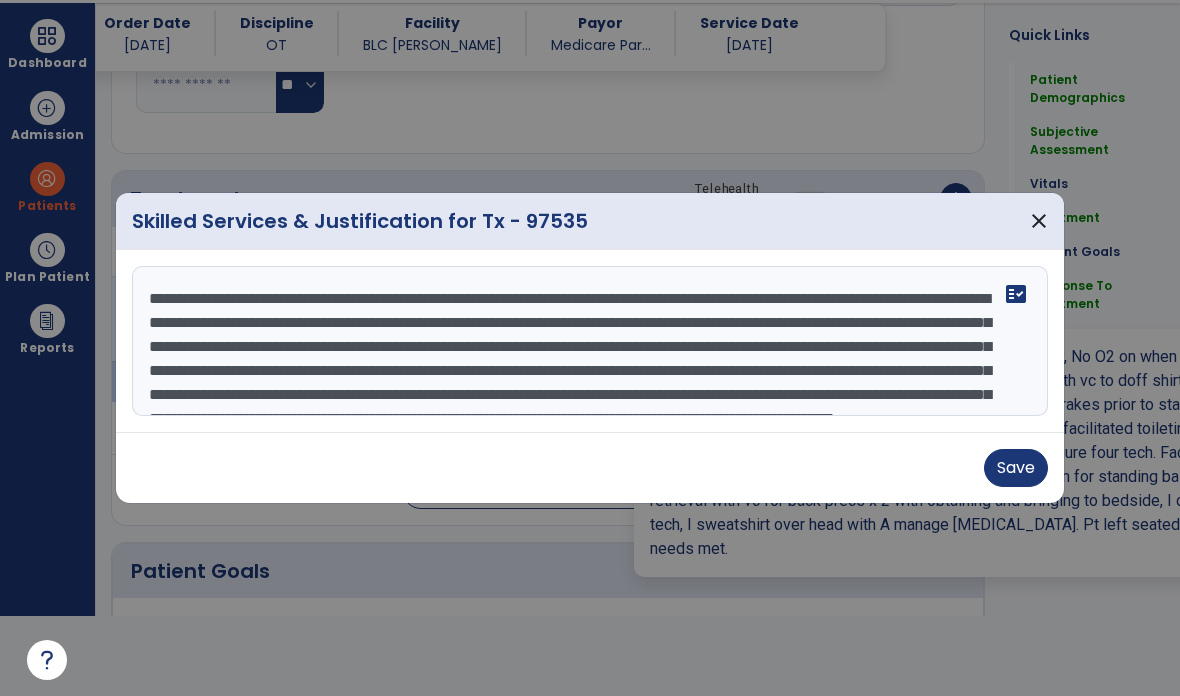 scroll, scrollTop: 104, scrollLeft: 0, axis: vertical 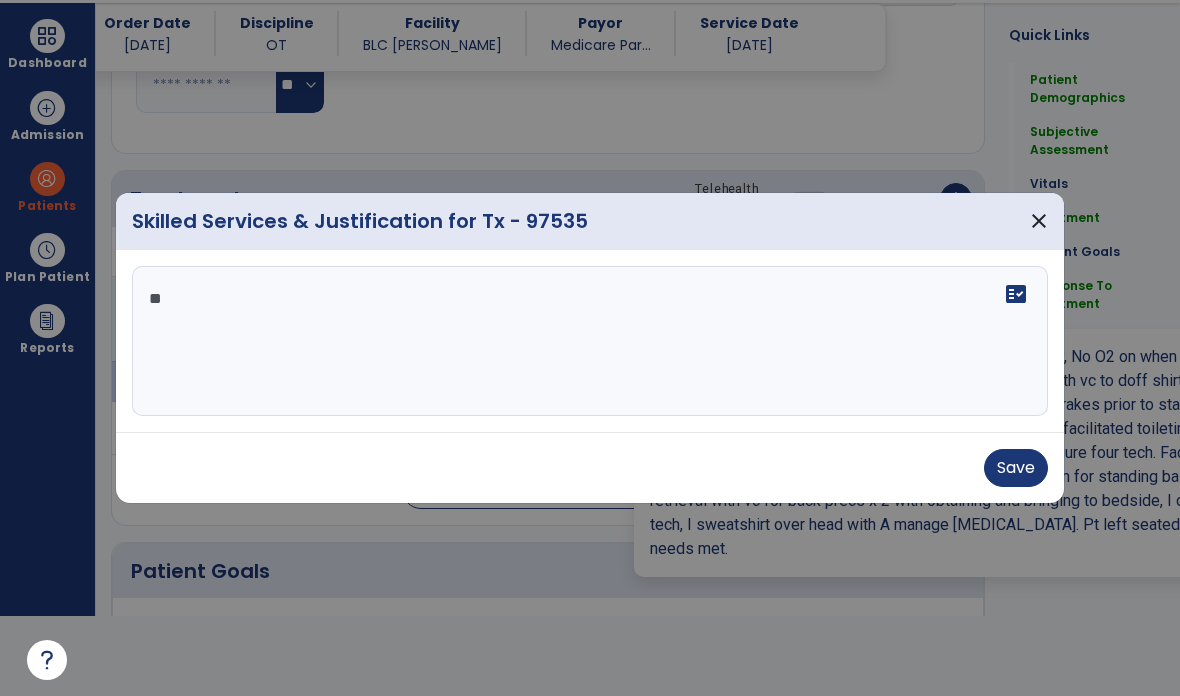 type on "*" 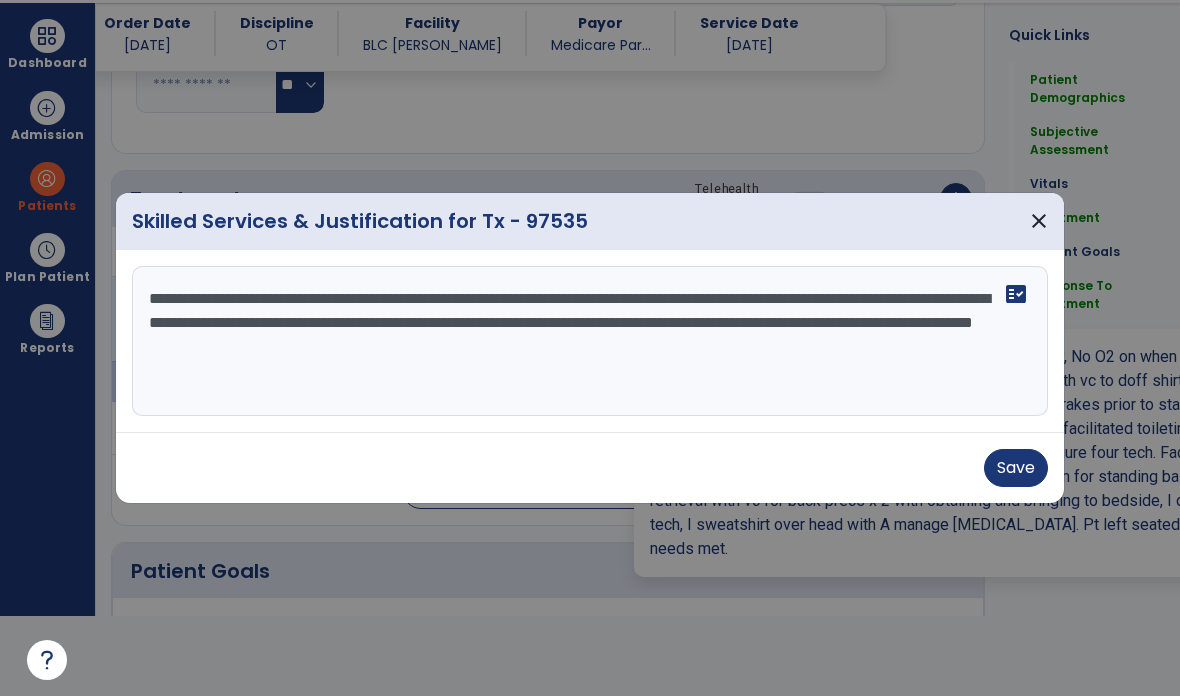 type on "**********" 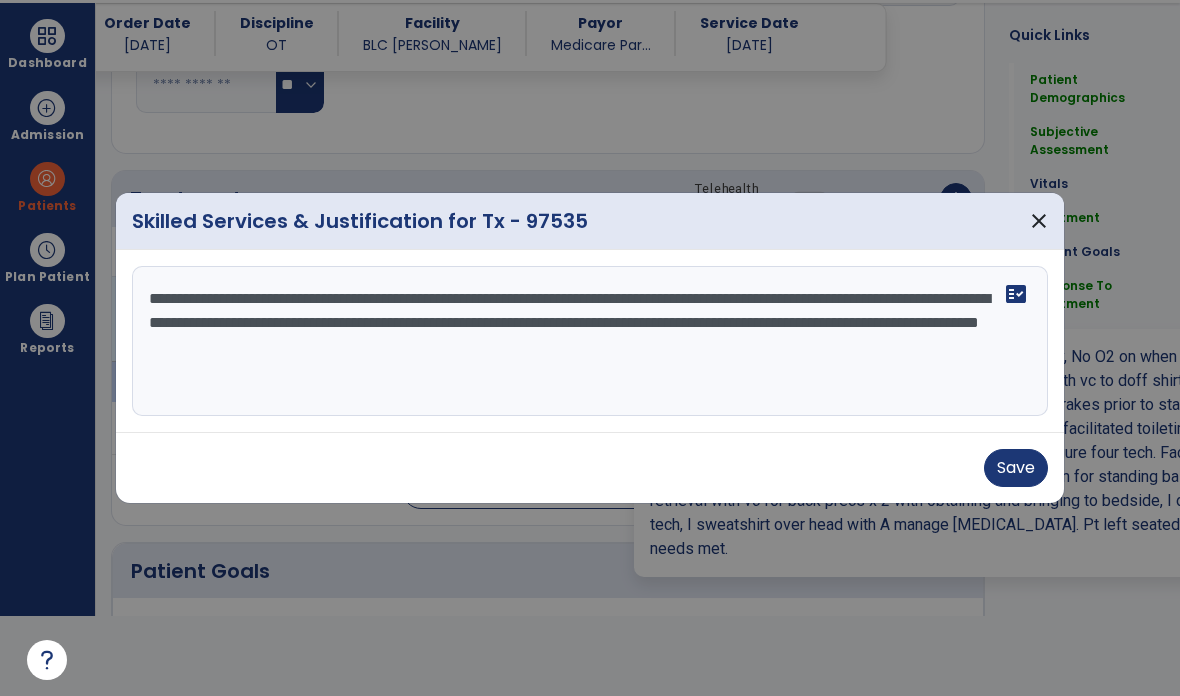 click on "Save" at bounding box center [1016, 468] 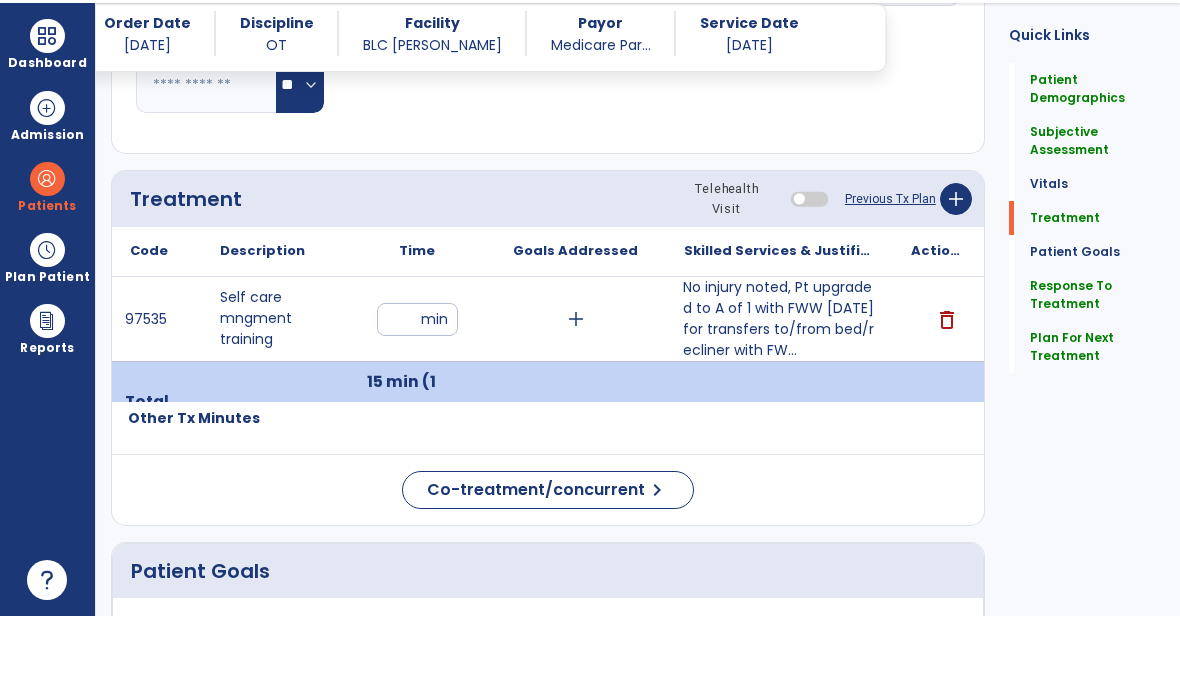 scroll, scrollTop: 80, scrollLeft: 0, axis: vertical 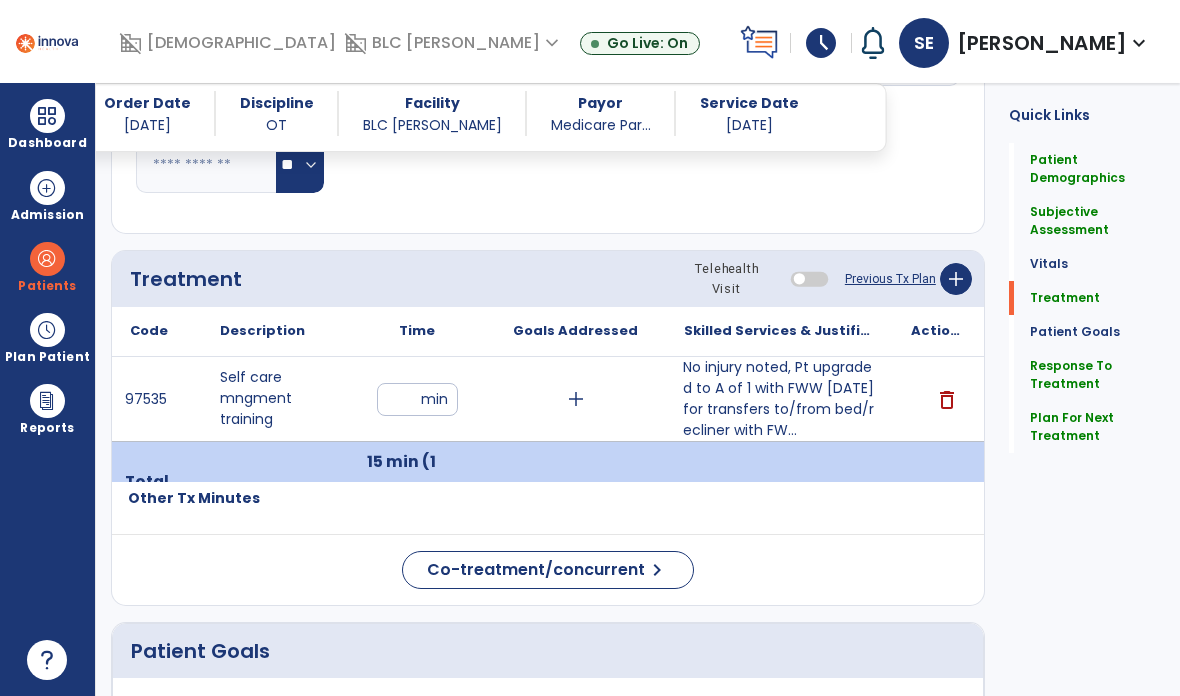 click on "Response To Treatment" 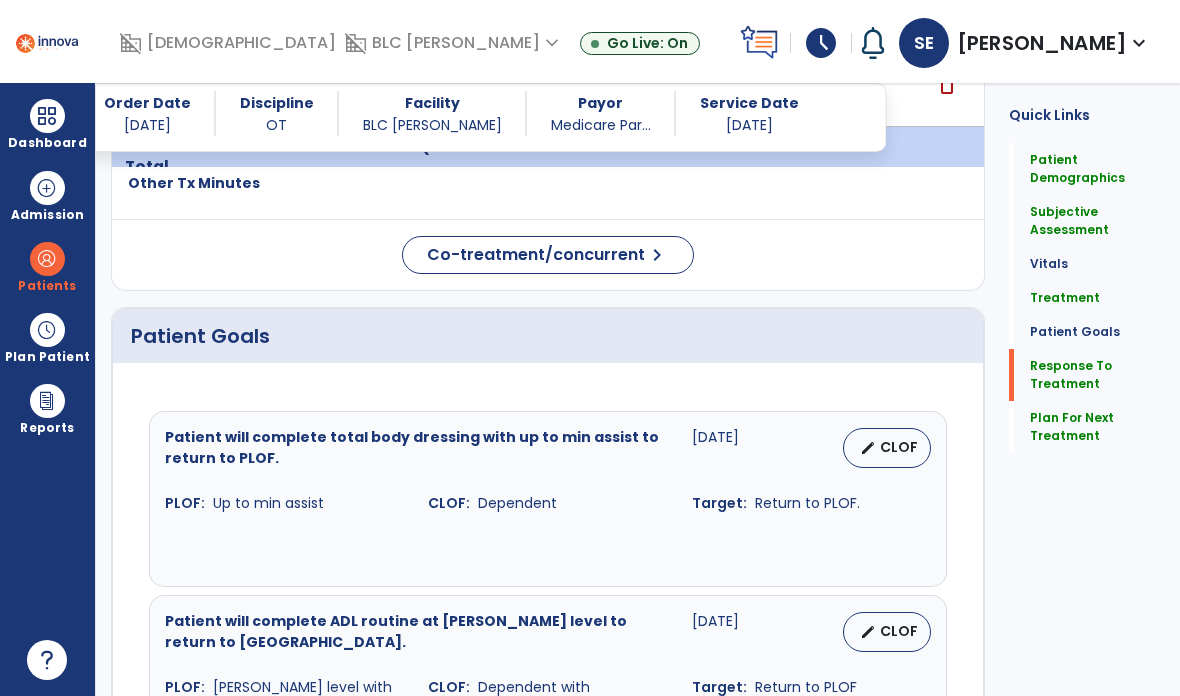 click on "Response To Treatment" 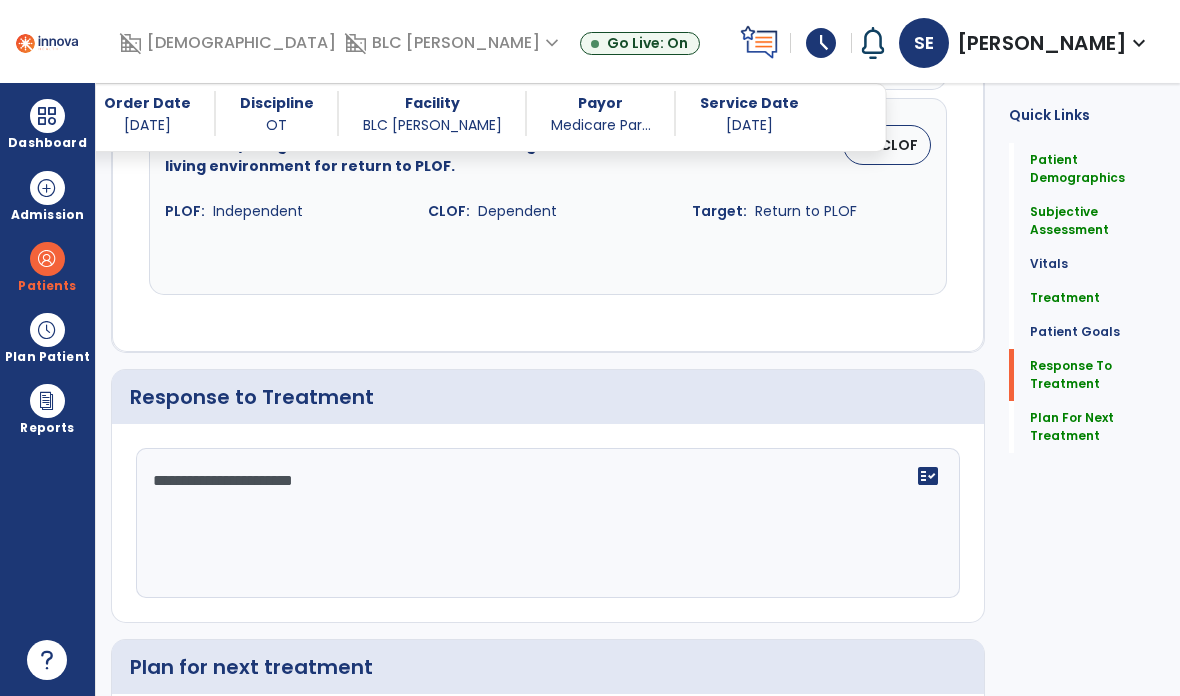 scroll, scrollTop: 2266, scrollLeft: 0, axis: vertical 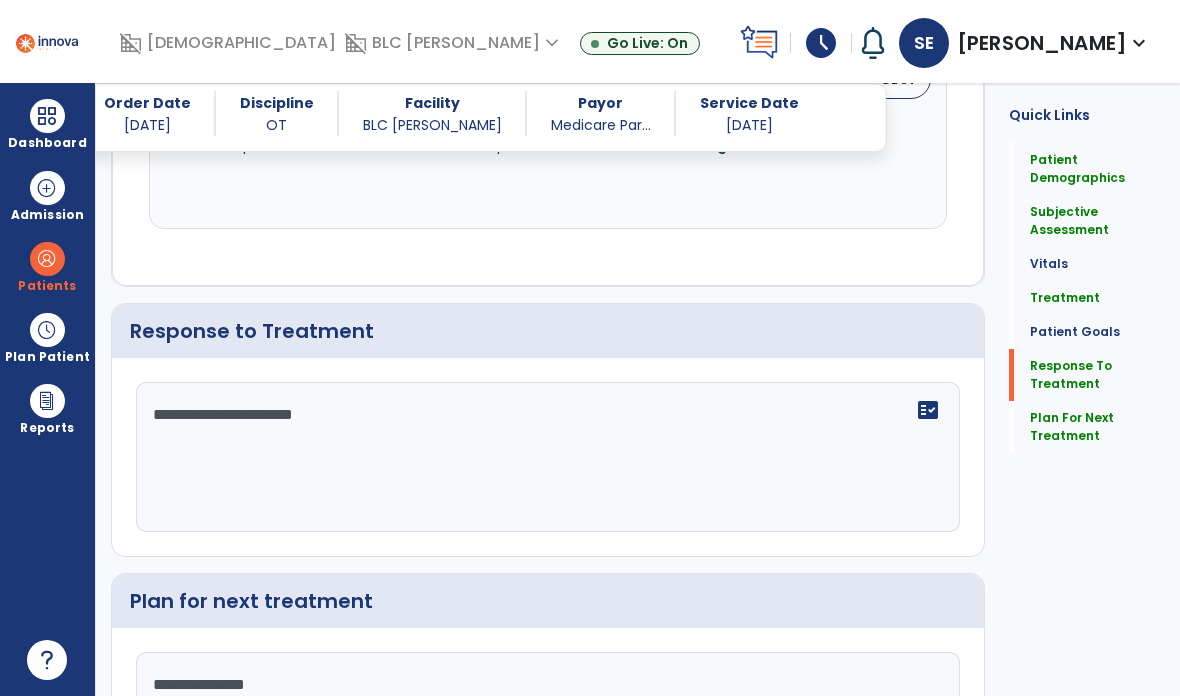 click on "**********" 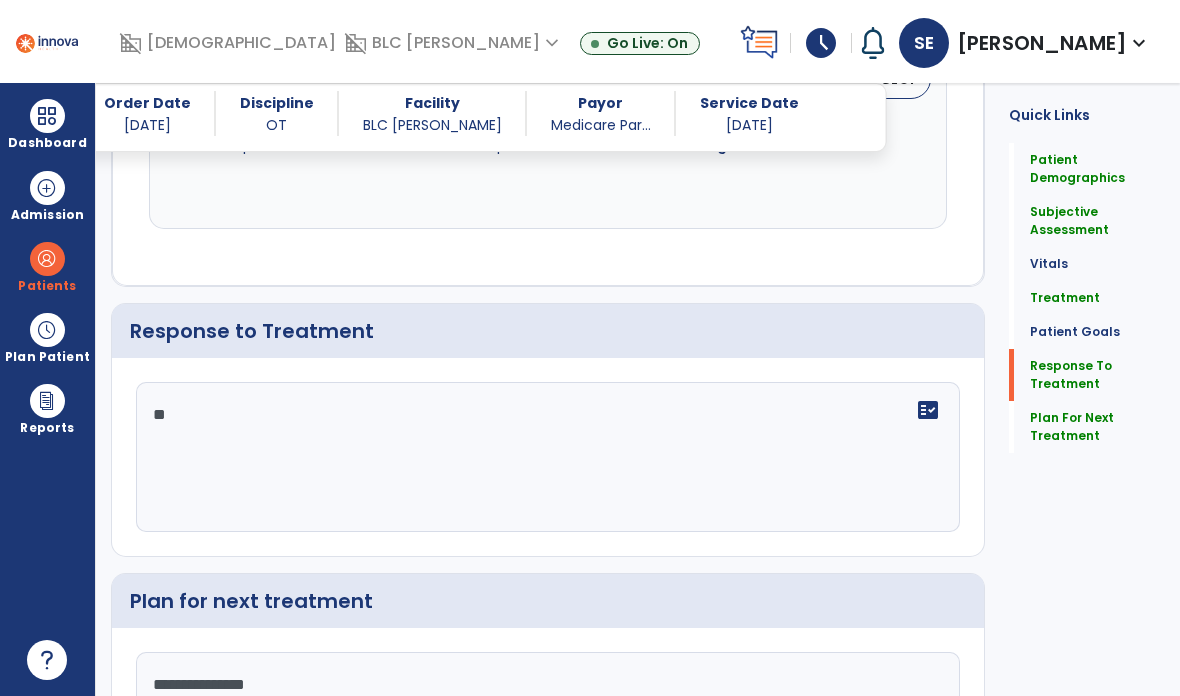 type on "*" 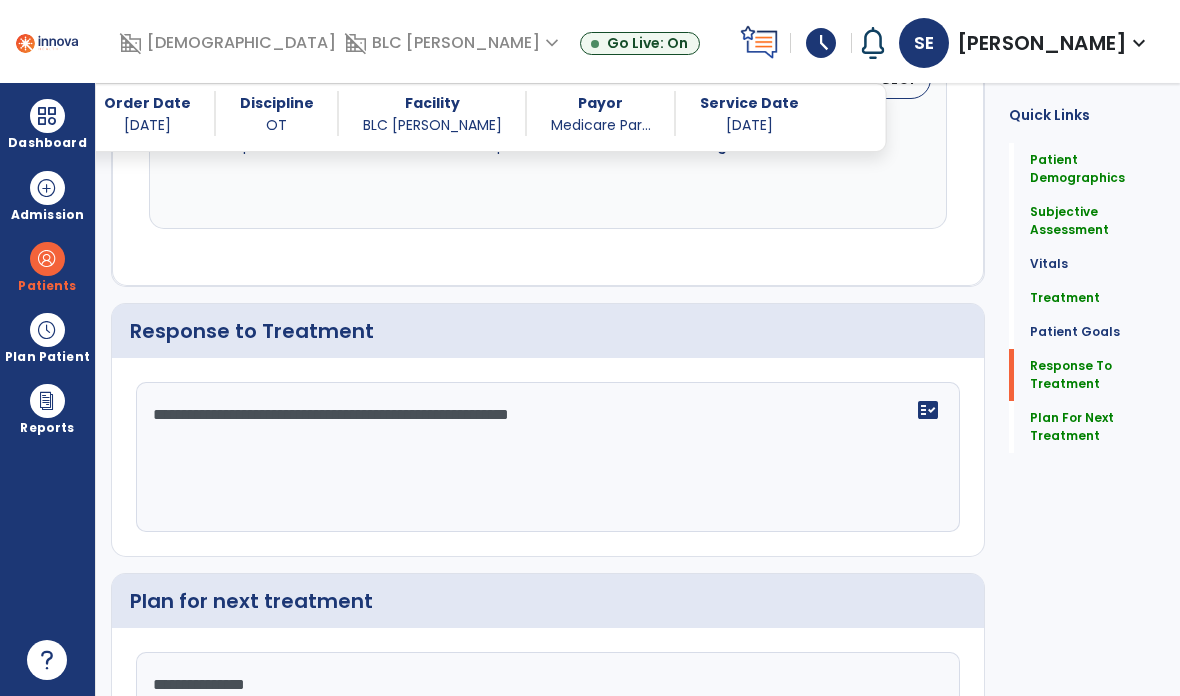 type on "**********" 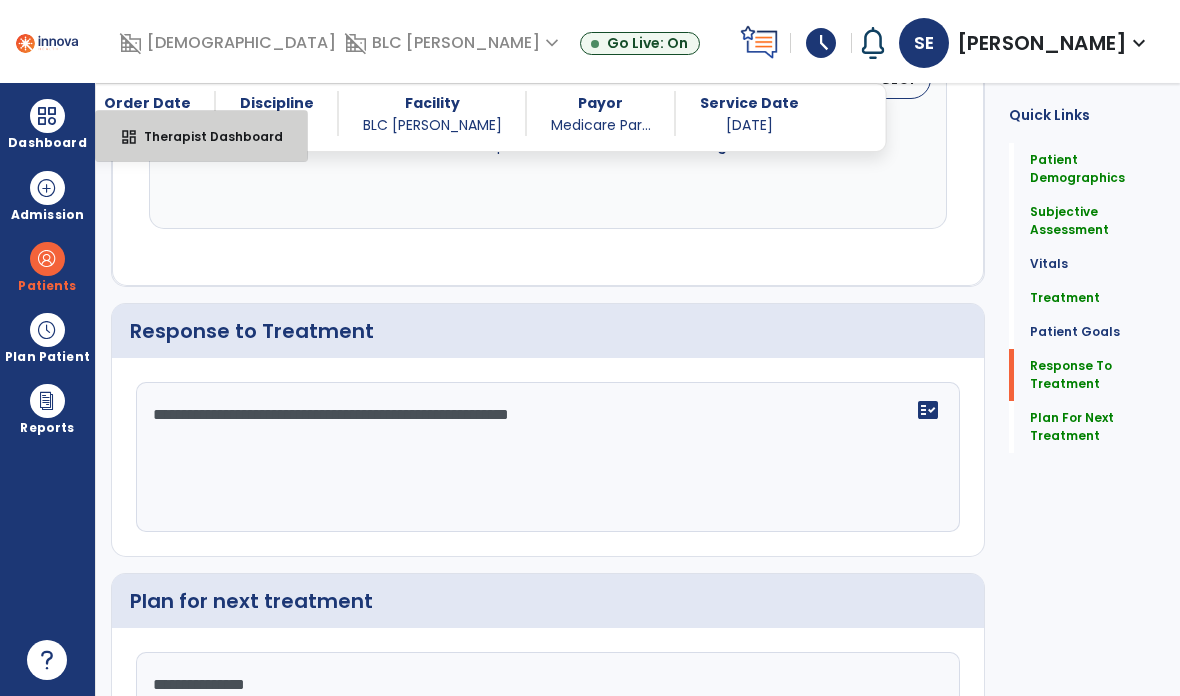 click on "dashboard  Therapist Dashboard" at bounding box center [201, 136] 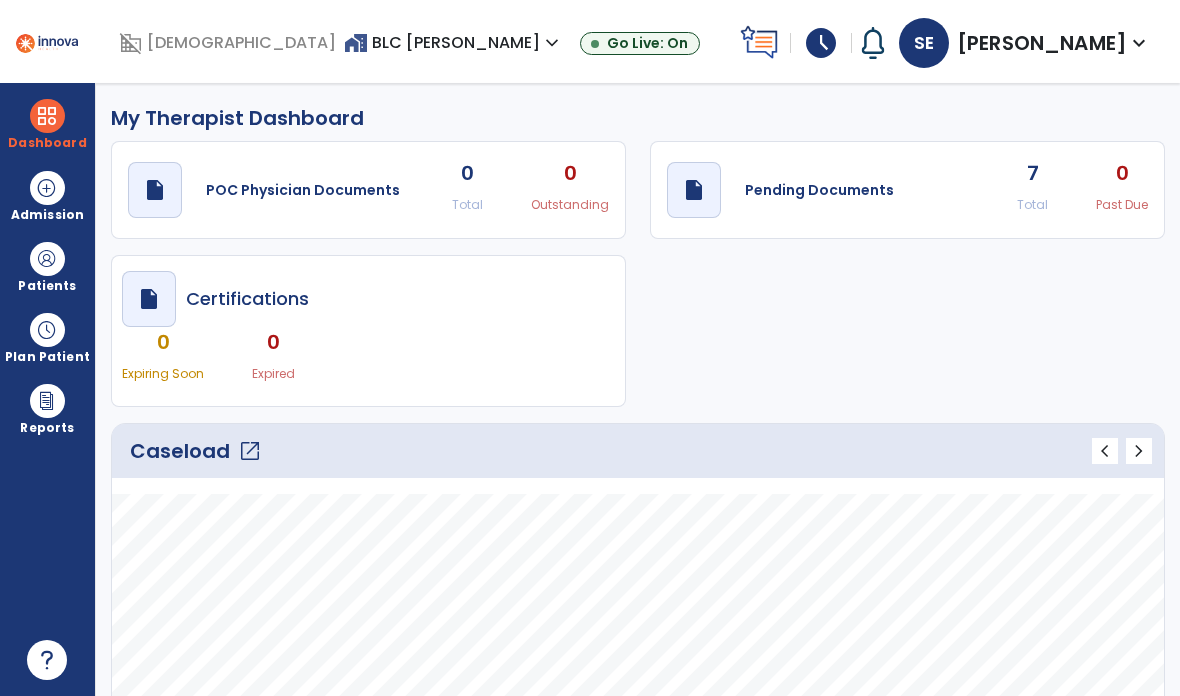 scroll, scrollTop: 0, scrollLeft: 0, axis: both 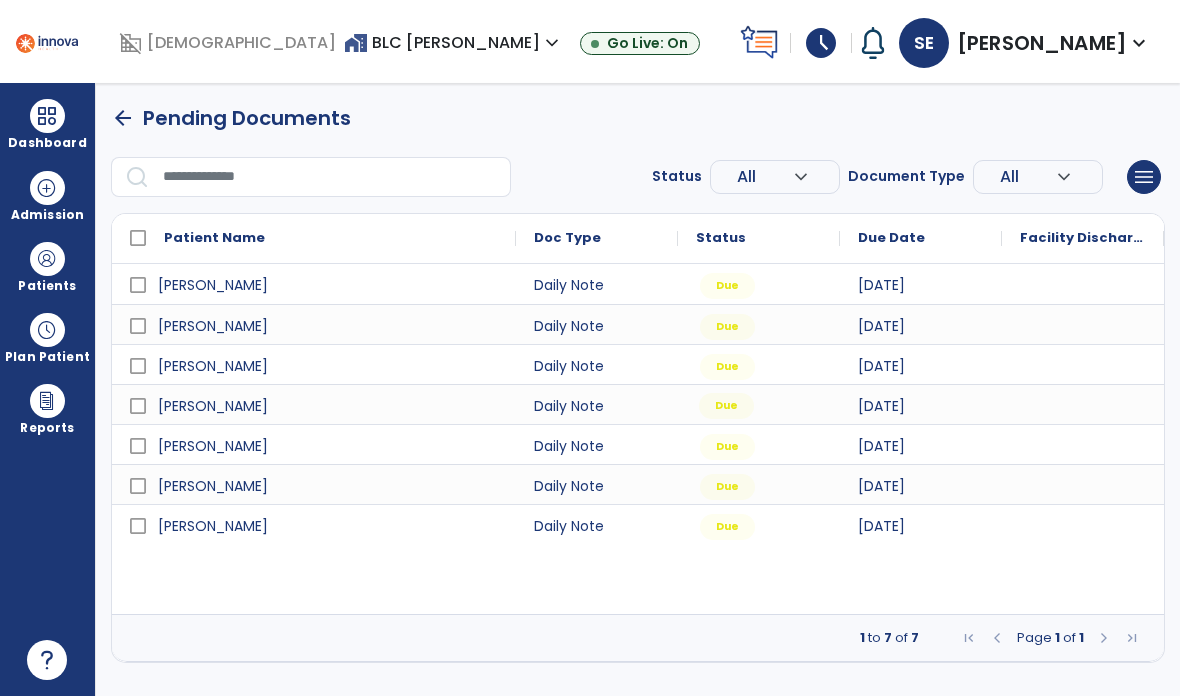 click on "Due" at bounding box center (726, 406) 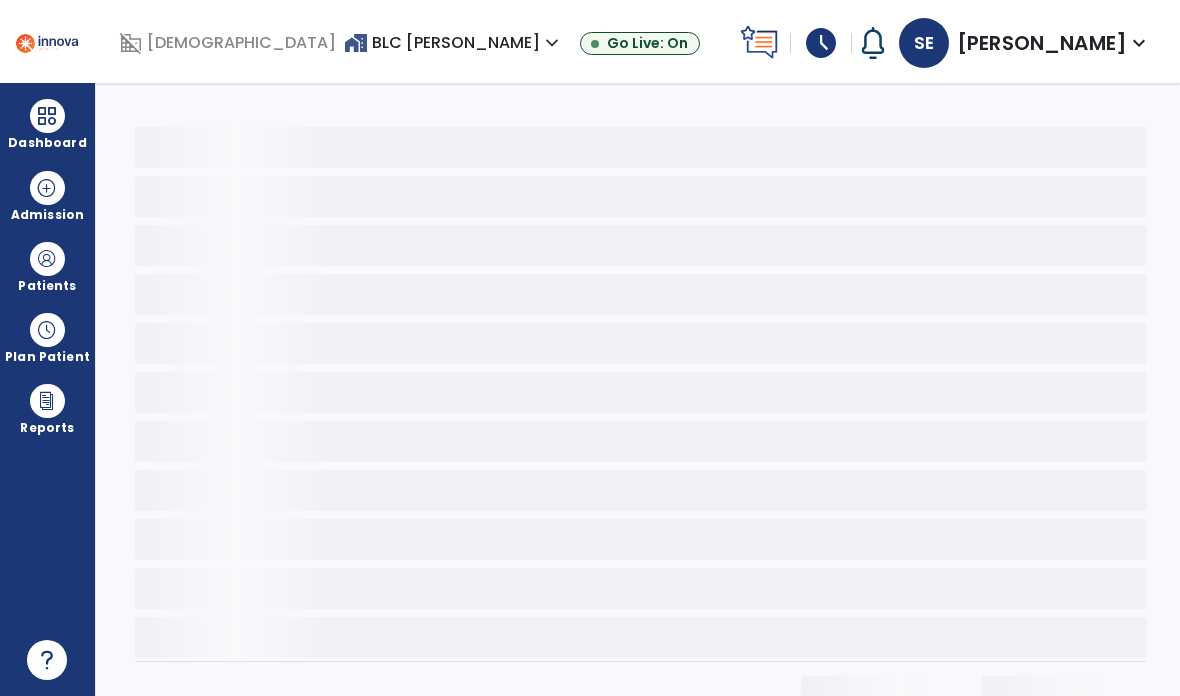 scroll, scrollTop: 0, scrollLeft: 0, axis: both 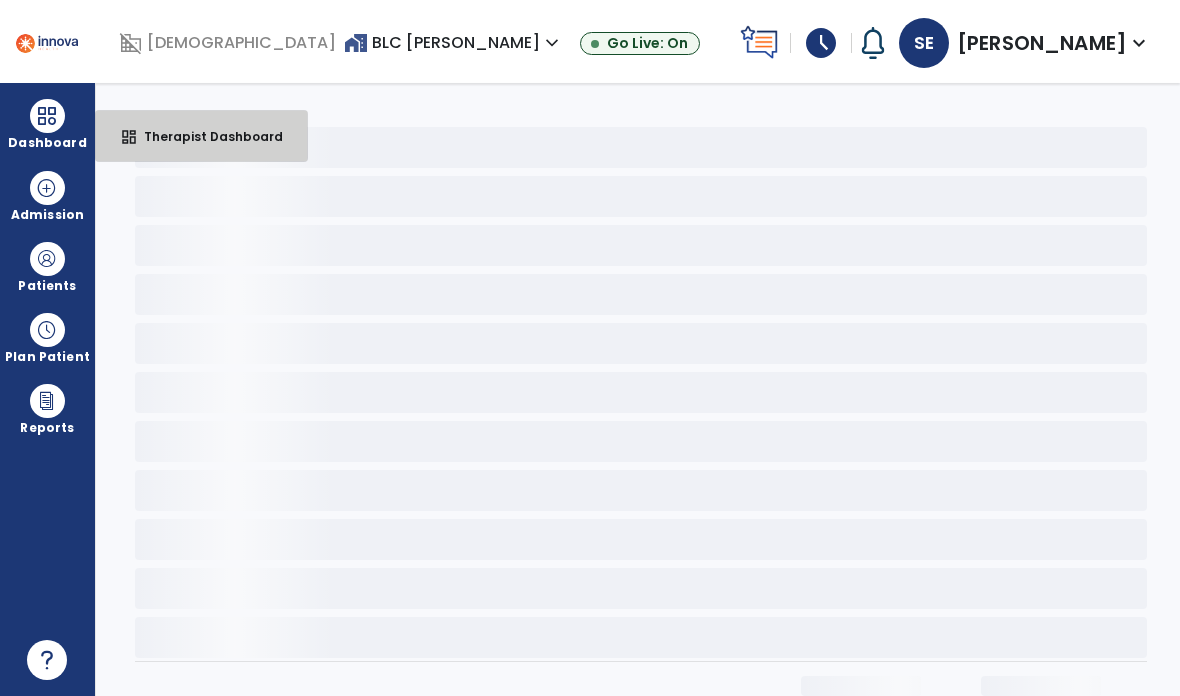 click on "Therapist Dashboard" at bounding box center [205, 136] 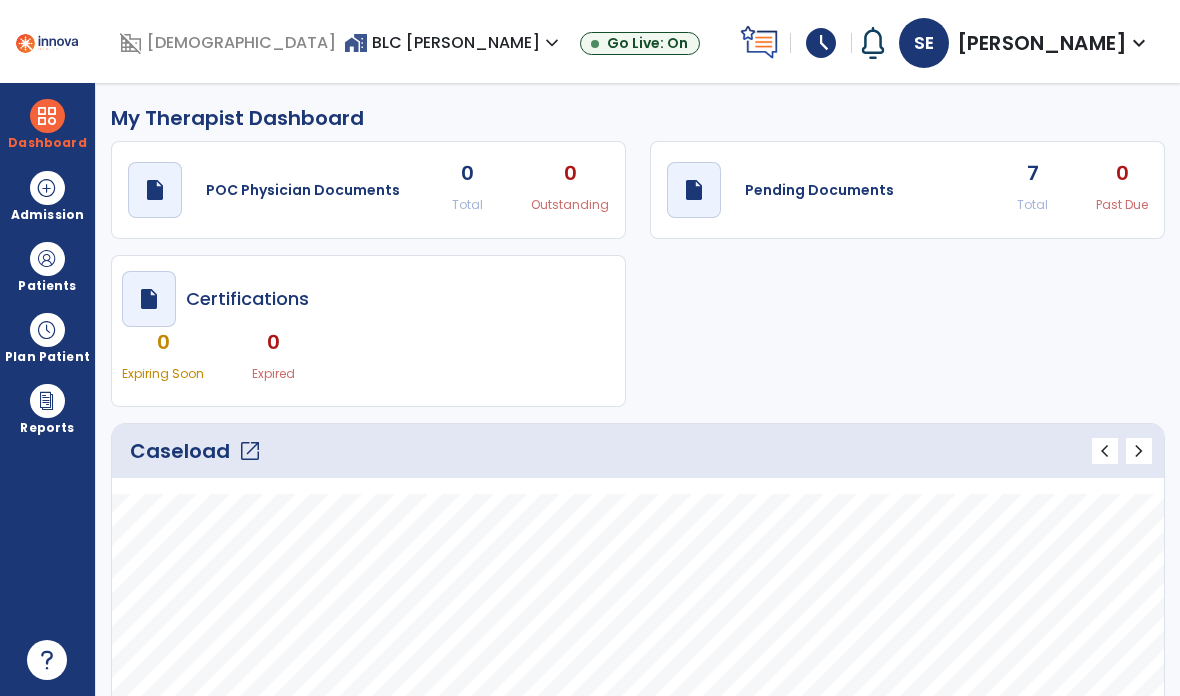 click on "Pending Documents" 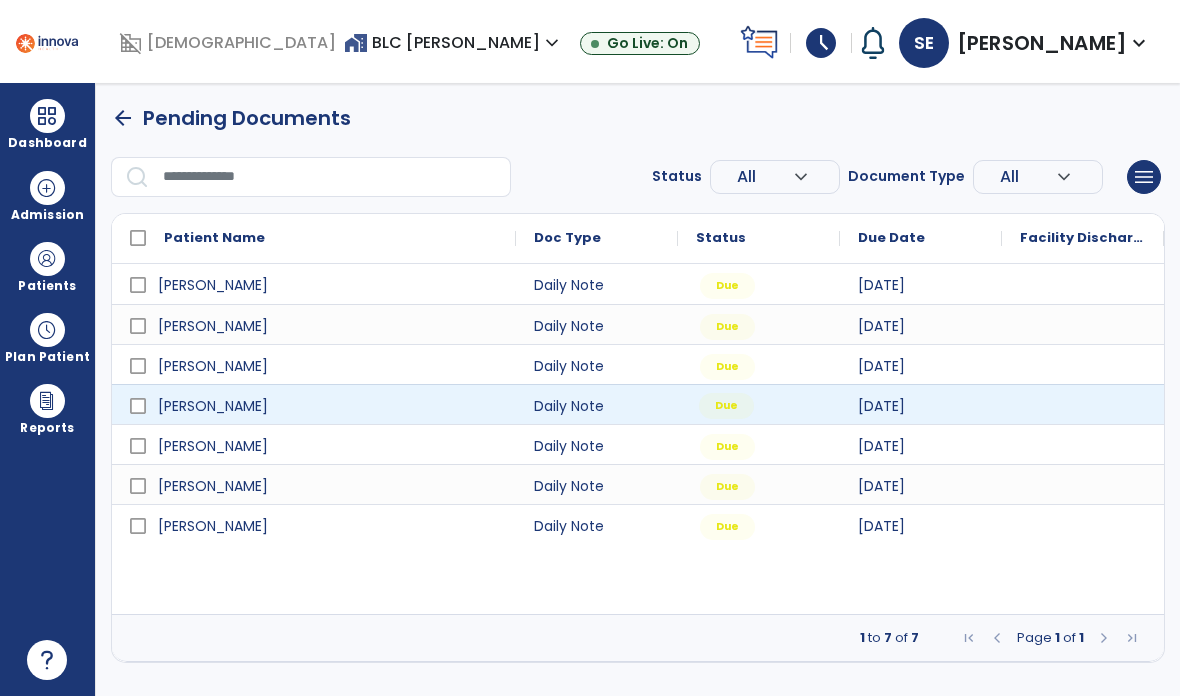 click on "Due" at bounding box center [726, 406] 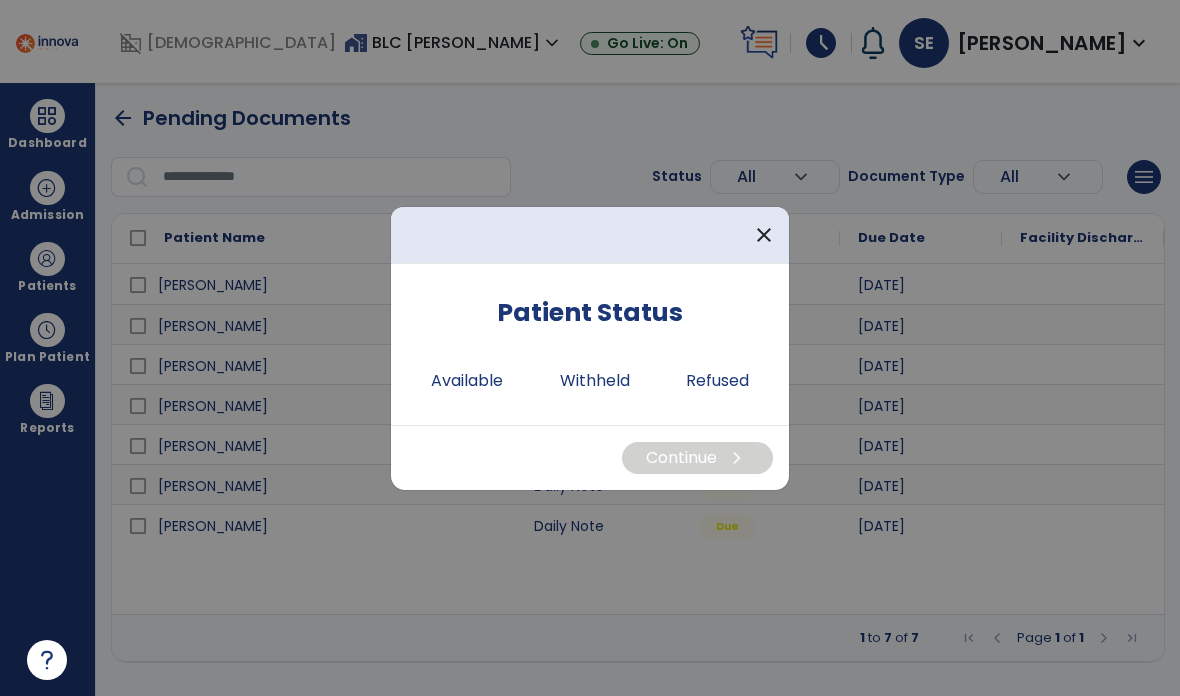 click on "Available" at bounding box center (467, 381) 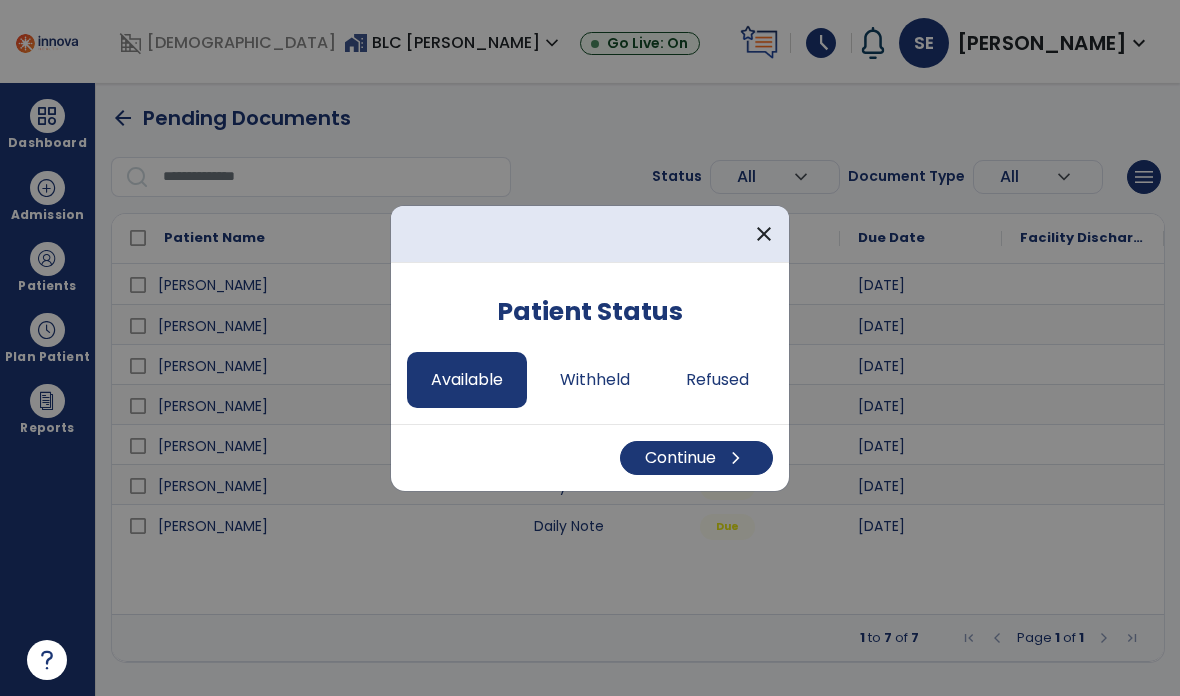 click on "Continue   chevron_right" at bounding box center (696, 458) 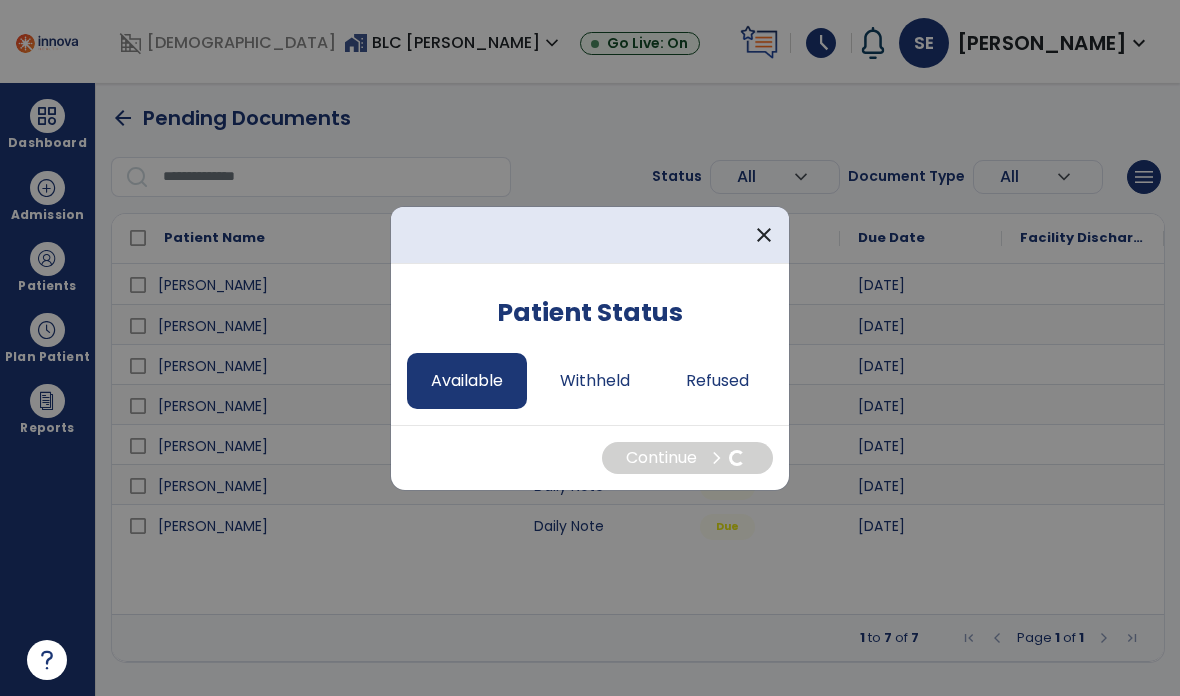 select on "*" 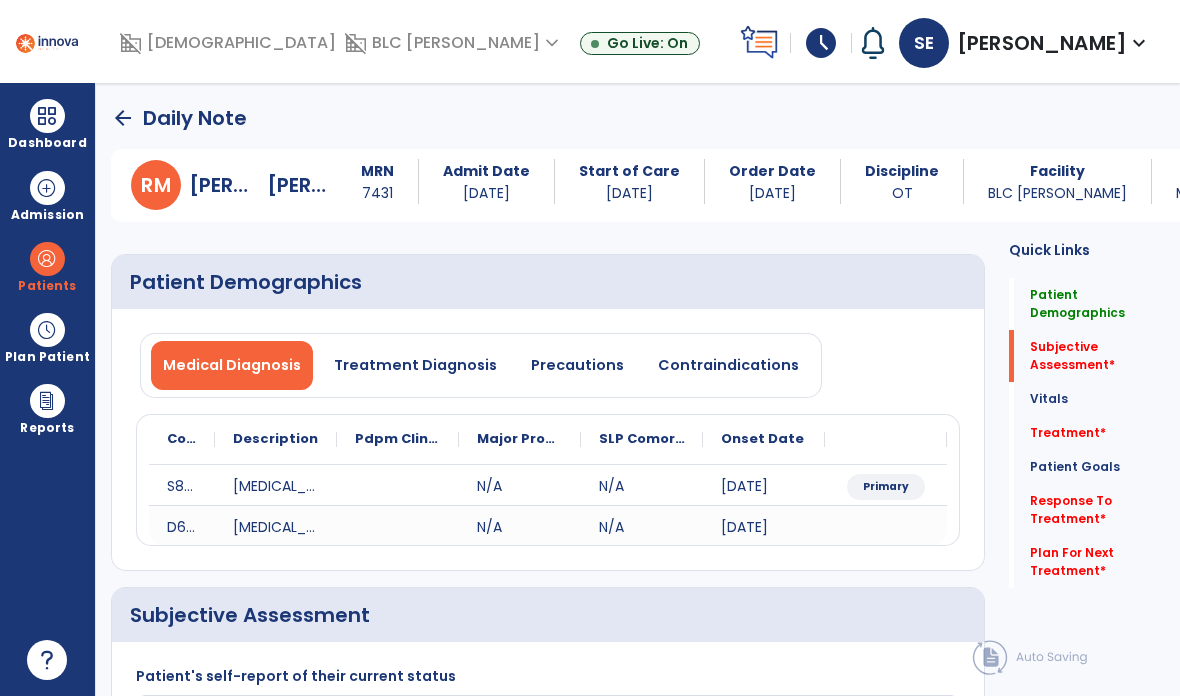scroll, scrollTop: 17, scrollLeft: 0, axis: vertical 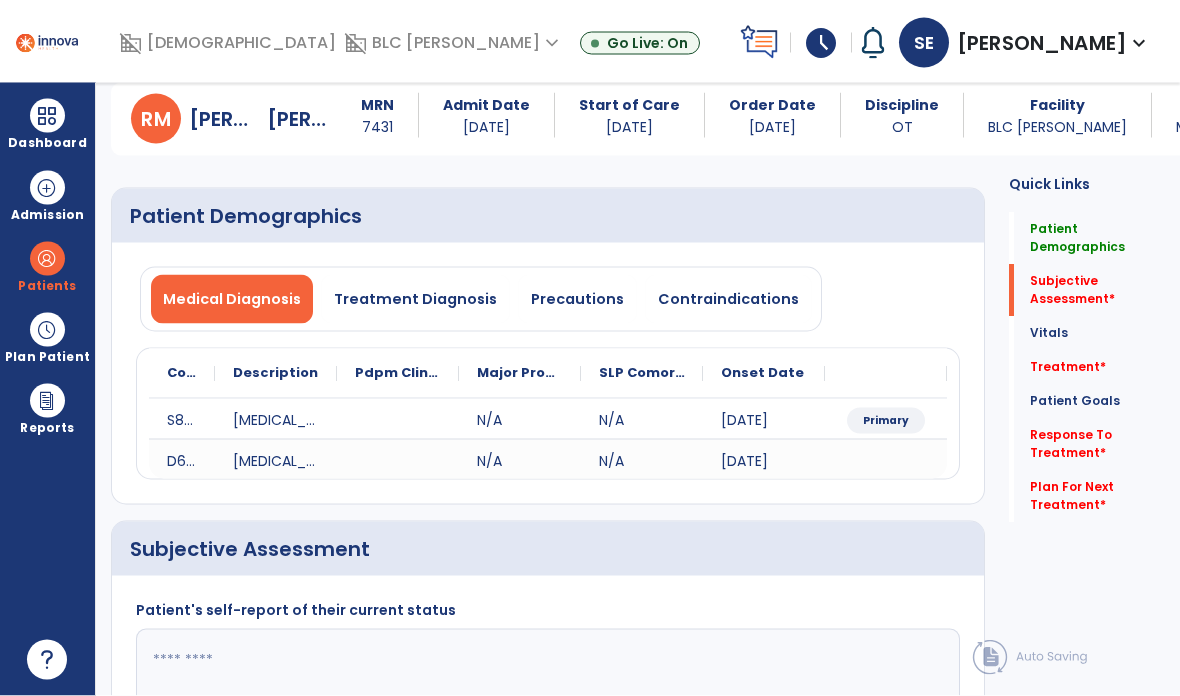 click on "Response To Treatment   *" 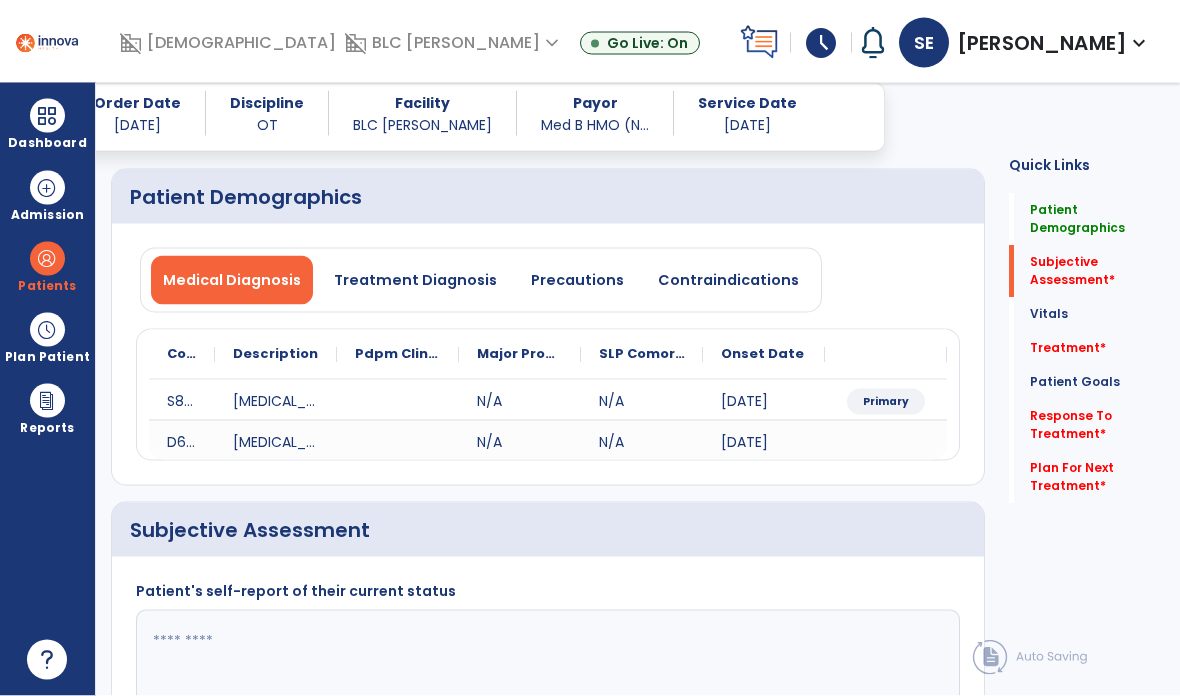 scroll, scrollTop: 299, scrollLeft: 0, axis: vertical 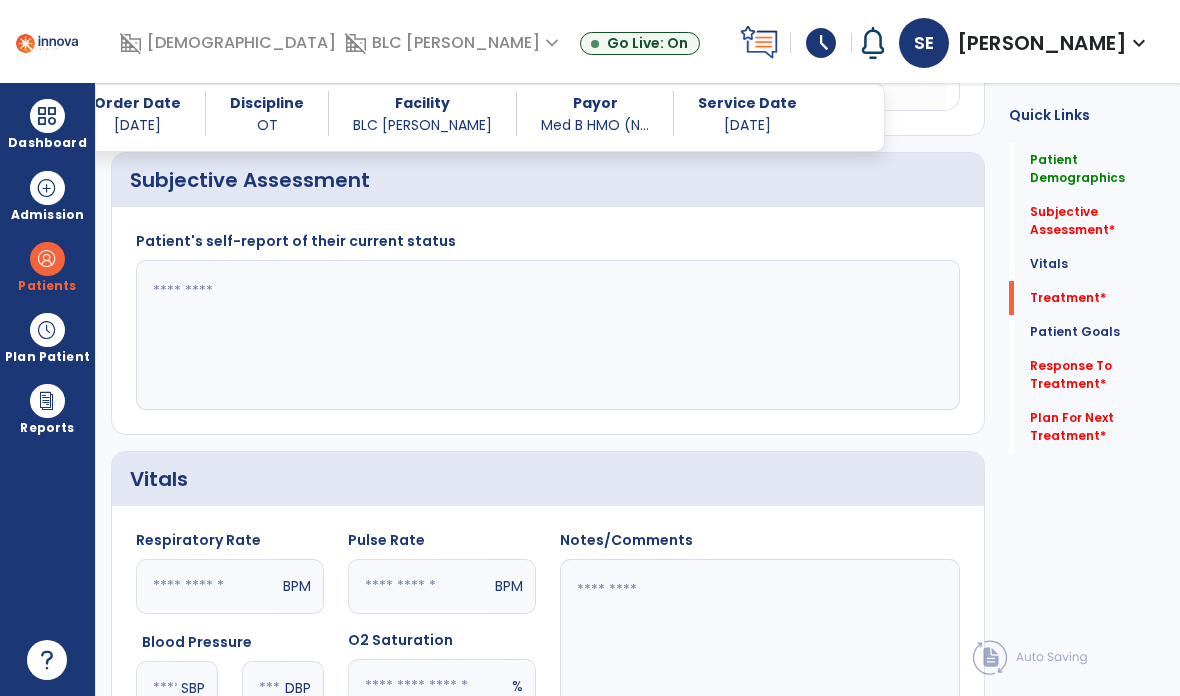 click on "Treatment   *" 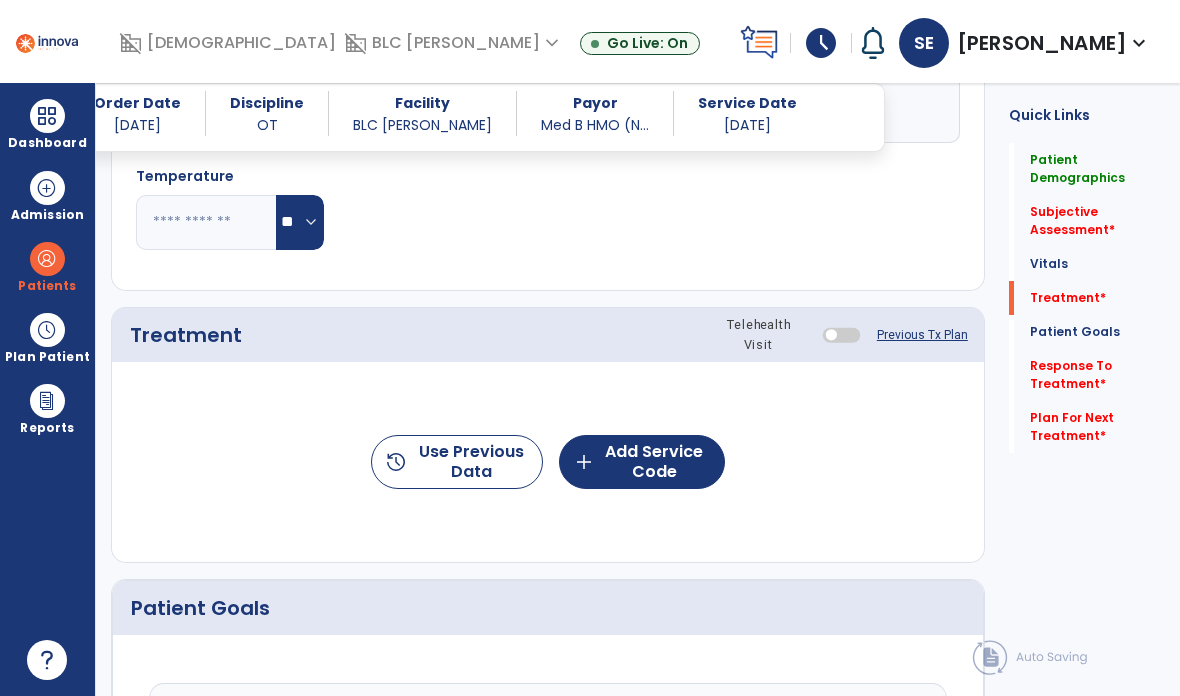 scroll, scrollTop: 989, scrollLeft: 0, axis: vertical 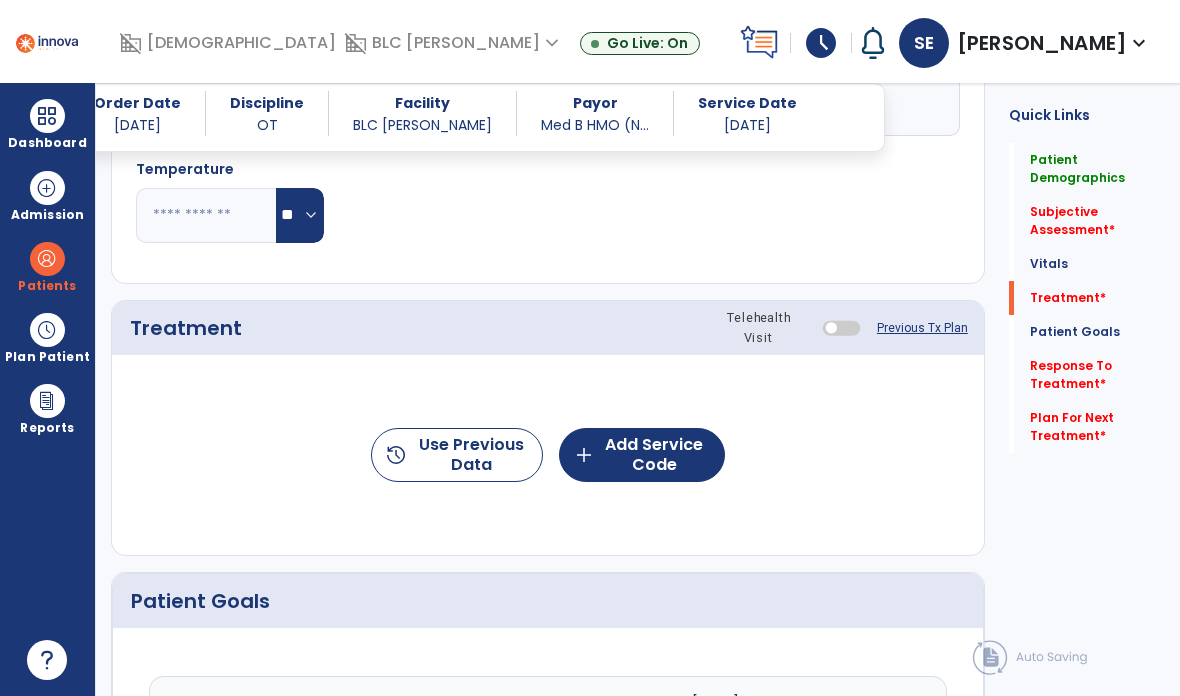 click on "add  Add Service Code" 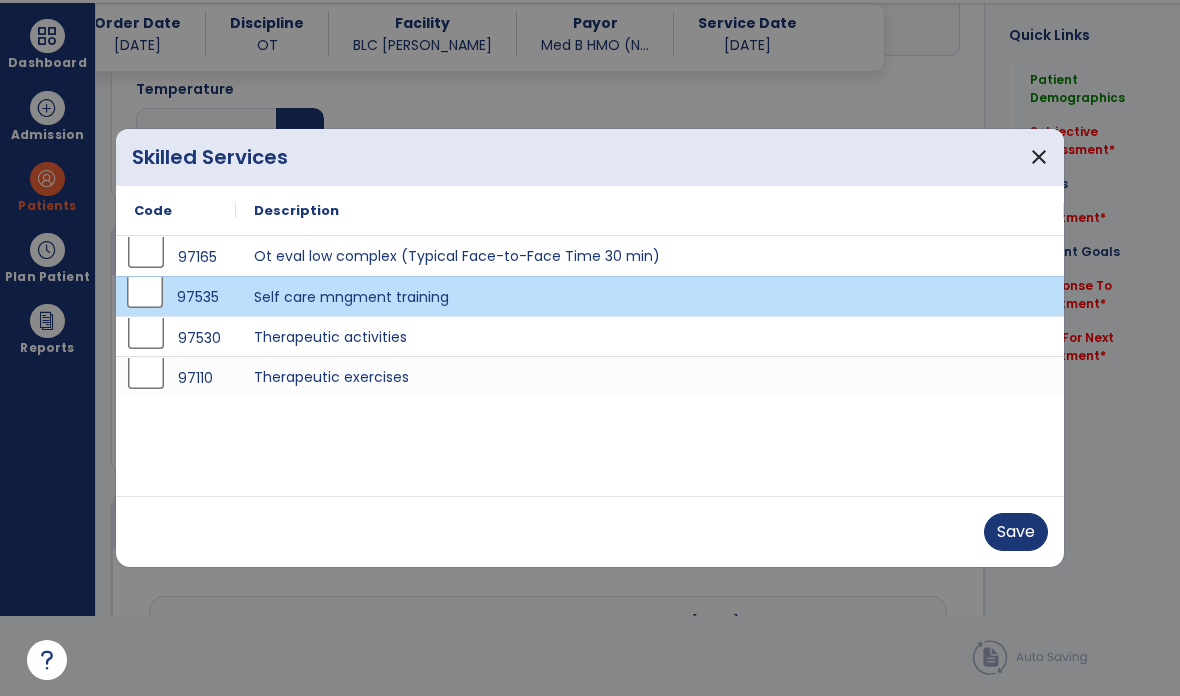 click on "Save" at bounding box center [1016, 532] 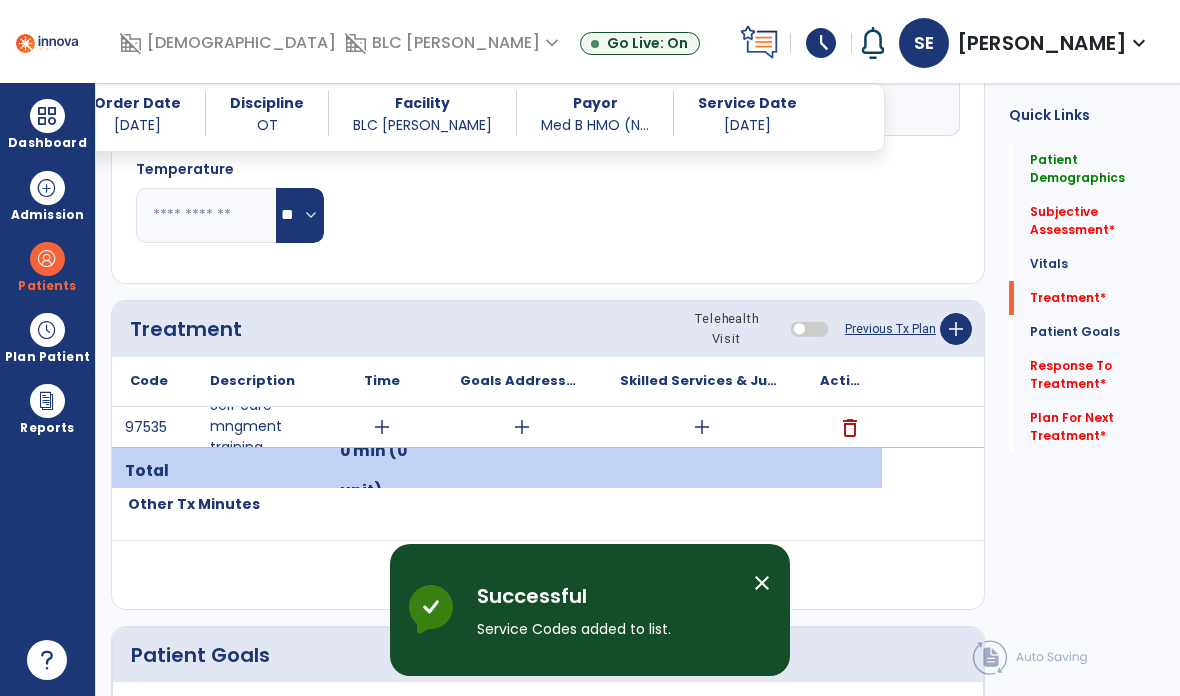 scroll, scrollTop: 80, scrollLeft: 0, axis: vertical 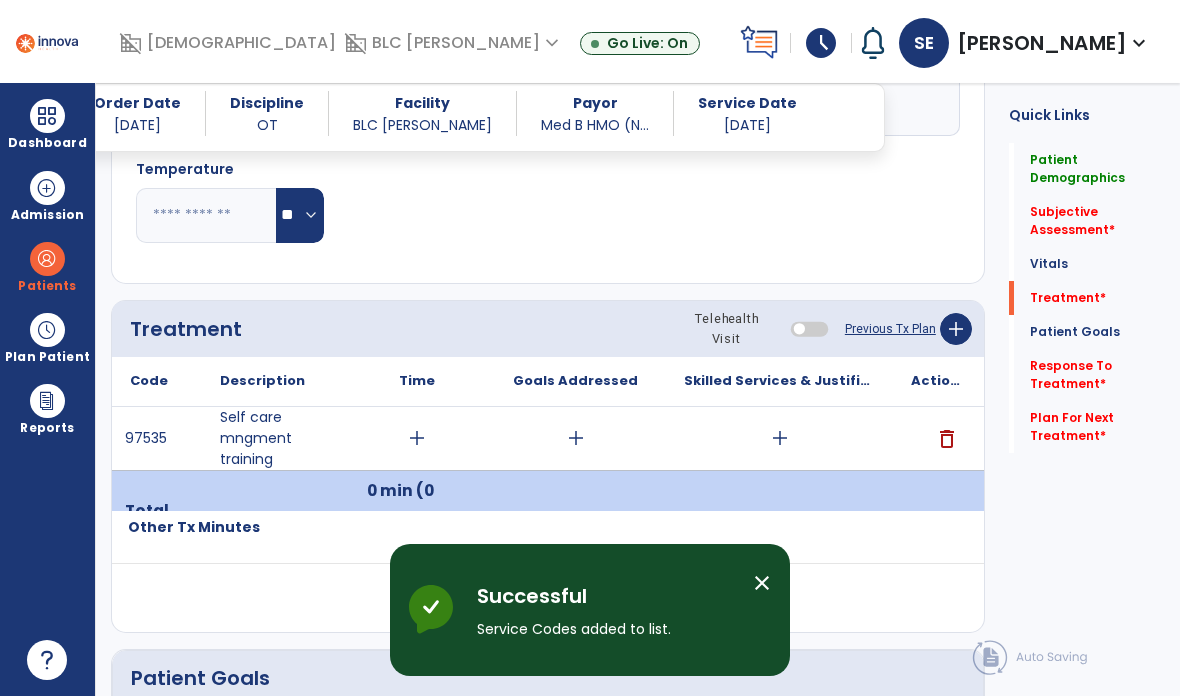 click on "add" at bounding box center [417, 438] 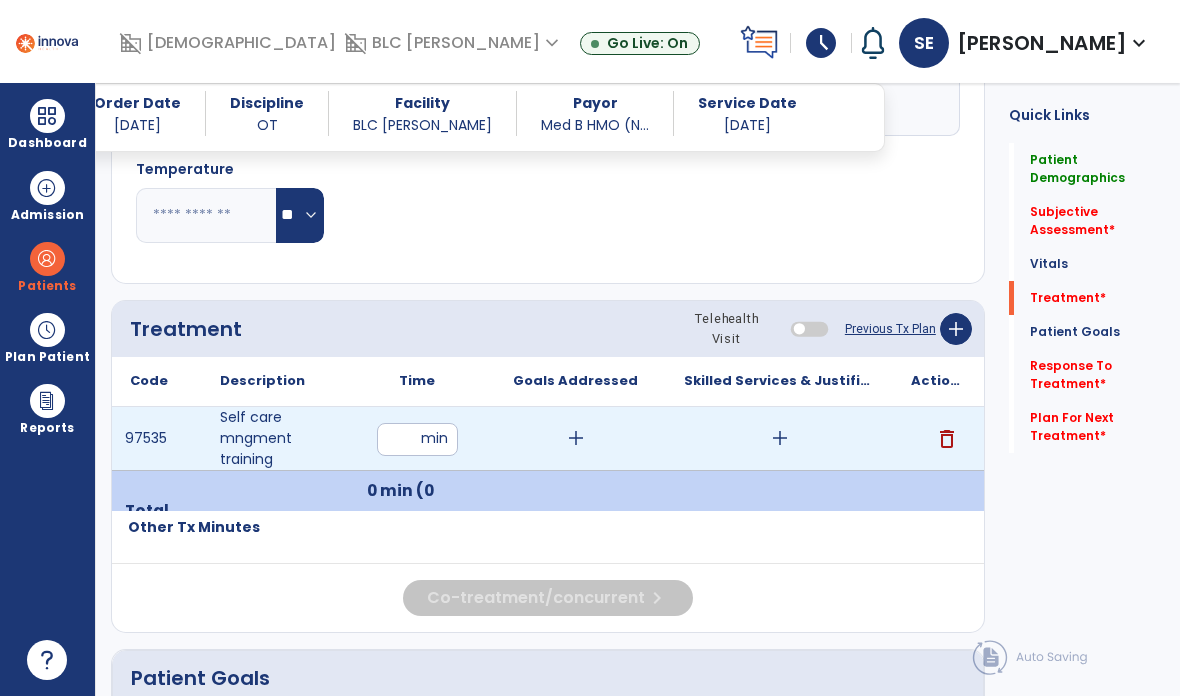 type on "**" 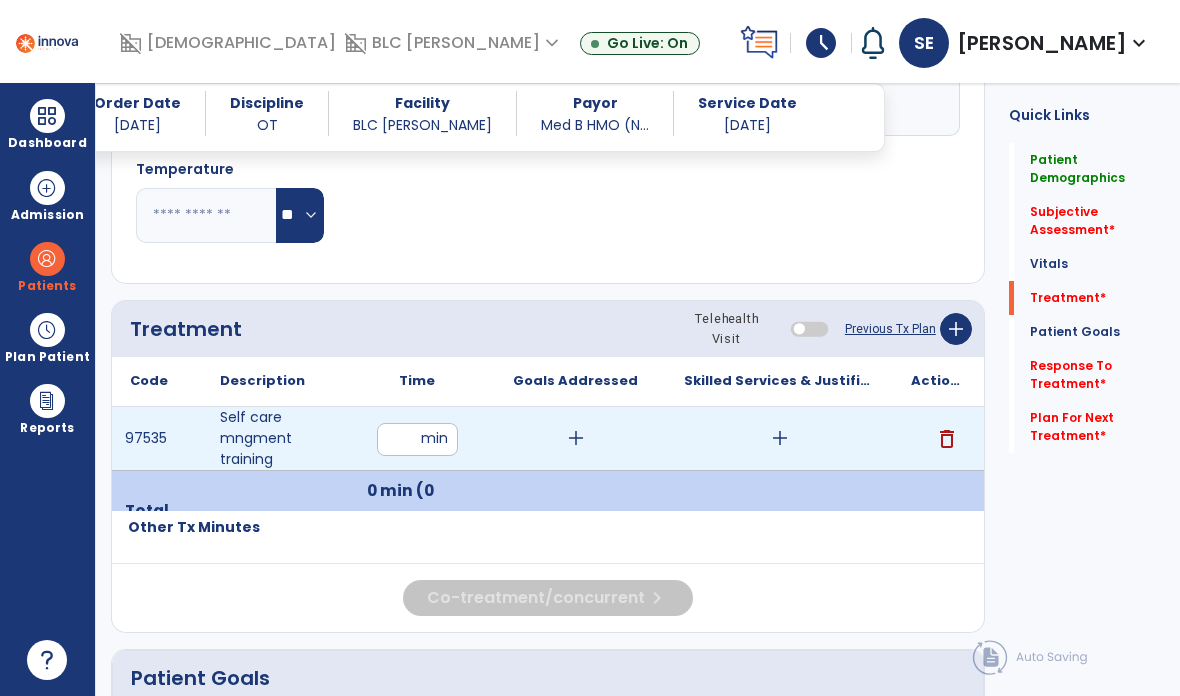 click at bounding box center (47, 259) 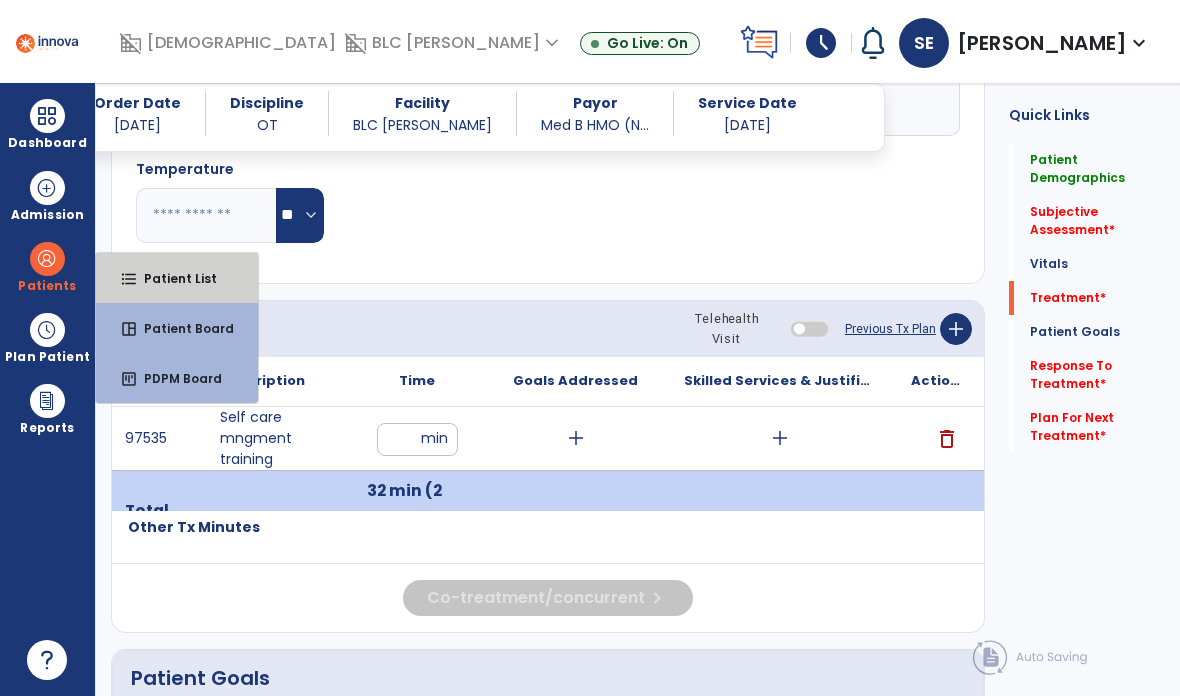 click on "Patient List" at bounding box center (172, 278) 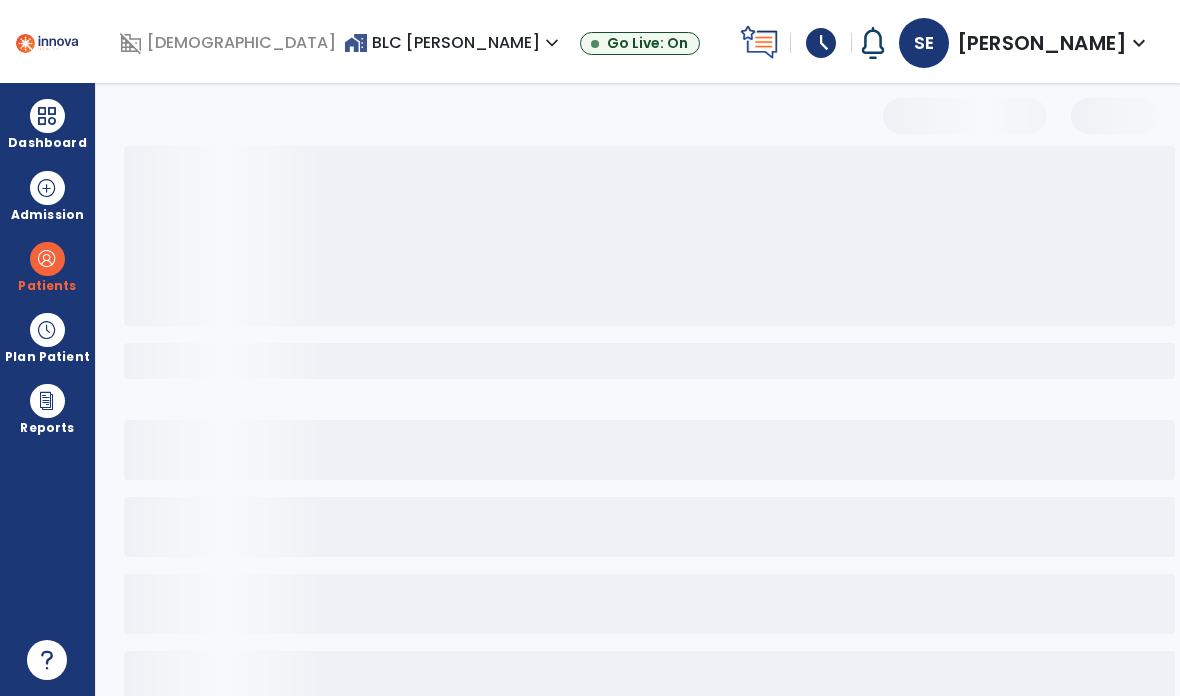 select on "***" 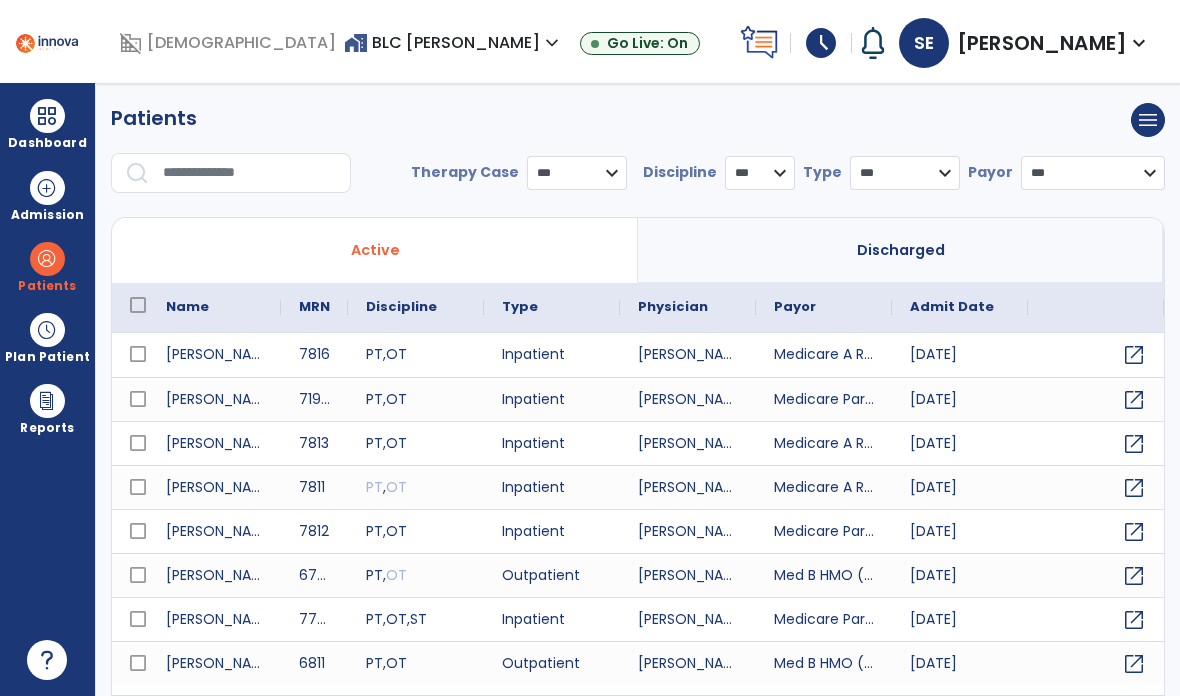click at bounding box center (250, 173) 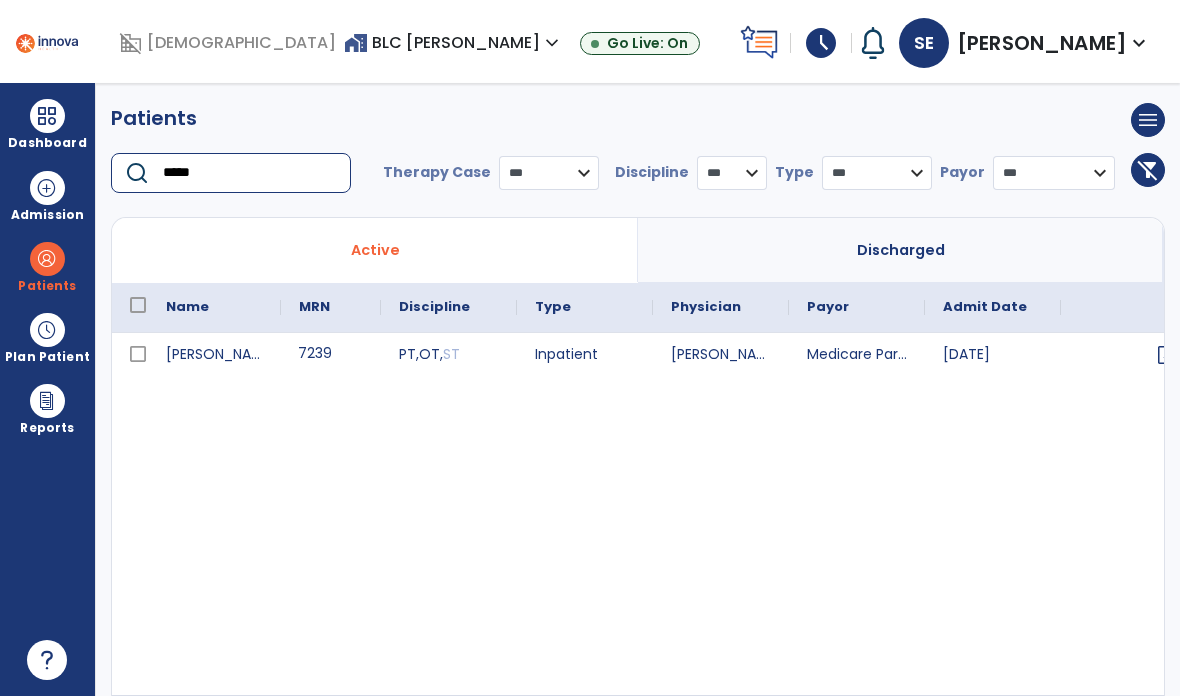 scroll, scrollTop: 0, scrollLeft: 43, axis: horizontal 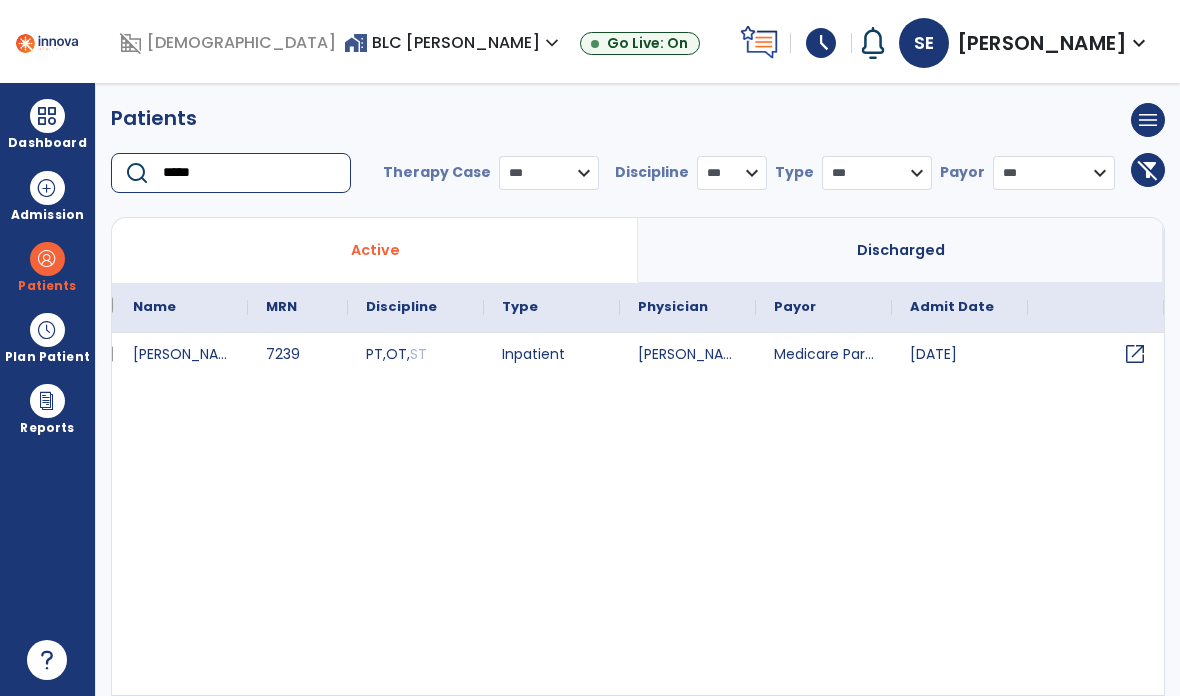 type on "*****" 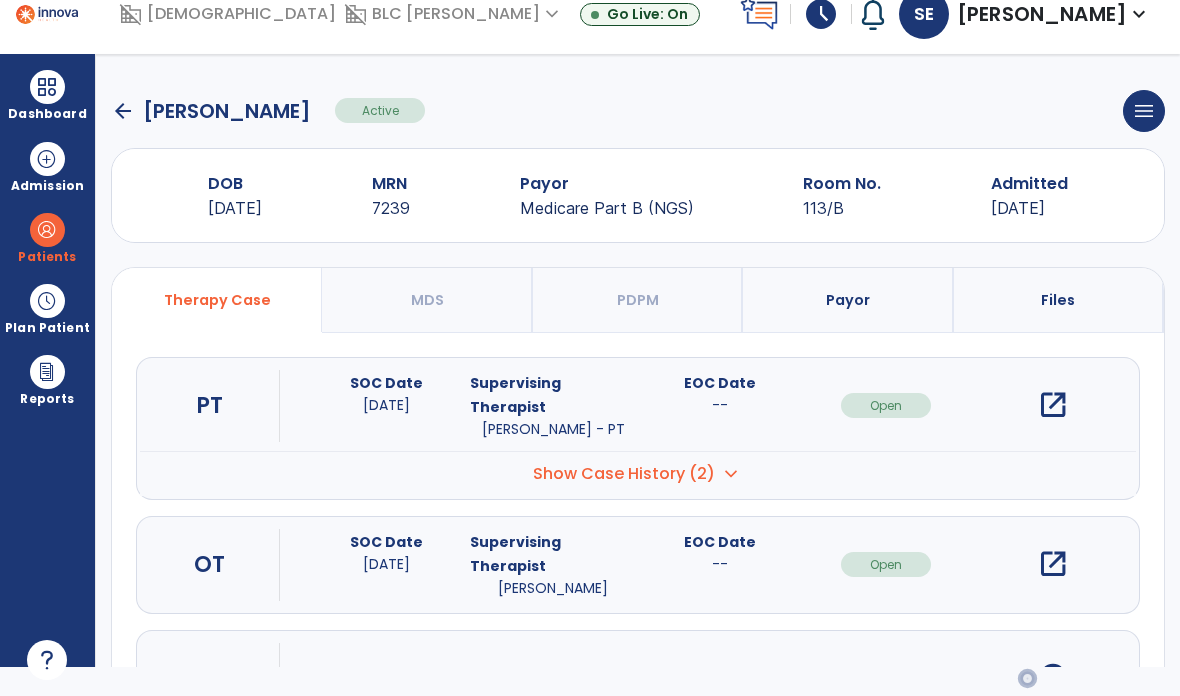 click on "open_in_new" at bounding box center (1053, 564) 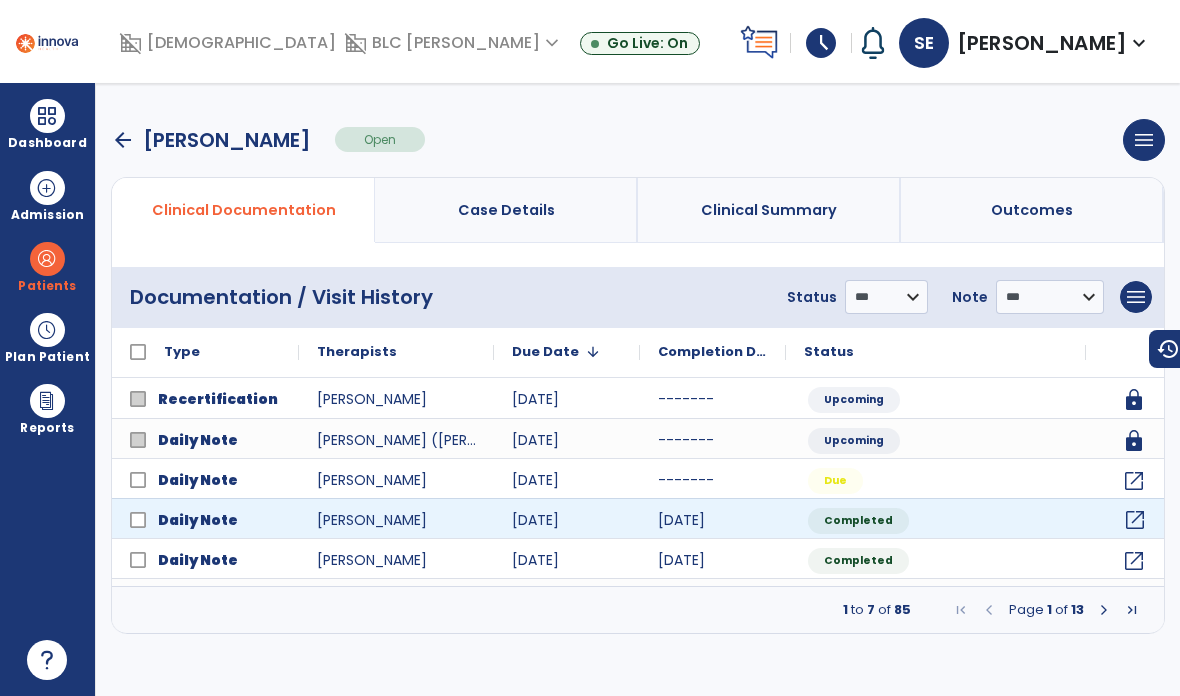 click on "open_in_new" 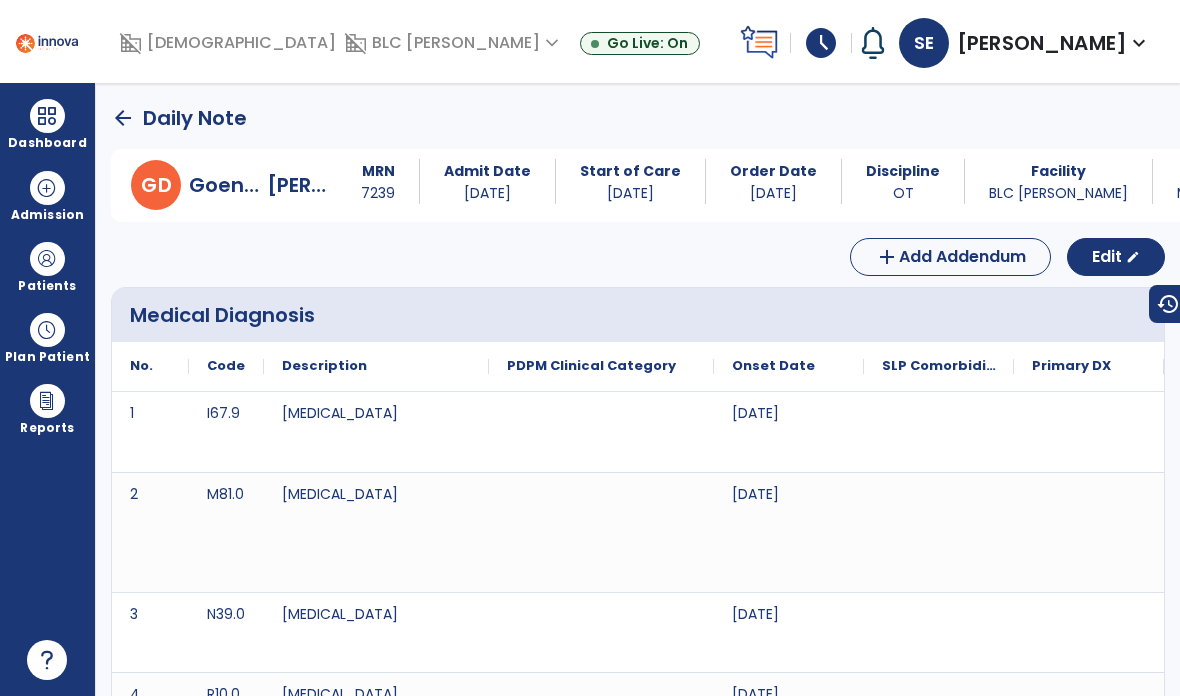 scroll, scrollTop: 0, scrollLeft: 0, axis: both 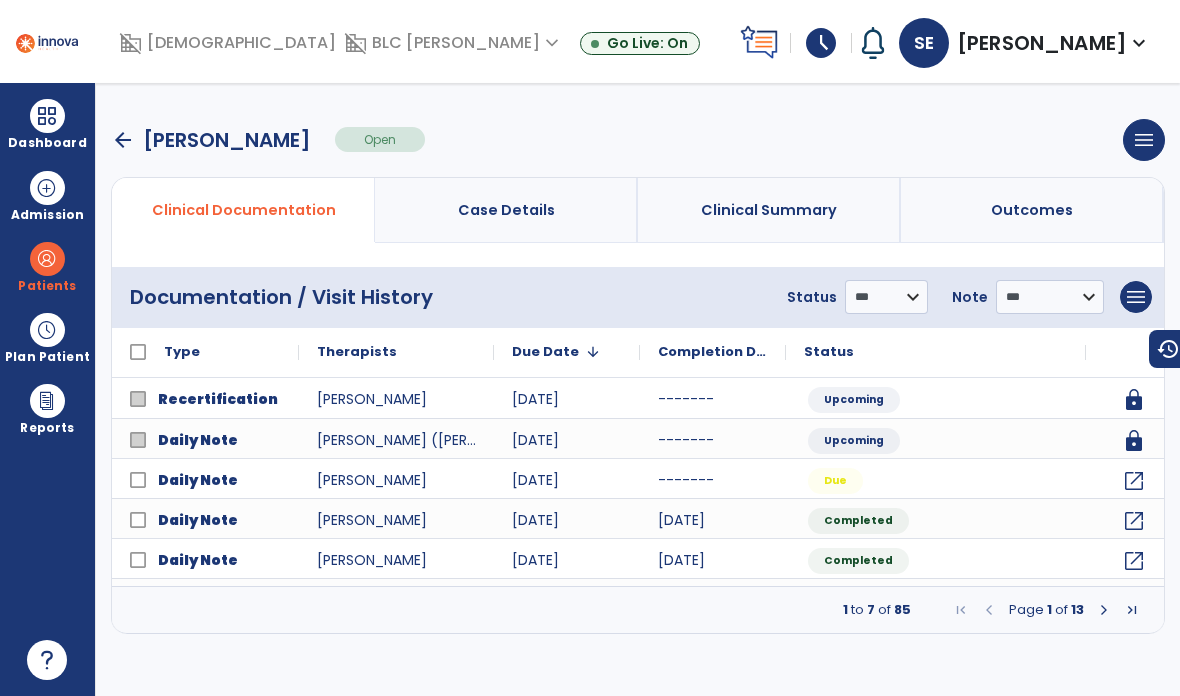 click at bounding box center [47, 116] 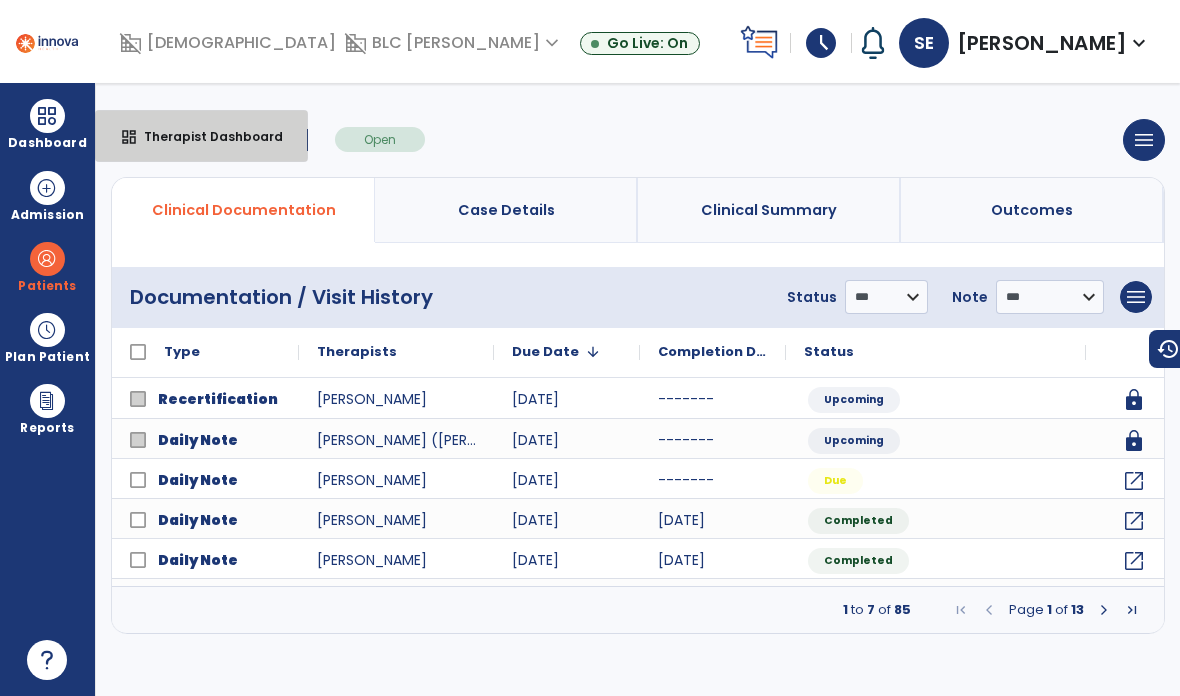 click on "dashboard  Therapist Dashboard" at bounding box center (201, 136) 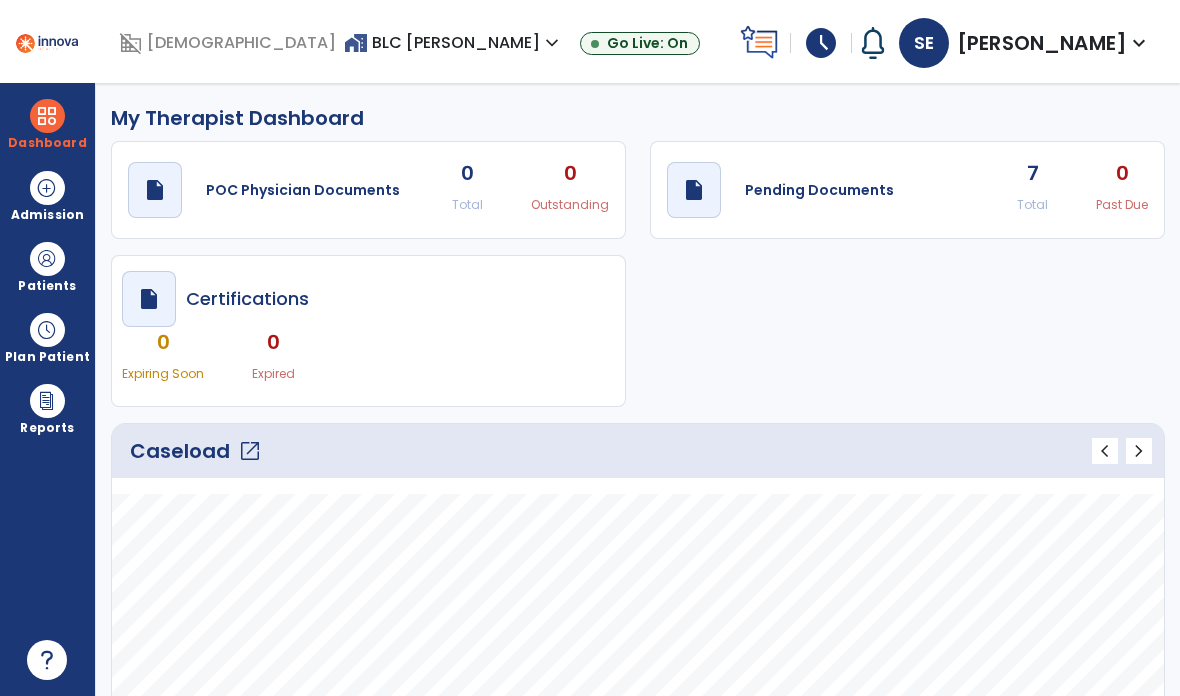 click on "Pending Documents" 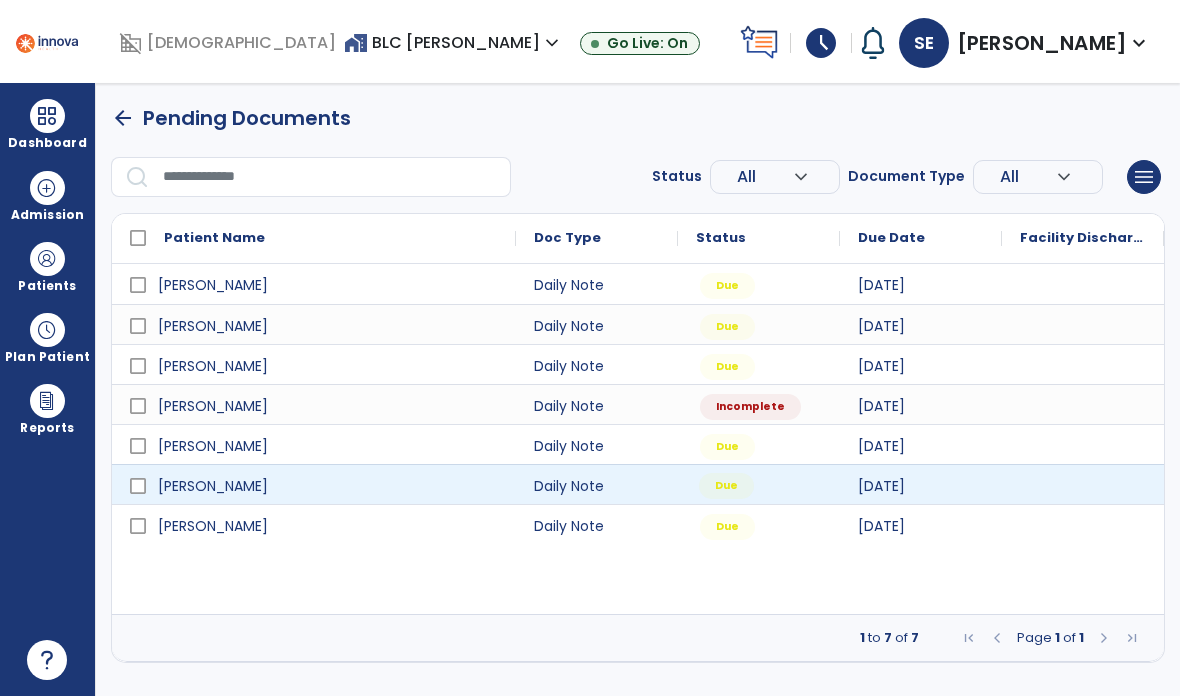 click on "Due" at bounding box center (726, 486) 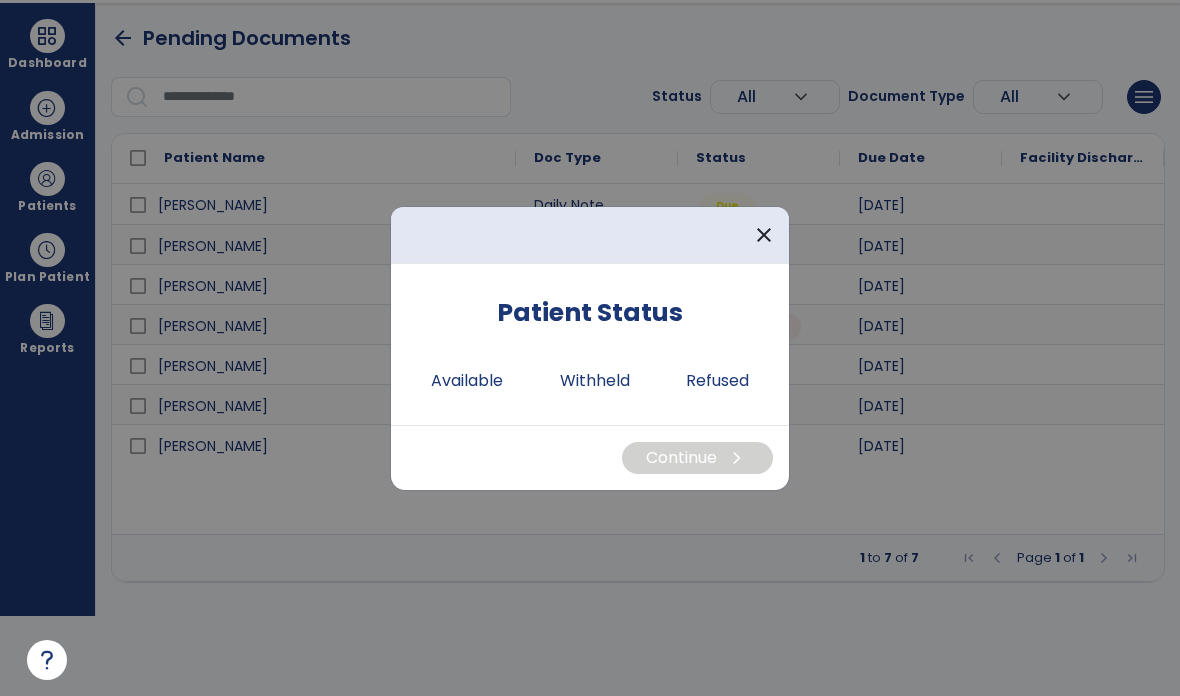 scroll, scrollTop: 0, scrollLeft: 0, axis: both 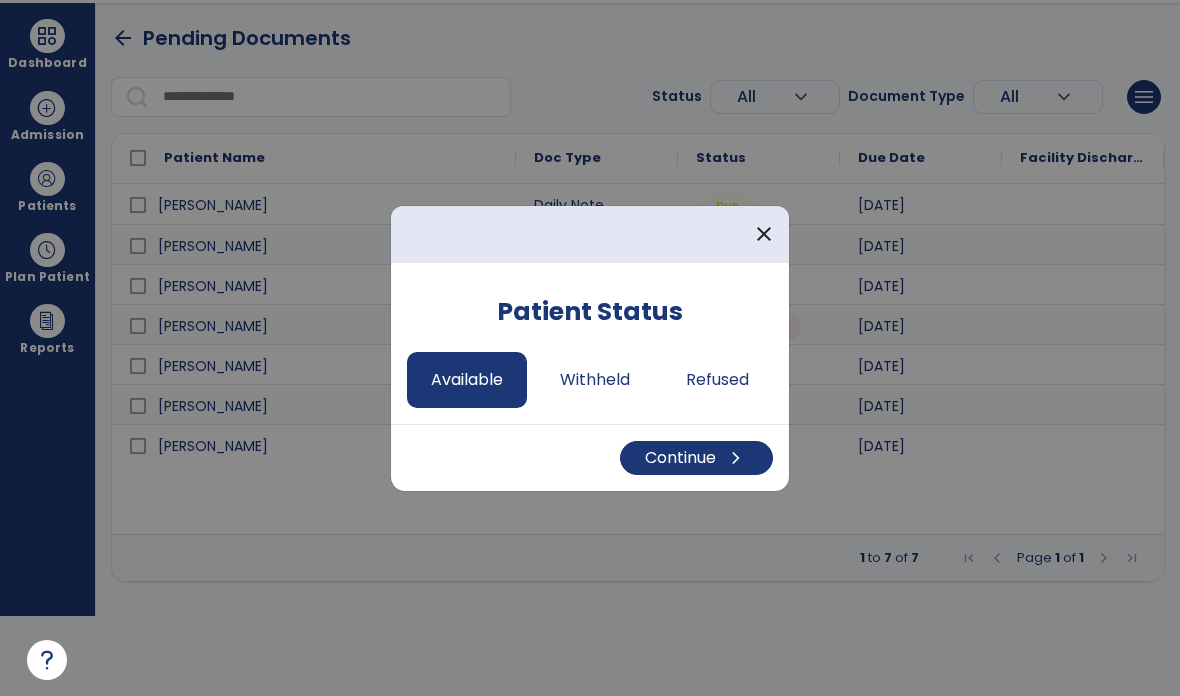 click on "Continue   chevron_right" at bounding box center (696, 458) 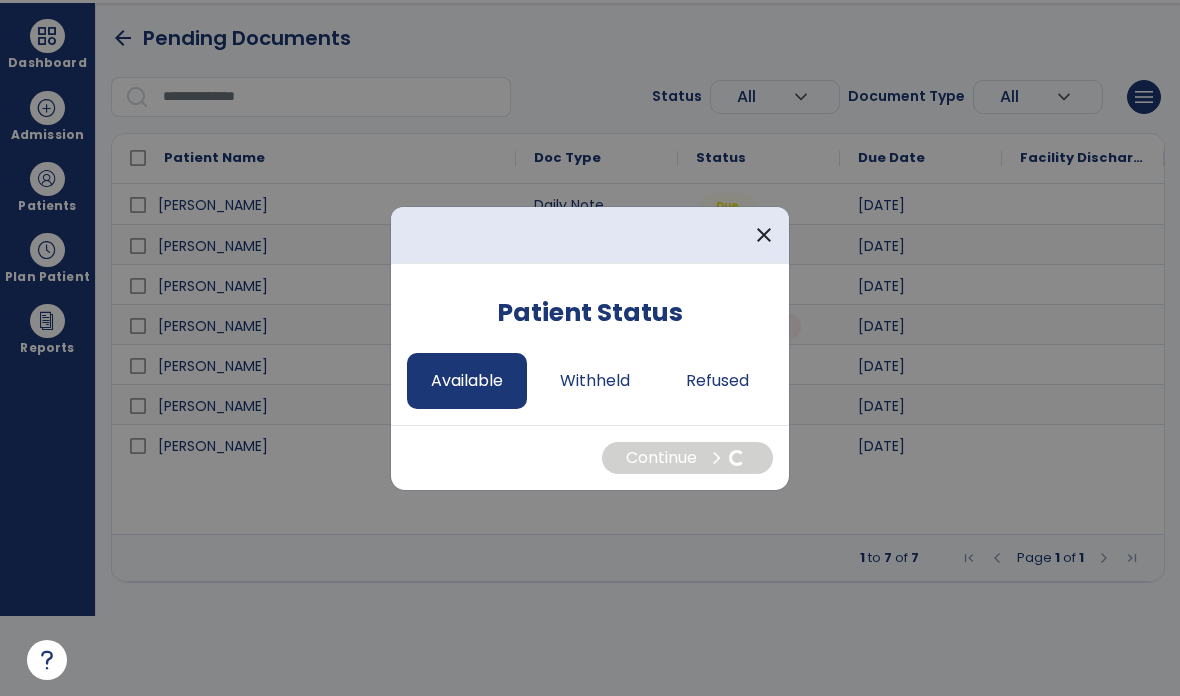 select on "*" 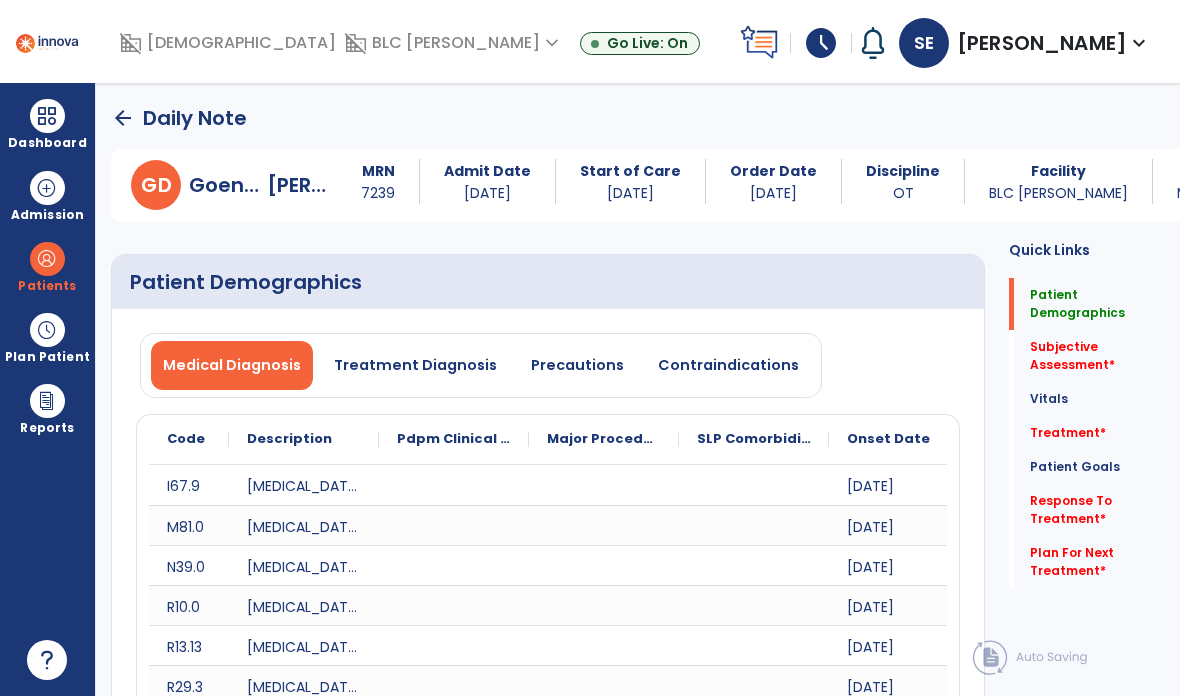 scroll, scrollTop: 80, scrollLeft: 0, axis: vertical 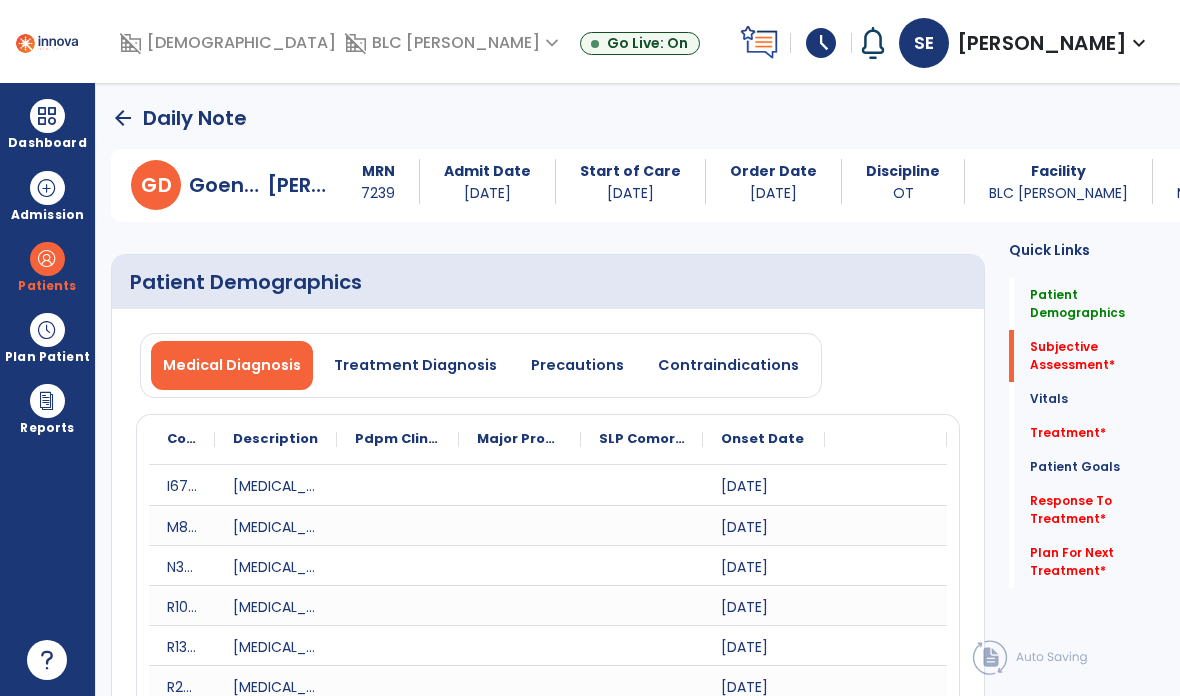 click on "Response To Treatment   *  Response To Treatment   *" 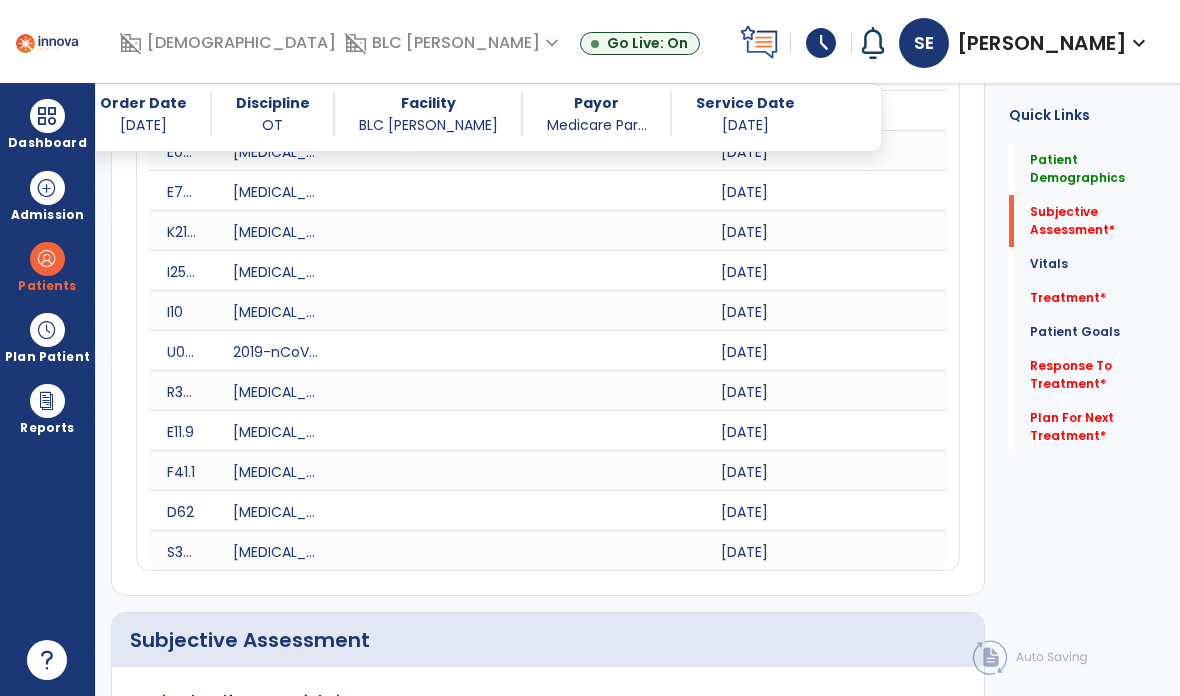 scroll, scrollTop: 1739, scrollLeft: 0, axis: vertical 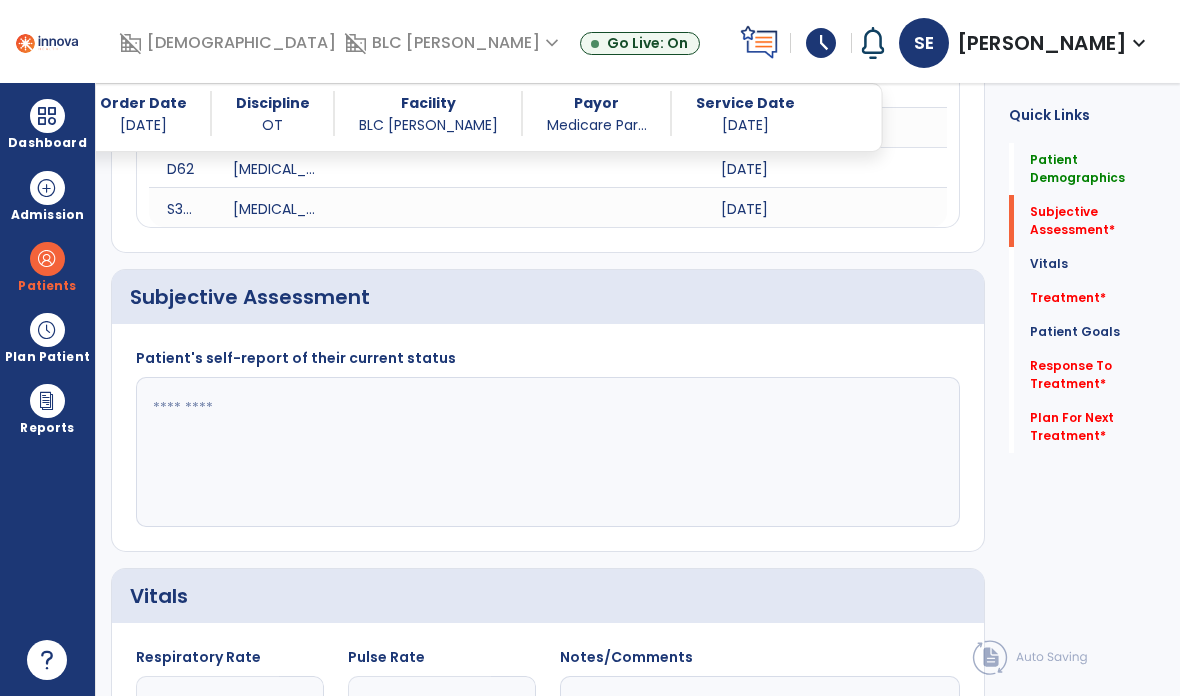 click 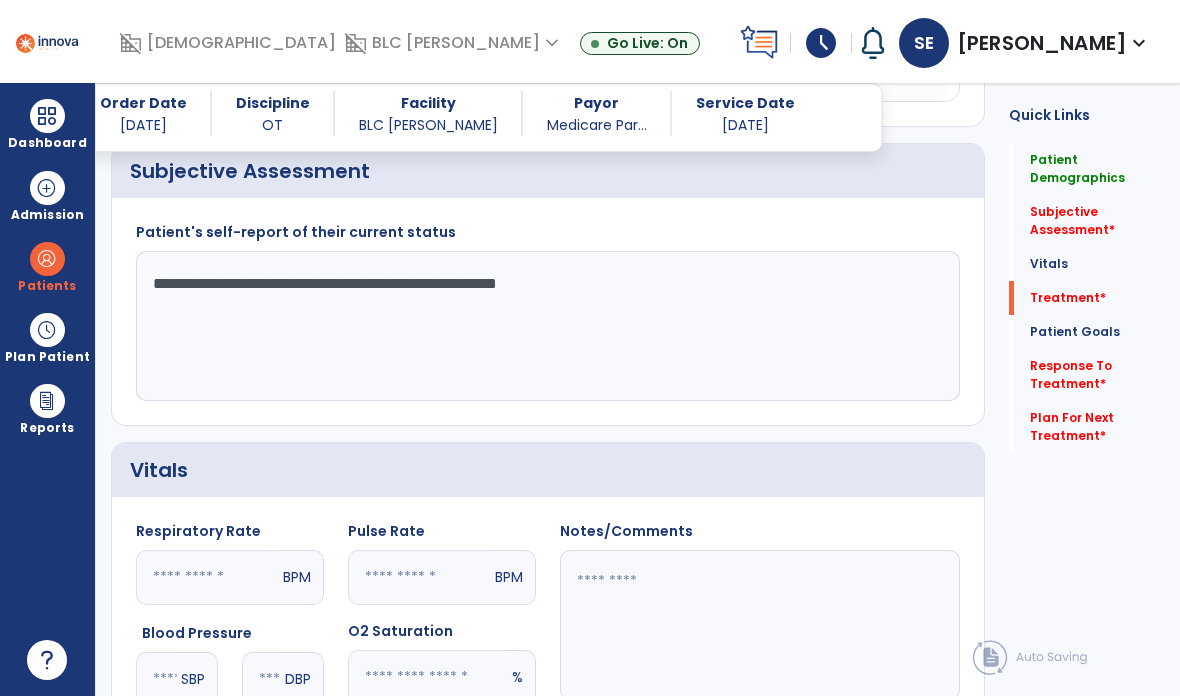 type on "**********" 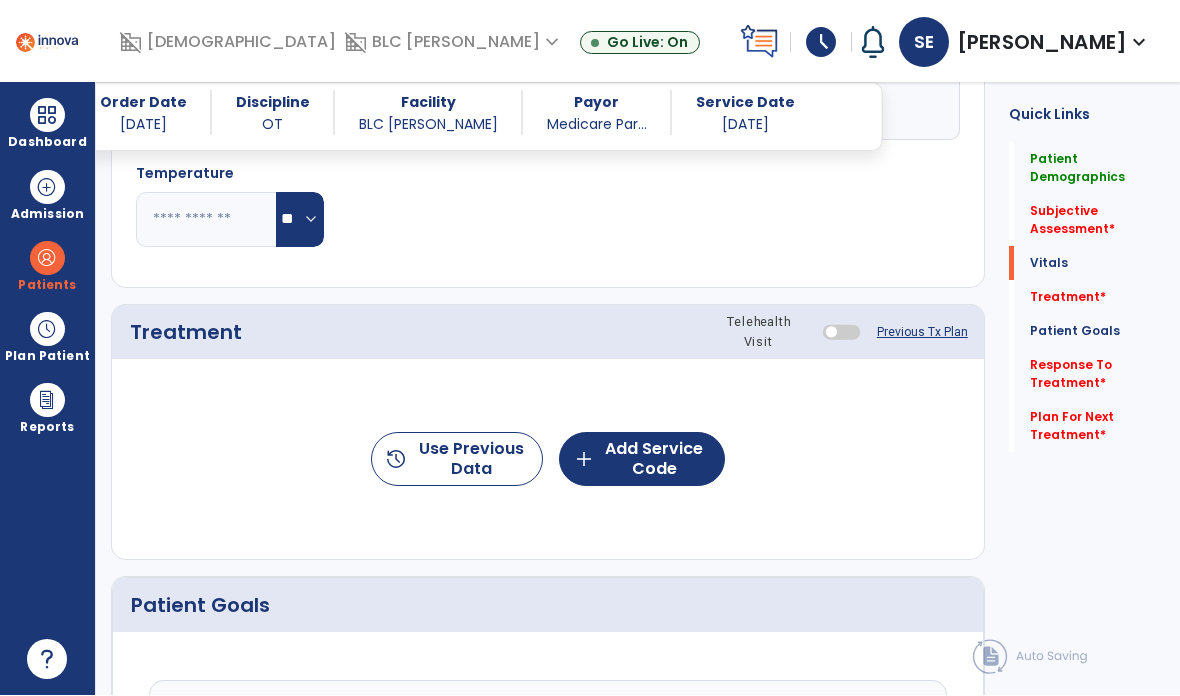 scroll, scrollTop: 2429, scrollLeft: 0, axis: vertical 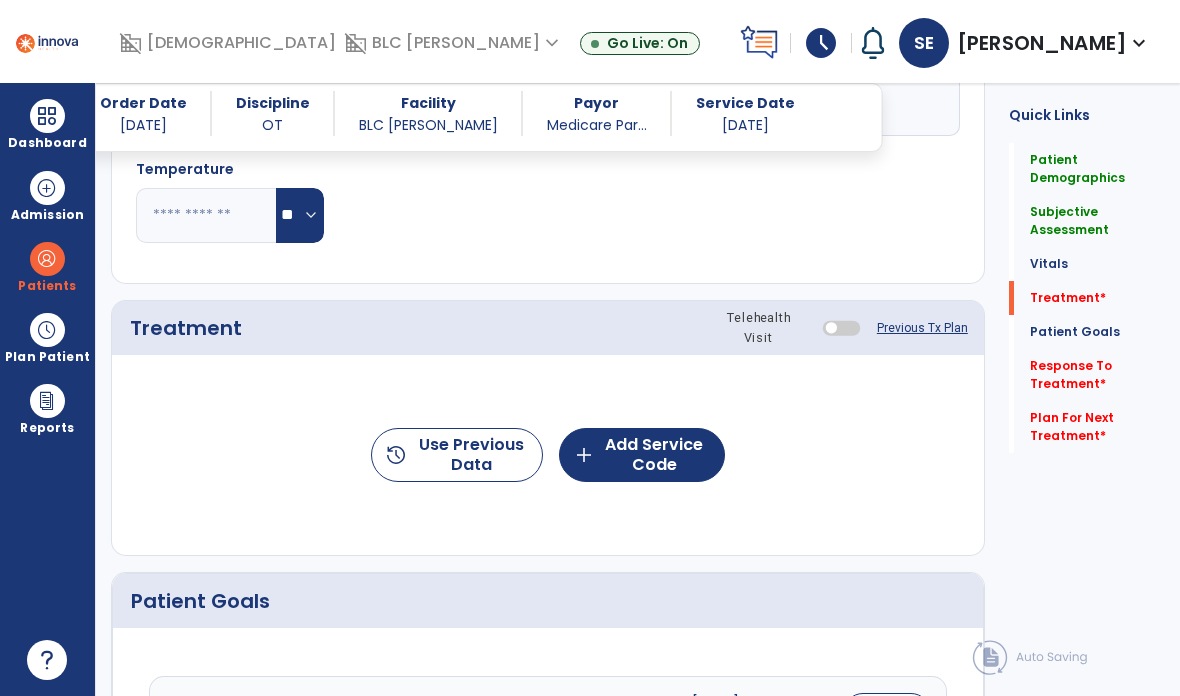 click on "add  Add Service Code" 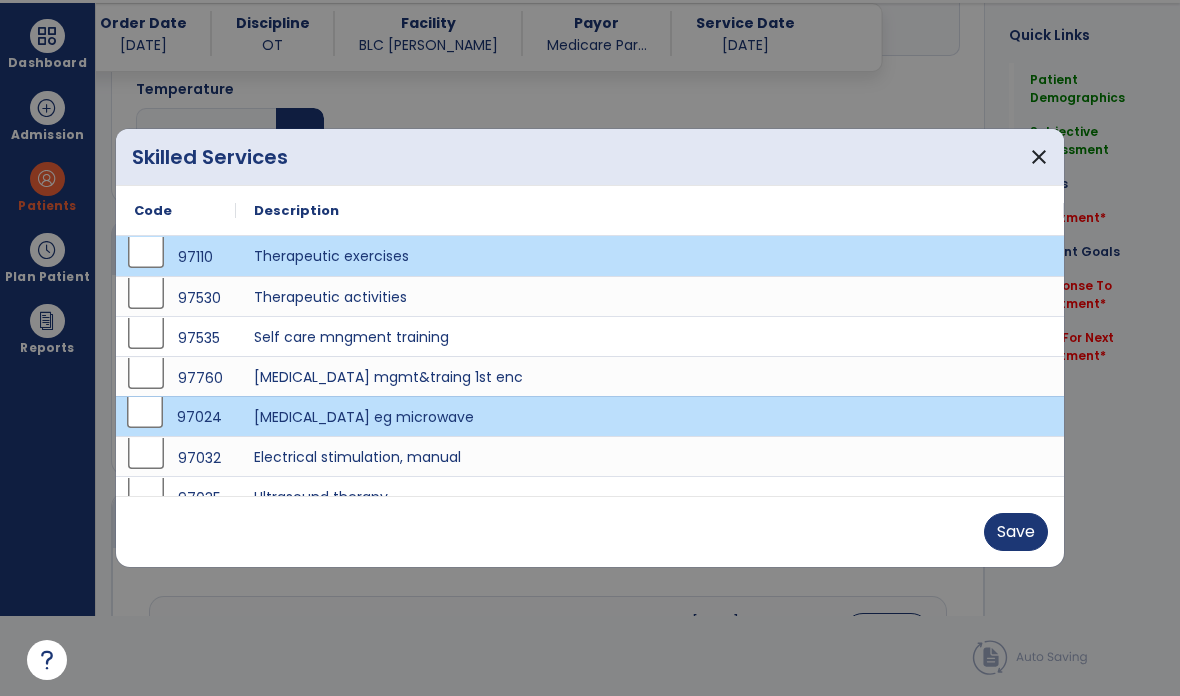 click on "Save" at bounding box center [1016, 532] 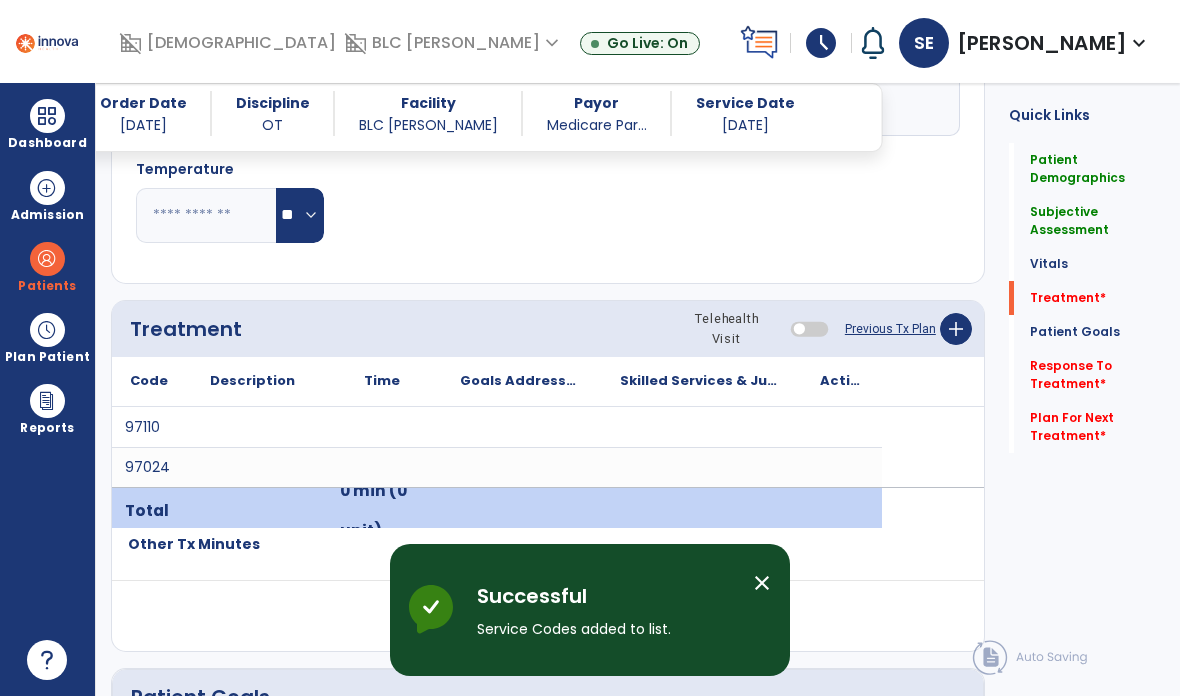 scroll, scrollTop: 80, scrollLeft: 0, axis: vertical 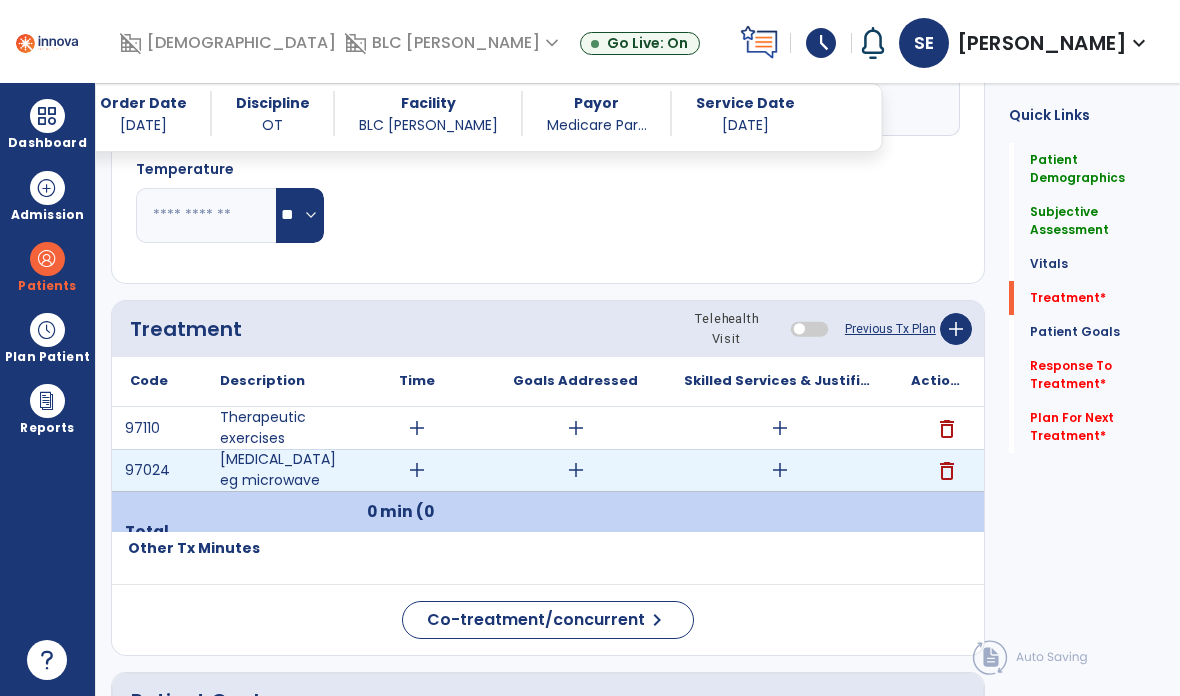 click on "add" at bounding box center (417, 470) 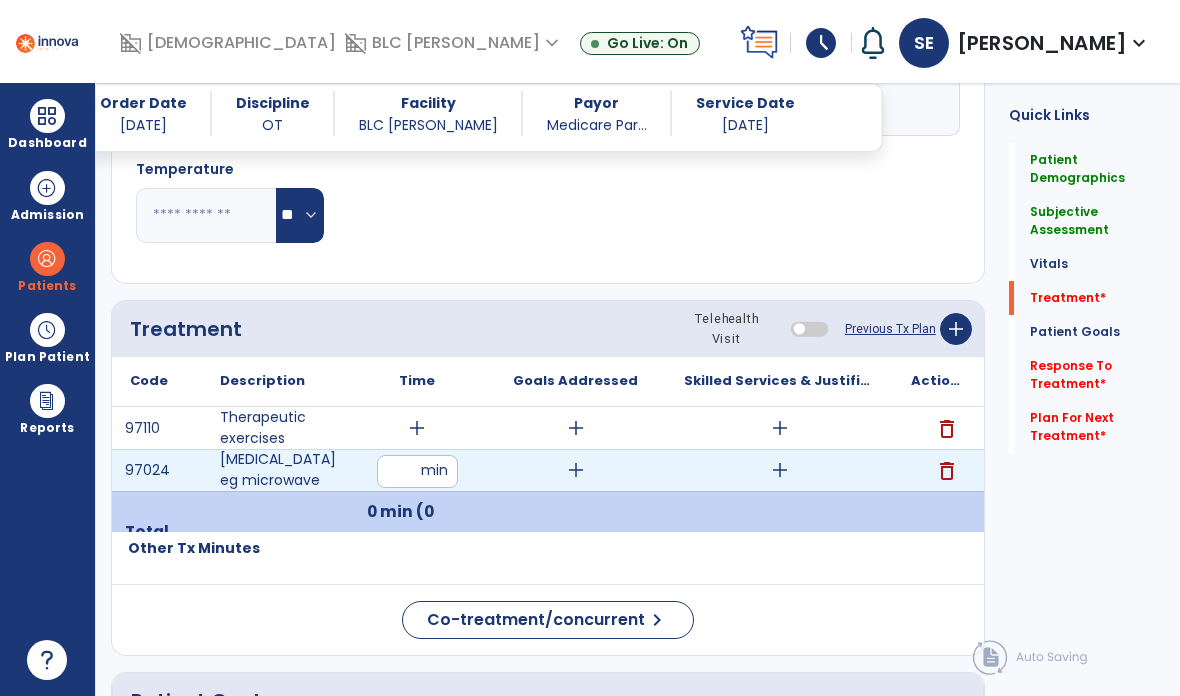type on "**" 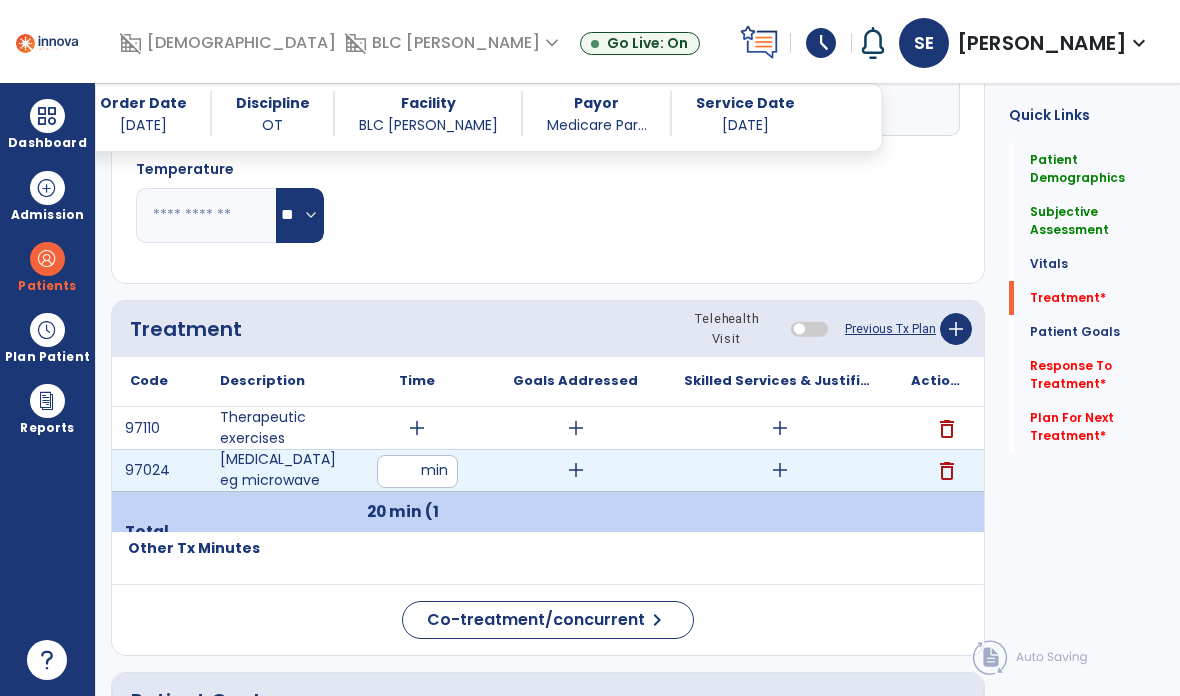 click on "add" at bounding box center [780, 470] 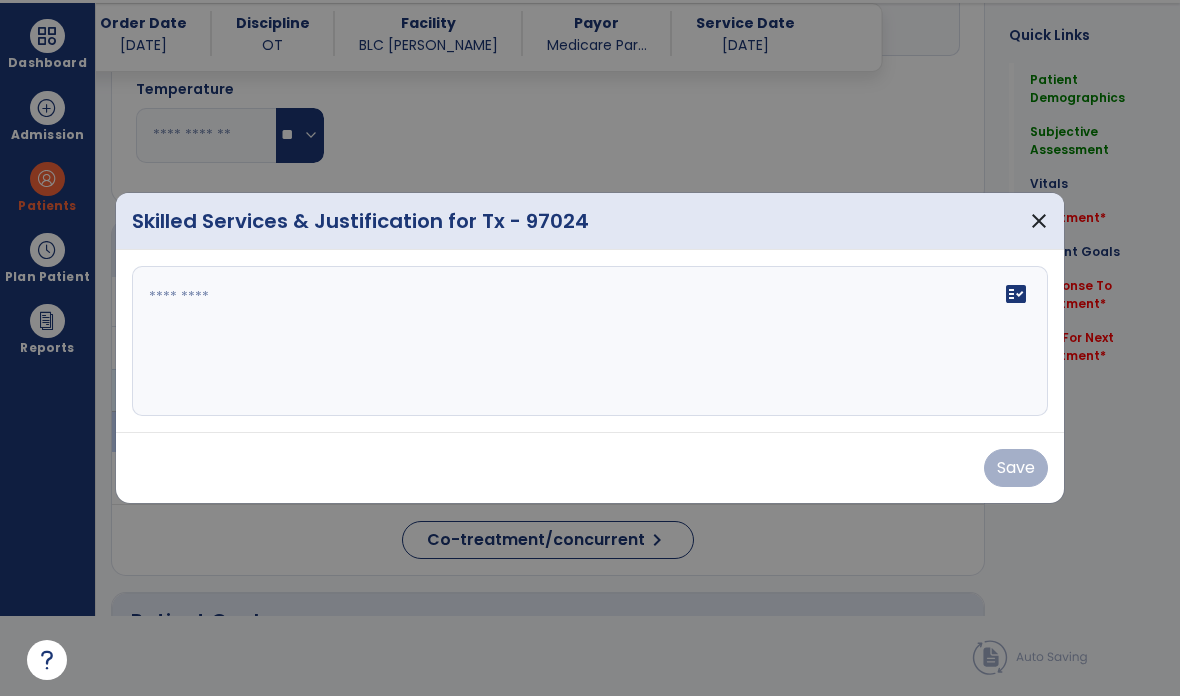 click at bounding box center [590, 341] 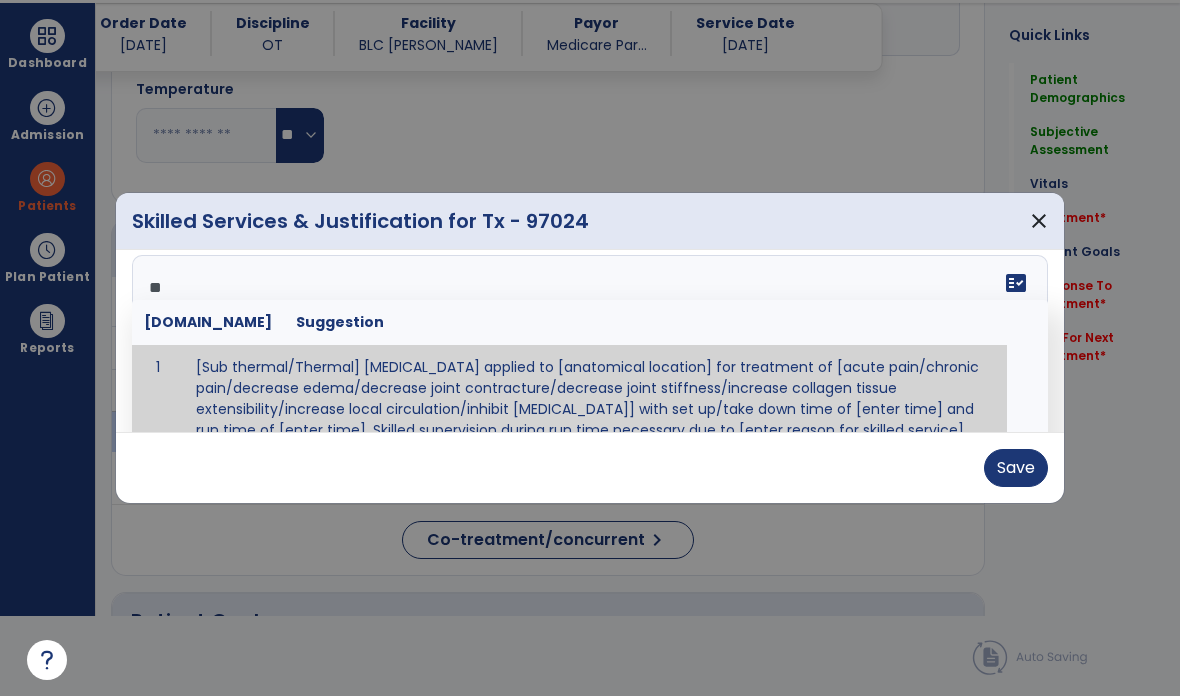 scroll, scrollTop: 0, scrollLeft: 0, axis: both 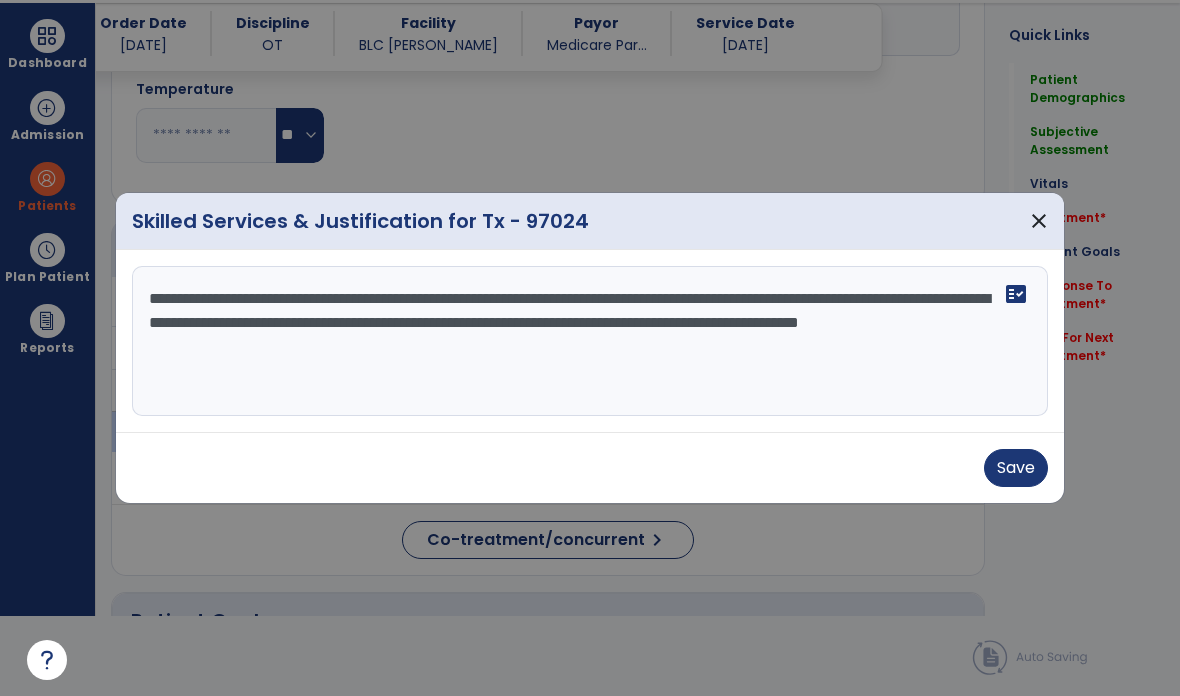 type on "**********" 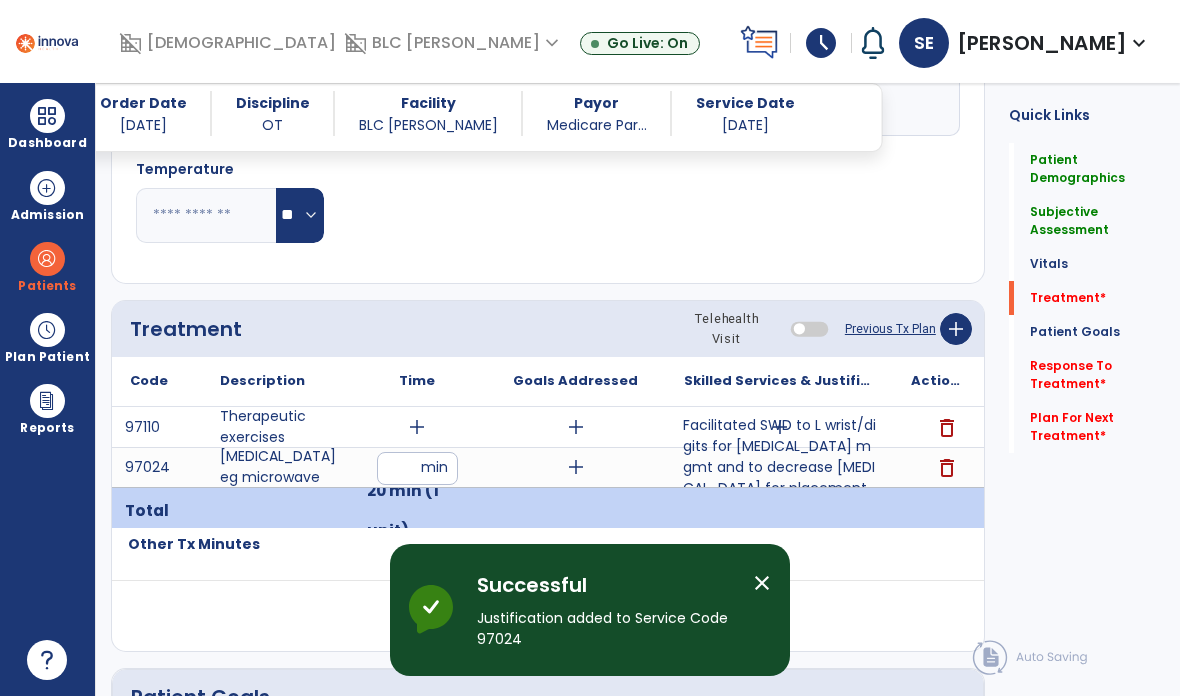 scroll, scrollTop: 80, scrollLeft: 0, axis: vertical 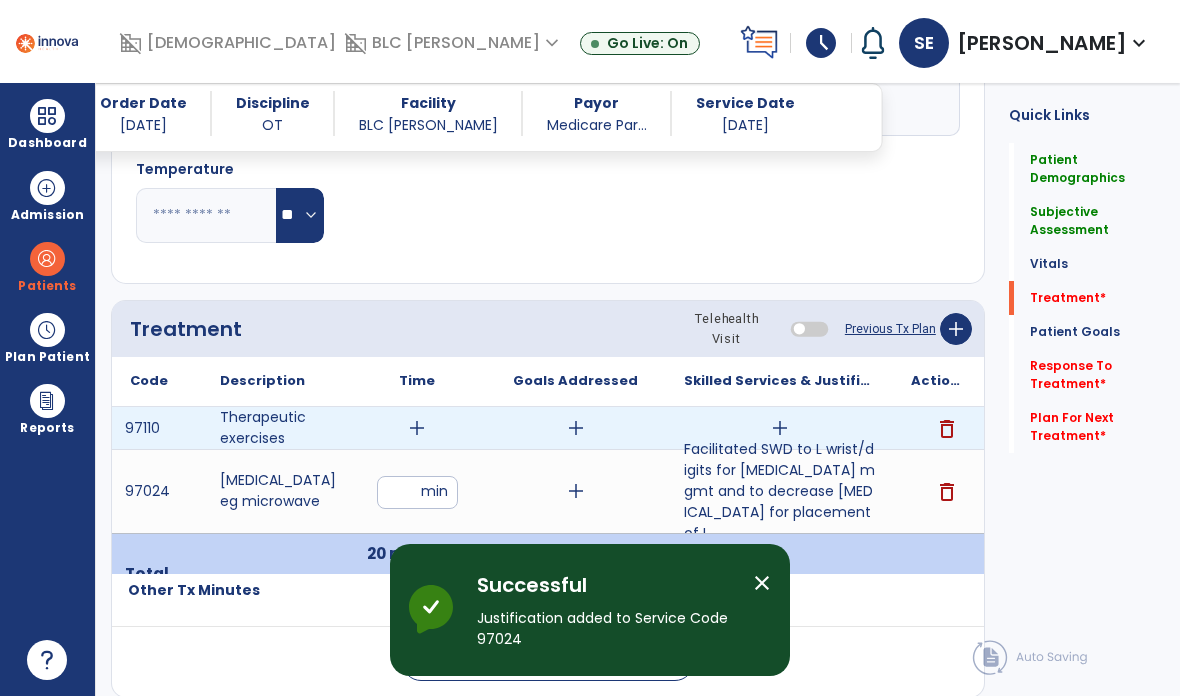 click on "add" at bounding box center [780, 428] 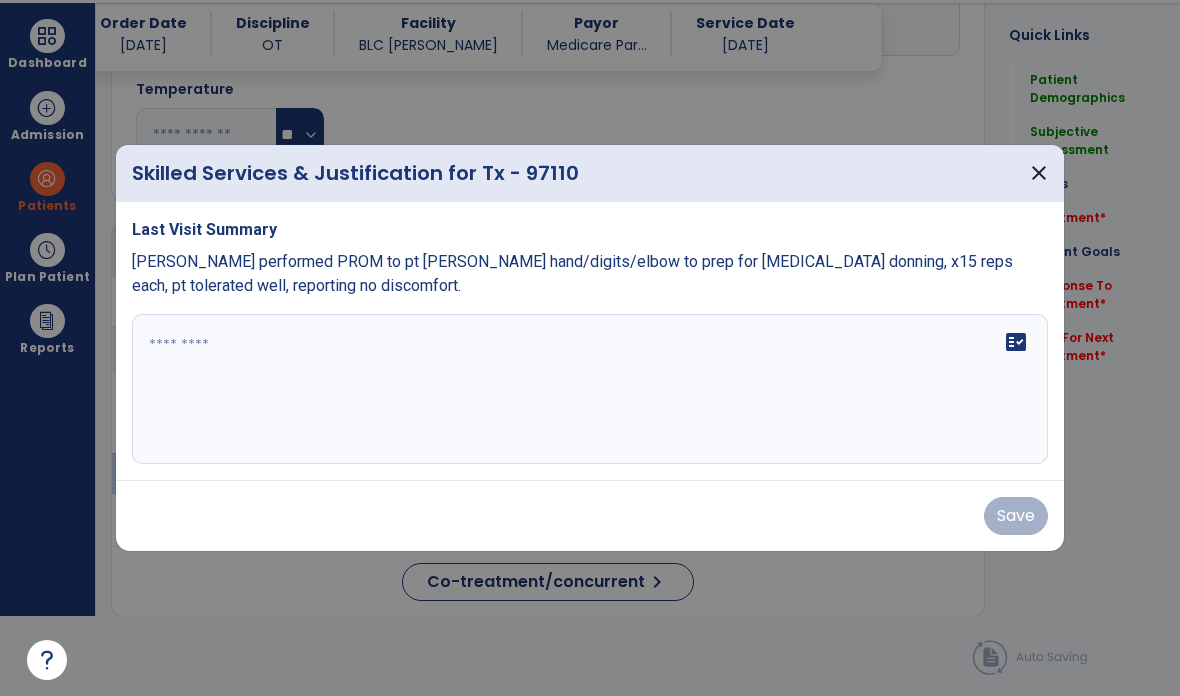 scroll, scrollTop: 0, scrollLeft: 0, axis: both 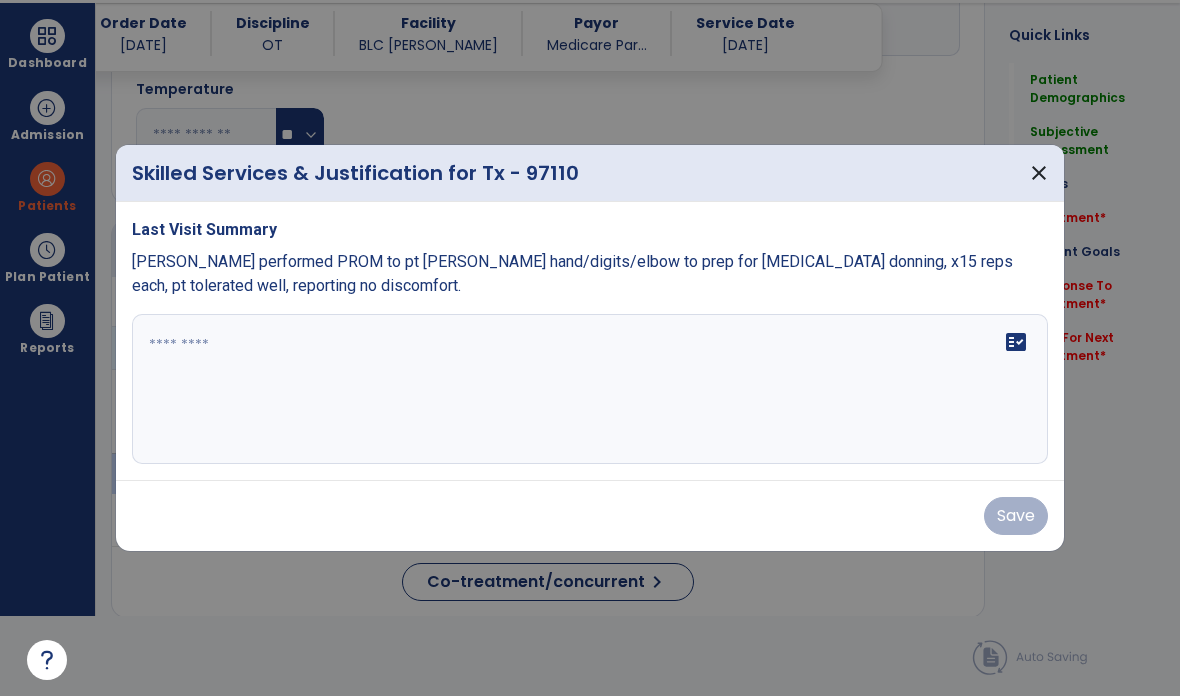 click at bounding box center (590, 389) 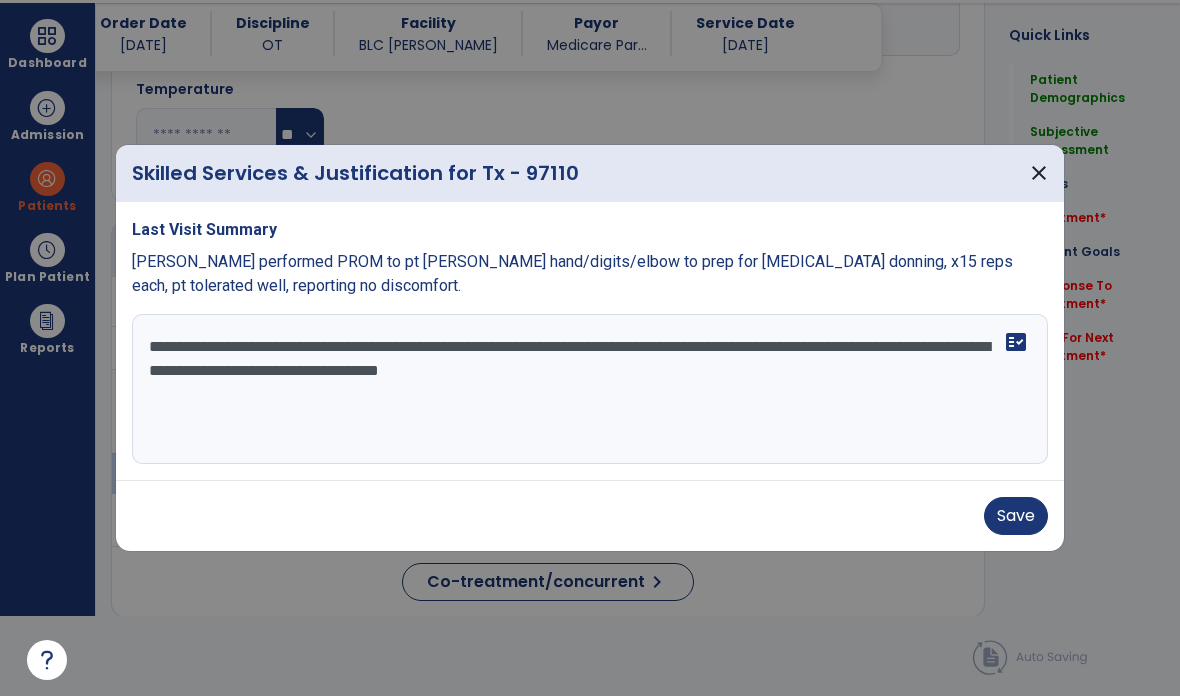 type on "**********" 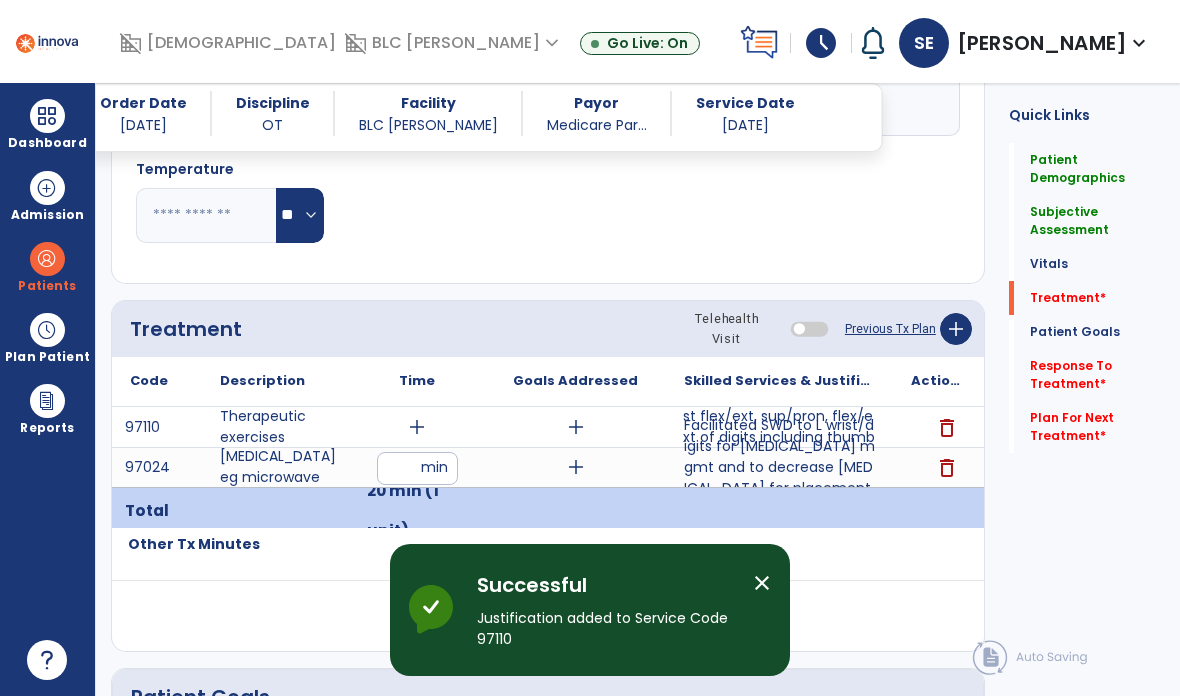 scroll, scrollTop: 80, scrollLeft: 0, axis: vertical 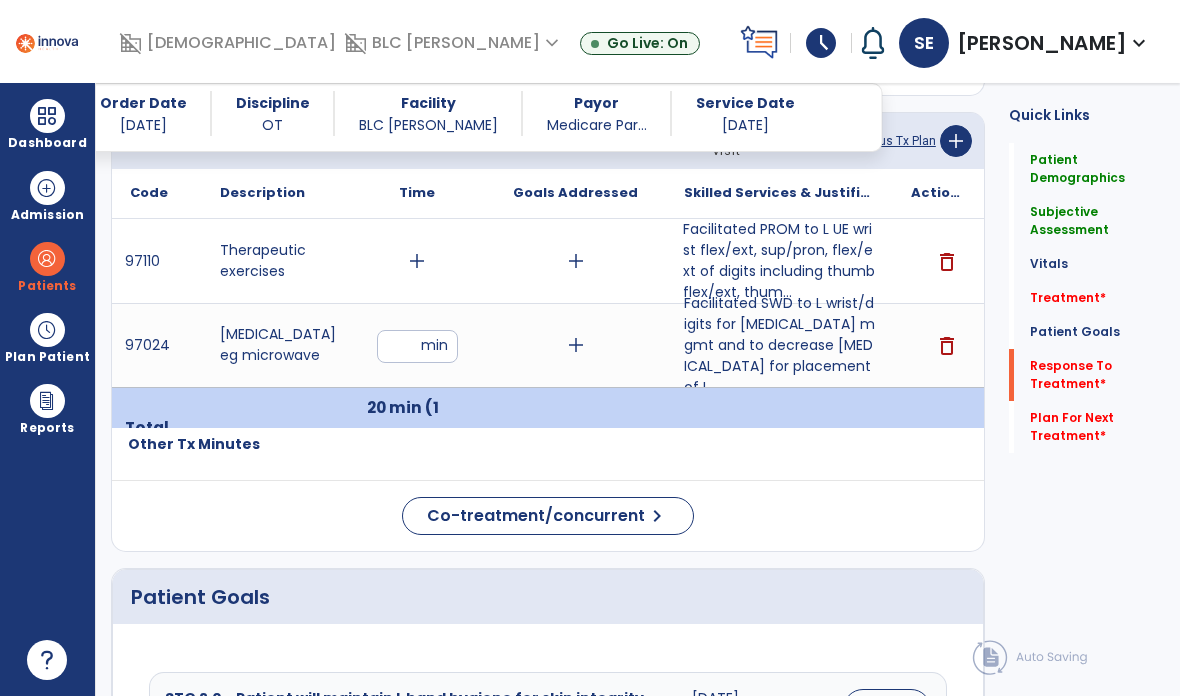 click on "Response To Treatment   *" 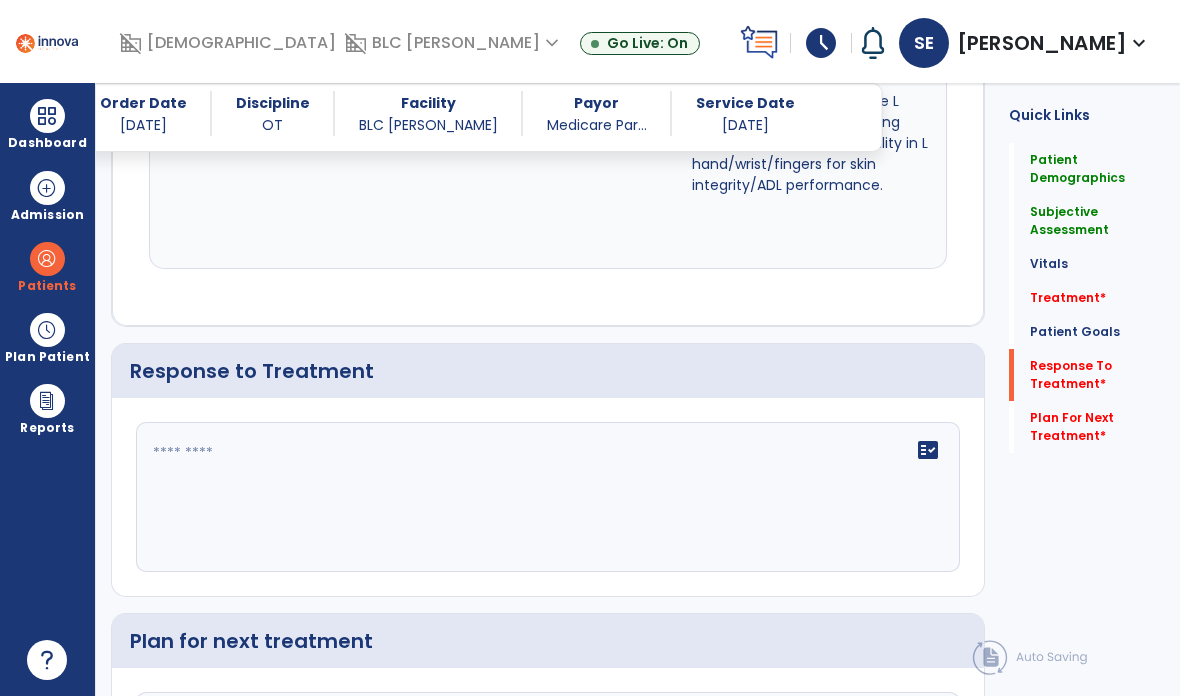 scroll, scrollTop: 3816, scrollLeft: 0, axis: vertical 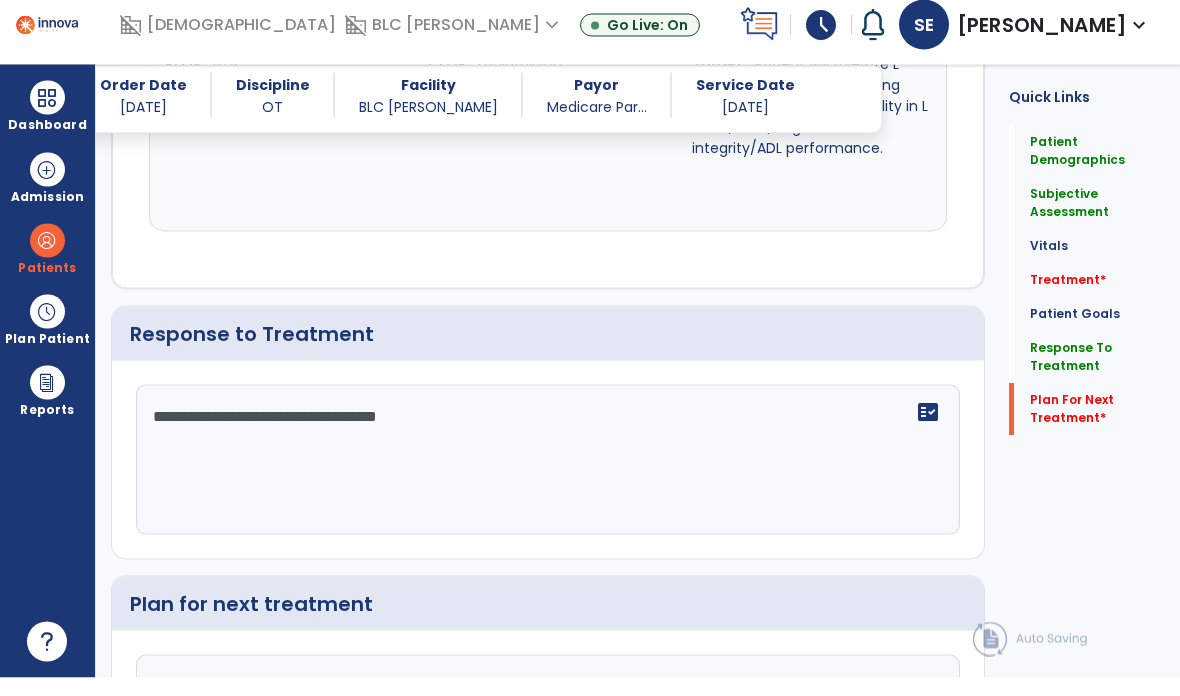 type on "**********" 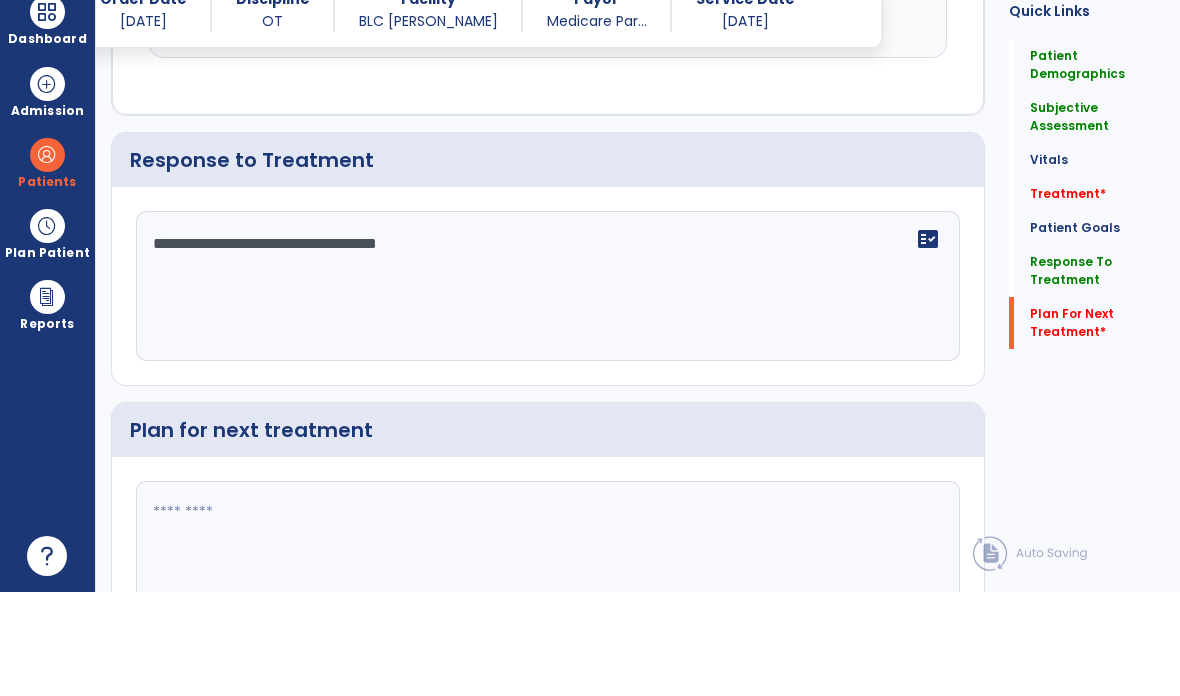scroll, scrollTop: 3932, scrollLeft: 0, axis: vertical 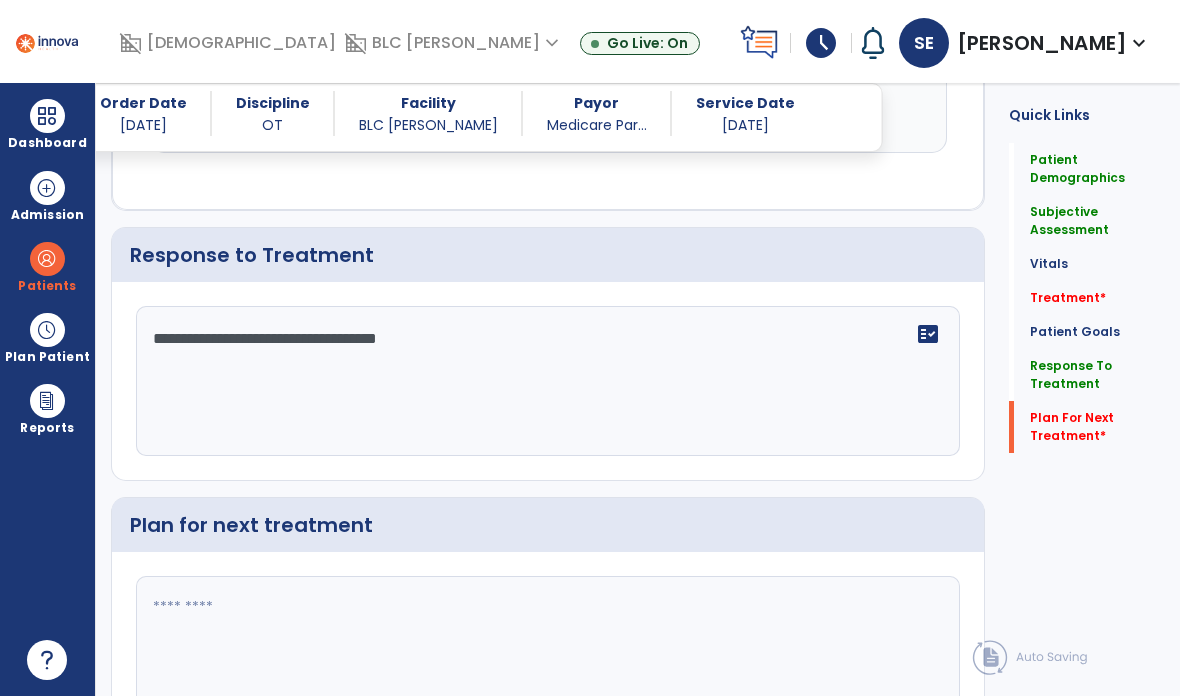click 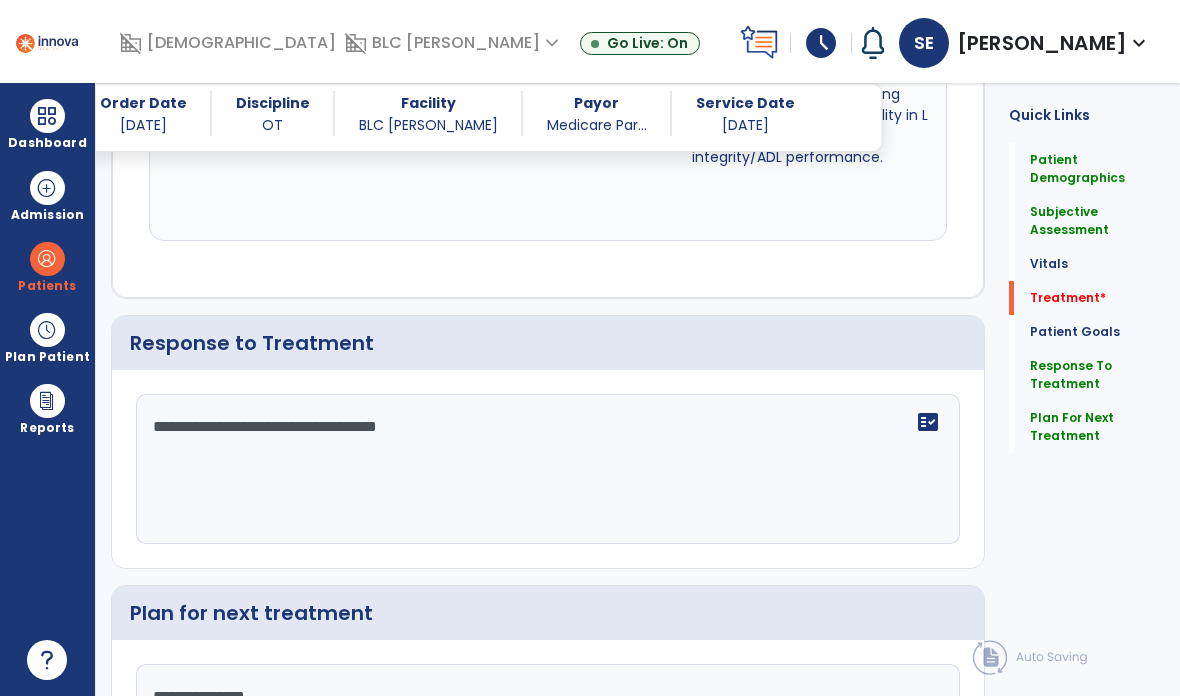 type on "**********" 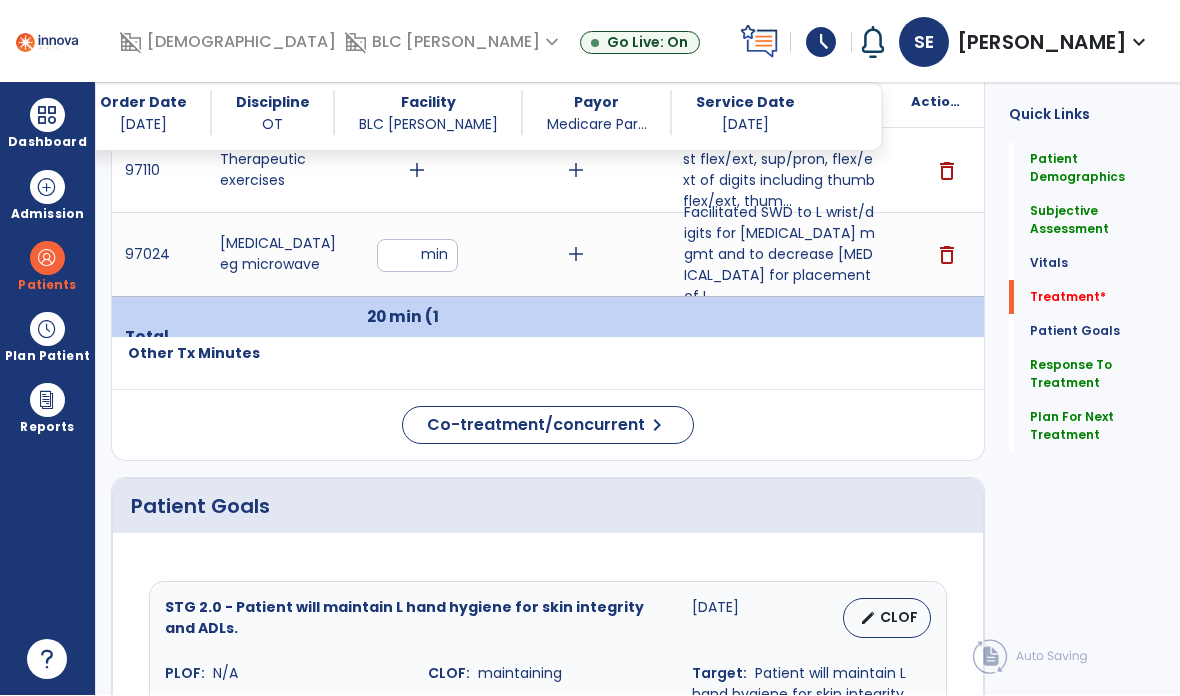 scroll, scrollTop: 2521, scrollLeft: 0, axis: vertical 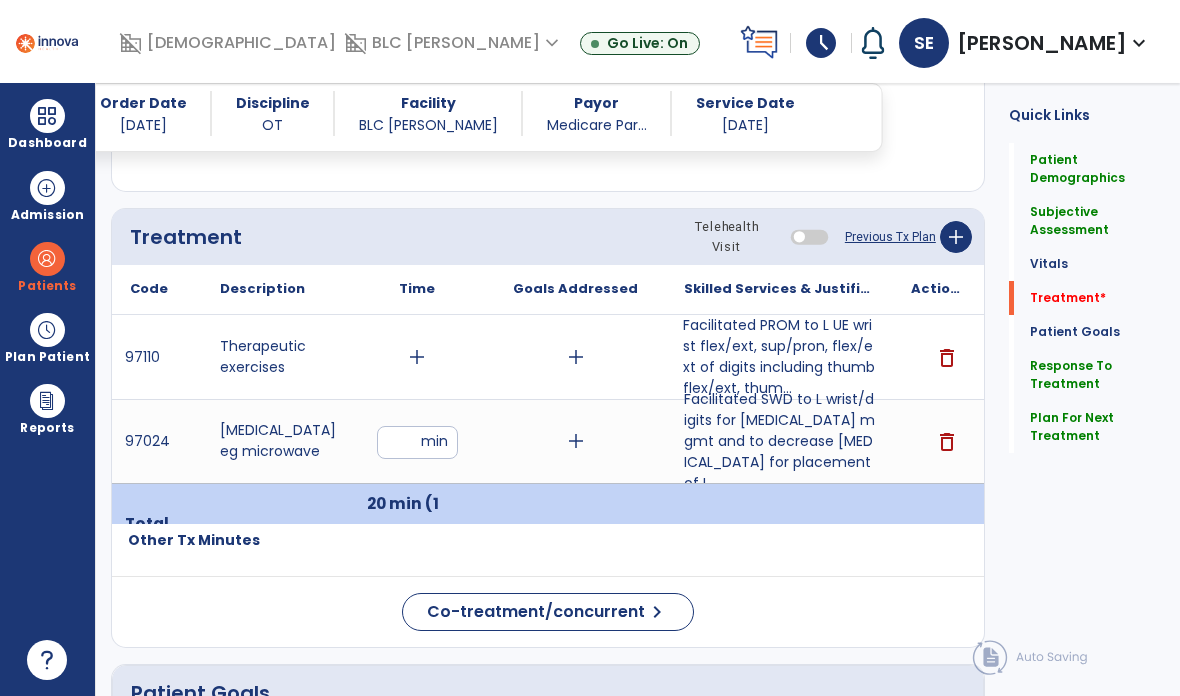click at bounding box center (47, 116) 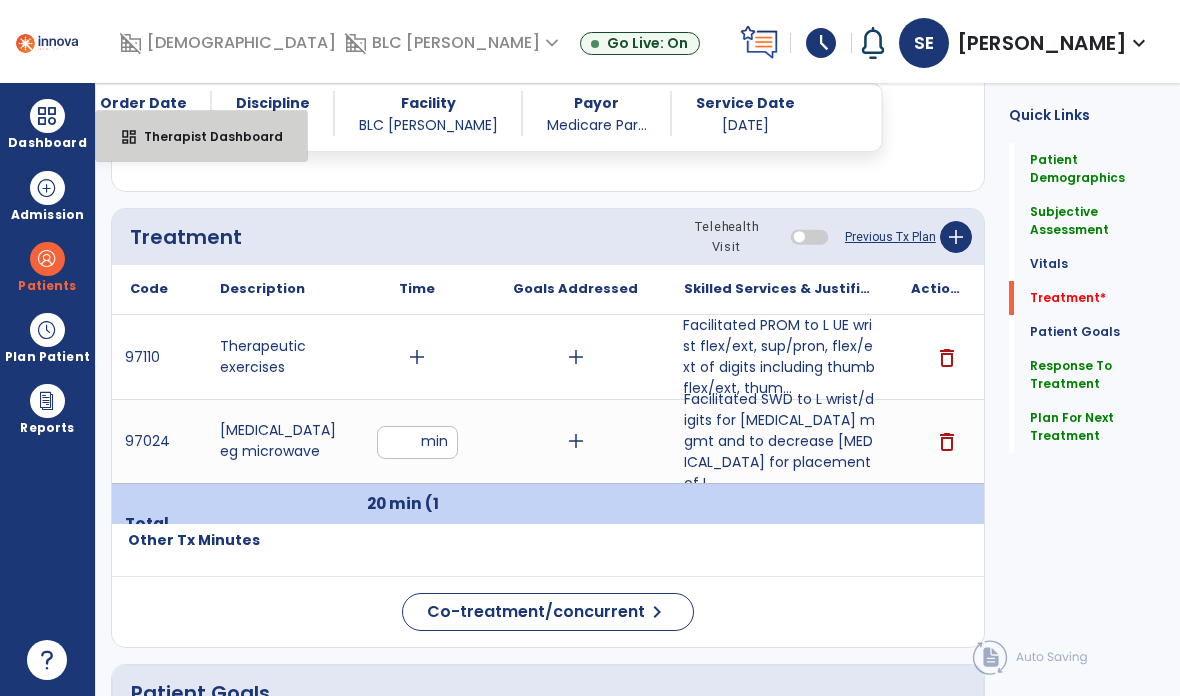 click on "Therapist Dashboard" at bounding box center [205, 136] 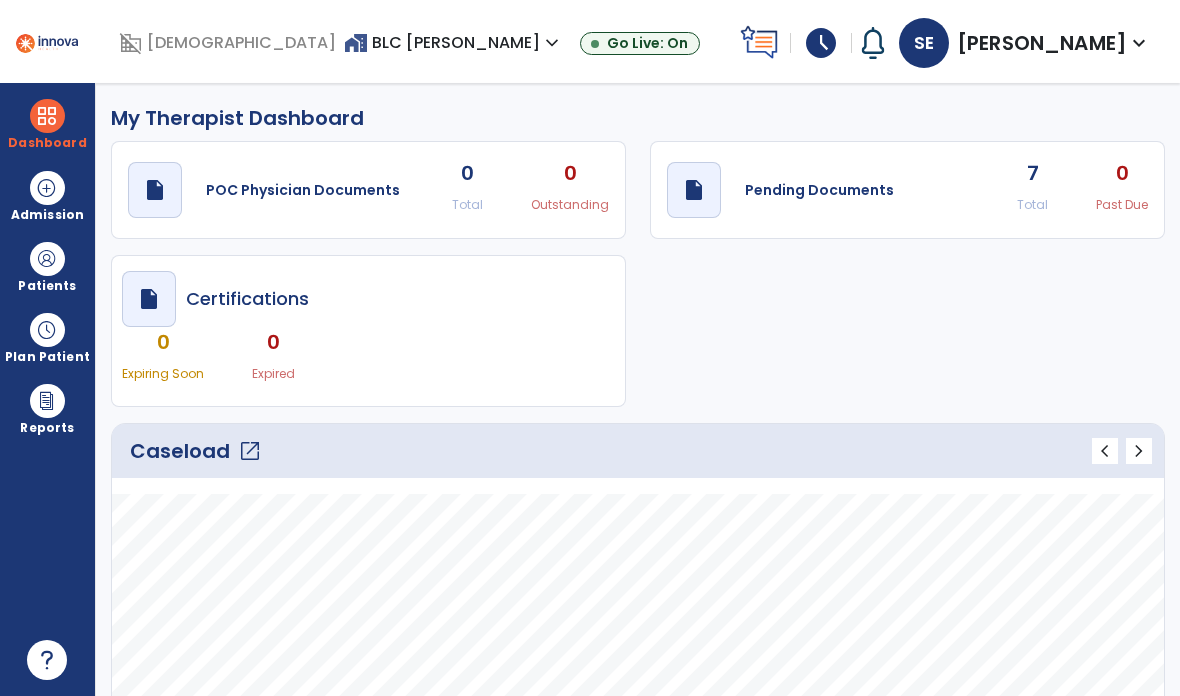 scroll, scrollTop: 0, scrollLeft: 0, axis: both 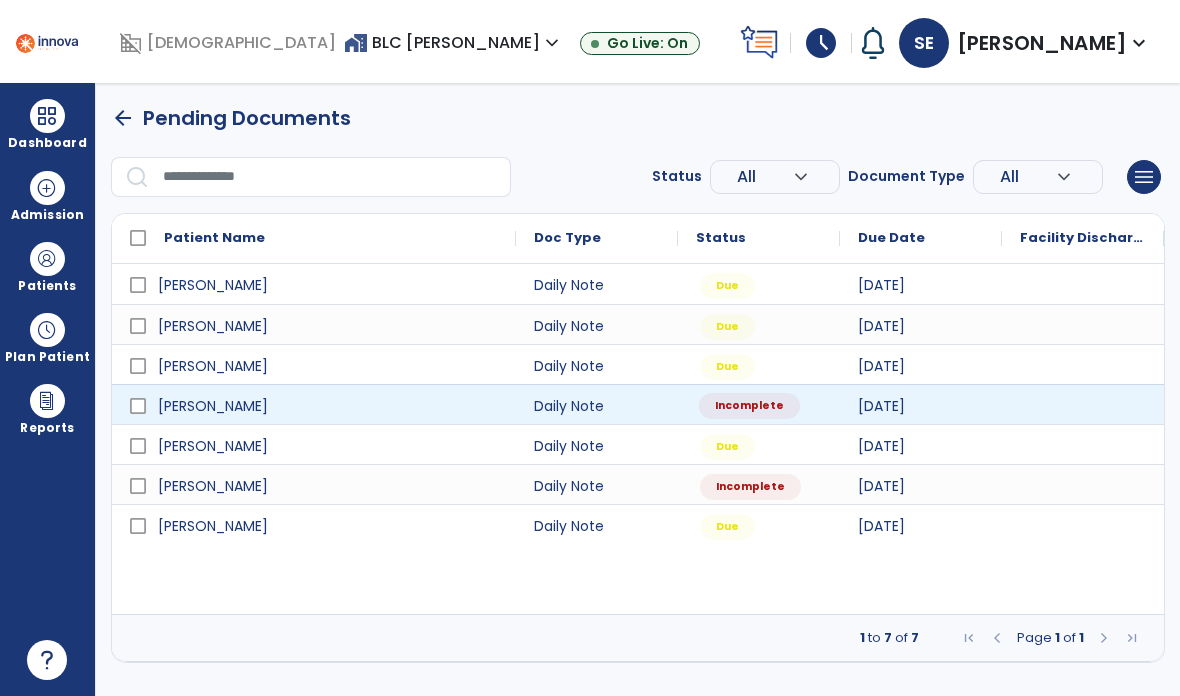 click on "Incomplete" at bounding box center [749, 406] 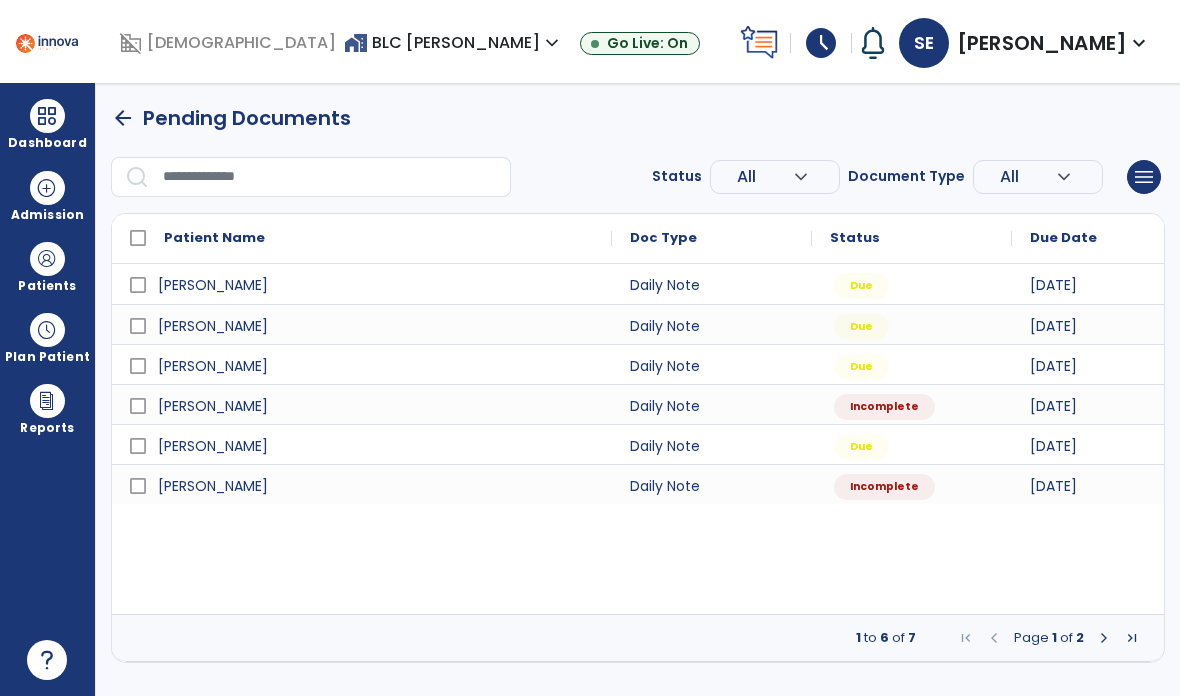 select on "*" 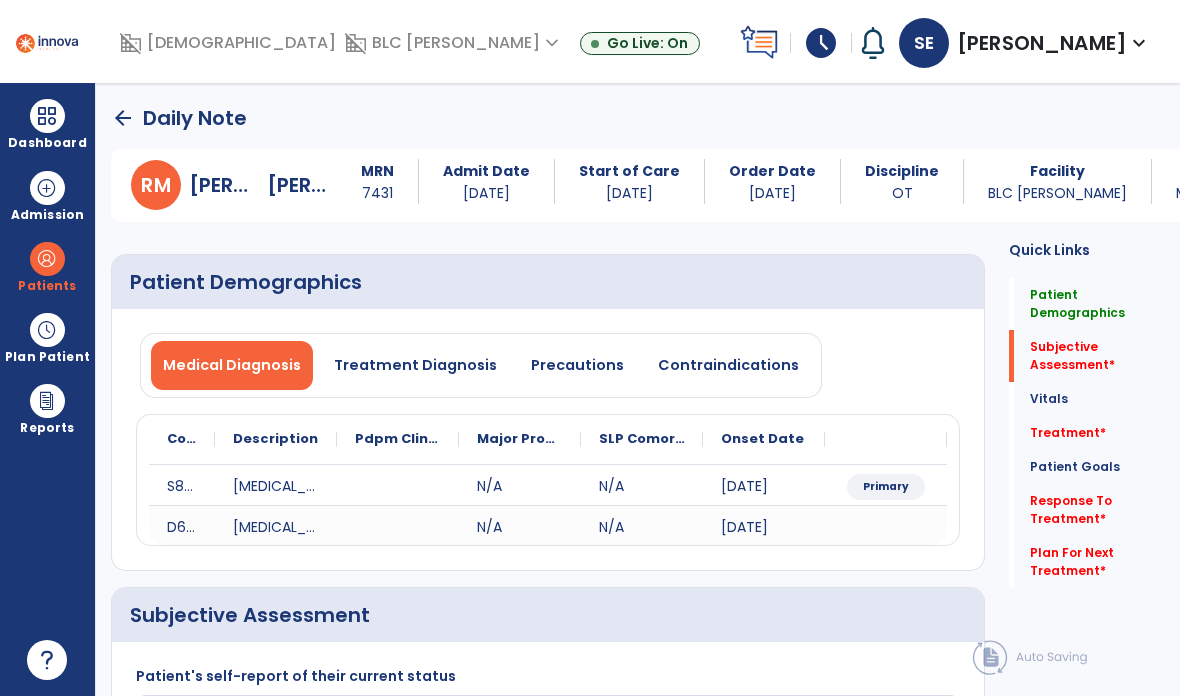 click on "Vitals" 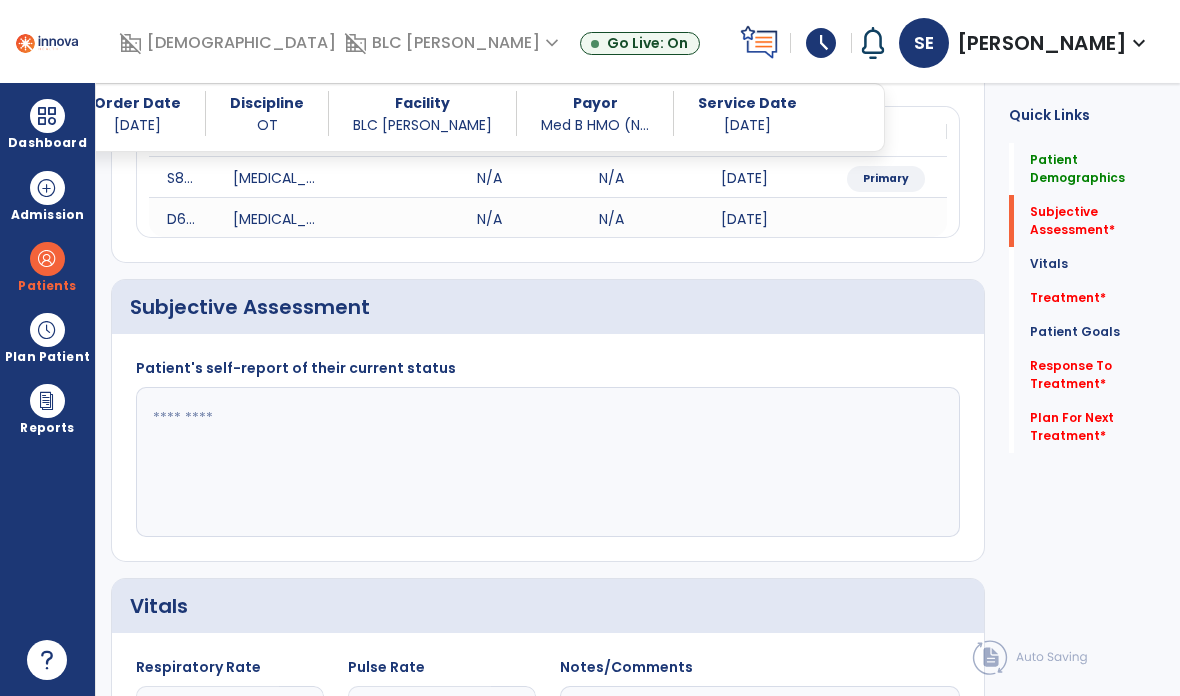 scroll, scrollTop: 299, scrollLeft: 0, axis: vertical 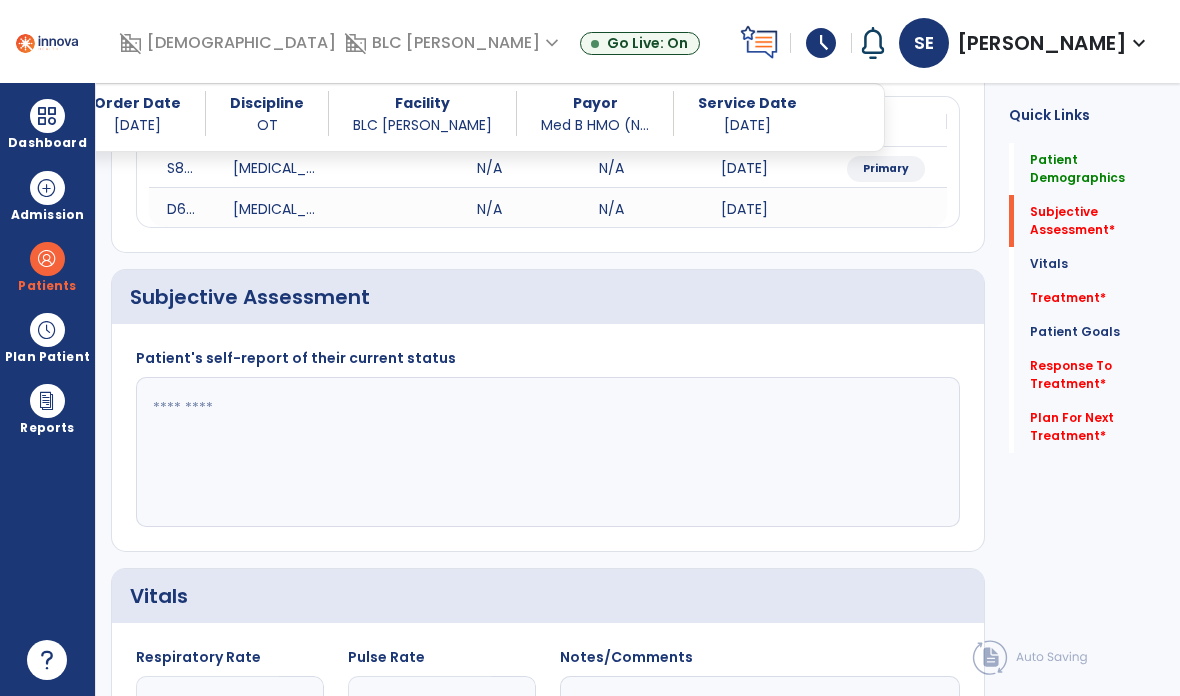 click 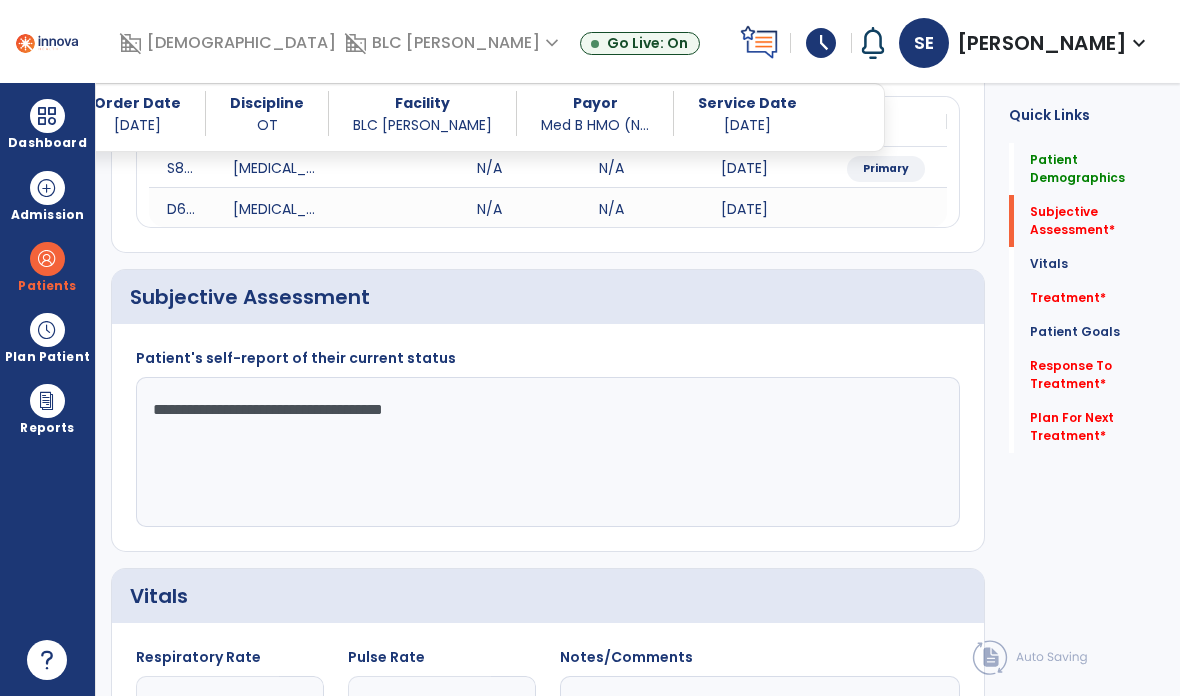 type on "**********" 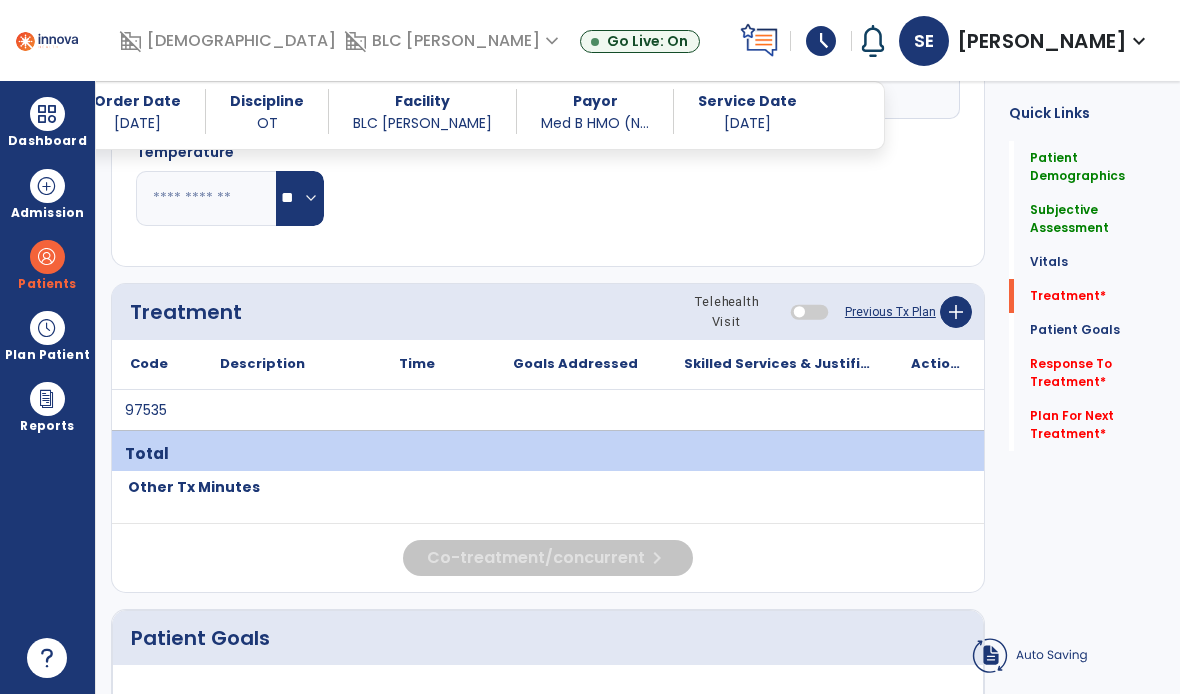 scroll, scrollTop: 1027, scrollLeft: 0, axis: vertical 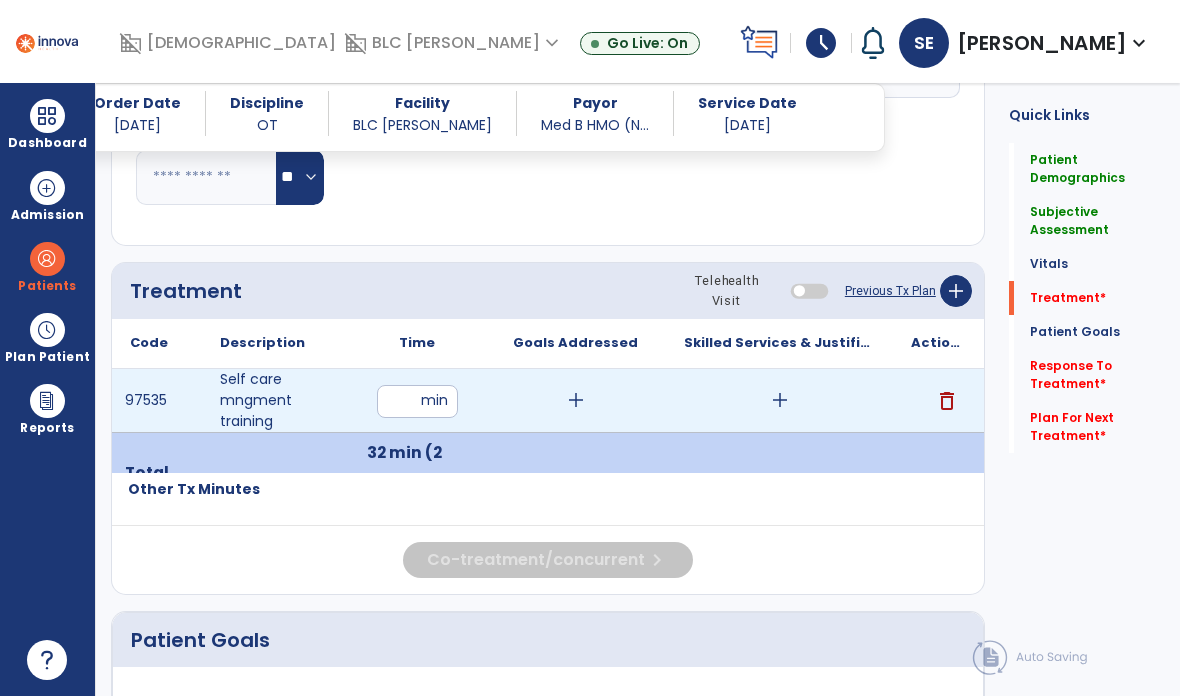 click on "add" at bounding box center [780, 400] 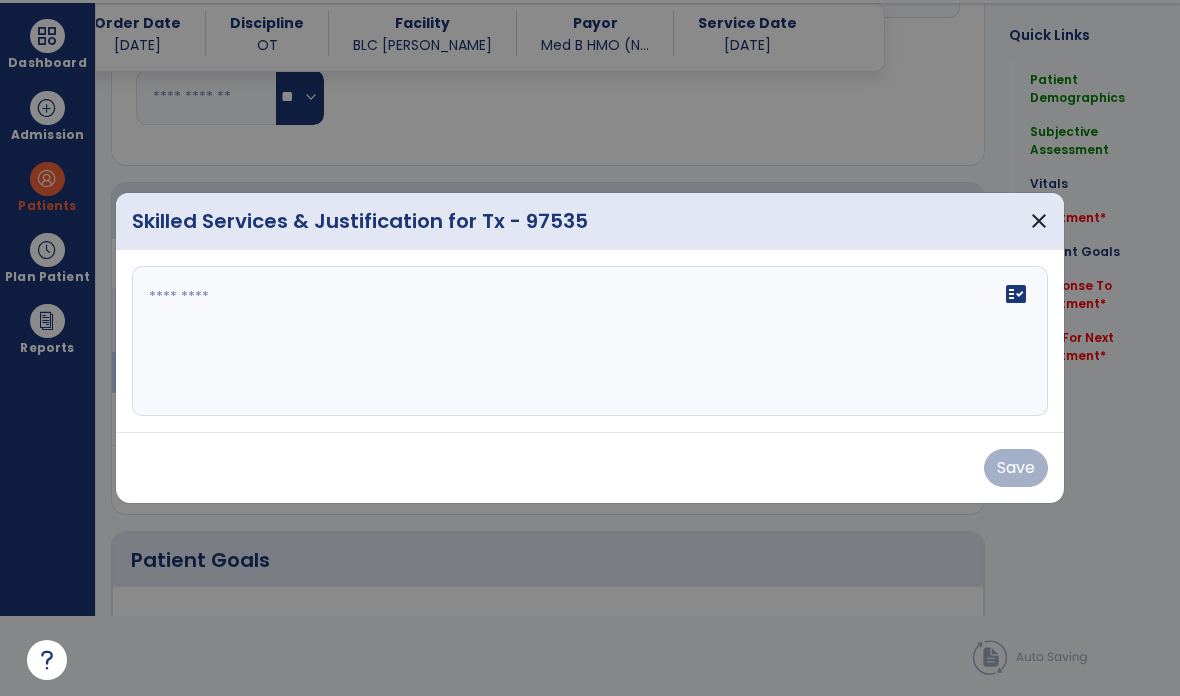 click at bounding box center [590, 341] 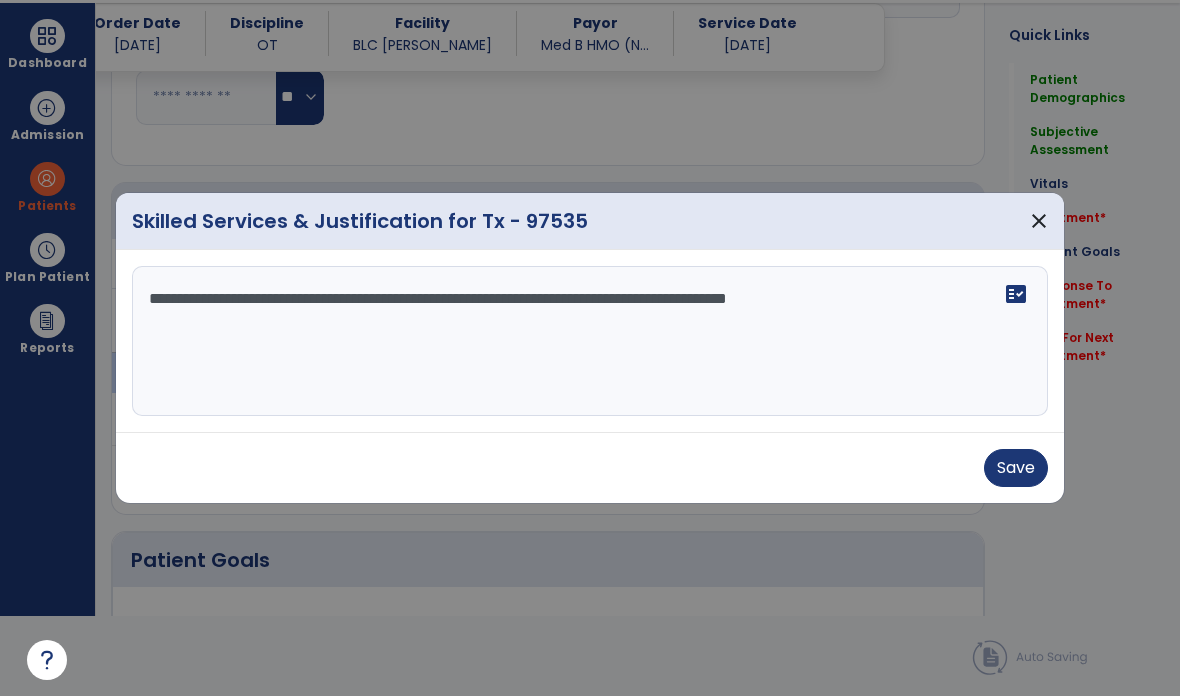 click on "**********" at bounding box center [590, 341] 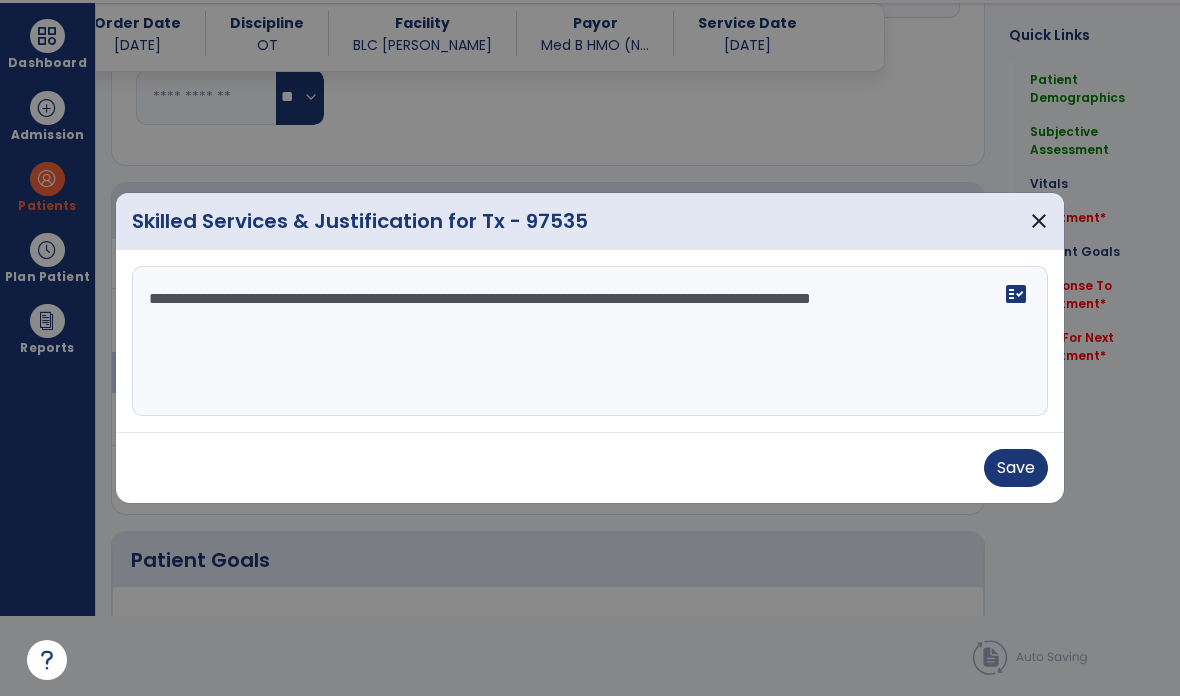 click on "**********" at bounding box center (590, 341) 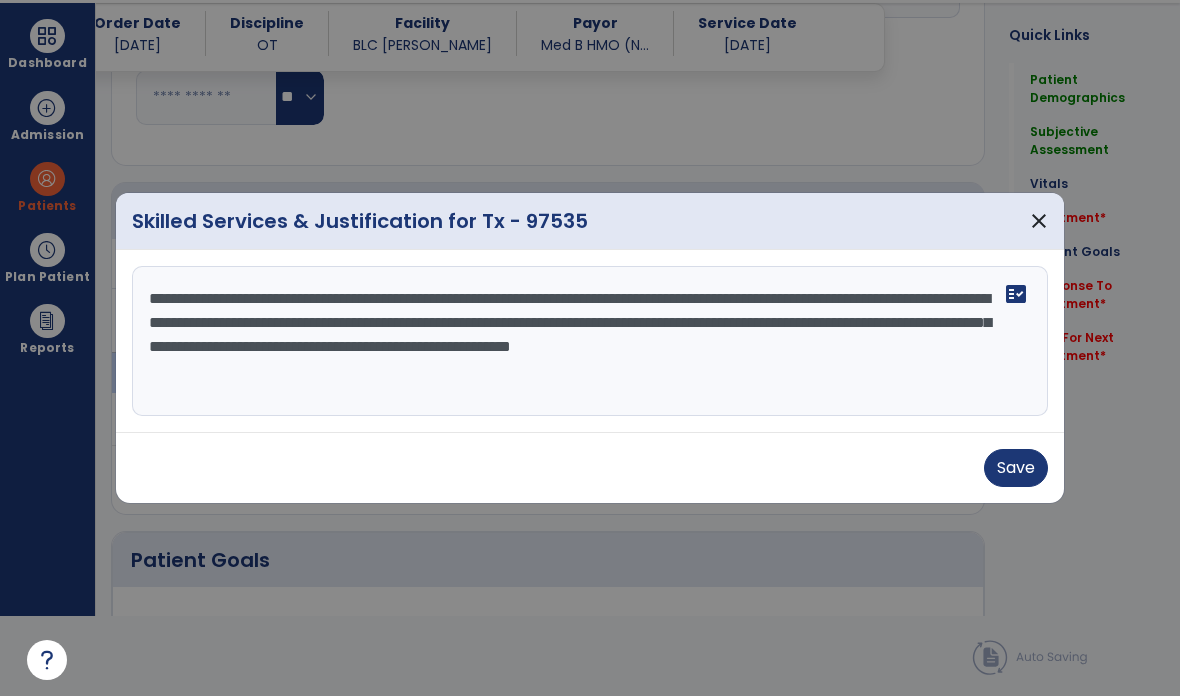 type on "**********" 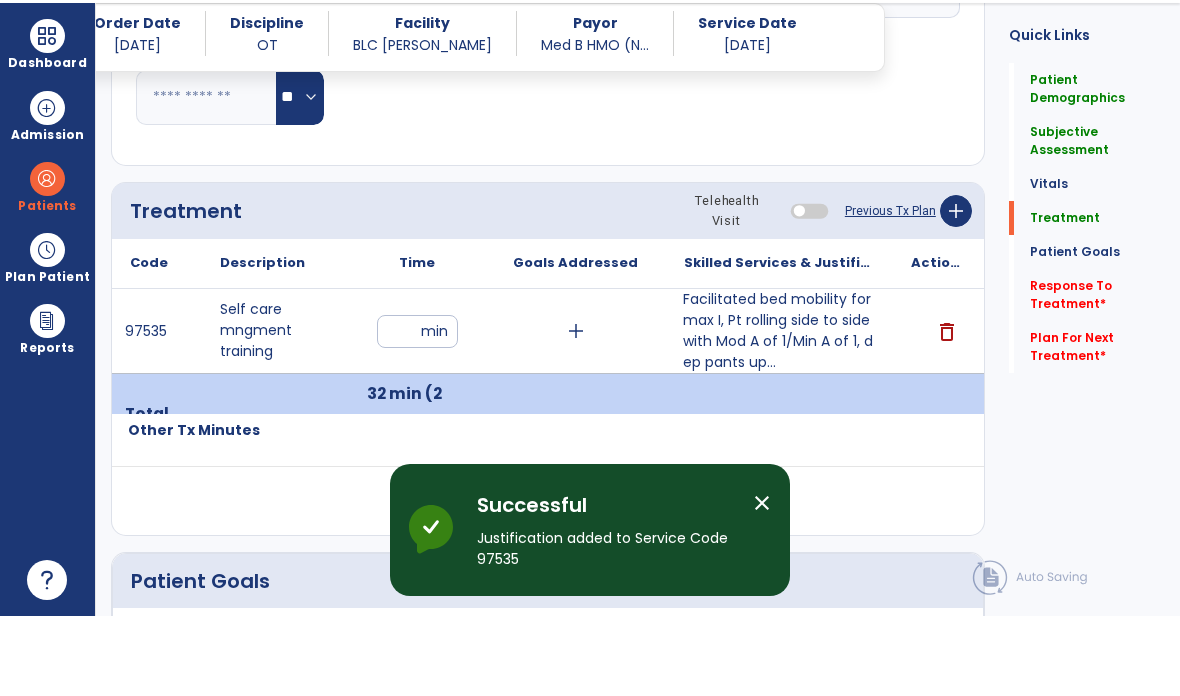 scroll, scrollTop: 80, scrollLeft: 0, axis: vertical 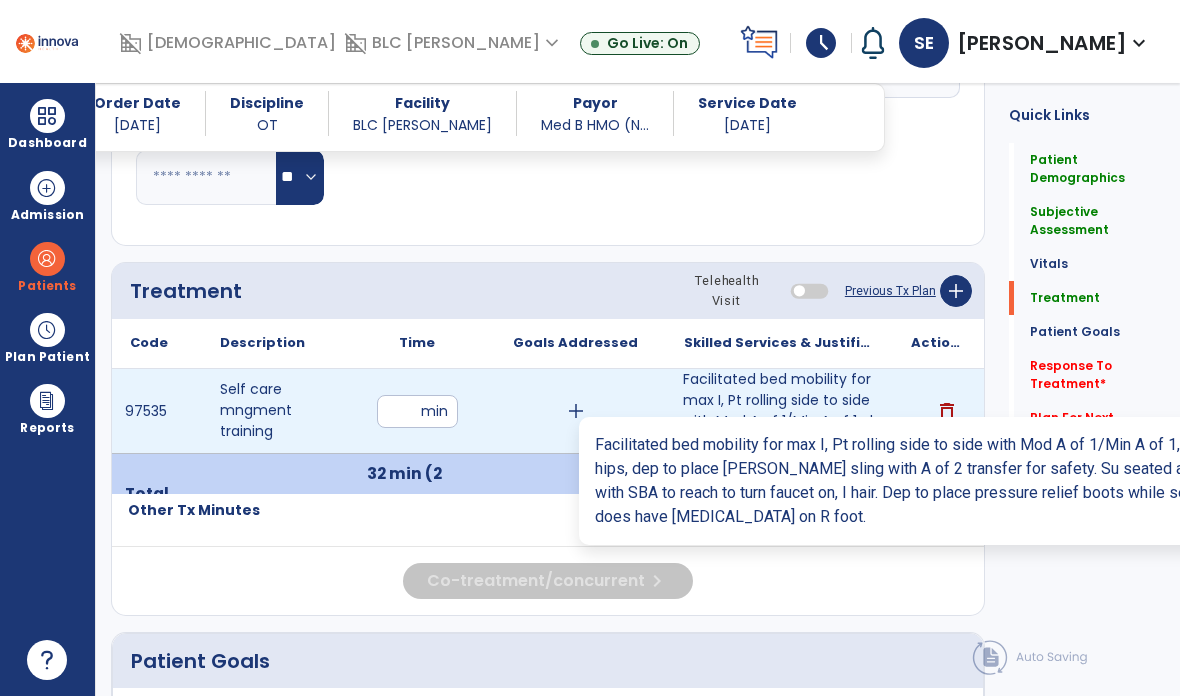 click on "Facilitated bed mobility for max I, Pt rolling side to side with Mod A of 1/Min A of 1, dep pants up..." at bounding box center (779, 411) 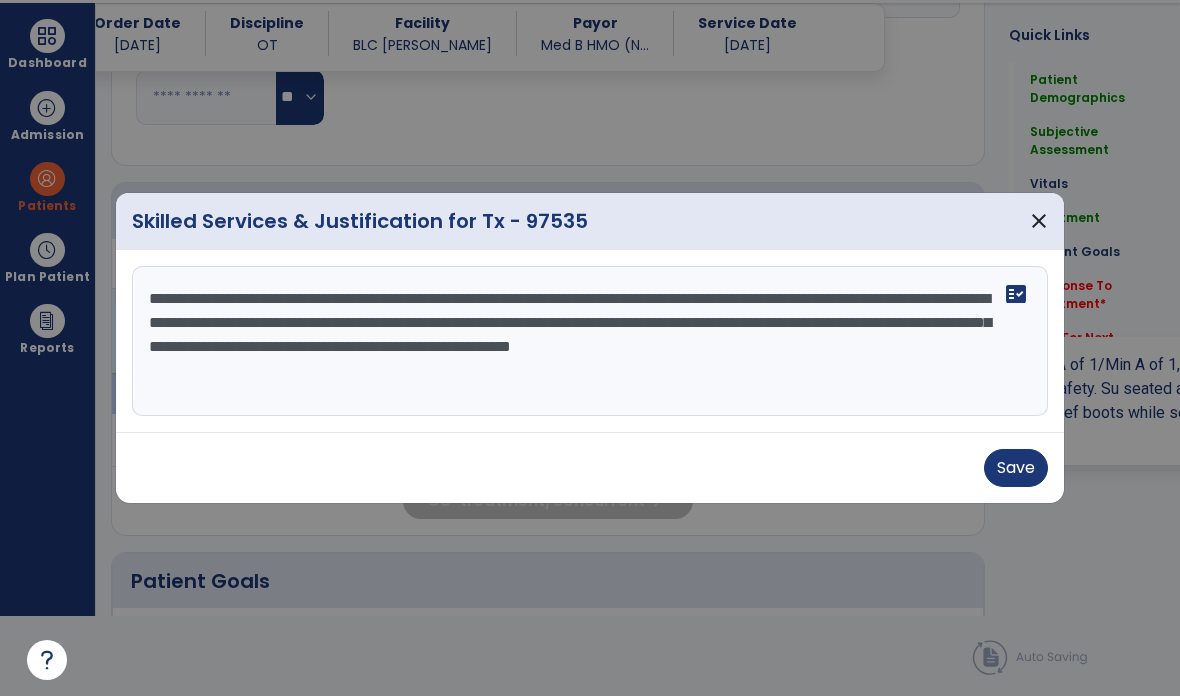 click on "Save" at bounding box center (1016, 468) 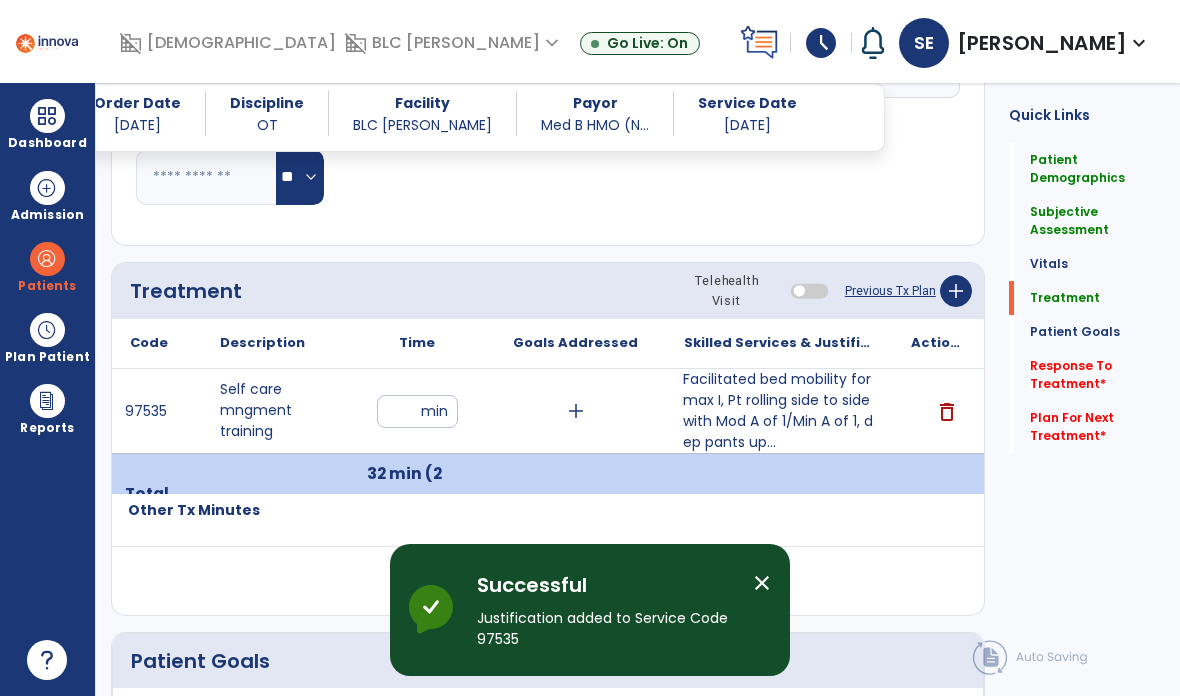 scroll, scrollTop: 80, scrollLeft: 0, axis: vertical 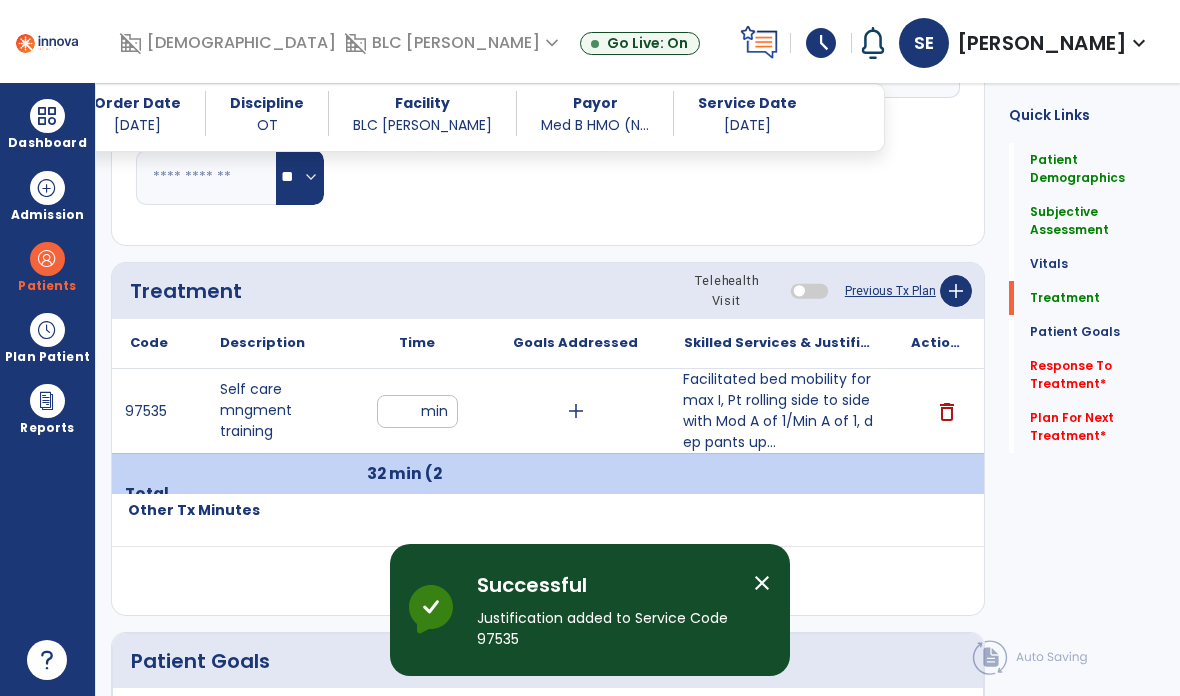 click at bounding box center [47, 116] 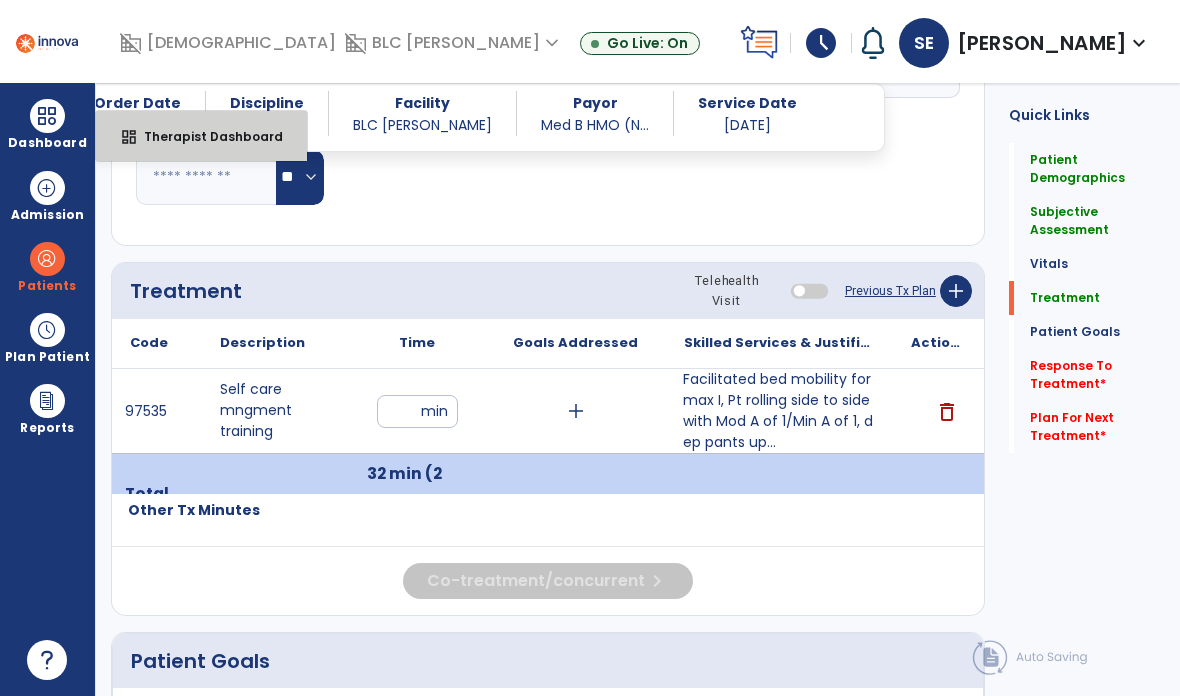 click on "dashboard  Therapist Dashboard" at bounding box center (201, 136) 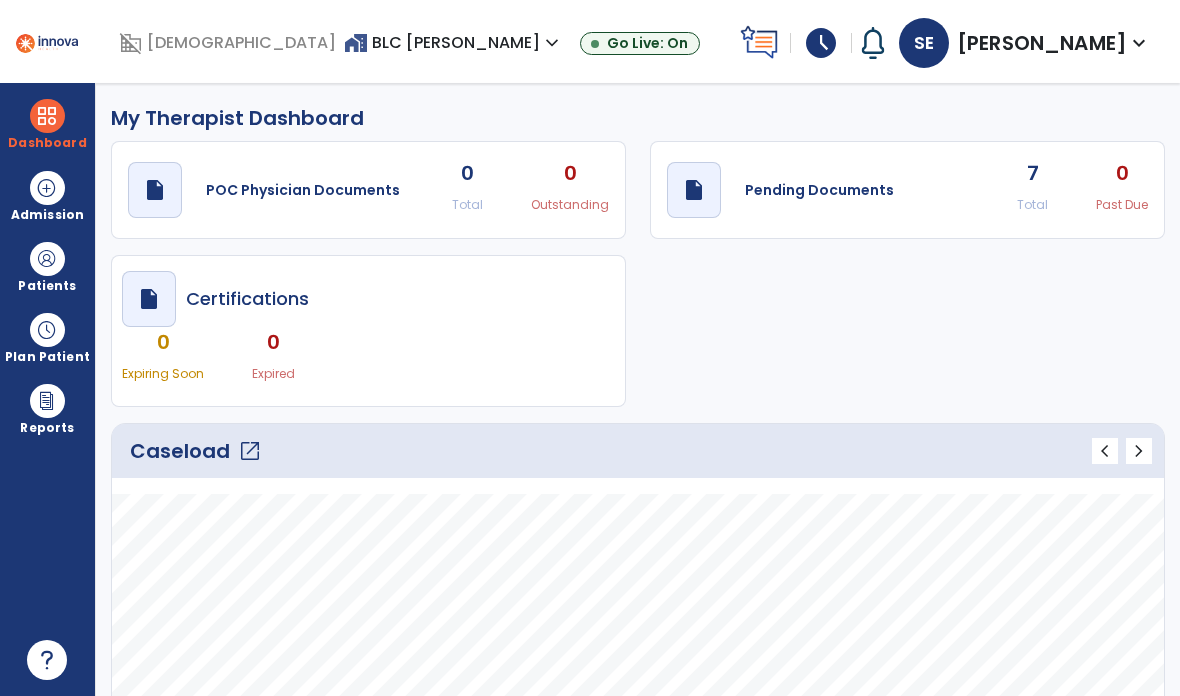 scroll, scrollTop: 0, scrollLeft: 0, axis: both 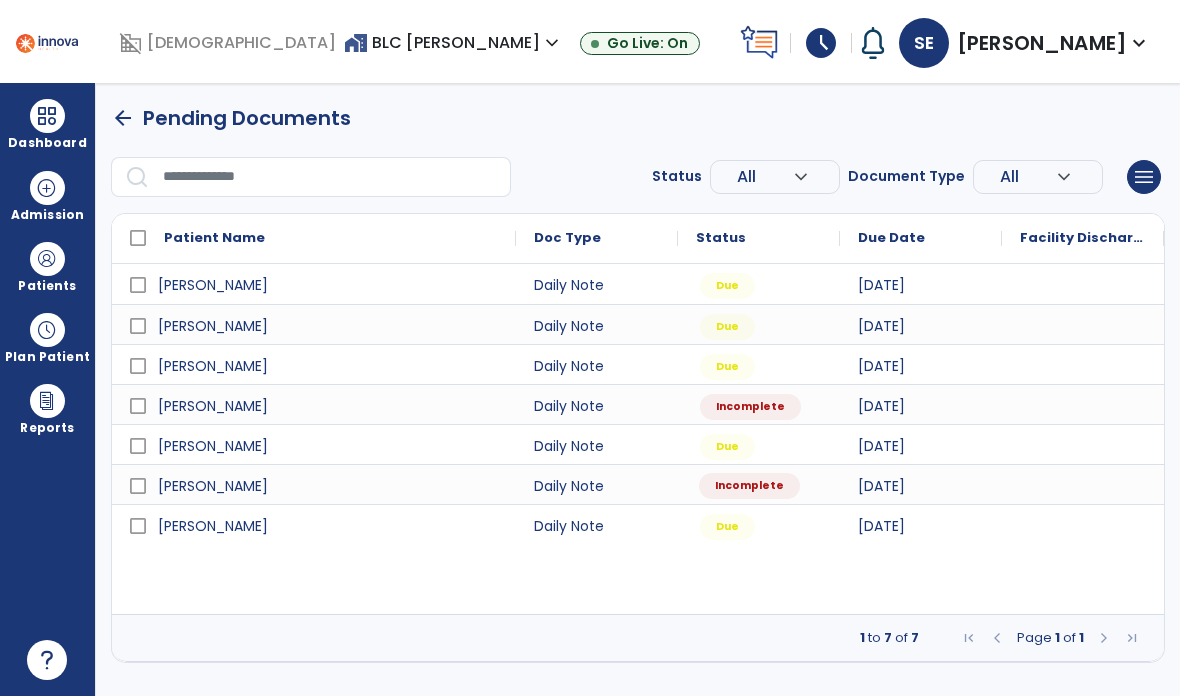 click on "Incomplete" at bounding box center [749, 486] 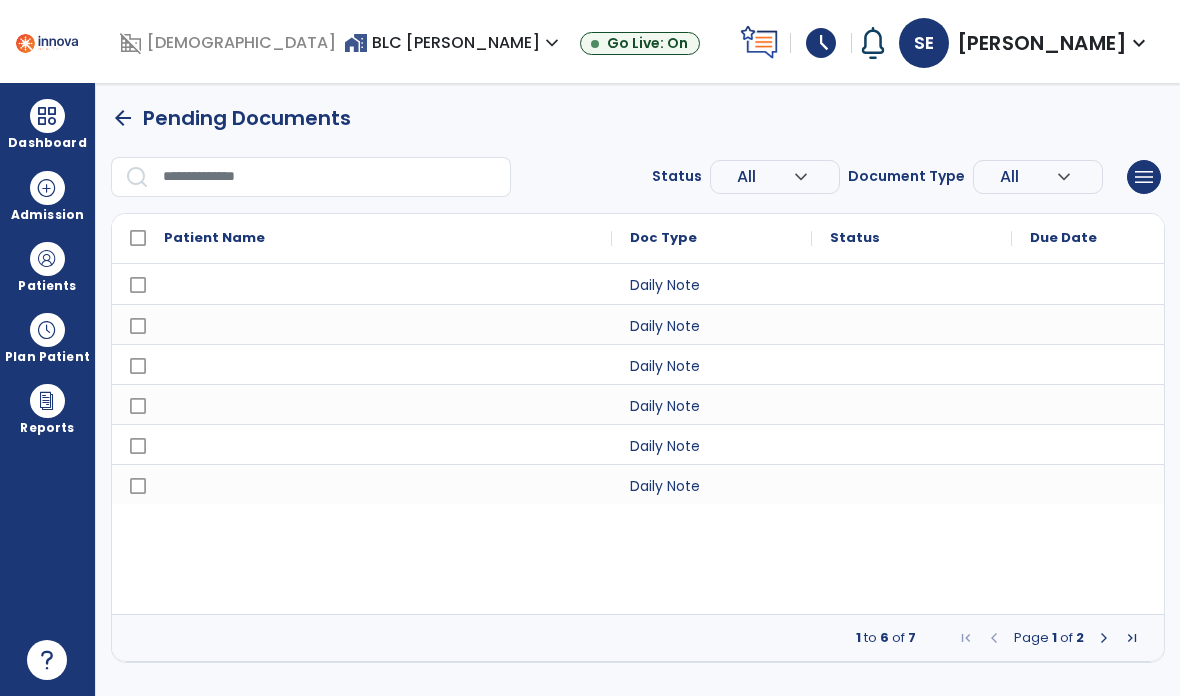 select on "*" 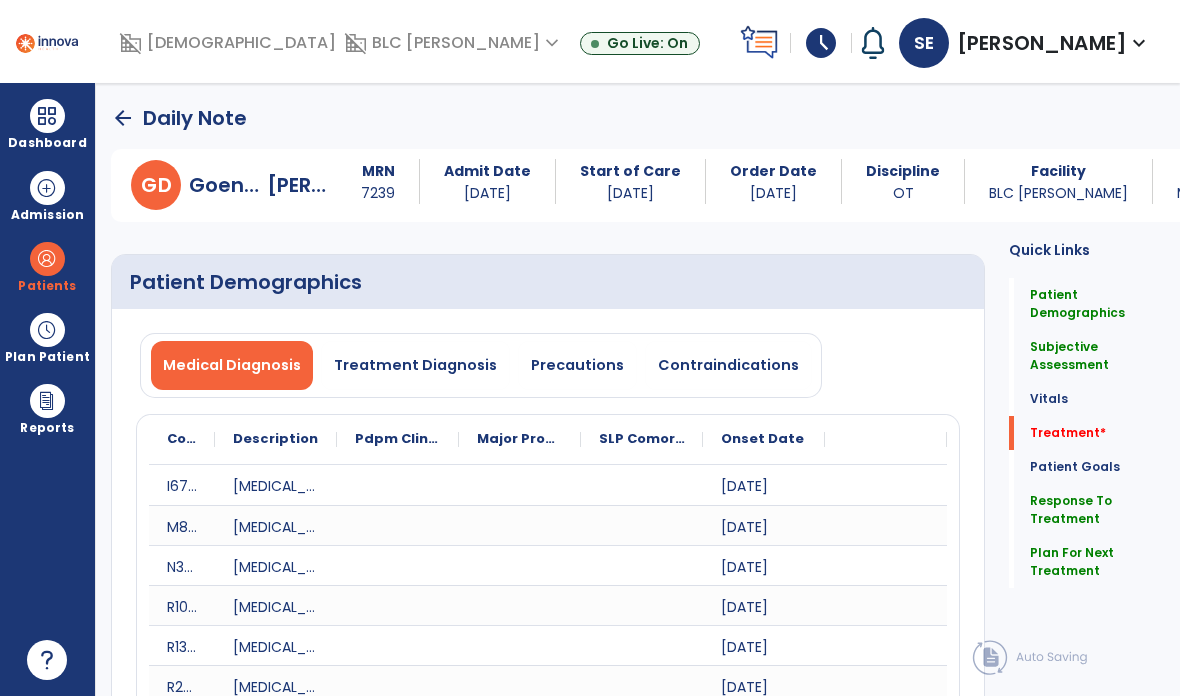 click on "Plan For Next Treatment" 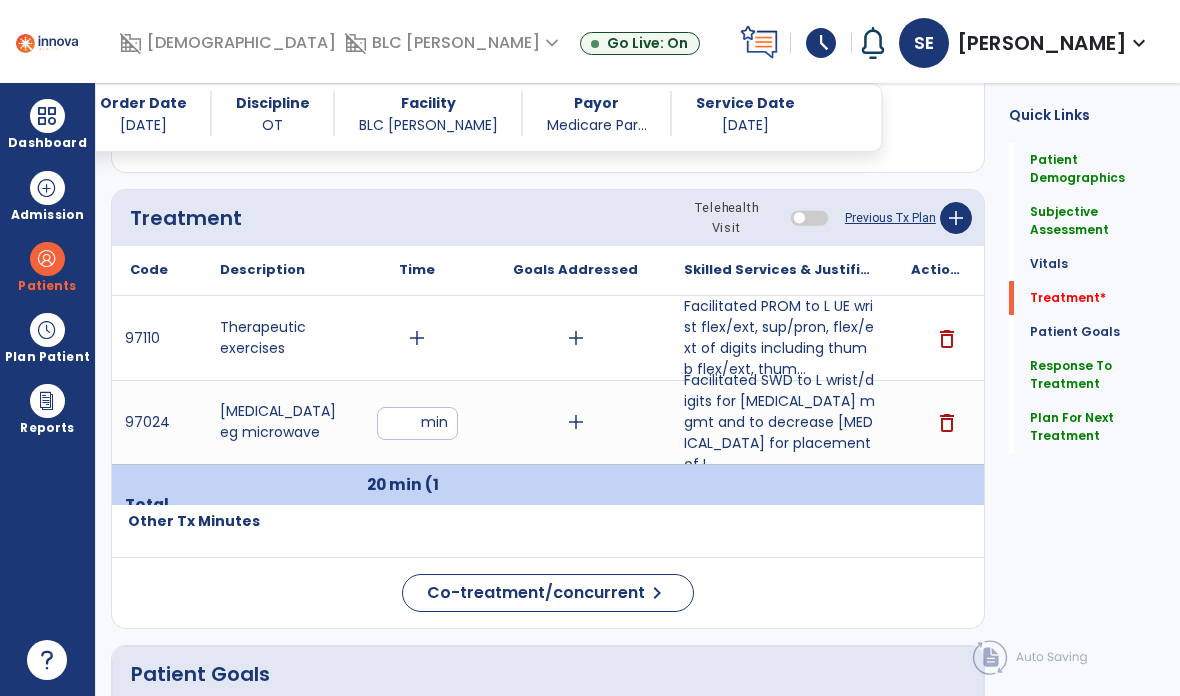 scroll, scrollTop: 2540, scrollLeft: 0, axis: vertical 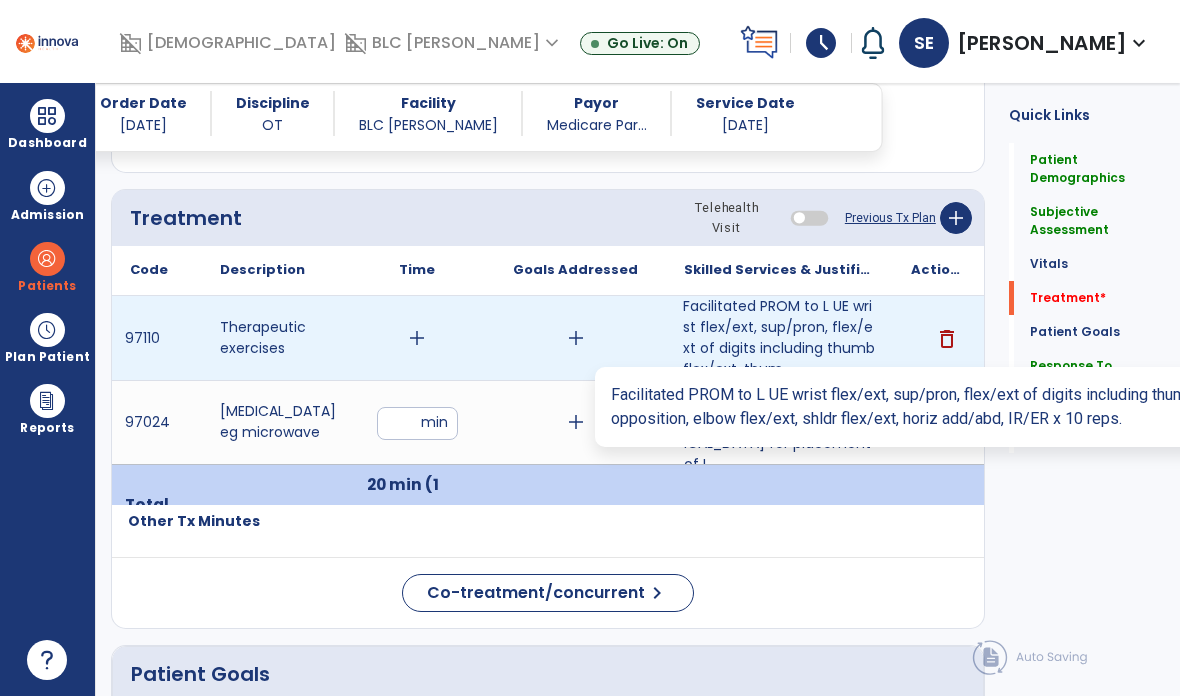 click on "Facilitated PROM to L UE wrist flex/ext, sup/pron, flex/ext of digits including thumb flex/ext, thum..." at bounding box center (779, 338) 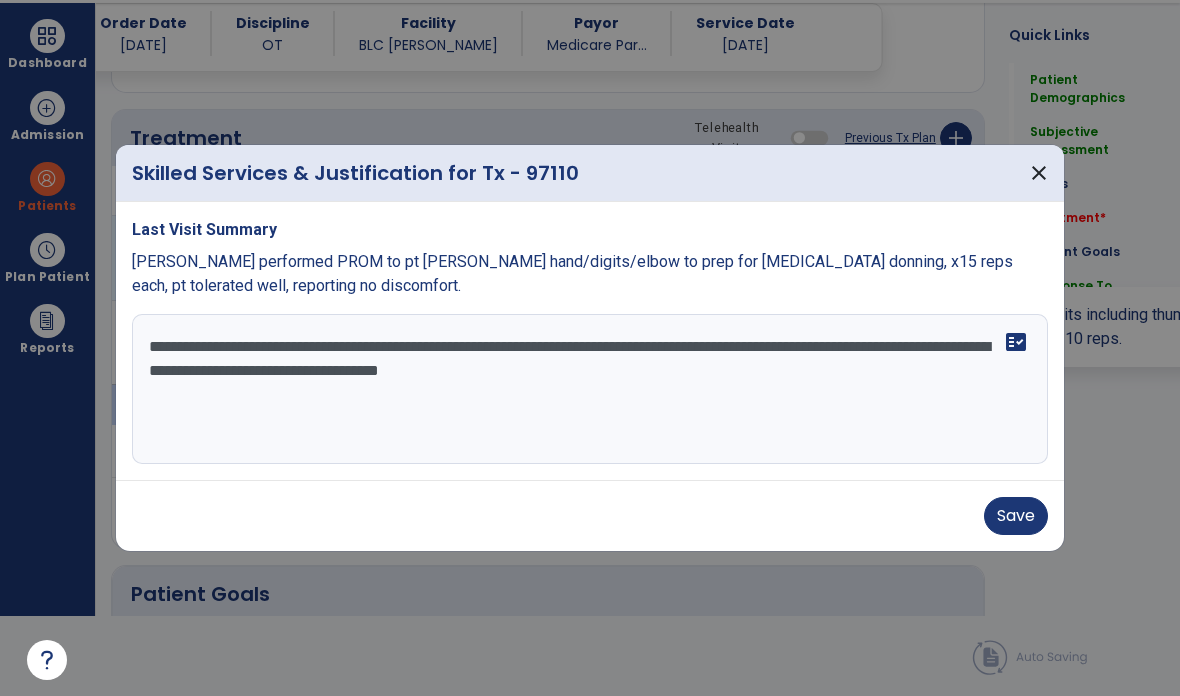 click on "**********" at bounding box center (590, 389) 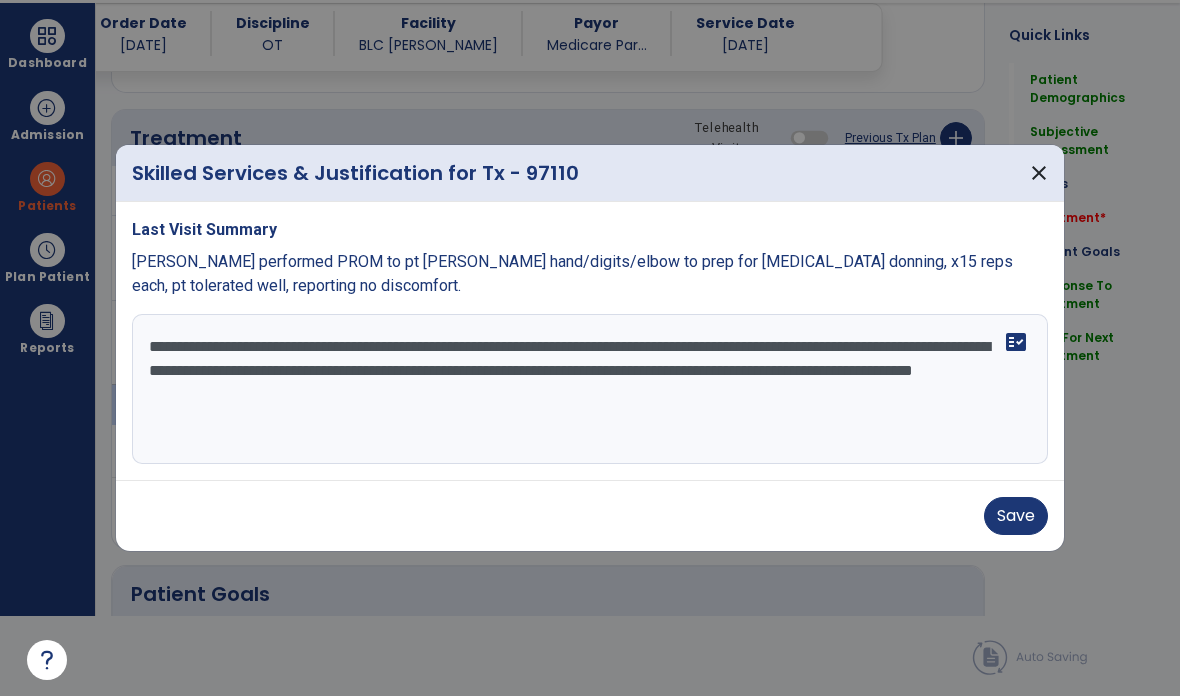 type on "**********" 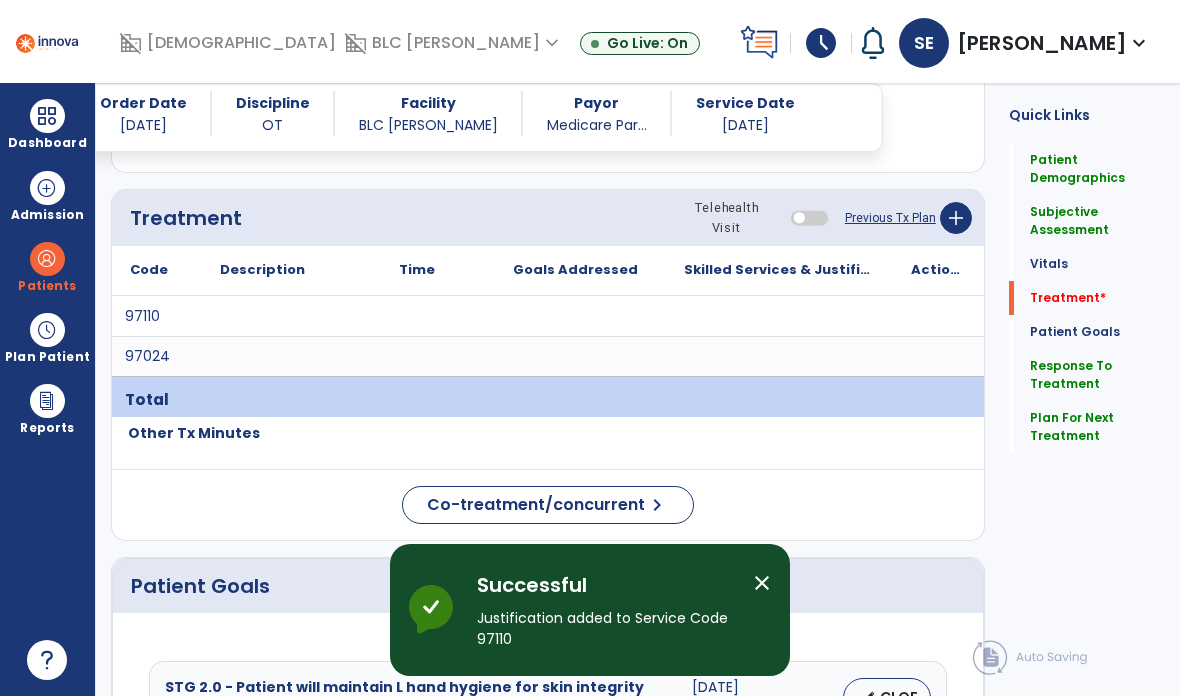 scroll, scrollTop: 80, scrollLeft: 0, axis: vertical 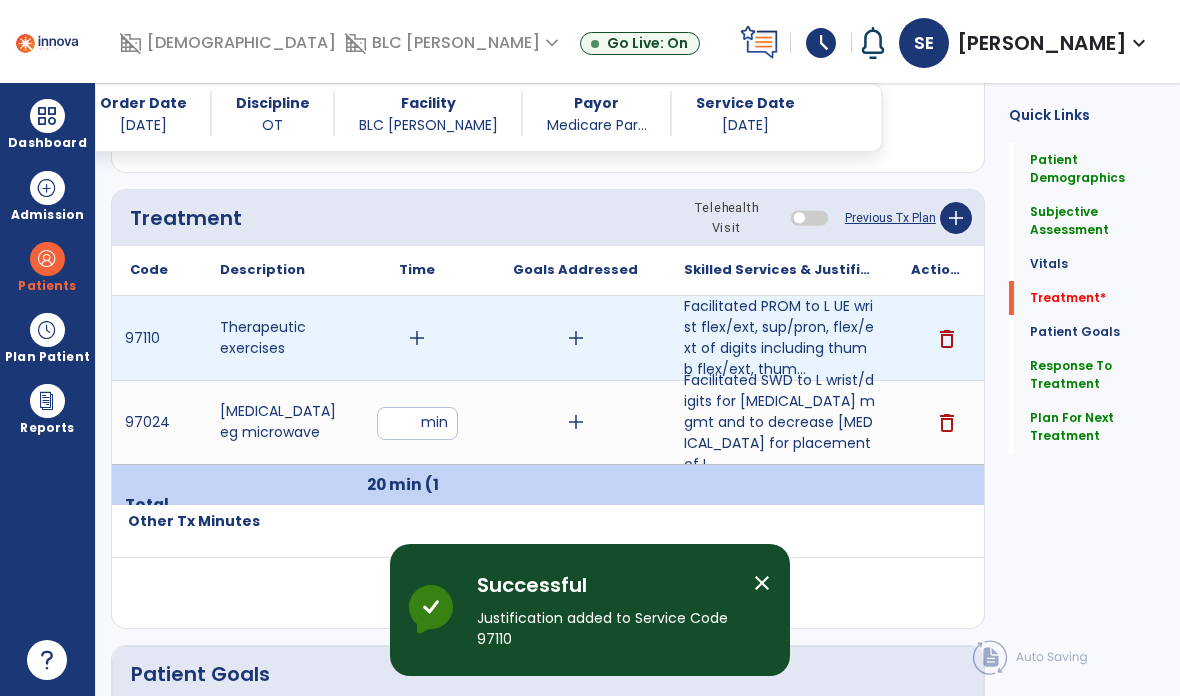 click on "add" at bounding box center [417, 338] 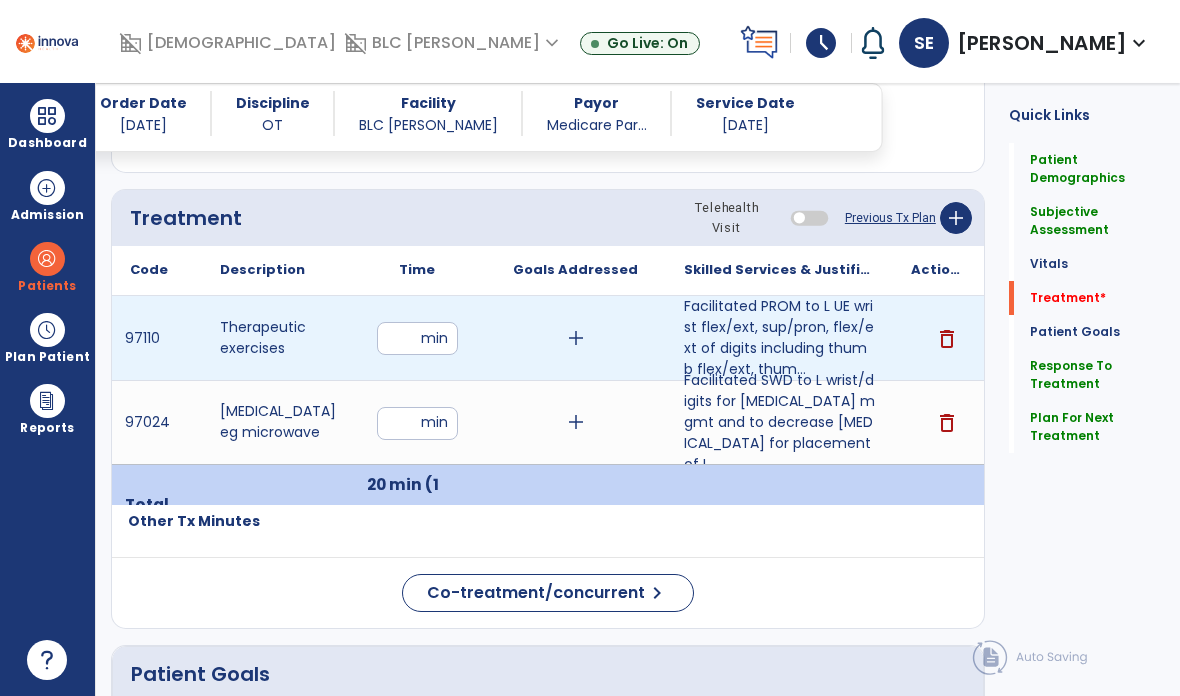 type on "**" 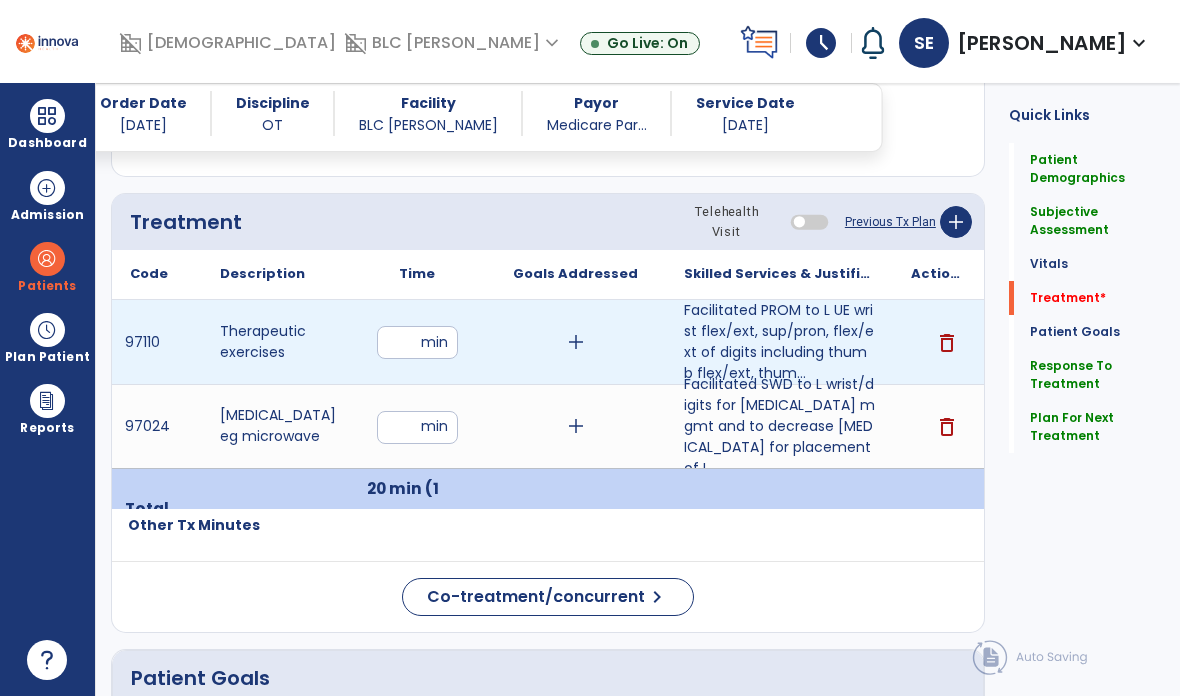 click on "Treatment   *" 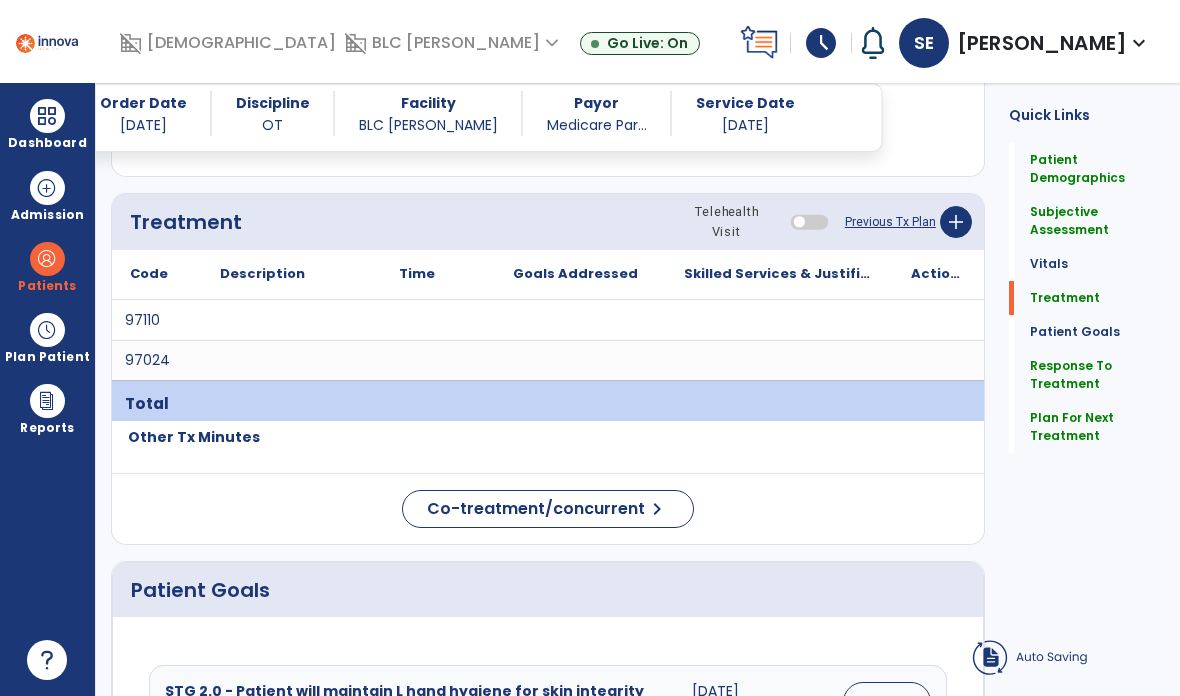 scroll, scrollTop: 2521, scrollLeft: 0, axis: vertical 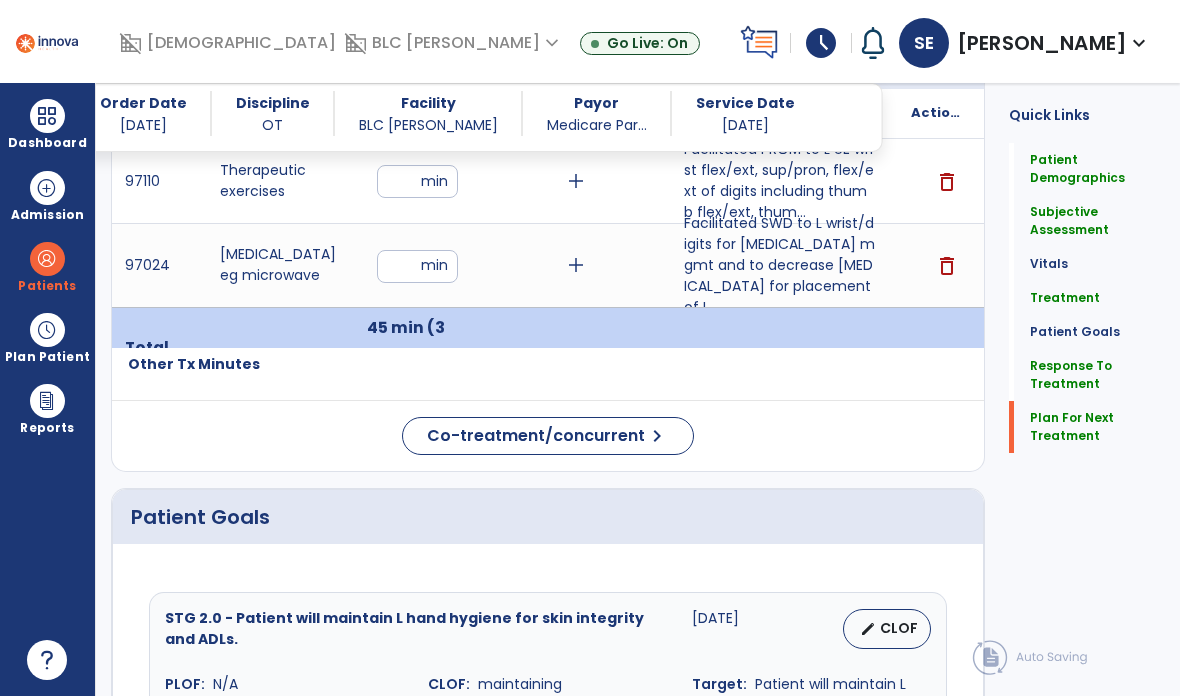 click on "Plan For Next Treatment" 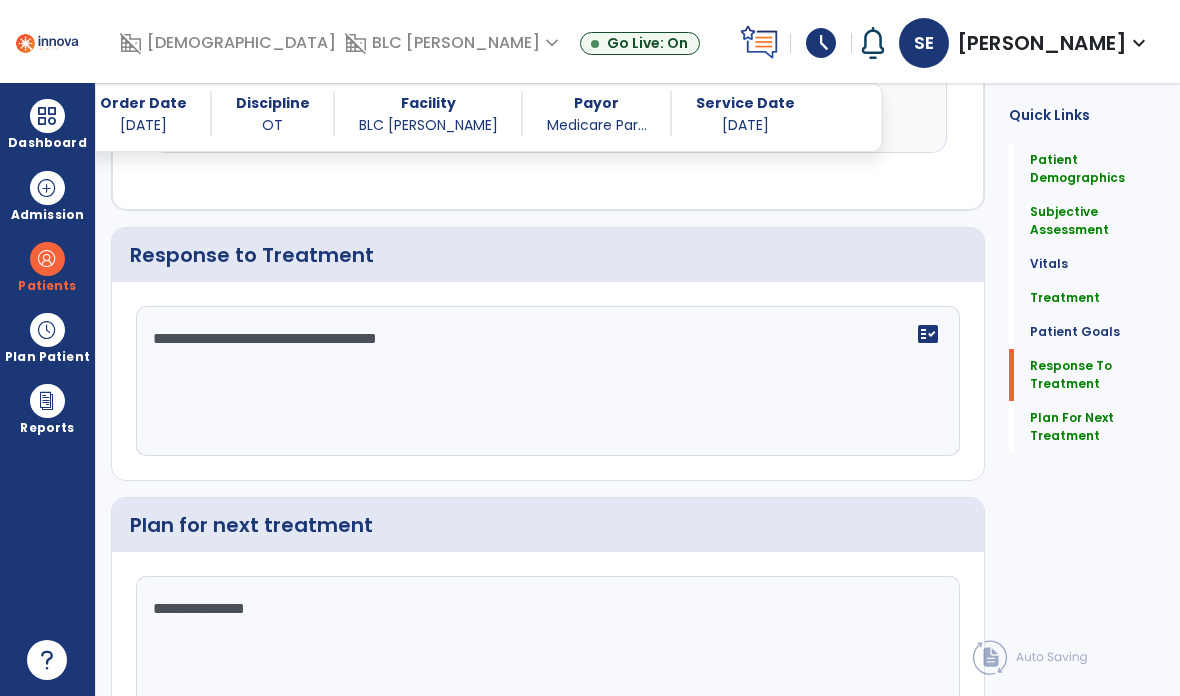 scroll, scrollTop: 3932, scrollLeft: 0, axis: vertical 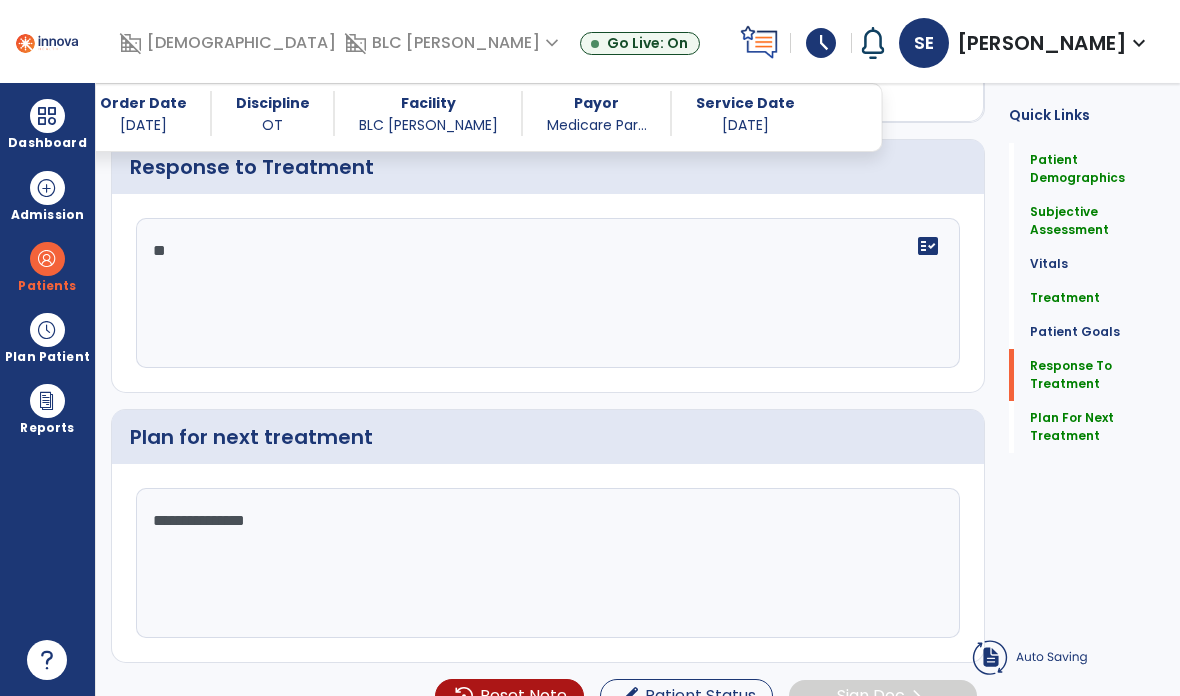 type on "*" 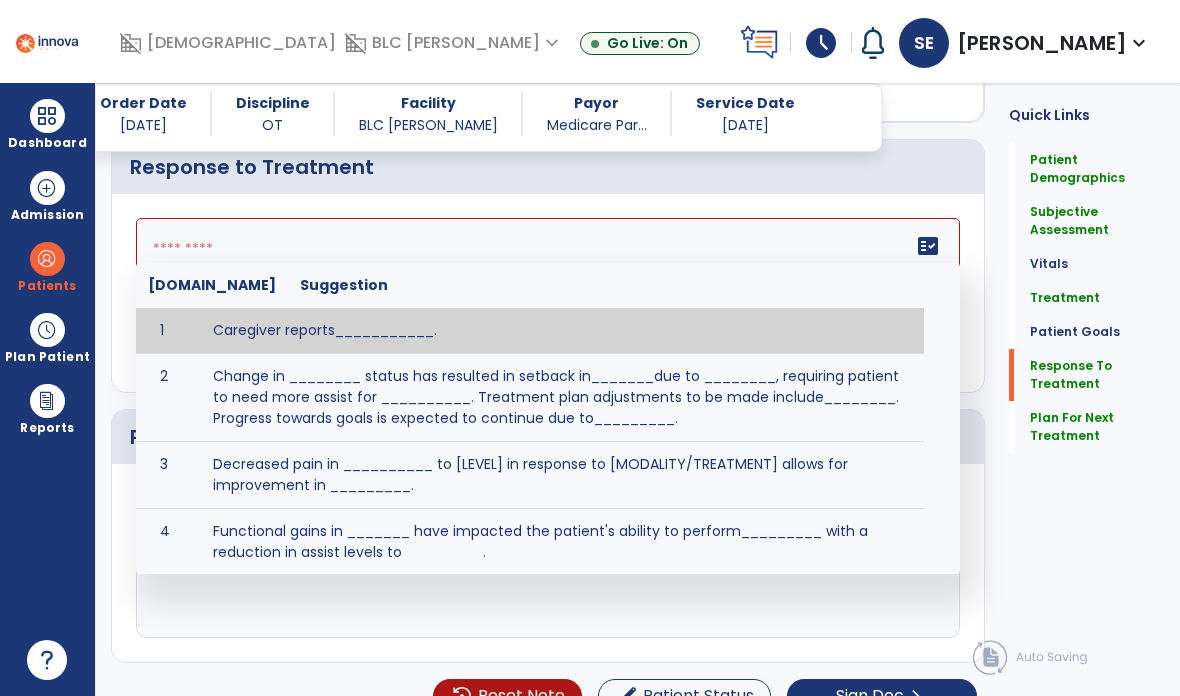 scroll, scrollTop: 3844, scrollLeft: 0, axis: vertical 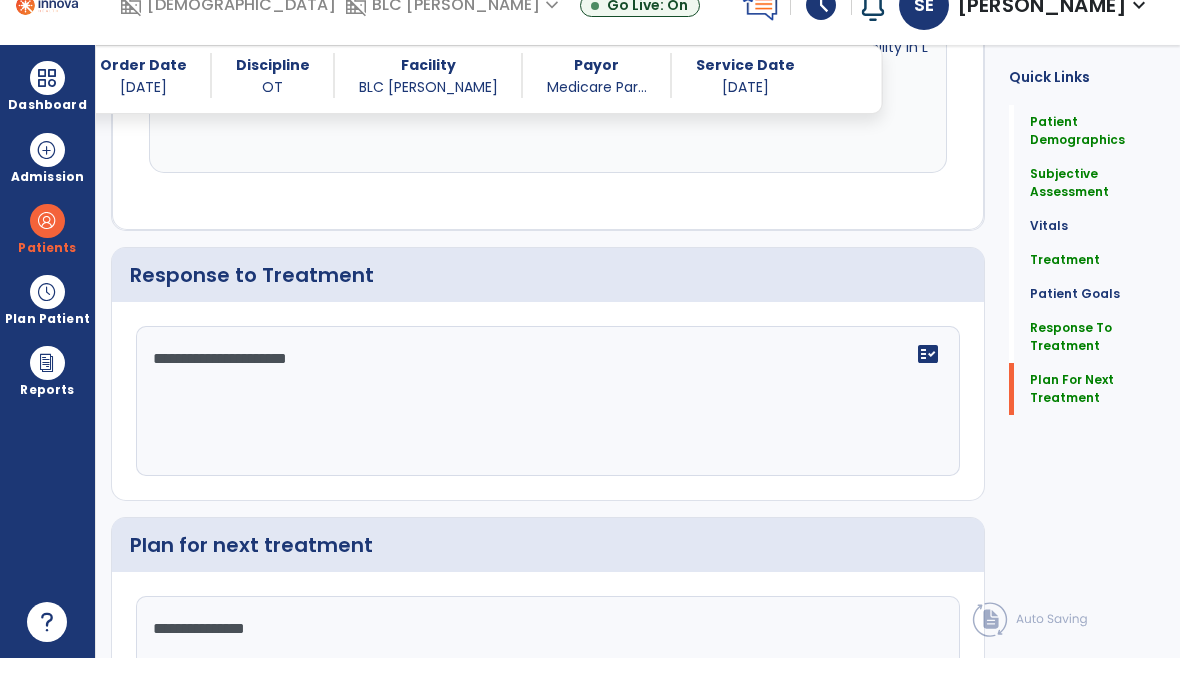 type on "**********" 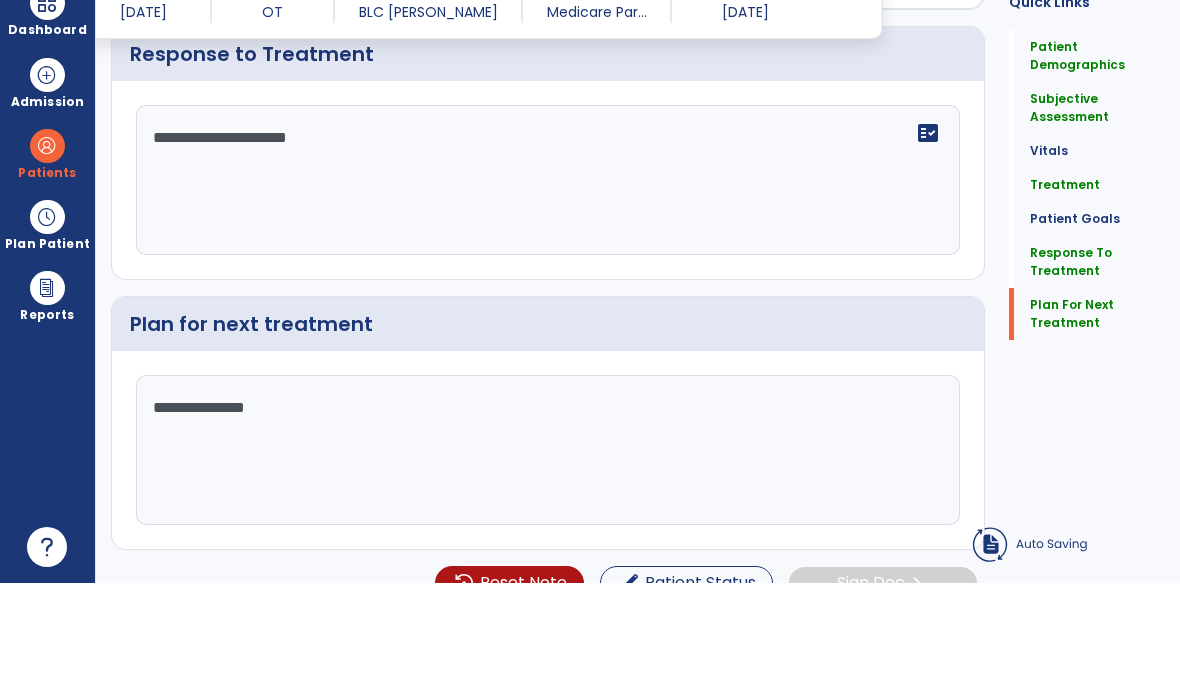 scroll, scrollTop: 3844, scrollLeft: 0, axis: vertical 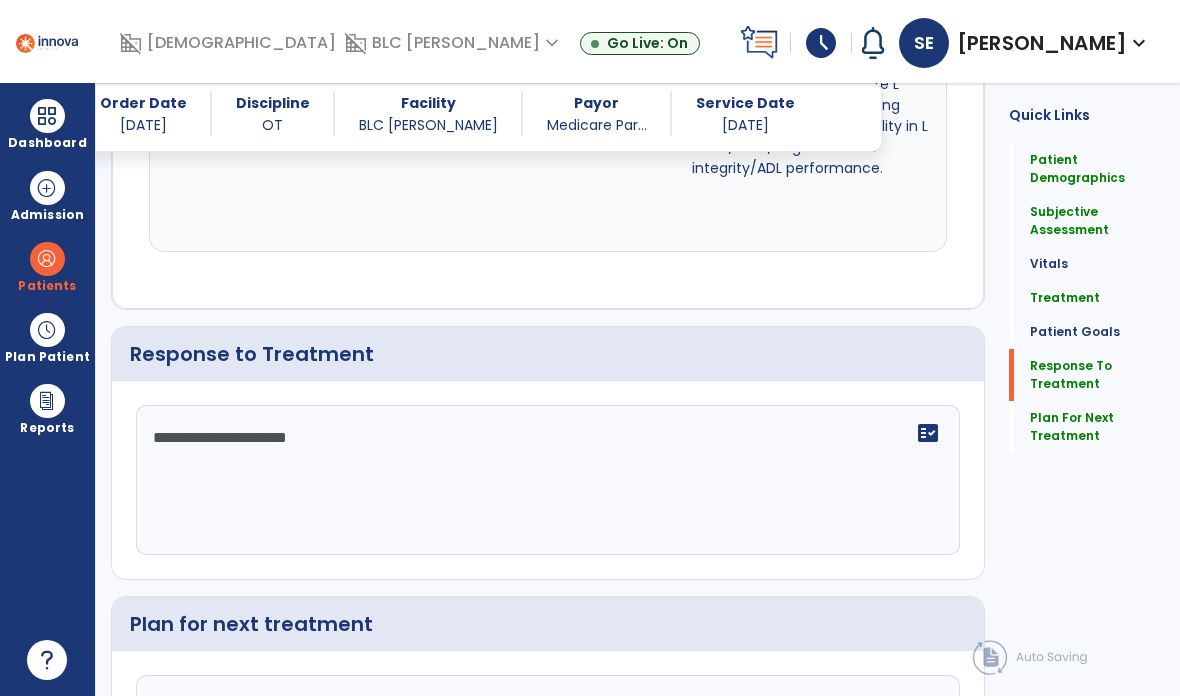 click on "Response To Treatment" 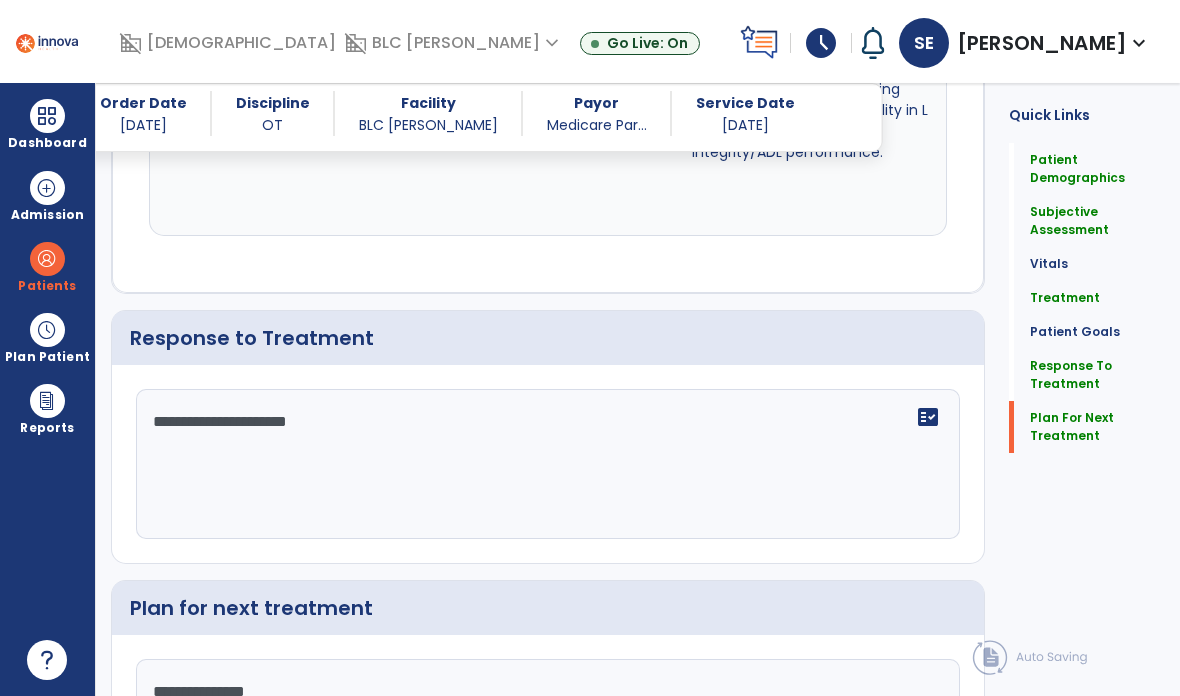 click on "Plan For Next Treatment" 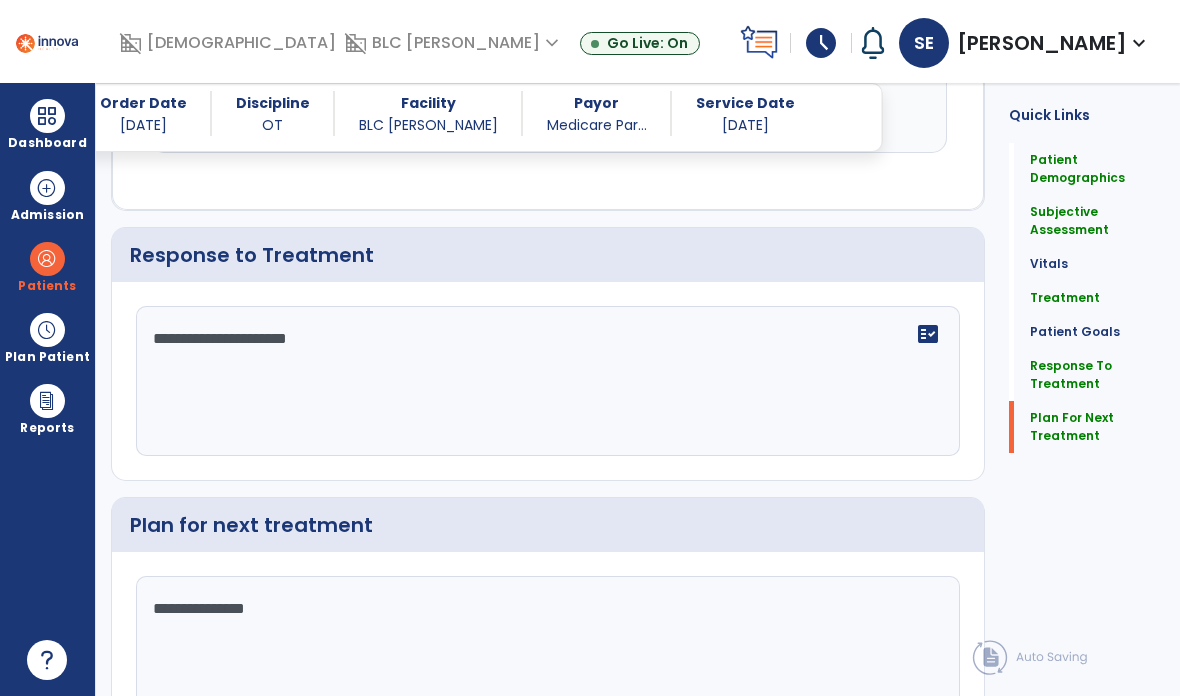 scroll, scrollTop: 3932, scrollLeft: 0, axis: vertical 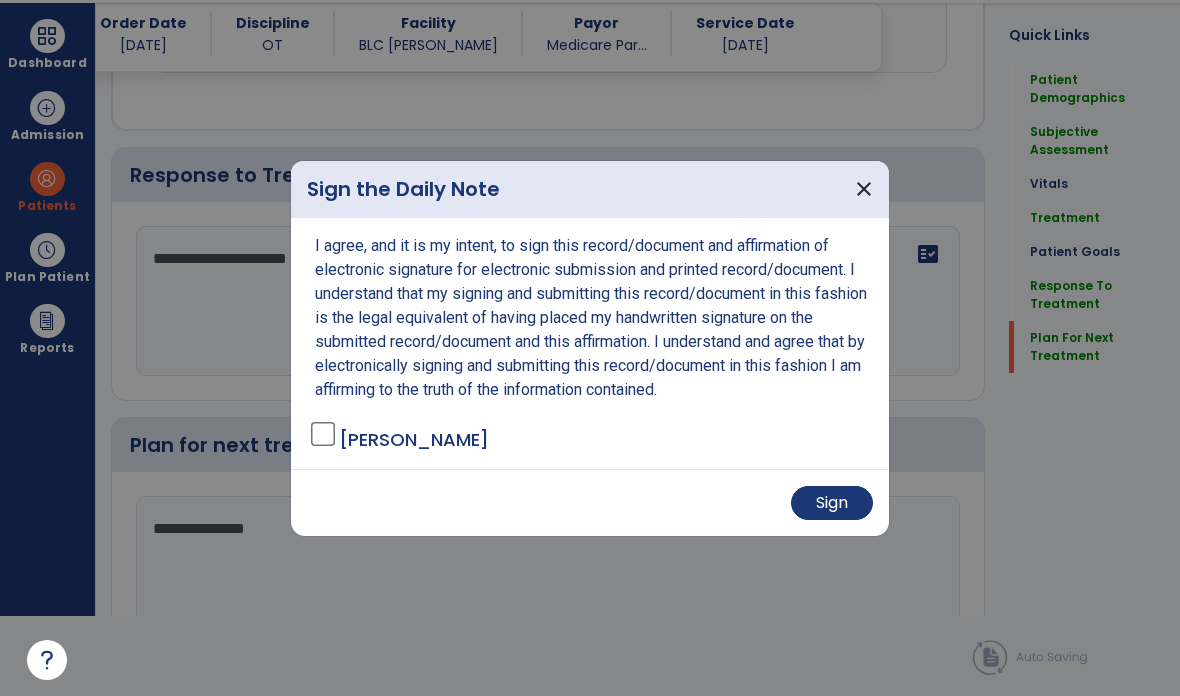 click on "Sign" at bounding box center [832, 503] 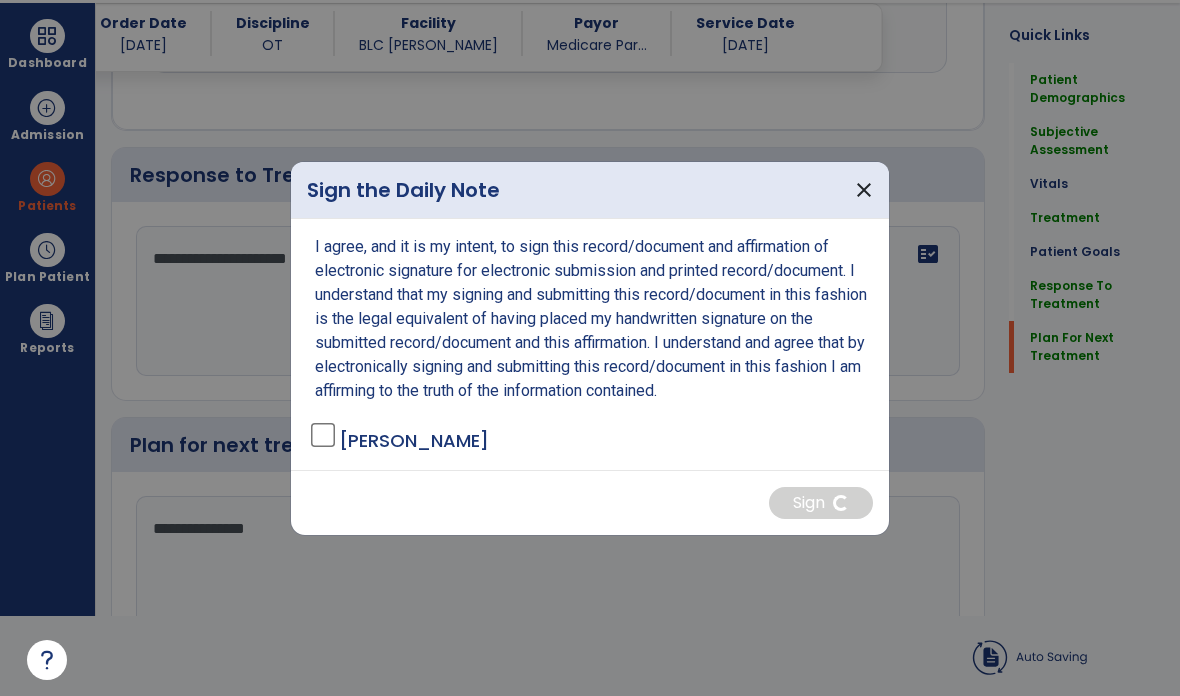 click on "close" at bounding box center (864, 190) 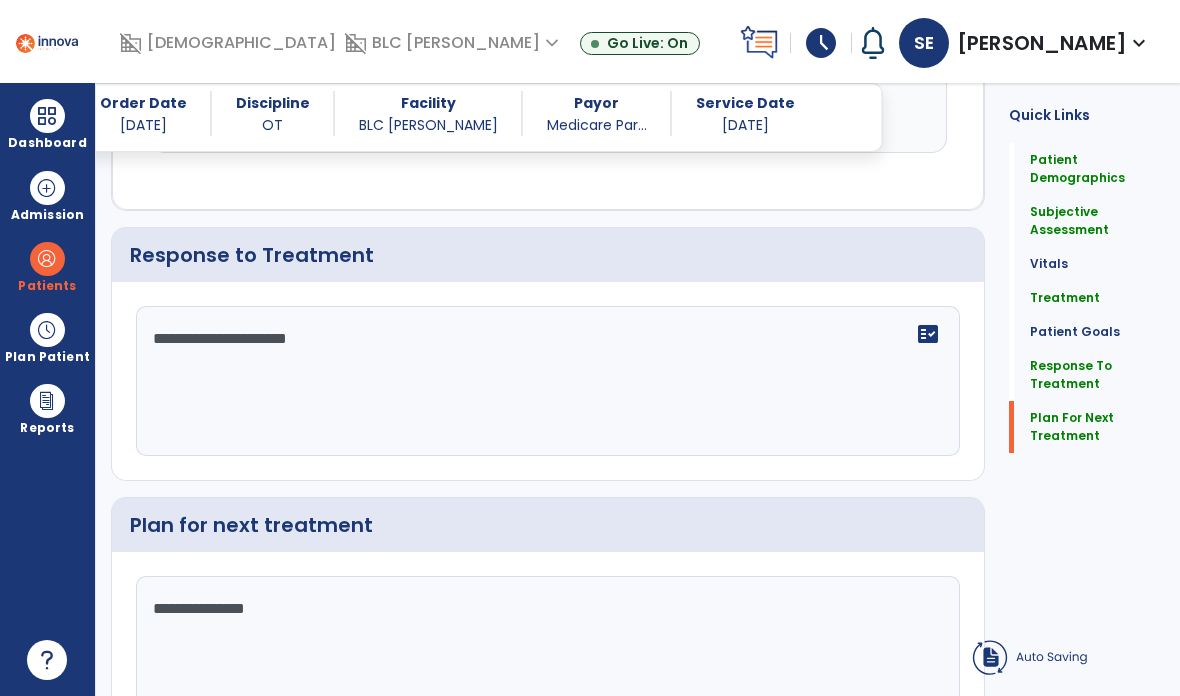 scroll, scrollTop: 80, scrollLeft: 0, axis: vertical 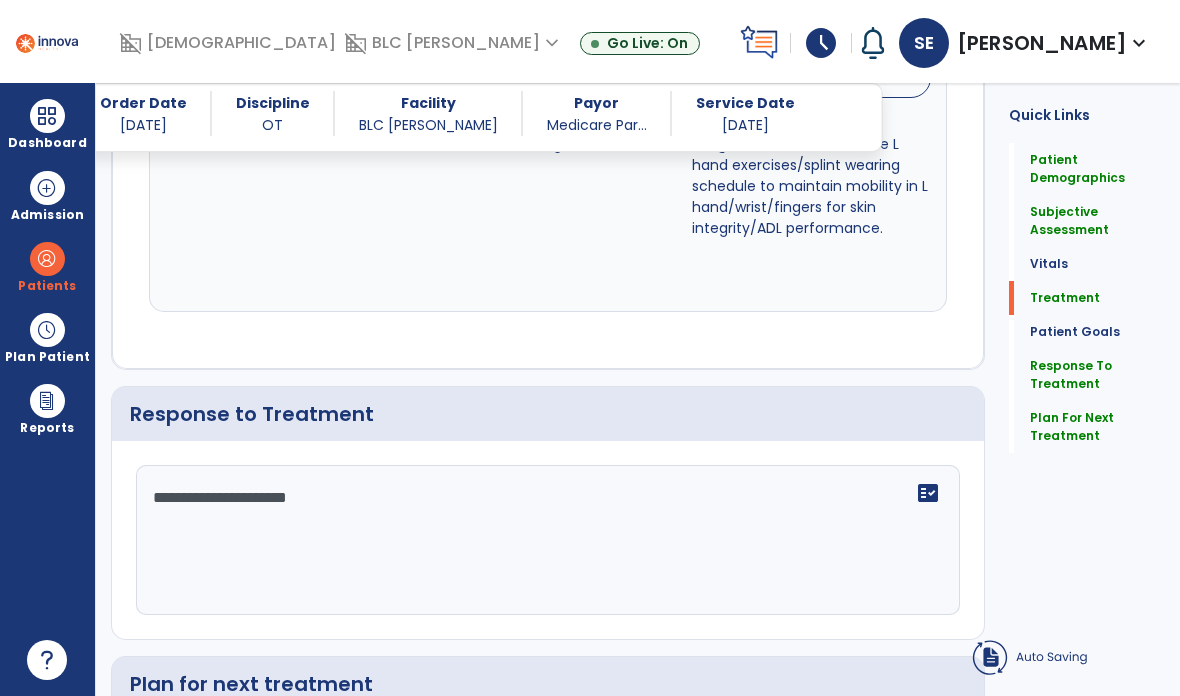 click on "Treatment" 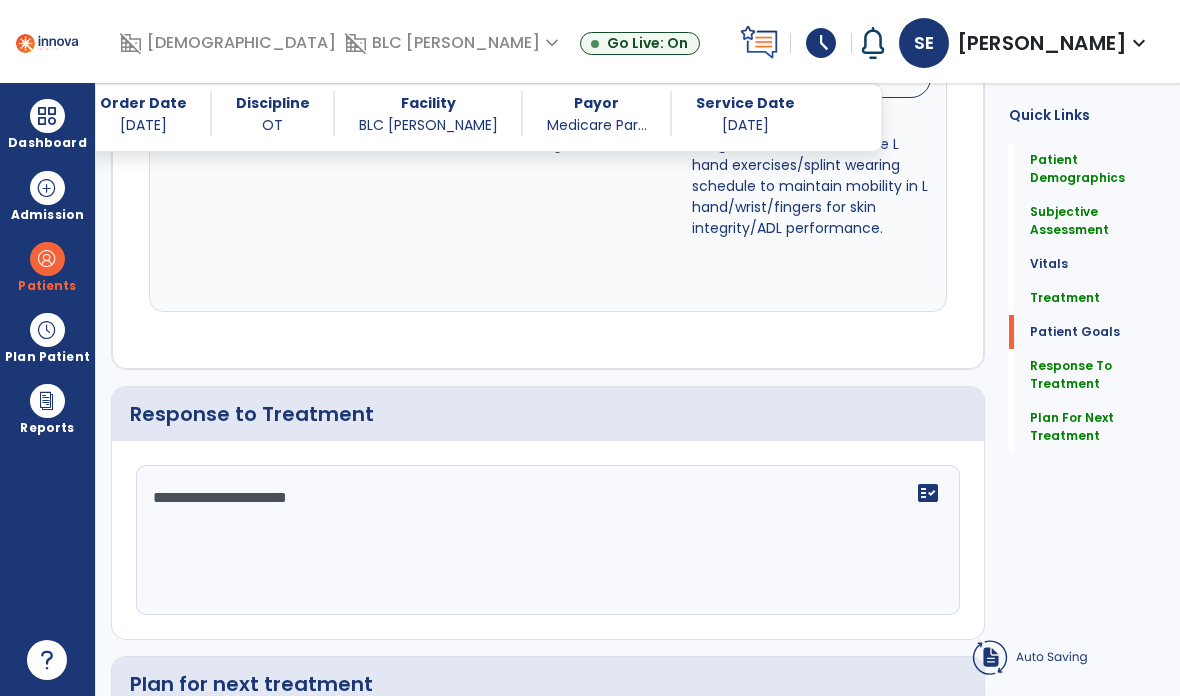 scroll, scrollTop: 2521, scrollLeft: 0, axis: vertical 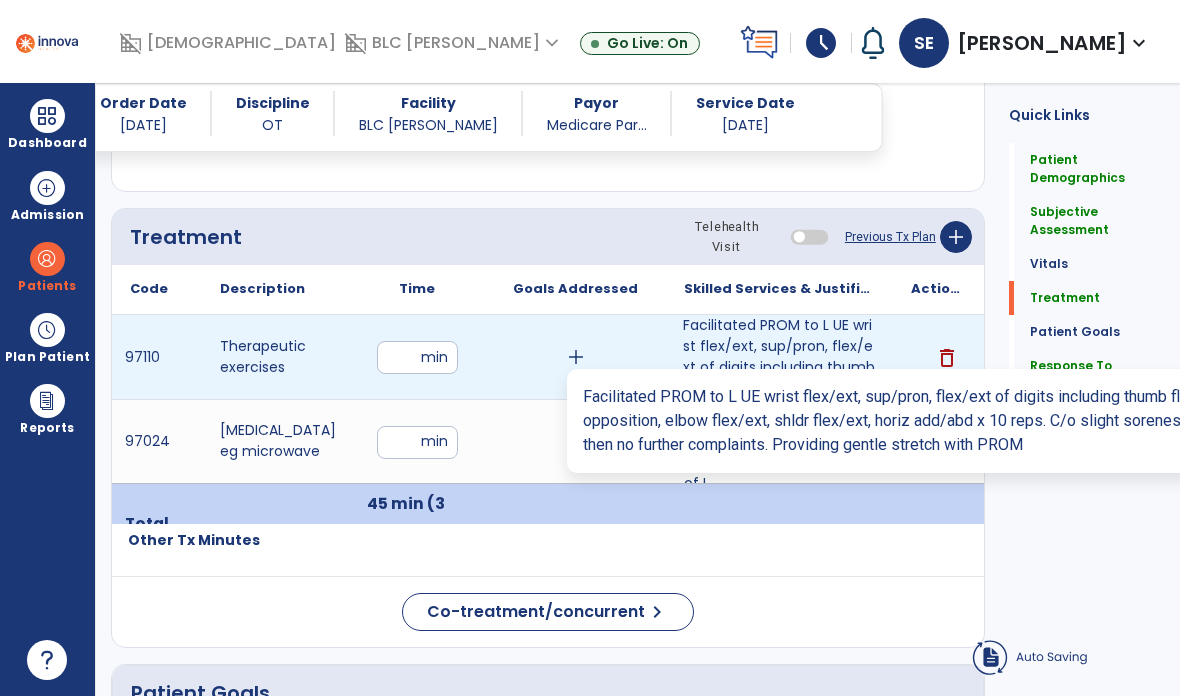 click on "Facilitated PROM to L UE wrist flex/ext, sup/pron, flex/ext of digits including thumb flex/ext, thum..." at bounding box center (779, 357) 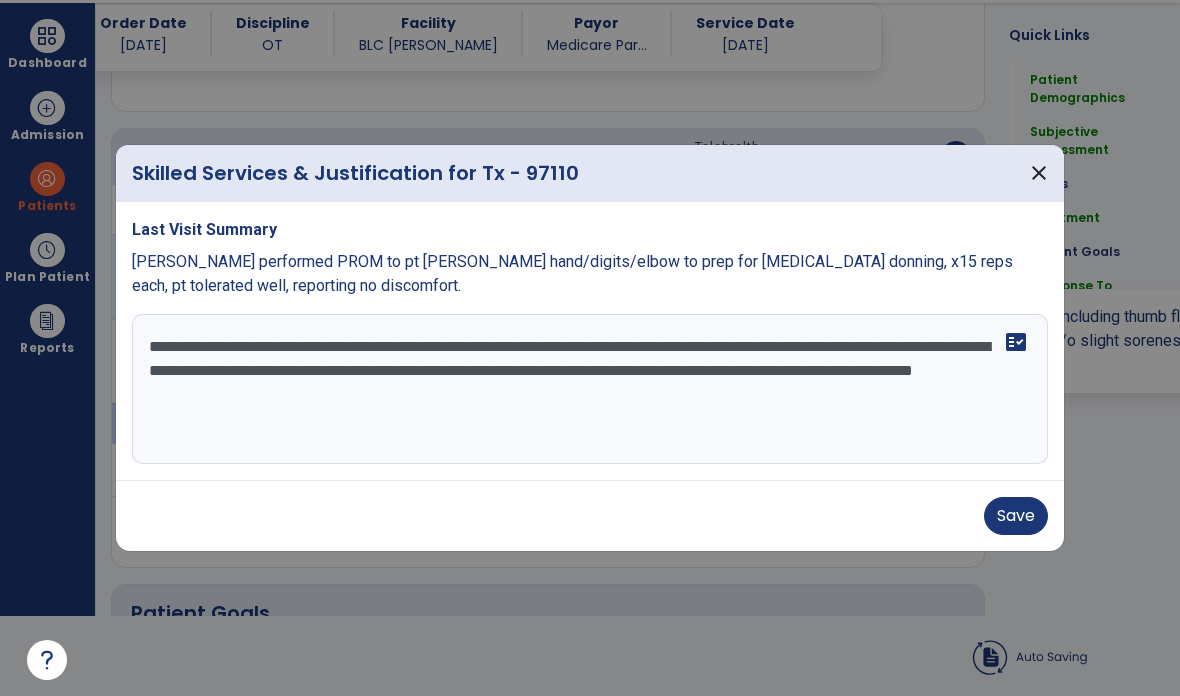 click on "**********" at bounding box center (590, 389) 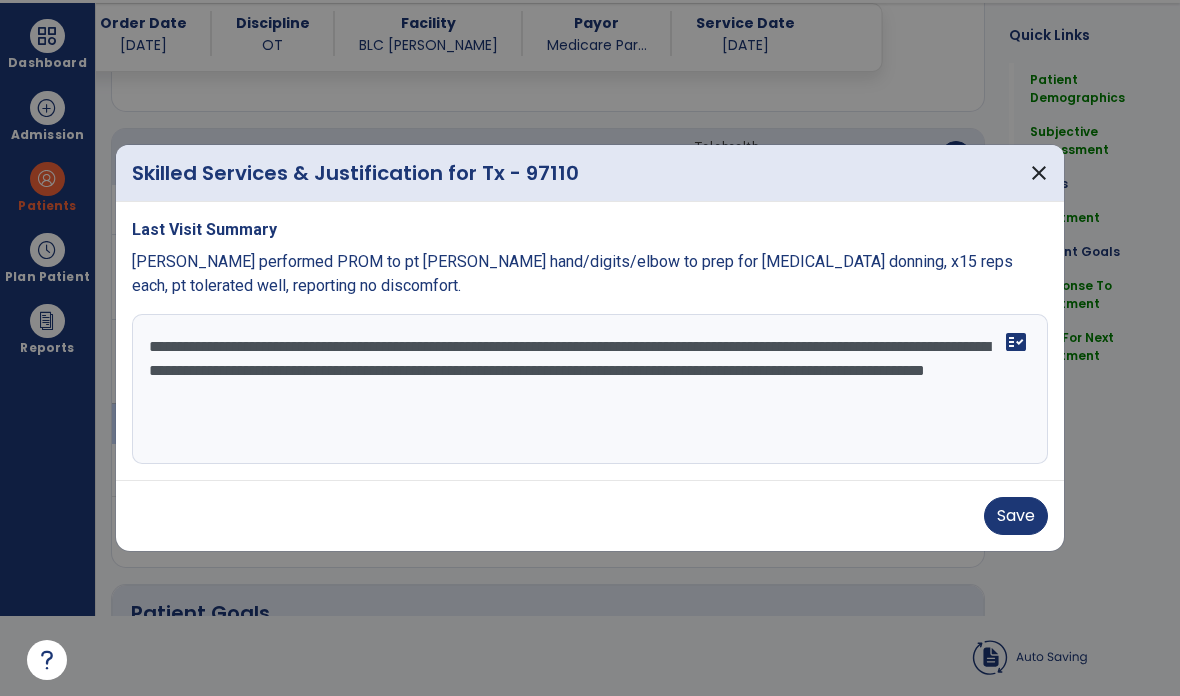 type on "**********" 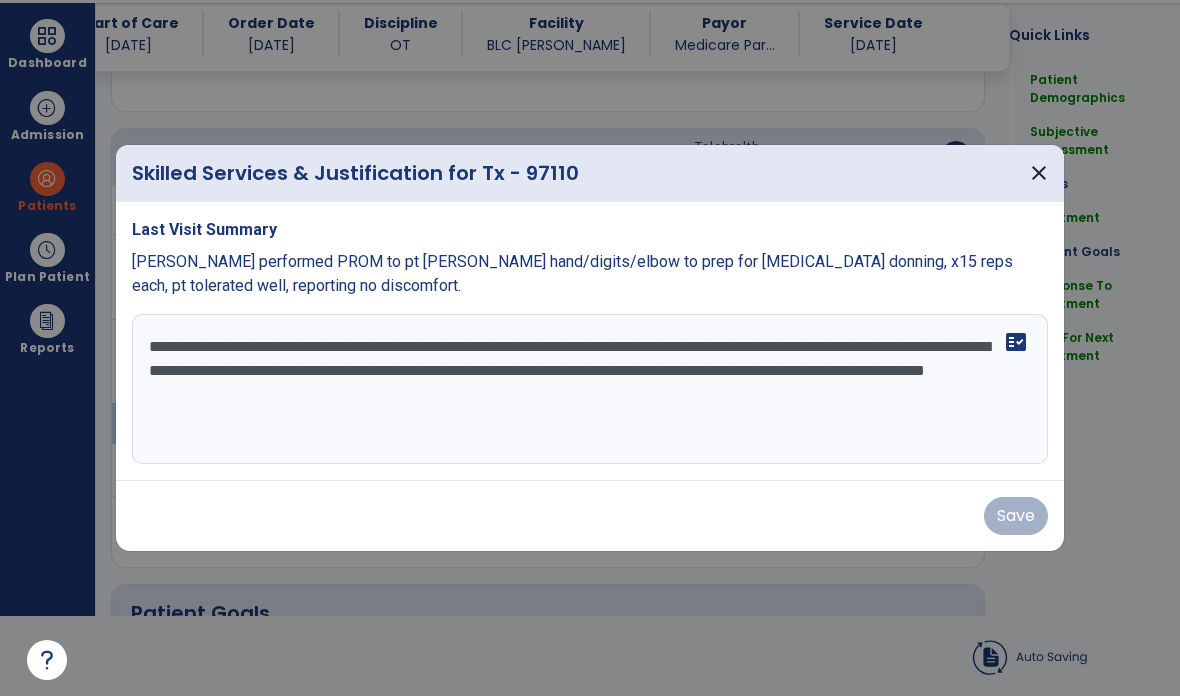 click on "close" at bounding box center (1039, 173) 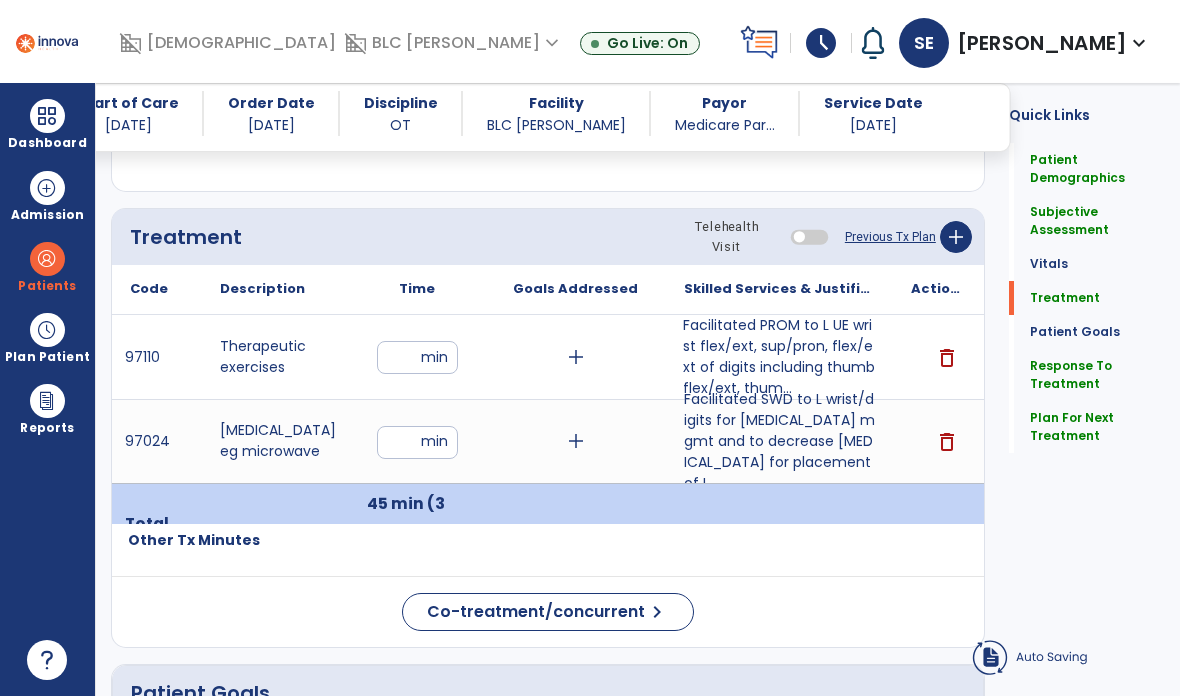 click at bounding box center [47, 116] 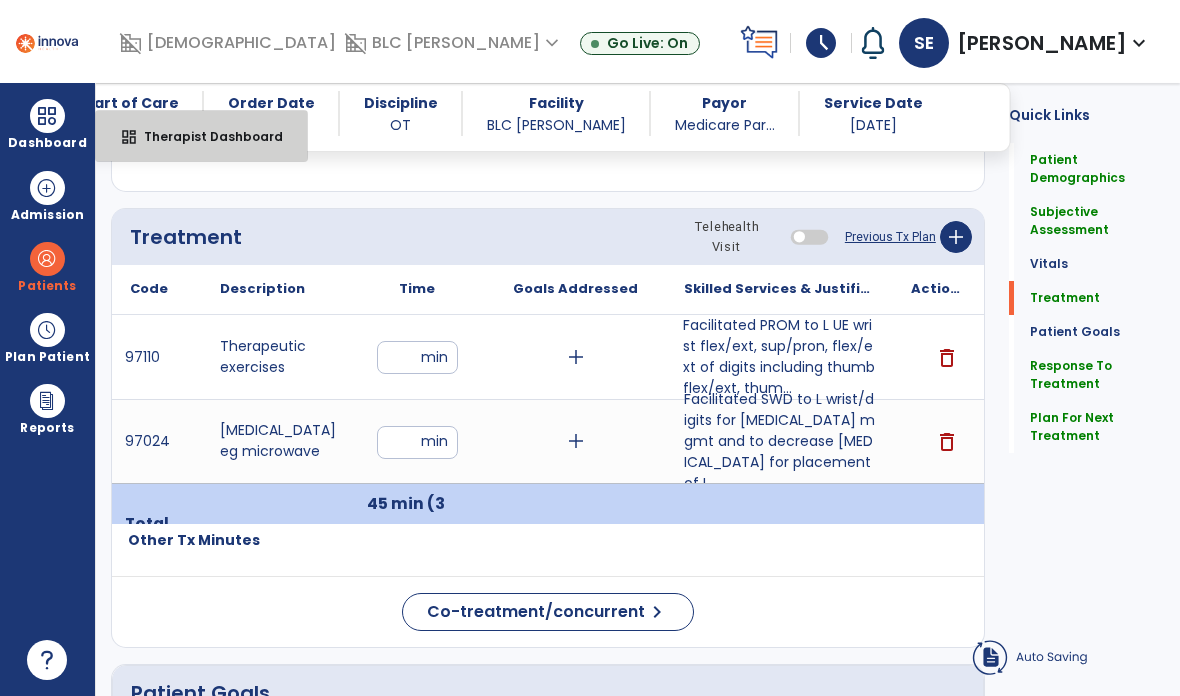 click on "Therapist Dashboard" at bounding box center [205, 136] 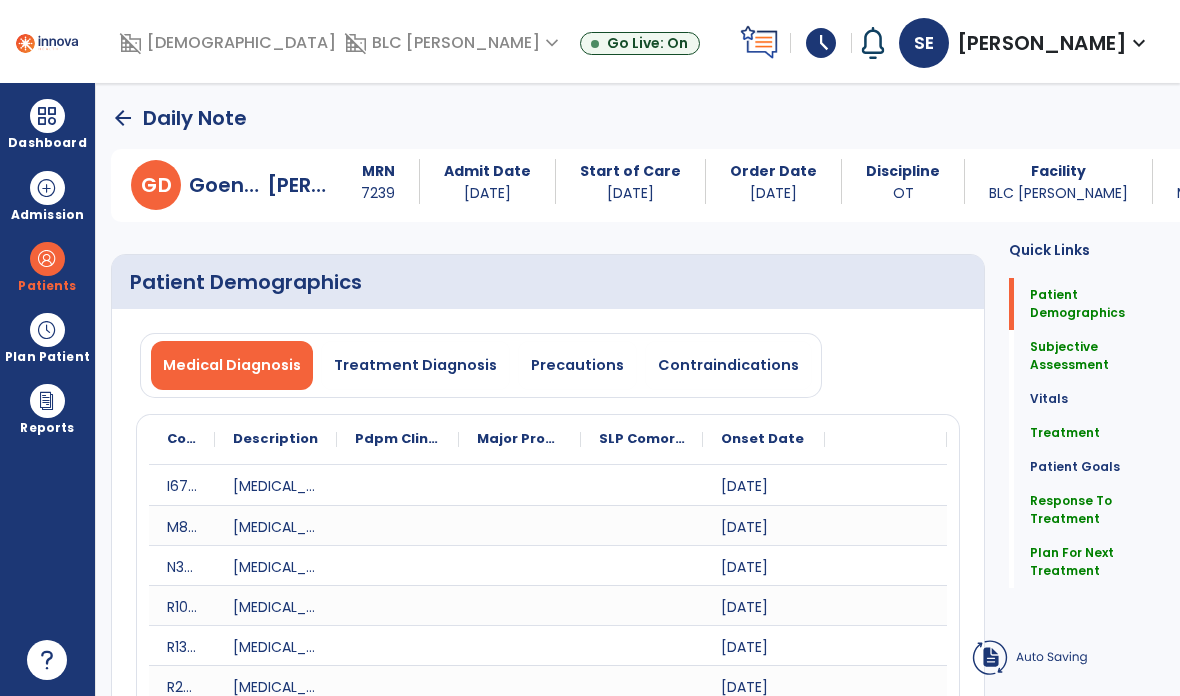 scroll, scrollTop: 0, scrollLeft: 0, axis: both 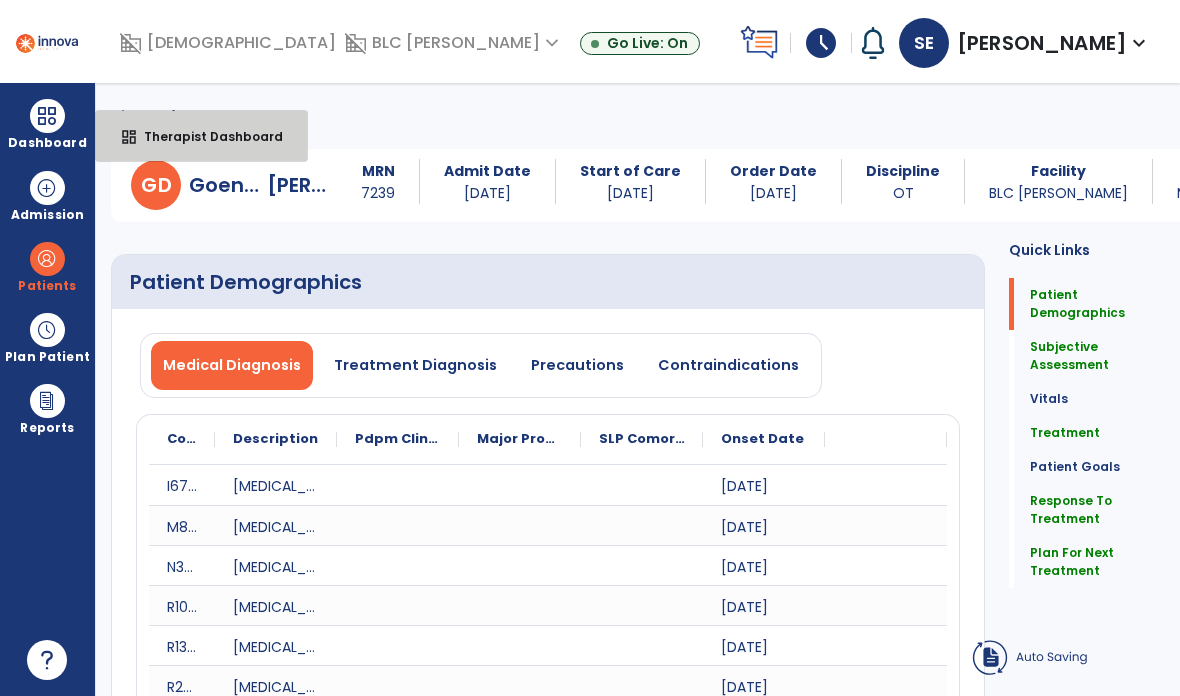 click on "Therapist Dashboard" at bounding box center [205, 136] 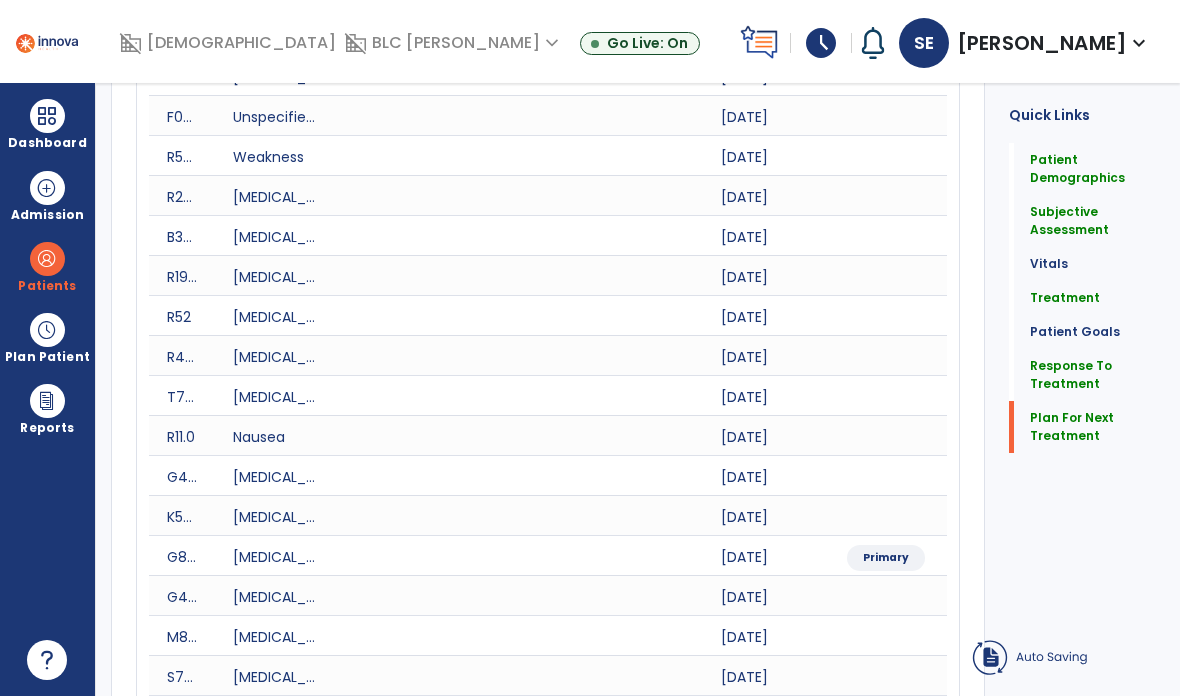click on "Quick Links  Patient Demographics   Patient Demographics   Subjective Assessment   Subjective Assessment   Vitals   Vitals   Treatment   Treatment   Patient Goals   Patient Goals   Response To Treatment   Response To Treatment   Plan For Next Treatment   Plan For Next Treatment" 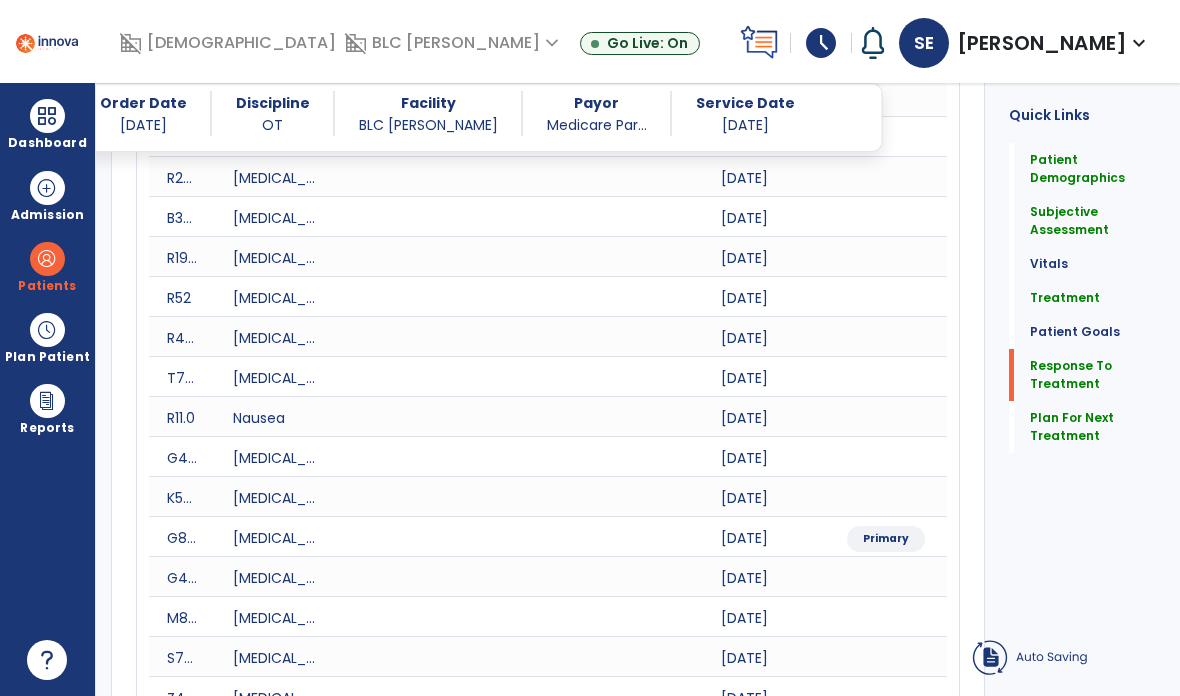 scroll, scrollTop: 3932, scrollLeft: 0, axis: vertical 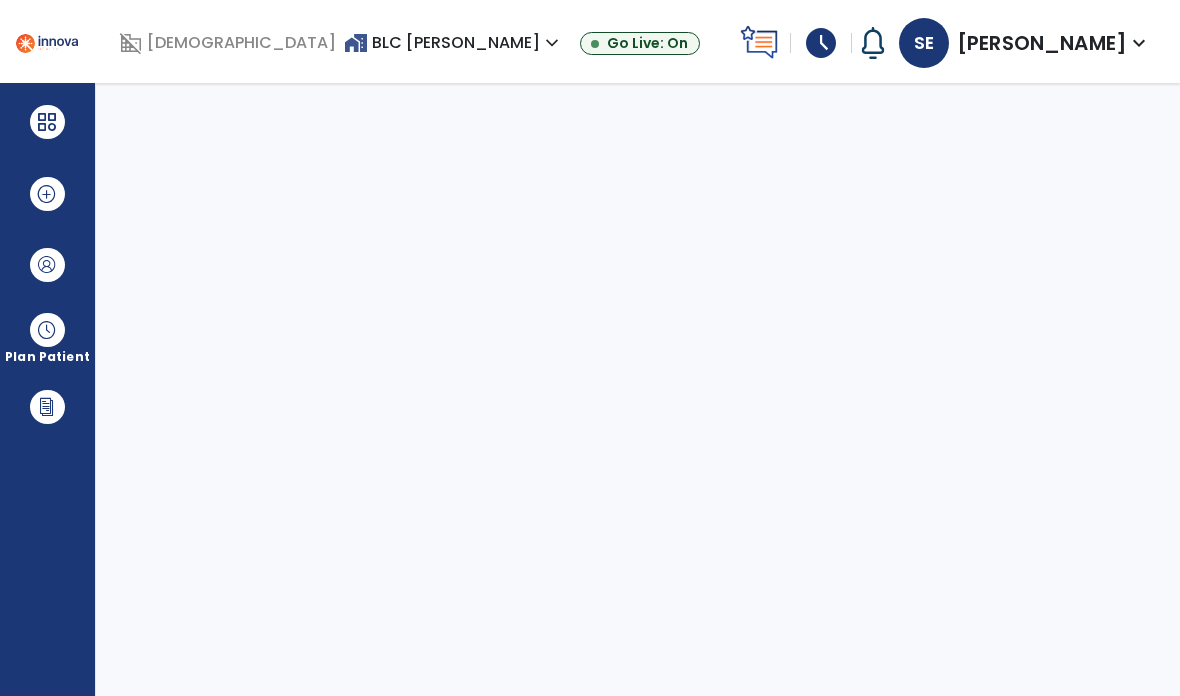 select on "****" 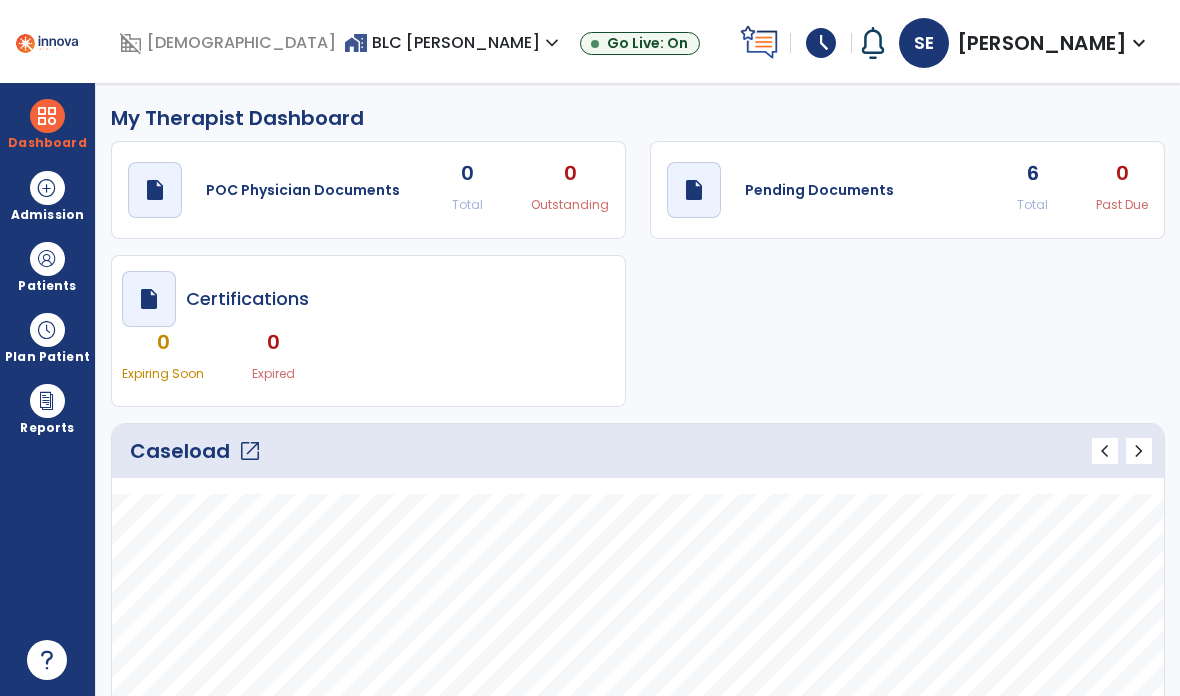 click on "Pending Documents" 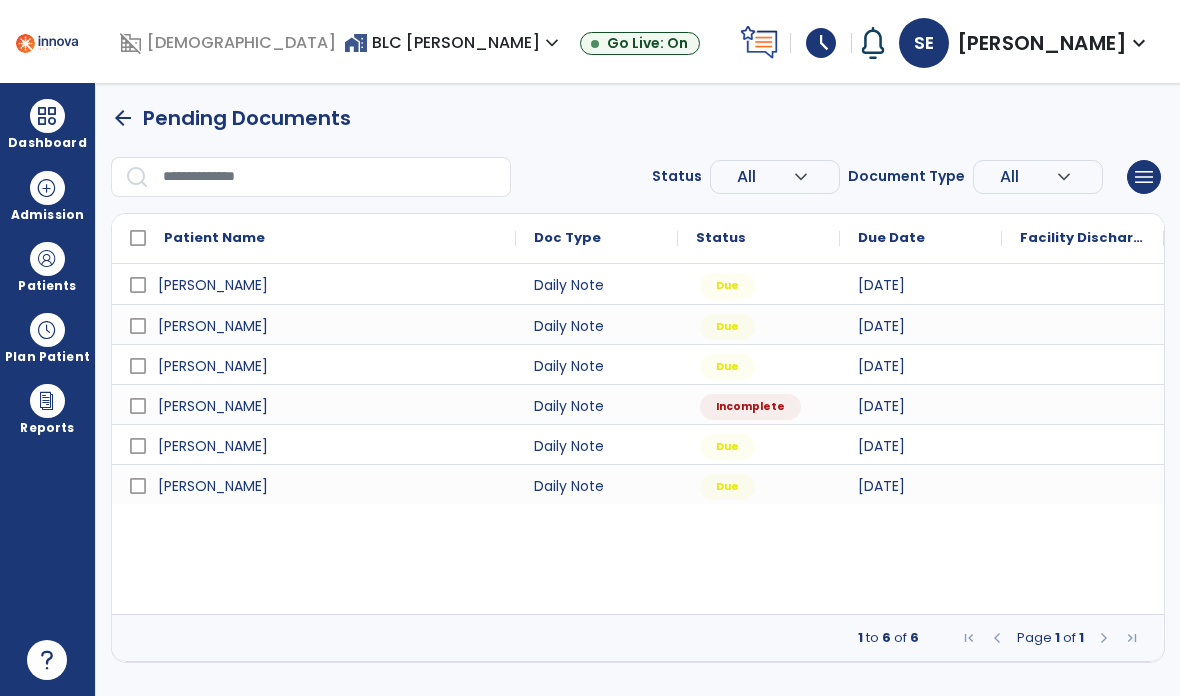 click at bounding box center (47, 259) 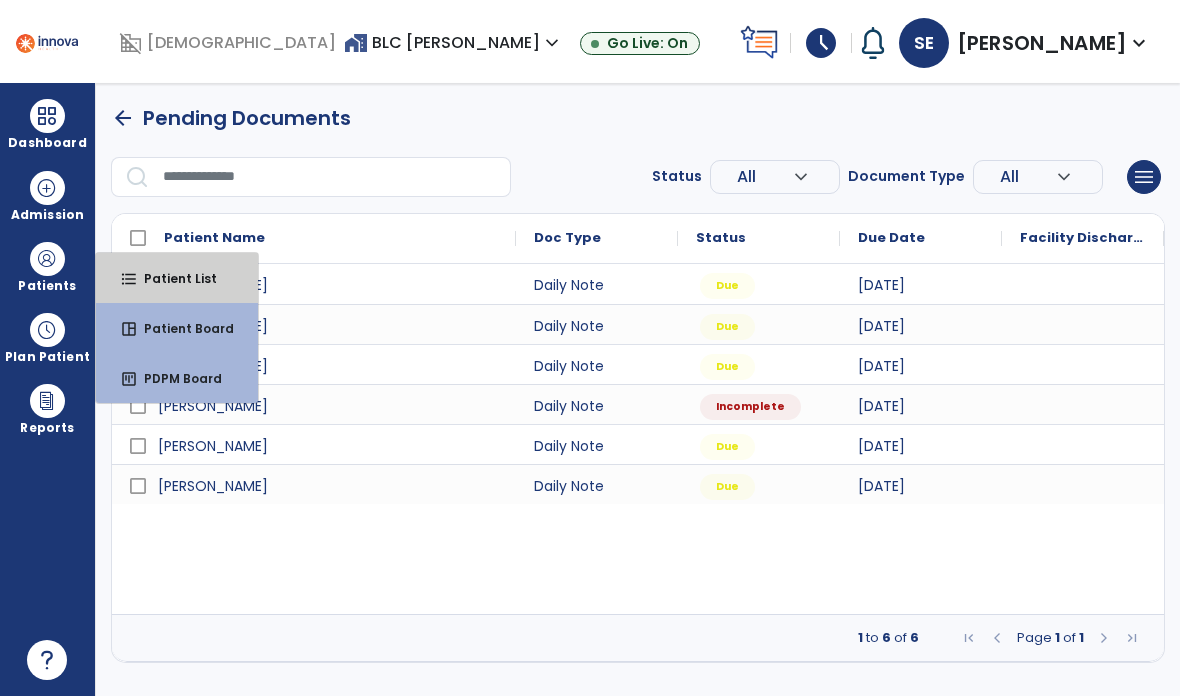 click on "Patient List" at bounding box center (172, 278) 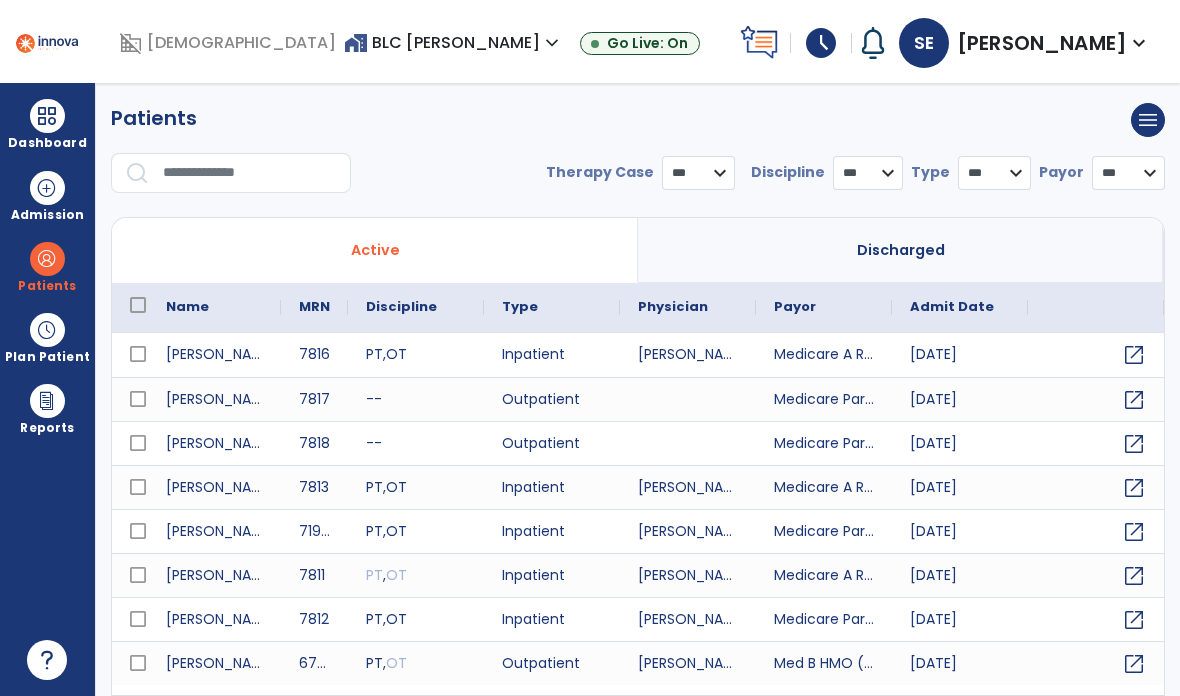 click at bounding box center [250, 173] 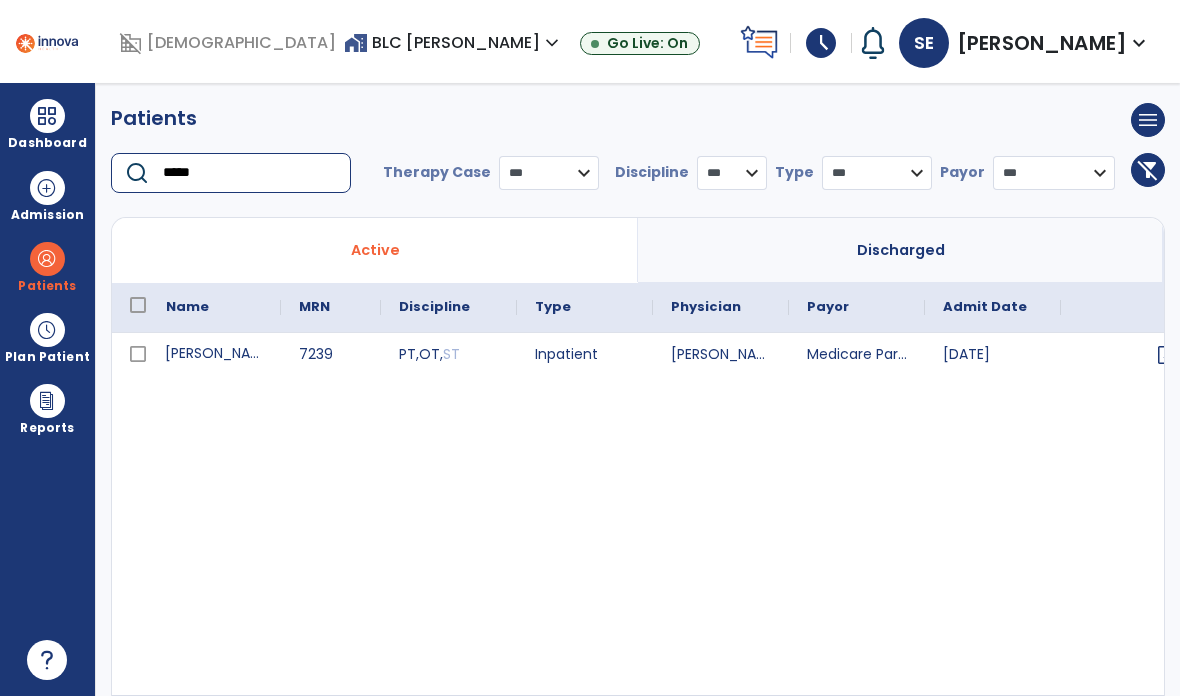 scroll, scrollTop: 0, scrollLeft: 51, axis: horizontal 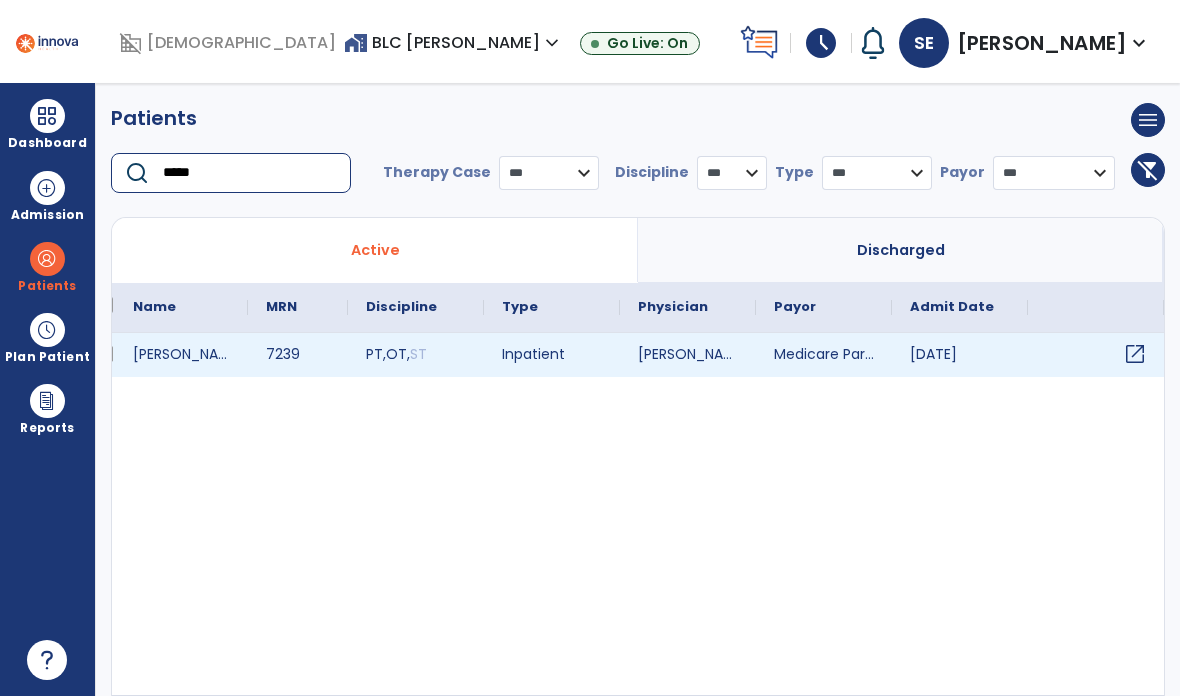 type on "*****" 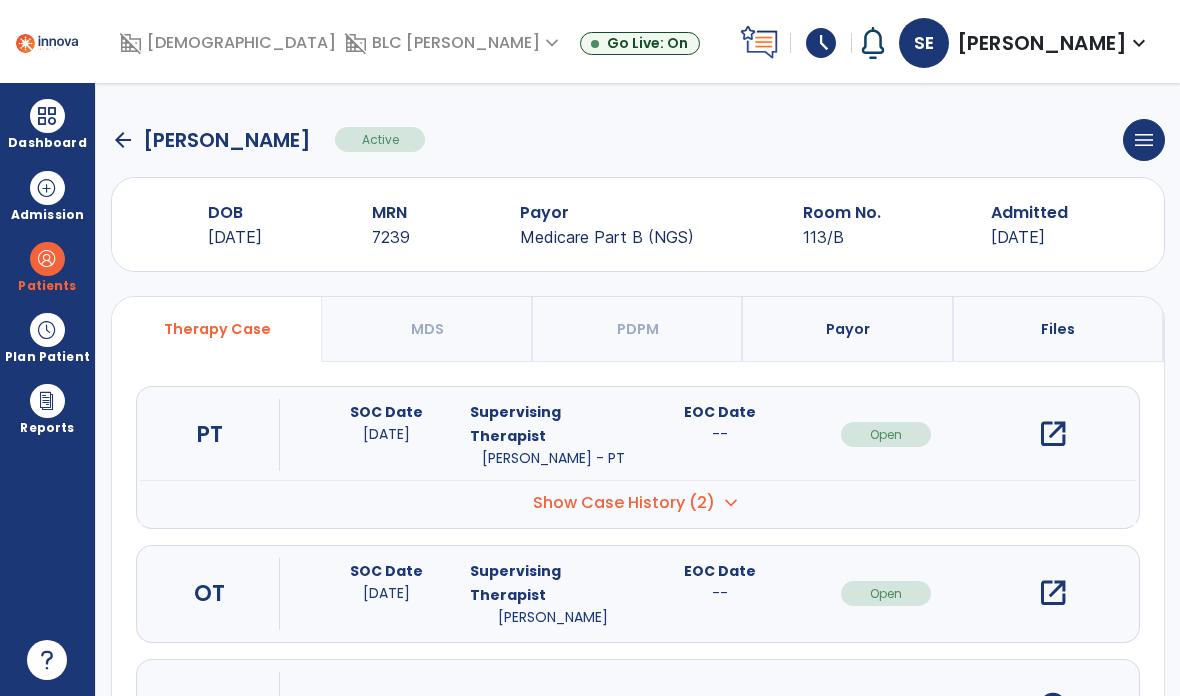 click on "open_in_new" at bounding box center (1053, 593) 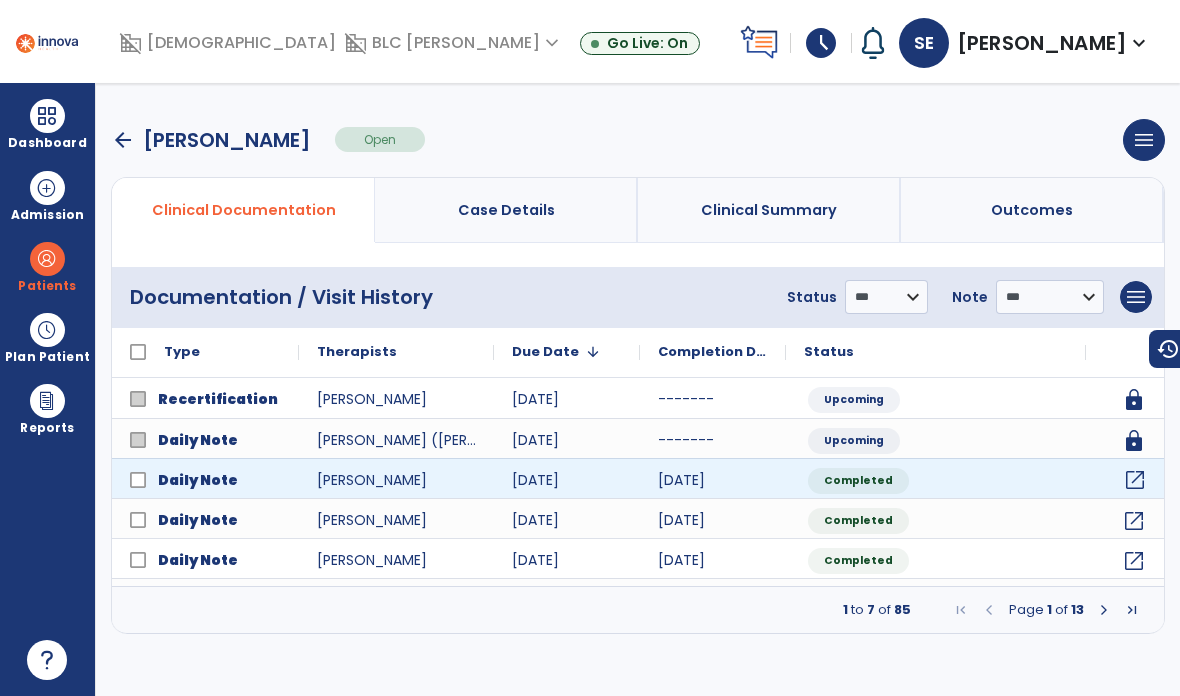 click on "open_in_new" 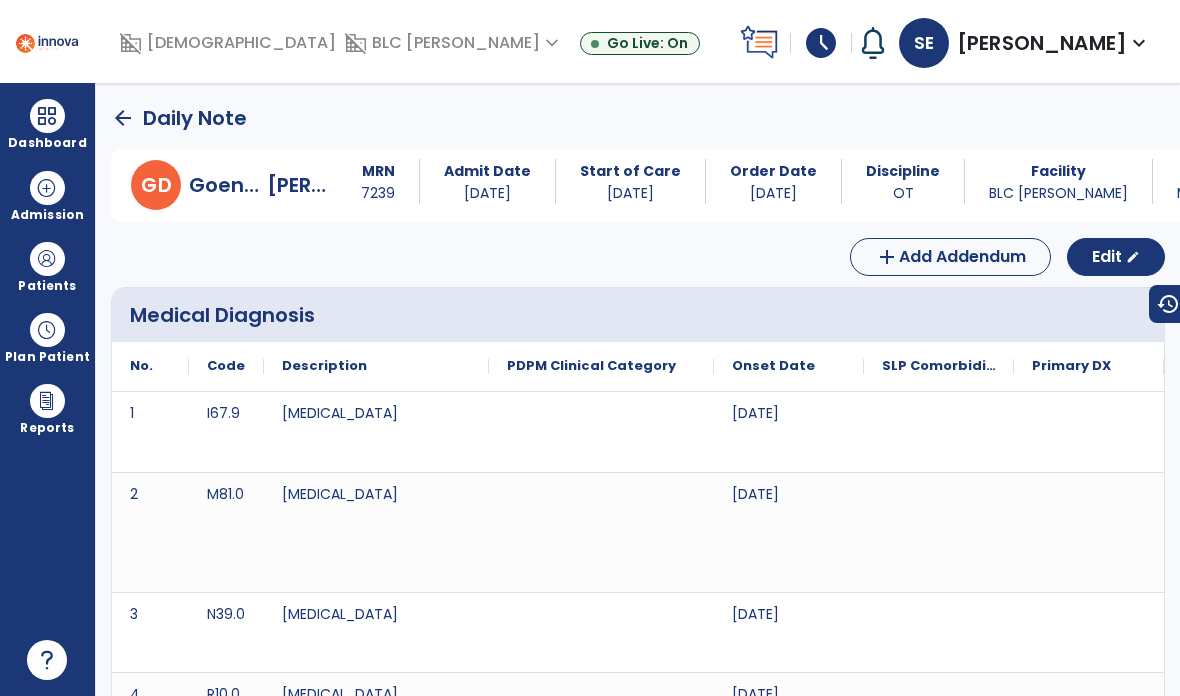 click at bounding box center (47, 116) 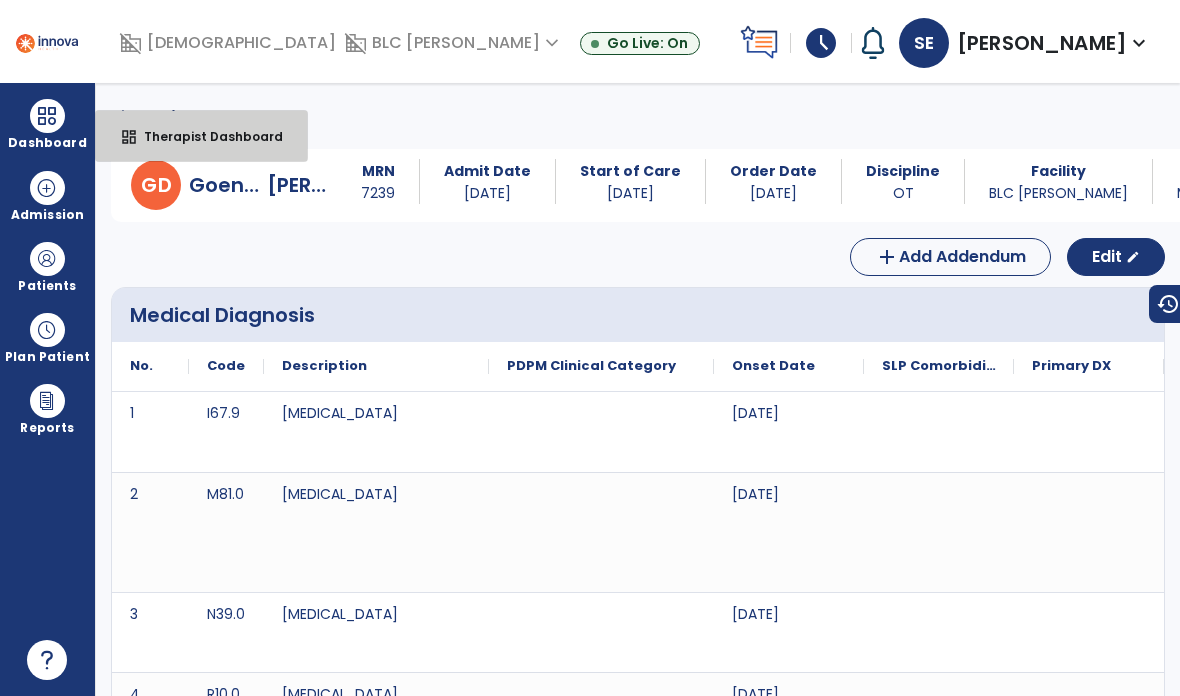 click on "Therapist Dashboard" at bounding box center [205, 136] 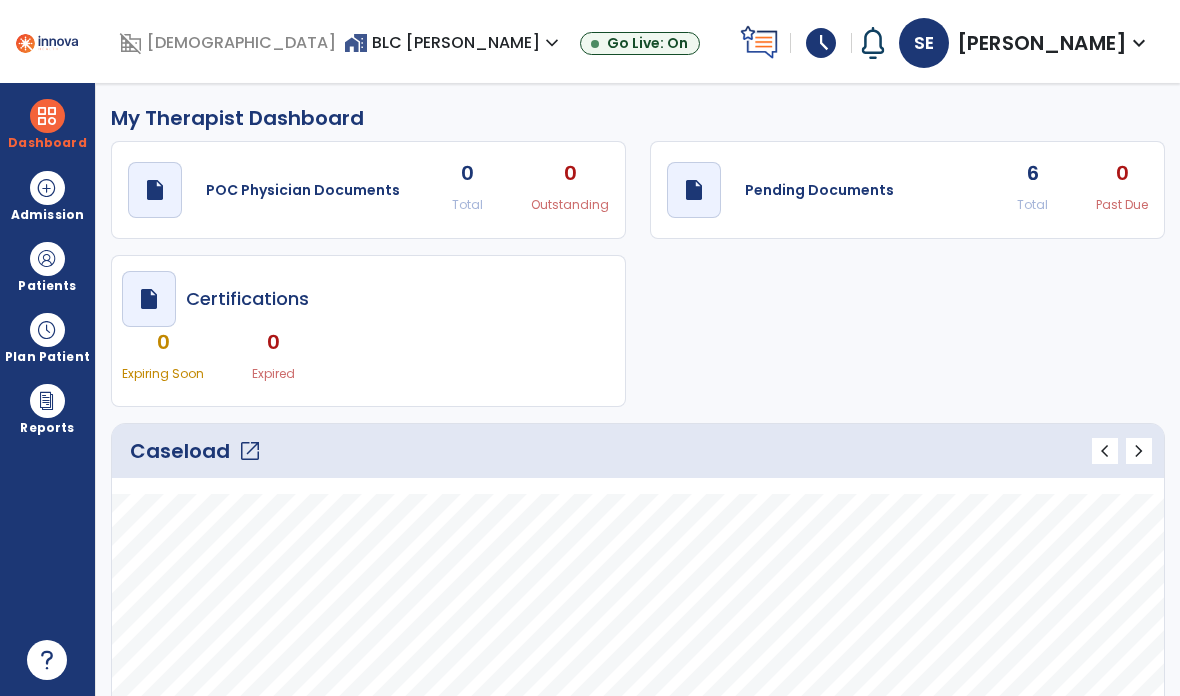 click on "draft   open_in_new  Pending Documents" 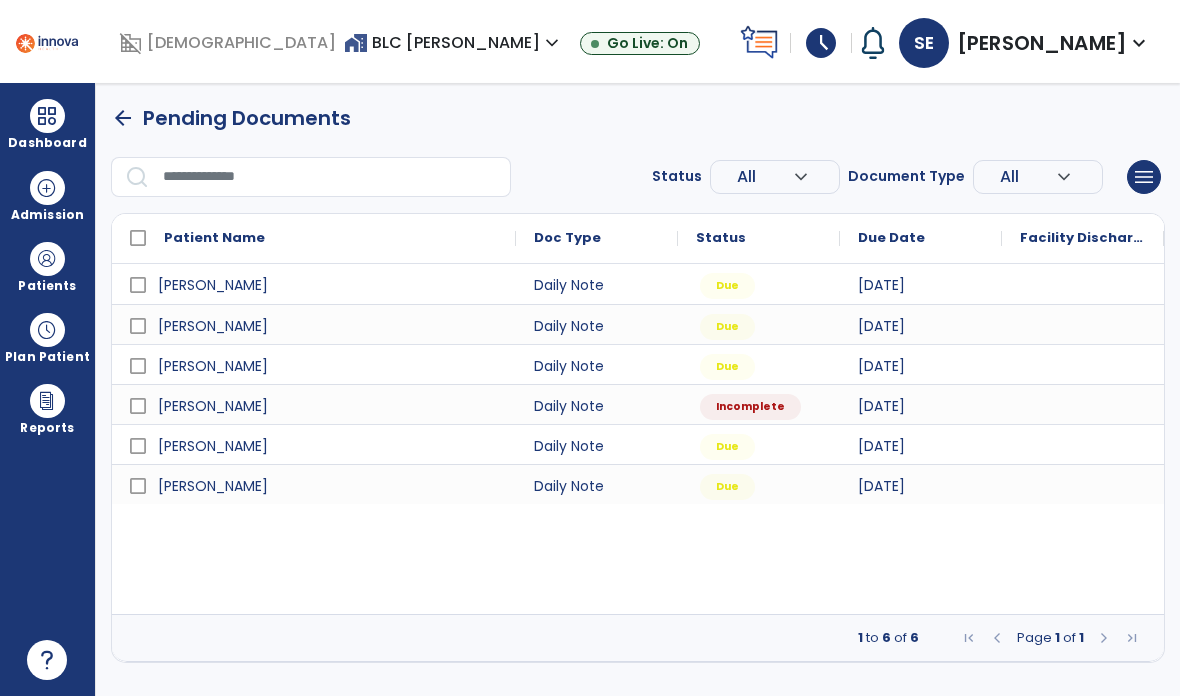 click at bounding box center (47, 259) 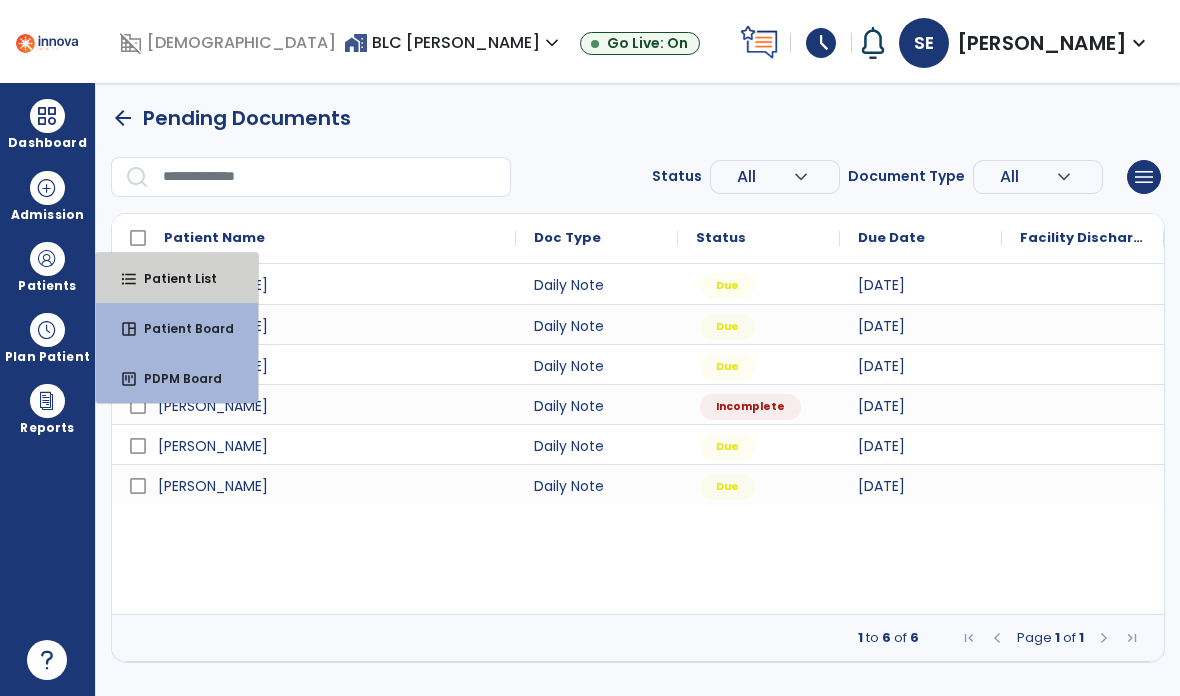 click on "Patient List" at bounding box center (172, 278) 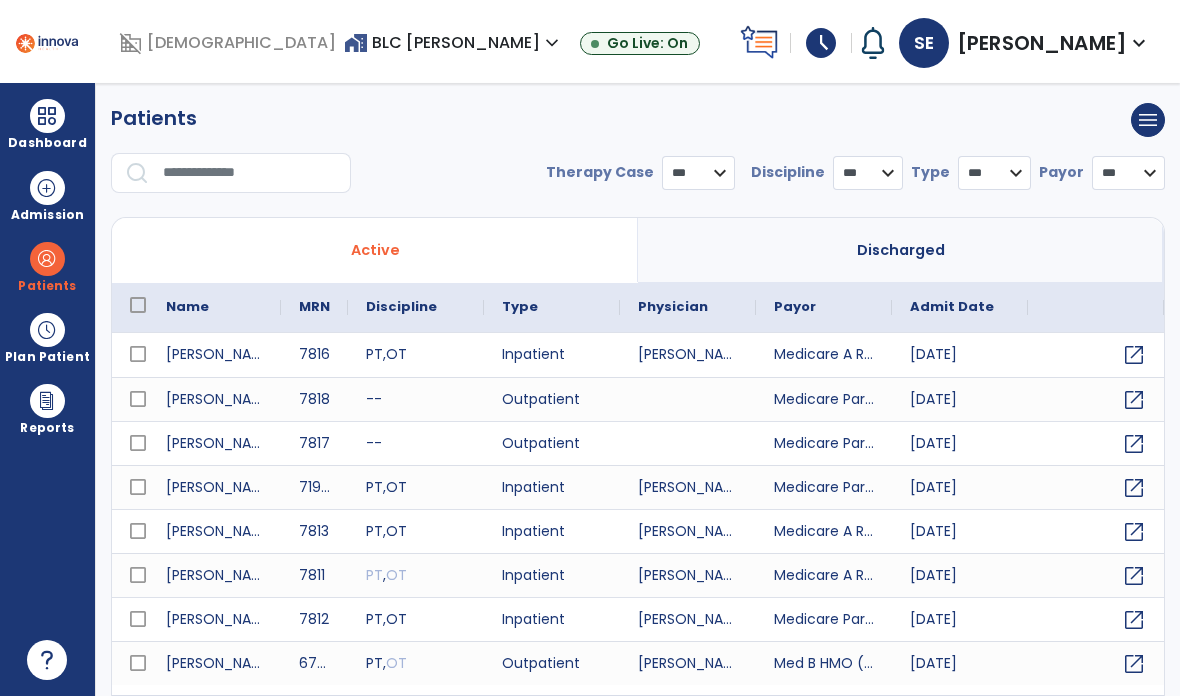 select on "***" 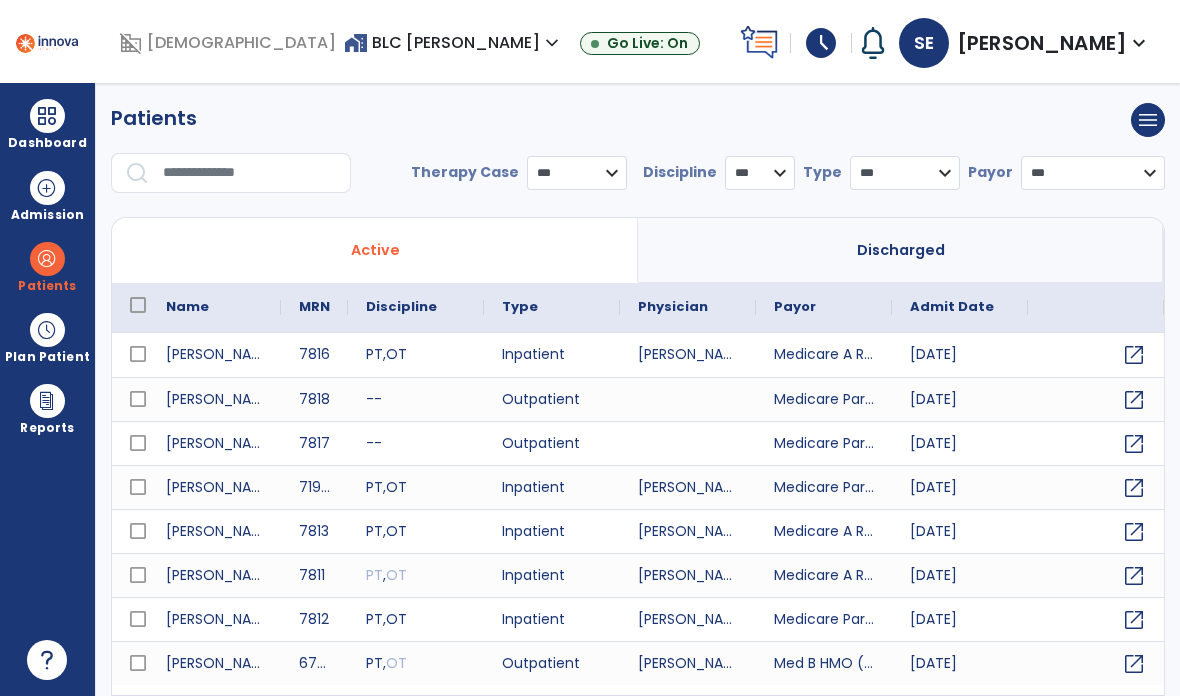 click at bounding box center (250, 173) 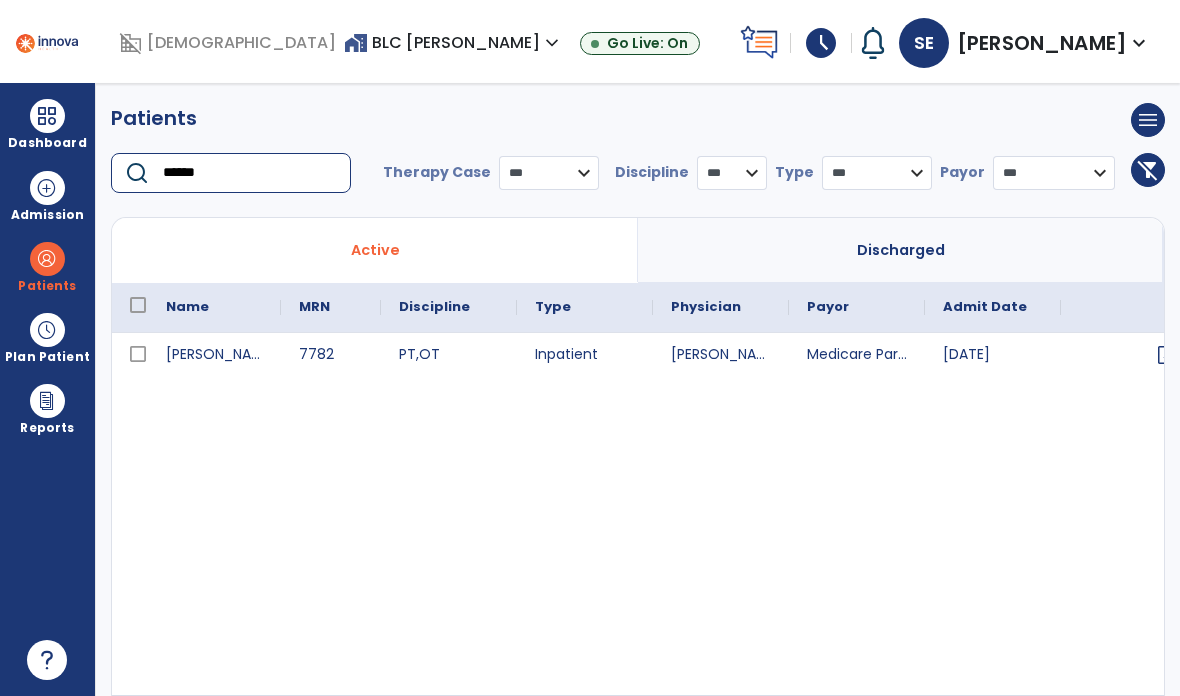 scroll, scrollTop: 0, scrollLeft: 61, axis: horizontal 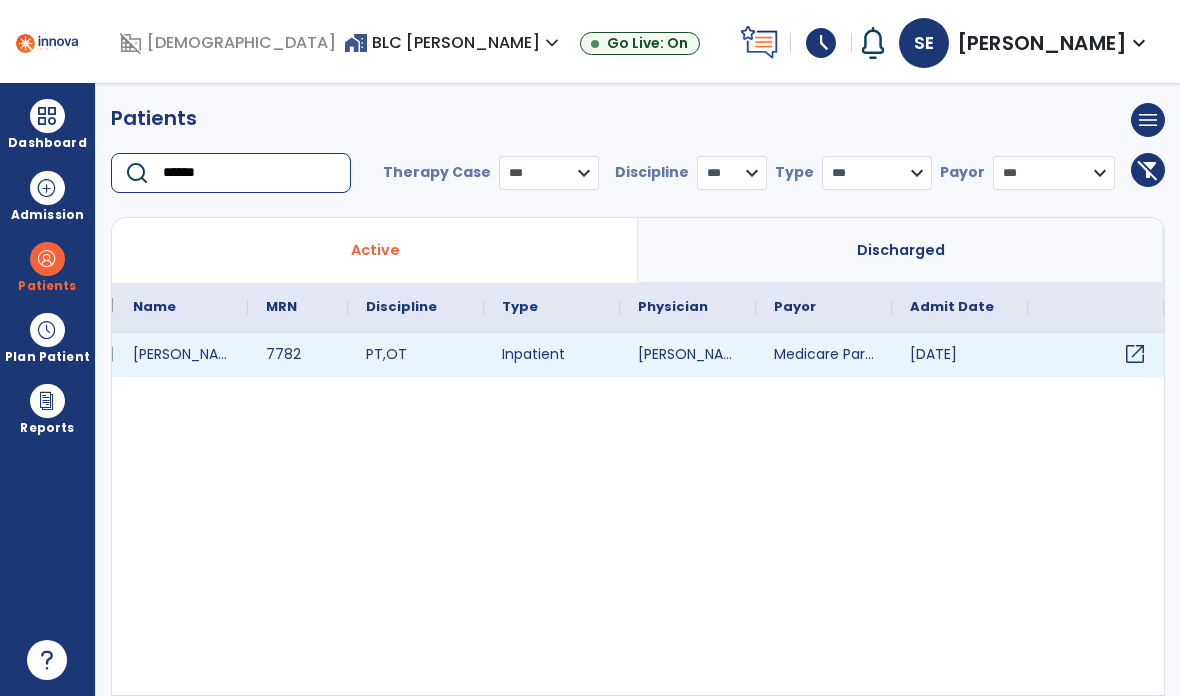 type on "******" 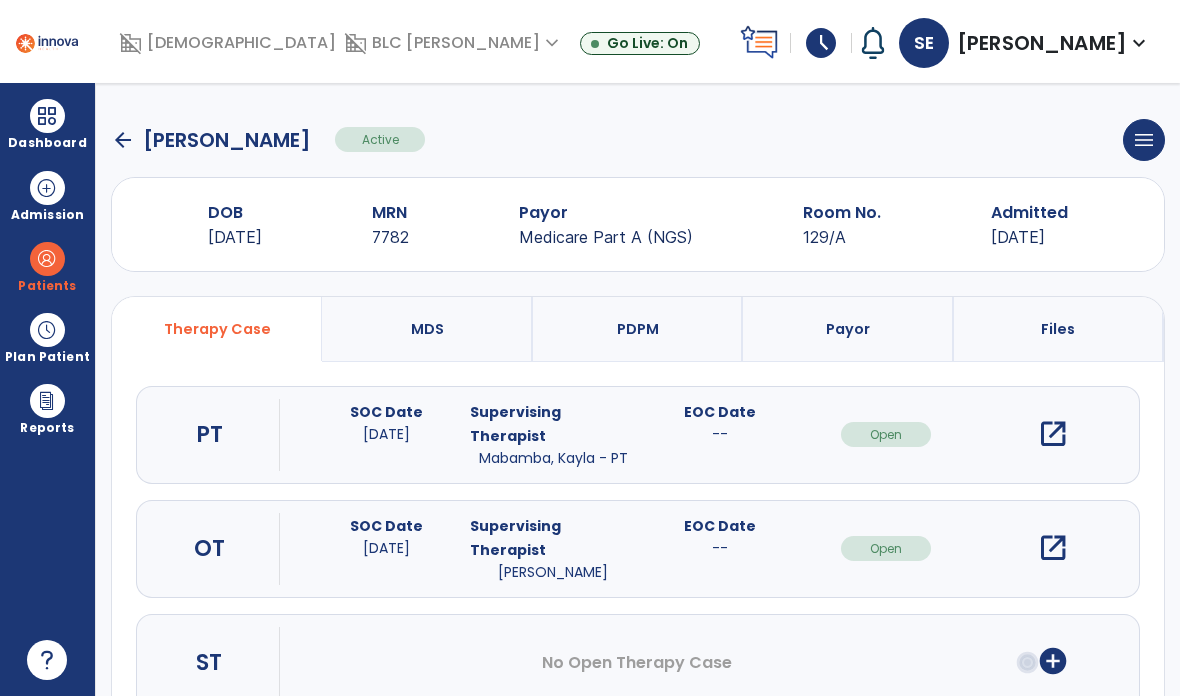 click on "open_in_new" at bounding box center [1053, 548] 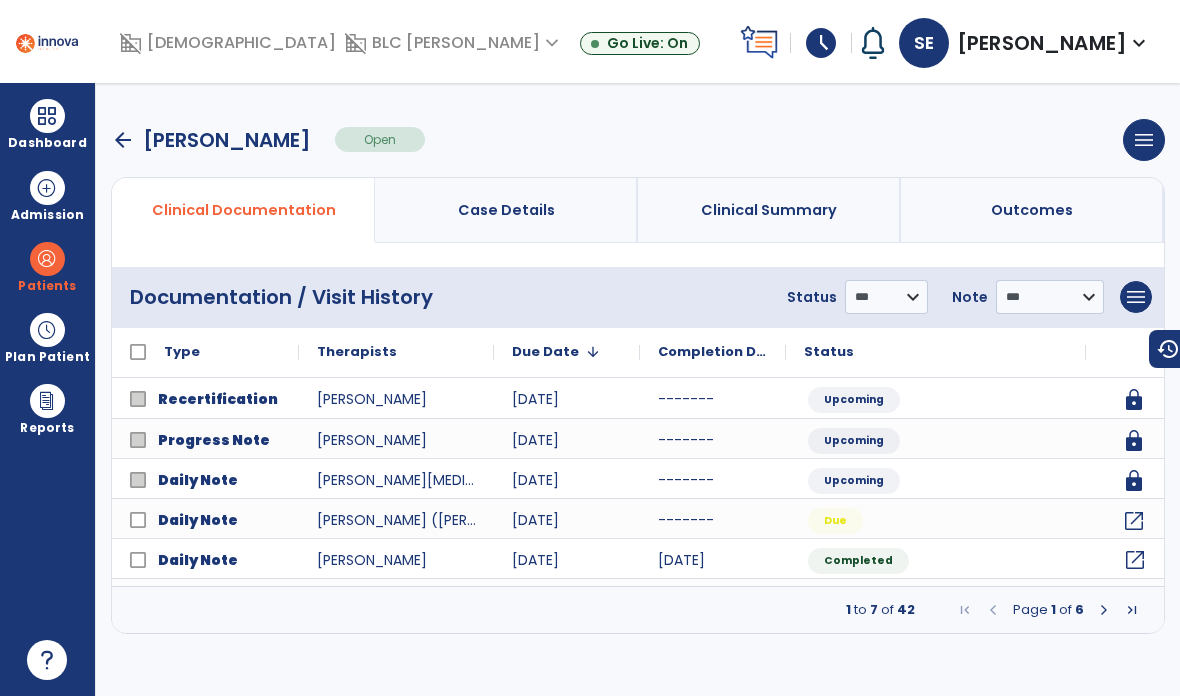 click on "open_in_new" 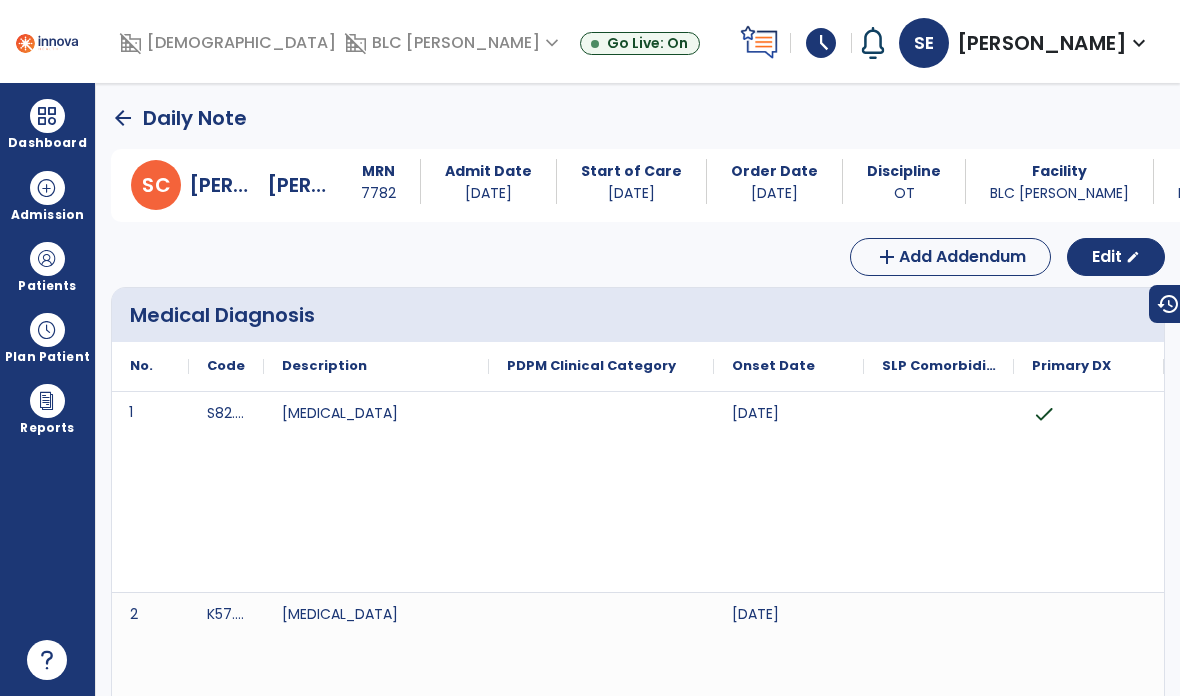 scroll, scrollTop: 0, scrollLeft: 0, axis: both 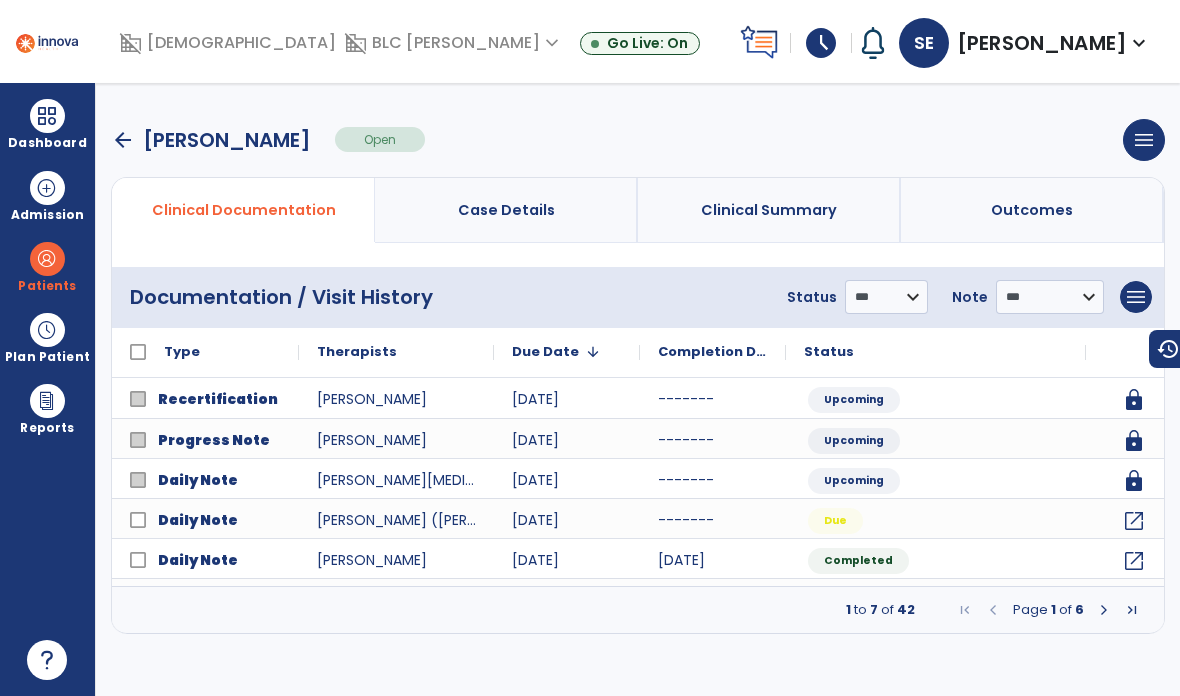 click on "arrow_back" at bounding box center [123, 140] 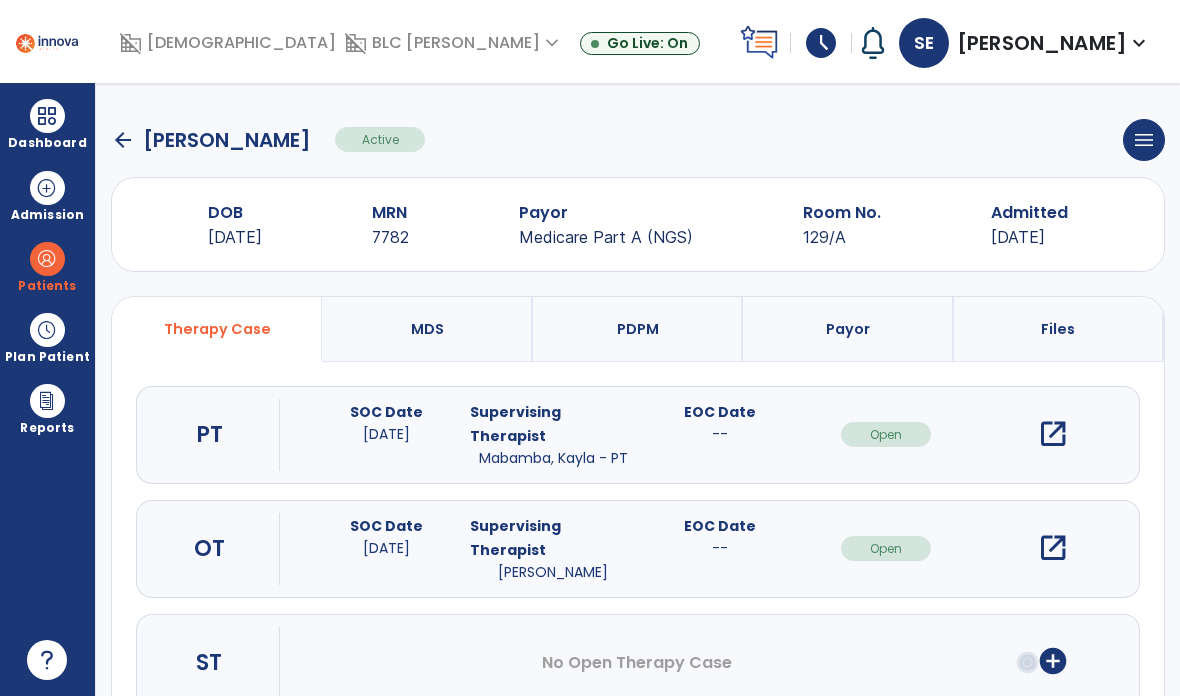 click on "open_in_new" at bounding box center [1053, 434] 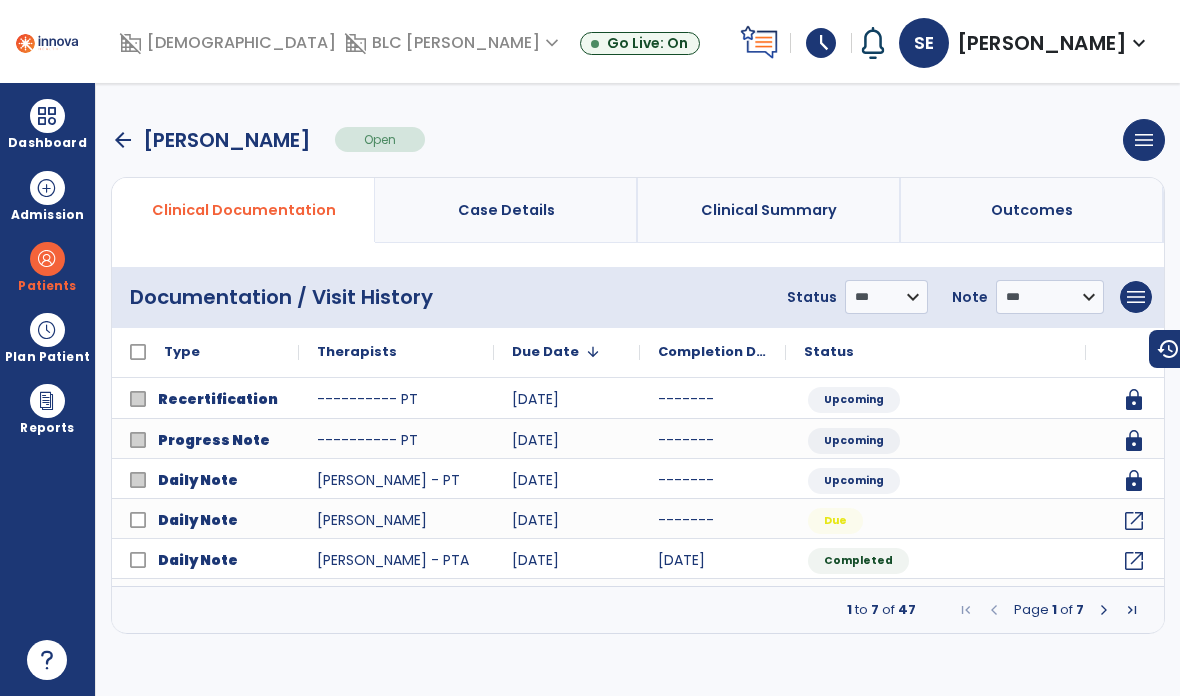 click on "arrow_back" at bounding box center (123, 140) 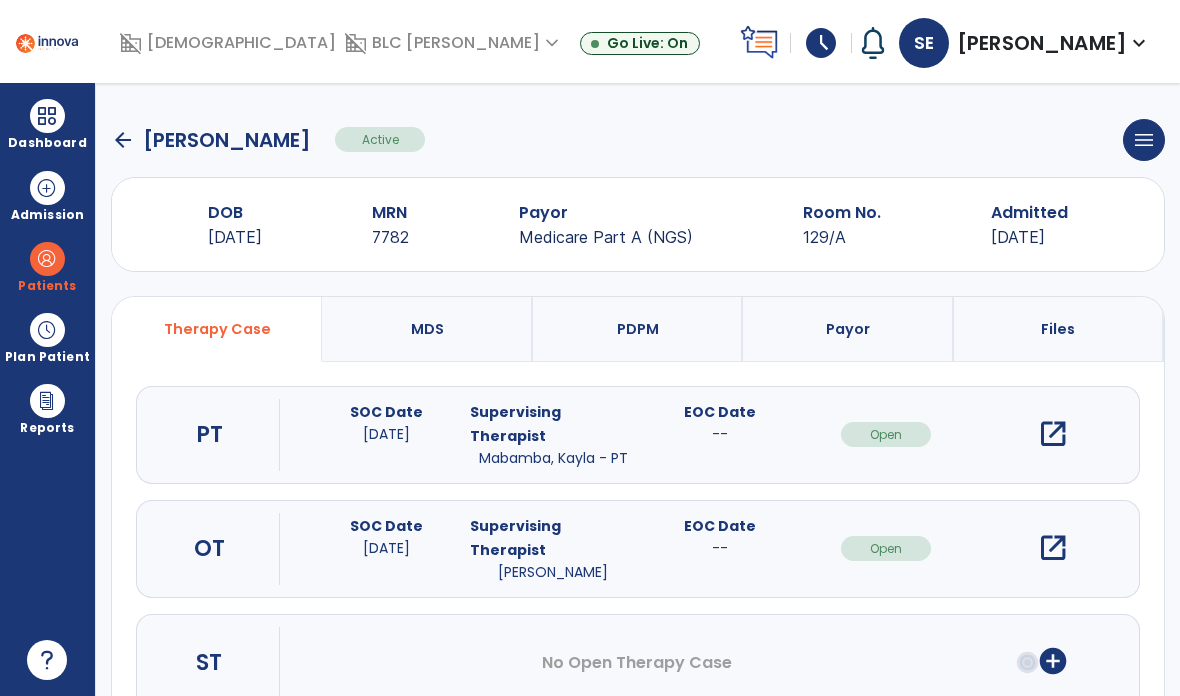 click on "open_in_new" at bounding box center [1053, 434] 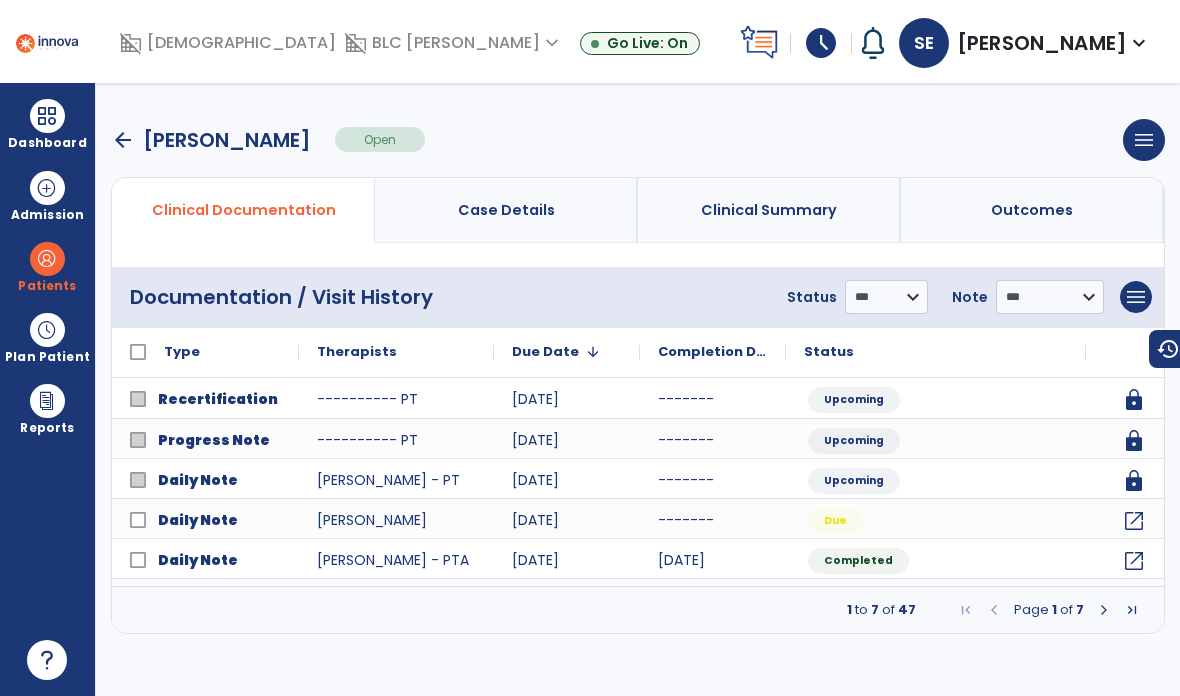 click on "arrow_back" at bounding box center (123, 140) 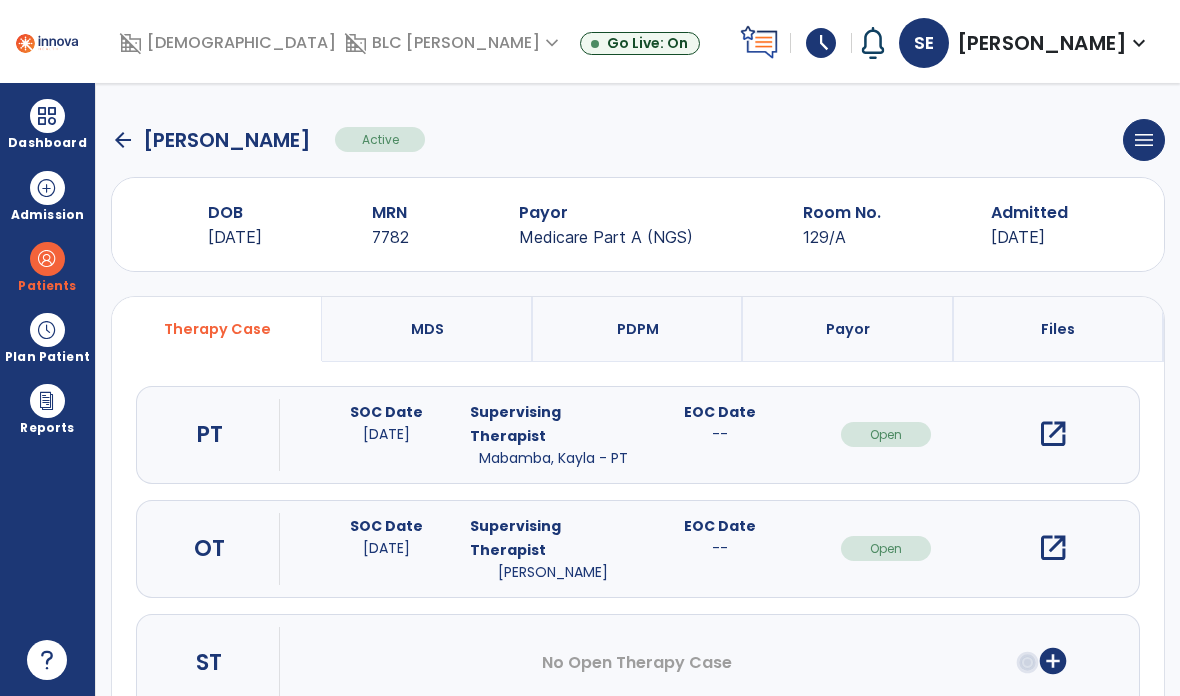 click on "open_in_new" at bounding box center (1053, 548) 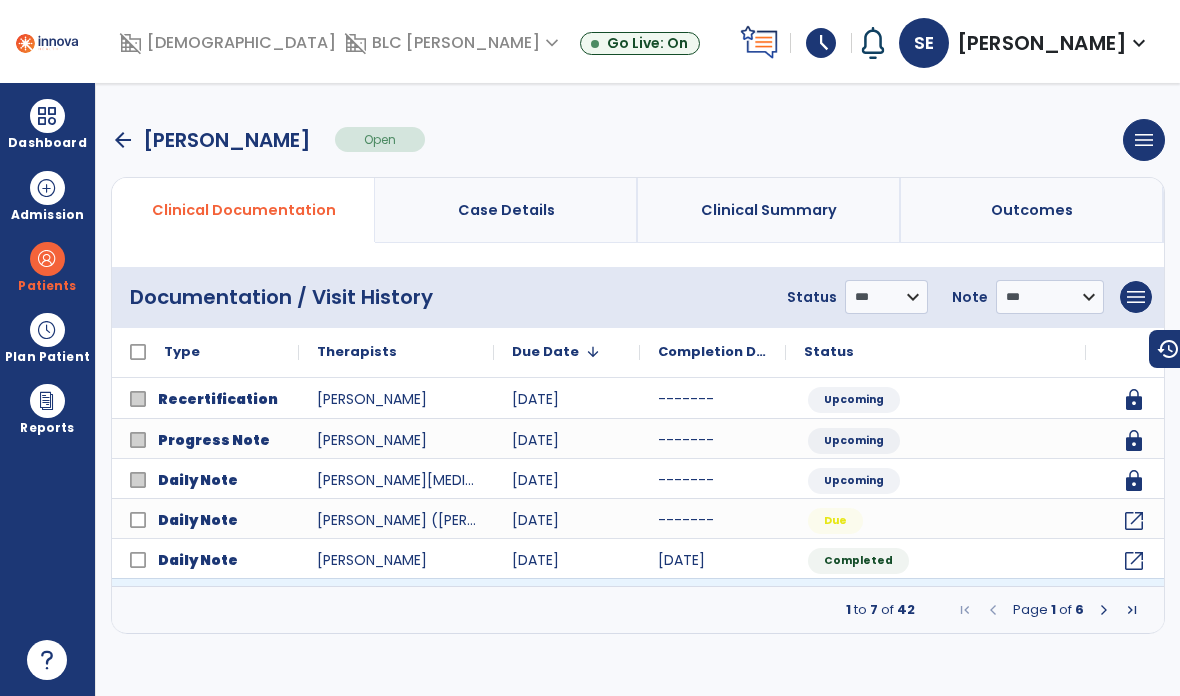 click on "open_in_new" 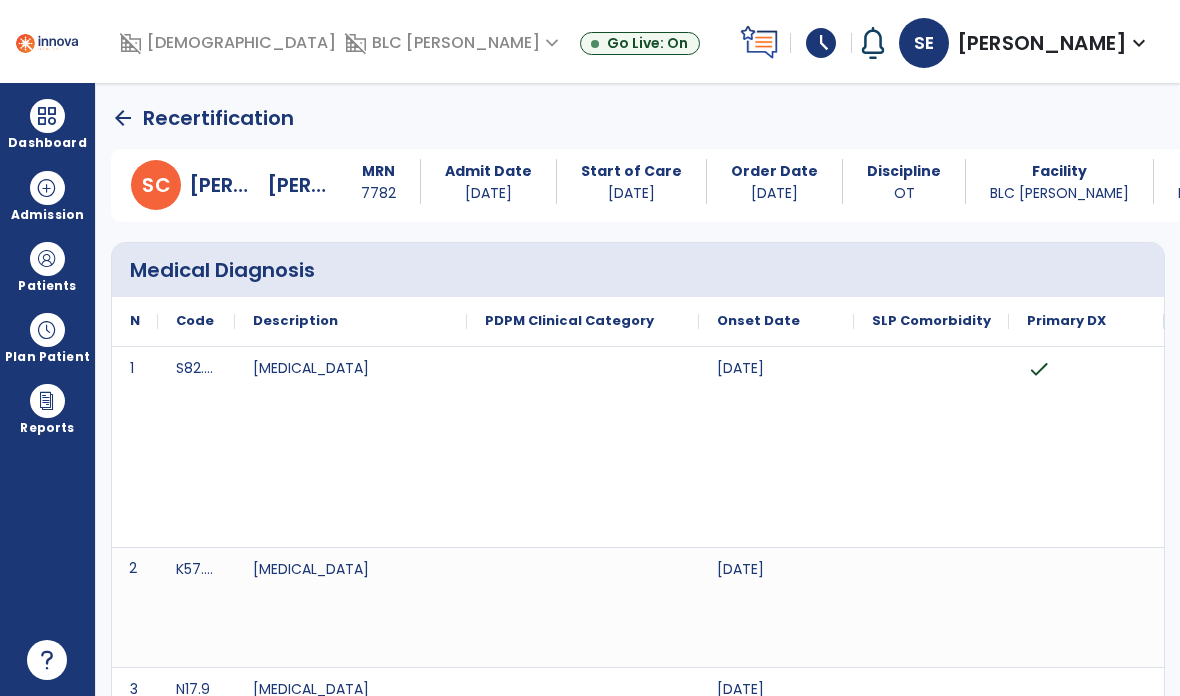 scroll, scrollTop: 0, scrollLeft: 0, axis: both 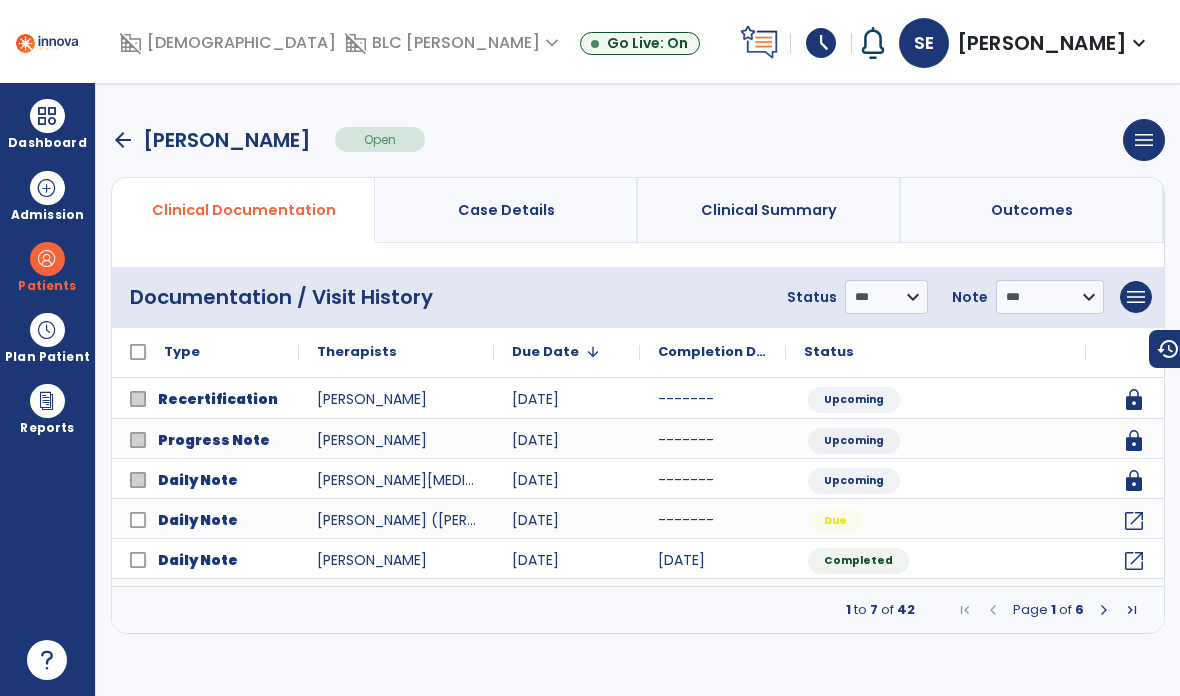 click on "arrow_back" at bounding box center [123, 140] 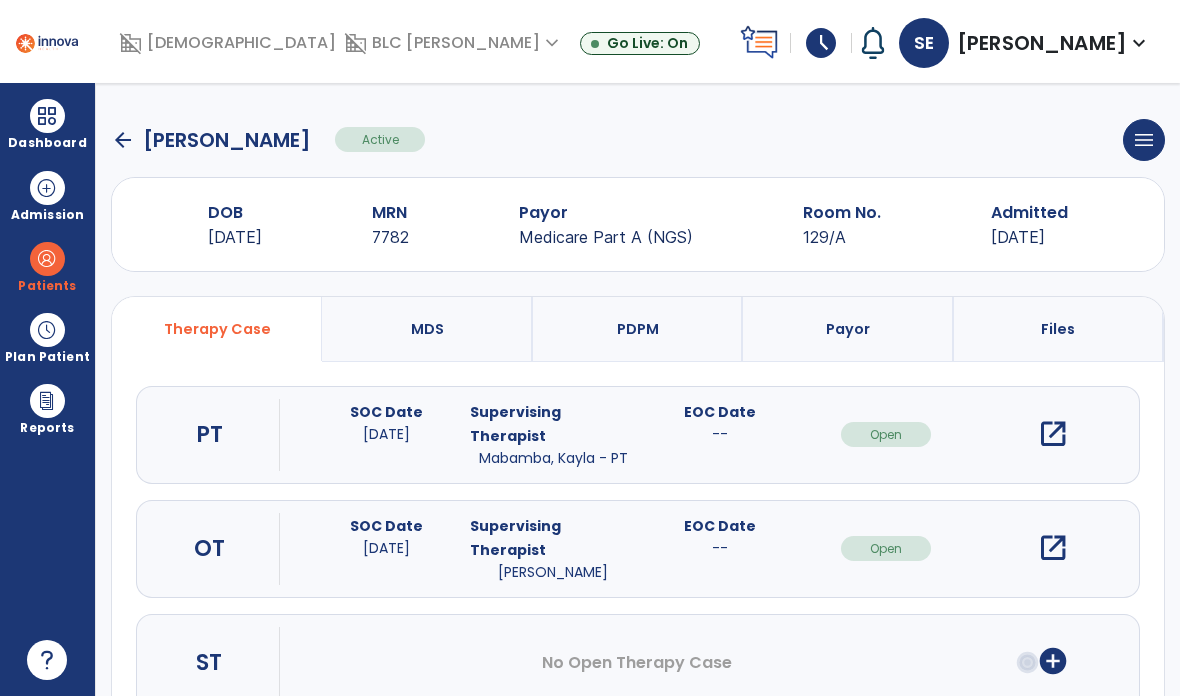 click on "arrow_back" 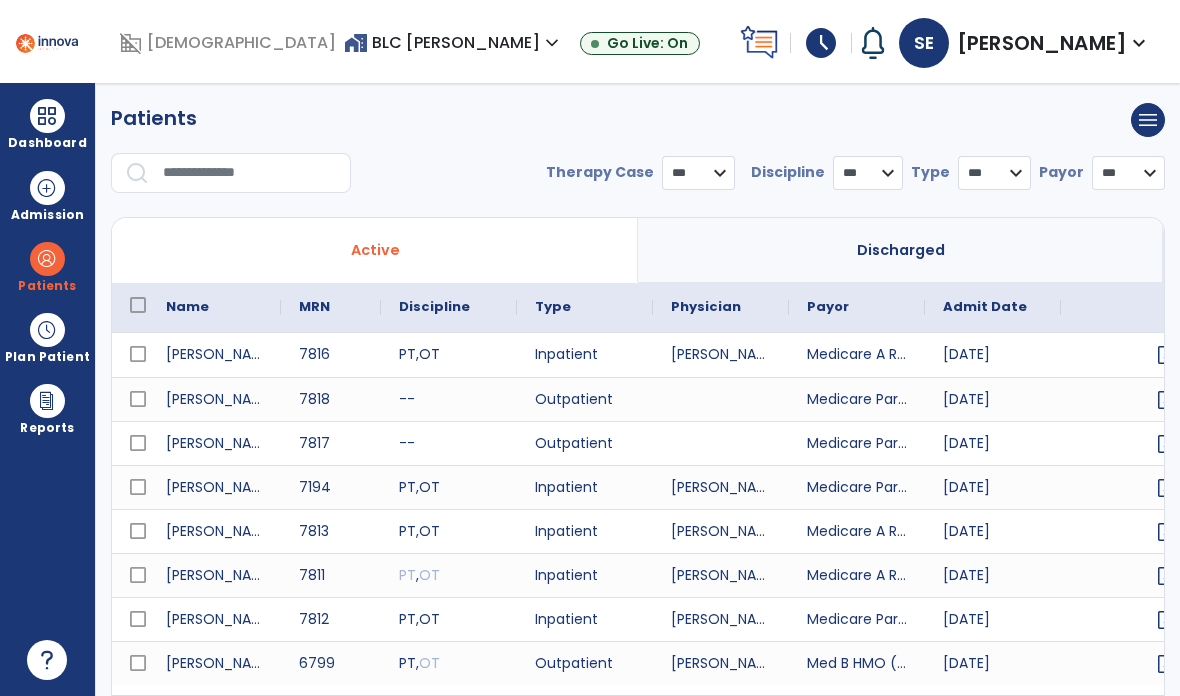 select on "***" 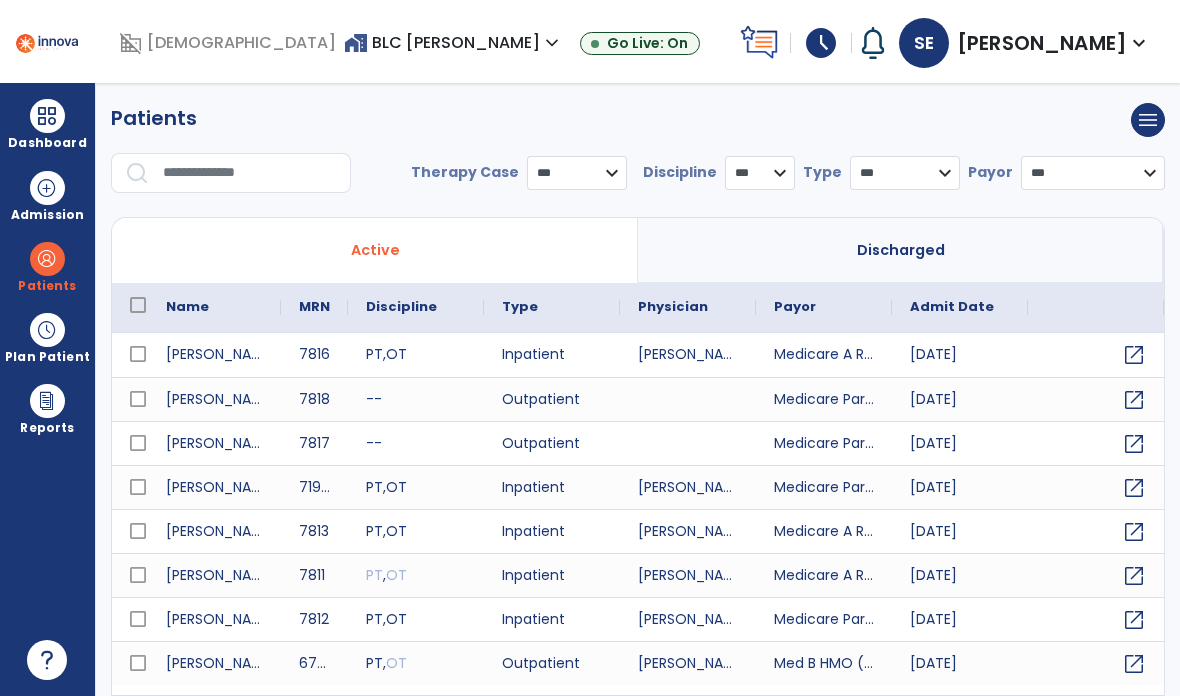 click at bounding box center (47, 116) 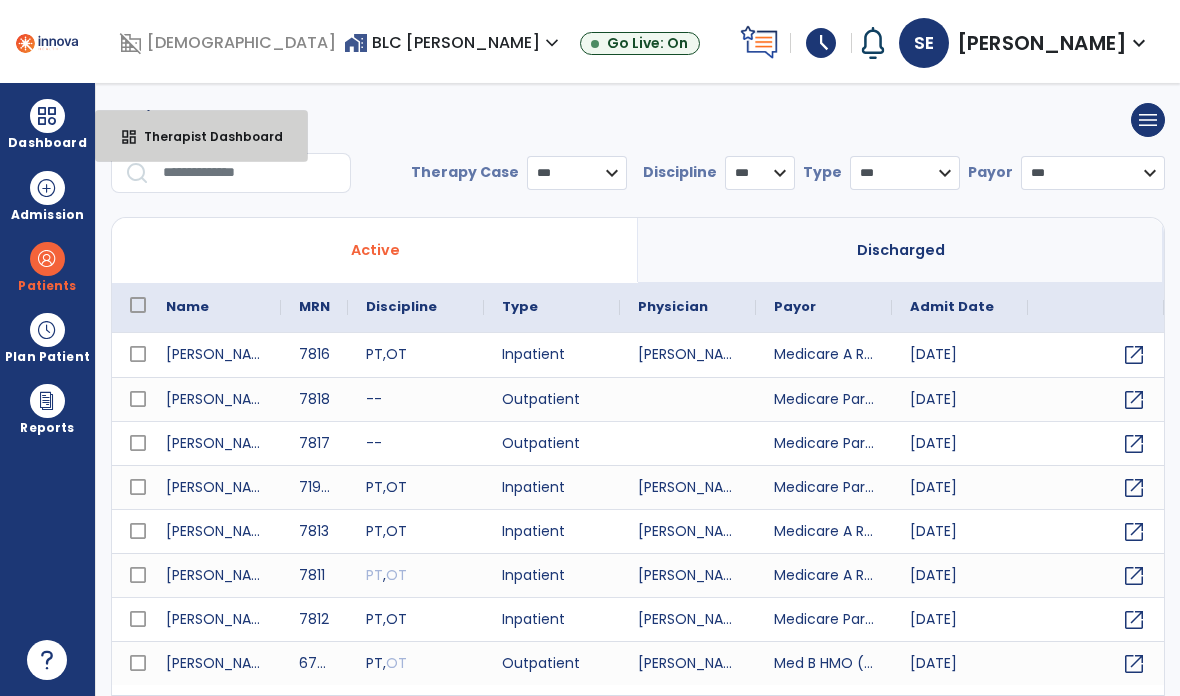 click on "Therapist Dashboard" at bounding box center (205, 136) 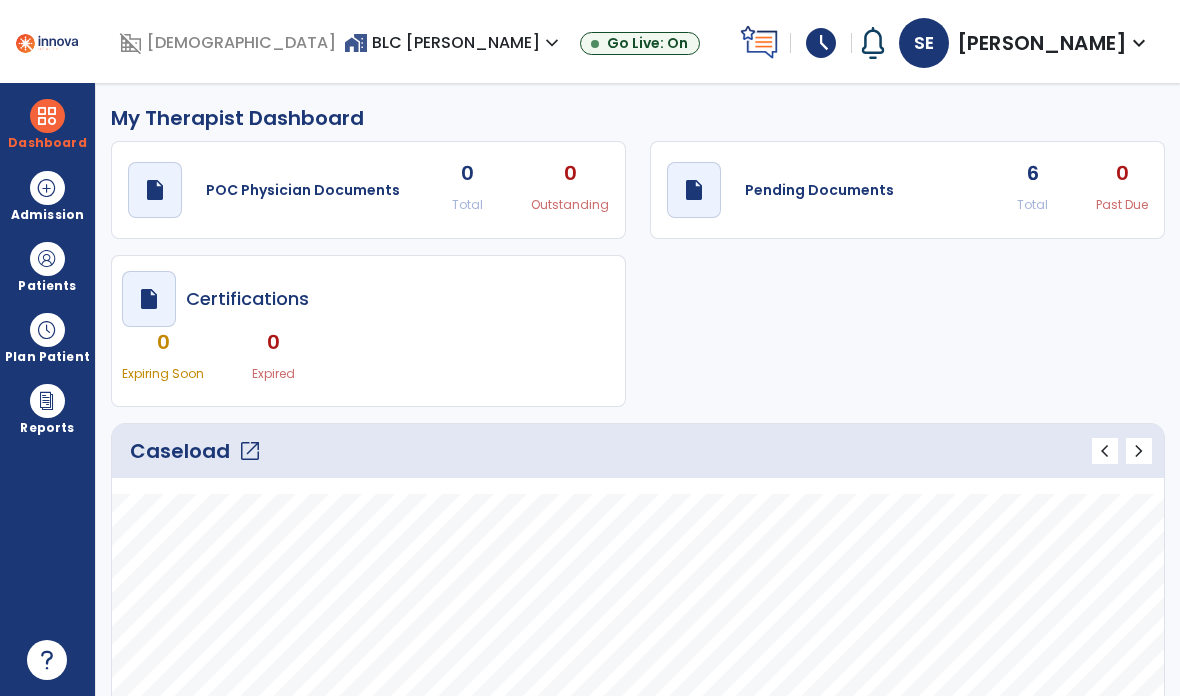 click on "Pending Documents" 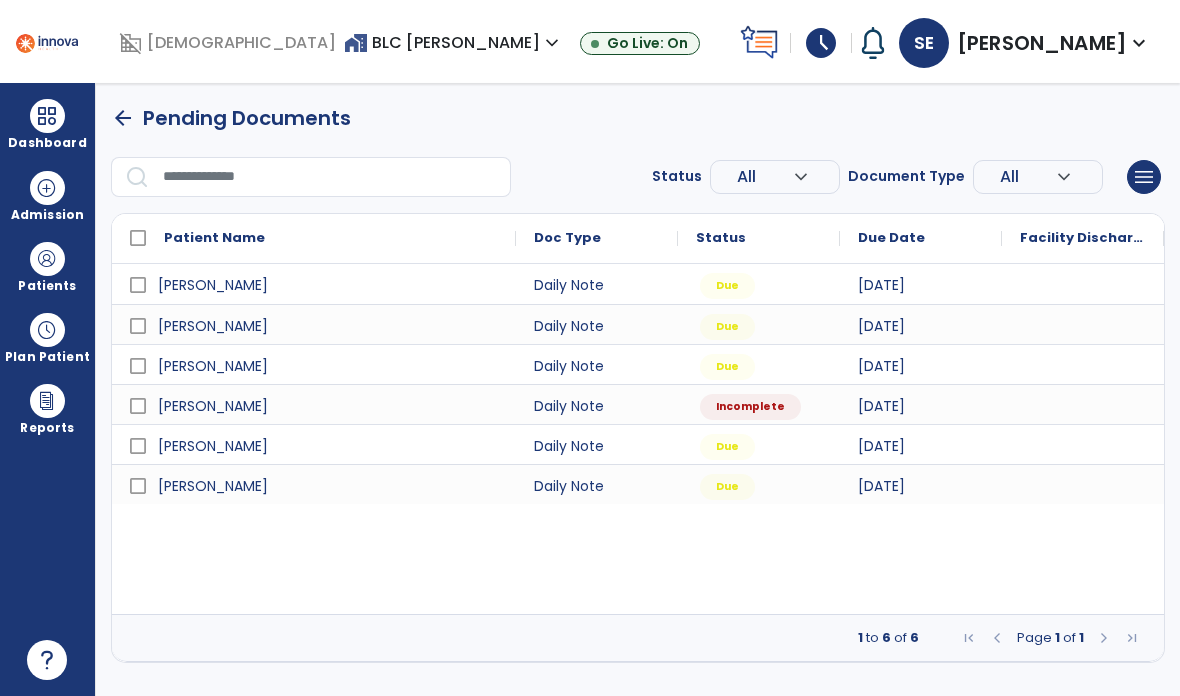 click at bounding box center (47, 259) 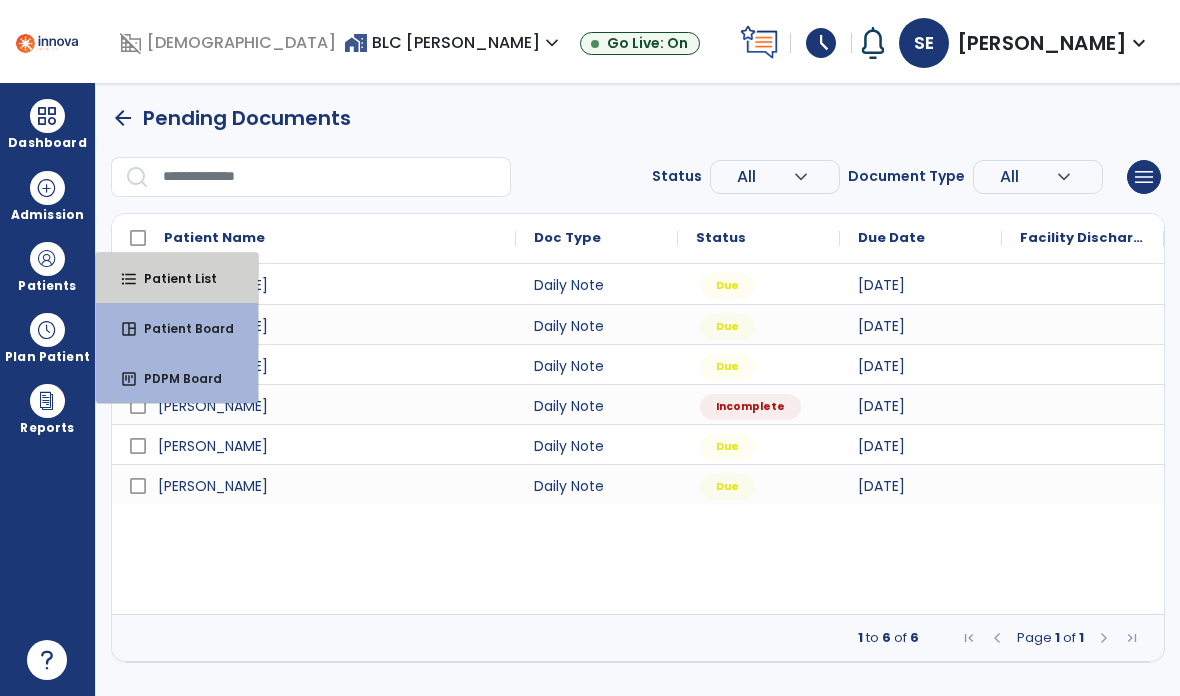 click on "Patient List" at bounding box center (172, 278) 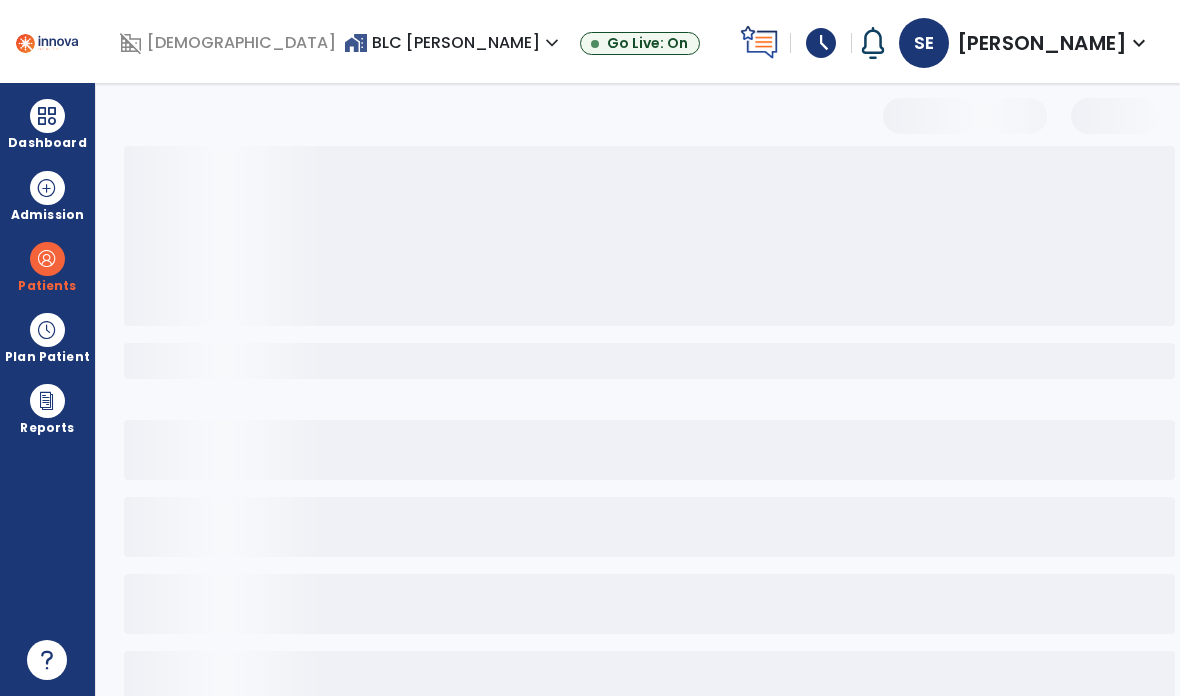 select on "***" 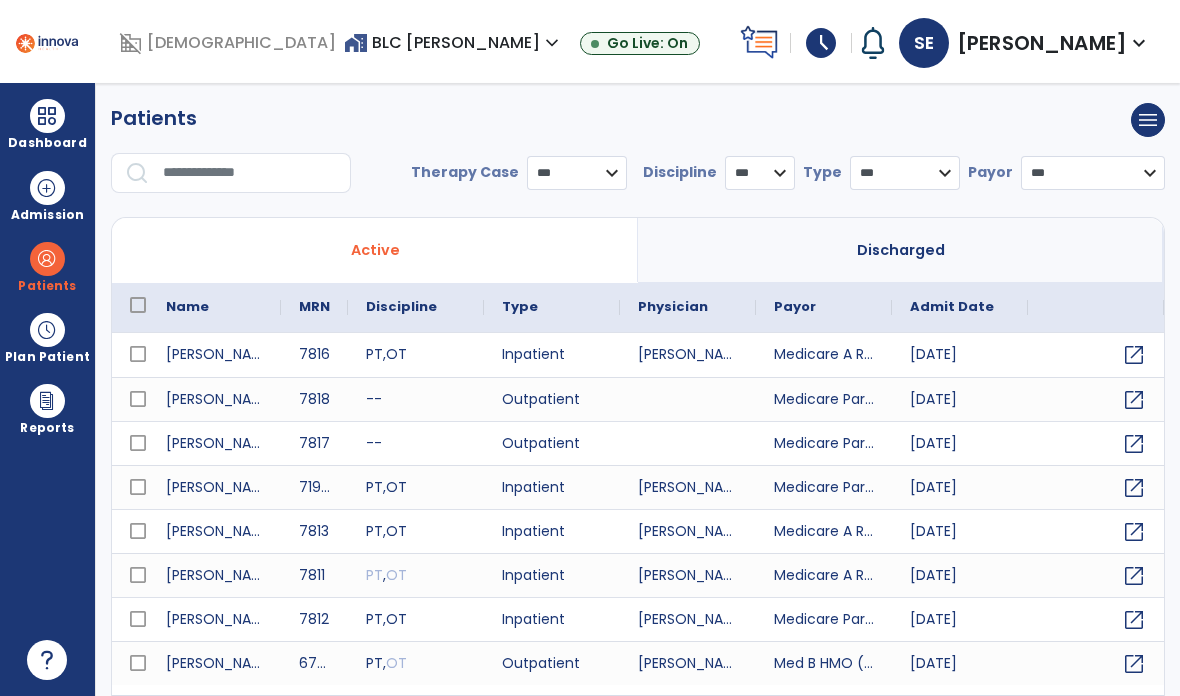 click at bounding box center (250, 173) 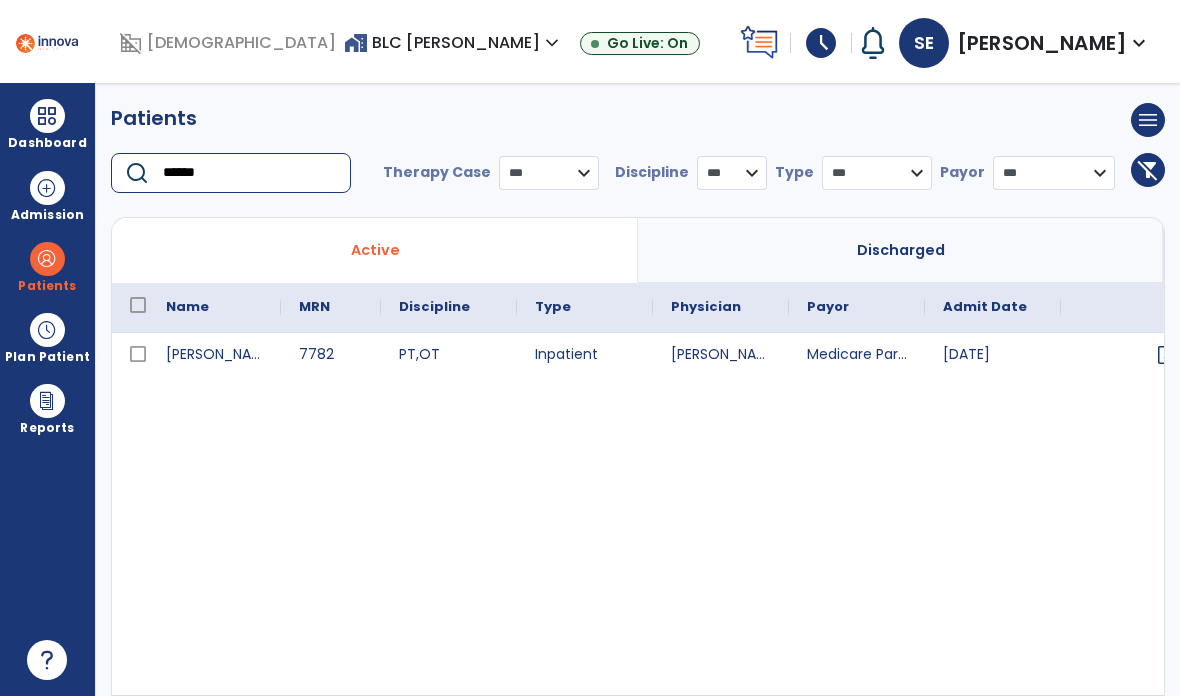 scroll, scrollTop: 0, scrollLeft: 49, axis: horizontal 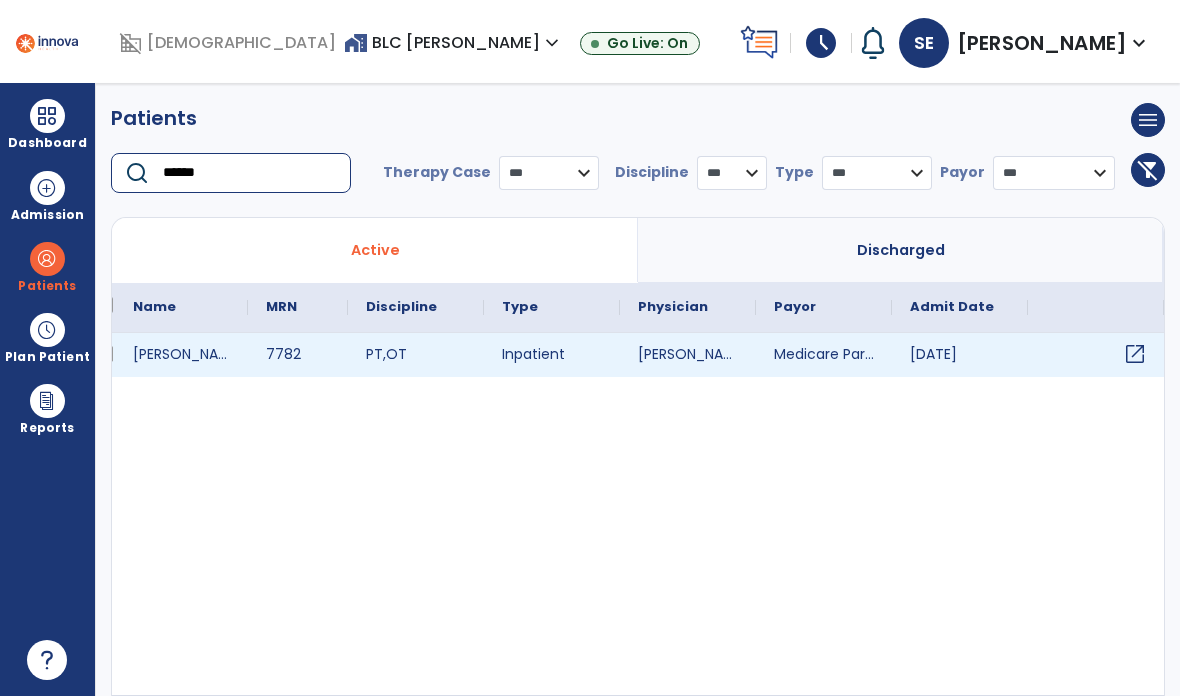 type on "******" 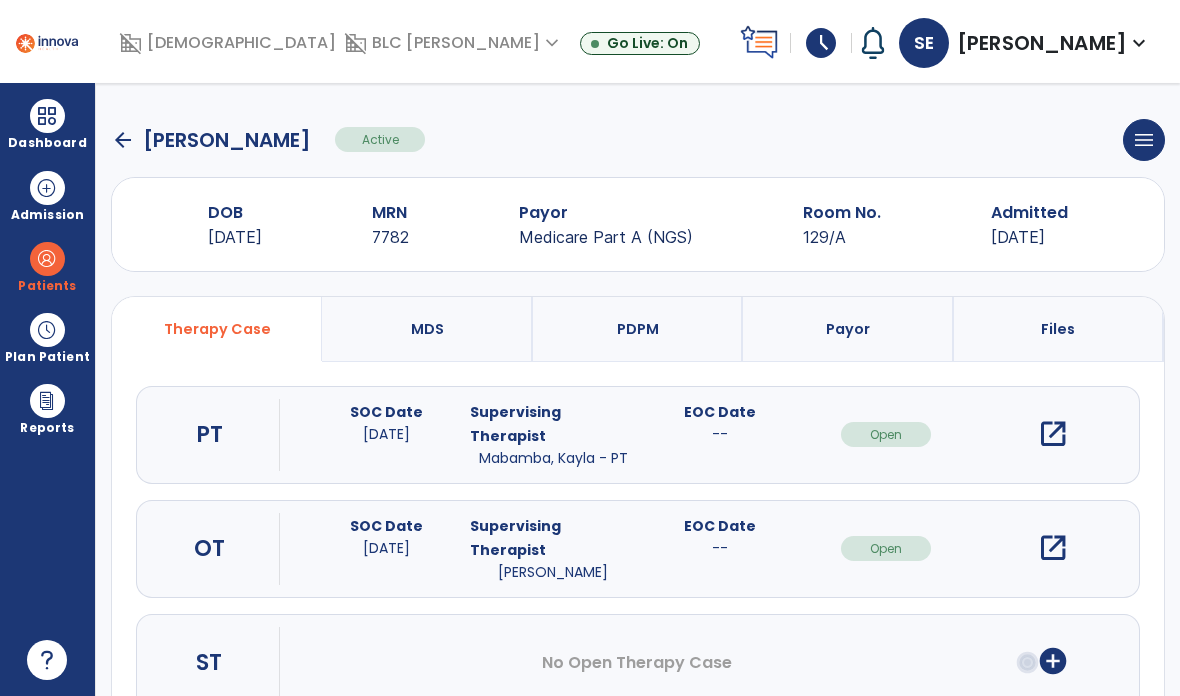 click on "open_in_new" at bounding box center (1053, 548) 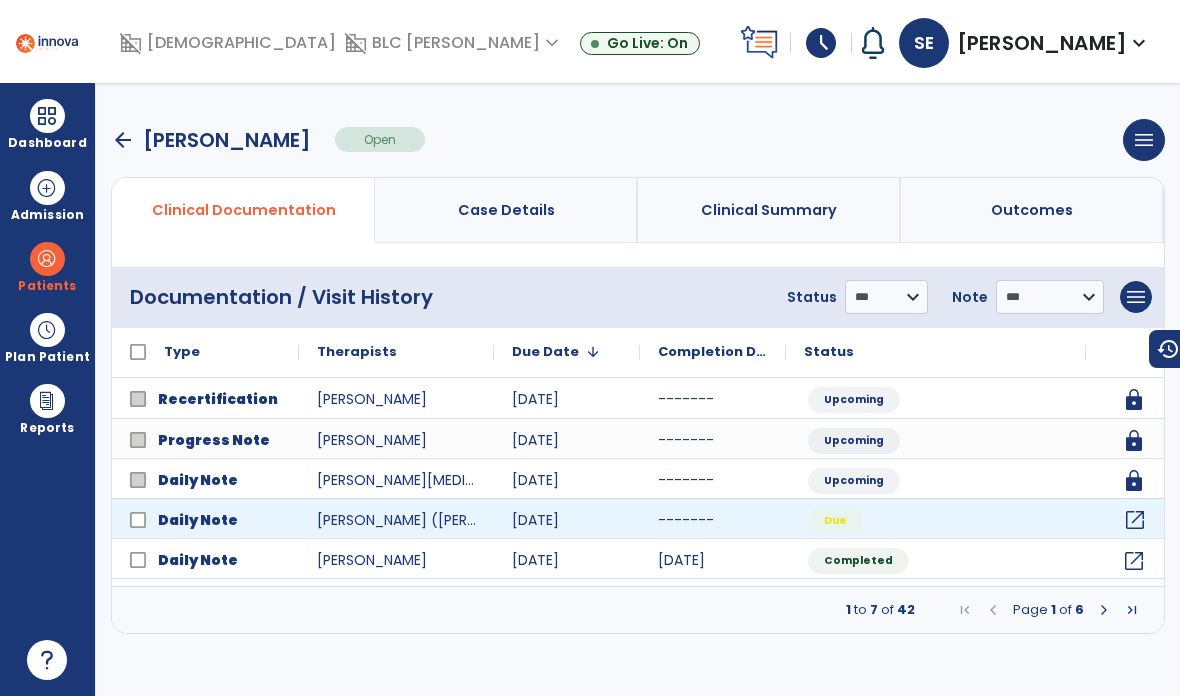 click on "open_in_new" 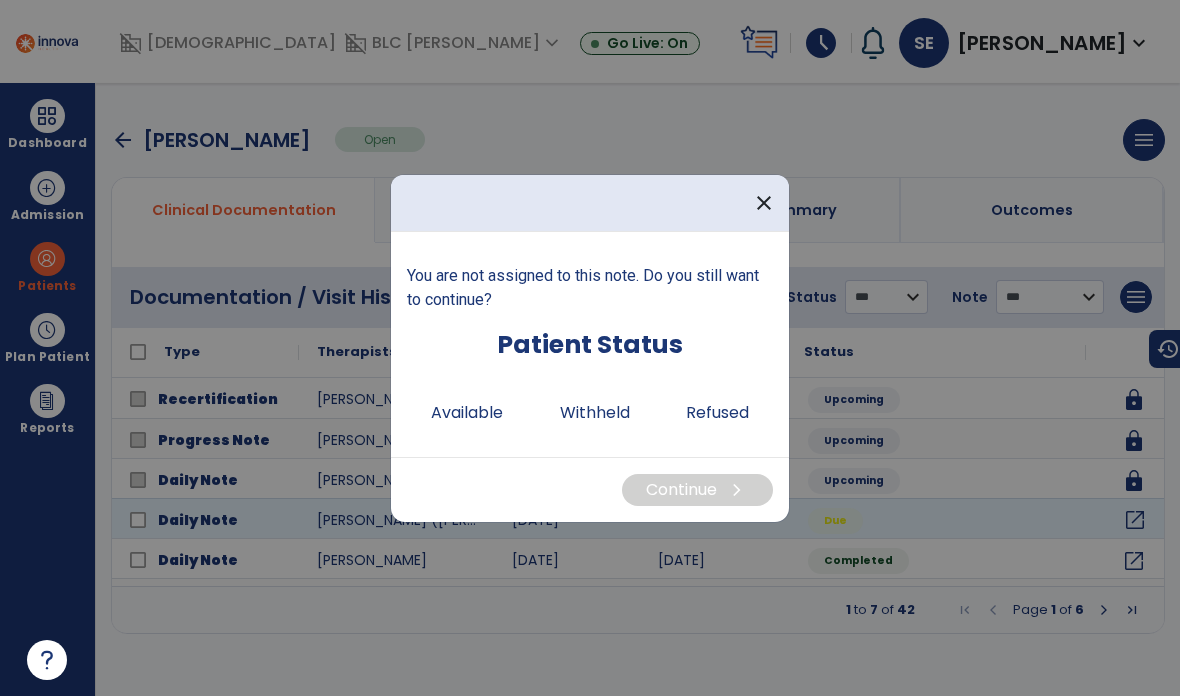 click on "Available" at bounding box center [467, 413] 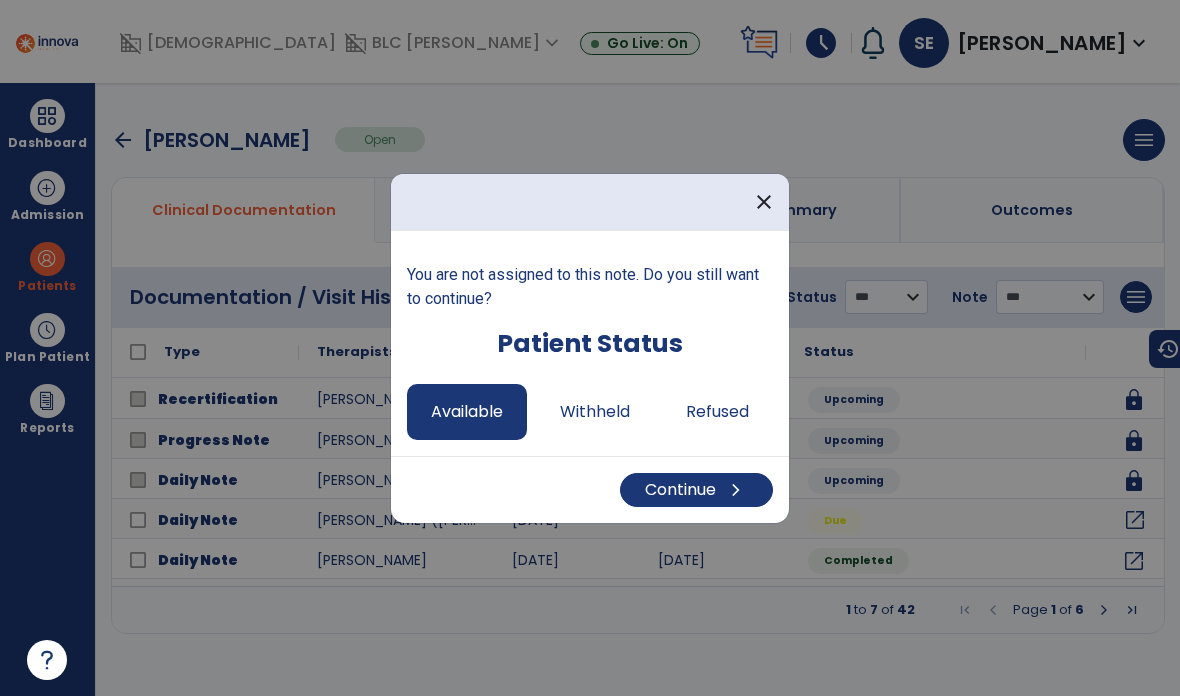 click on "Continue   chevron_right" at bounding box center [696, 490] 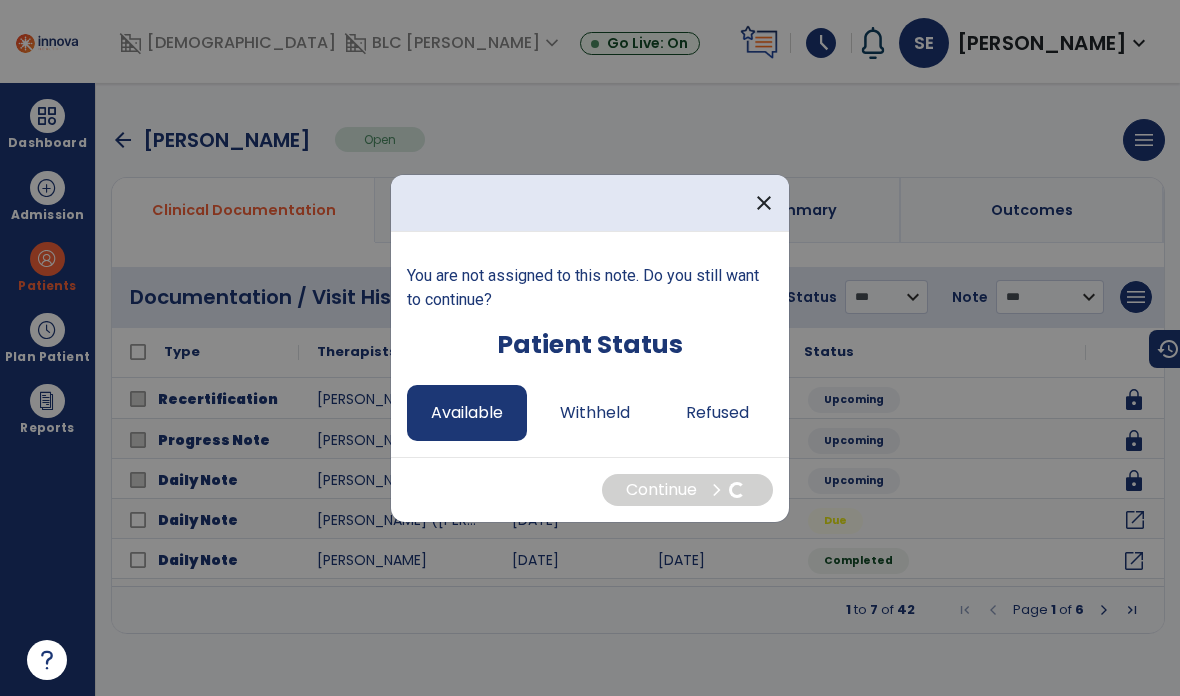 select on "*" 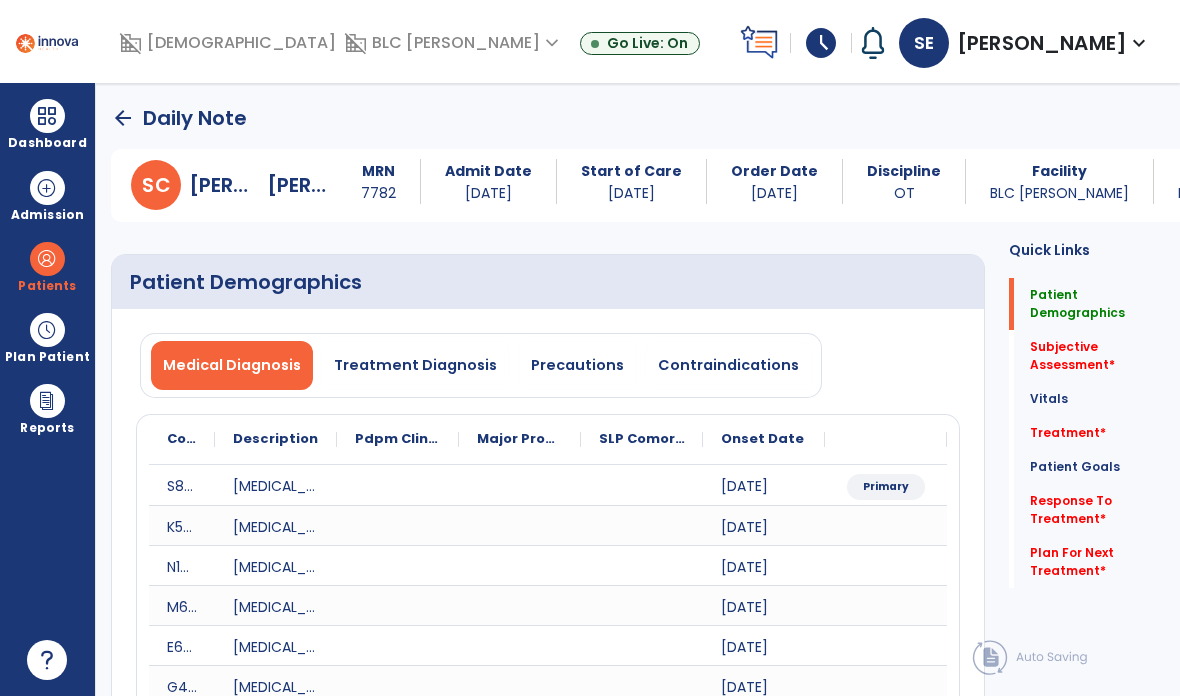 click on "Treatment   *" 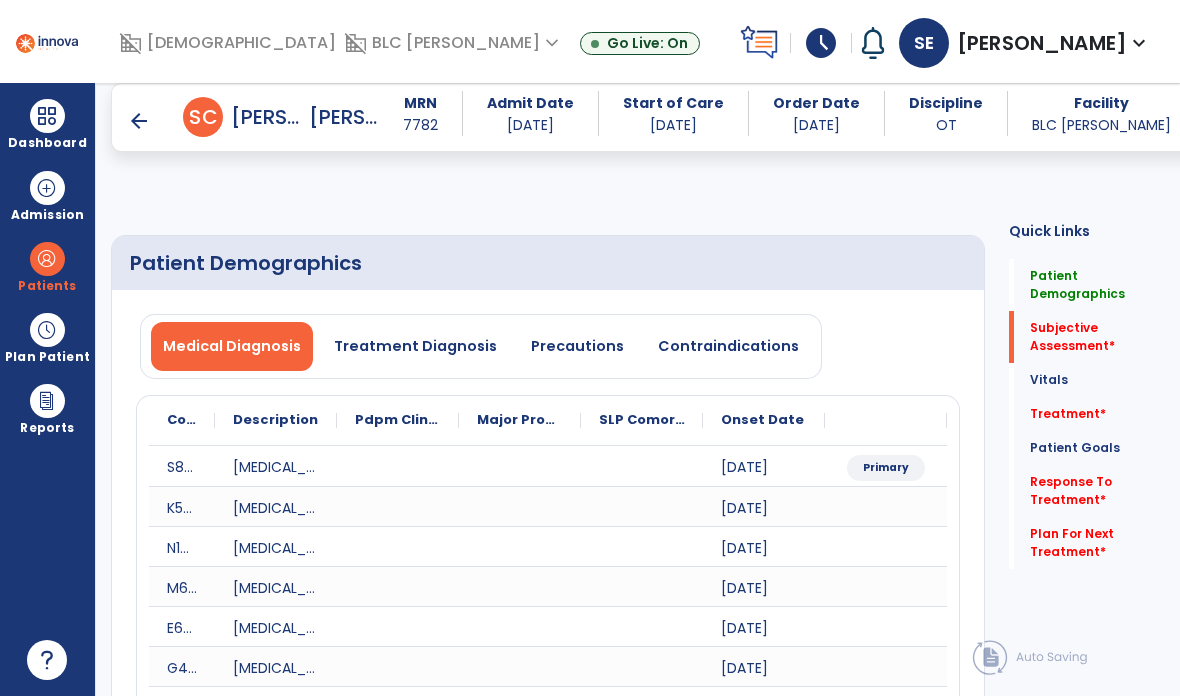 scroll, scrollTop: 740, scrollLeft: 0, axis: vertical 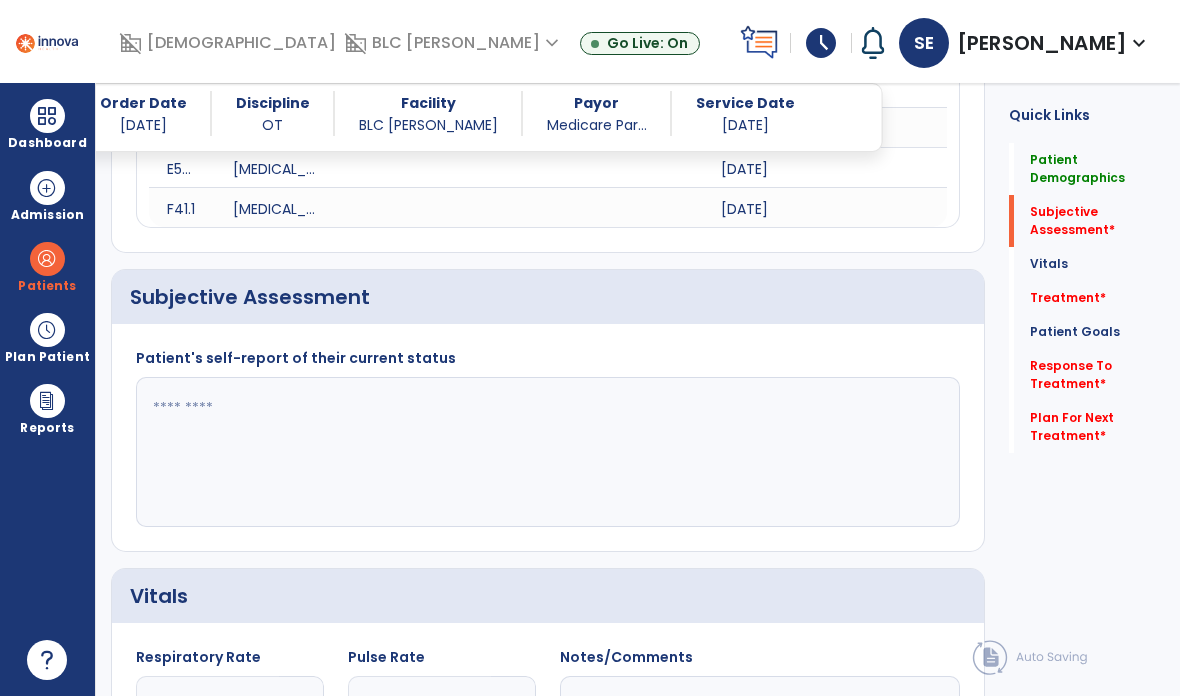 click 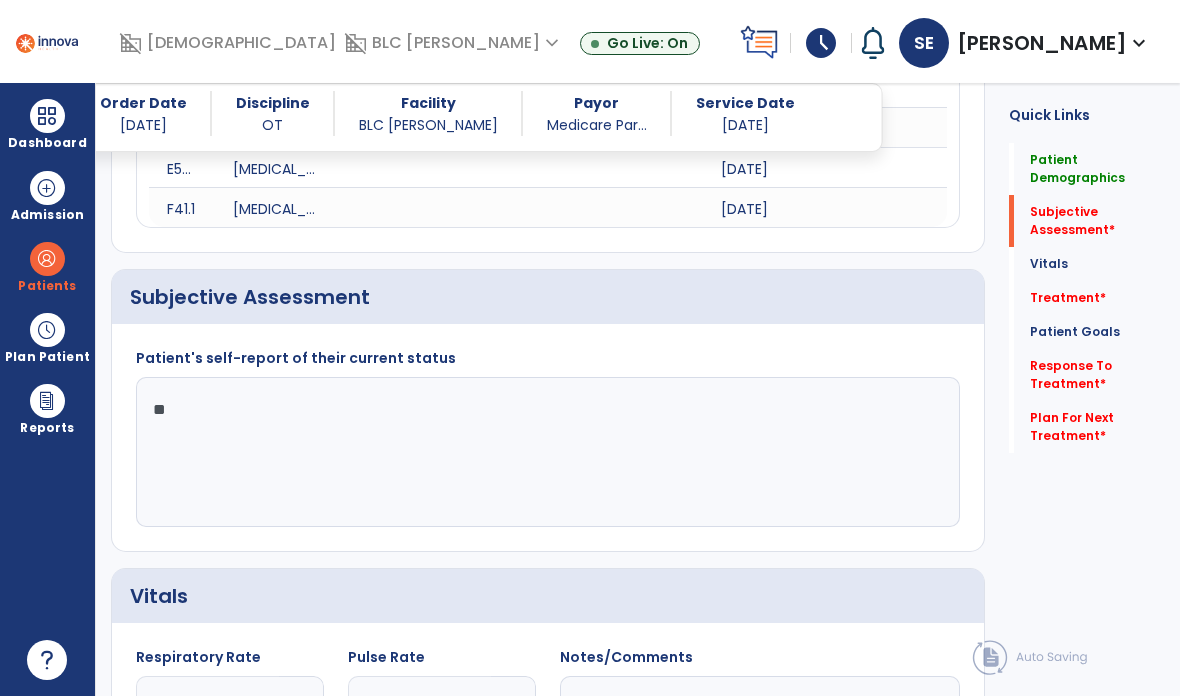 type on "*" 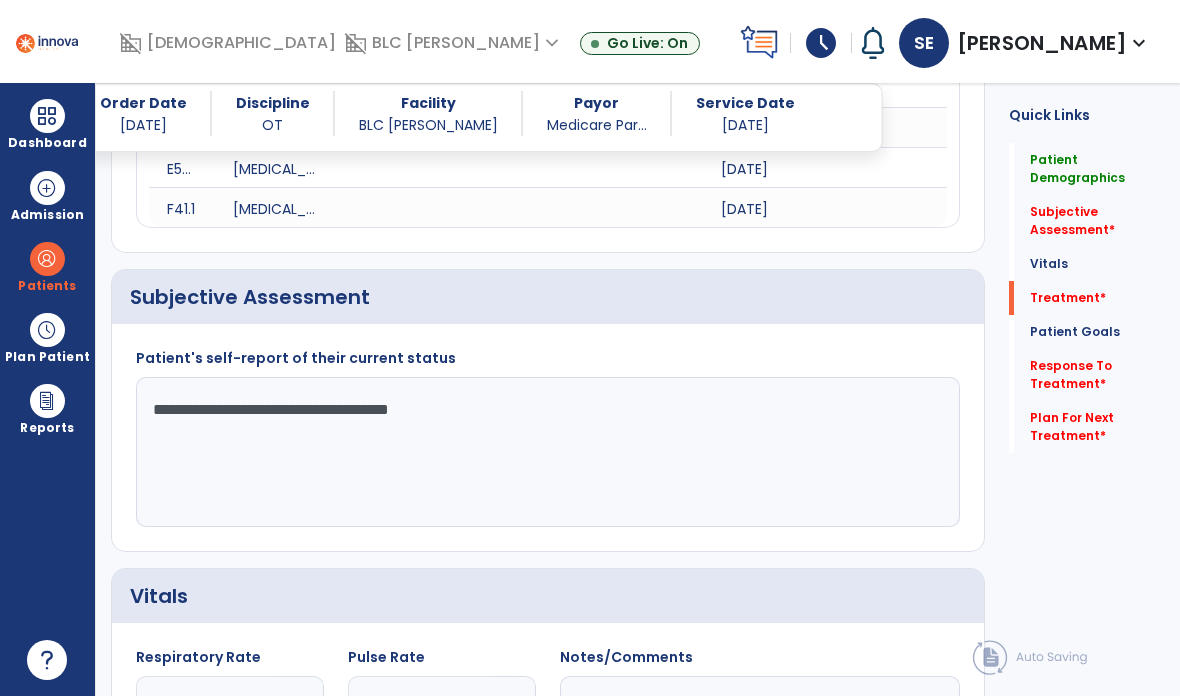 type on "**********" 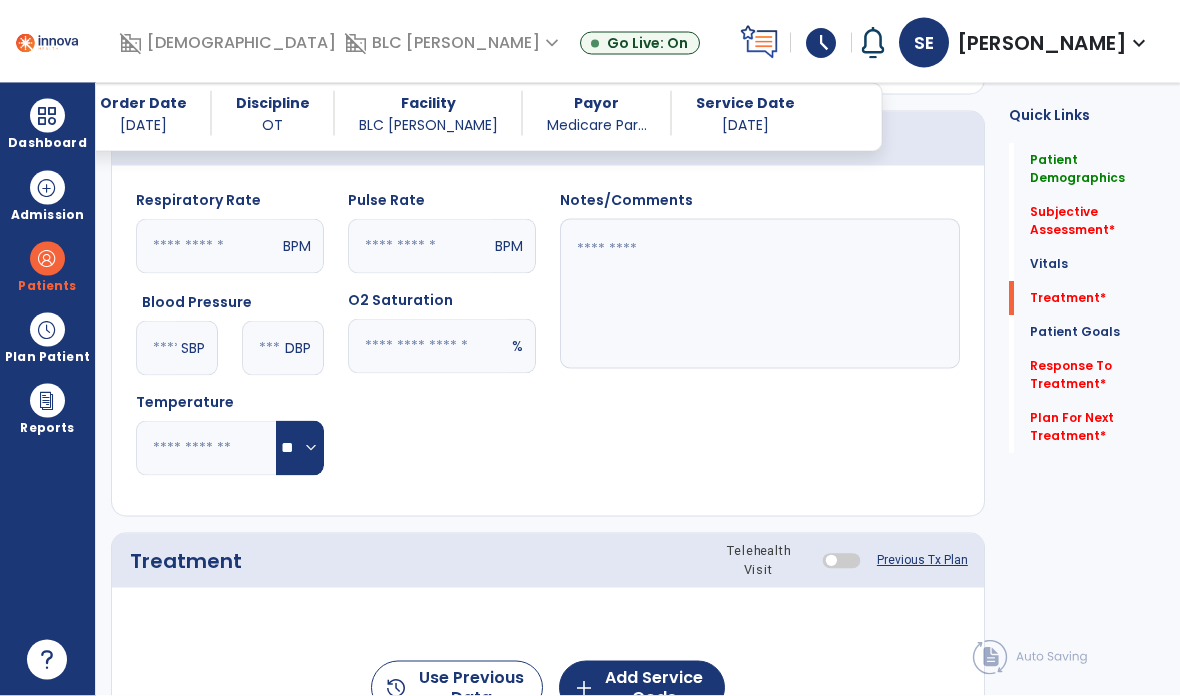 scroll, scrollTop: 1549, scrollLeft: 0, axis: vertical 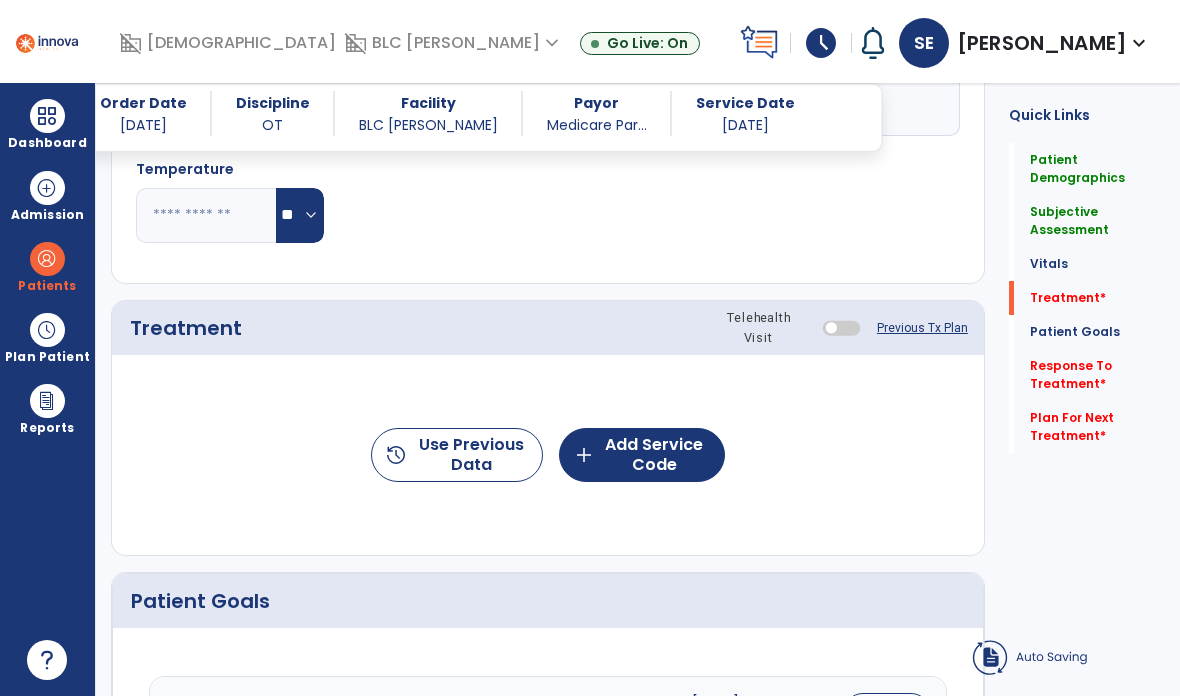 click on "add  Add Service Code" 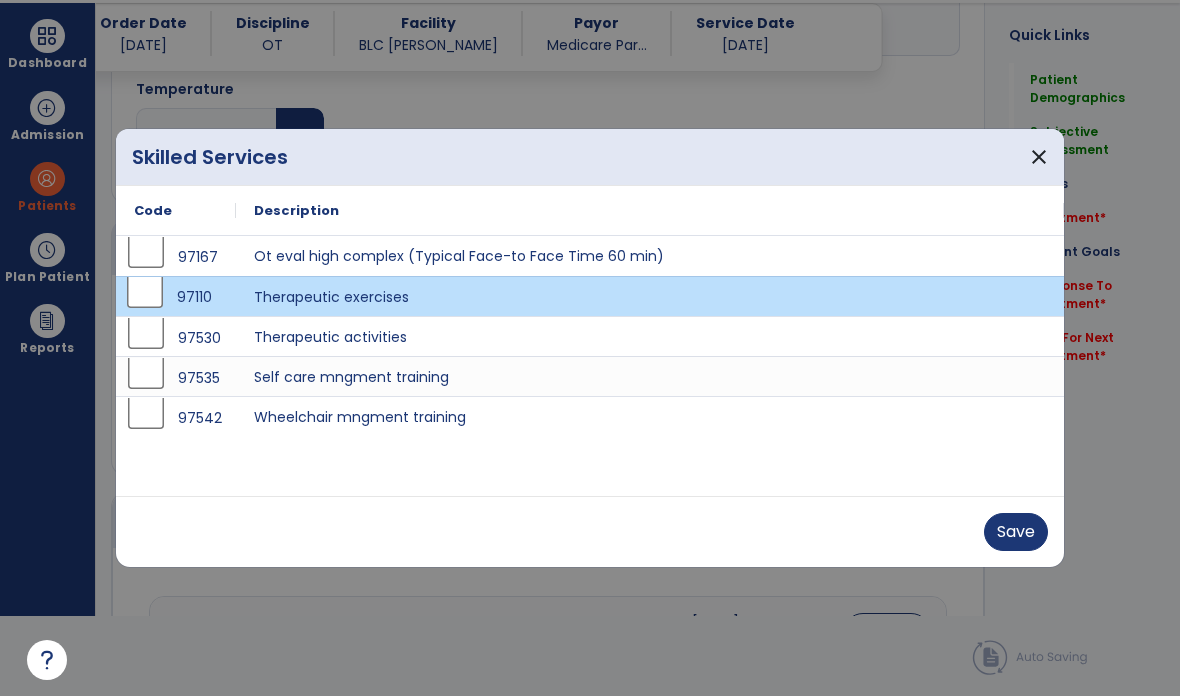click on "Save" at bounding box center [1016, 532] 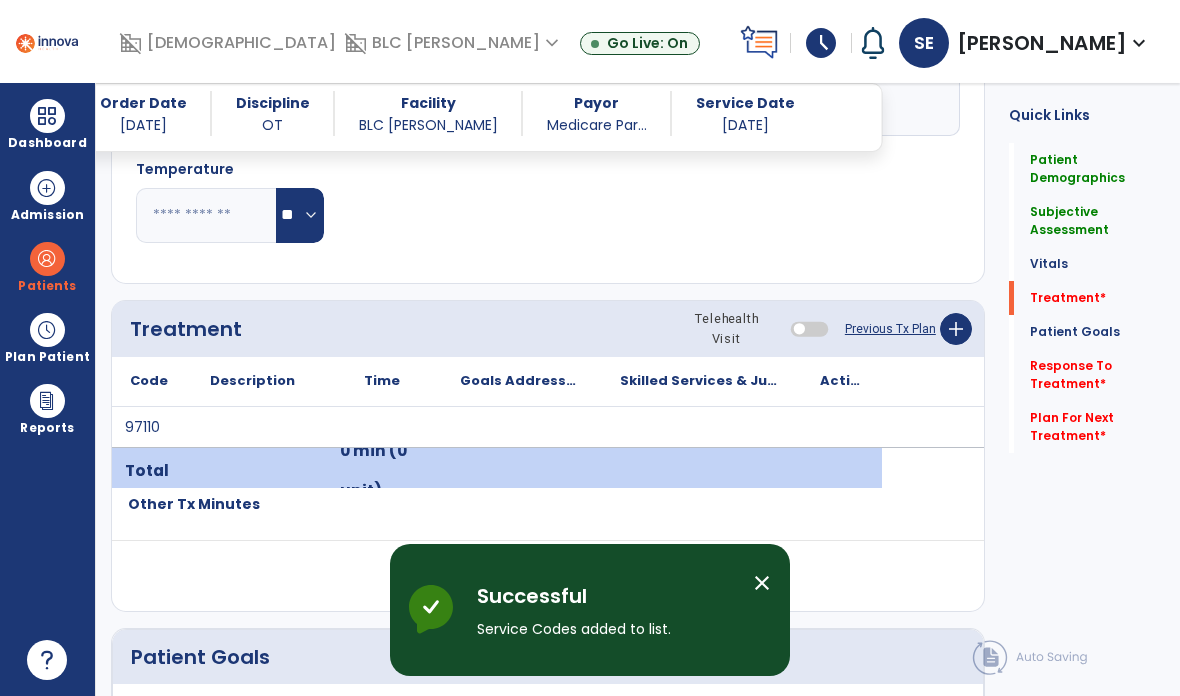 scroll, scrollTop: 80, scrollLeft: 0, axis: vertical 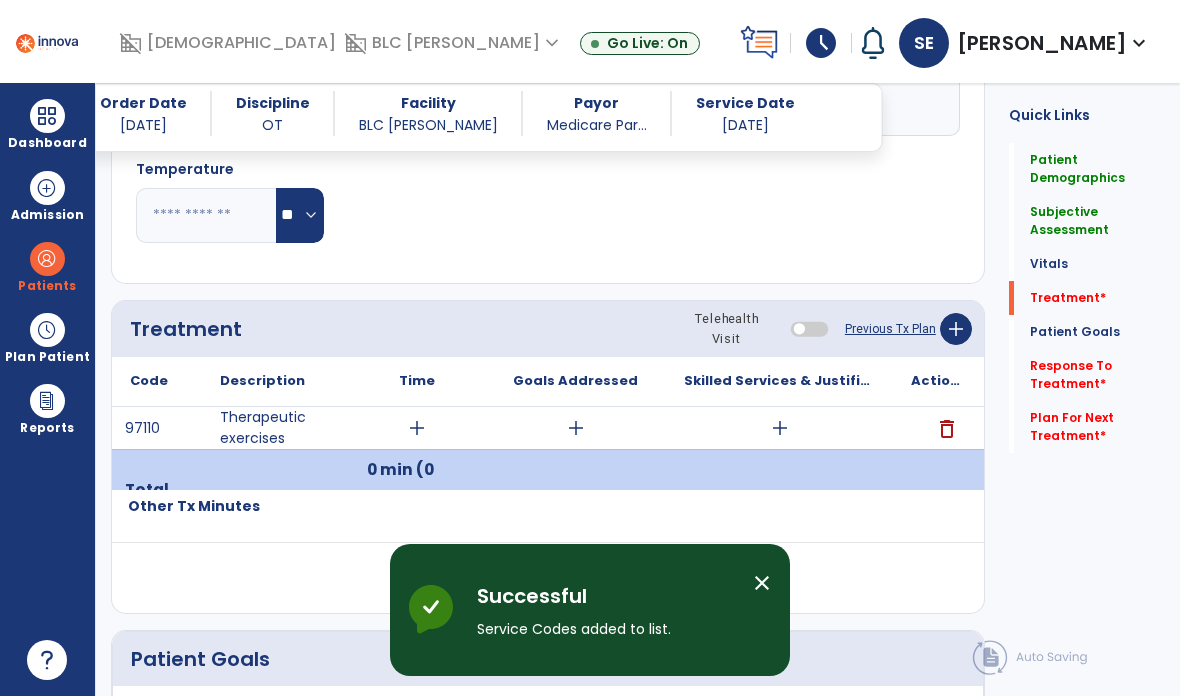 click on "add" at bounding box center (780, 428) 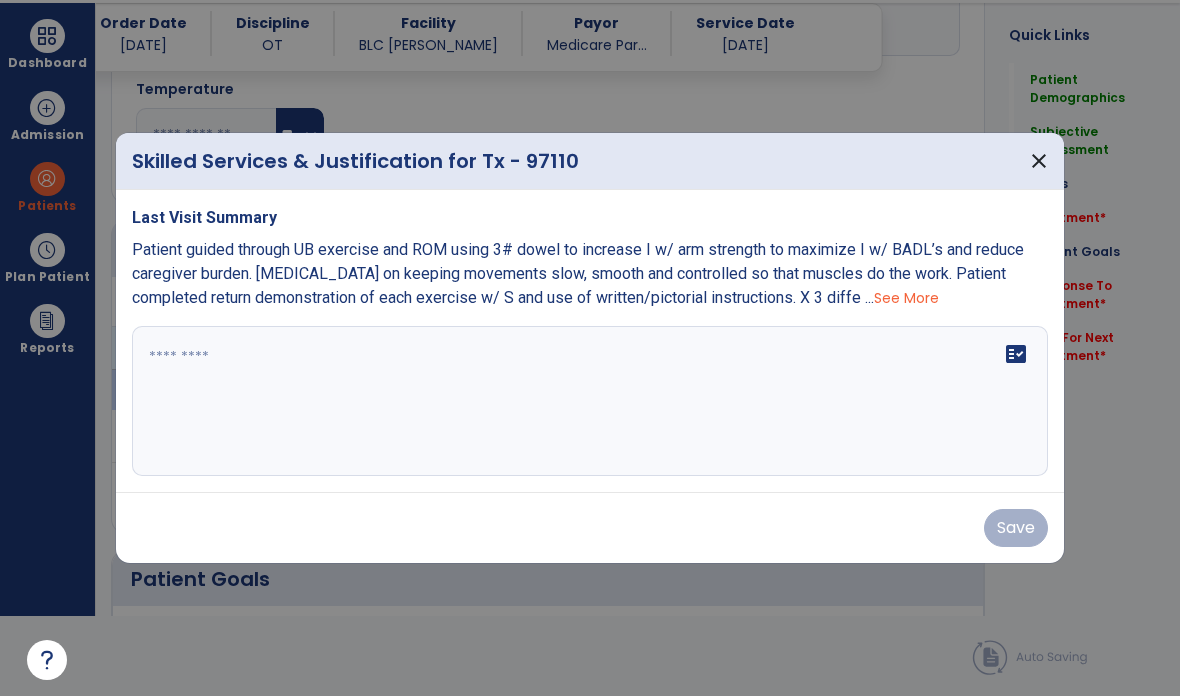 scroll, scrollTop: 0, scrollLeft: 0, axis: both 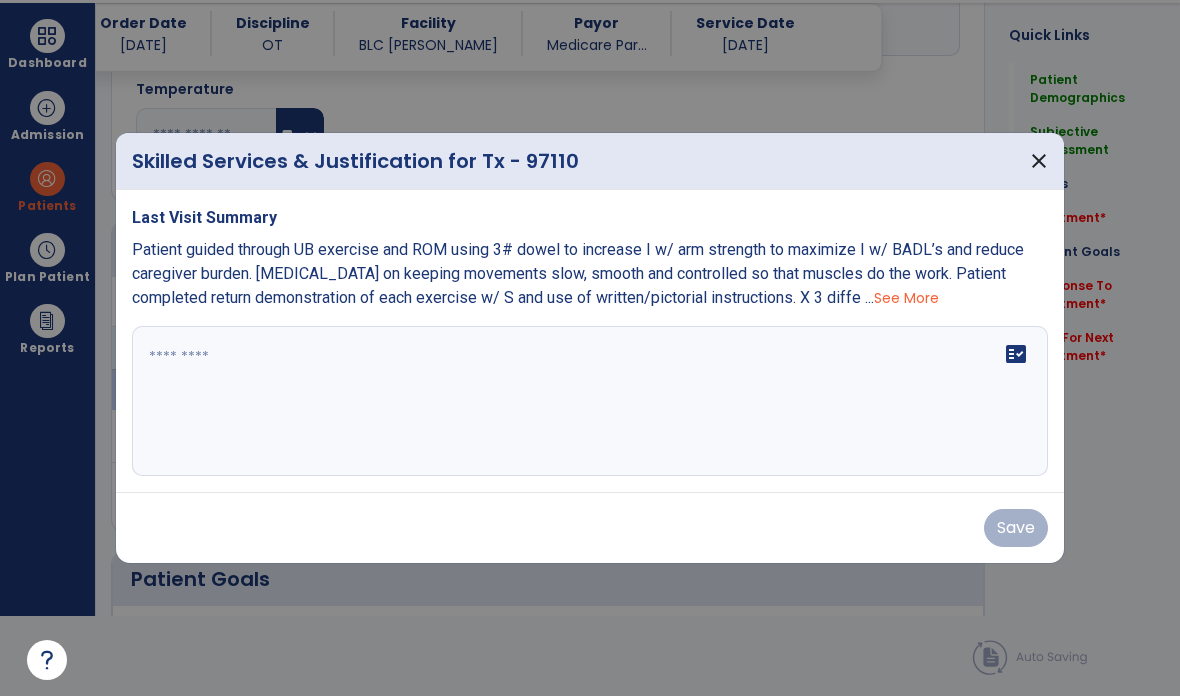 click at bounding box center (590, 401) 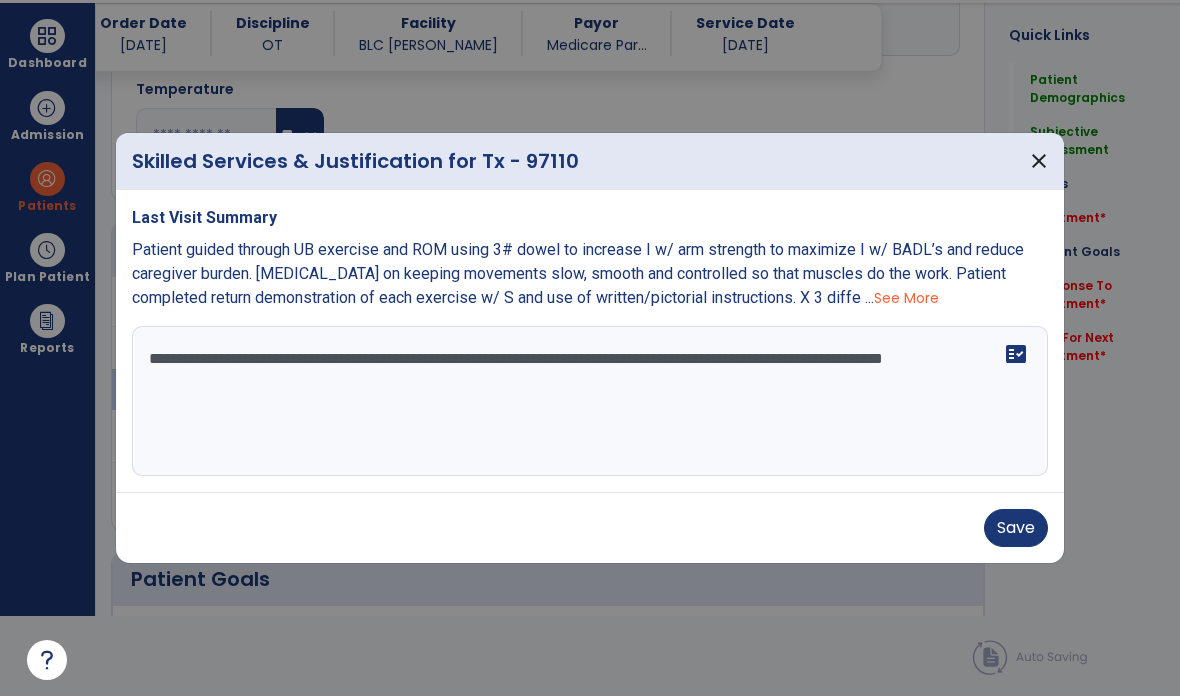 click on "See More" at bounding box center [906, 298] 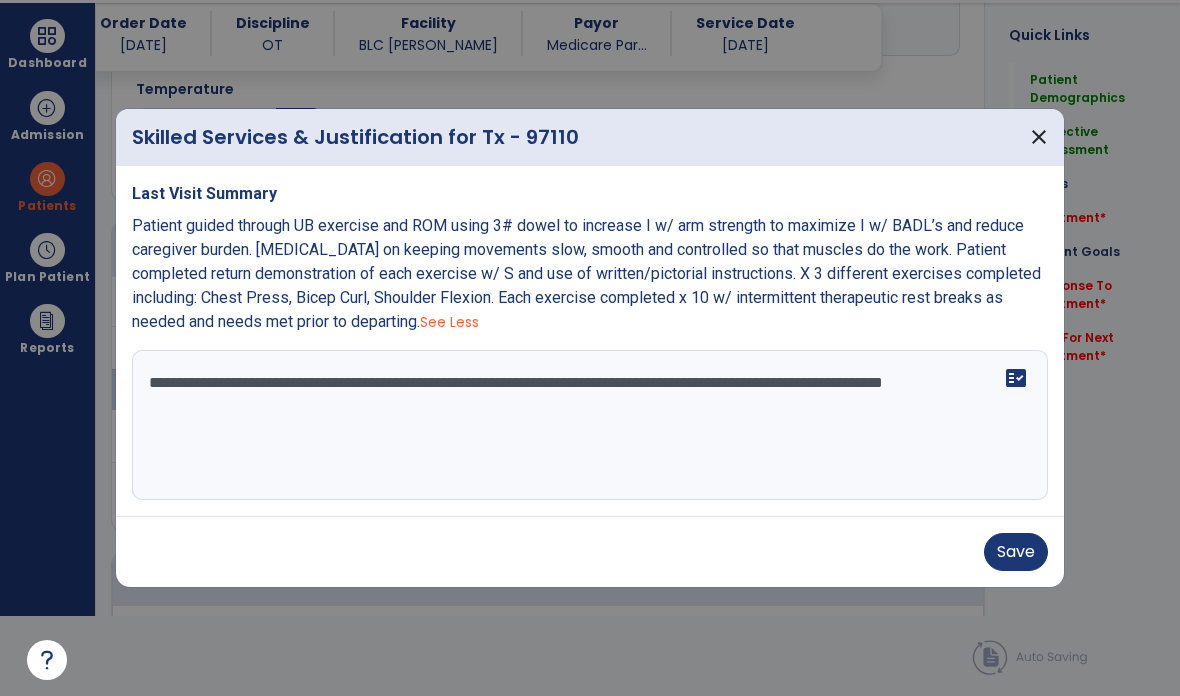 click on "**********" at bounding box center [590, 425] 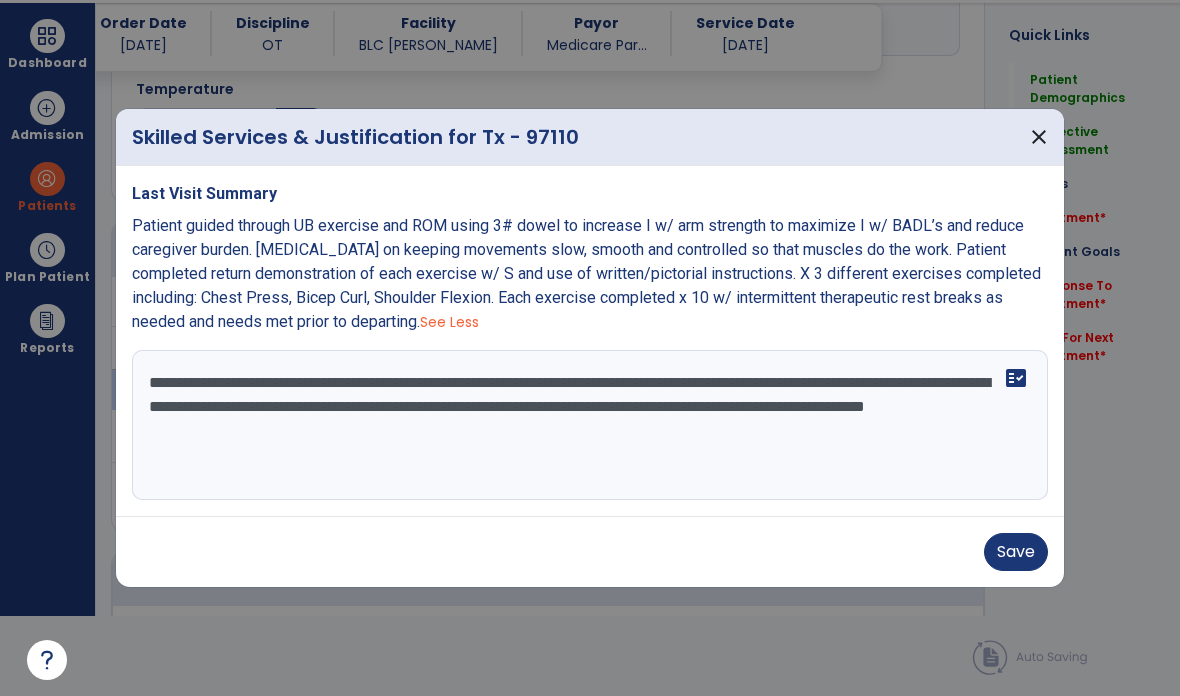 type on "**********" 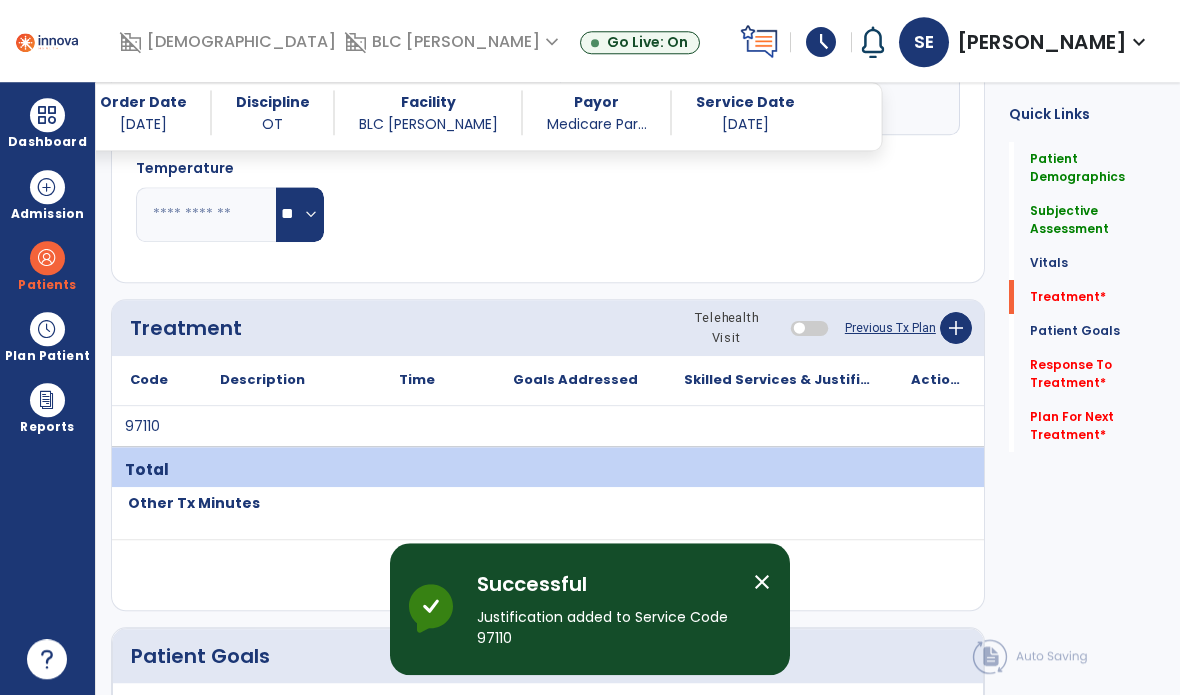 scroll, scrollTop: 80, scrollLeft: 0, axis: vertical 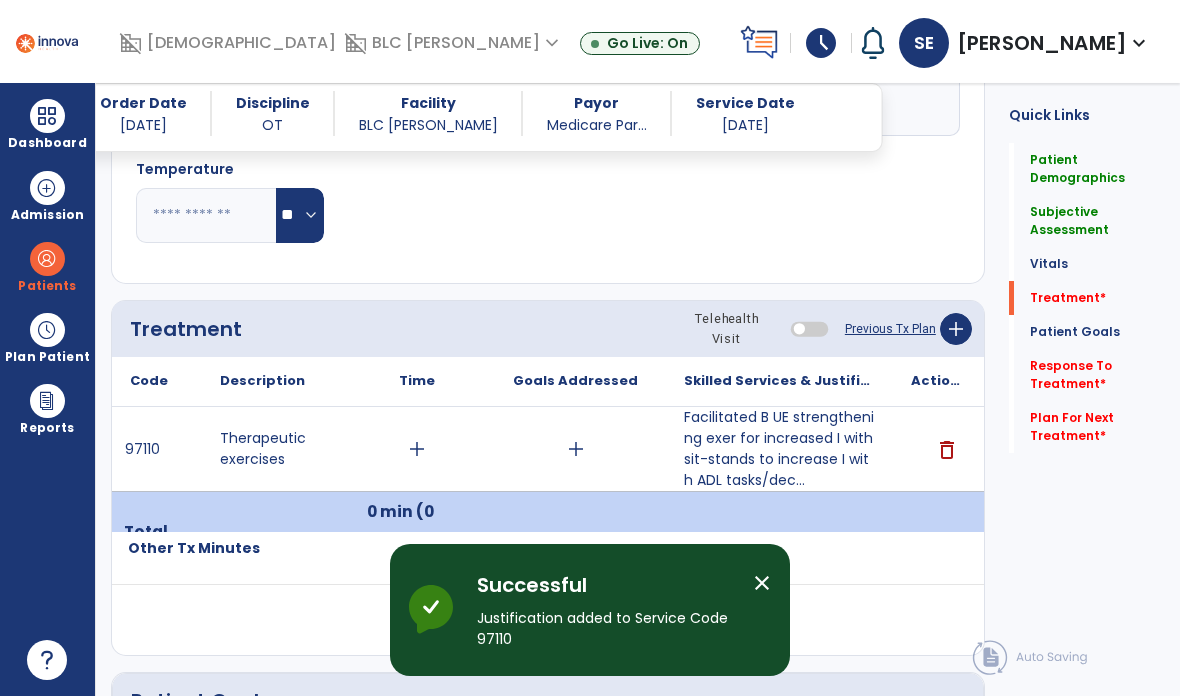click on "Total" at bounding box center [157, 532] 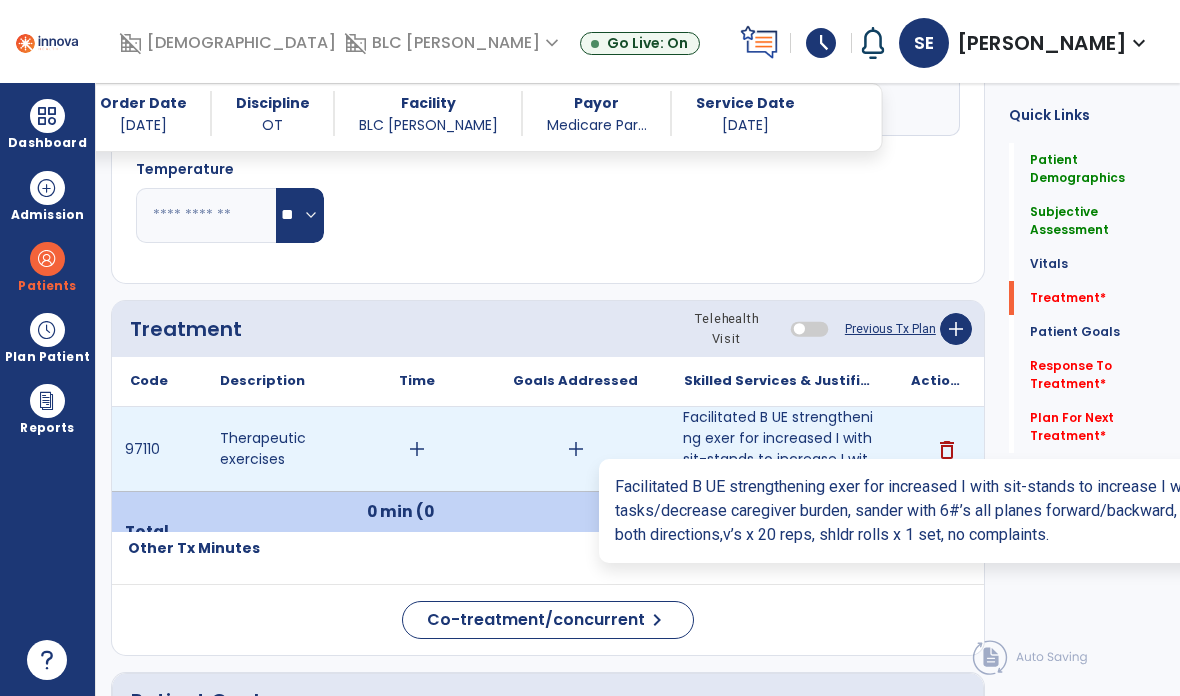 click on "Facilitated B UE strengthening exer for increased I with sit-stands to increase I with ADL tasks/dec..." at bounding box center (779, 449) 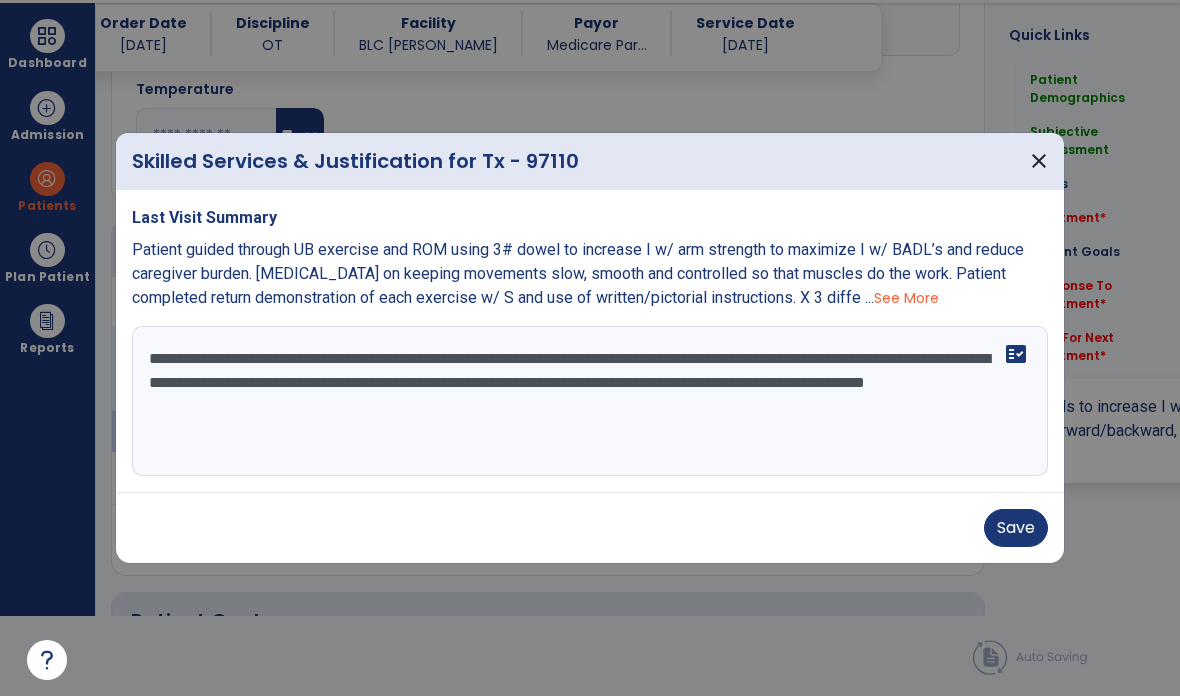 click on "**********" at bounding box center [590, 401] 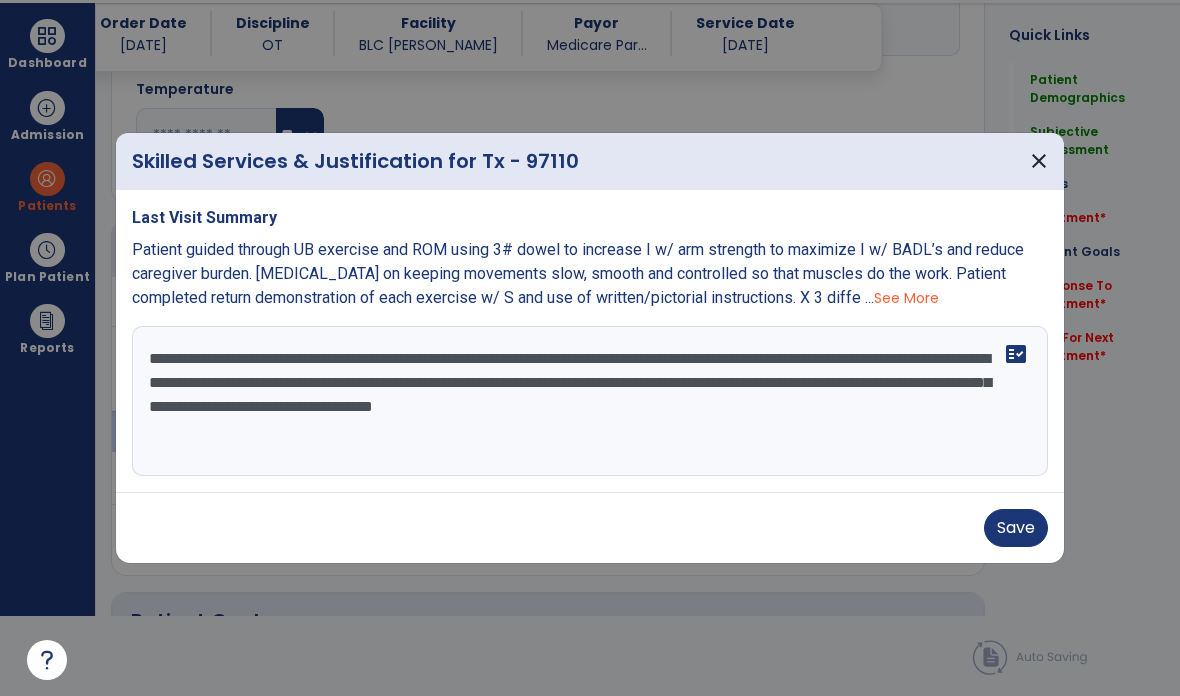 type on "**********" 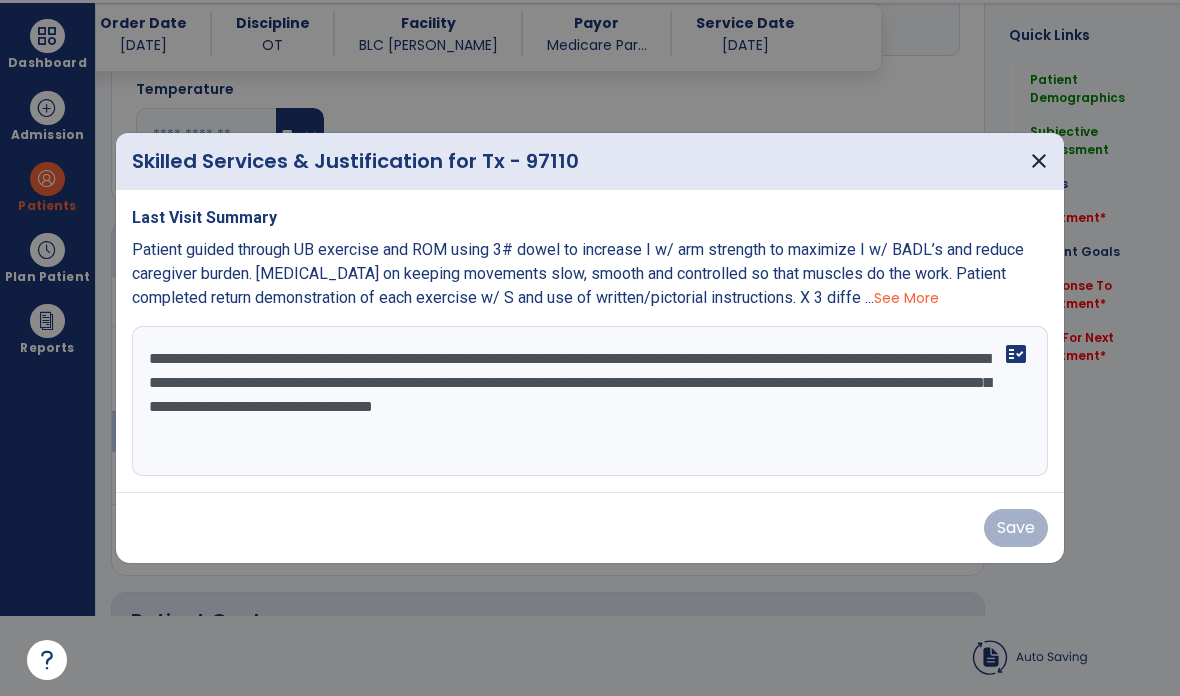 scroll, scrollTop: 80, scrollLeft: 0, axis: vertical 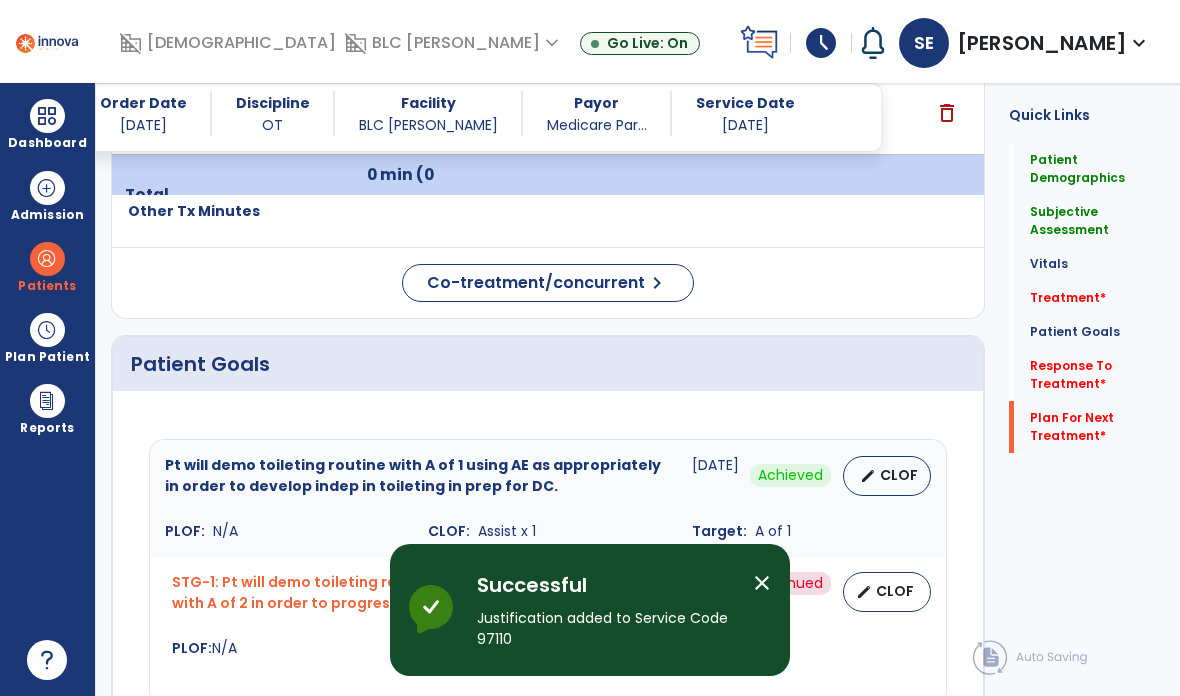 click on "Plan For Next Treatment   *" 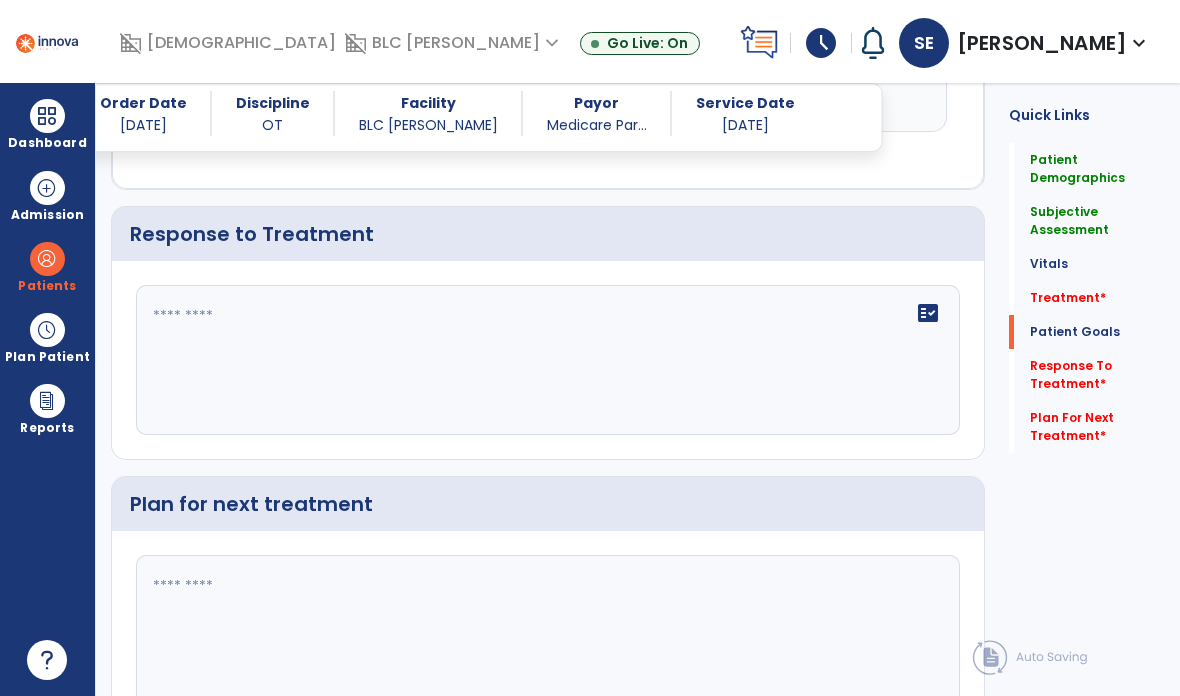 scroll, scrollTop: 3867, scrollLeft: 0, axis: vertical 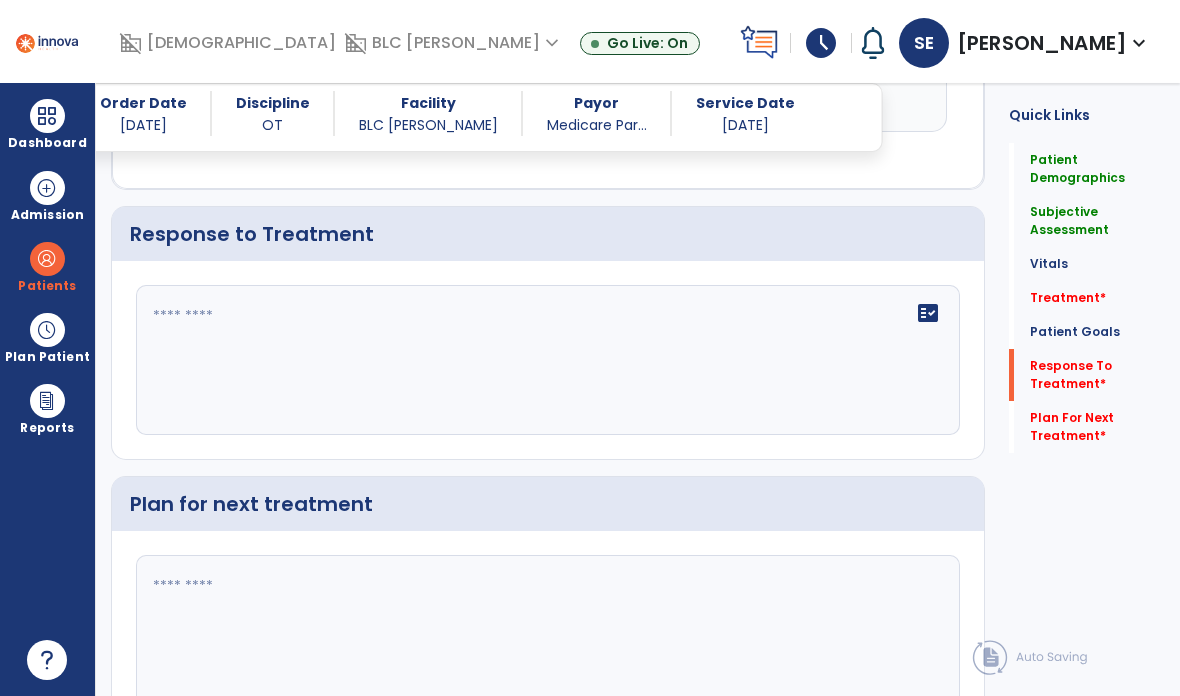 click 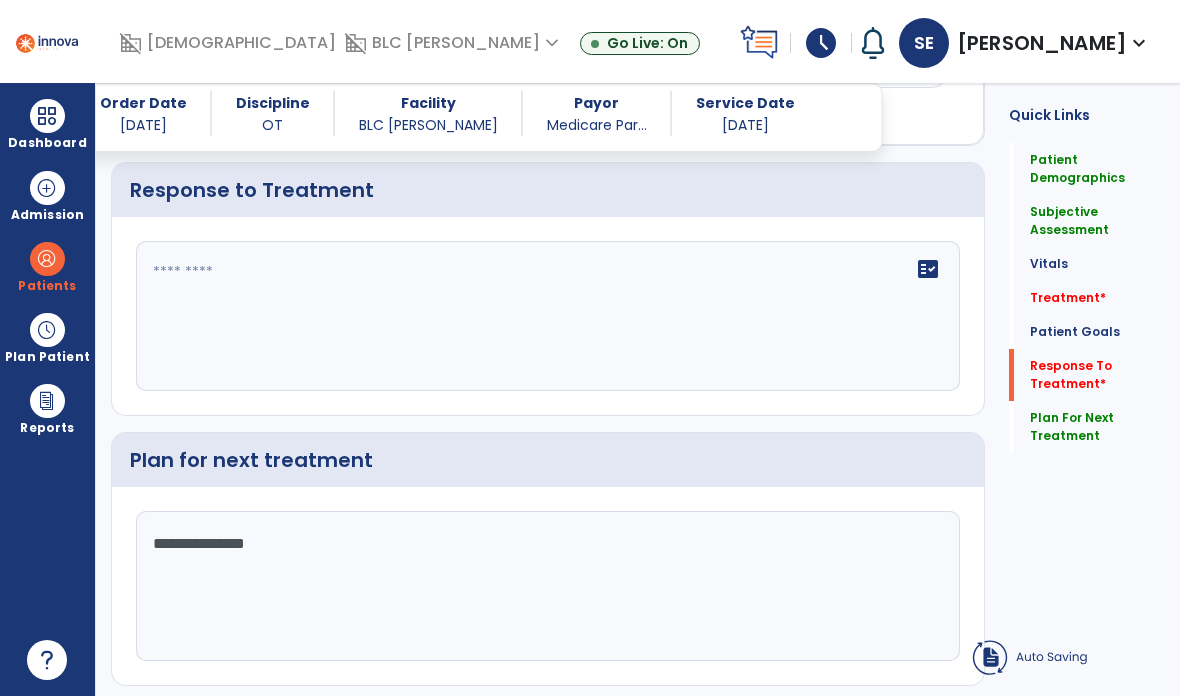 scroll, scrollTop: 3823, scrollLeft: 0, axis: vertical 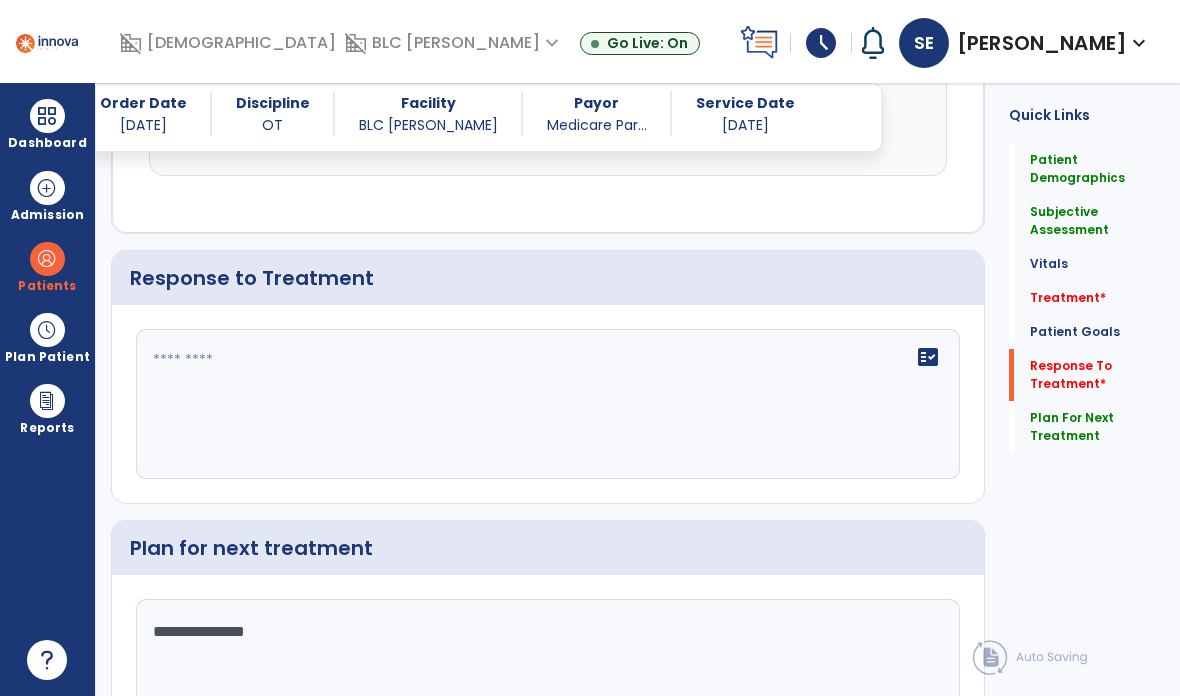 type on "**********" 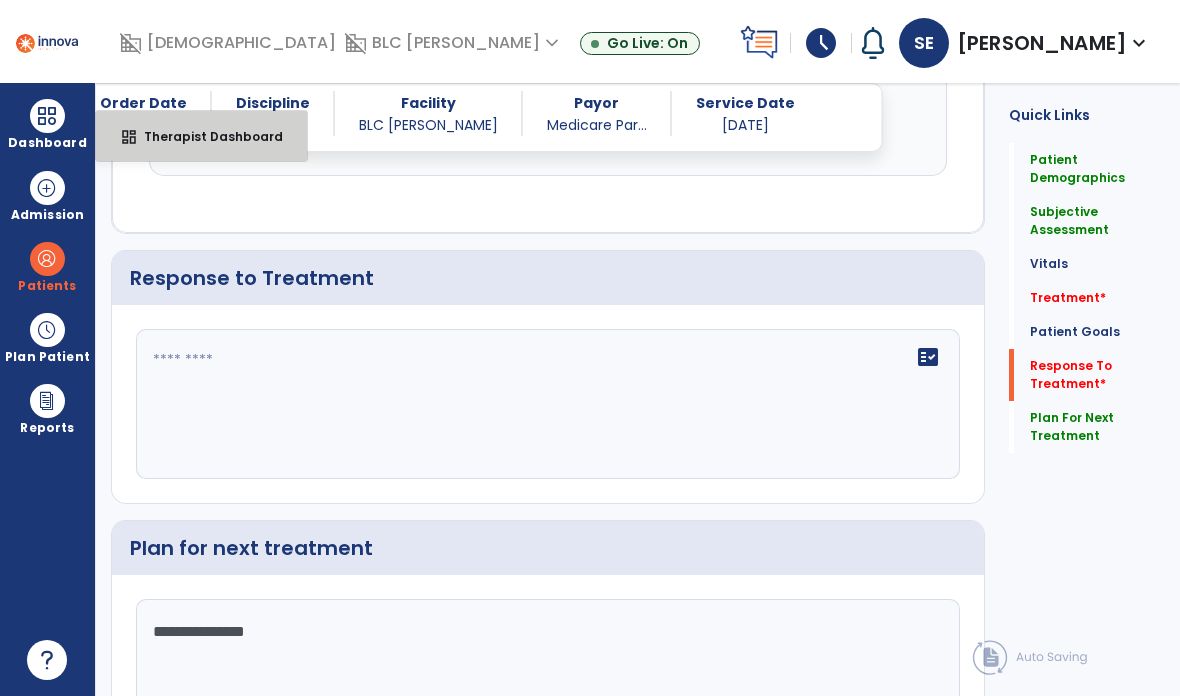 click on "Therapist Dashboard" at bounding box center (205, 136) 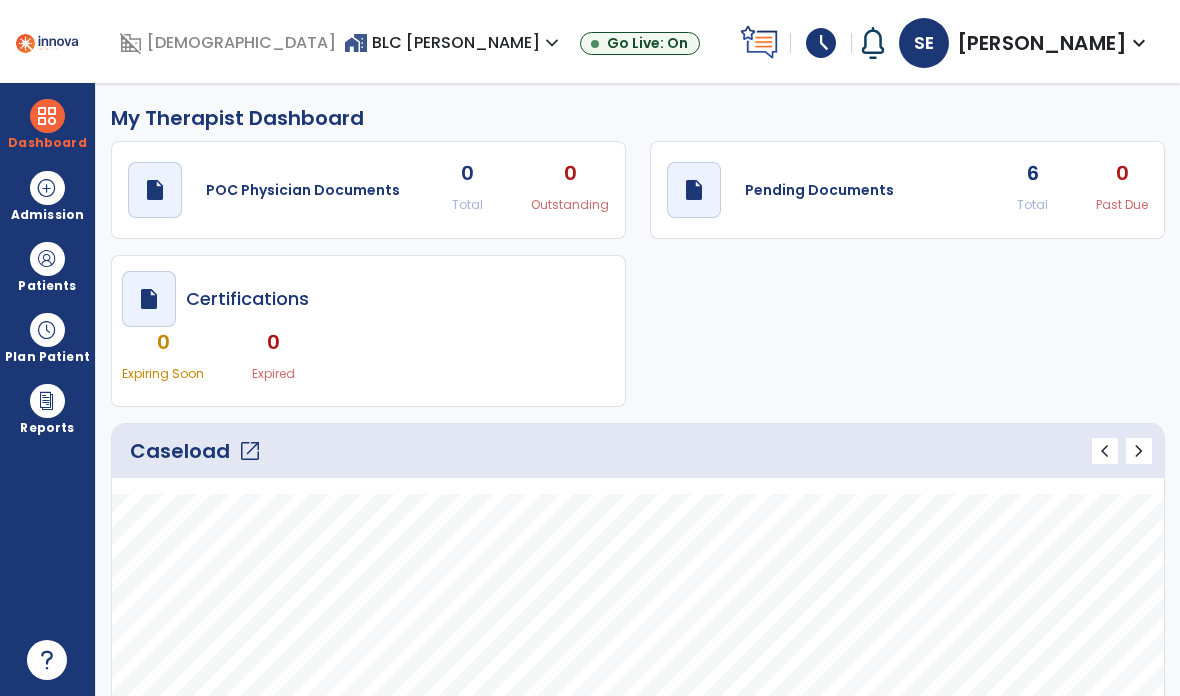 scroll, scrollTop: 0, scrollLeft: 0, axis: both 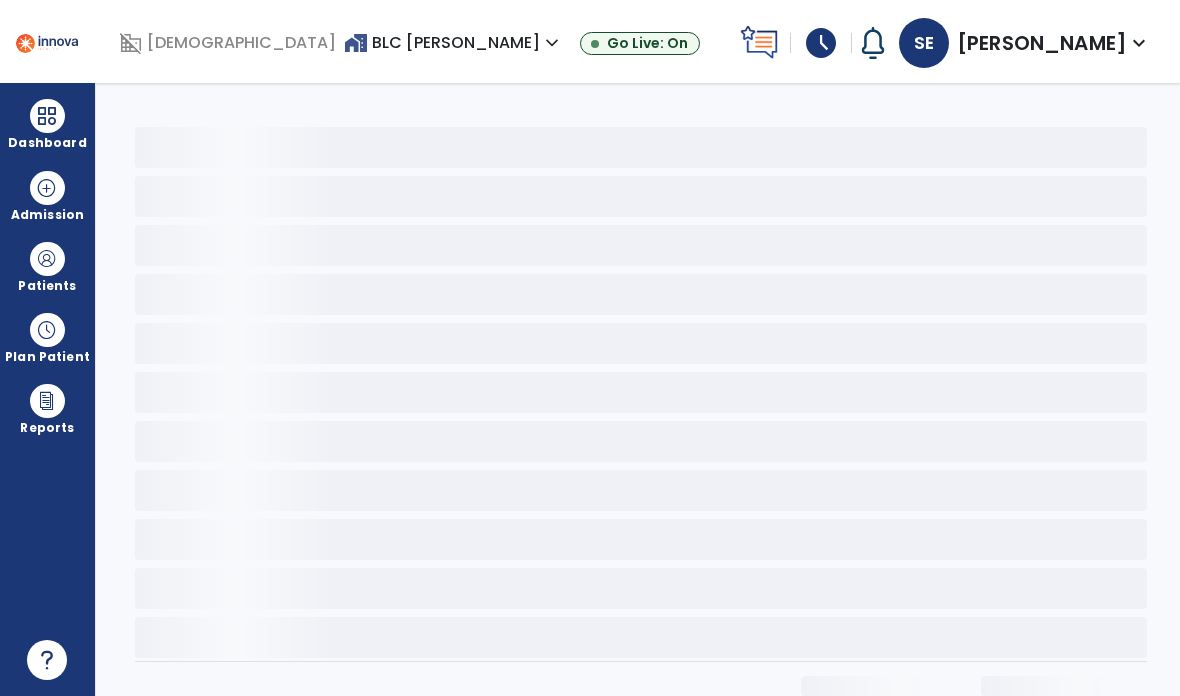 click at bounding box center [47, 116] 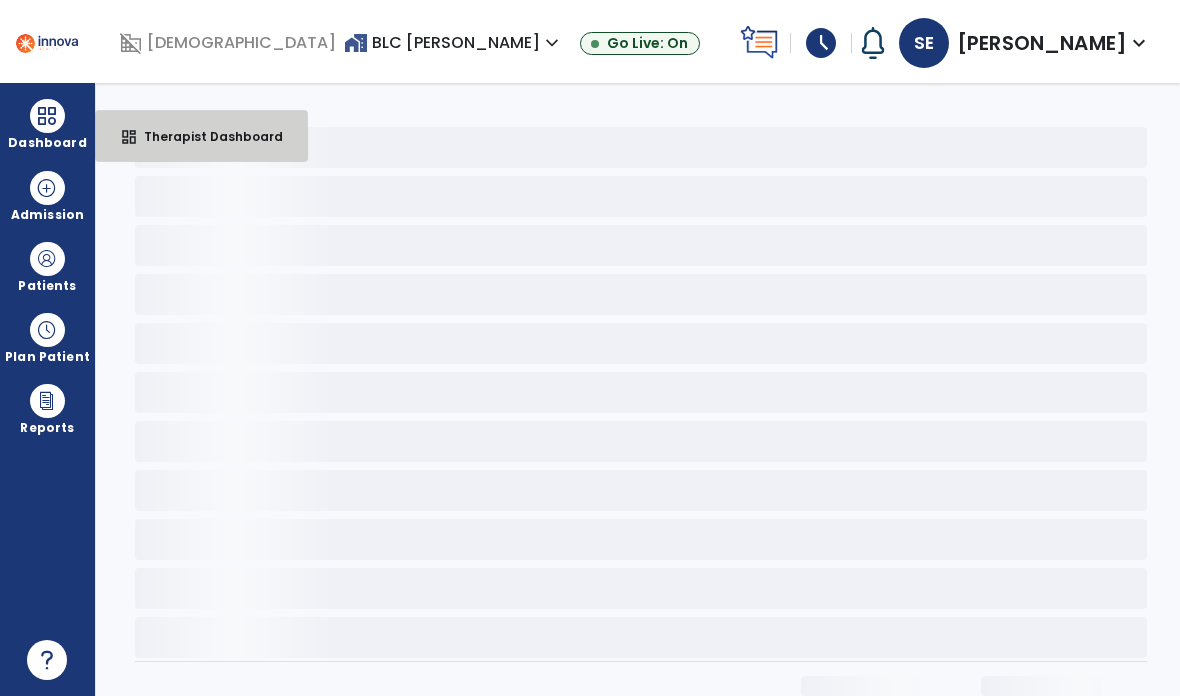 click on "Therapist Dashboard" at bounding box center (205, 136) 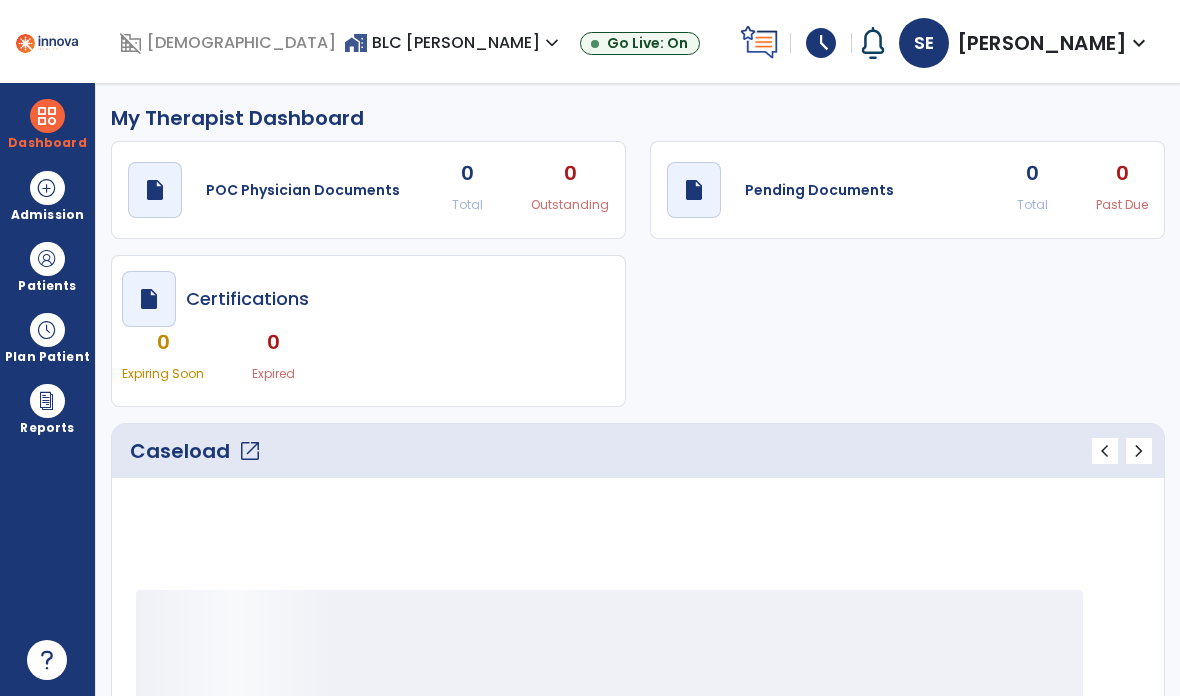 click on "Pending Documents" 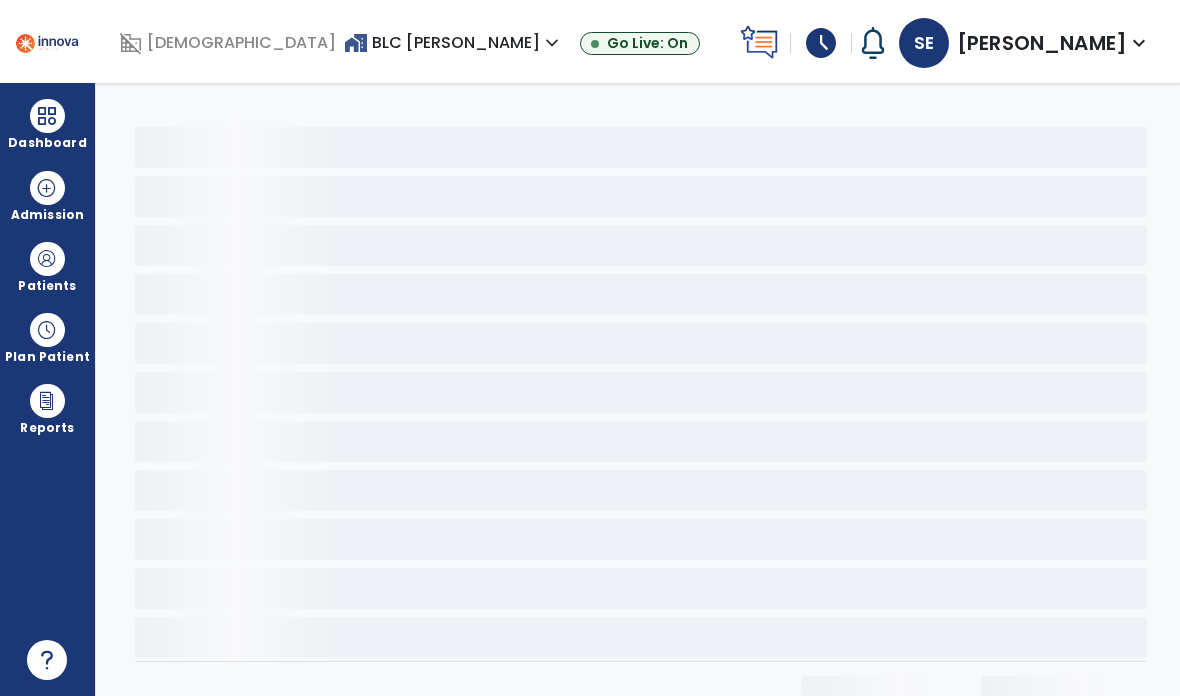 click at bounding box center (47, 116) 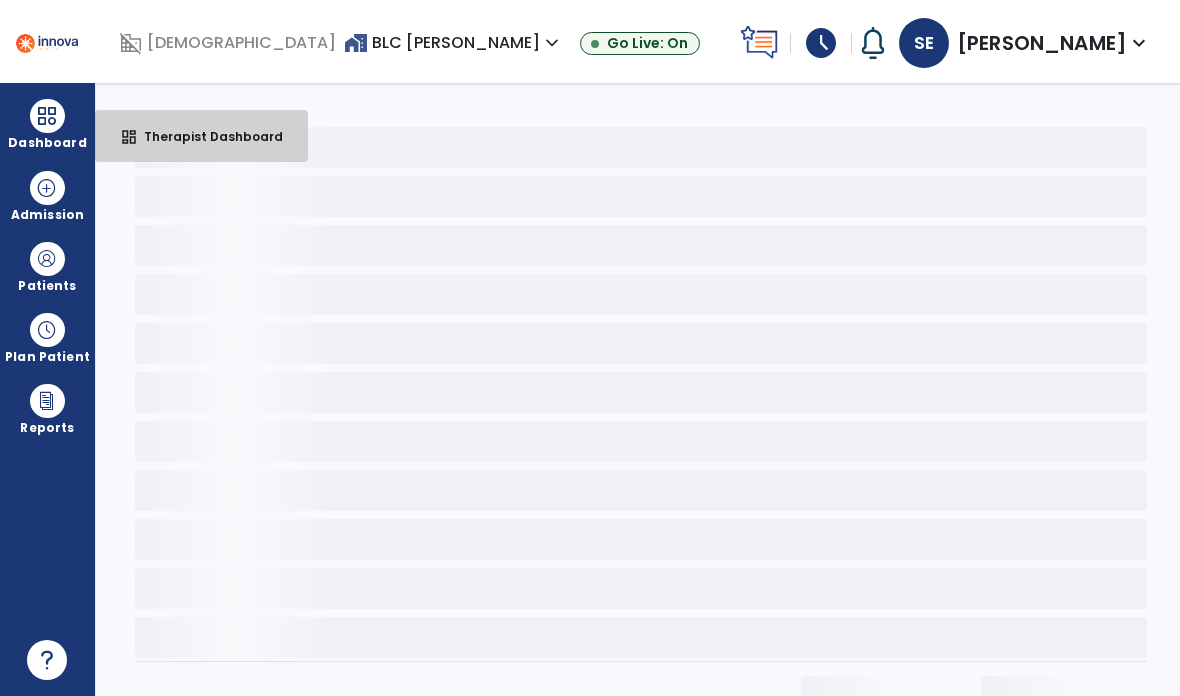 click on "Therapist Dashboard" at bounding box center (205, 136) 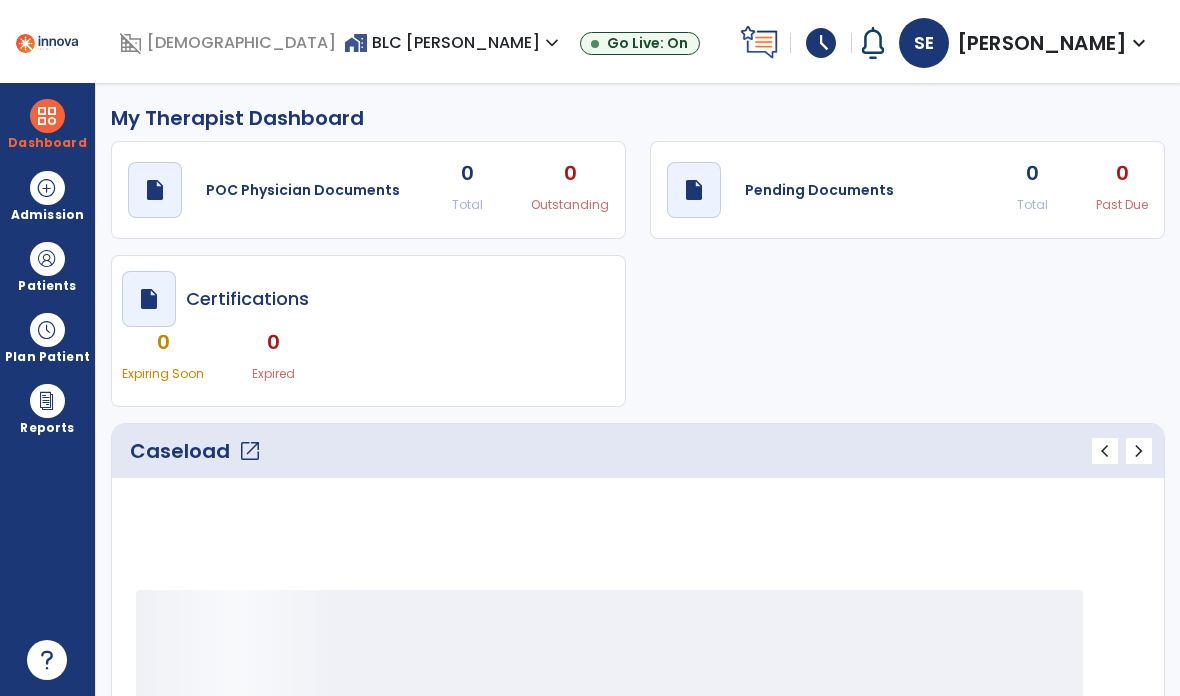 click on "Pending Documents" 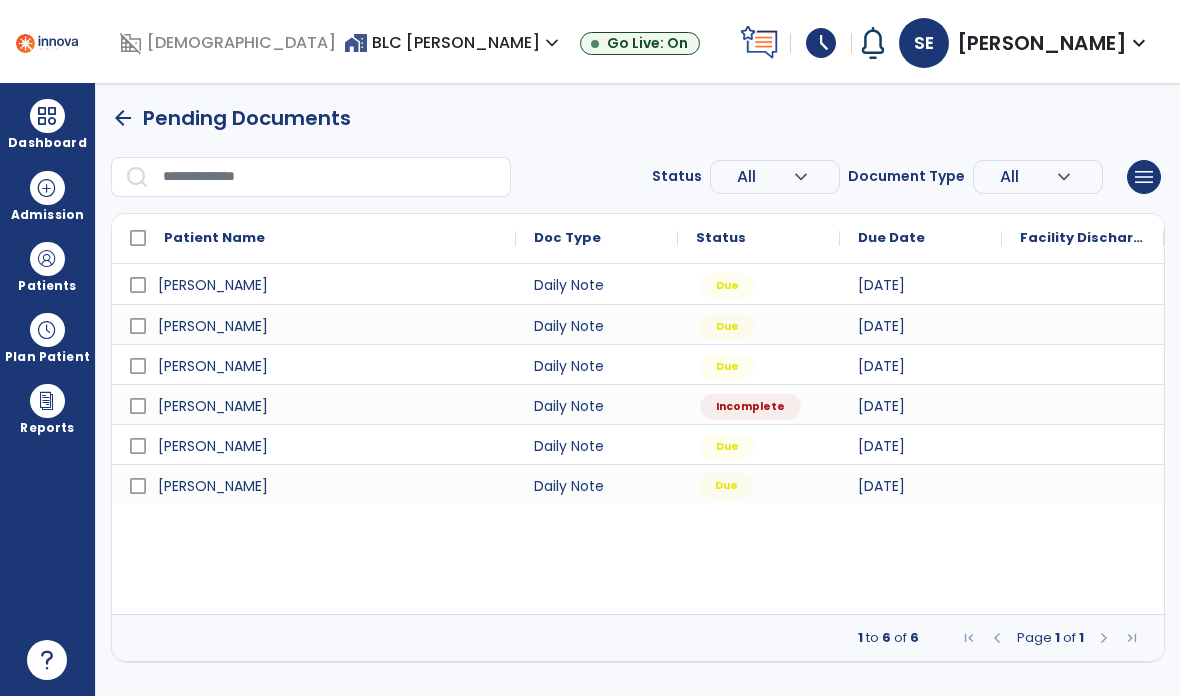 click on "Due" at bounding box center [726, 486] 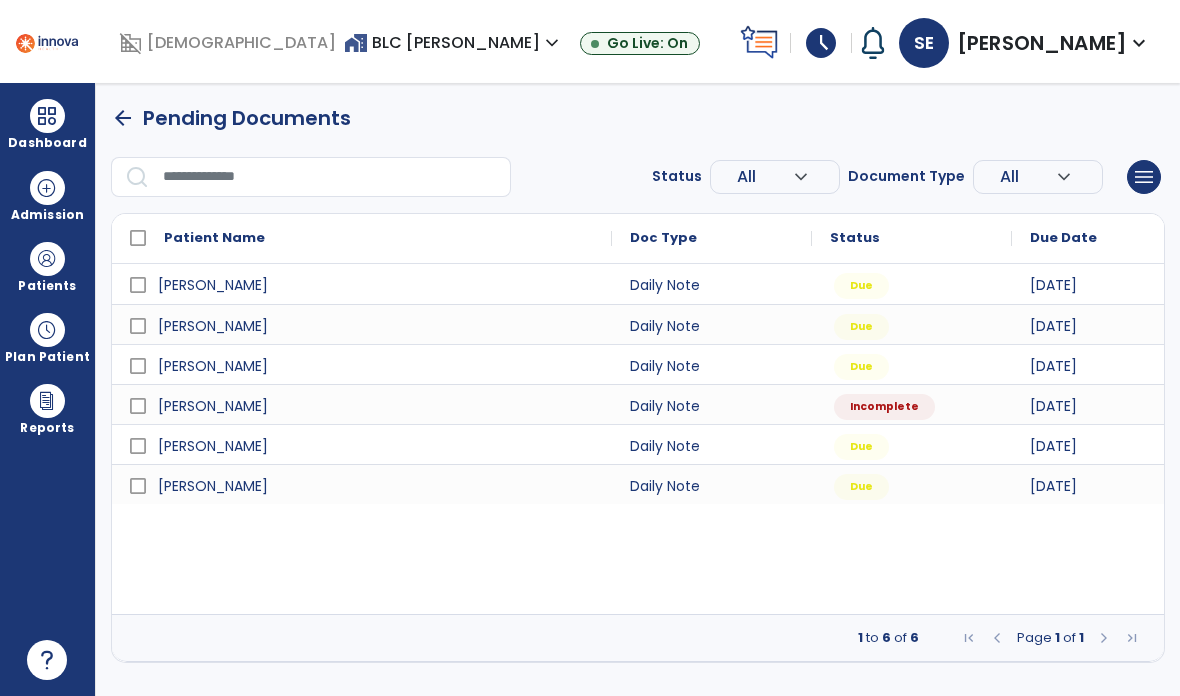 scroll, scrollTop: 0, scrollLeft: 0, axis: both 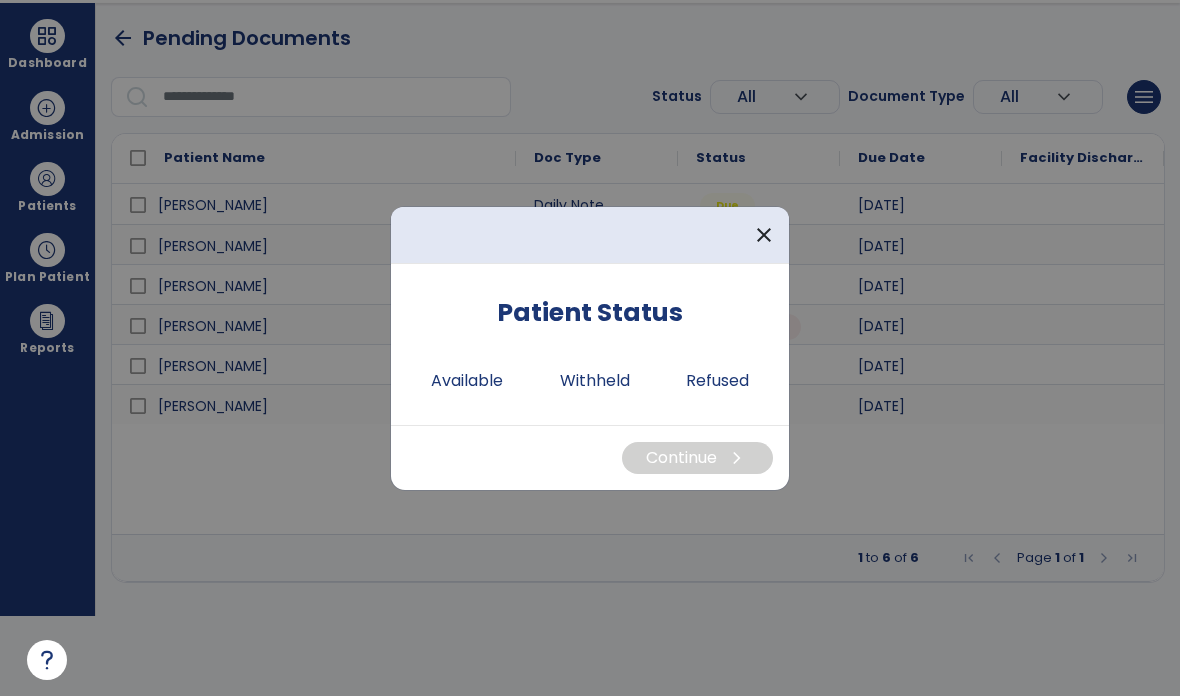 click on "Available" at bounding box center (467, 381) 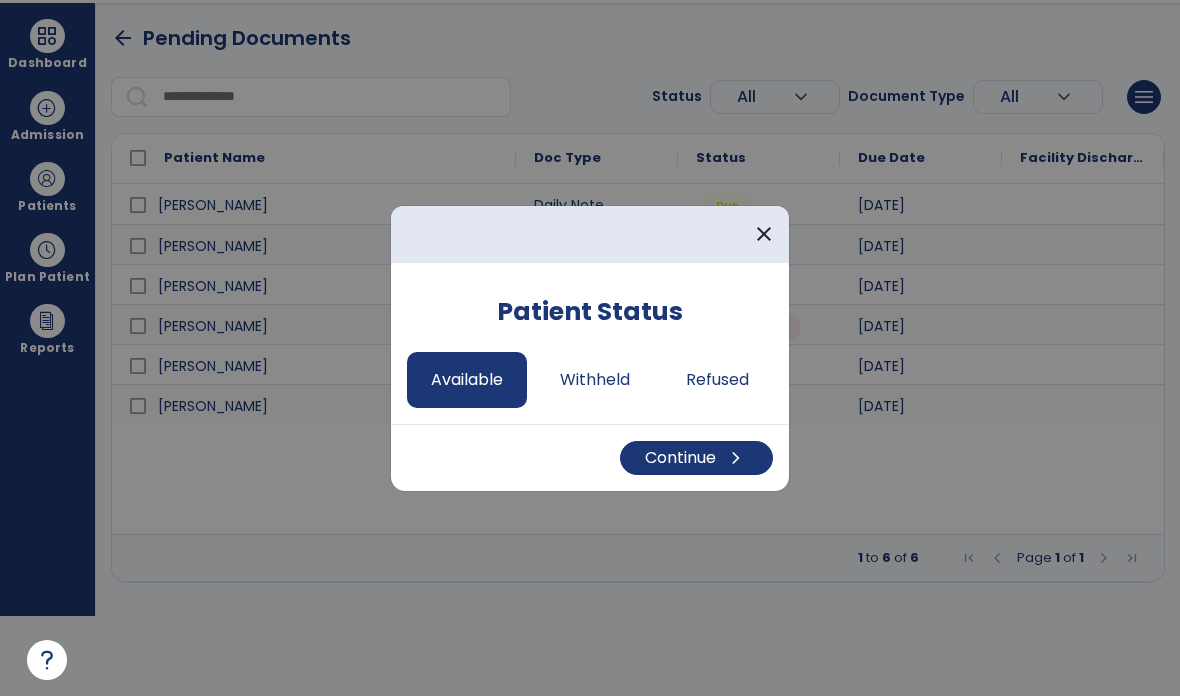 click on "Continue   chevron_right" at bounding box center [696, 458] 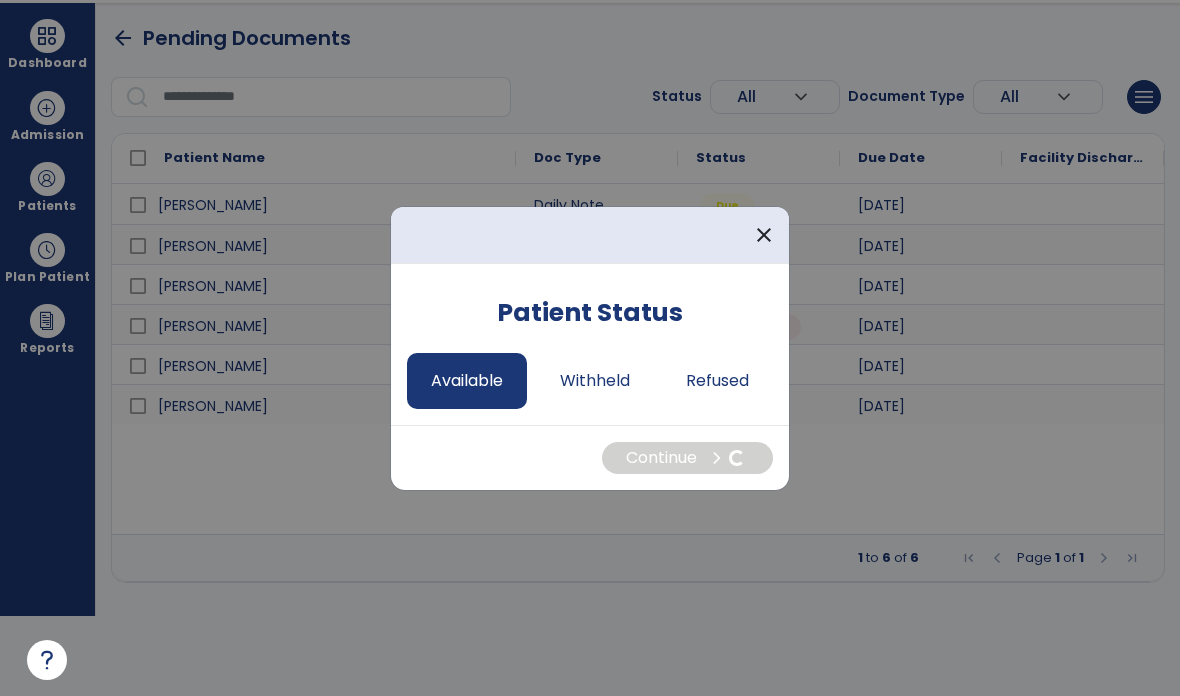 select on "*" 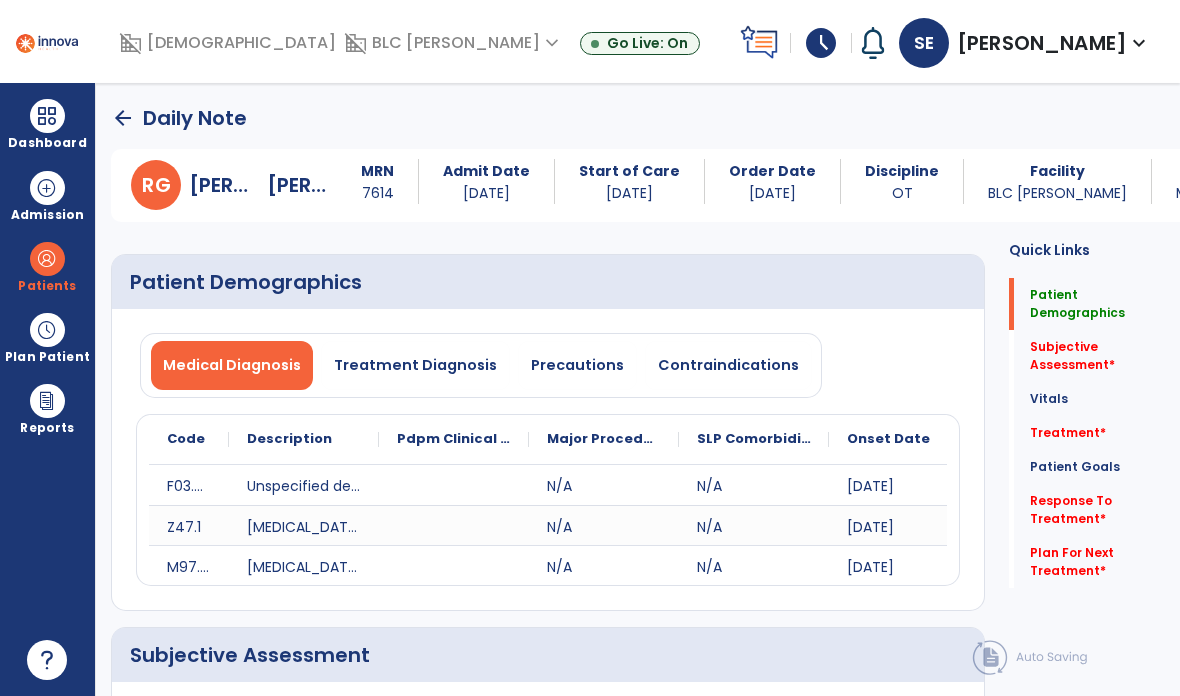 scroll, scrollTop: 80, scrollLeft: 0, axis: vertical 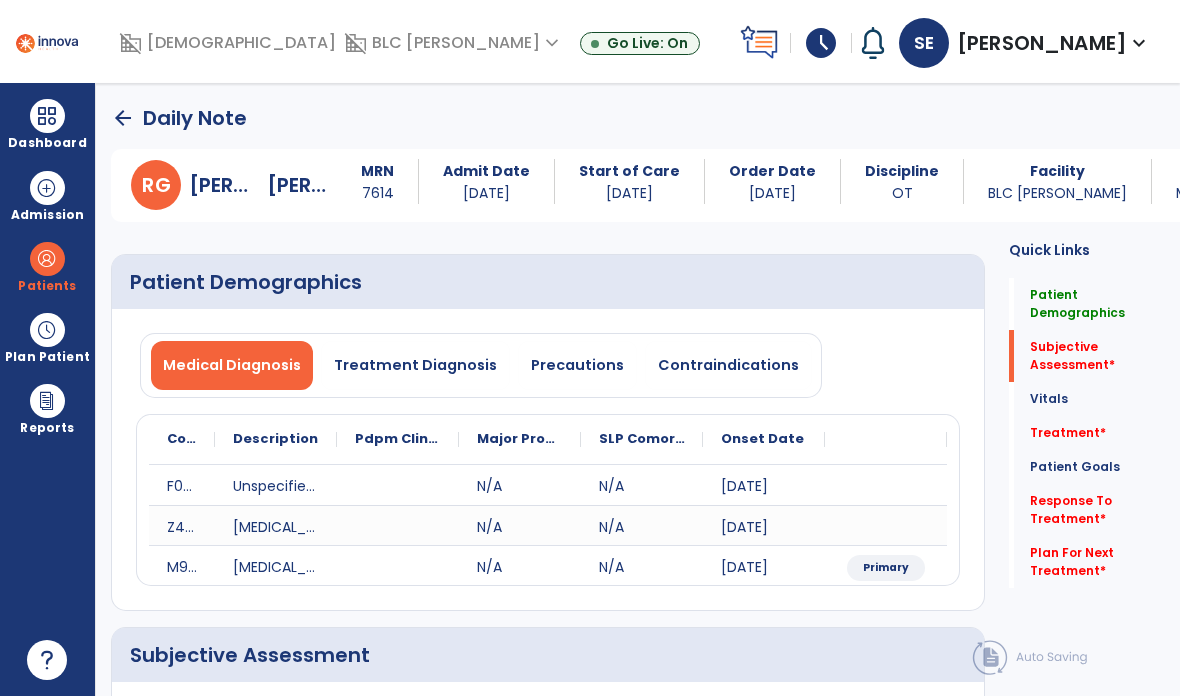 click on "Vitals   Vitals" 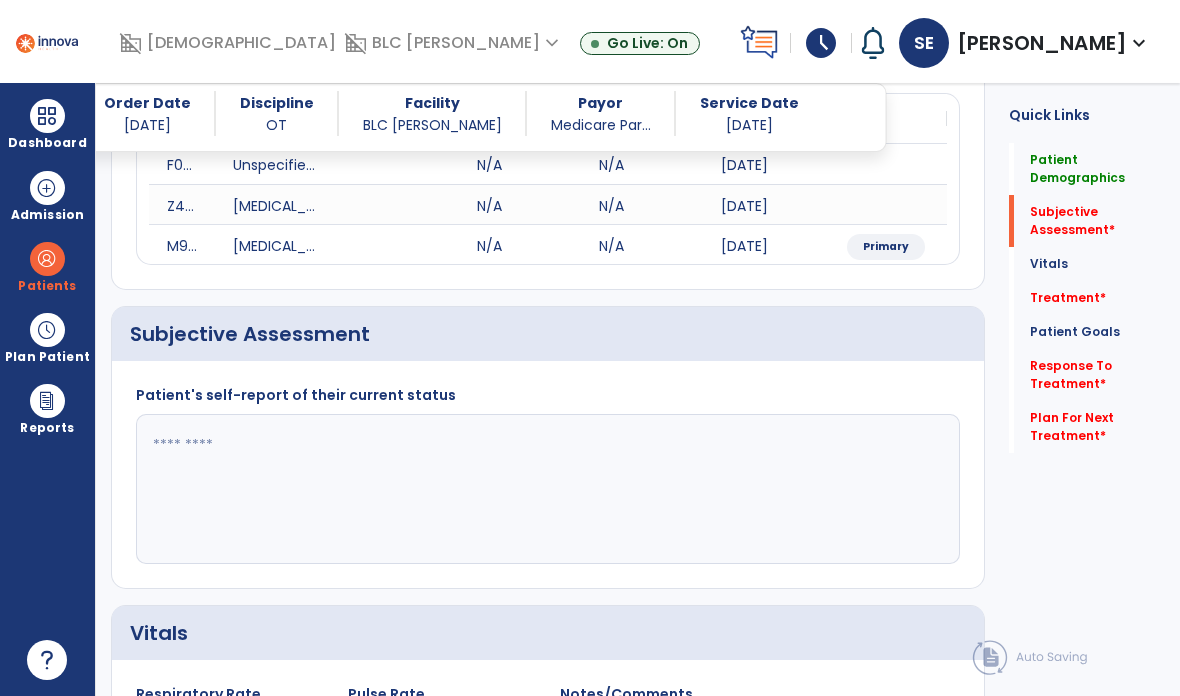 scroll, scrollTop: 339, scrollLeft: 0, axis: vertical 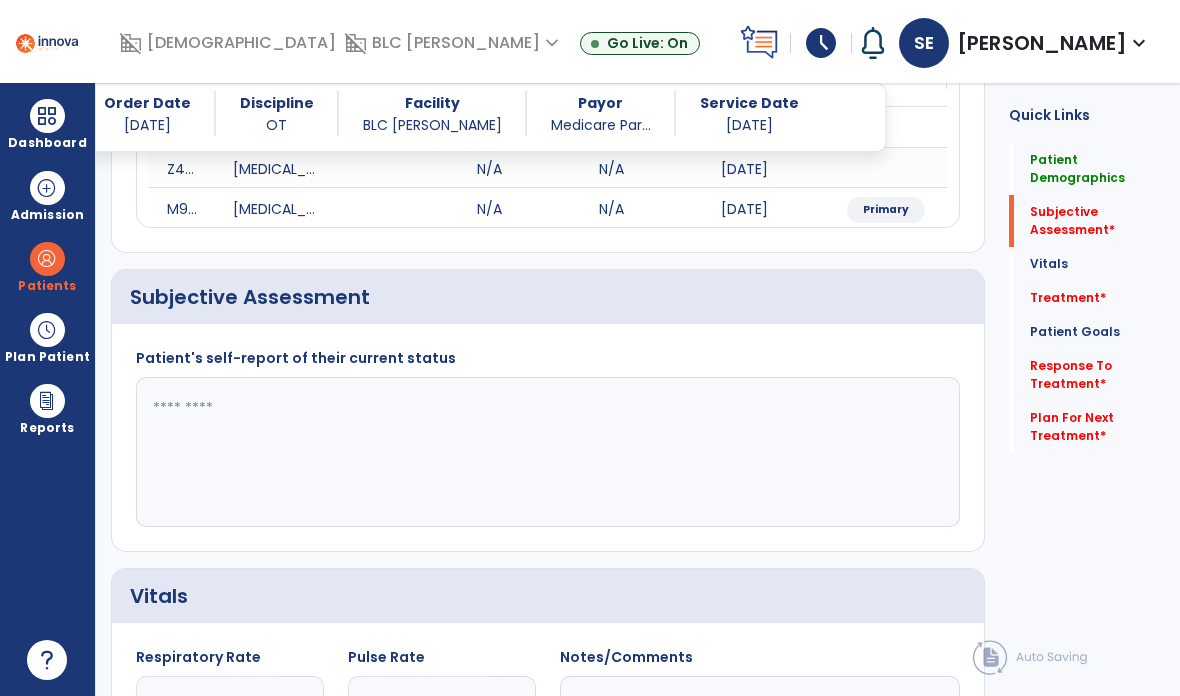 click 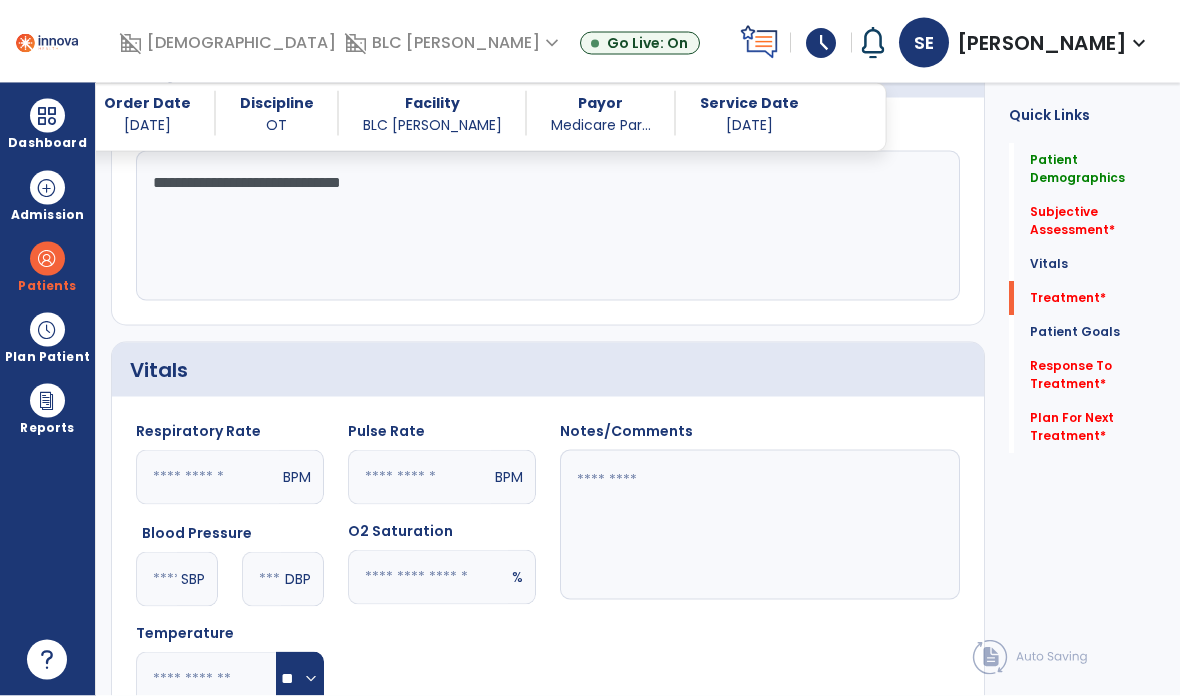 type on "**********" 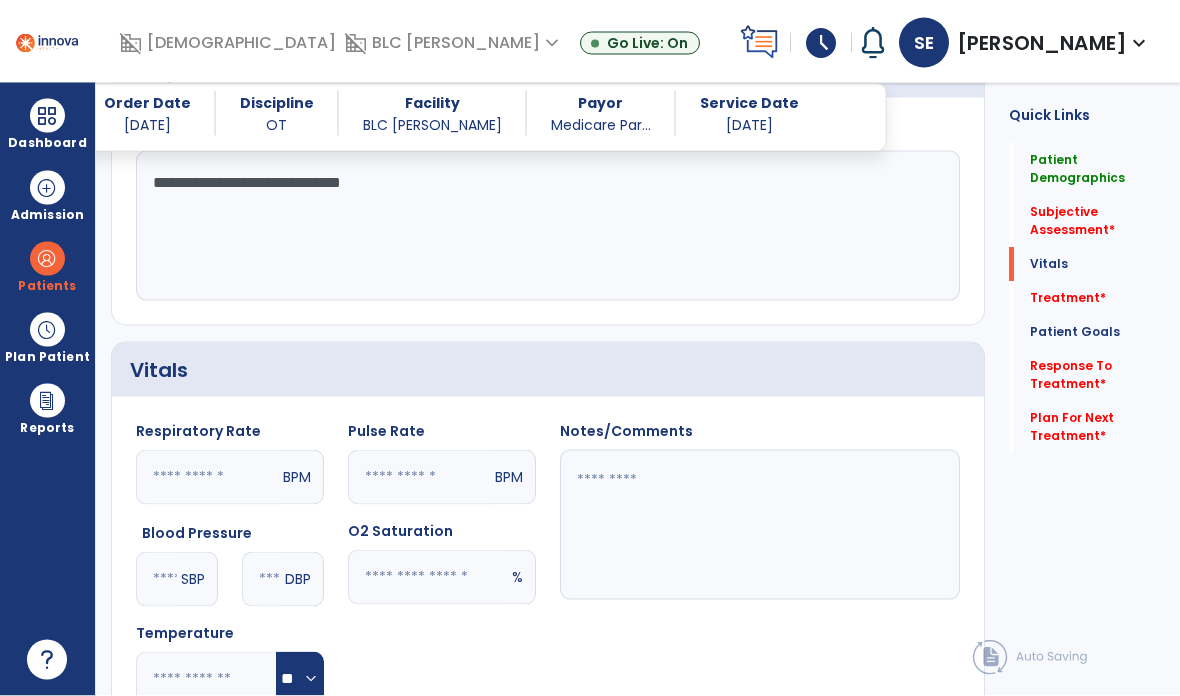 scroll, scrollTop: 1029, scrollLeft: 0, axis: vertical 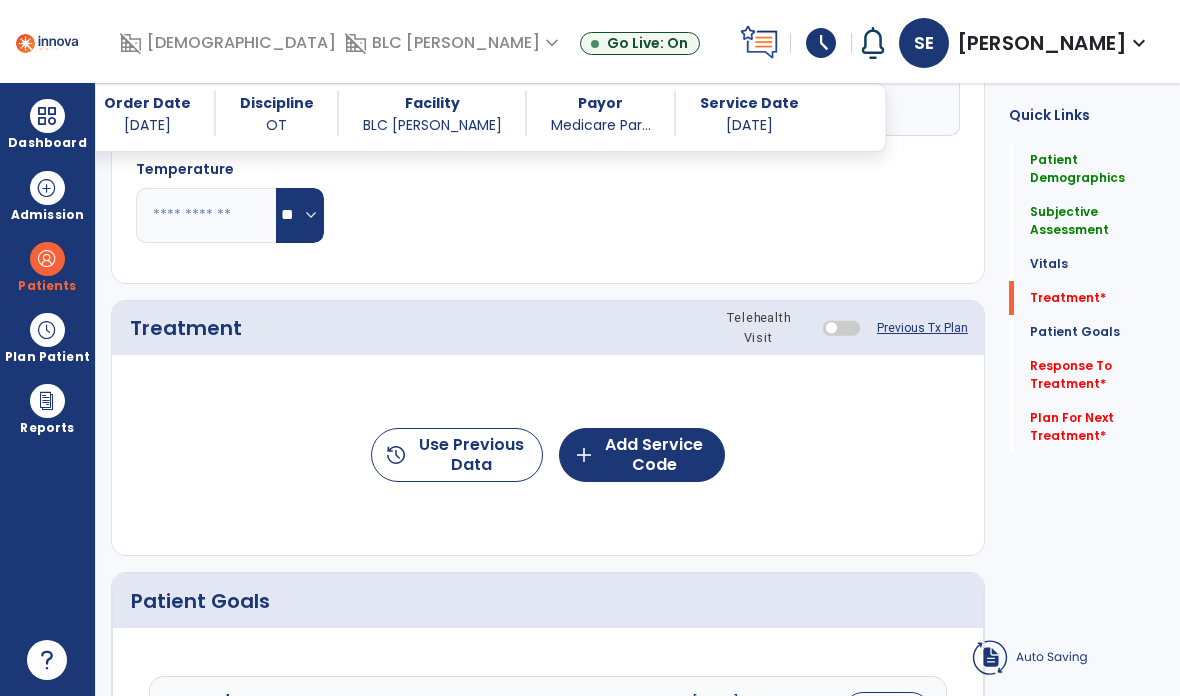 click on "add  Add Service Code" 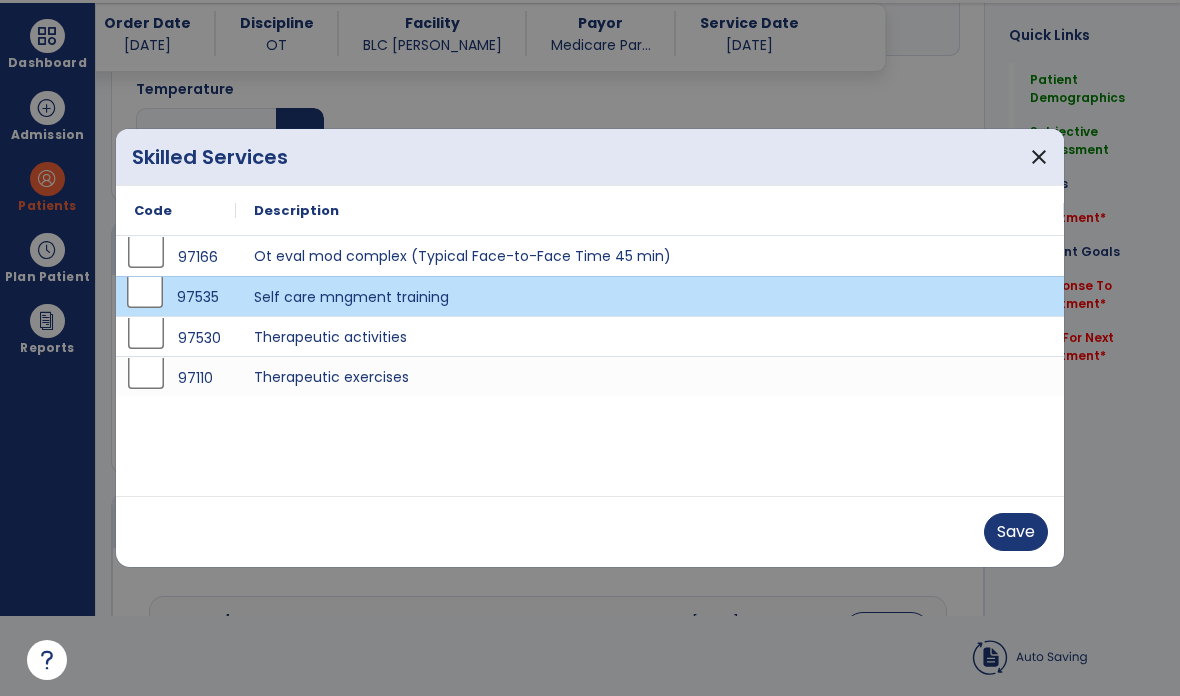 click on "Save" at bounding box center [1016, 532] 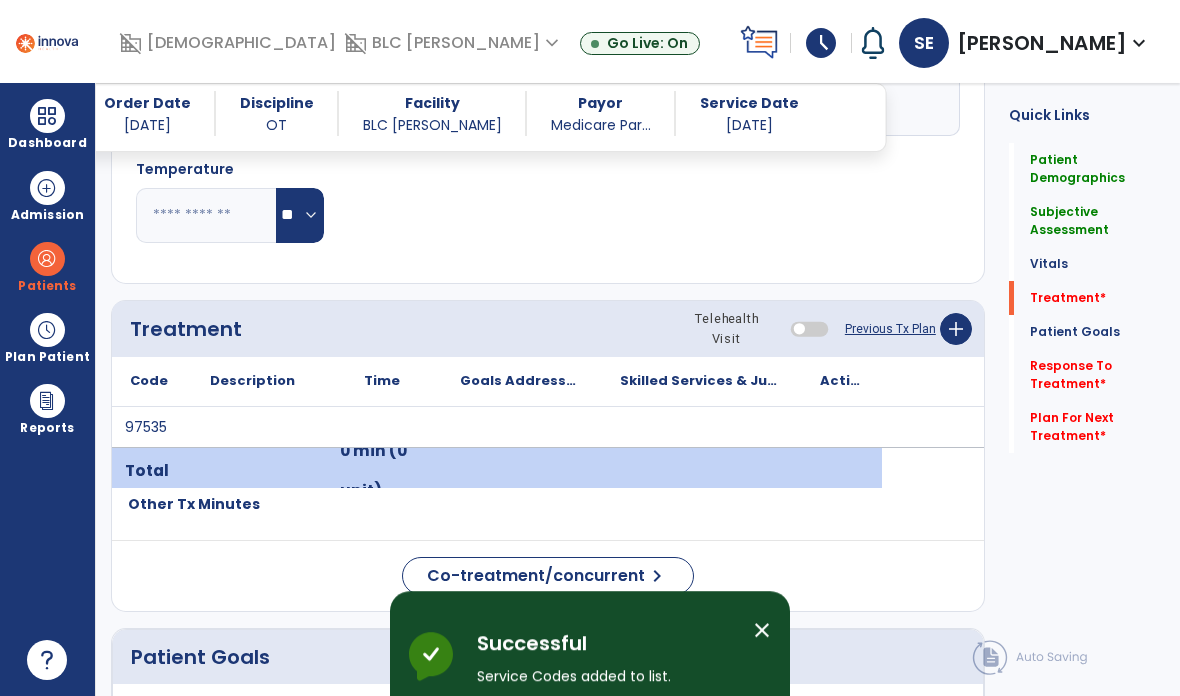 scroll, scrollTop: 80, scrollLeft: 0, axis: vertical 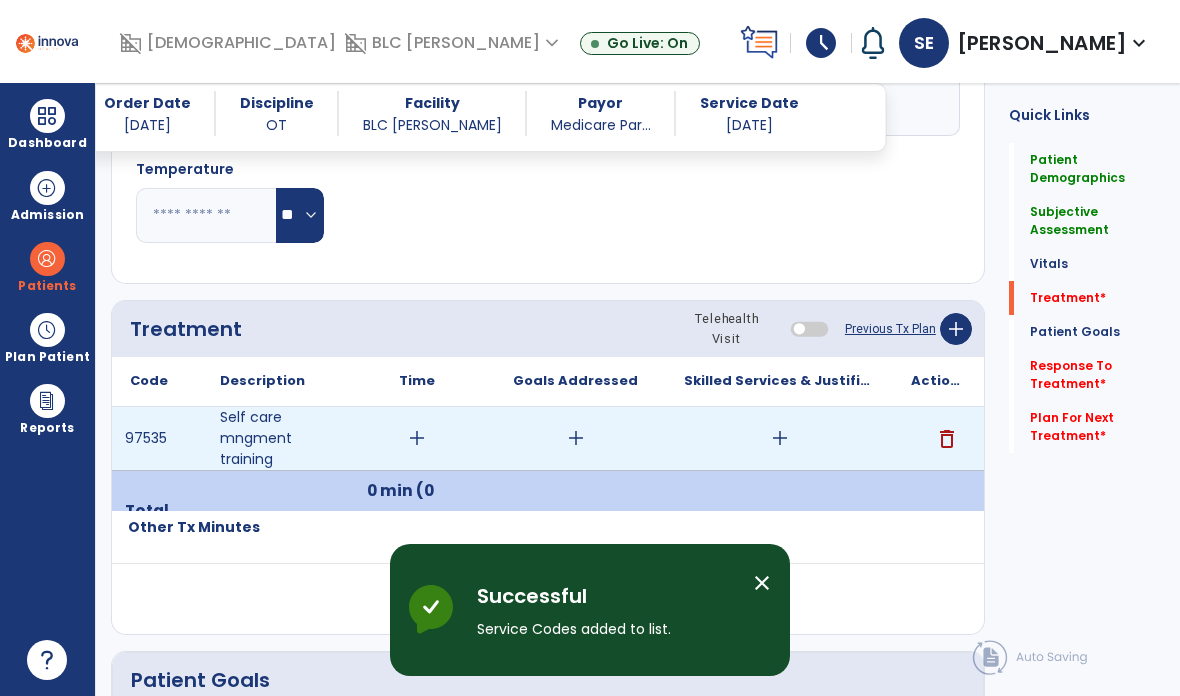 click on "add" at bounding box center [417, 438] 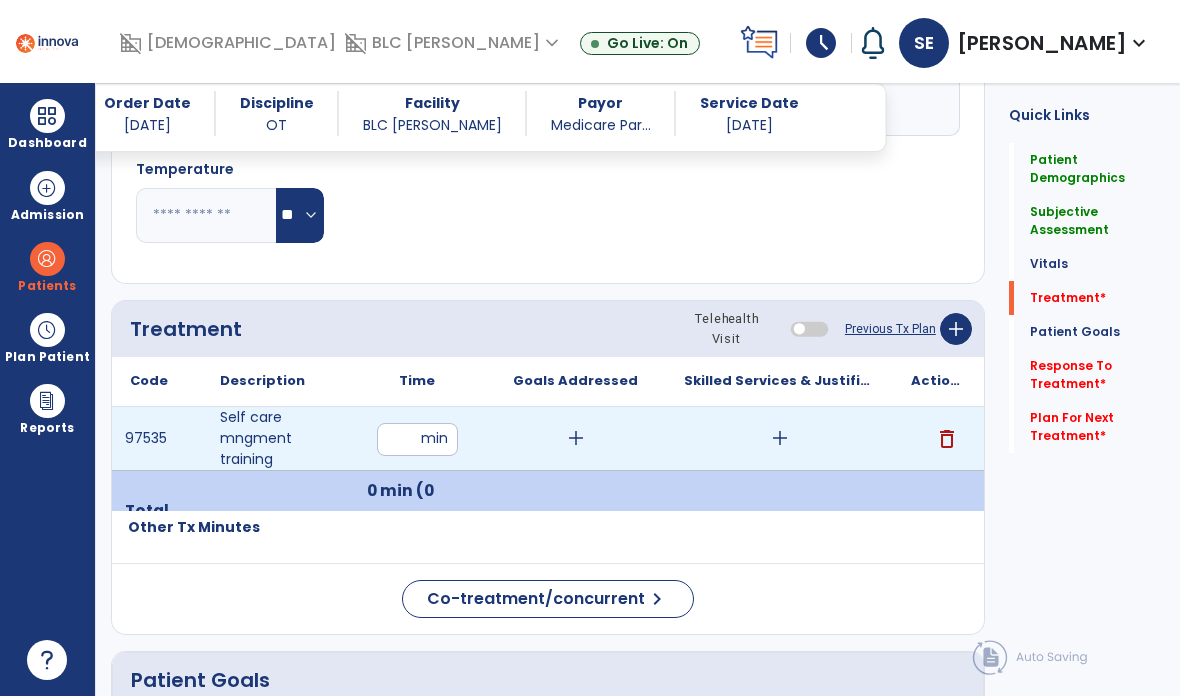 click on "Quick Links  Patient Demographics   Patient Demographics   Subjective Assessment   Subjective Assessment   Vitals   Vitals   Treatment   *  Treatment   *  Patient Goals   Patient Goals   Response To Treatment   *  Response To Treatment   *  Plan For Next Treatment   *  Plan For Next Treatment   *" 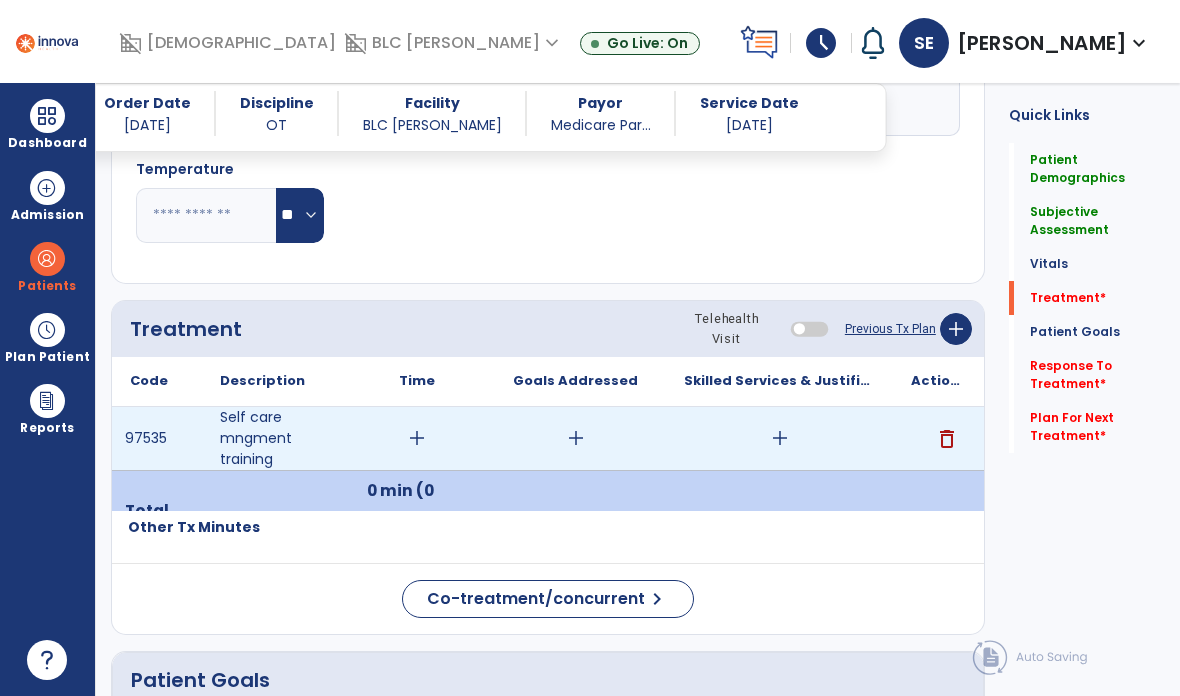 click on "add" at bounding box center [417, 438] 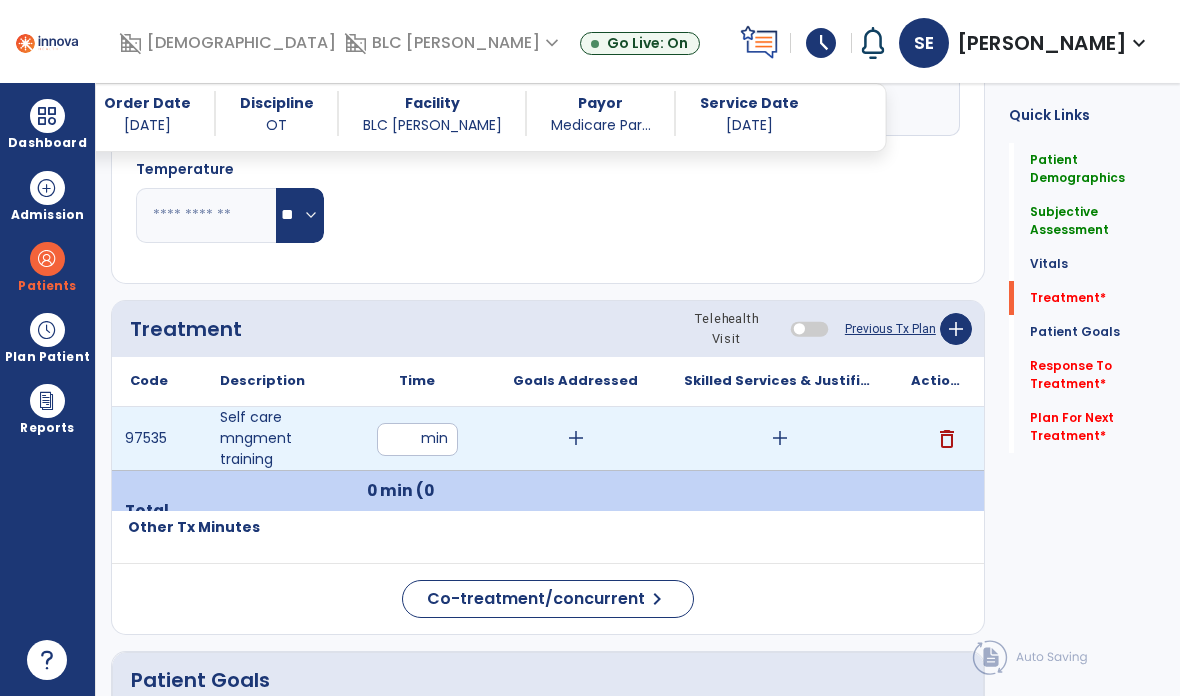 type on "**" 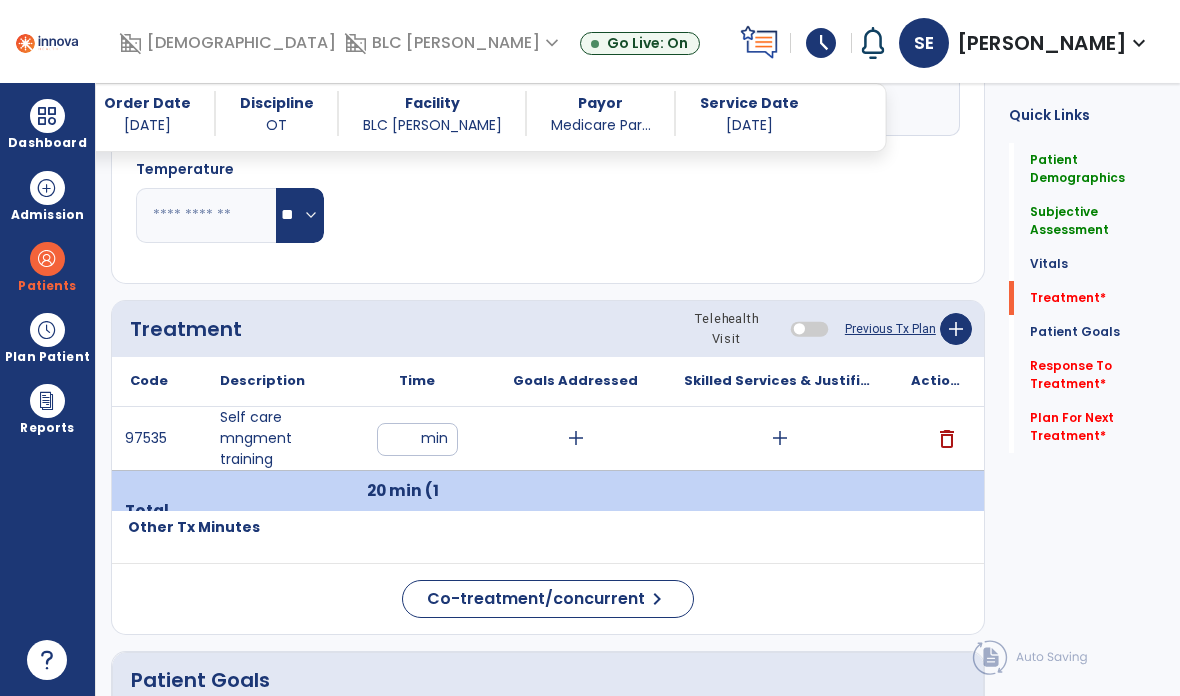 click on "add" at bounding box center [780, 438] 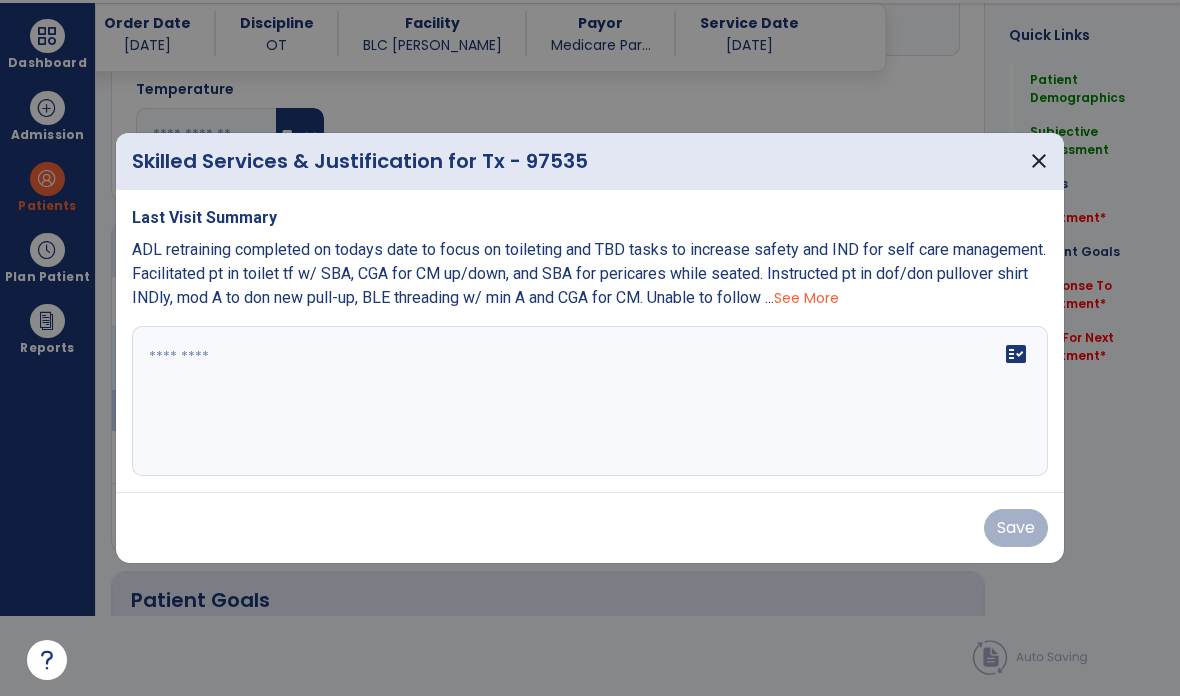 scroll, scrollTop: 0, scrollLeft: 0, axis: both 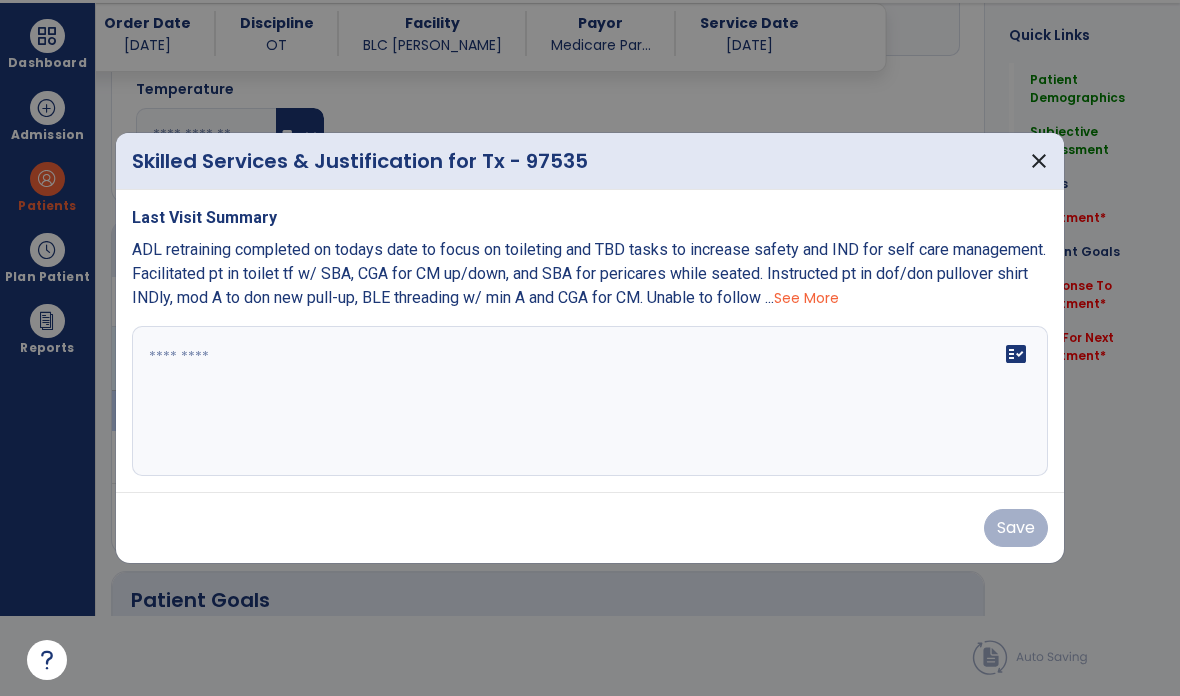 click at bounding box center (590, 401) 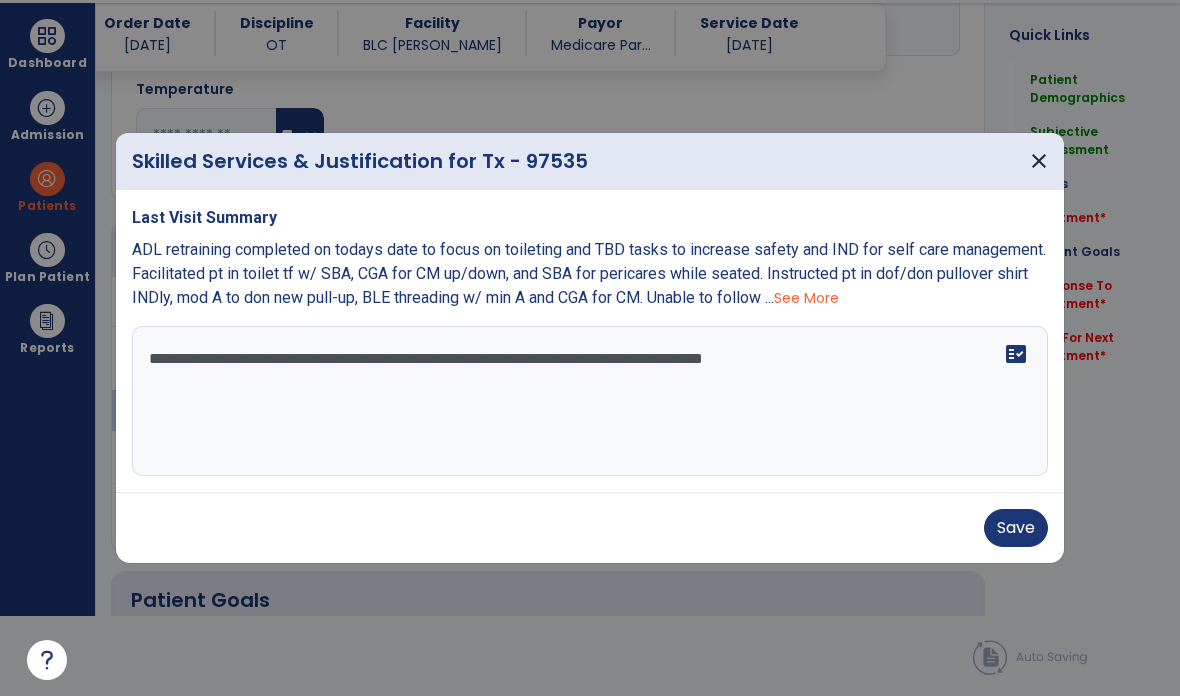 click on "See More" at bounding box center [806, 298] 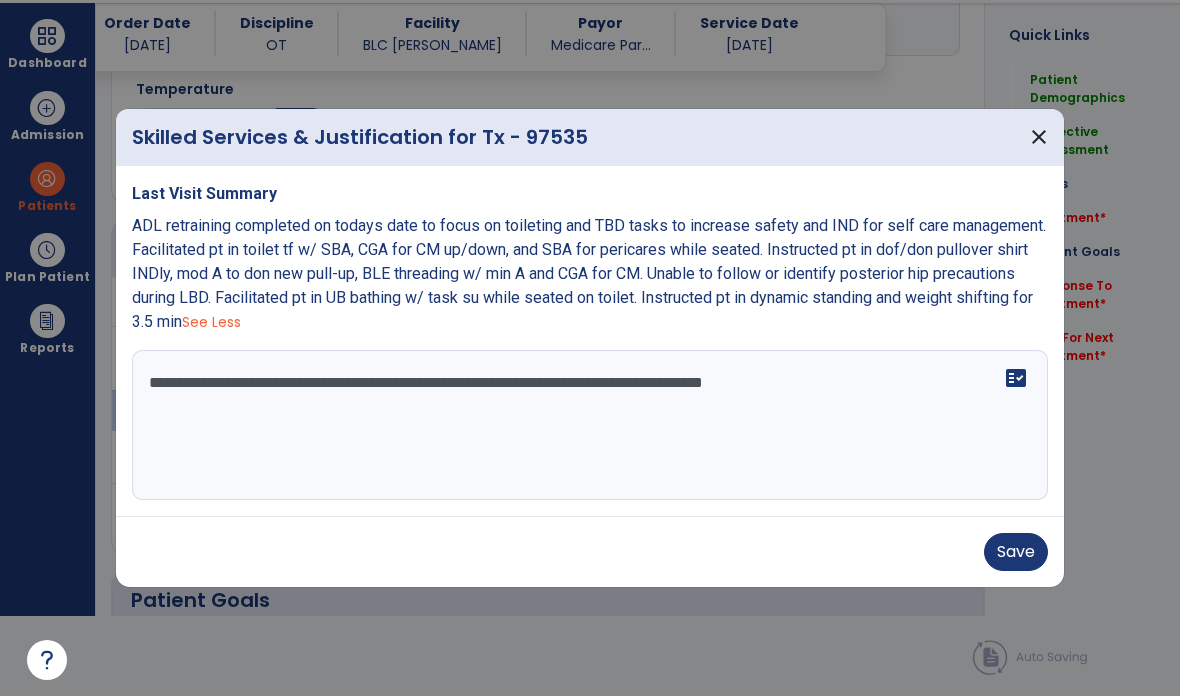 click on "**********" at bounding box center (590, 425) 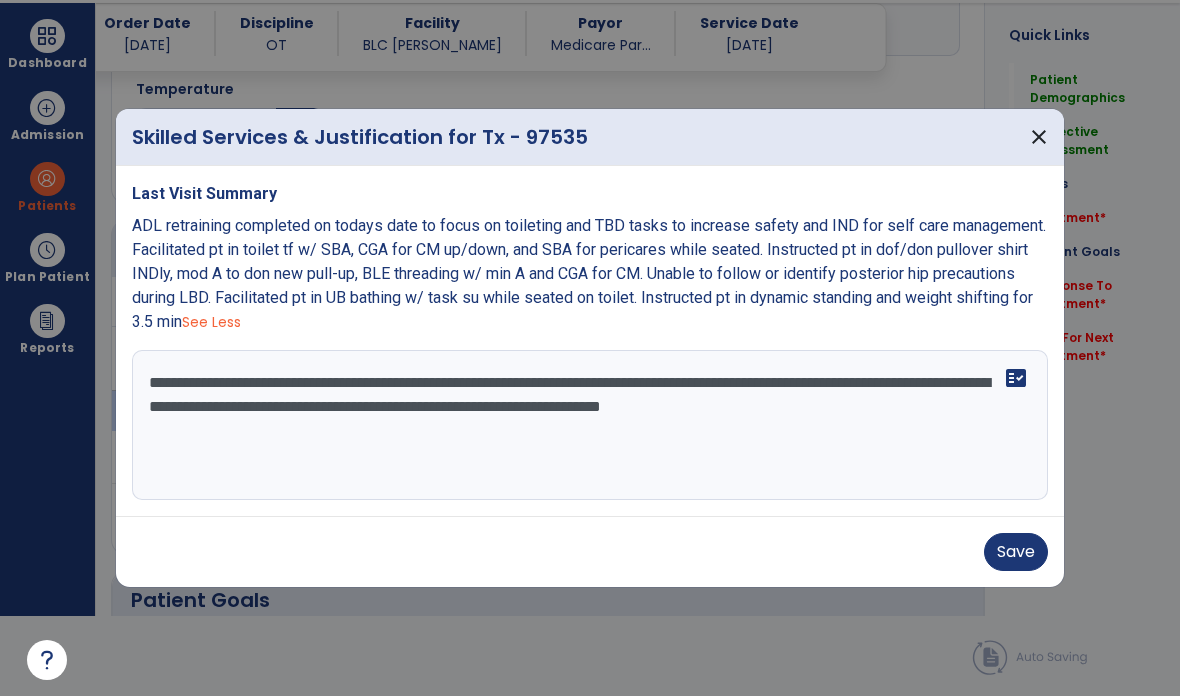 type on "**********" 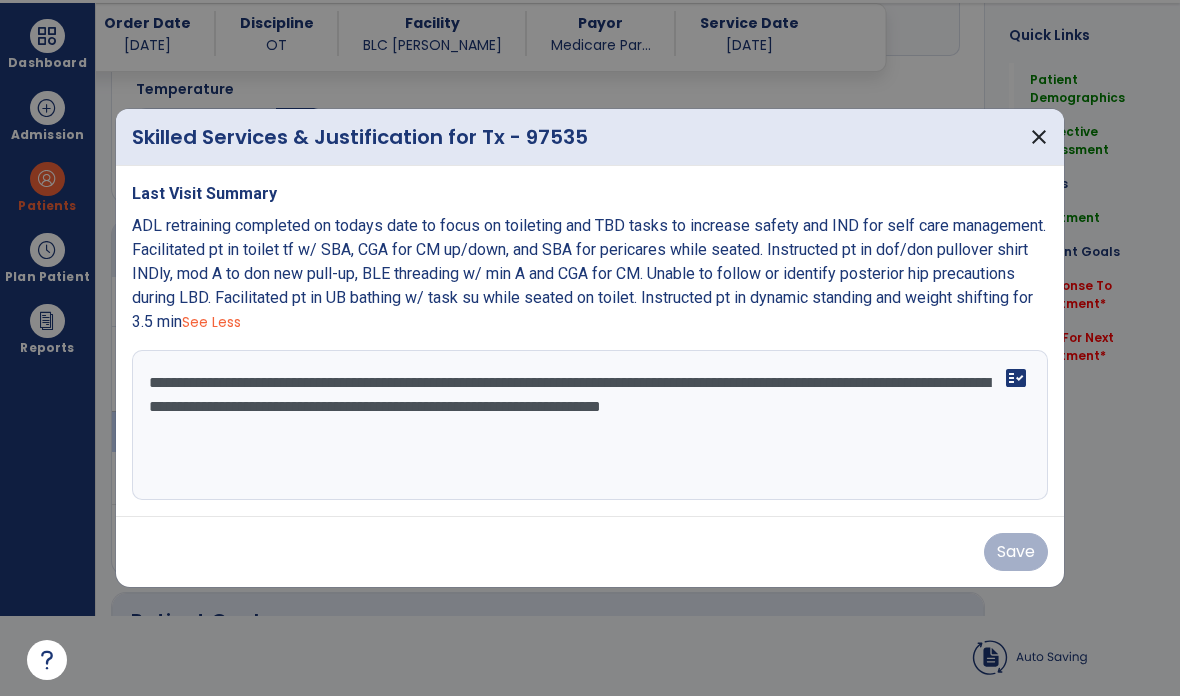 click on "close" at bounding box center (1039, 137) 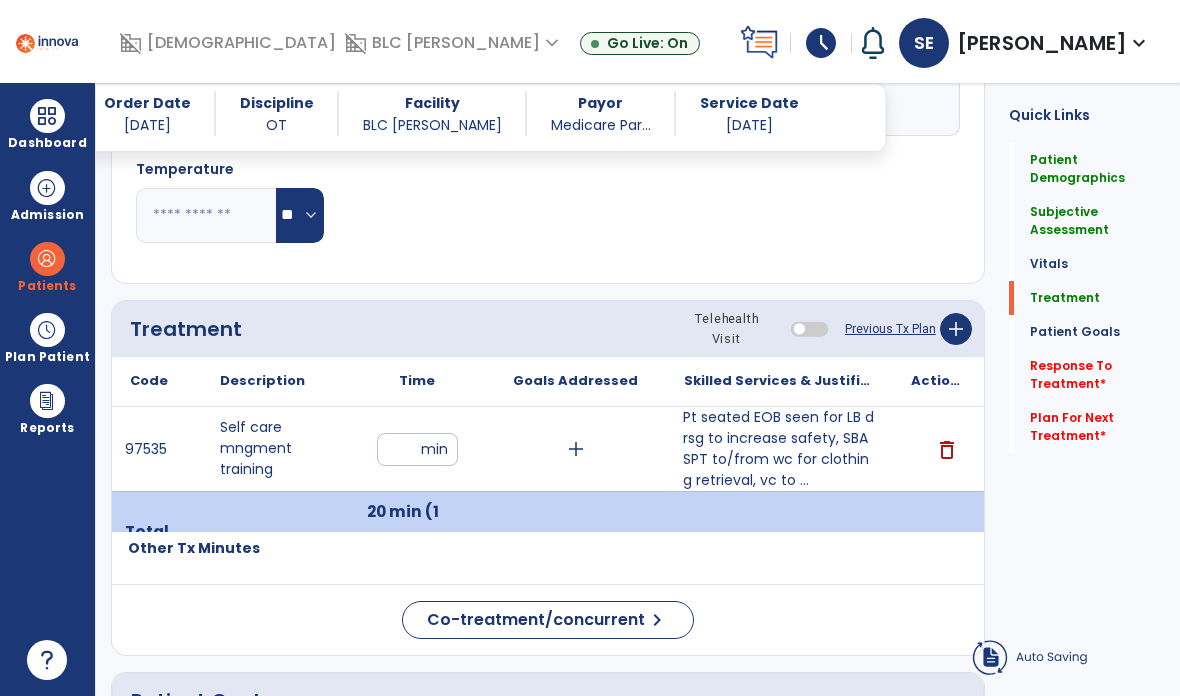 click at bounding box center (47, 116) 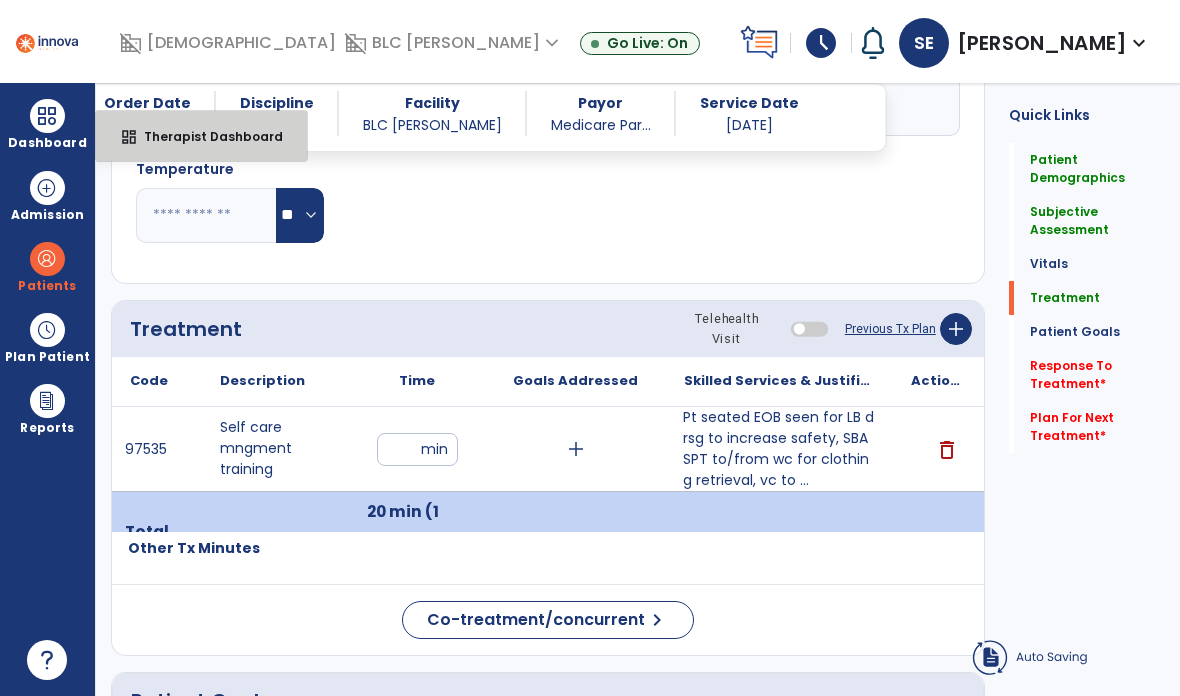 click on "Therapist Dashboard" at bounding box center [205, 136] 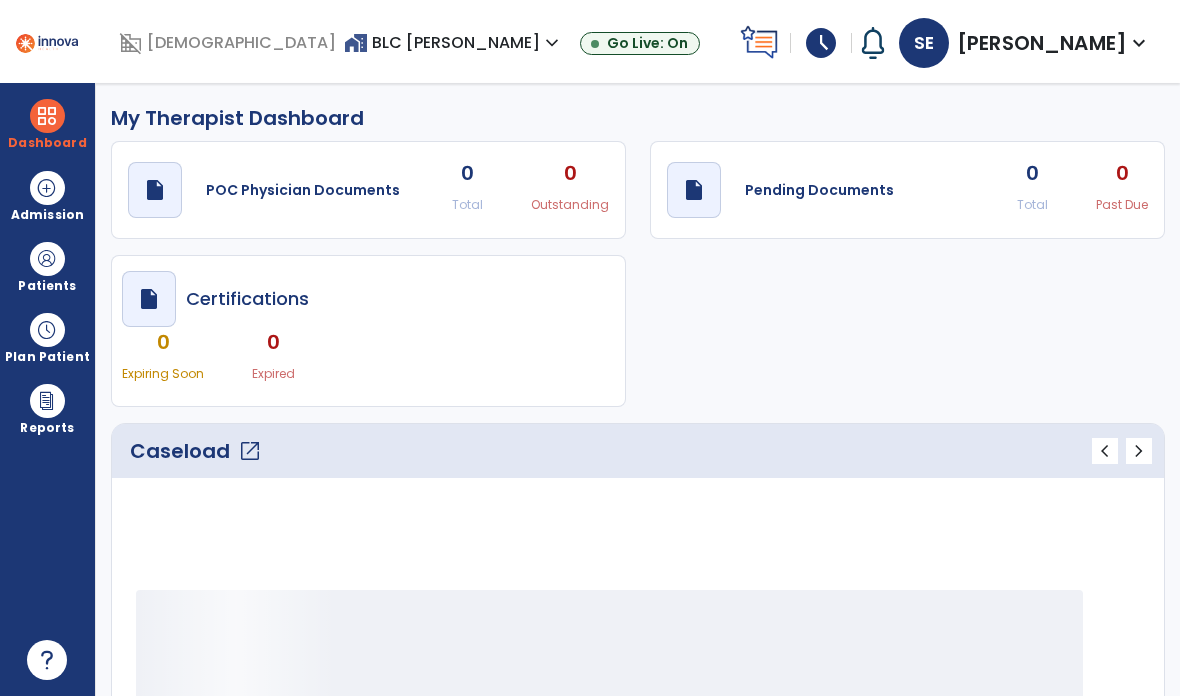 scroll, scrollTop: 0, scrollLeft: 0, axis: both 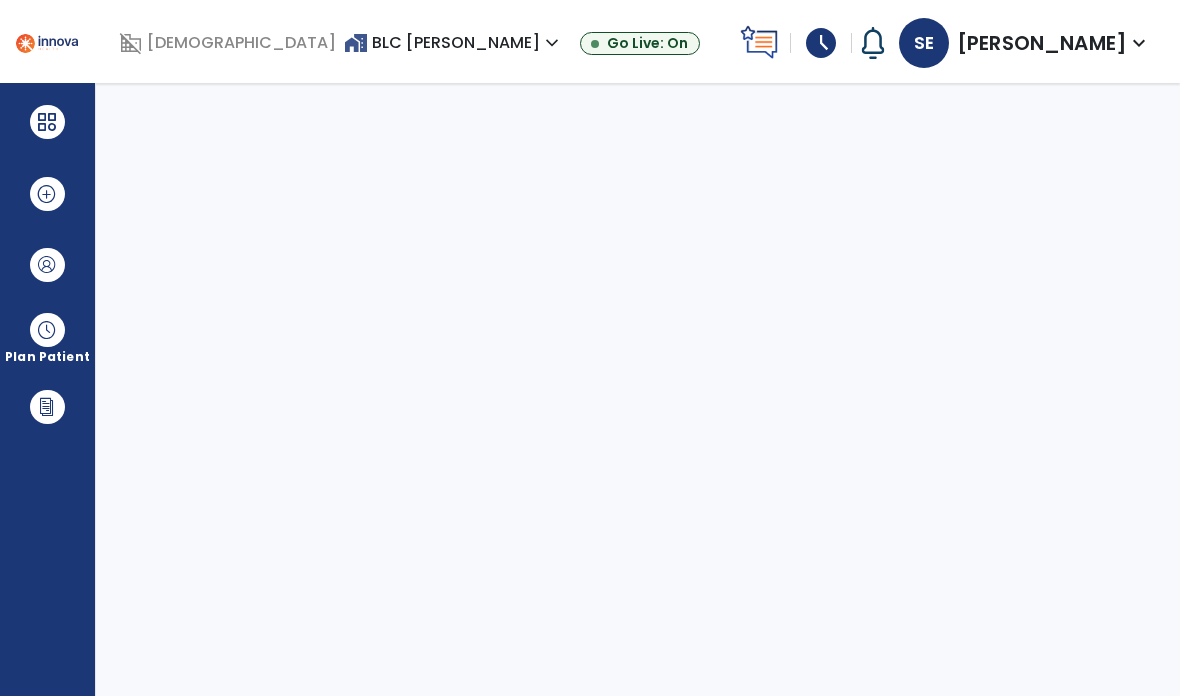 select on "****" 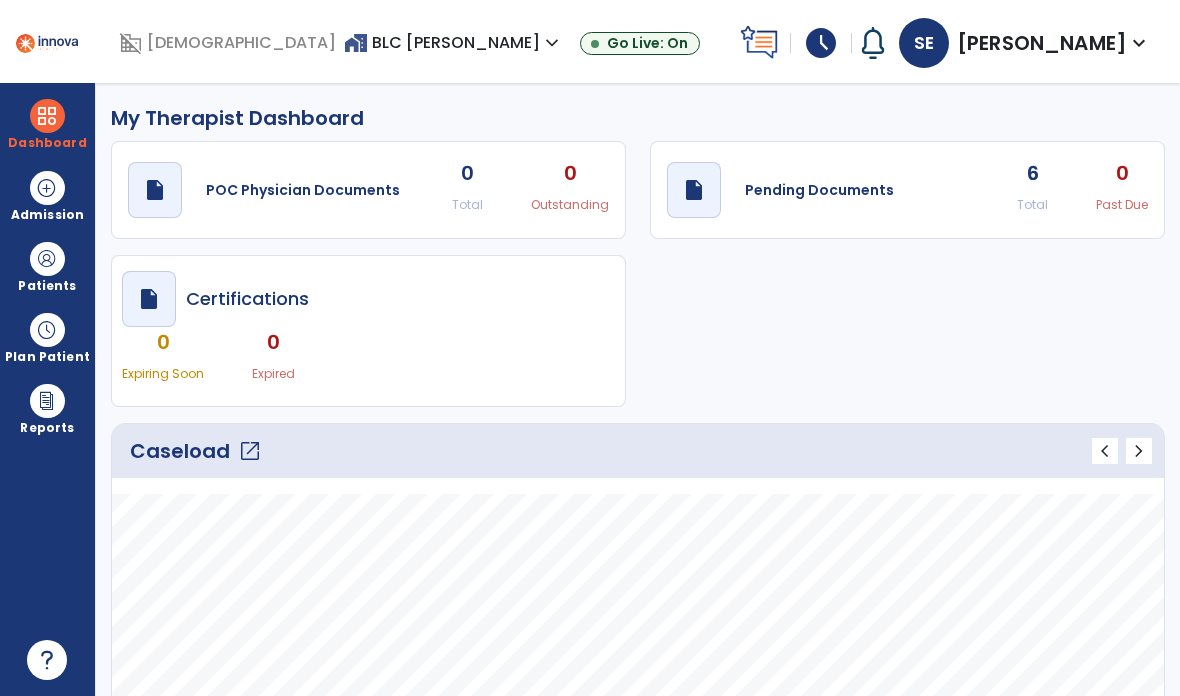 click on "Pending Documents" 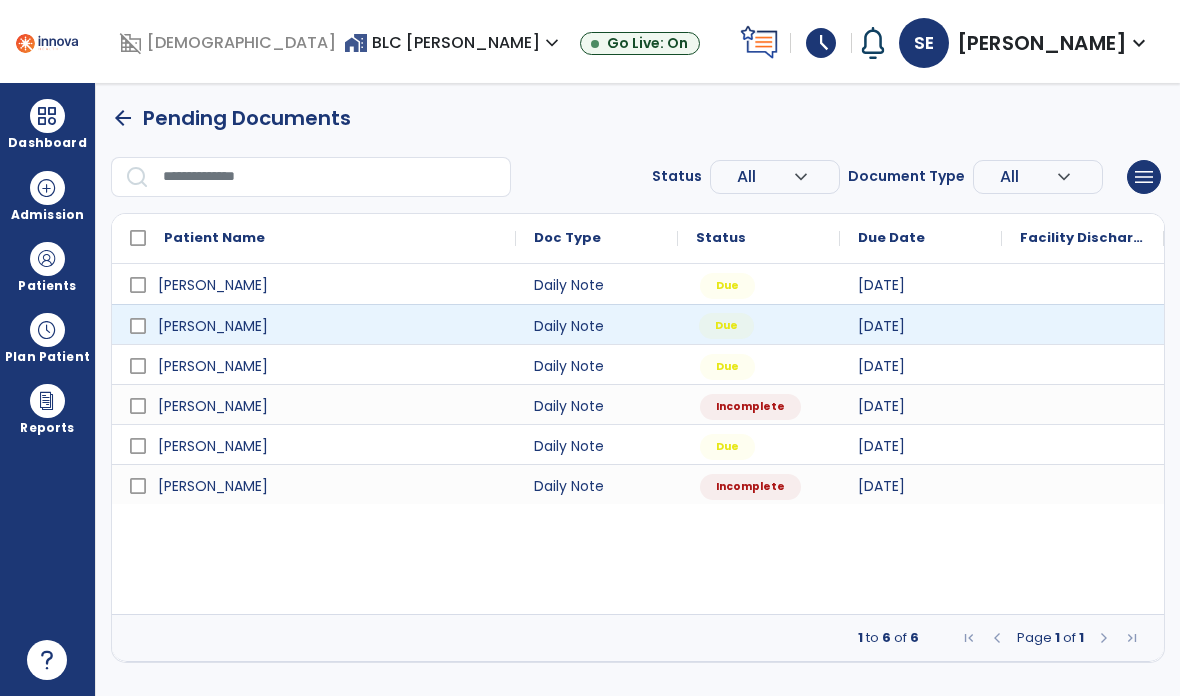 click on "Due" at bounding box center [726, 326] 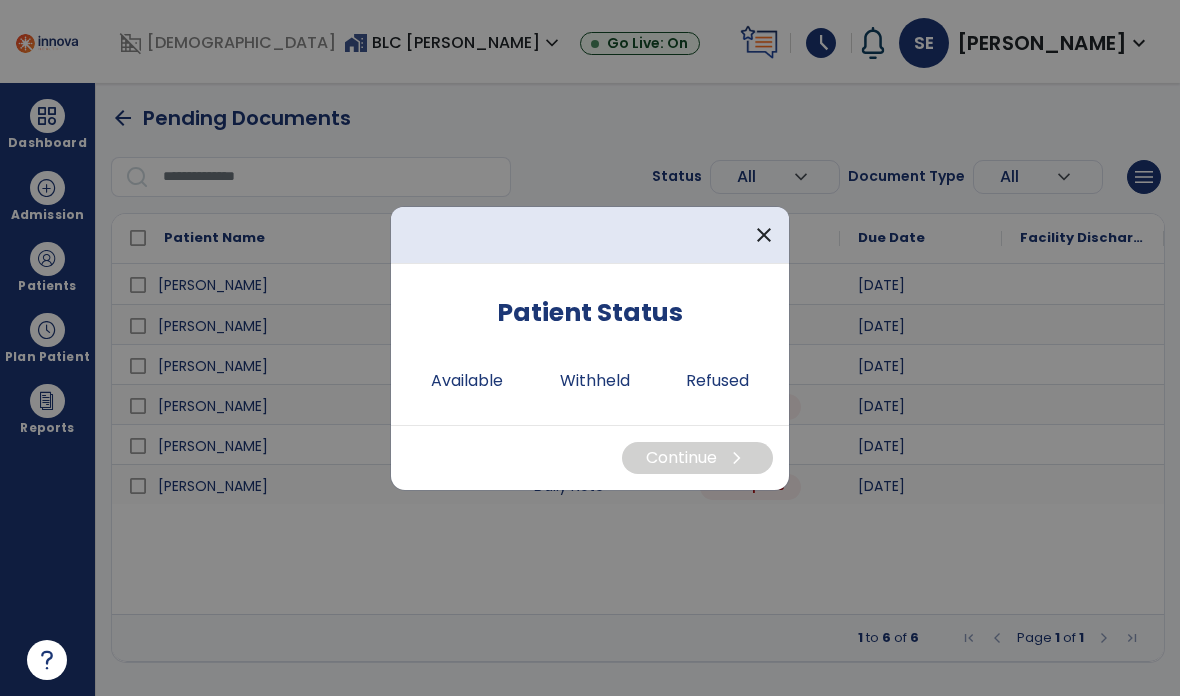 click on "Withheld" at bounding box center (595, 381) 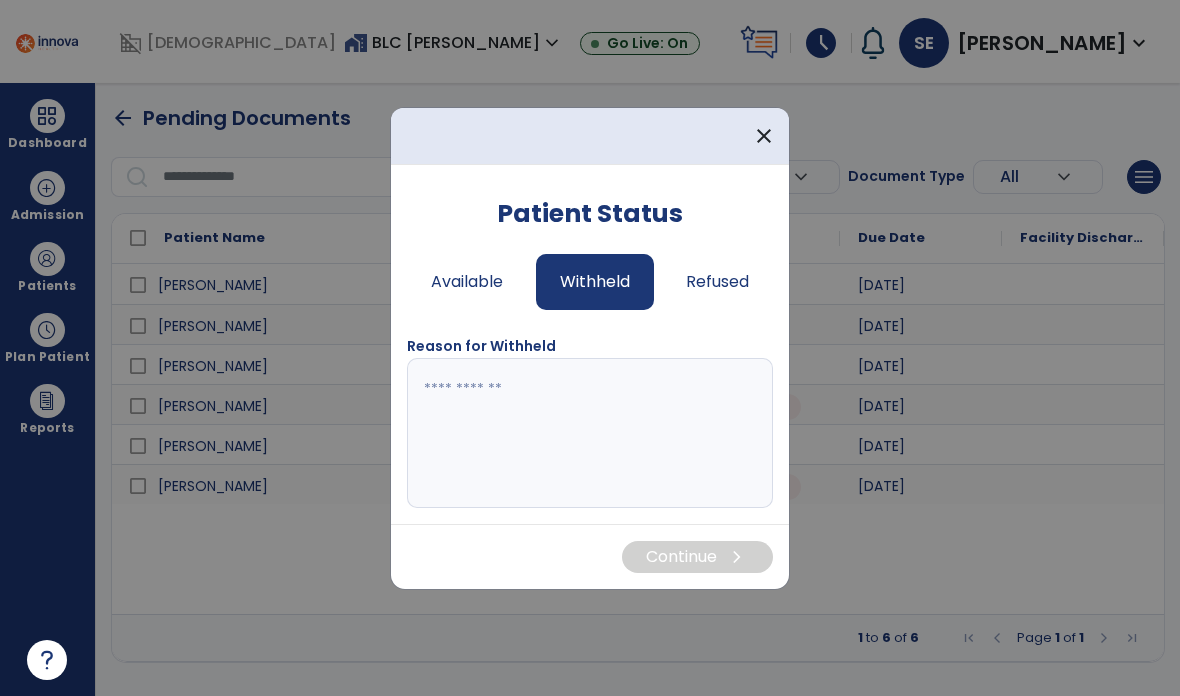 click at bounding box center [590, 433] 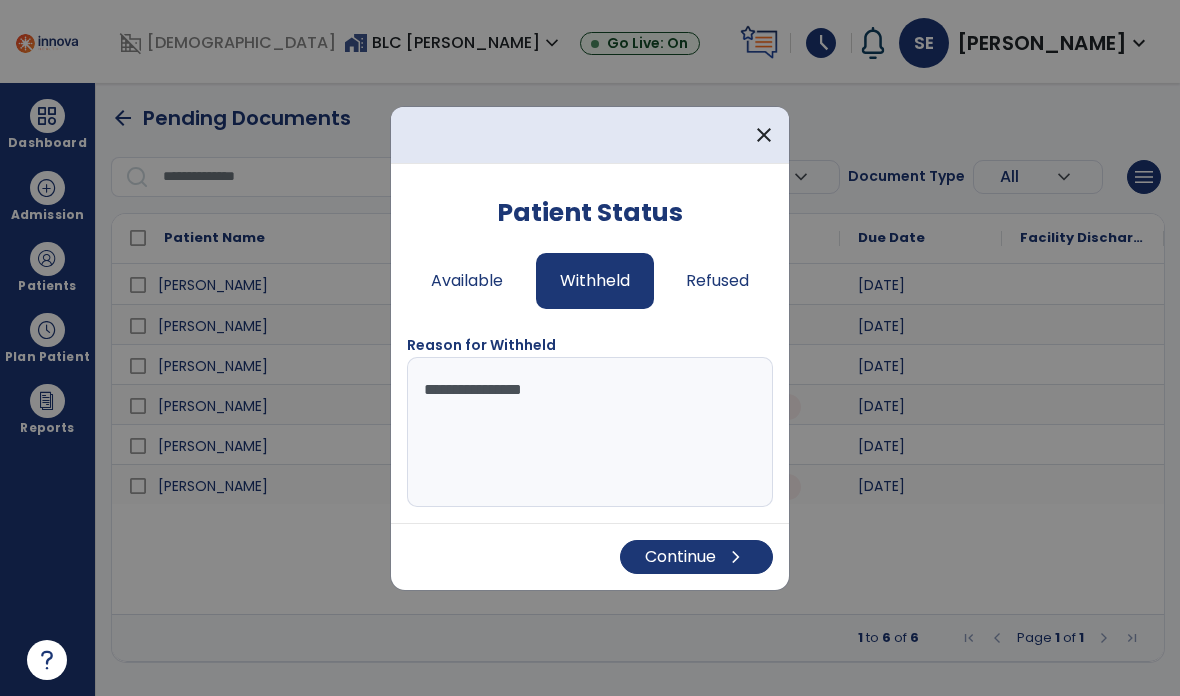 type on "**********" 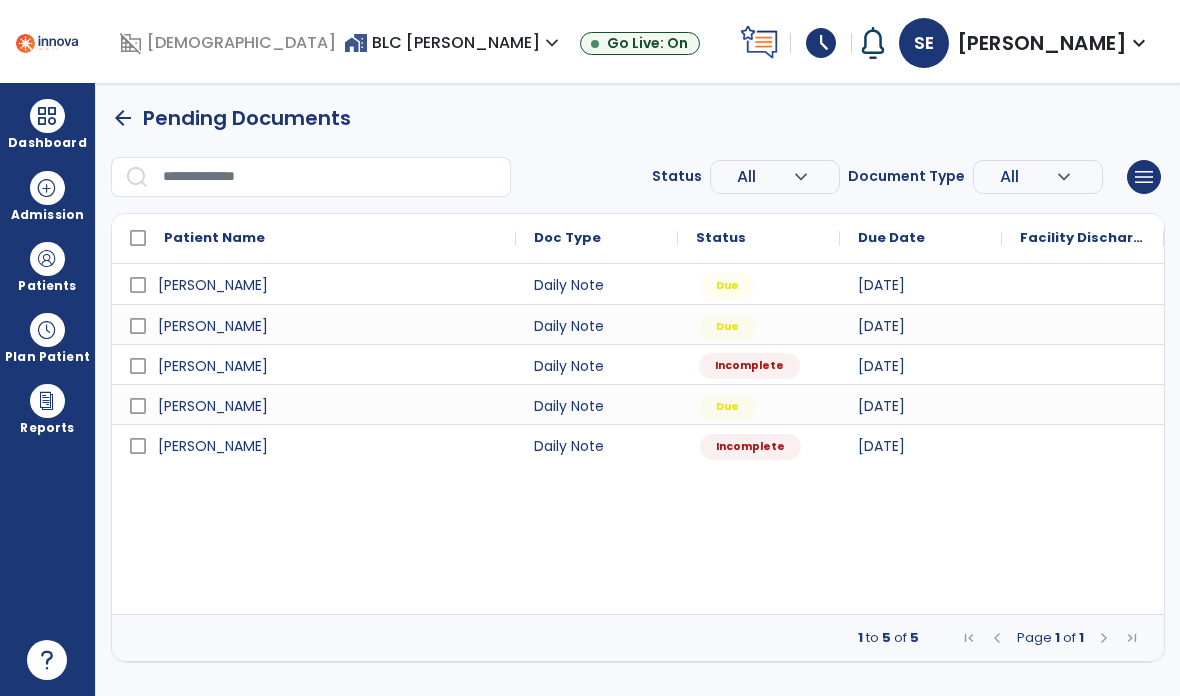 click on "Incomplete" at bounding box center (749, 366) 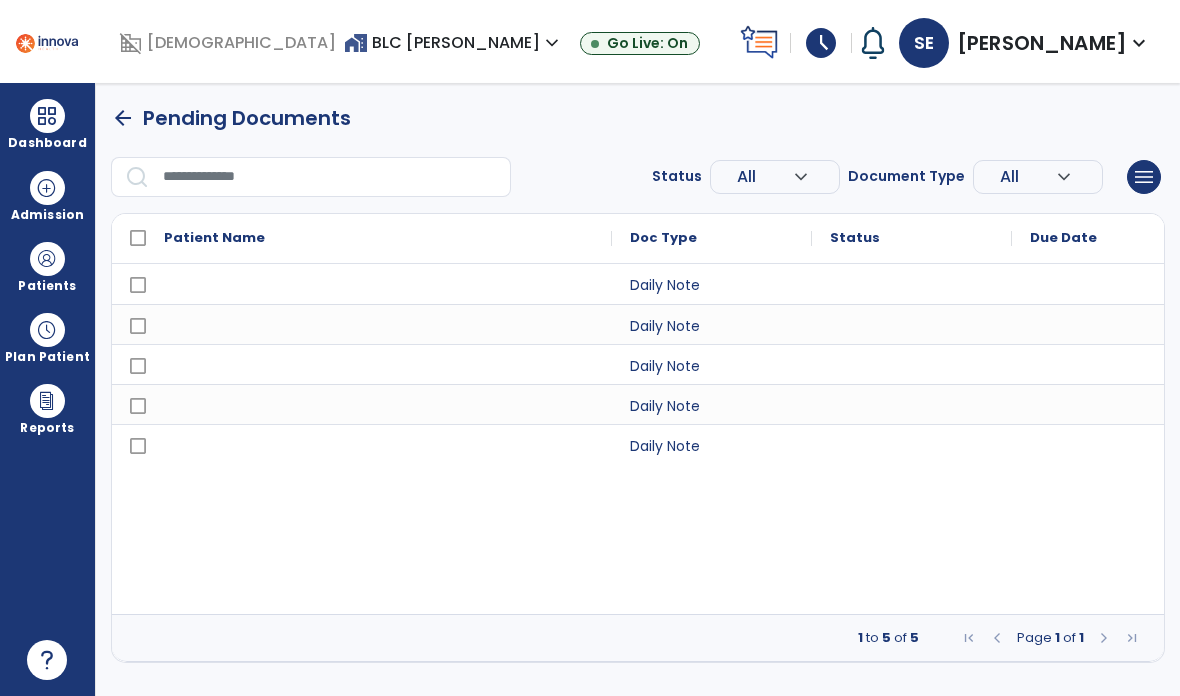 select on "*" 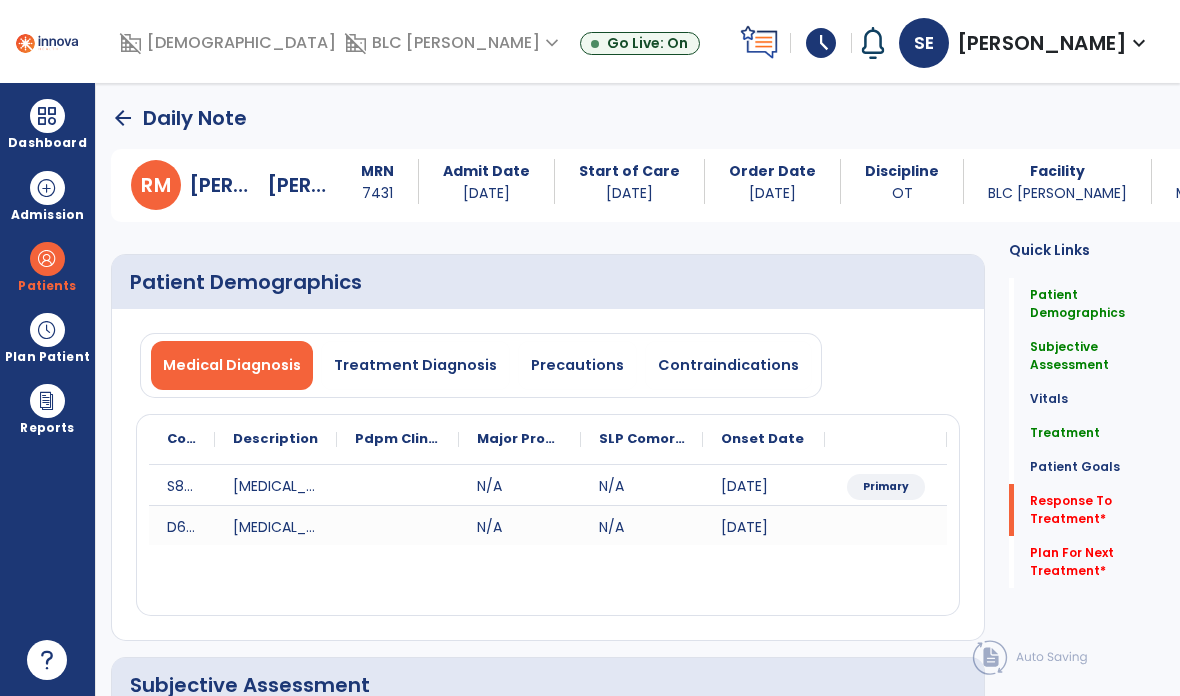 click on "Quick Links  Patient Demographics   Patient Demographics   Subjective Assessment   Subjective Assessment   Vitals   Vitals   Treatment   Treatment   Patient Goals   Patient Goals   Response To Treatment   *  Response To Treatment   *  Plan For Next Treatment   *  Plan For Next Treatment   *" 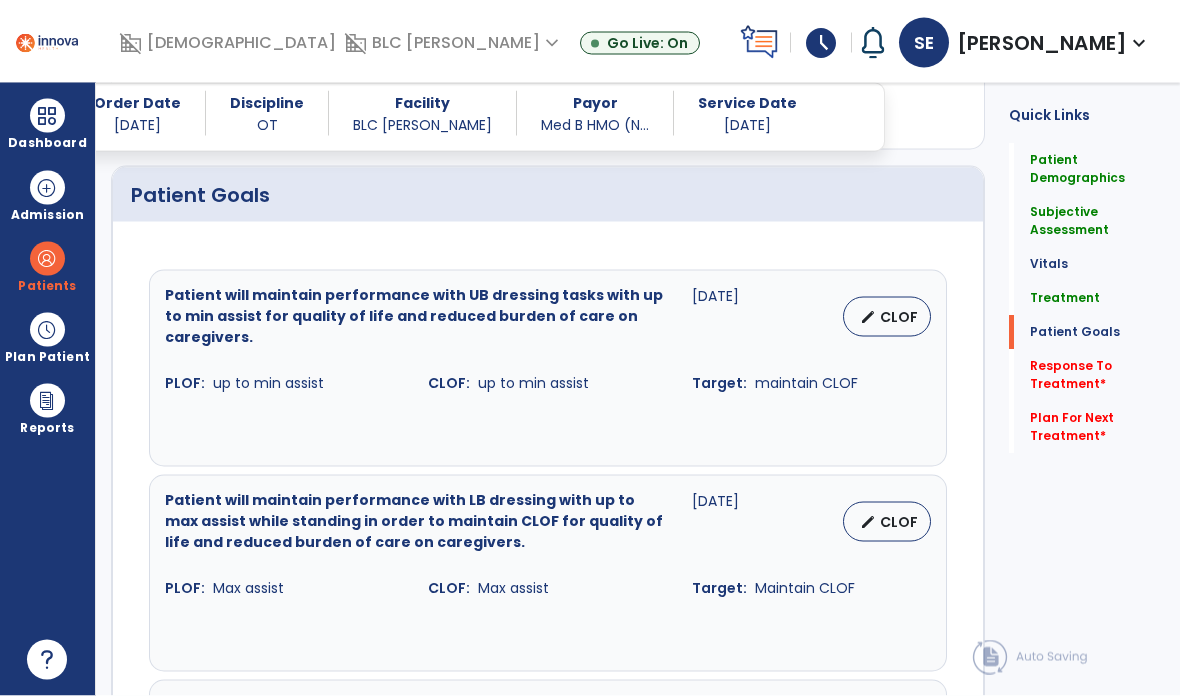scroll, scrollTop: 79, scrollLeft: 0, axis: vertical 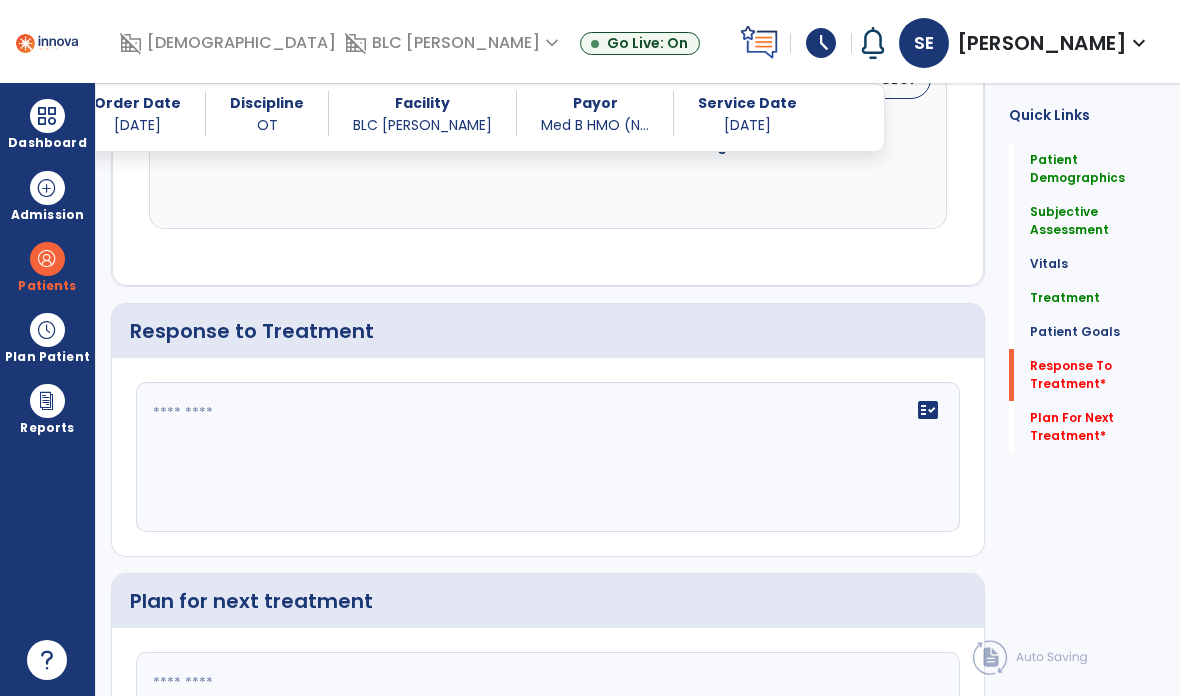 click 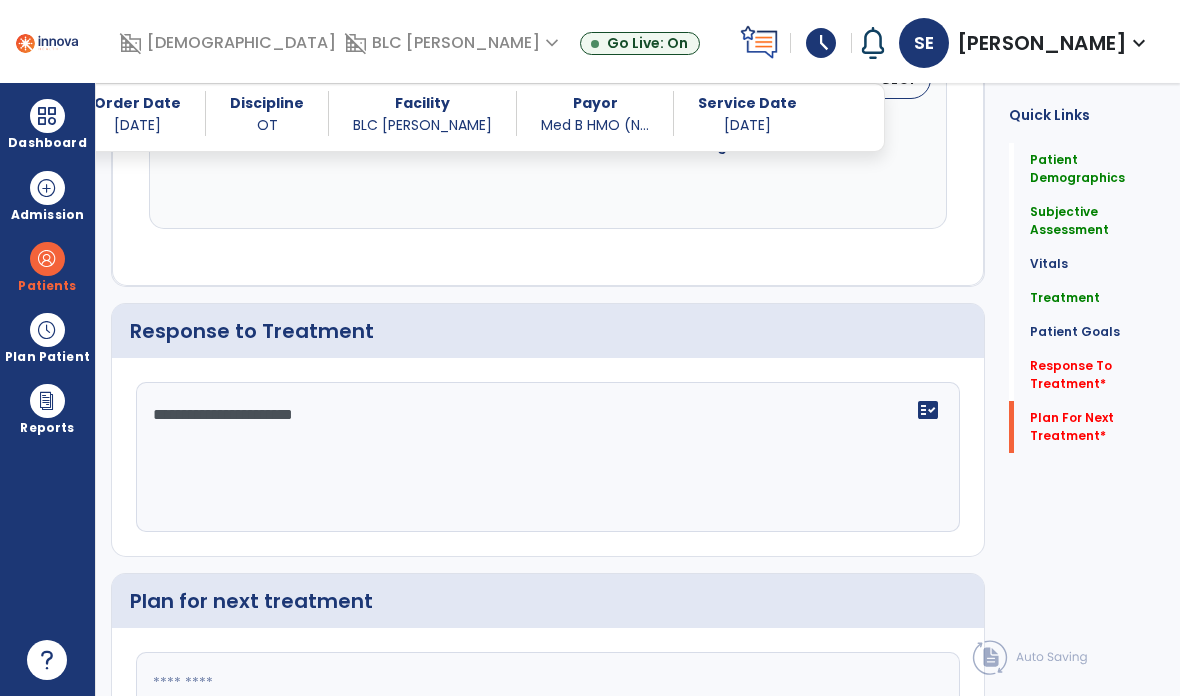 type on "**********" 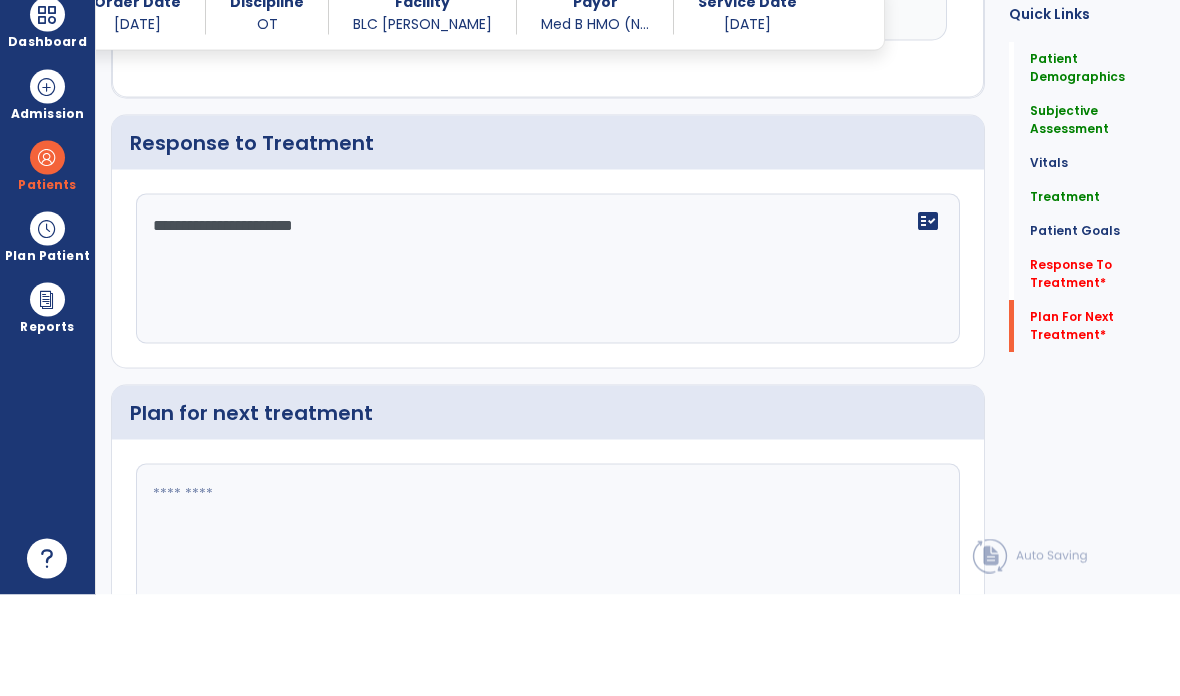 scroll, scrollTop: 2558, scrollLeft: 0, axis: vertical 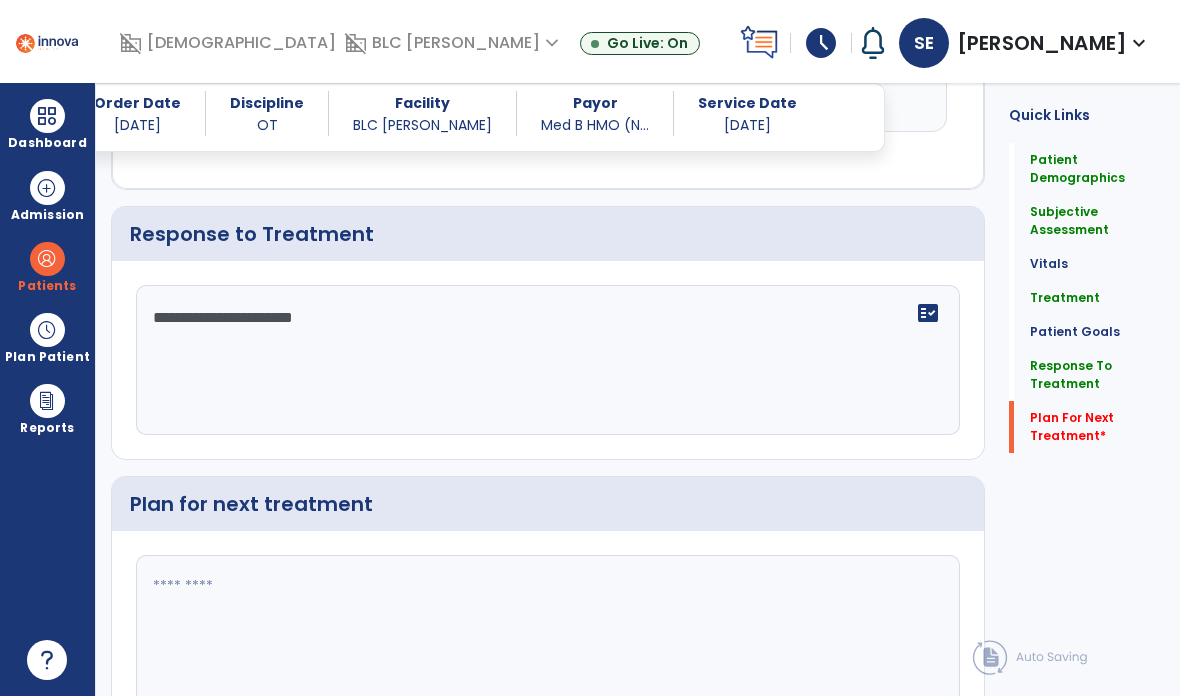 click 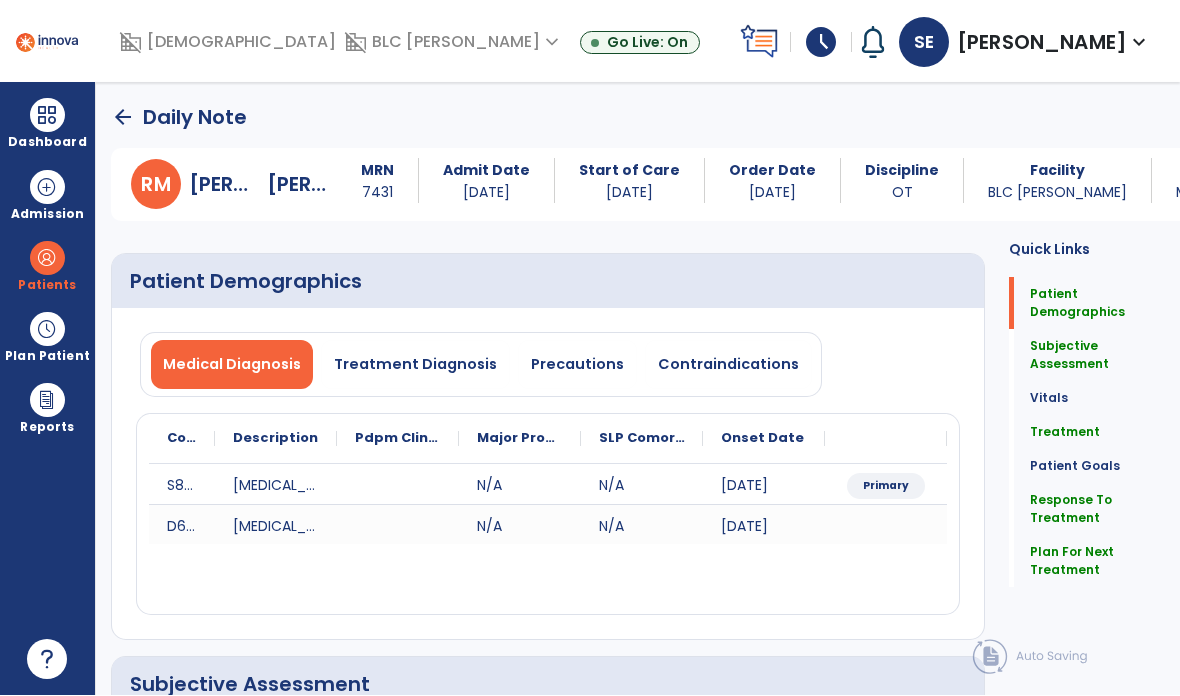 scroll, scrollTop: 0, scrollLeft: 0, axis: both 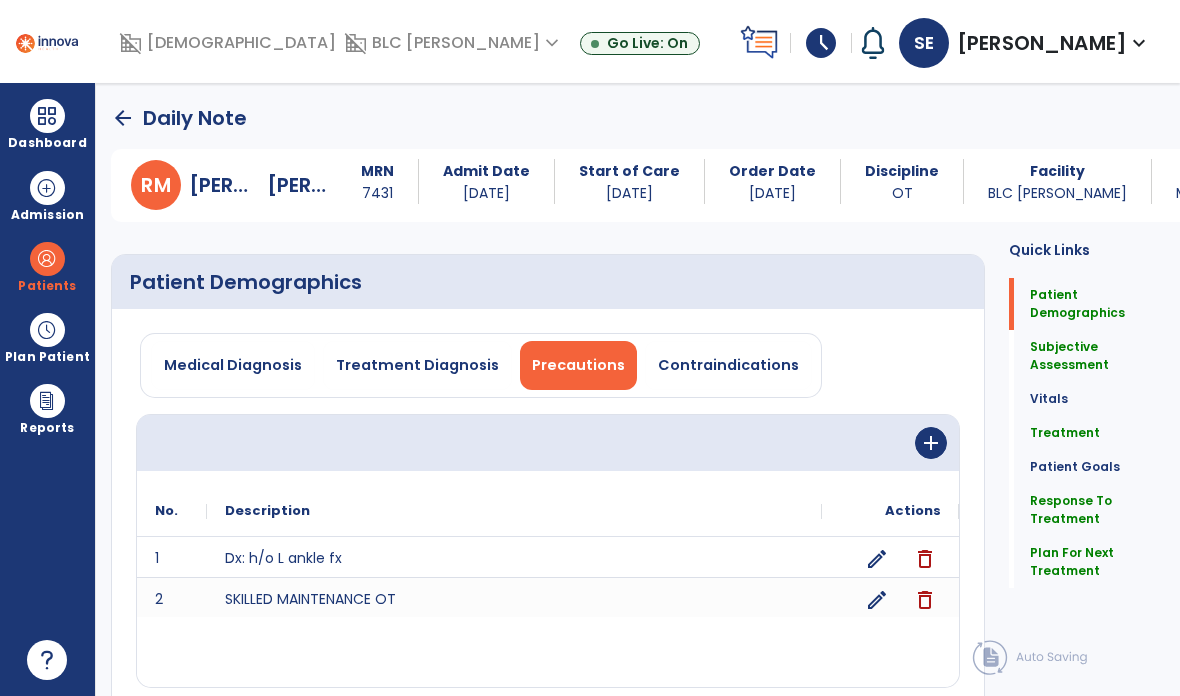 click on "add" 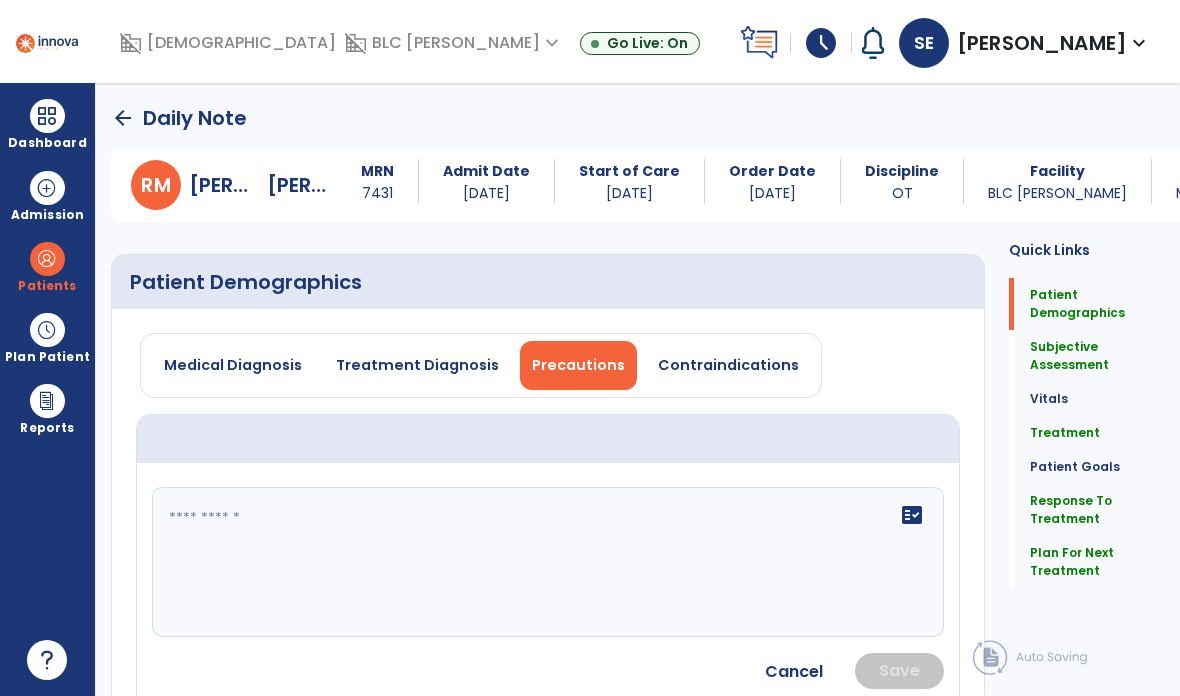 click 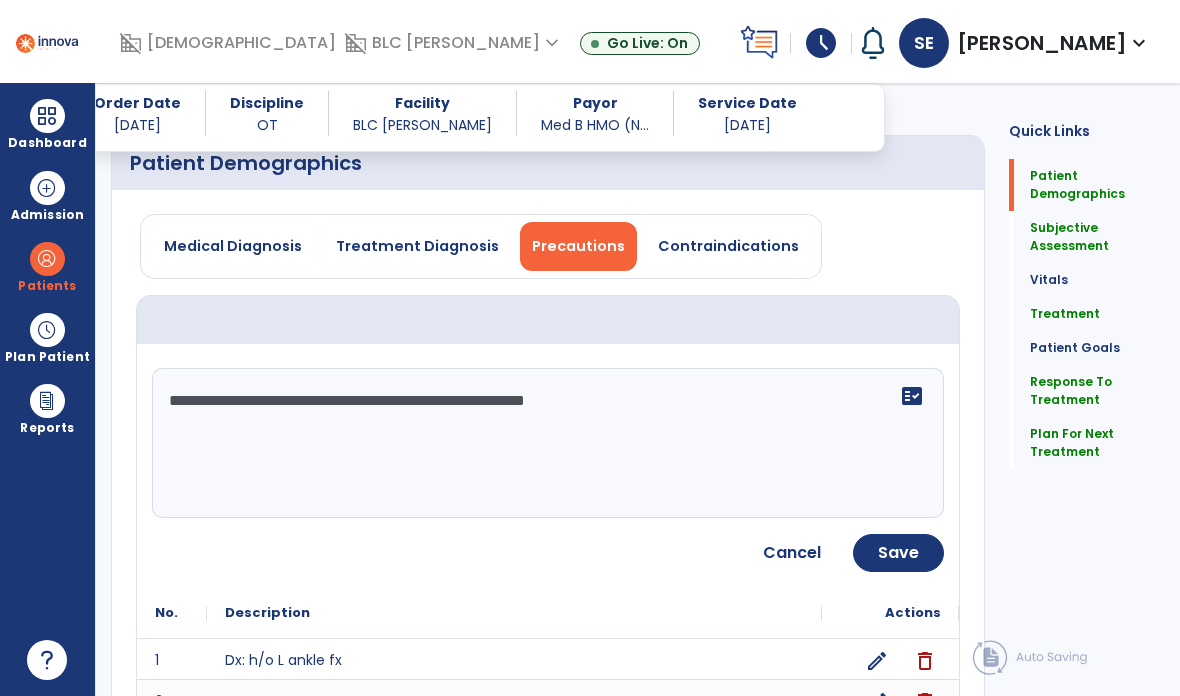 scroll, scrollTop: 107, scrollLeft: 0, axis: vertical 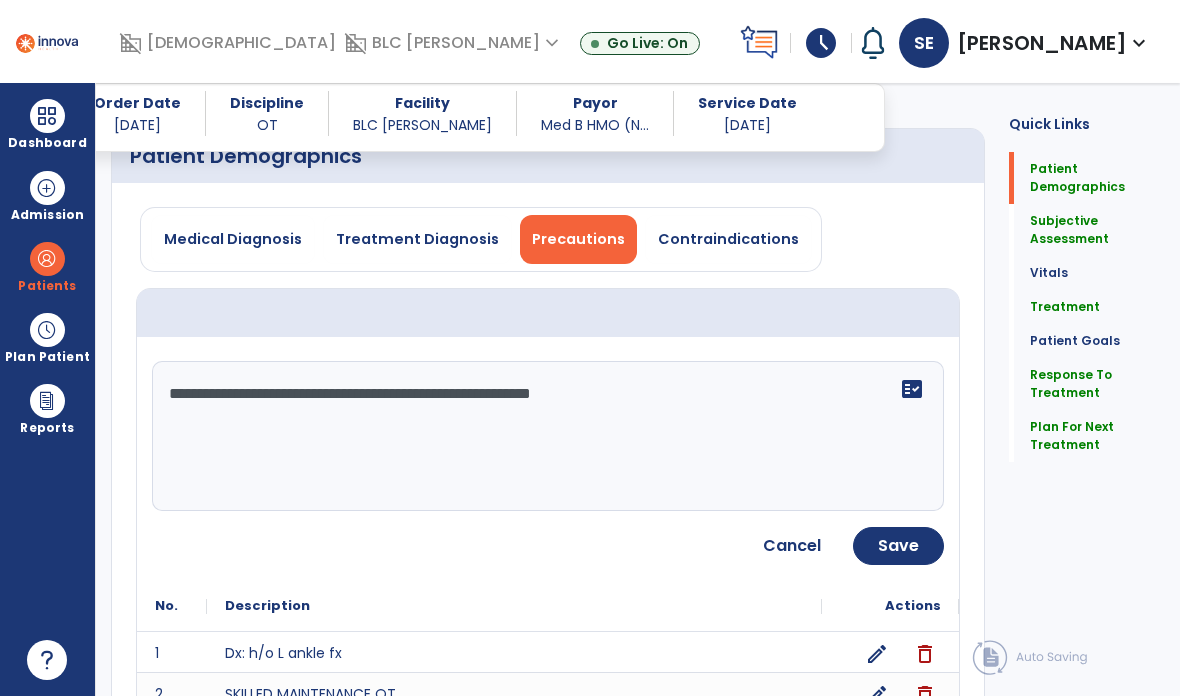 type on "**********" 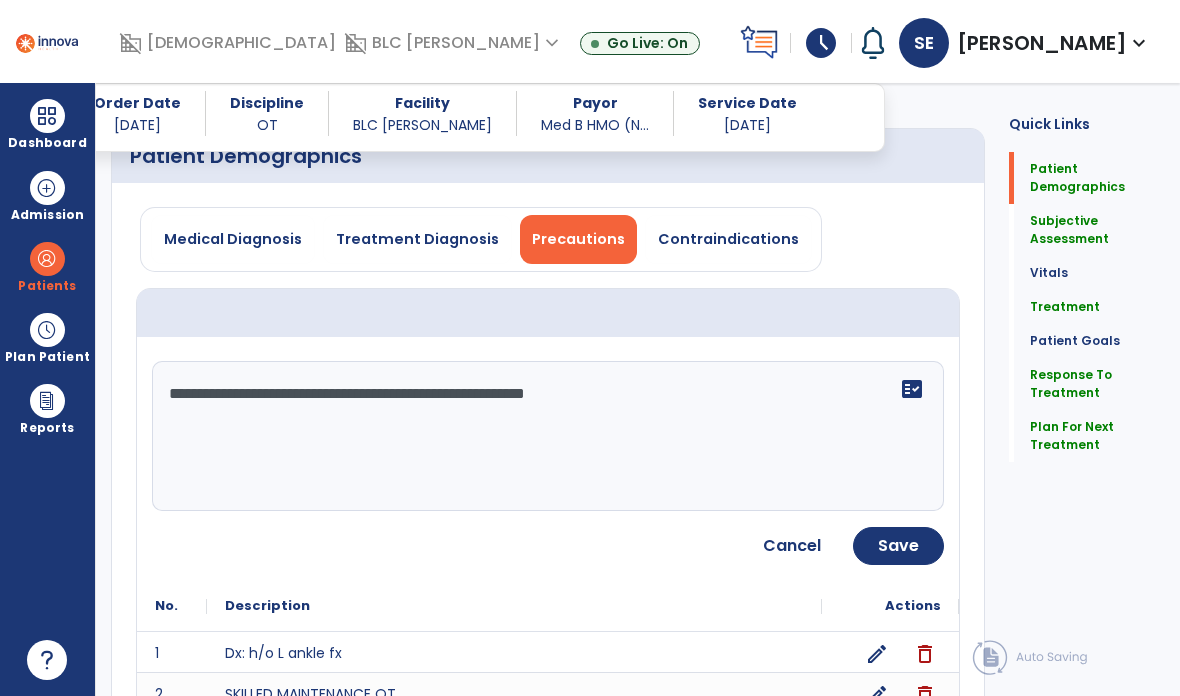 click on "Save" 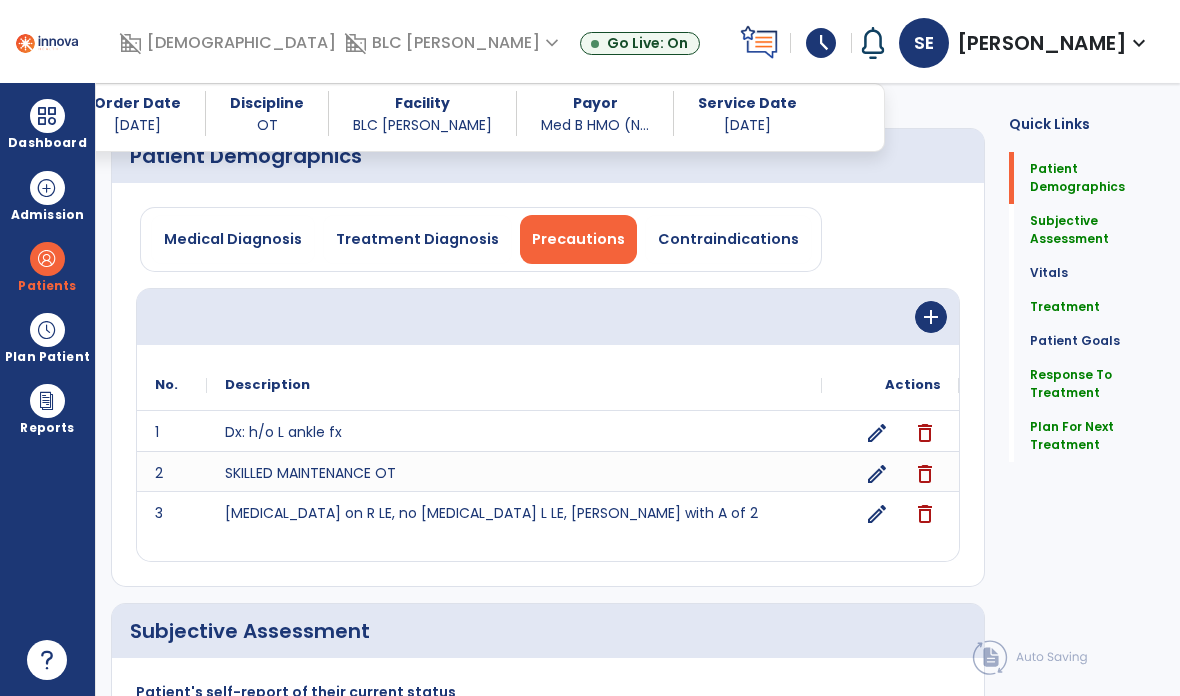 click on "Treatment   Treatment" 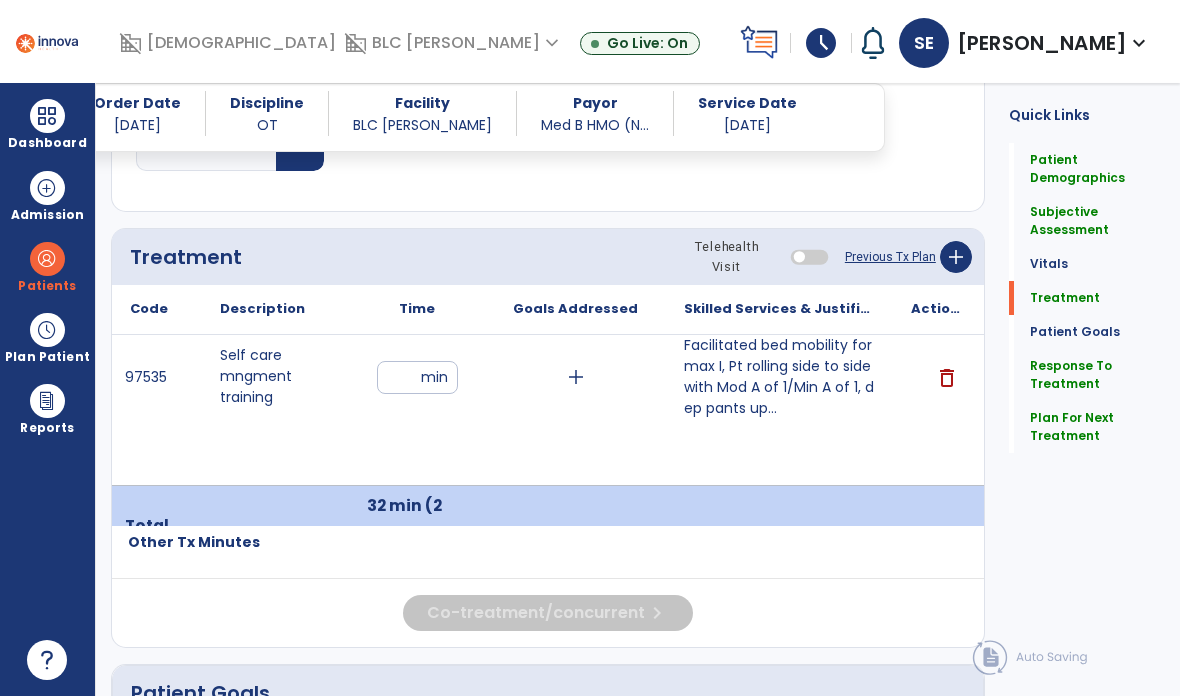 scroll, scrollTop: 1213, scrollLeft: 0, axis: vertical 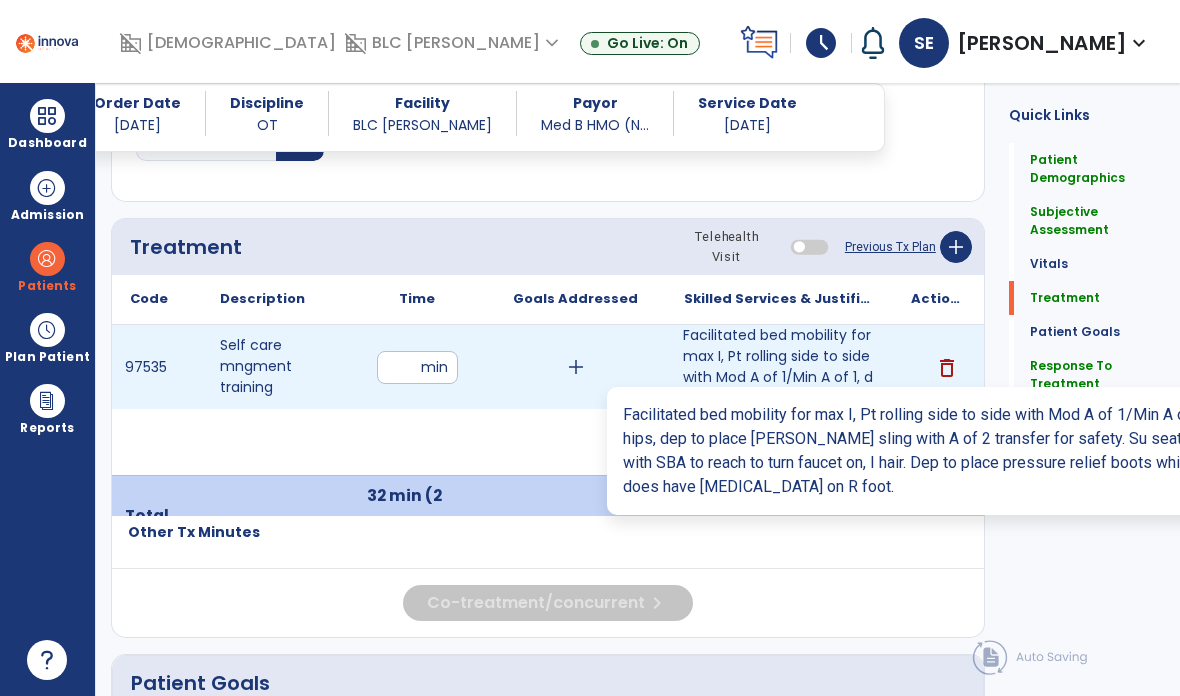 click on "Facilitated bed mobility for max I, Pt rolling side to side with Mod A of 1/Min A of 1, dep pants up..." at bounding box center (779, 367) 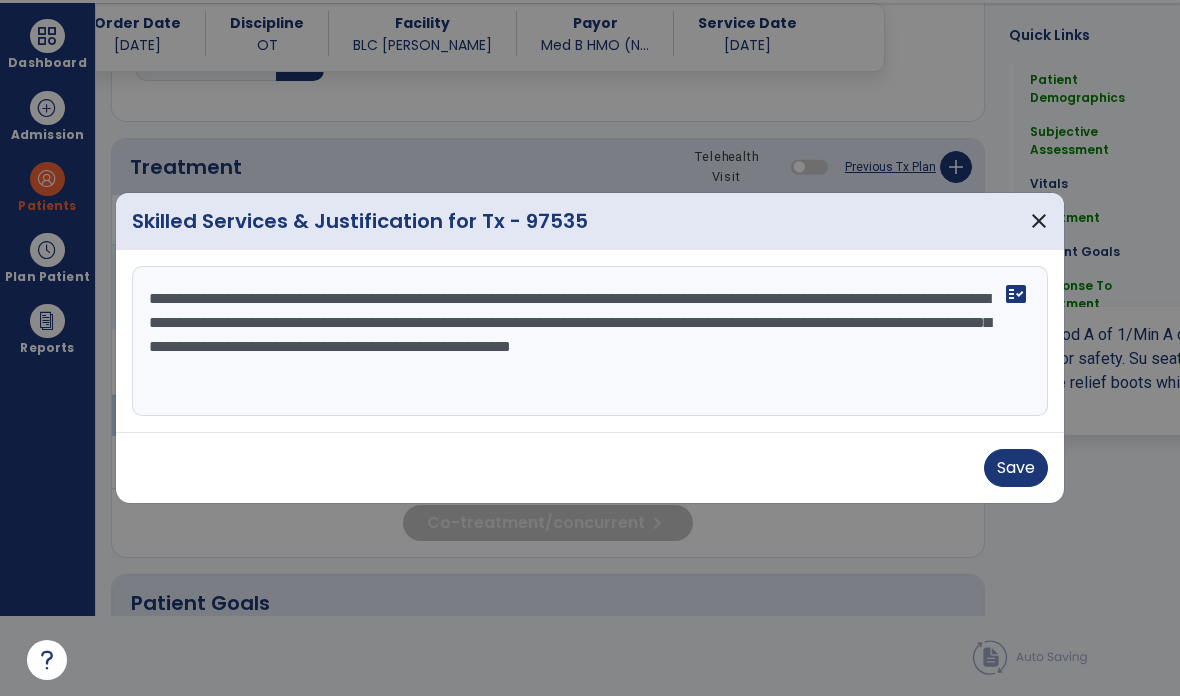 click on "**********" at bounding box center (590, 341) 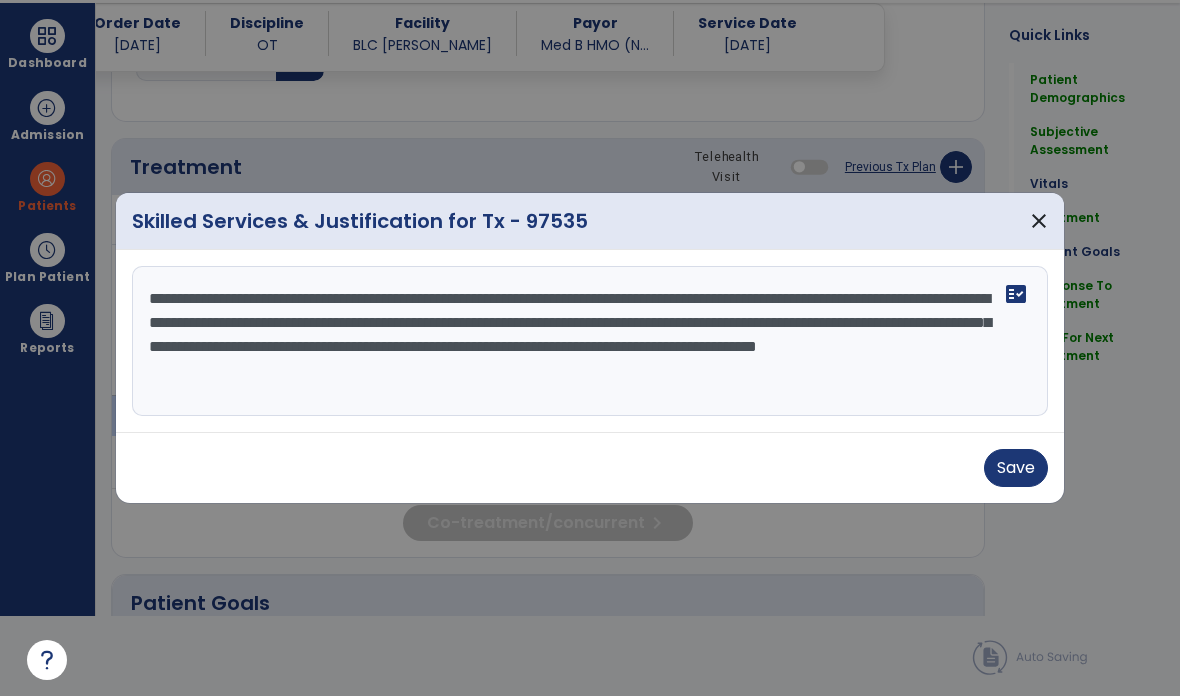 click on "**********" at bounding box center [590, 341] 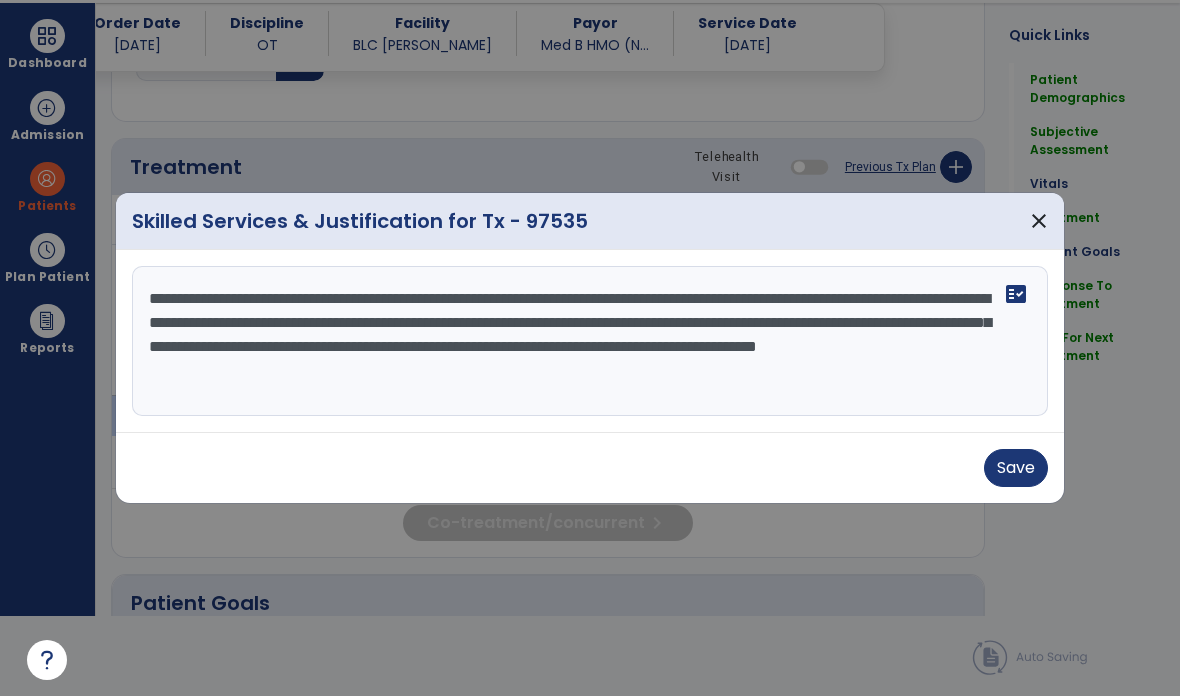 click on "**********" at bounding box center [590, 341] 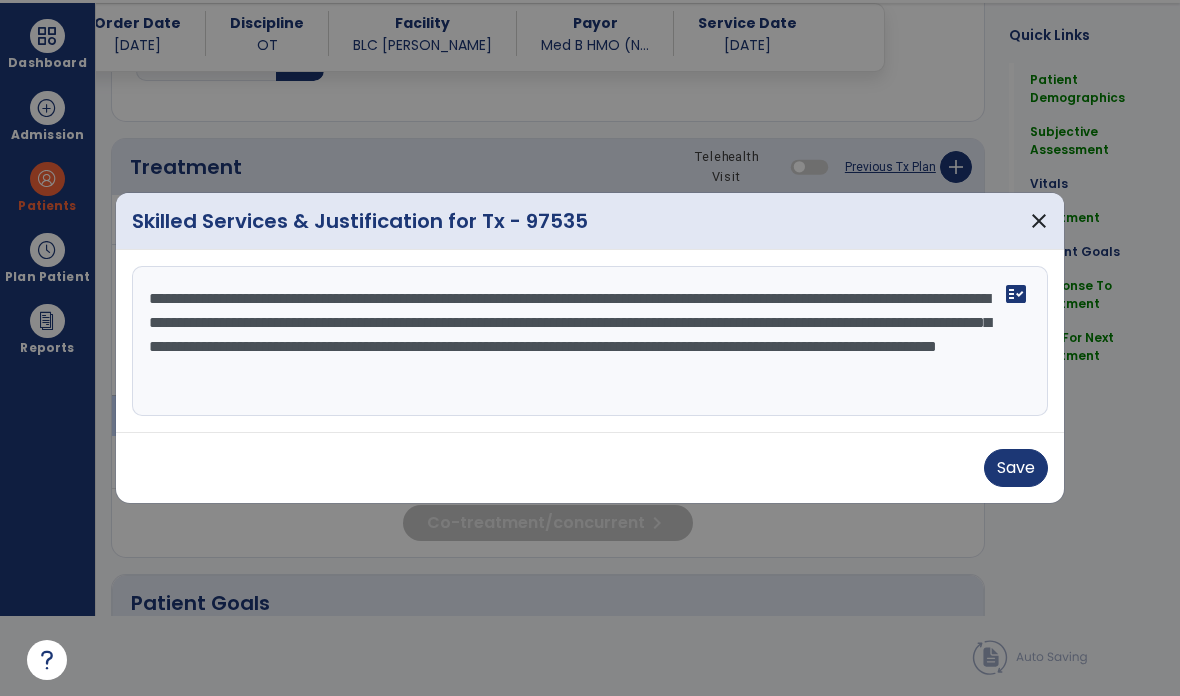 type on "**********" 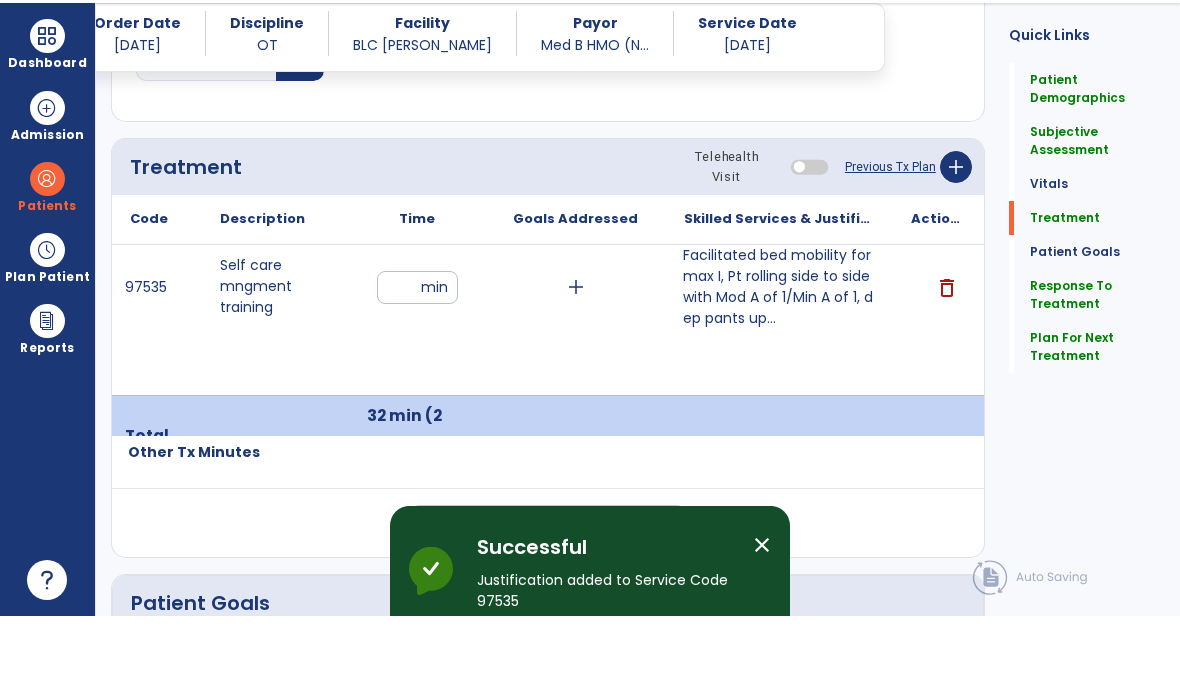 scroll, scrollTop: 80, scrollLeft: 0, axis: vertical 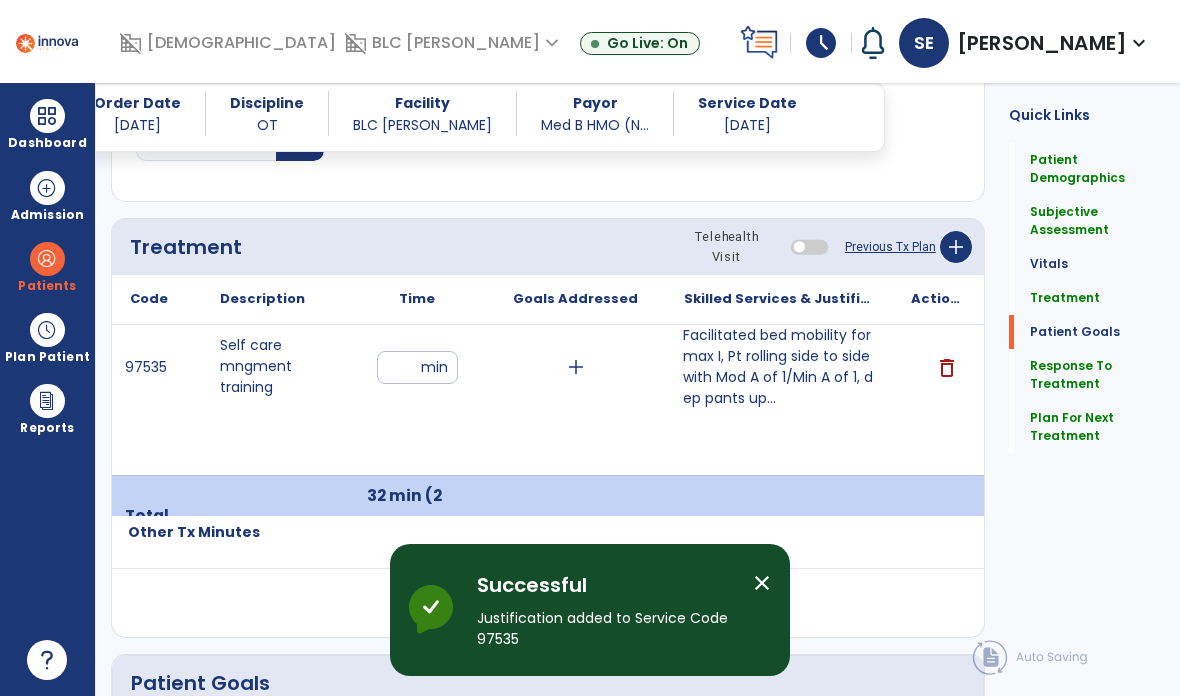 click on "Plan For Next Treatment" 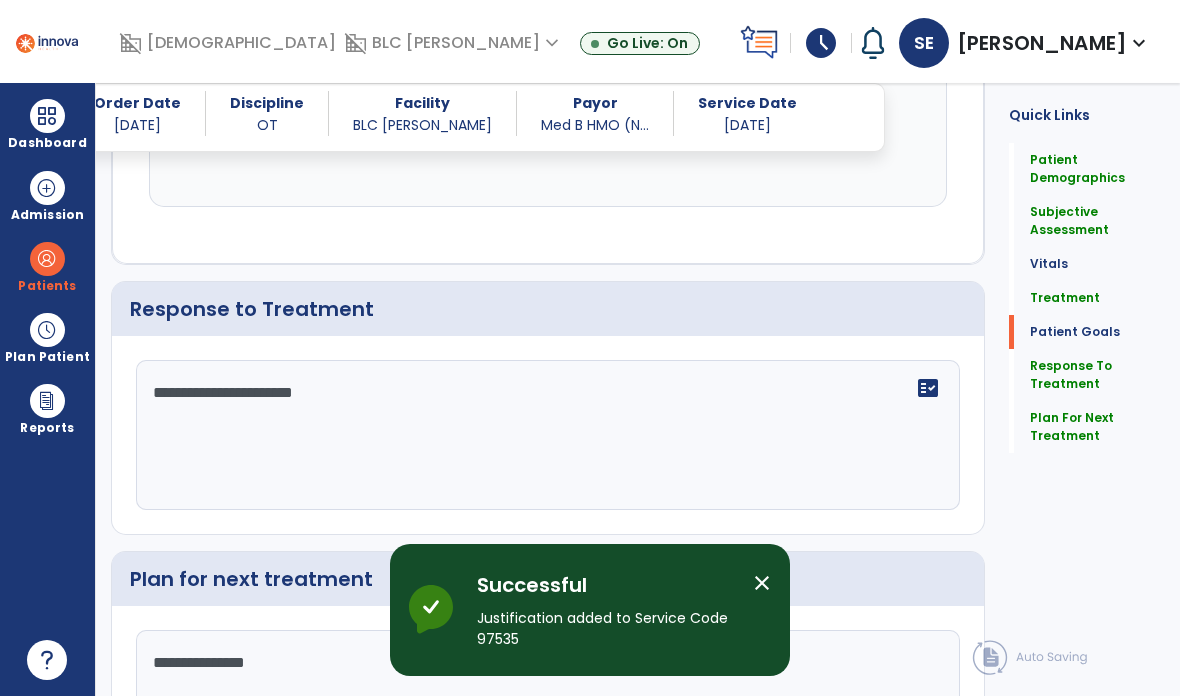 scroll, scrollTop: 2630, scrollLeft: 0, axis: vertical 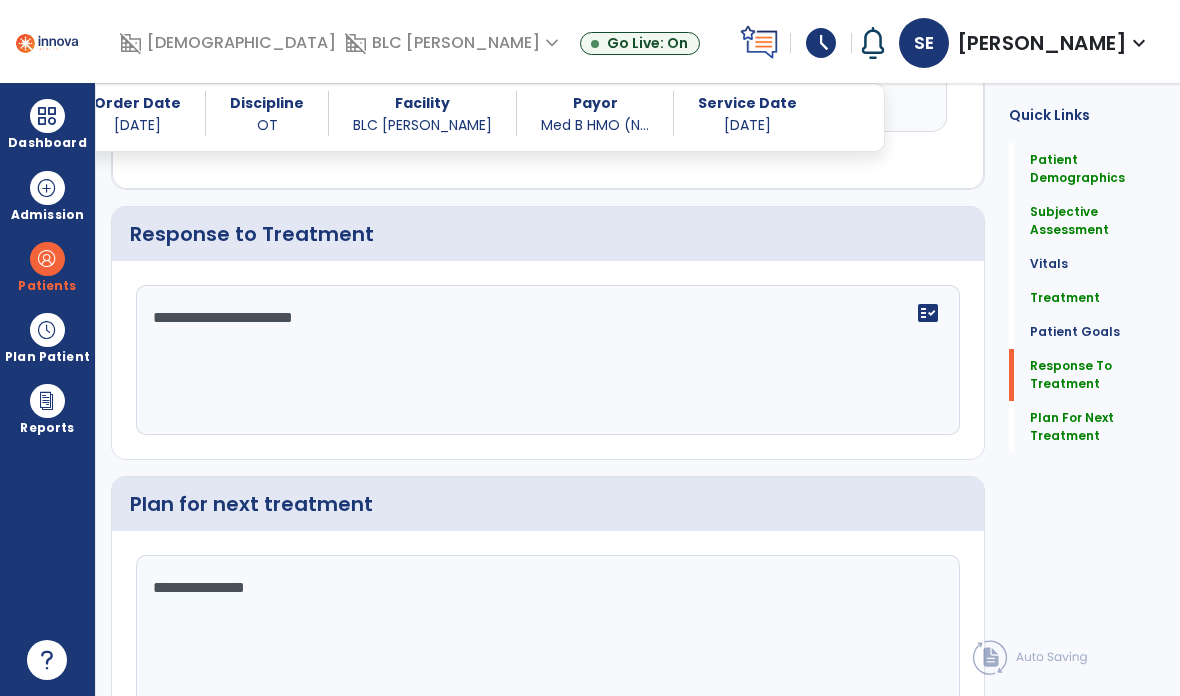 click on "Sign Doc" 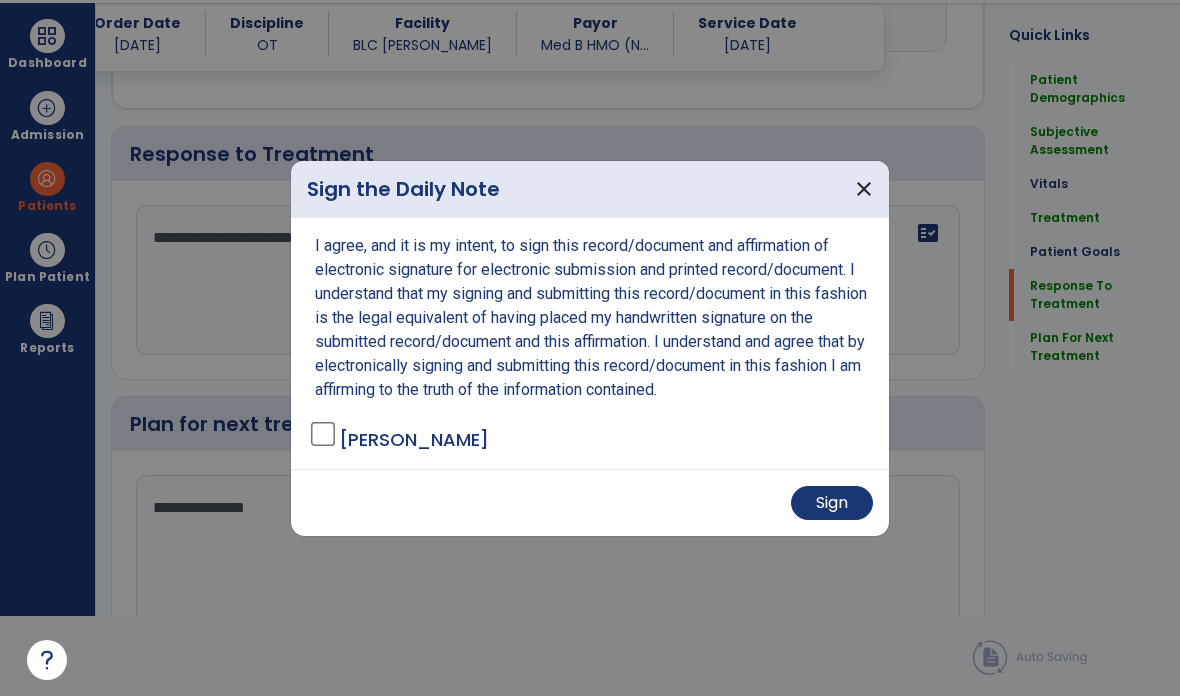 click on "close" at bounding box center (864, 189) 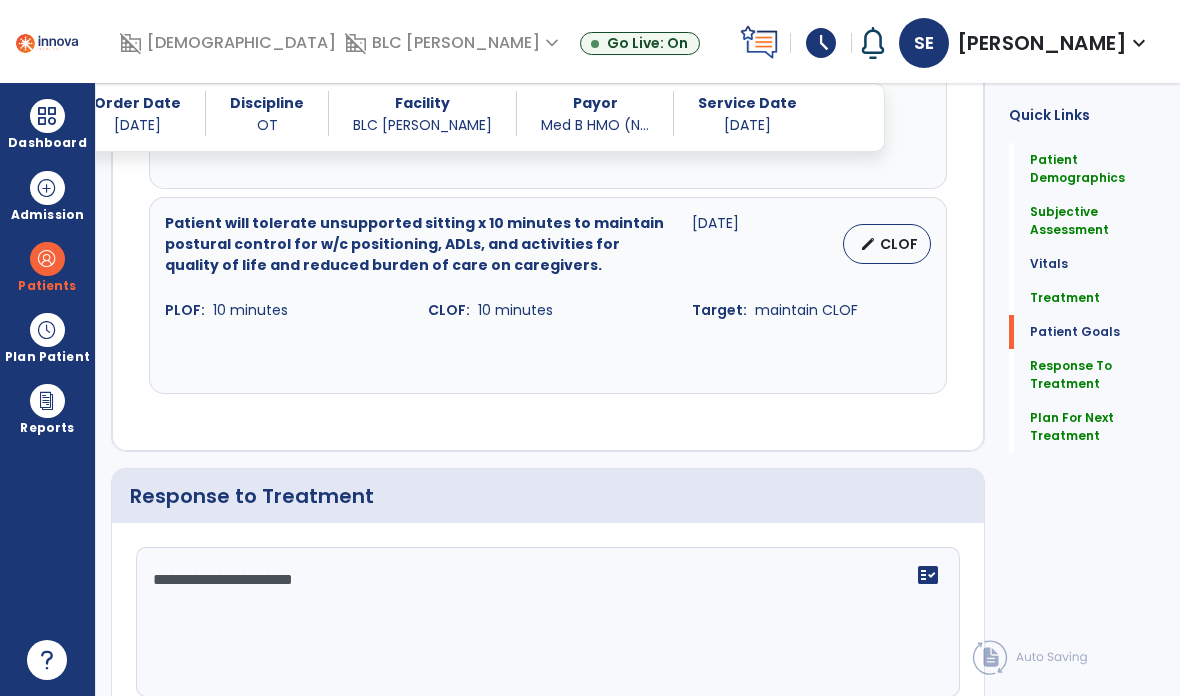 click on "Treatment" 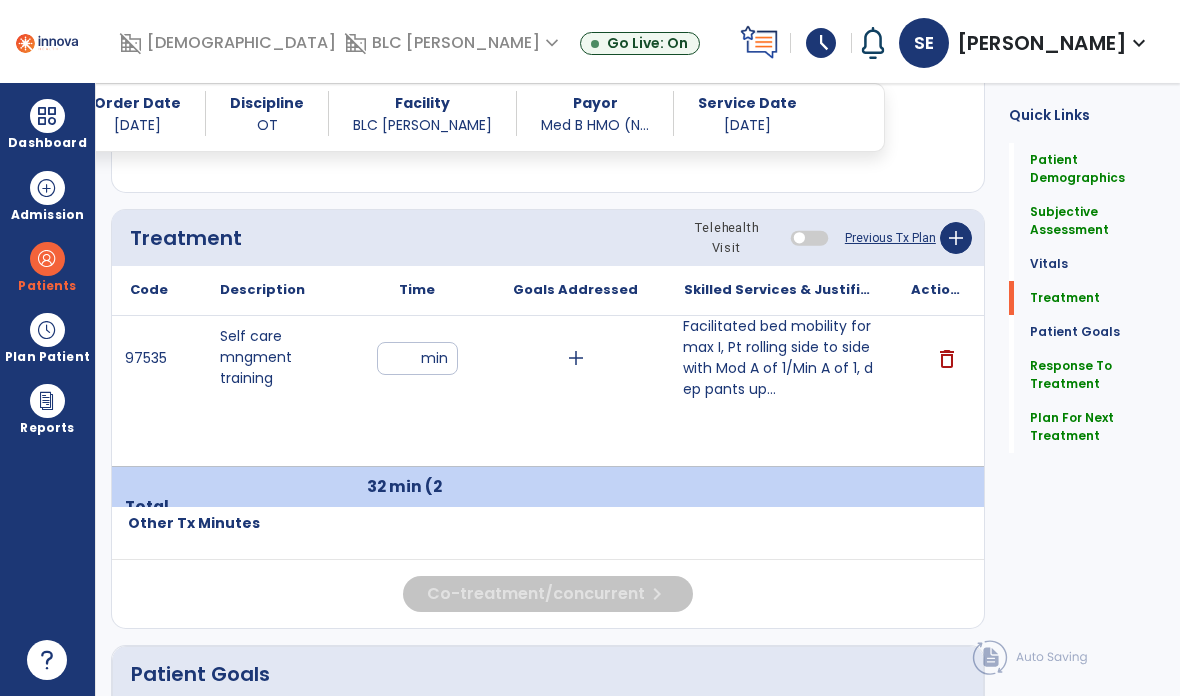 scroll, scrollTop: 1213, scrollLeft: 0, axis: vertical 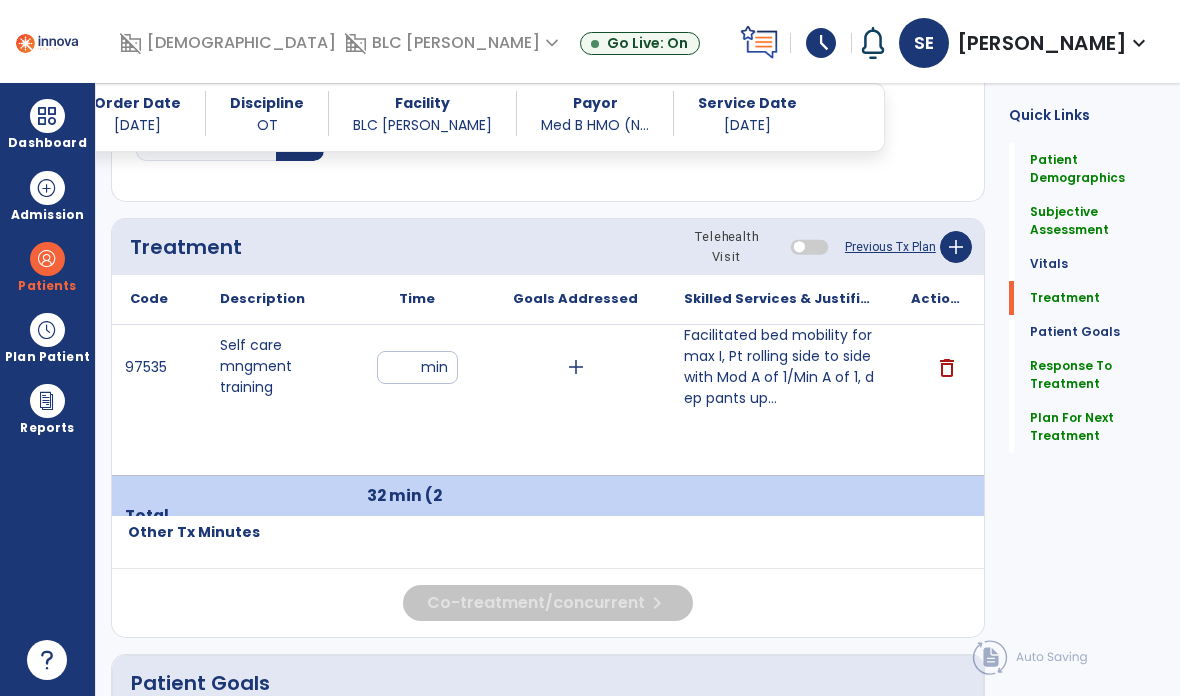 click on "add" at bounding box center (576, 367) 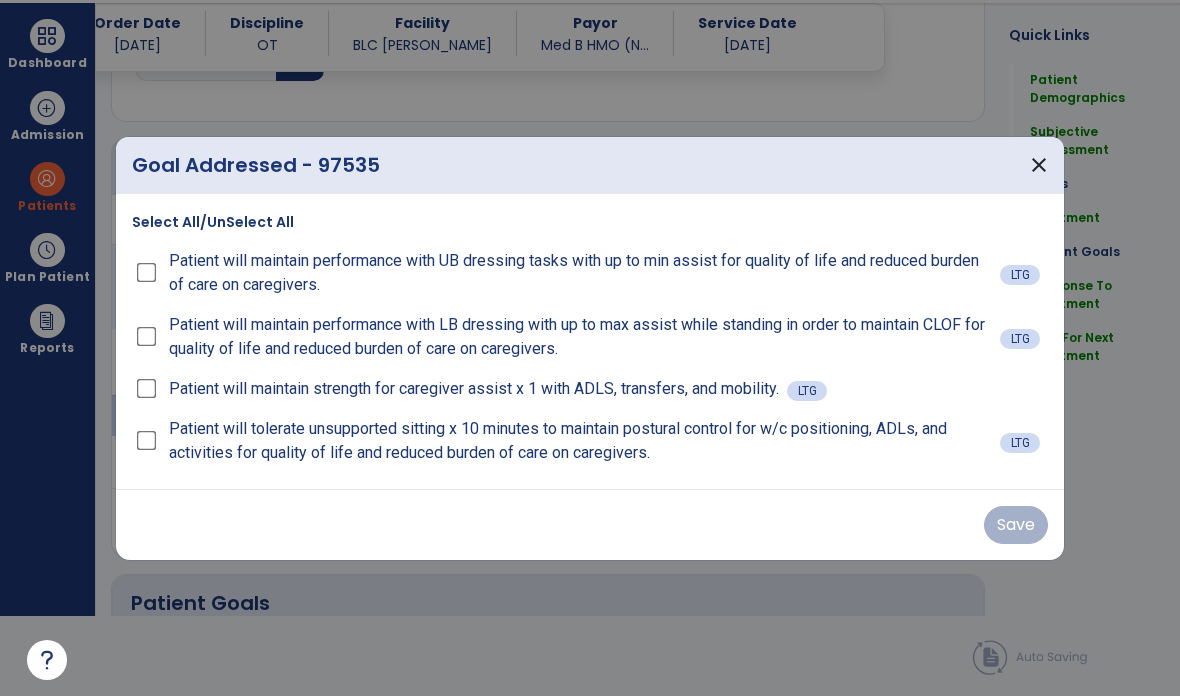 scroll, scrollTop: 0, scrollLeft: 0, axis: both 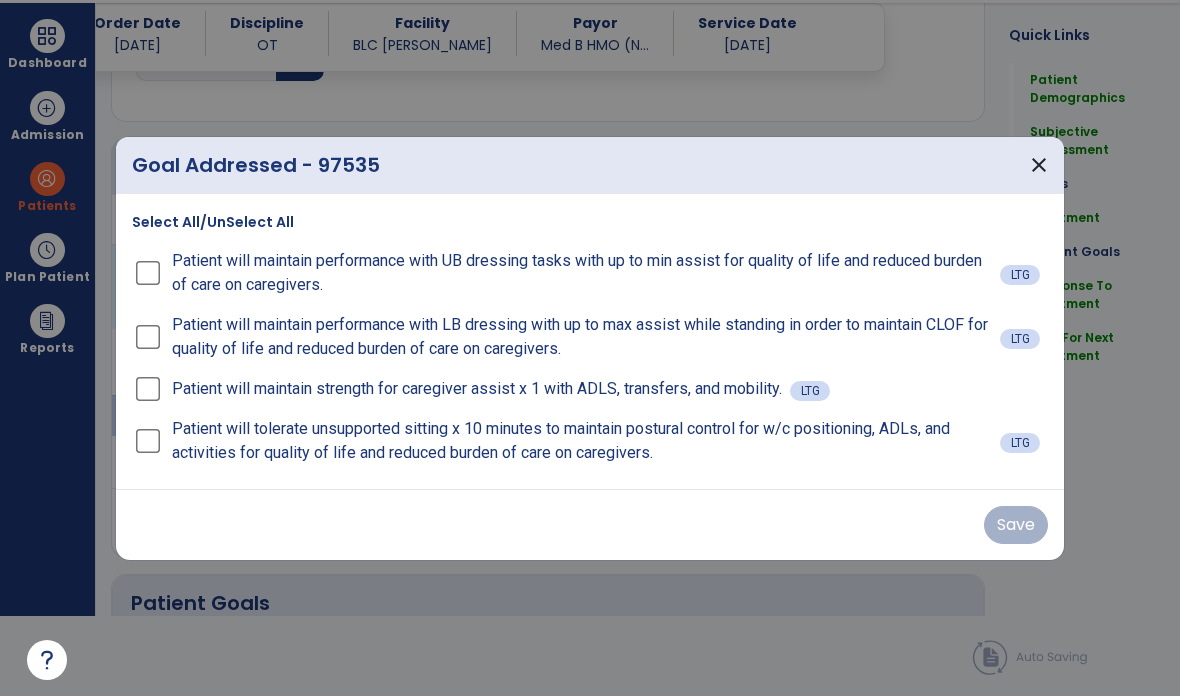 click on "close" at bounding box center [1039, 165] 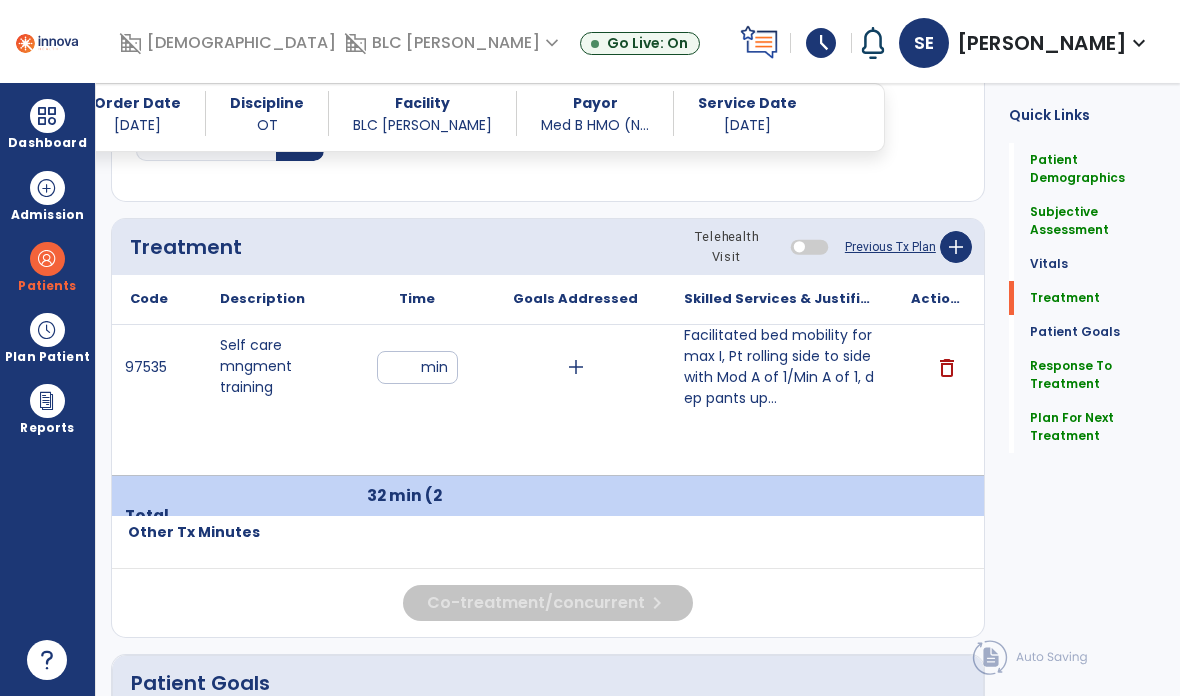 scroll, scrollTop: 80, scrollLeft: 0, axis: vertical 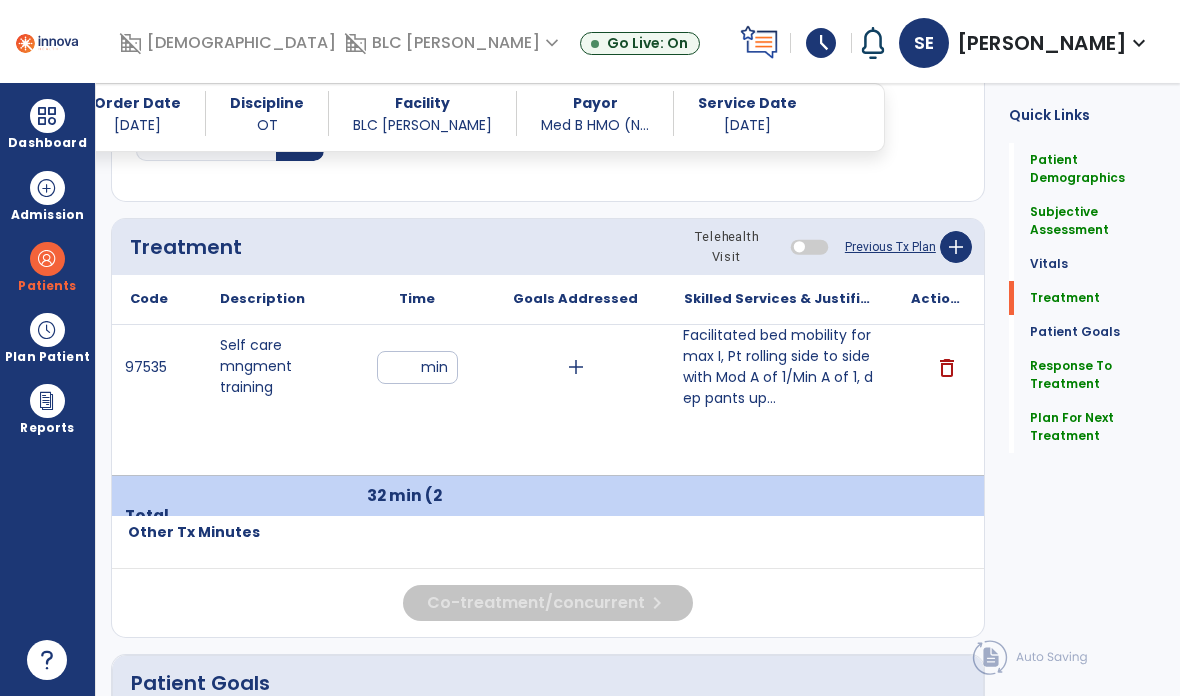 click on "Facilitated bed mobility for max I, Pt rolling side to side with Mod A of 1/Min A of 1, dep pants up..." at bounding box center (779, 367) 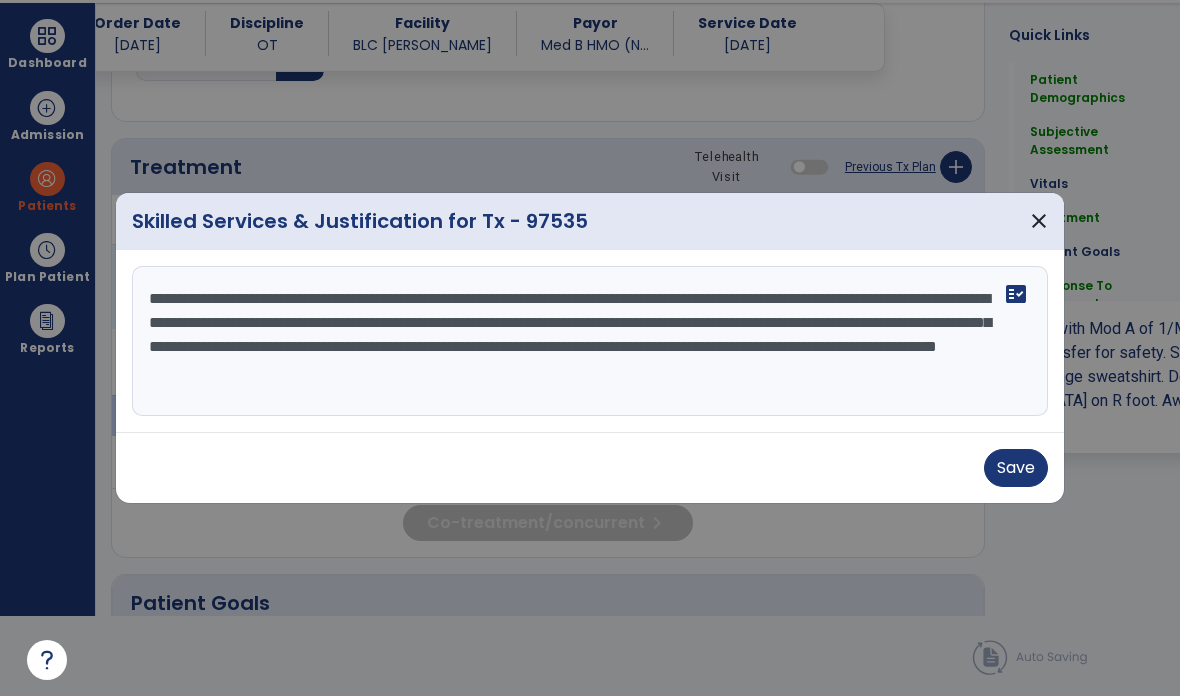scroll, scrollTop: 0, scrollLeft: 0, axis: both 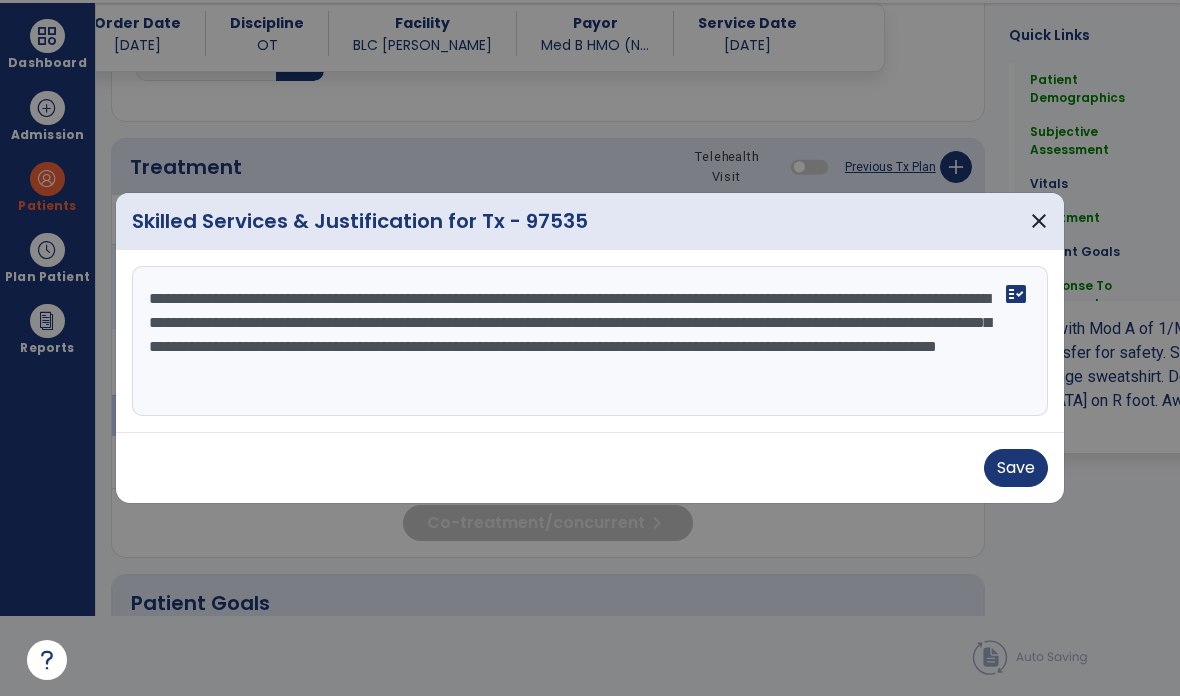 click on "**********" at bounding box center [590, 341] 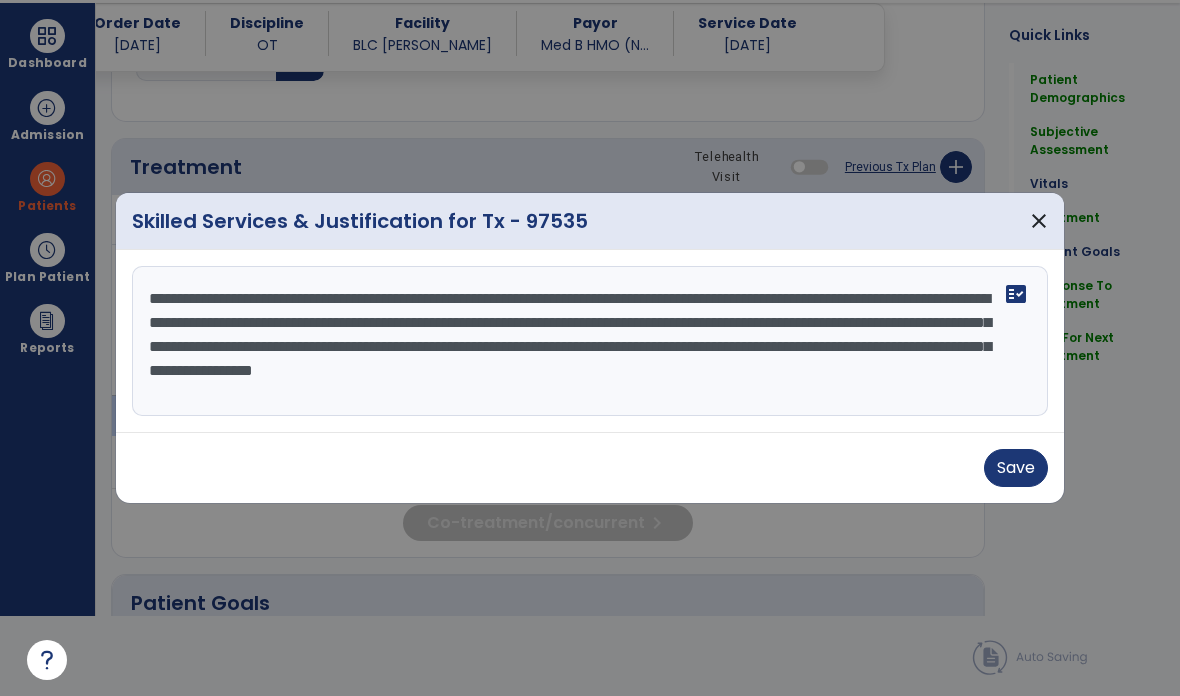 type on "**********" 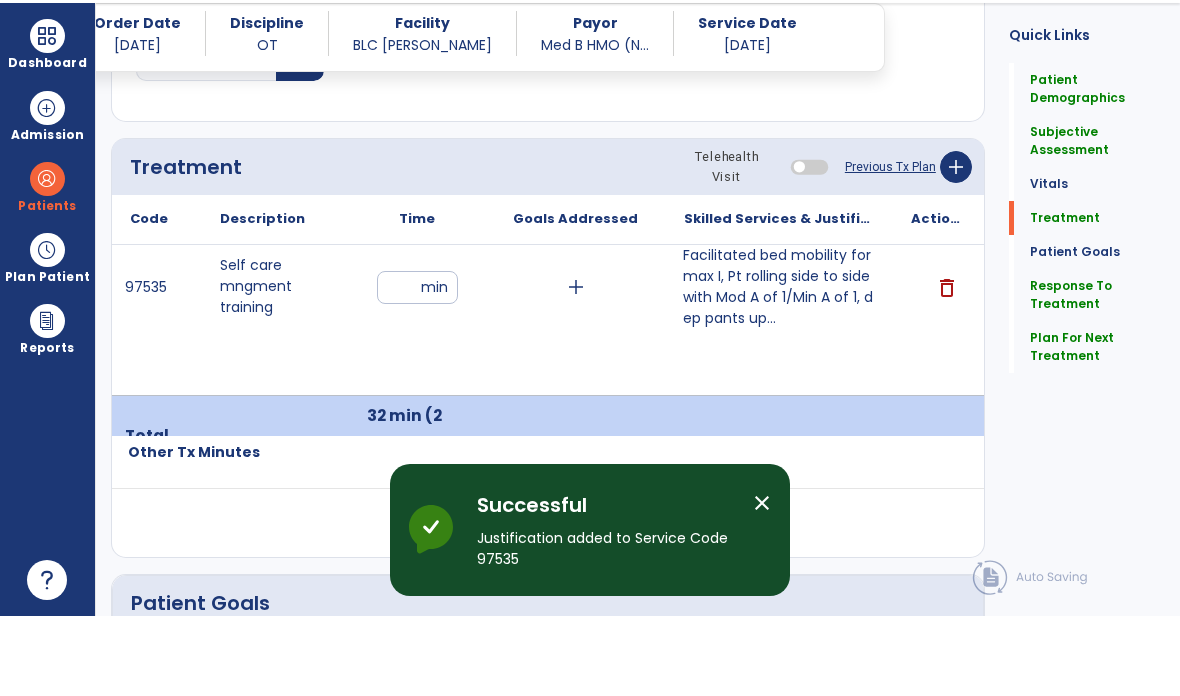 scroll, scrollTop: 80, scrollLeft: 0, axis: vertical 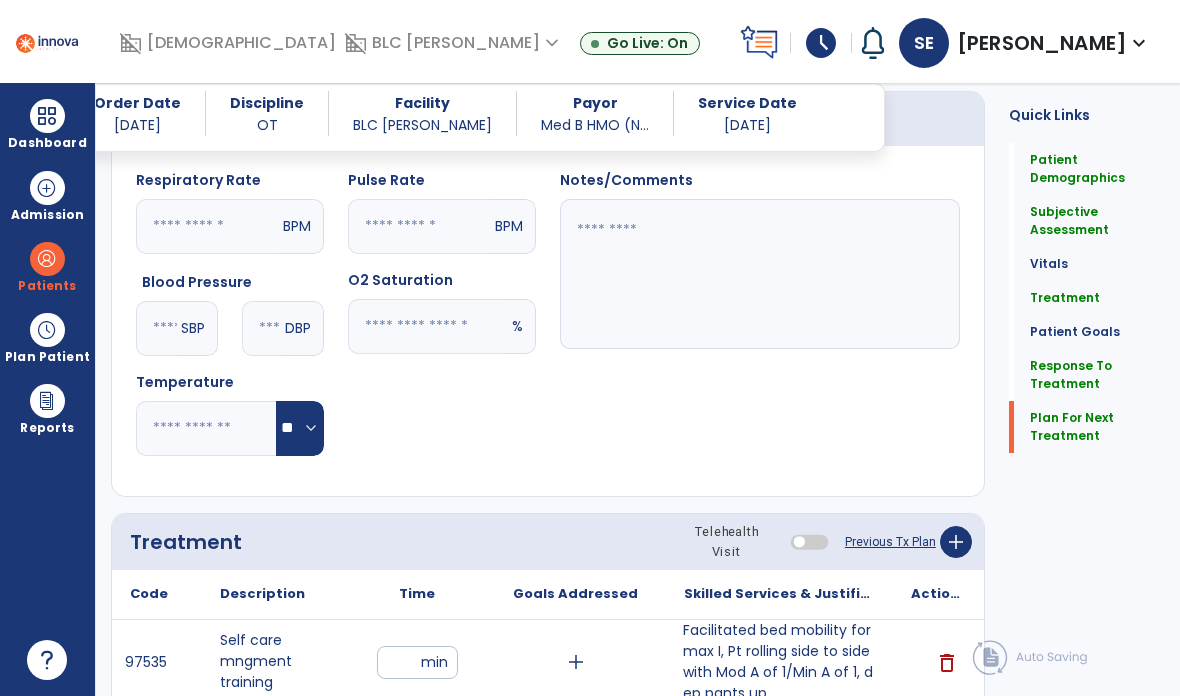 click on "Plan For Next Treatment" 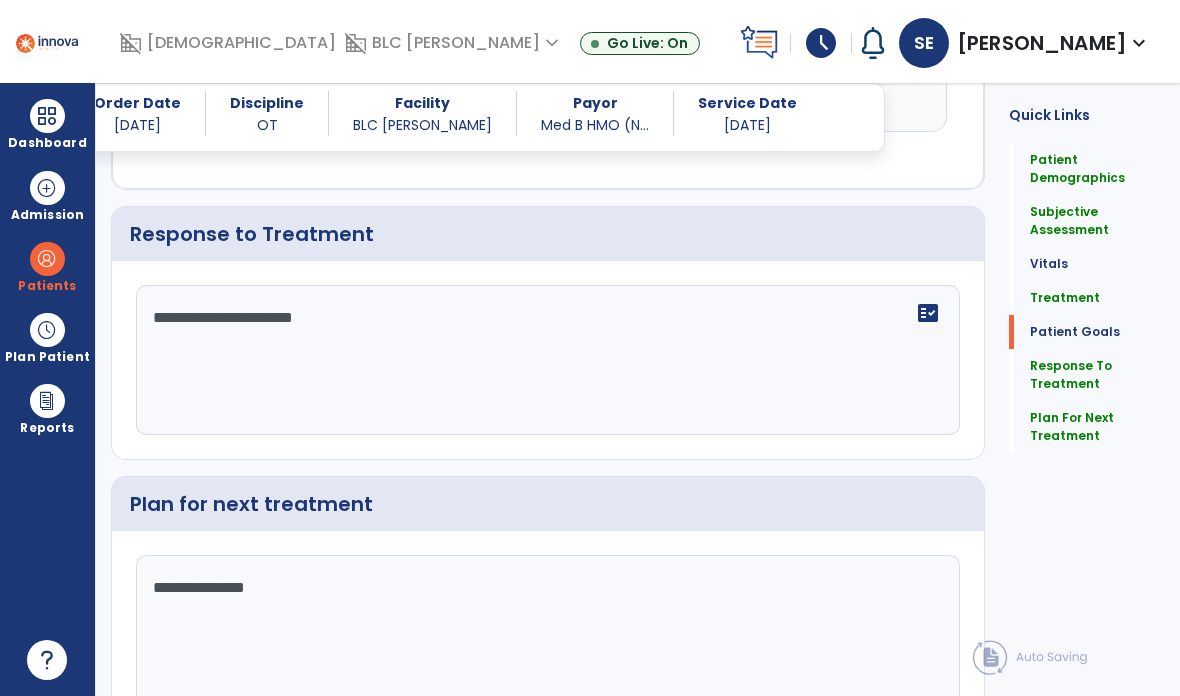 scroll, scrollTop: 2630, scrollLeft: 0, axis: vertical 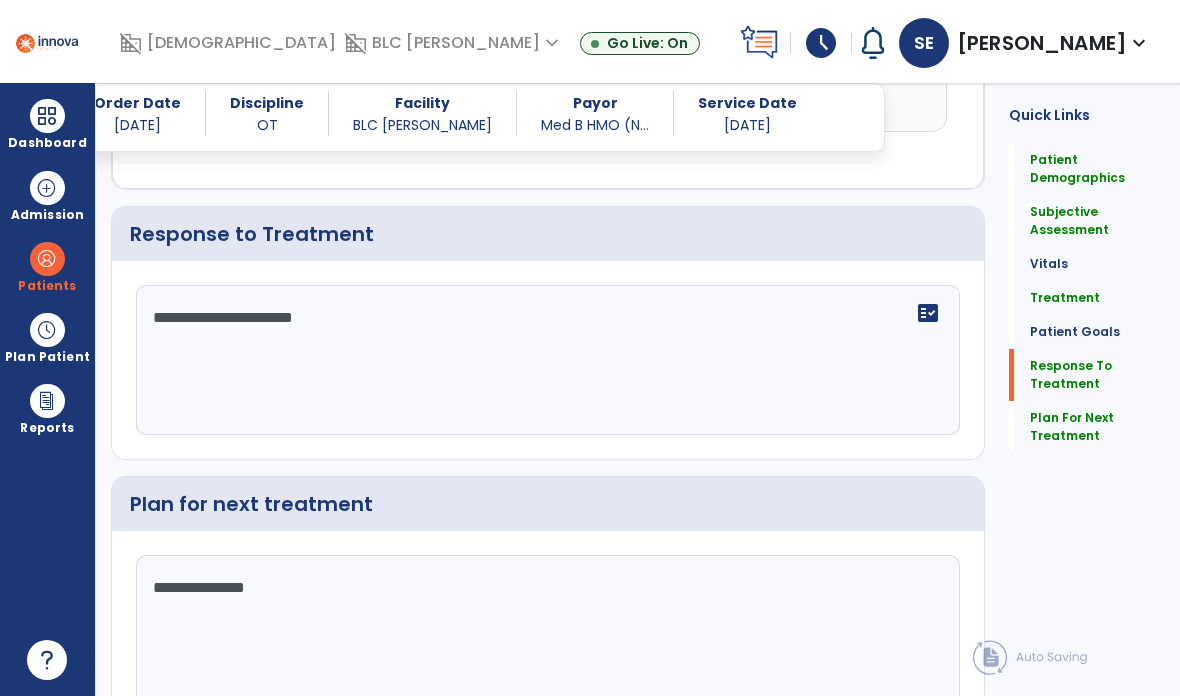 click on "Sign Doc" 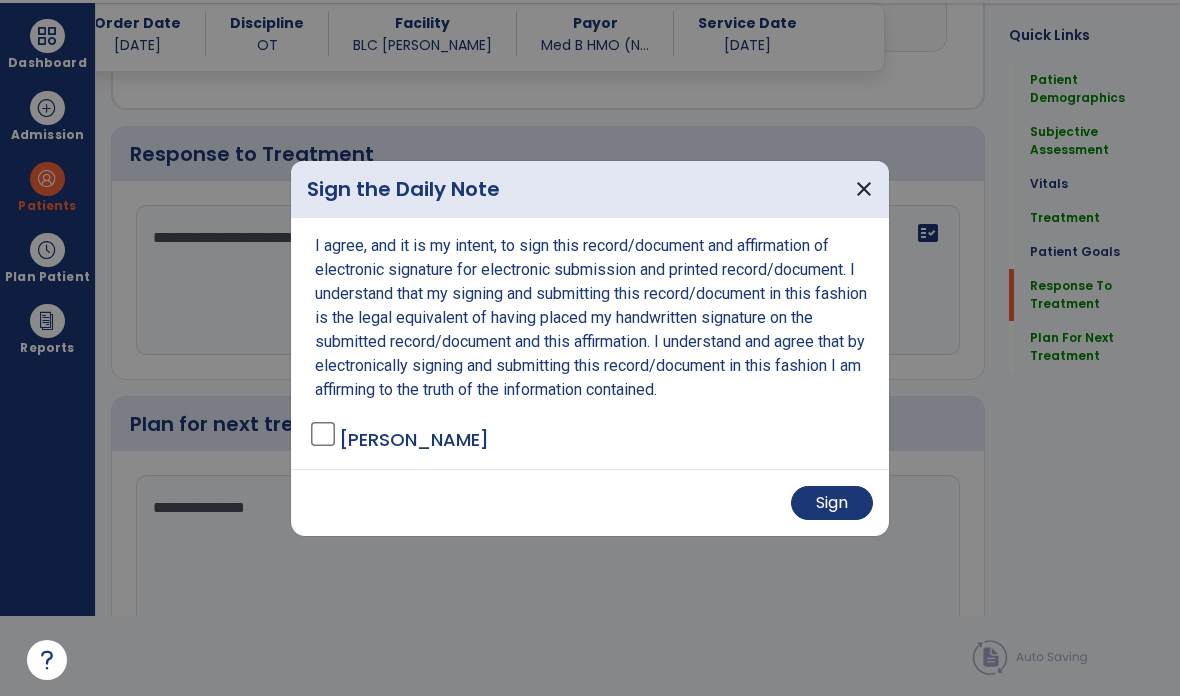 click on "Sign" at bounding box center (832, 503) 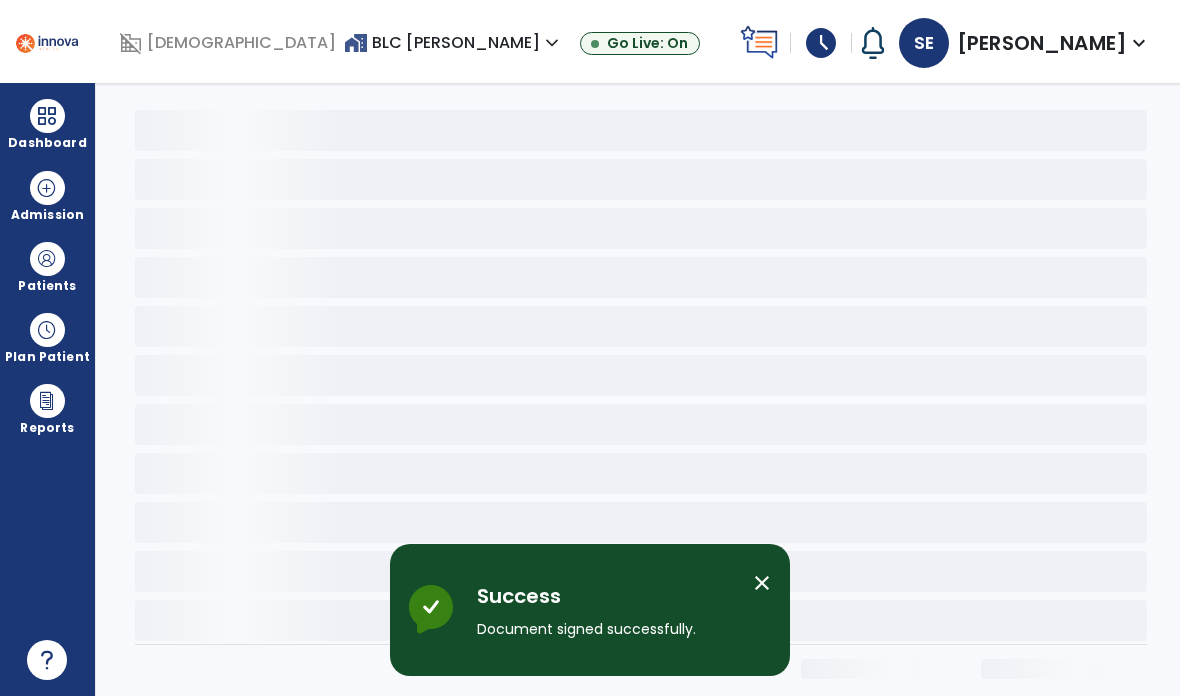 scroll, scrollTop: 0, scrollLeft: 0, axis: both 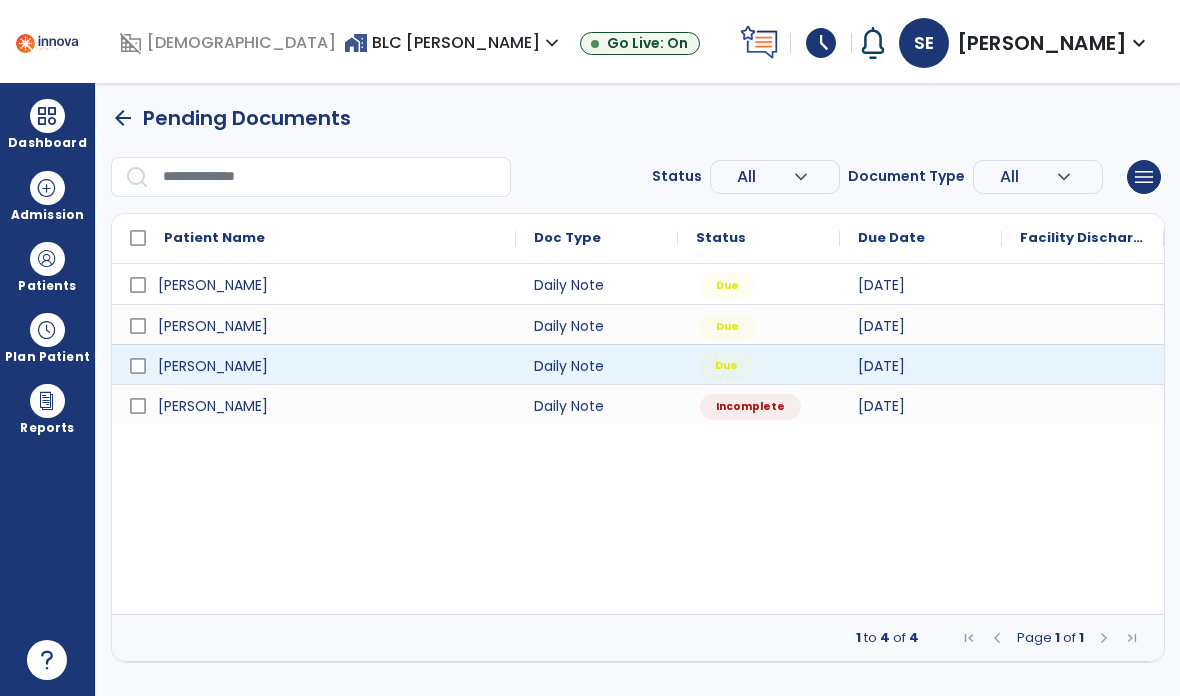 click on "Due" at bounding box center [726, 366] 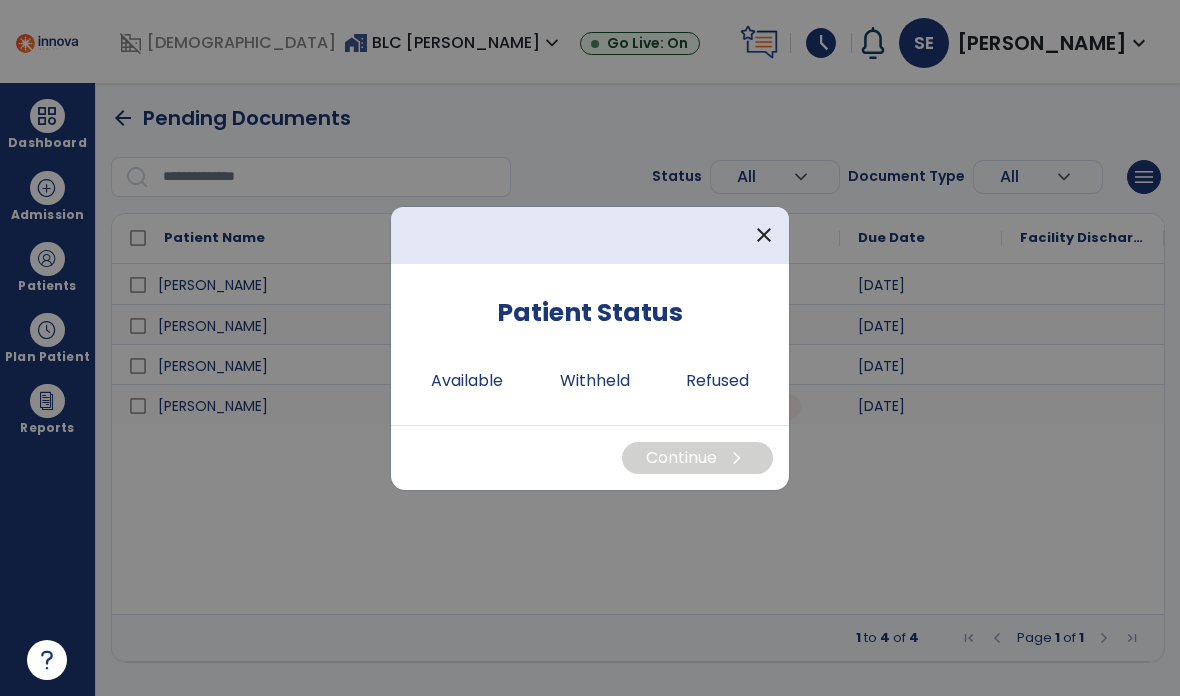 click on "Available" at bounding box center [467, 381] 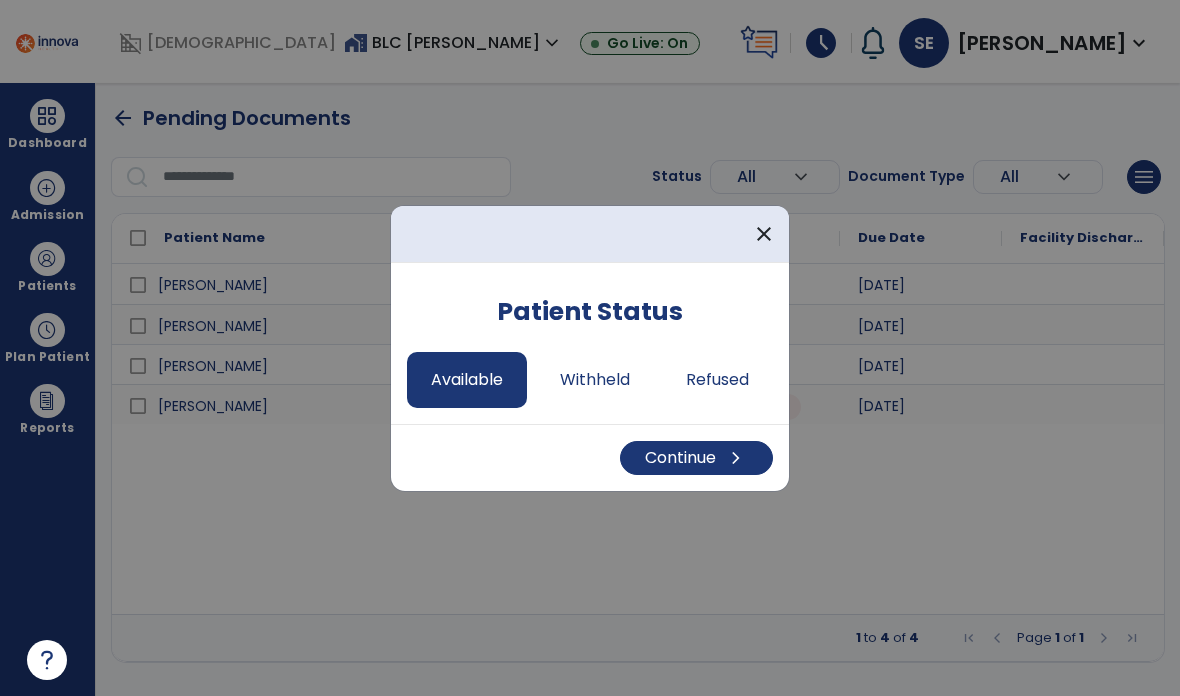 click on "Continue   chevron_right" at bounding box center (696, 458) 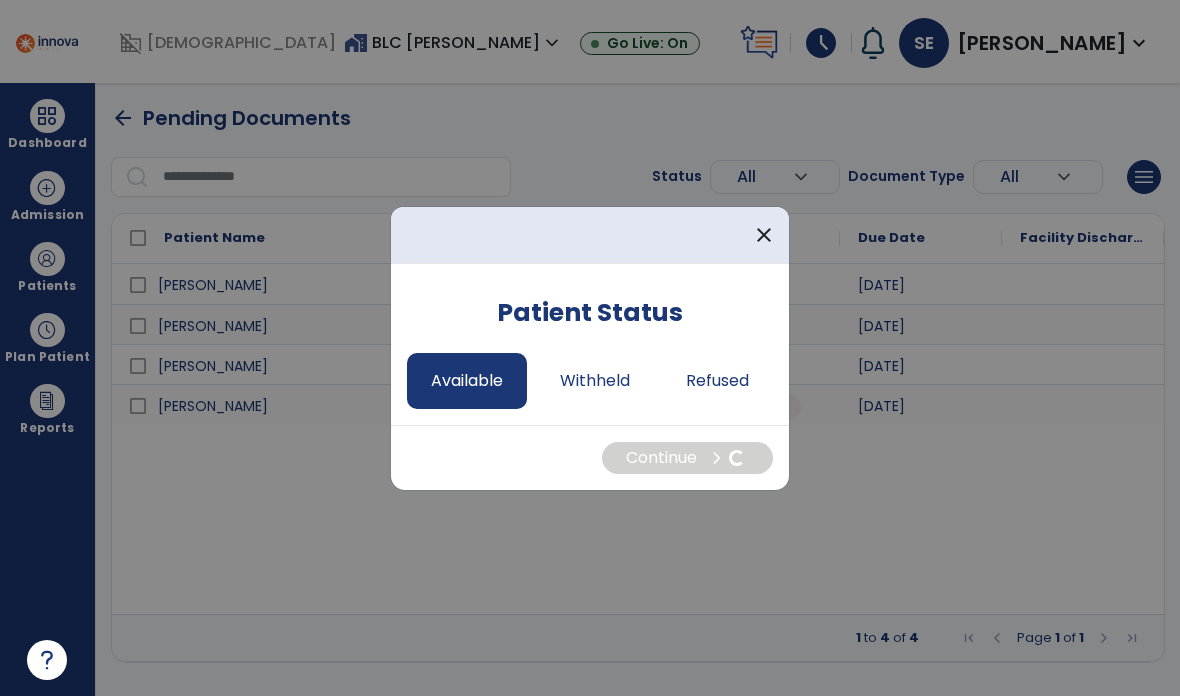 select on "*" 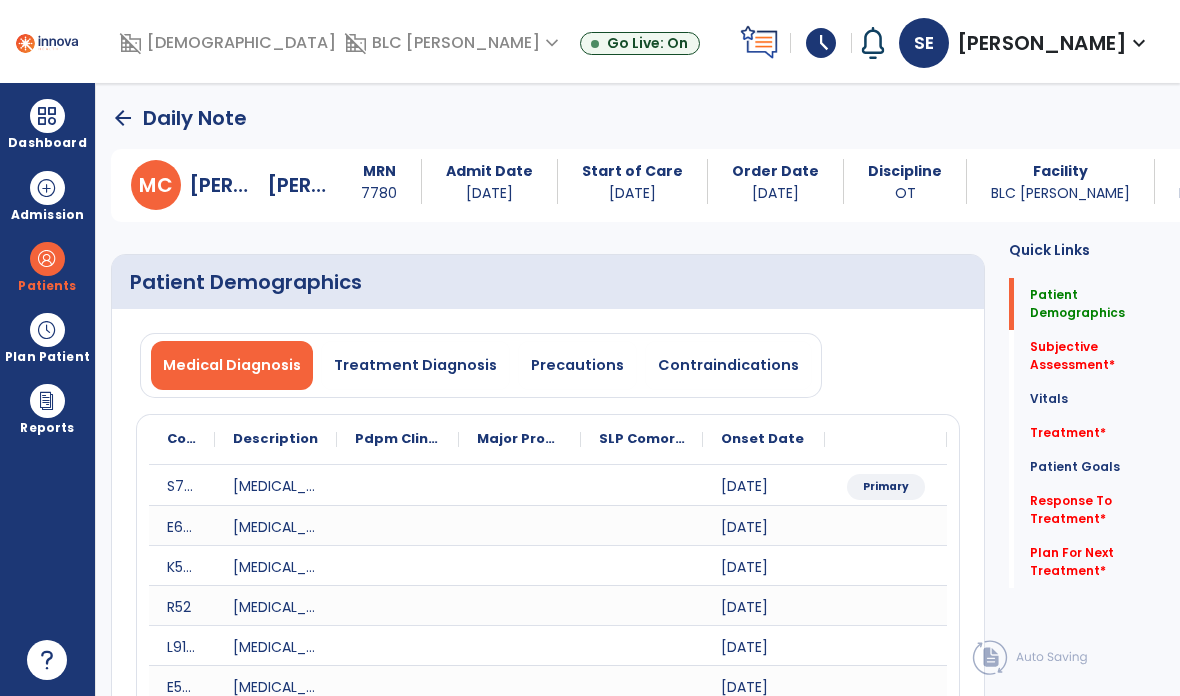 click on "Quick Links  Patient Demographics   Patient Demographics   Subjective Assessment   *  Subjective Assessment   *  Vitals   Vitals   Treatment   *  Treatment   *  Patient Goals   Patient Goals   Response To Treatment   *  Response To Treatment   *  Plan For Next Treatment   *  Plan For Next Treatment   *" 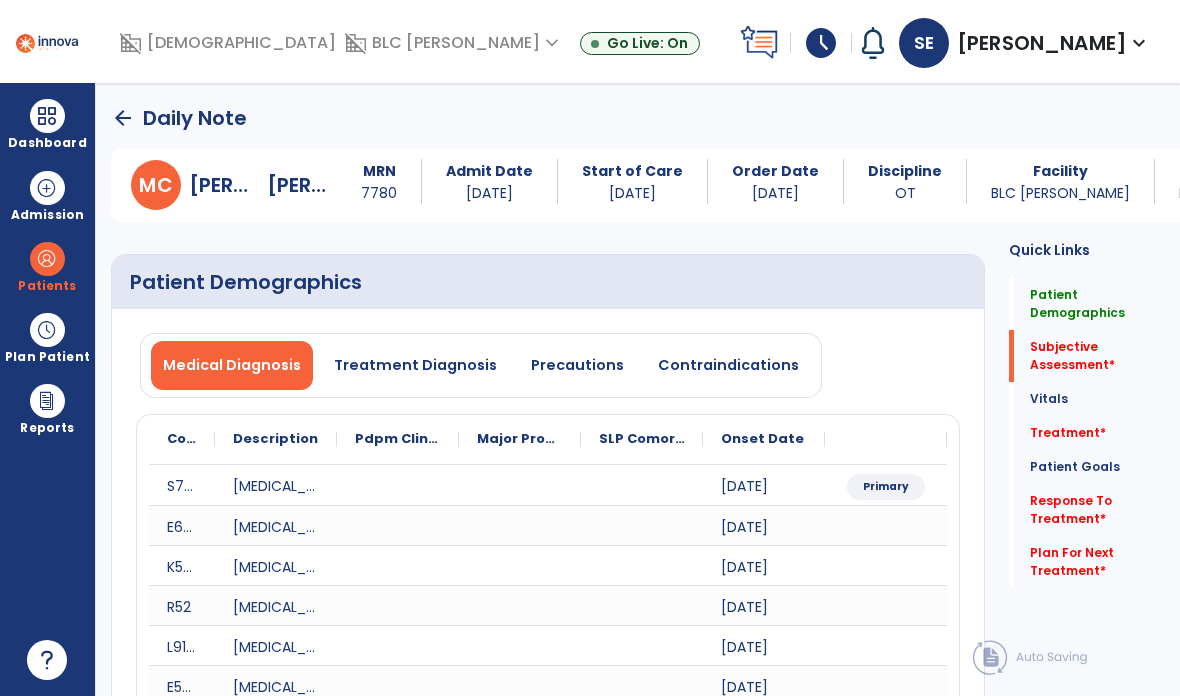 scroll, scrollTop: 5, scrollLeft: 0, axis: vertical 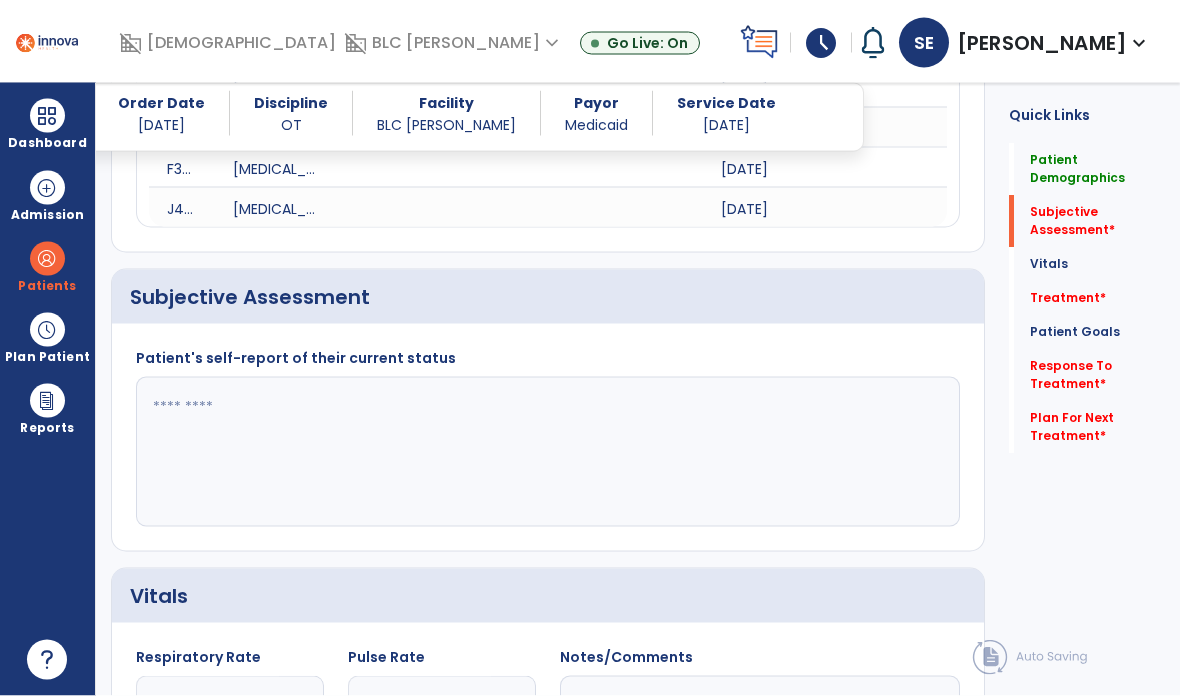 click 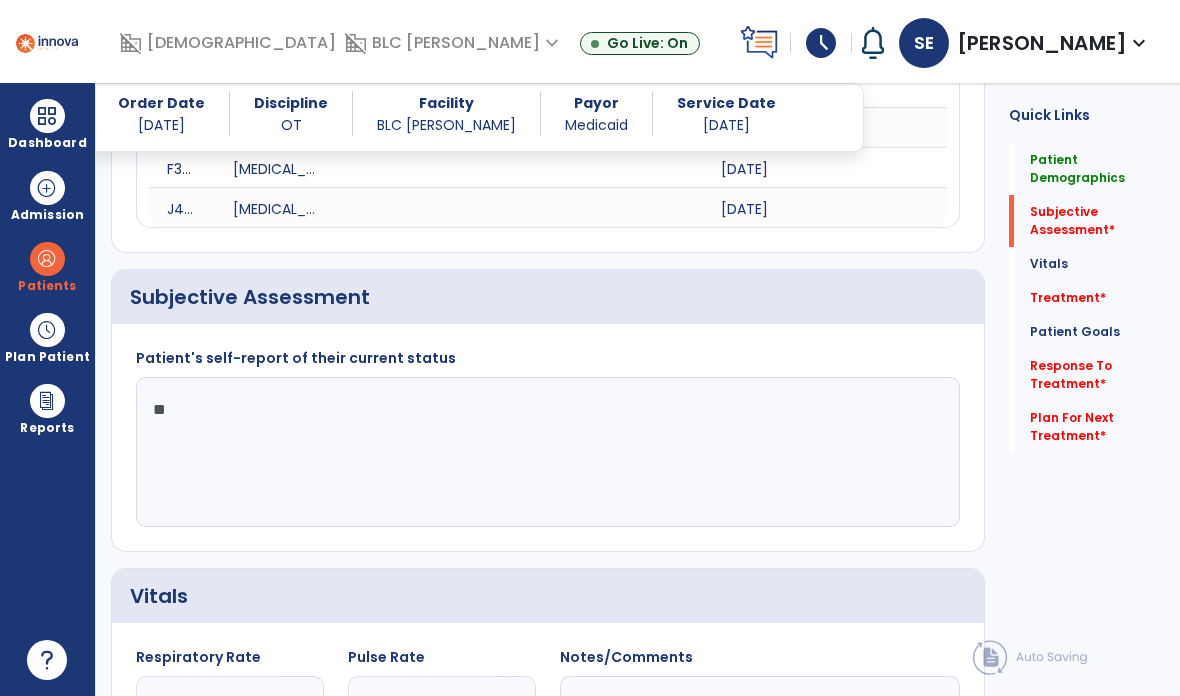 type on "*" 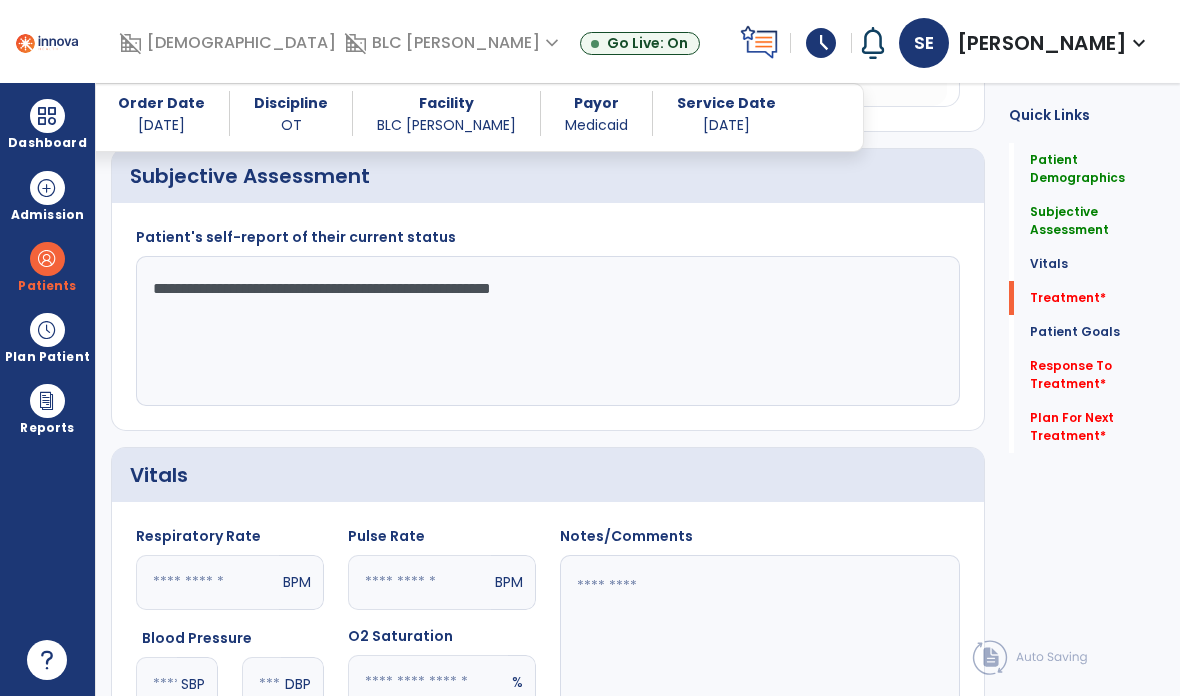 type on "**********" 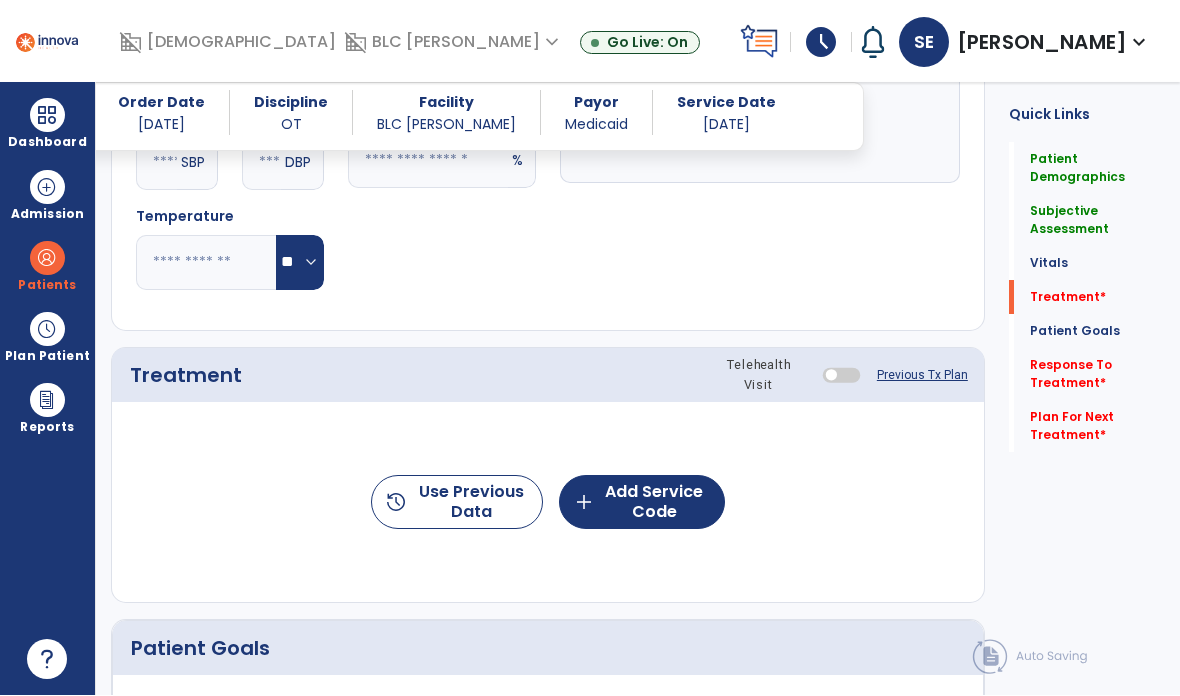 scroll, scrollTop: 2029, scrollLeft: 0, axis: vertical 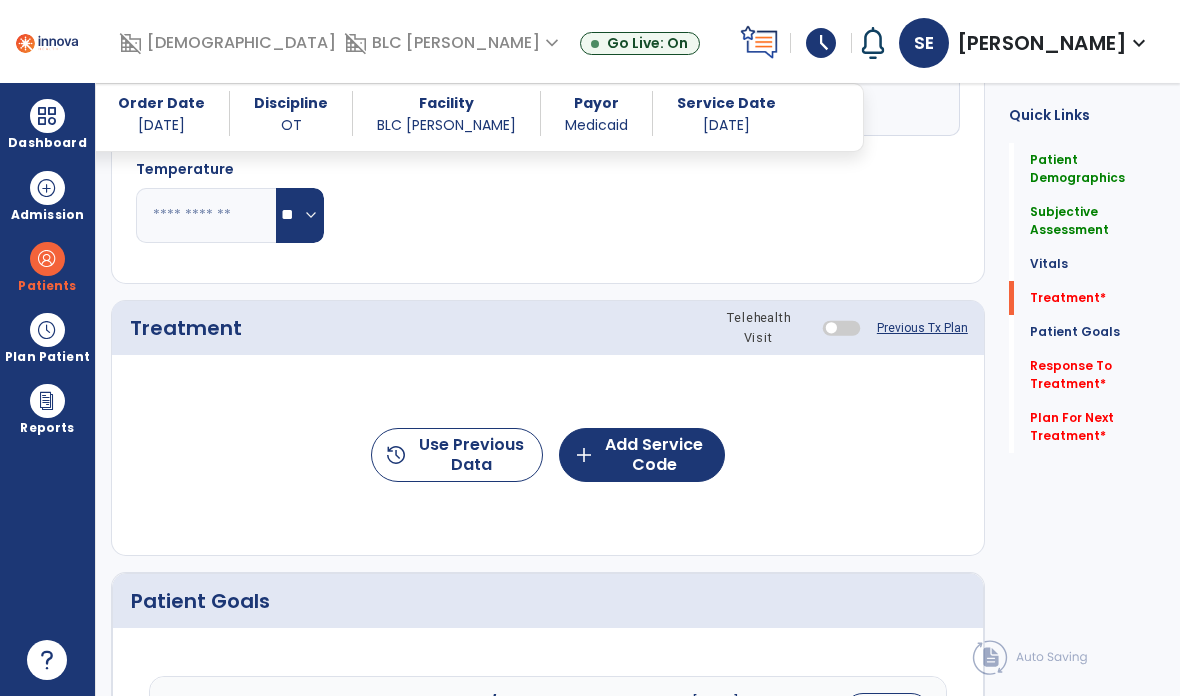 click on "add  Add Service Code" 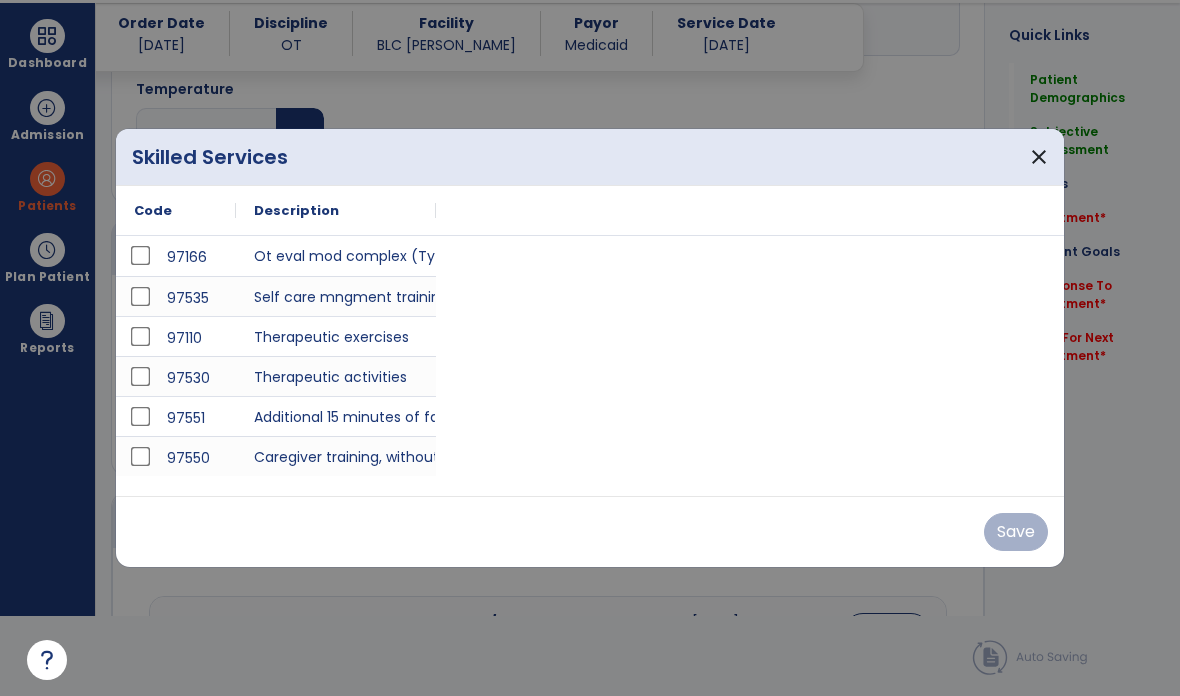 scroll, scrollTop: 0, scrollLeft: 0, axis: both 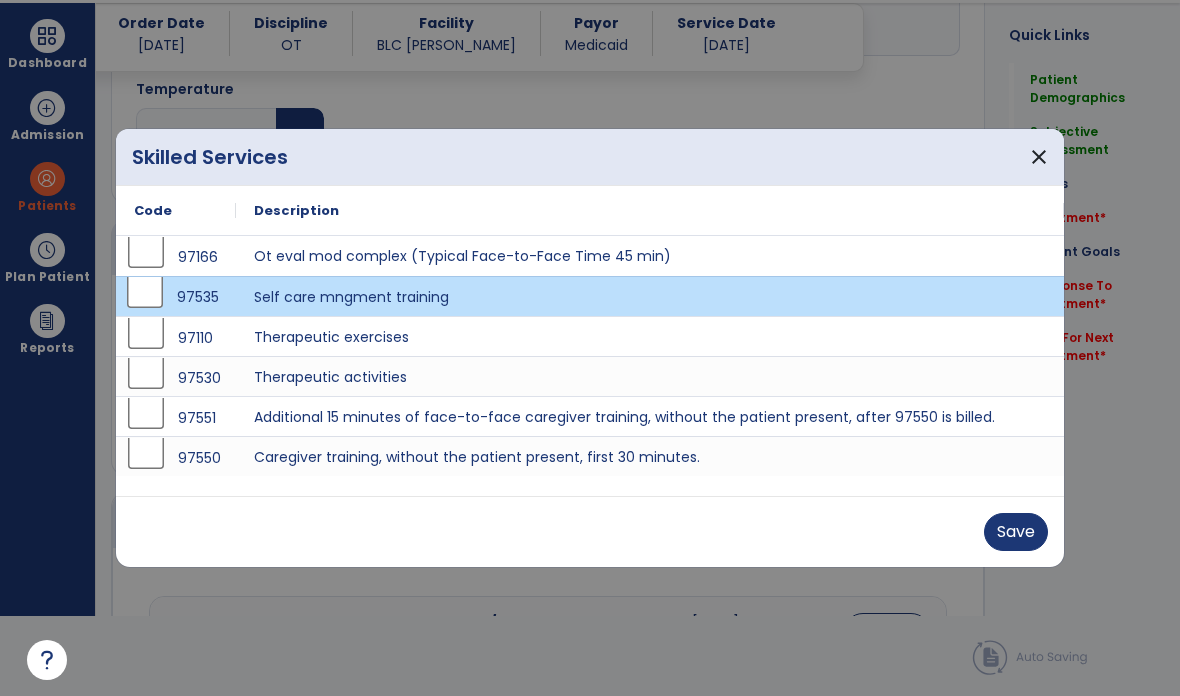 click on "Save" at bounding box center (1016, 532) 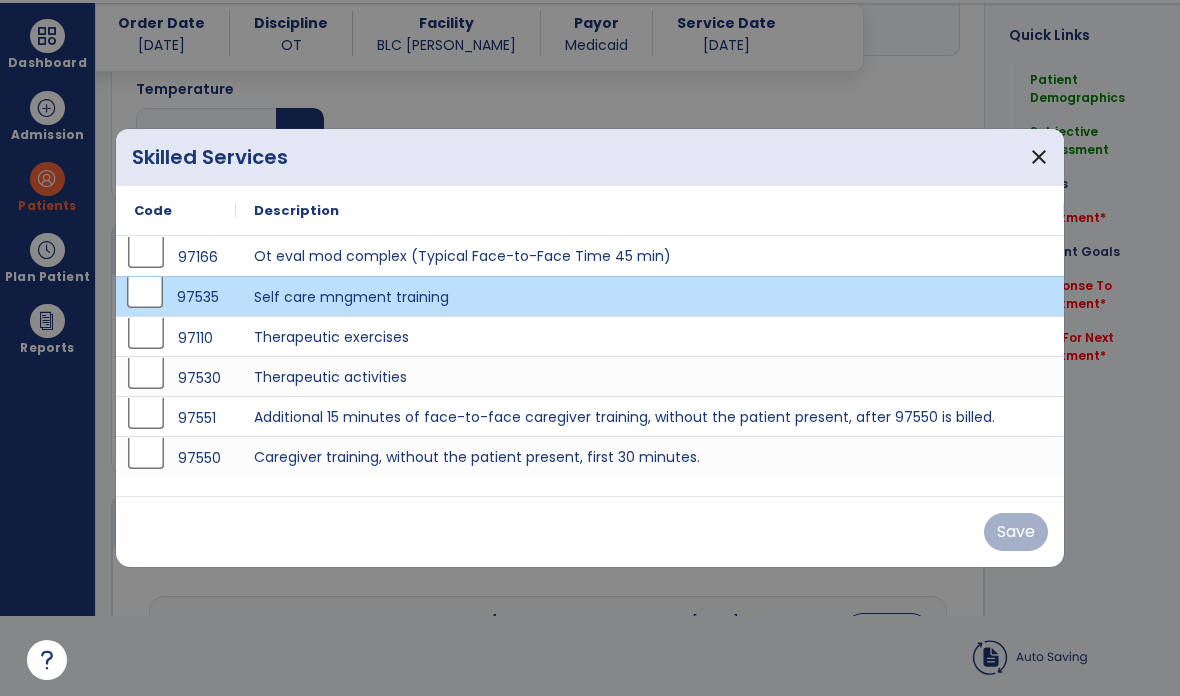 scroll, scrollTop: 80, scrollLeft: 0, axis: vertical 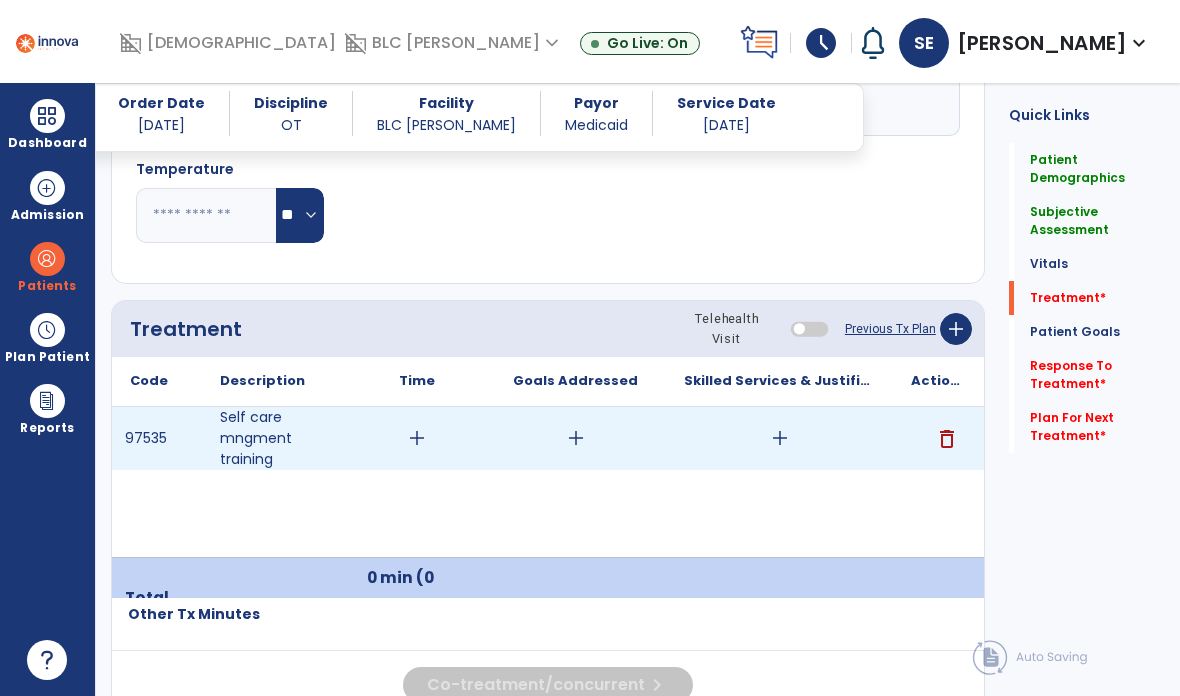 click on "add" at bounding box center (576, 438) 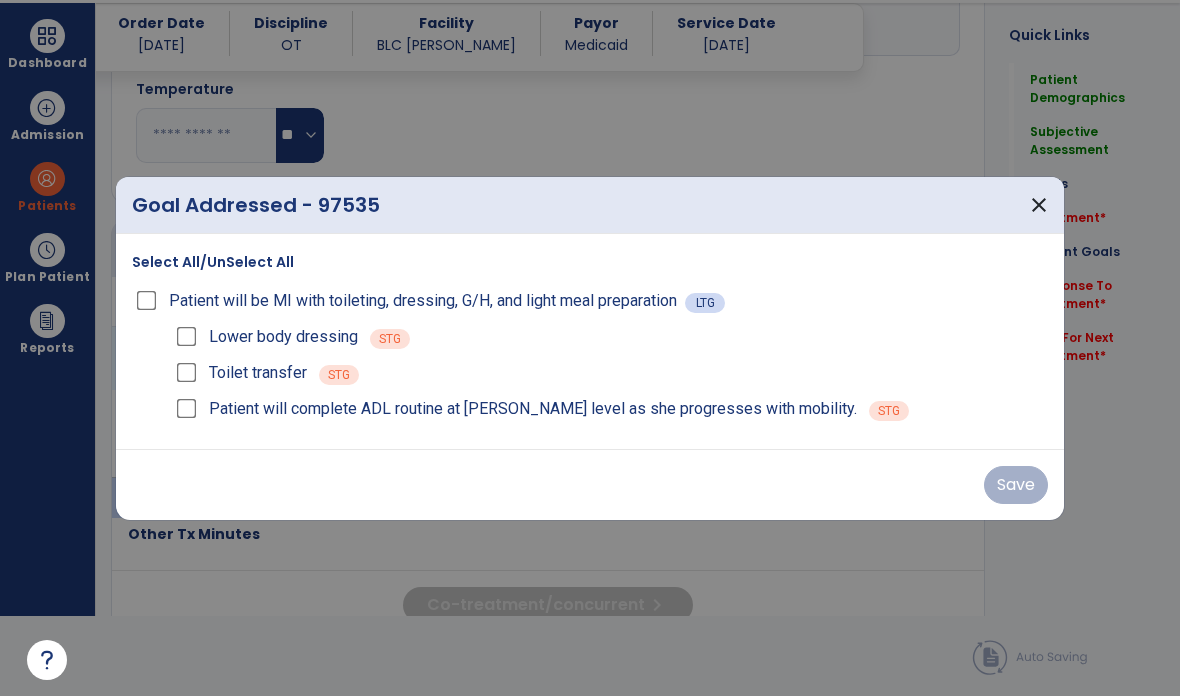 scroll, scrollTop: 0, scrollLeft: 0, axis: both 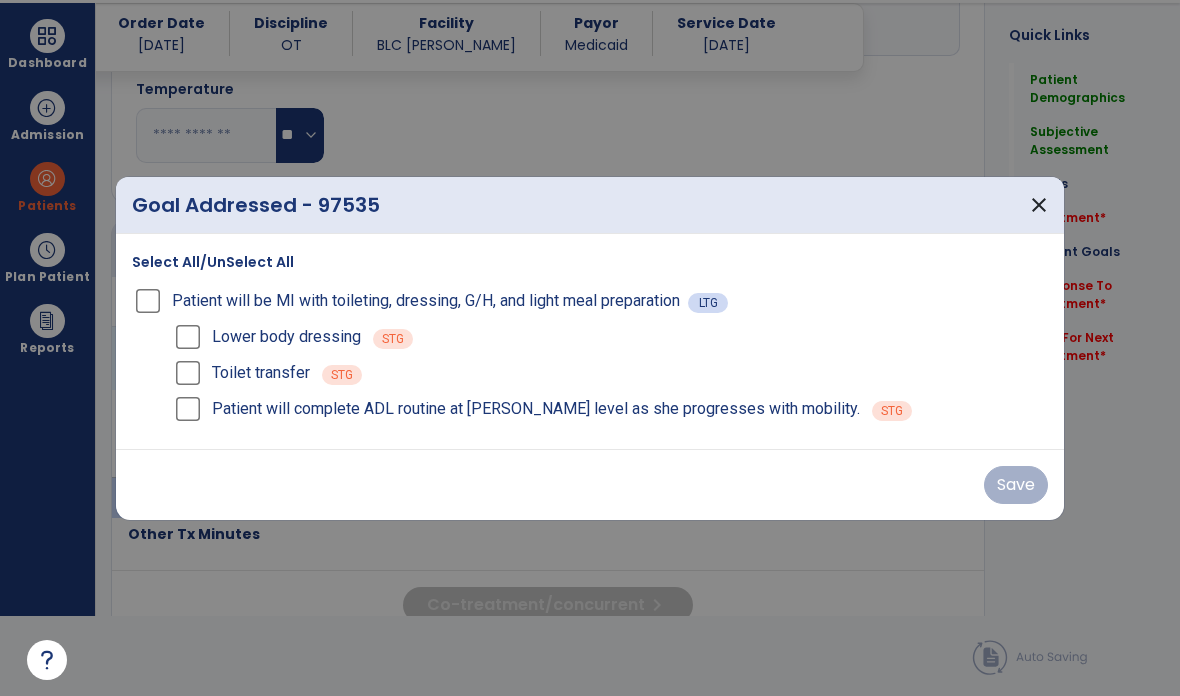 click on "close" at bounding box center (1039, 205) 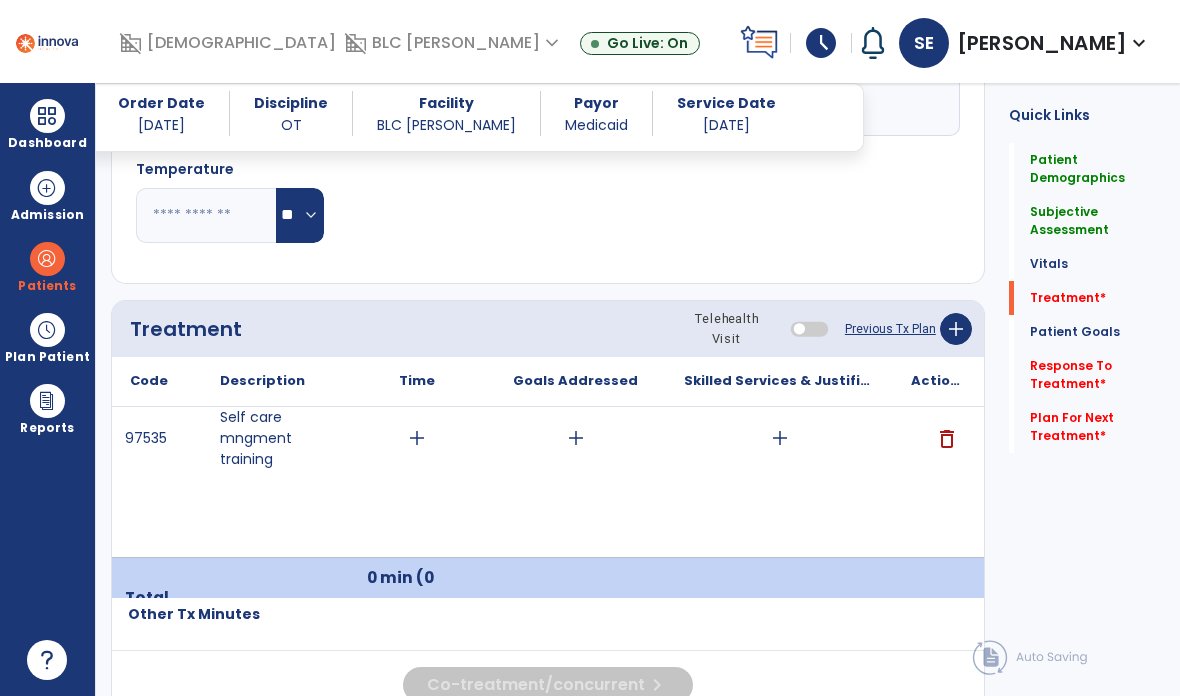click on "Patients" at bounding box center (47, 266) 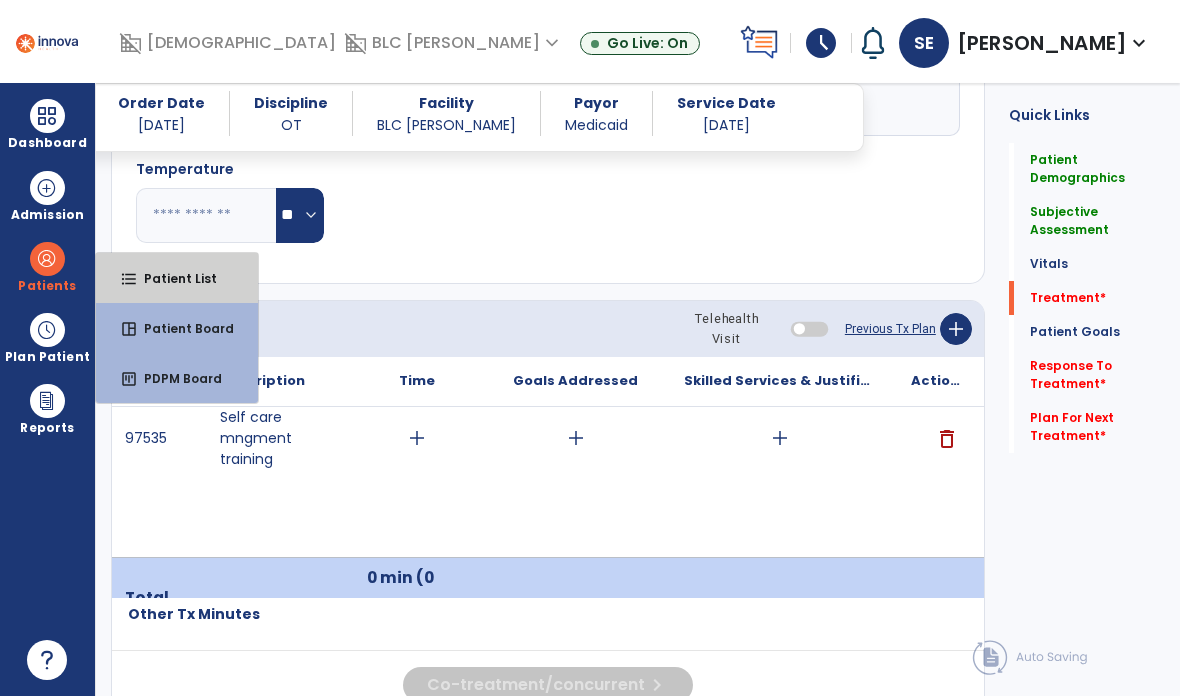 click on "Patient List" at bounding box center [172, 278] 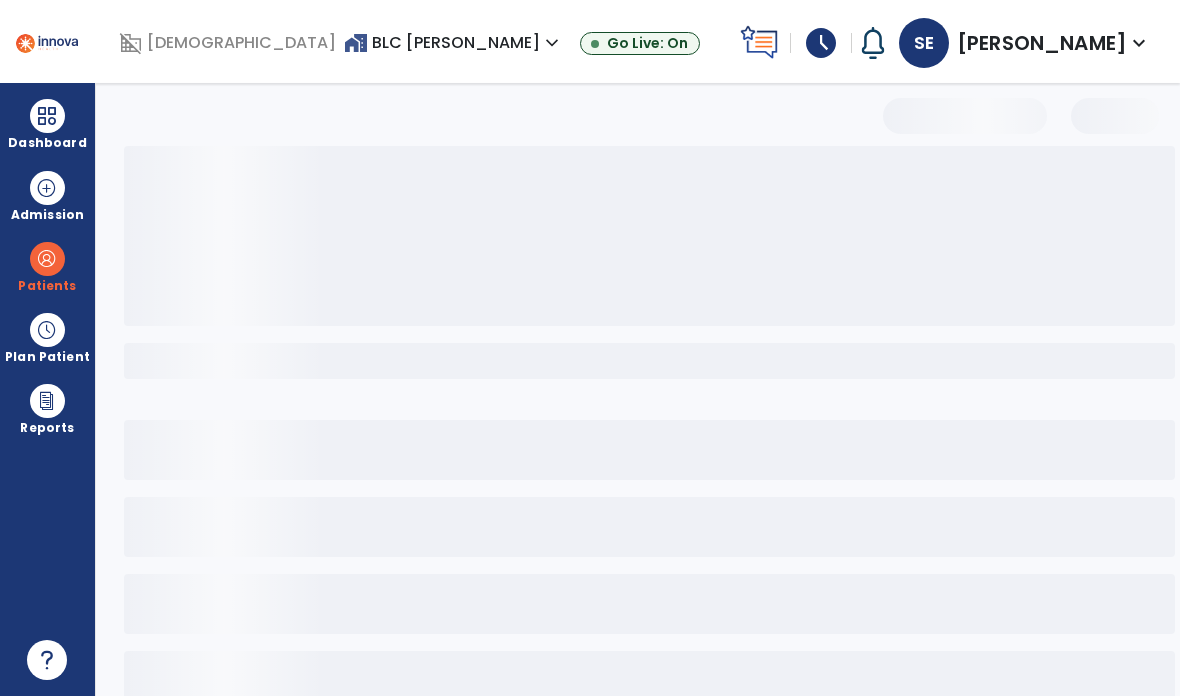 scroll, scrollTop: 0, scrollLeft: 0, axis: both 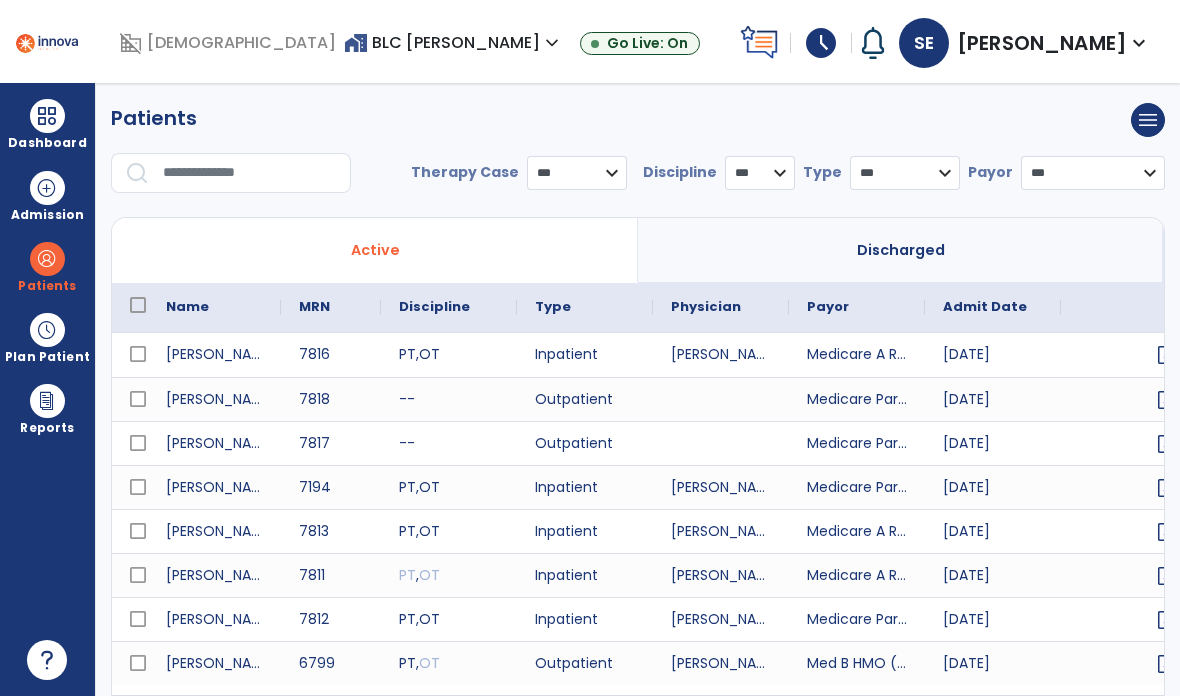 click at bounding box center [250, 173] 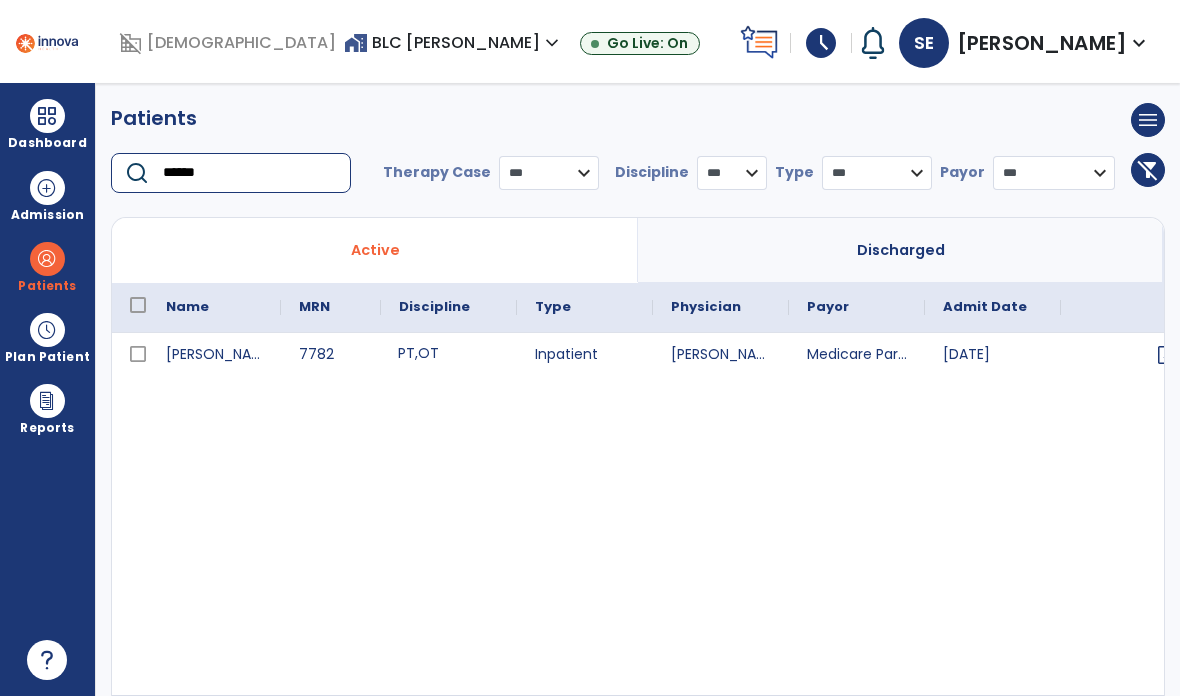 scroll, scrollTop: 0, scrollLeft: 81, axis: horizontal 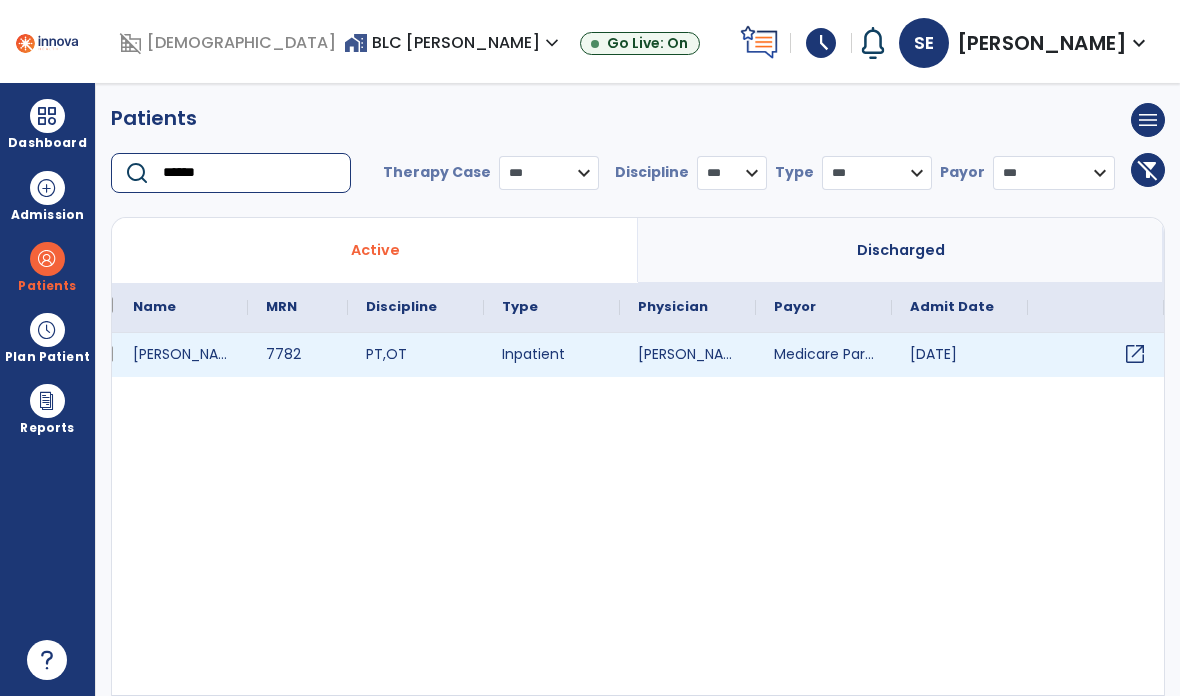 type on "******" 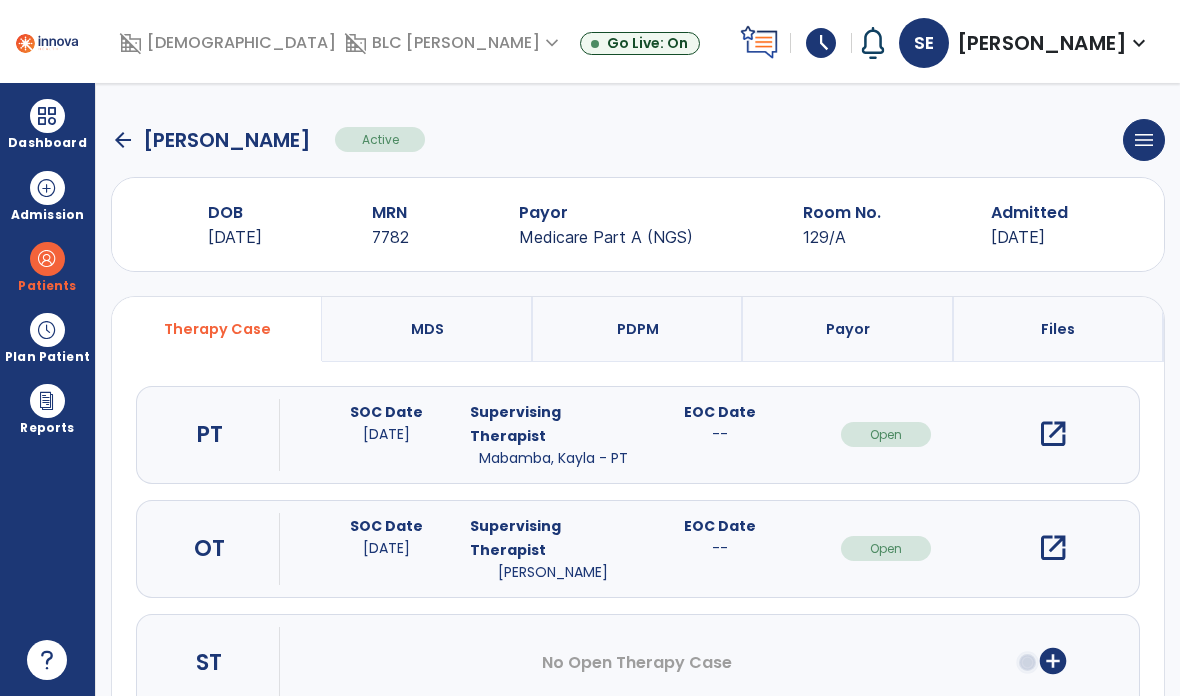click at bounding box center (47, 116) 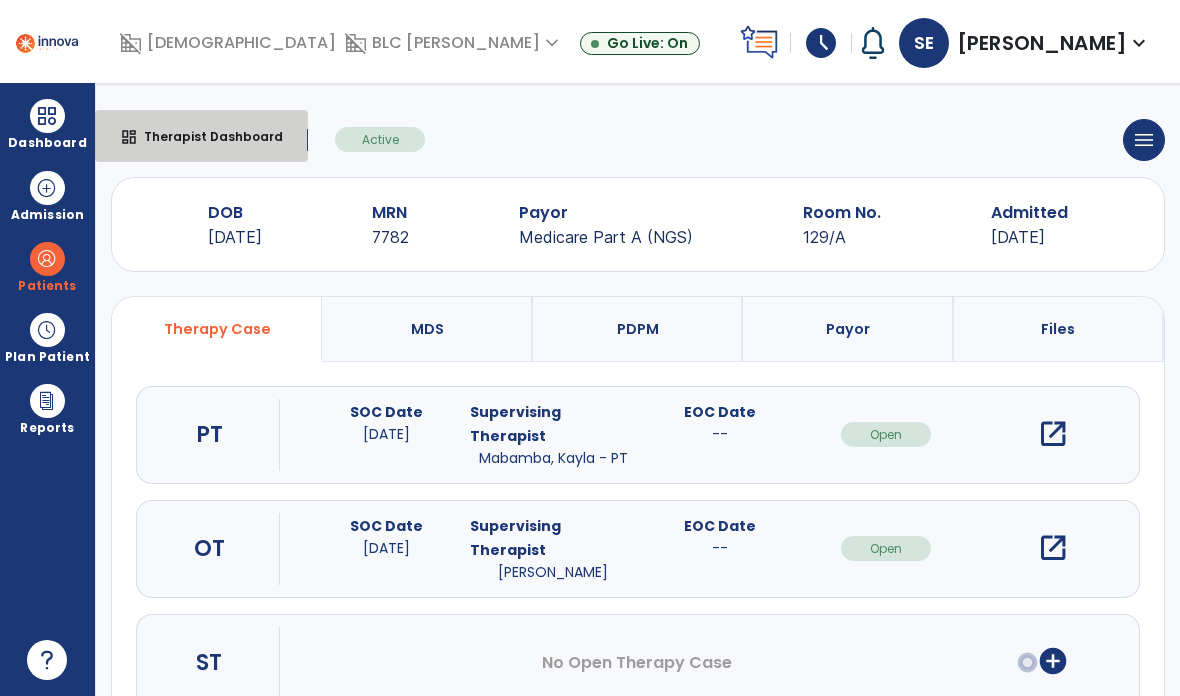 click on "dashboard  Therapist Dashboard" at bounding box center (201, 136) 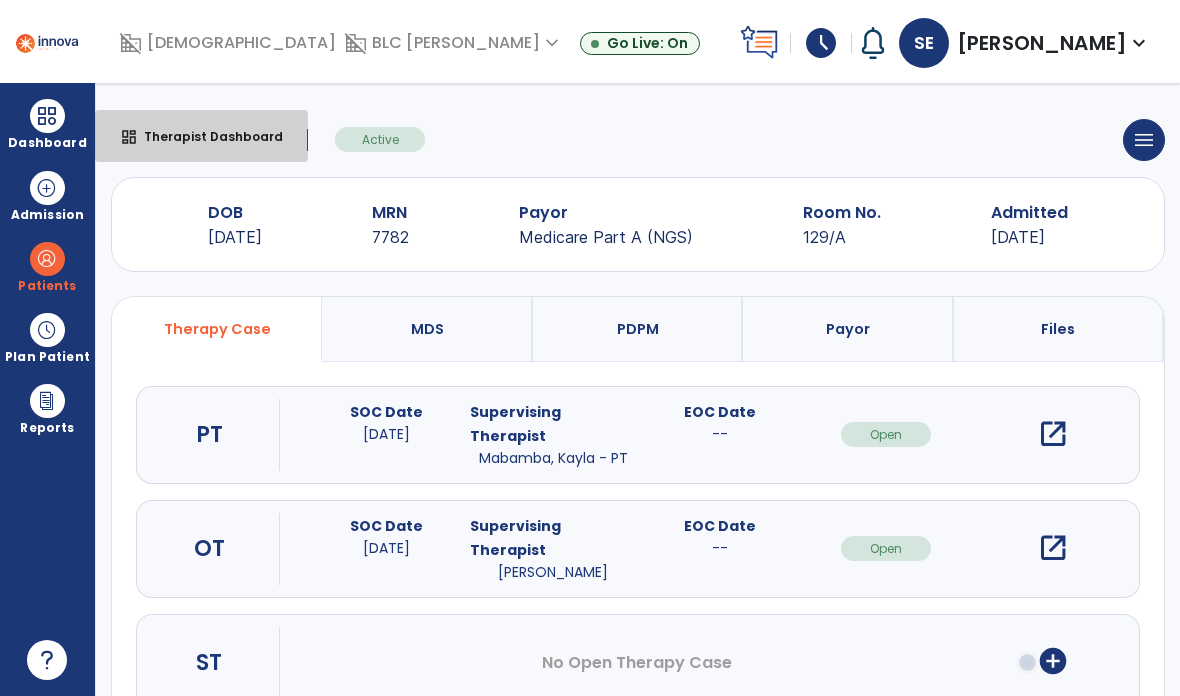 select on "****" 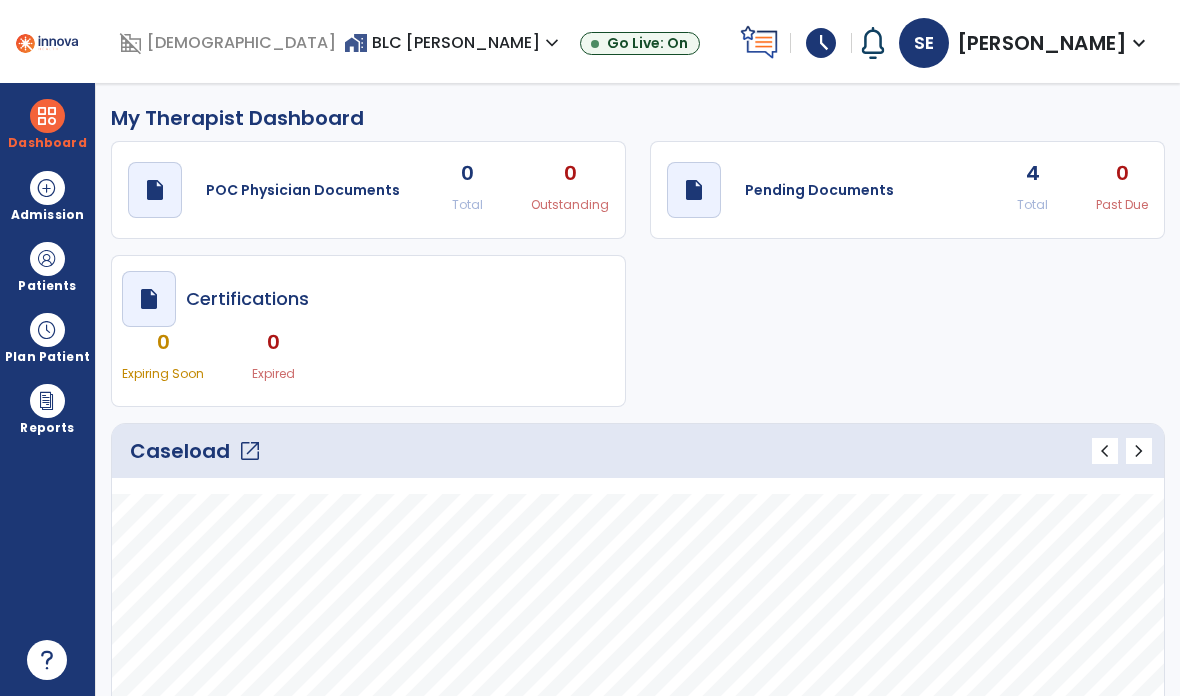 scroll, scrollTop: 0, scrollLeft: 0, axis: both 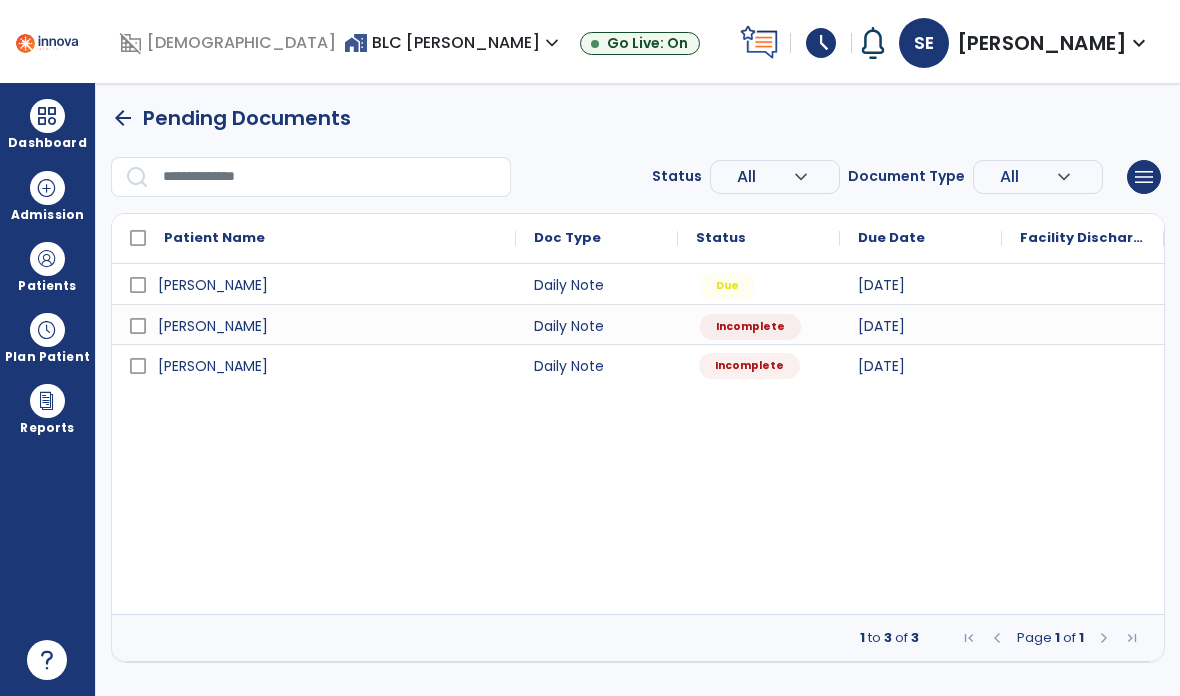 click on "Incomplete" at bounding box center [749, 366] 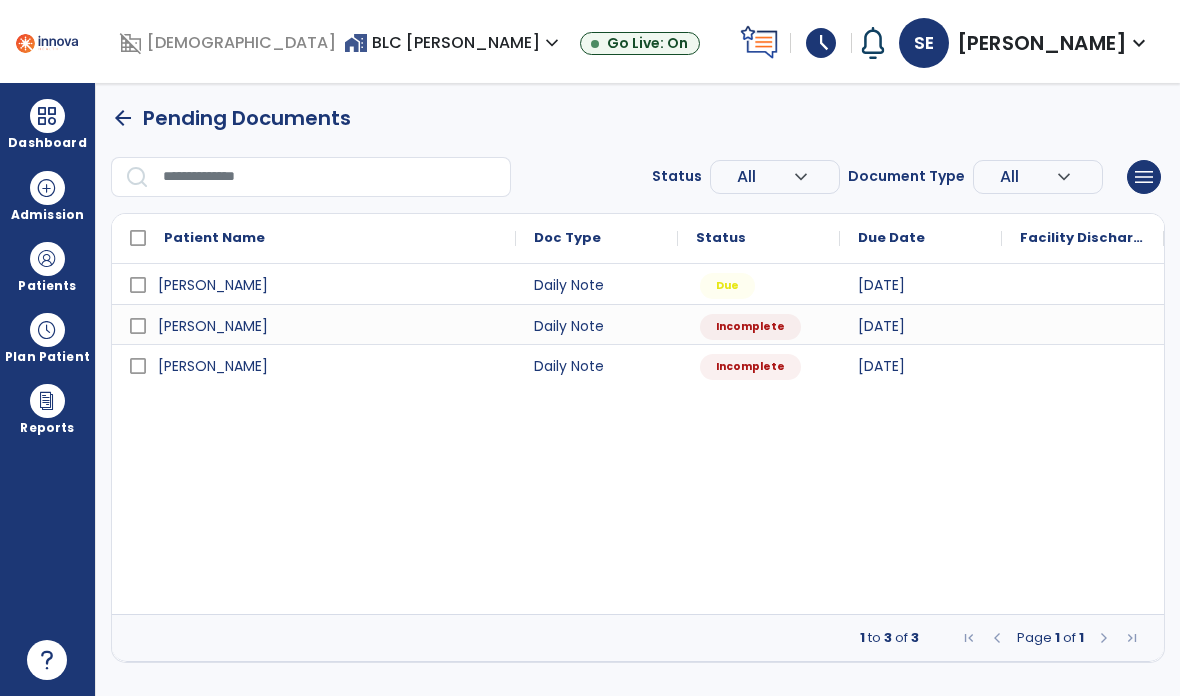 select on "*" 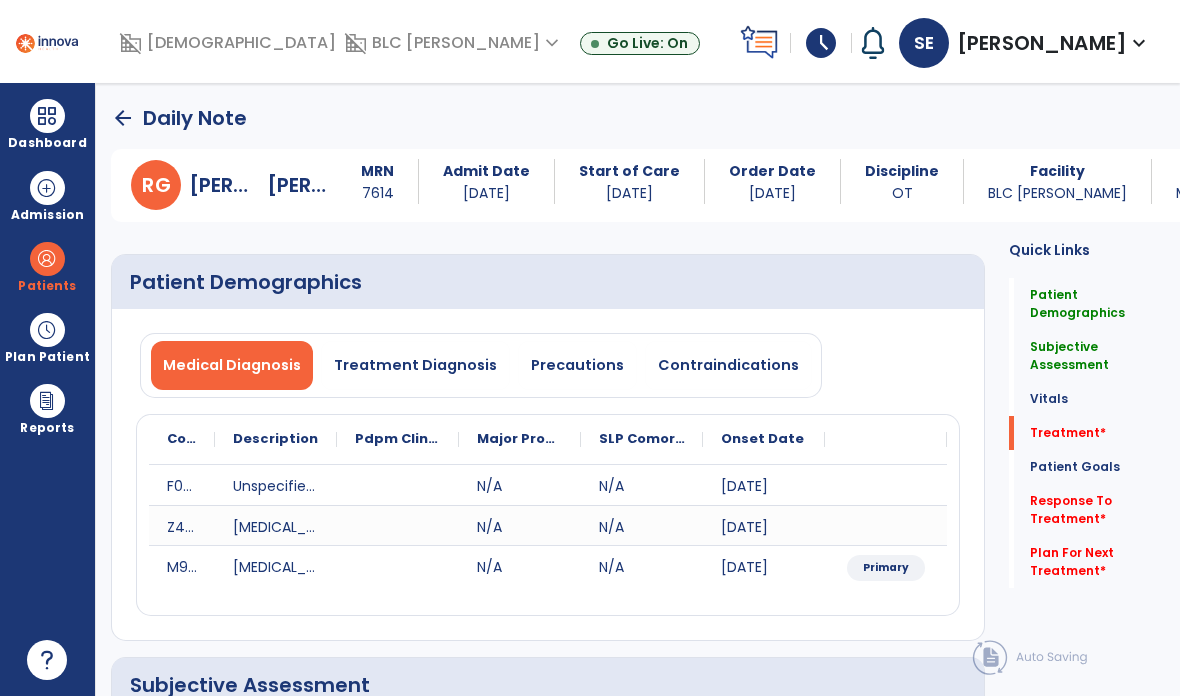 click on "Plan For Next Treatment   *" 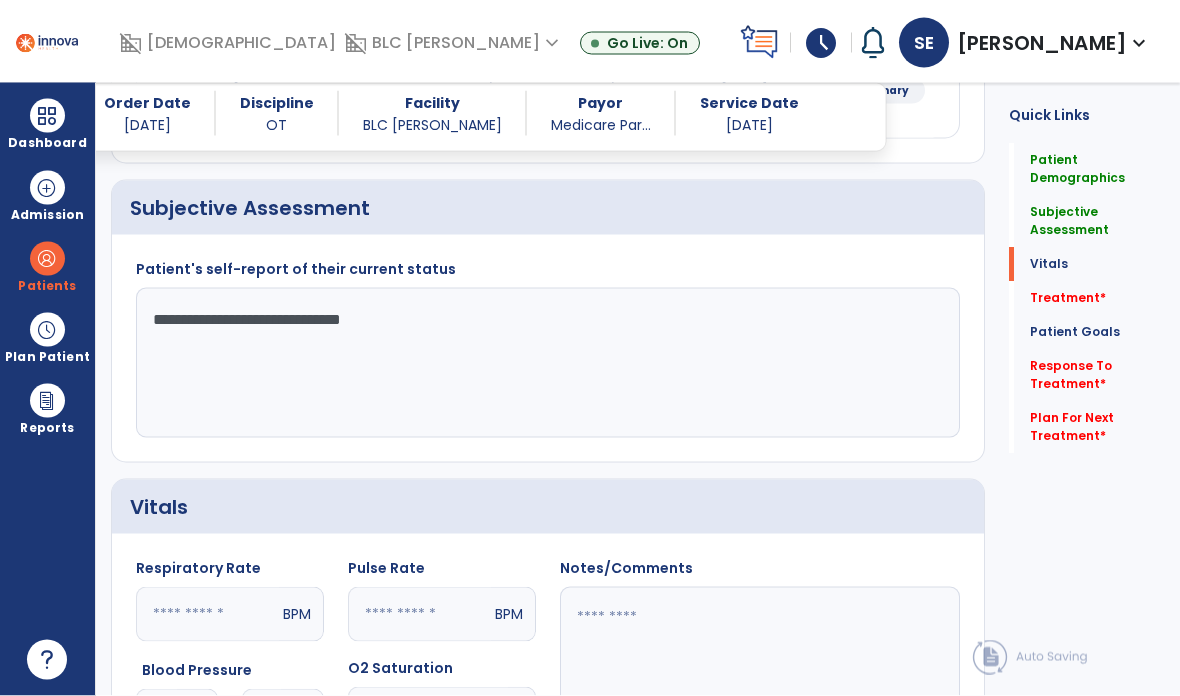 scroll, scrollTop: 1011, scrollLeft: 0, axis: vertical 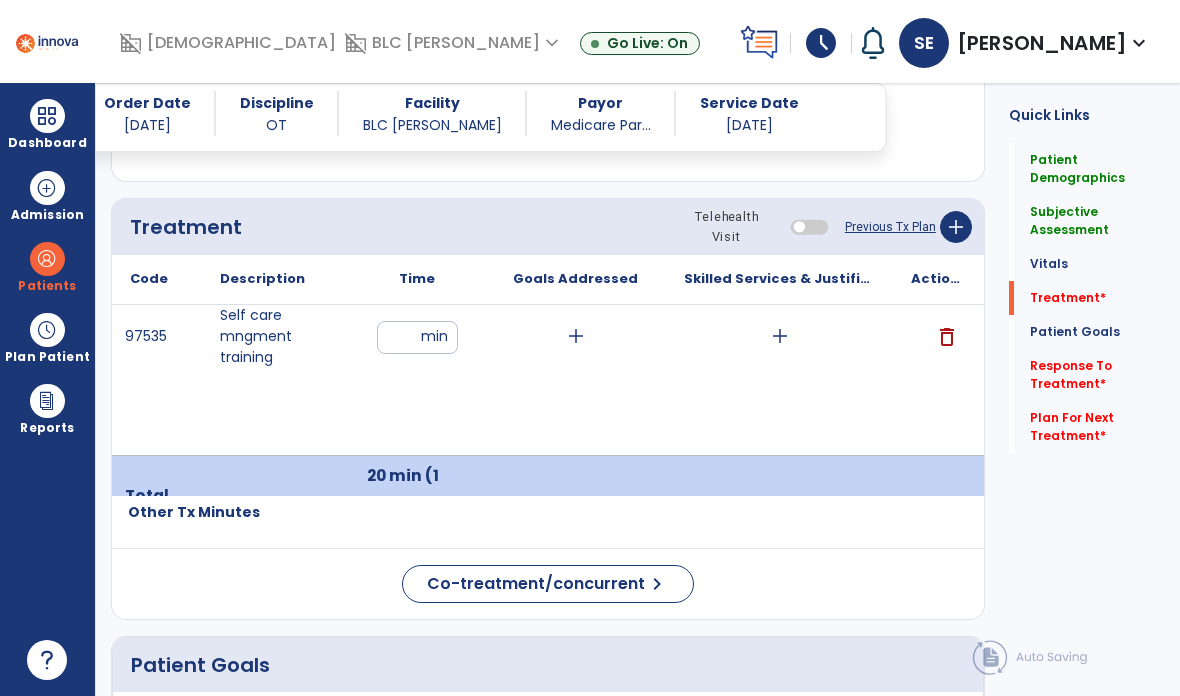 click on "add" at bounding box center (780, 336) 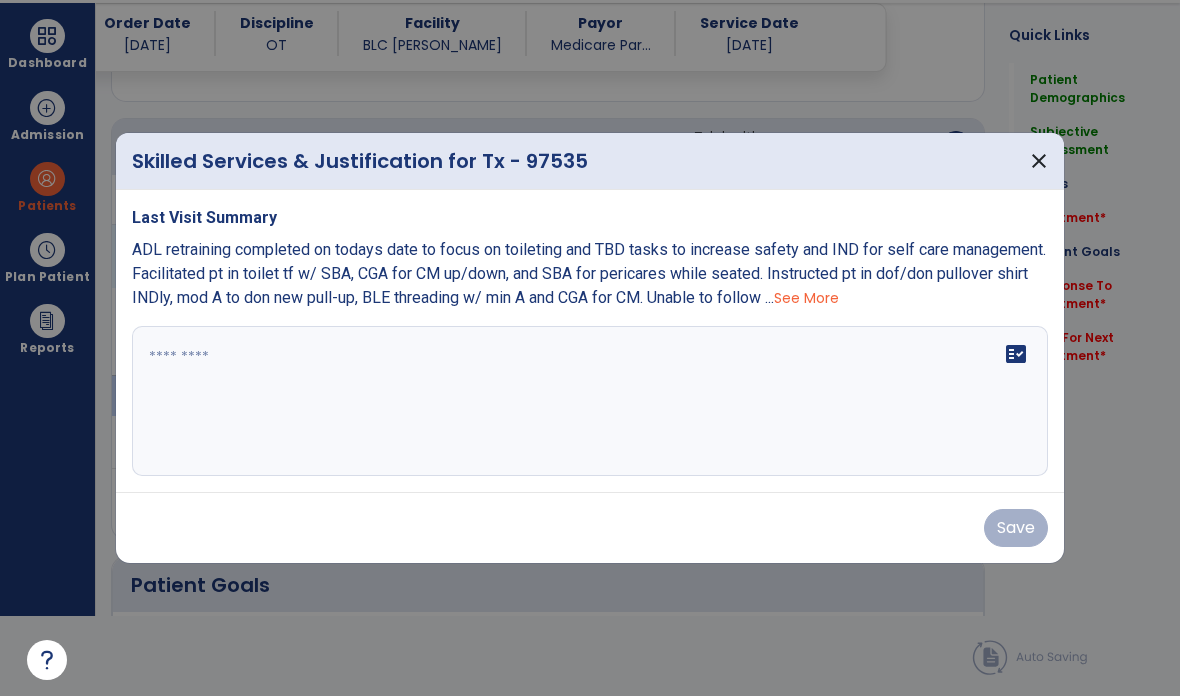 scroll, scrollTop: 0, scrollLeft: 0, axis: both 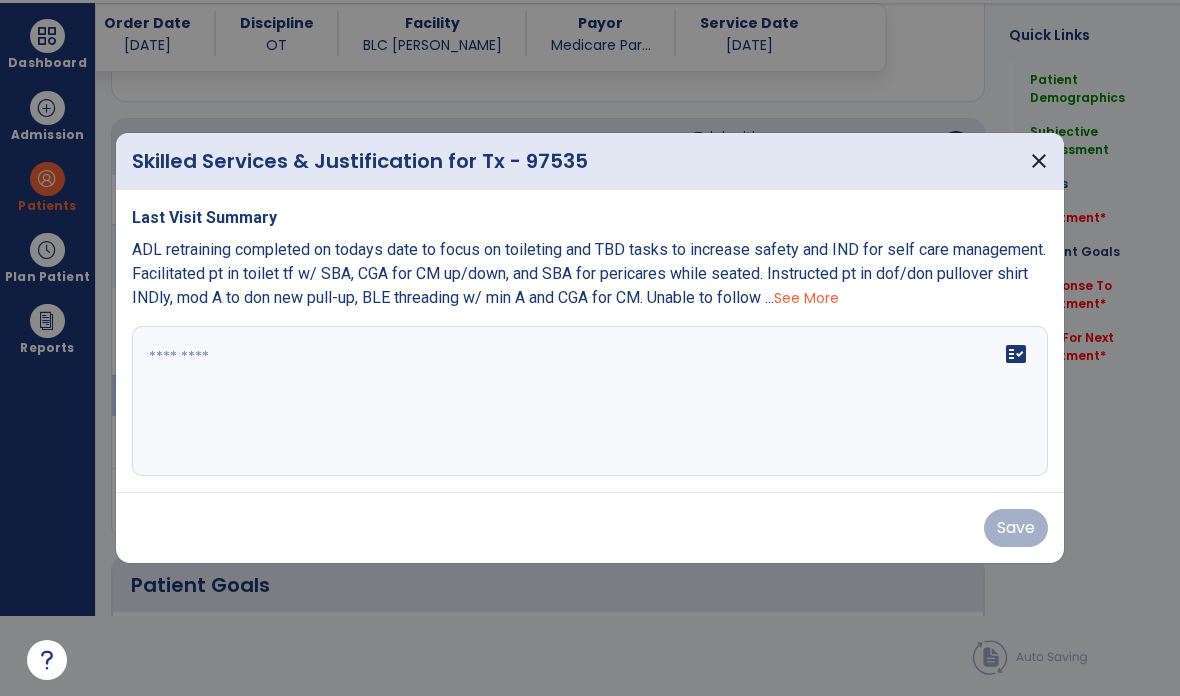 click at bounding box center [590, 401] 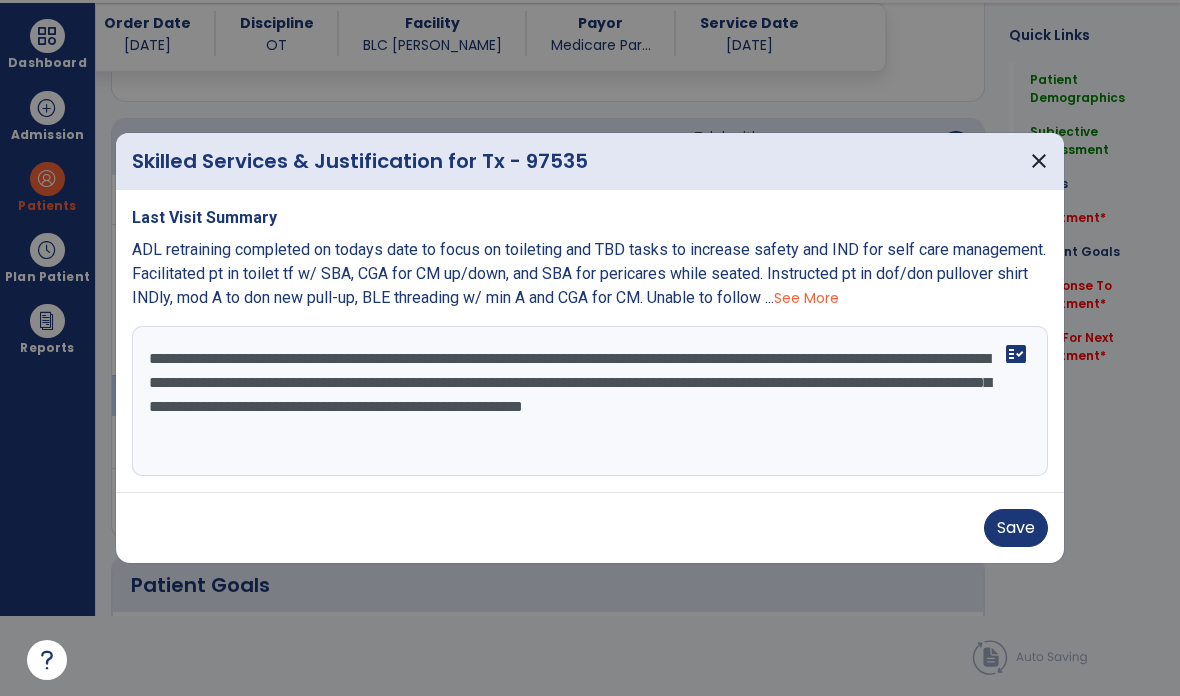 type on "**********" 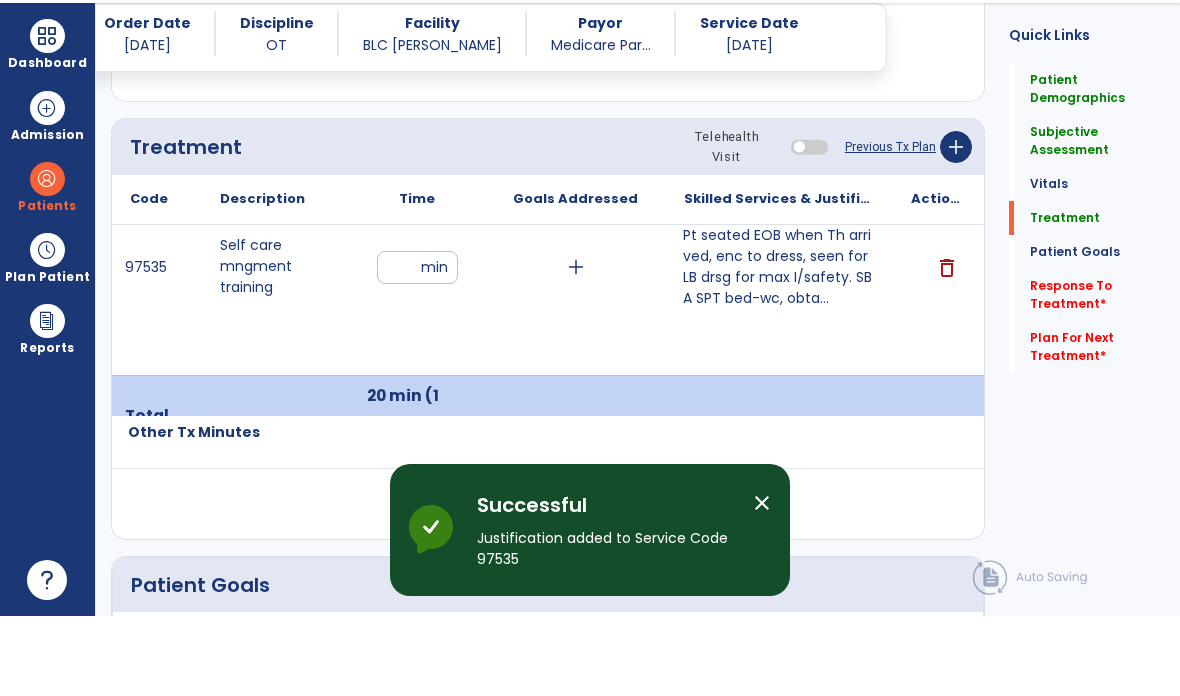 scroll, scrollTop: 80, scrollLeft: 0, axis: vertical 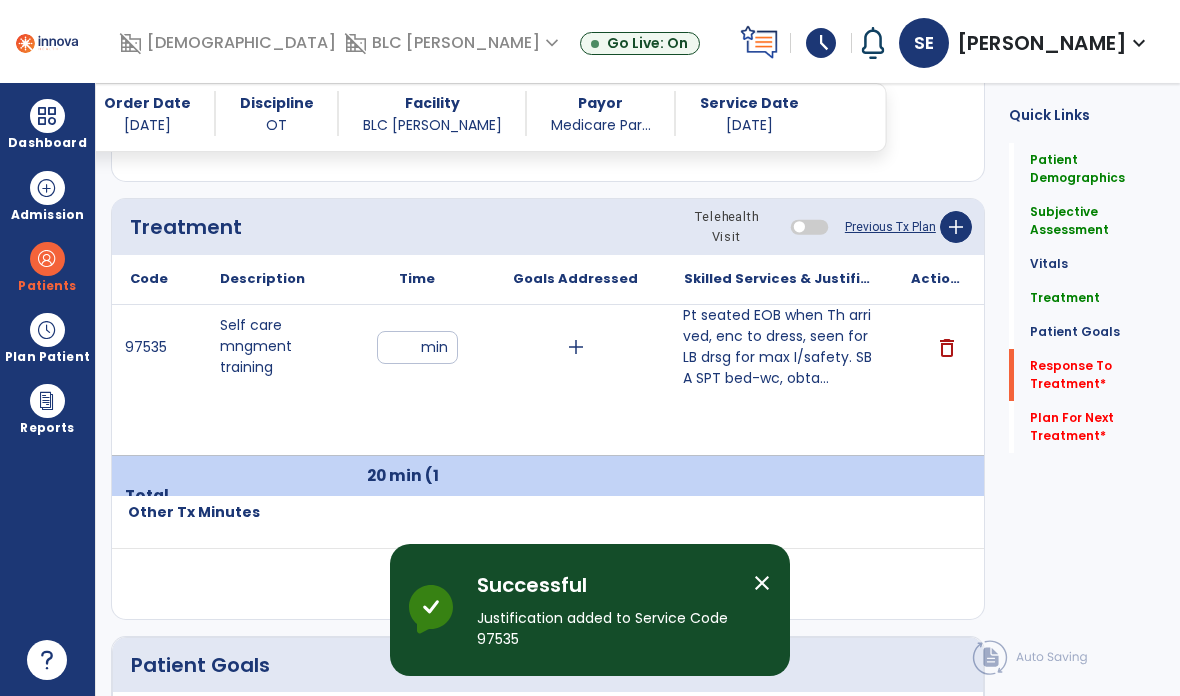 click on "Response To Treatment   *" 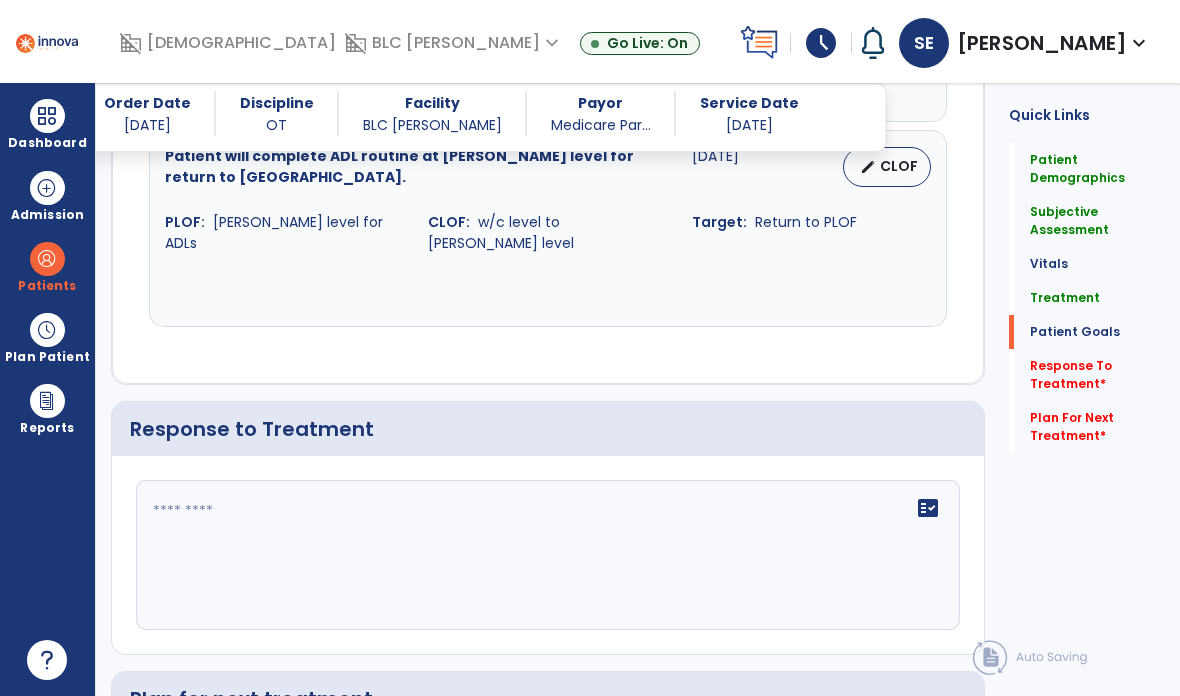 scroll, scrollTop: 2457, scrollLeft: 0, axis: vertical 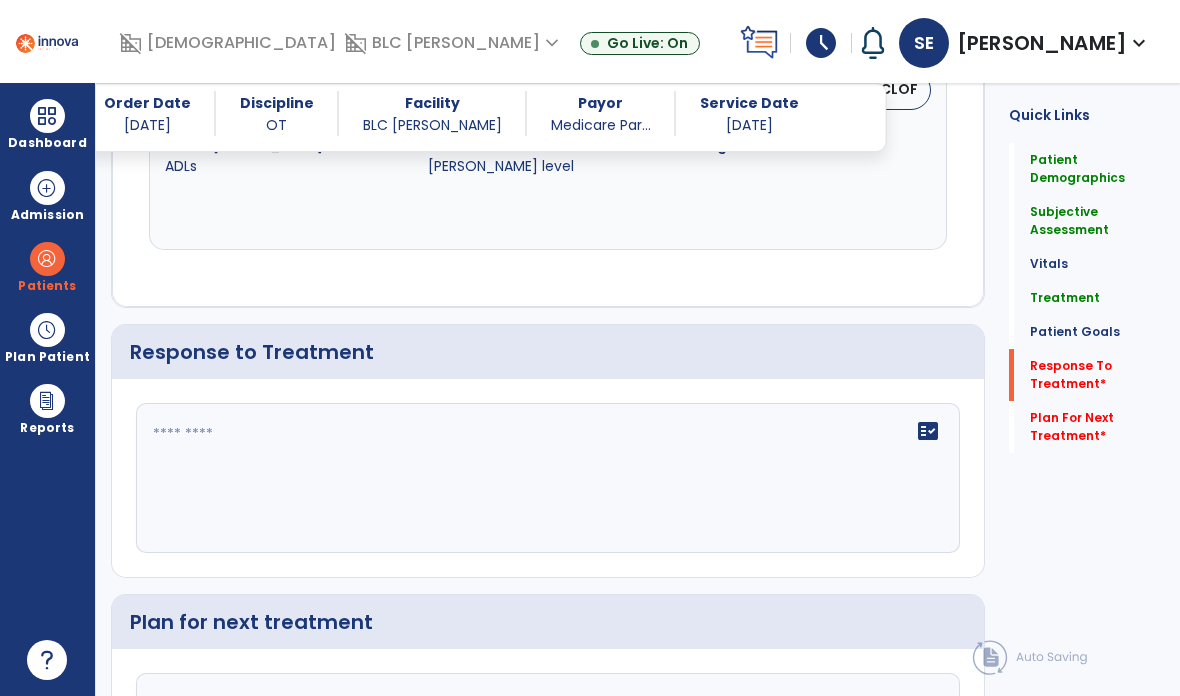 click 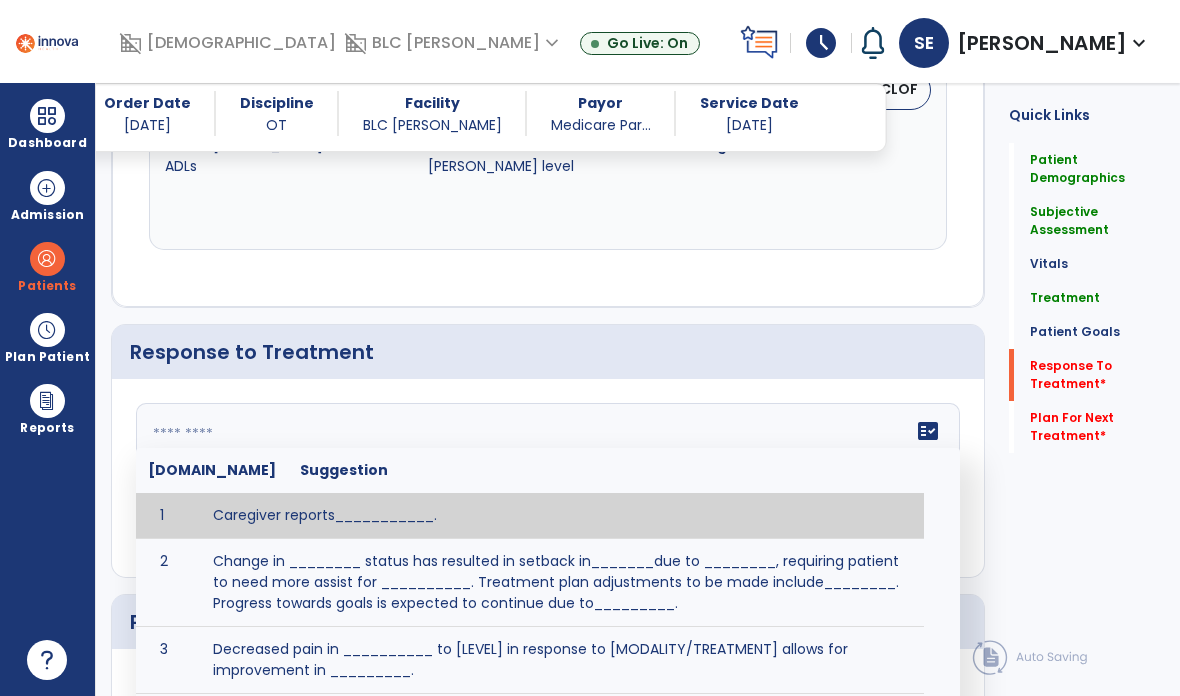 type on "*" 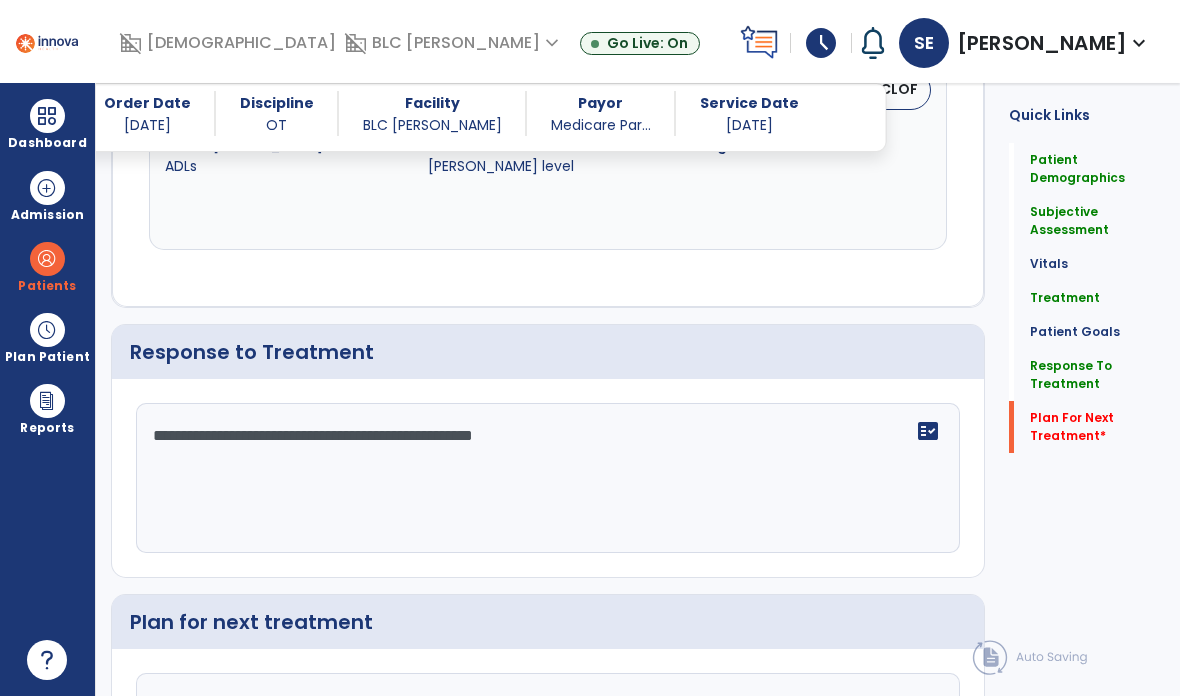 type on "**********" 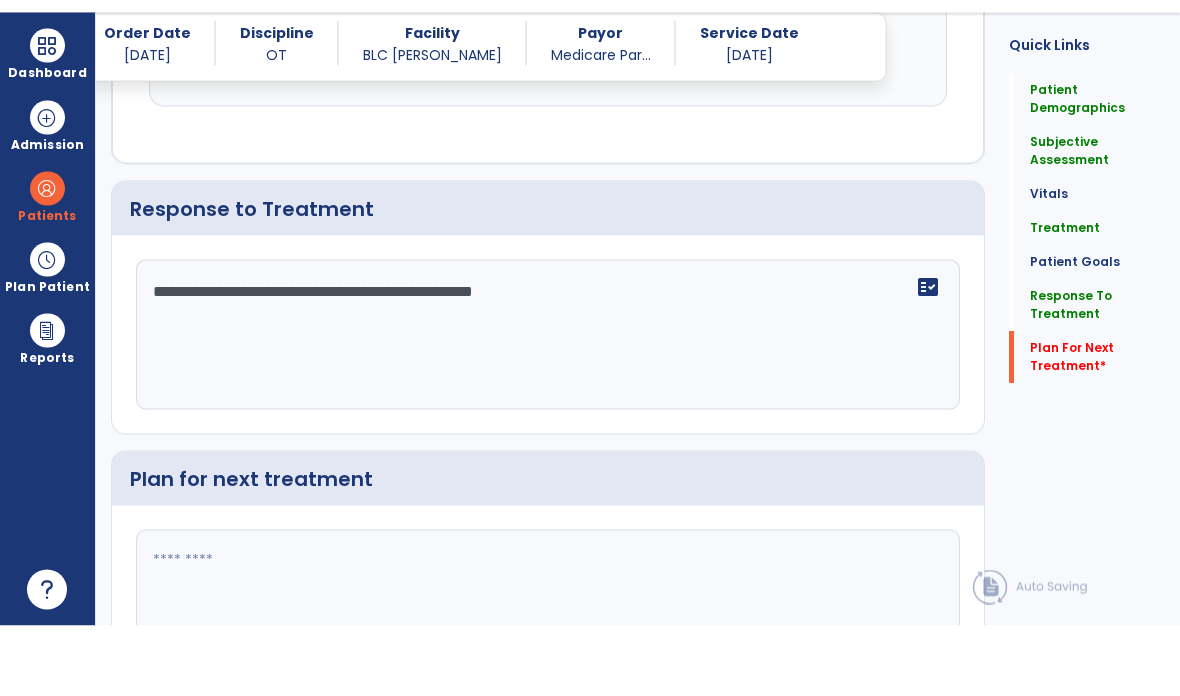 scroll, scrollTop: 2573, scrollLeft: 0, axis: vertical 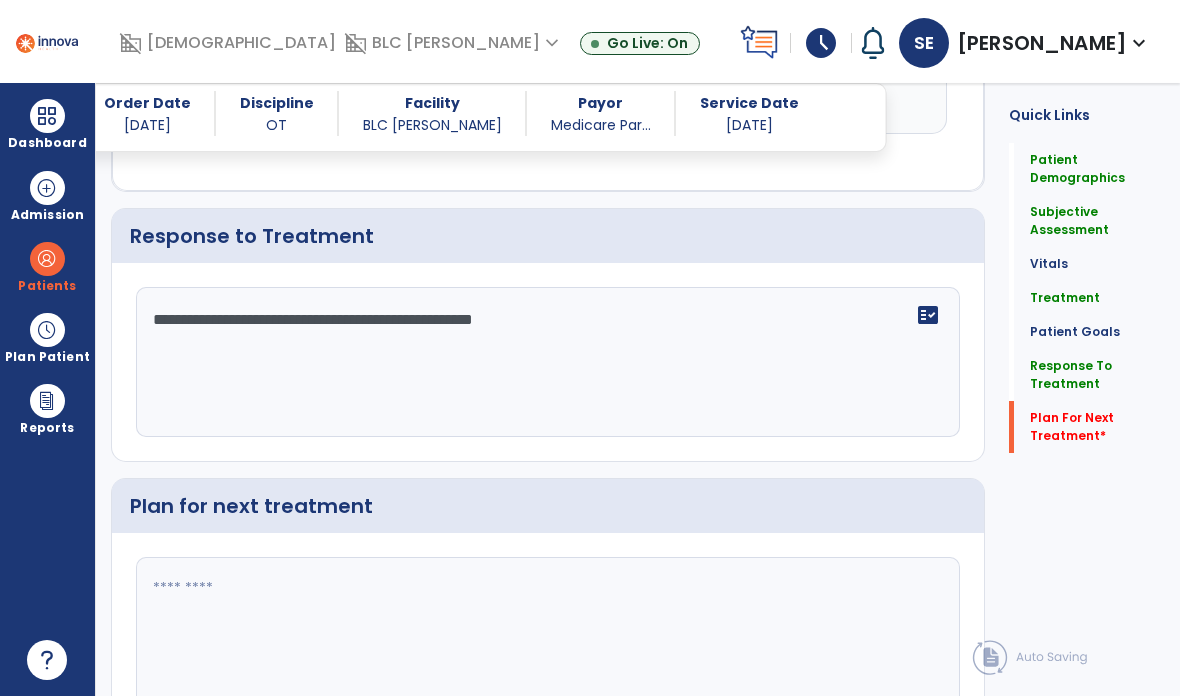 click 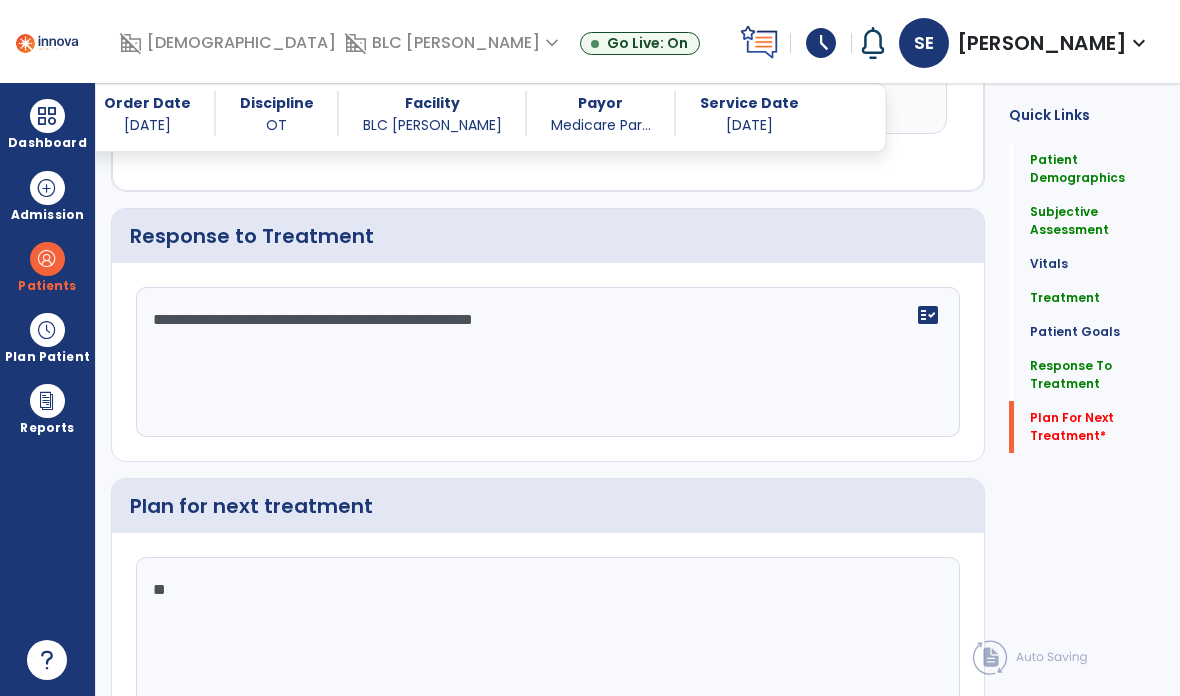 type on "*" 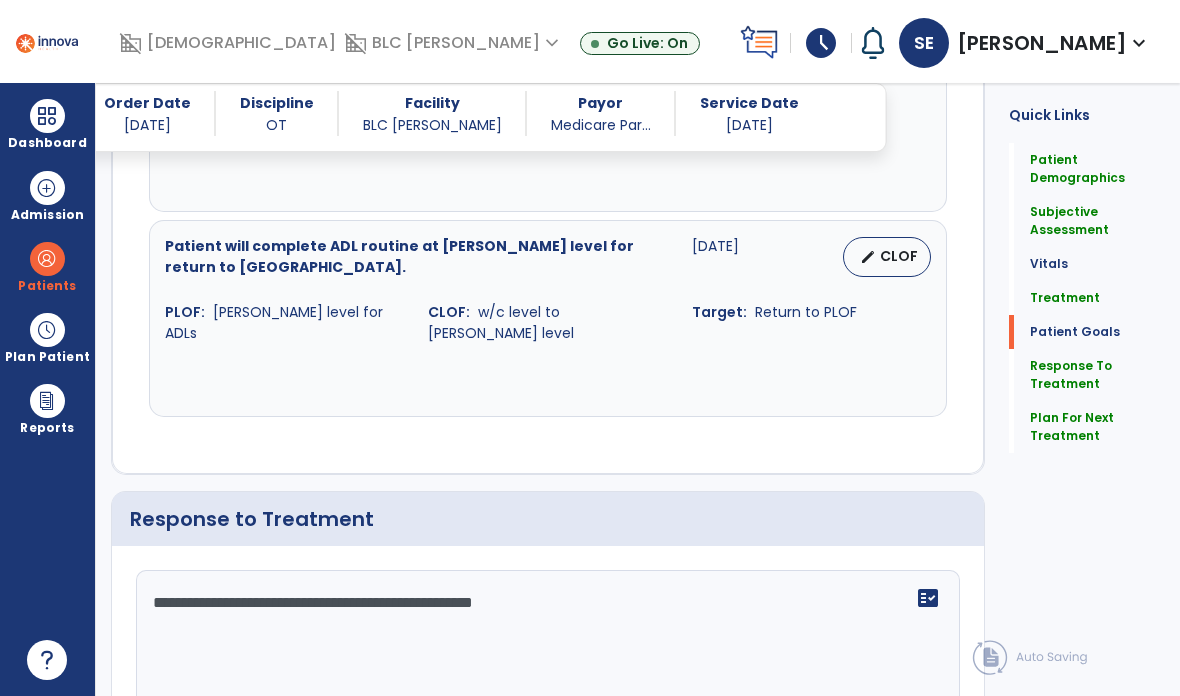 type on "**********" 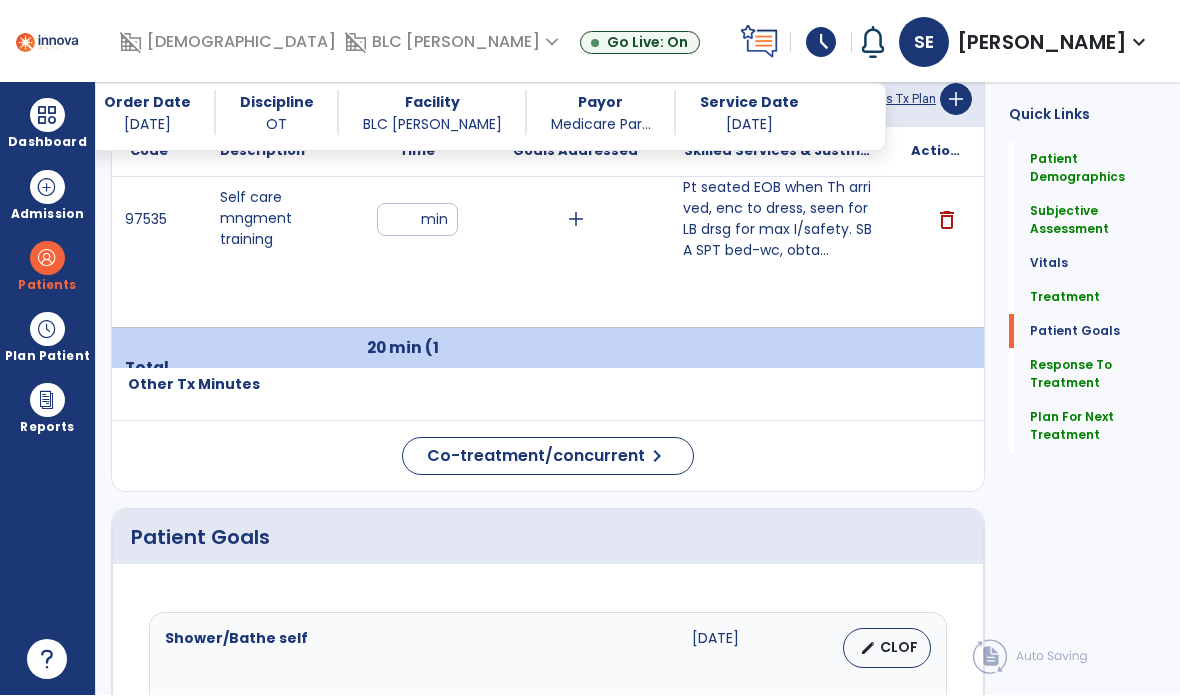 scroll, scrollTop: 1142, scrollLeft: 0, axis: vertical 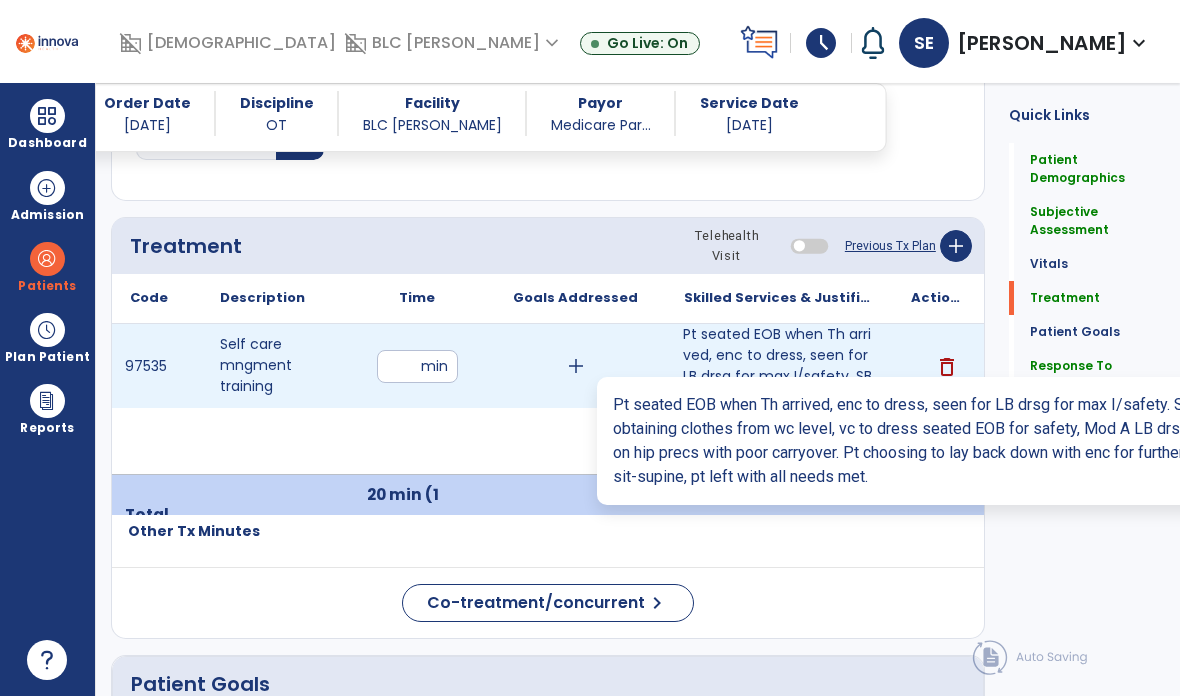 click on "Pt seated EOB when Th arrived, enc to dress, seen for LB drsg for max I/safety. SBA SPT bed-wc, obta..." at bounding box center [779, 366] 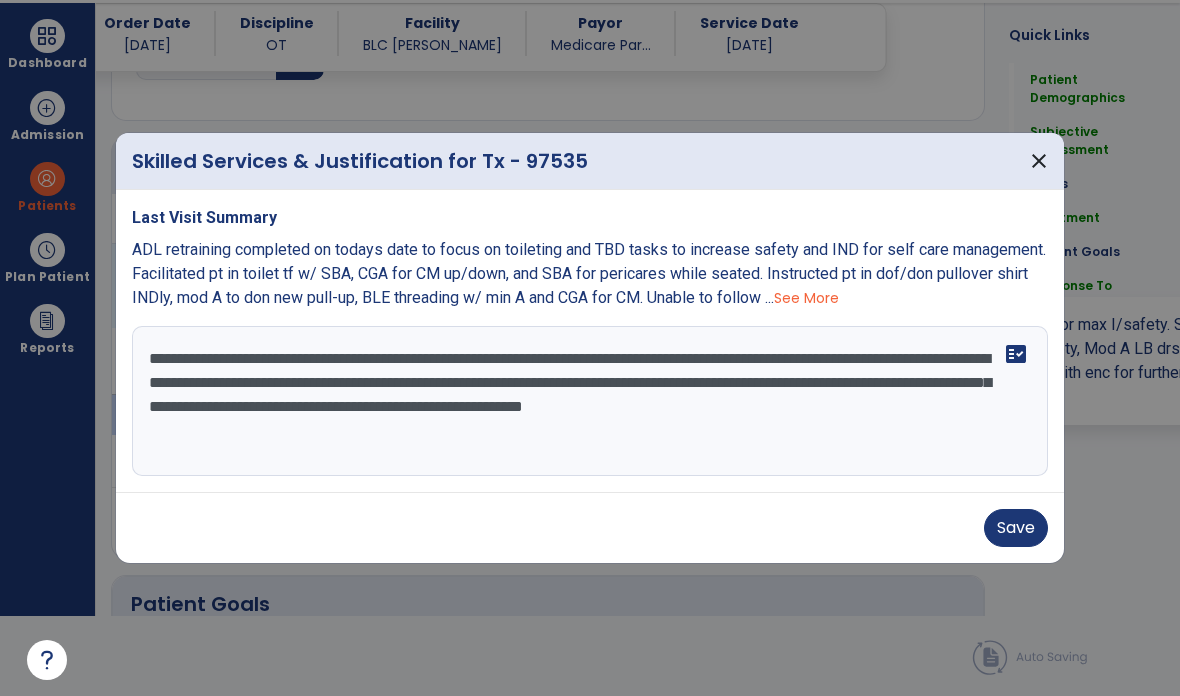 click on "Save" at bounding box center [1016, 528] 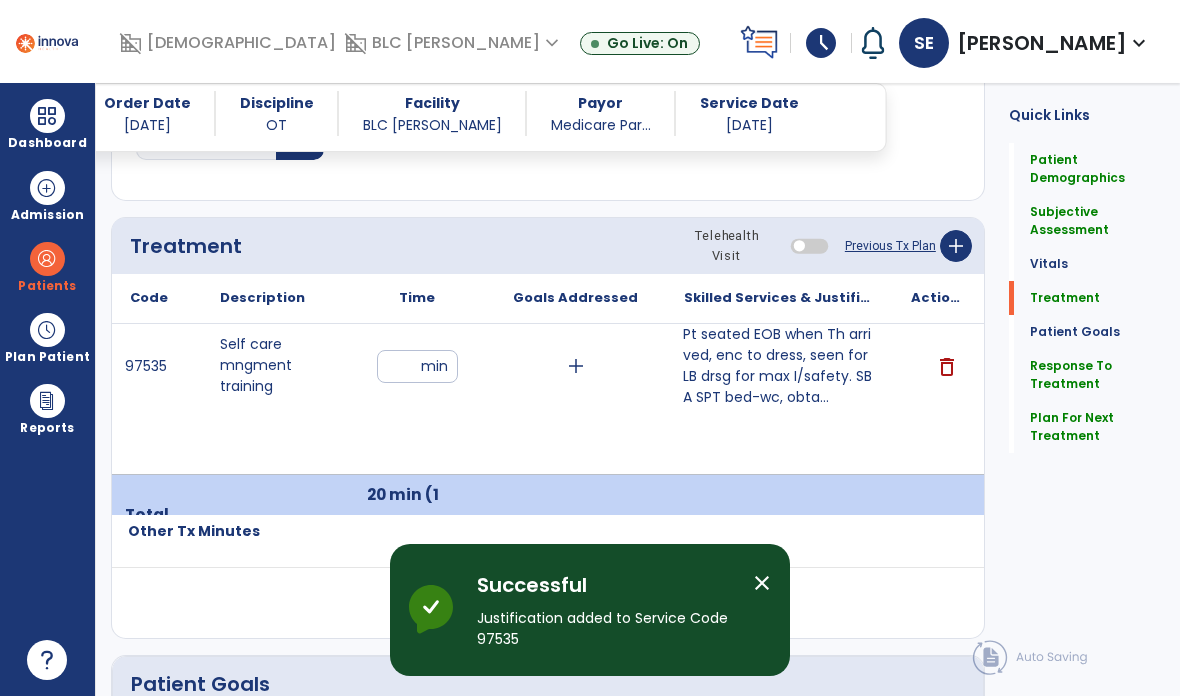 scroll, scrollTop: 80, scrollLeft: 0, axis: vertical 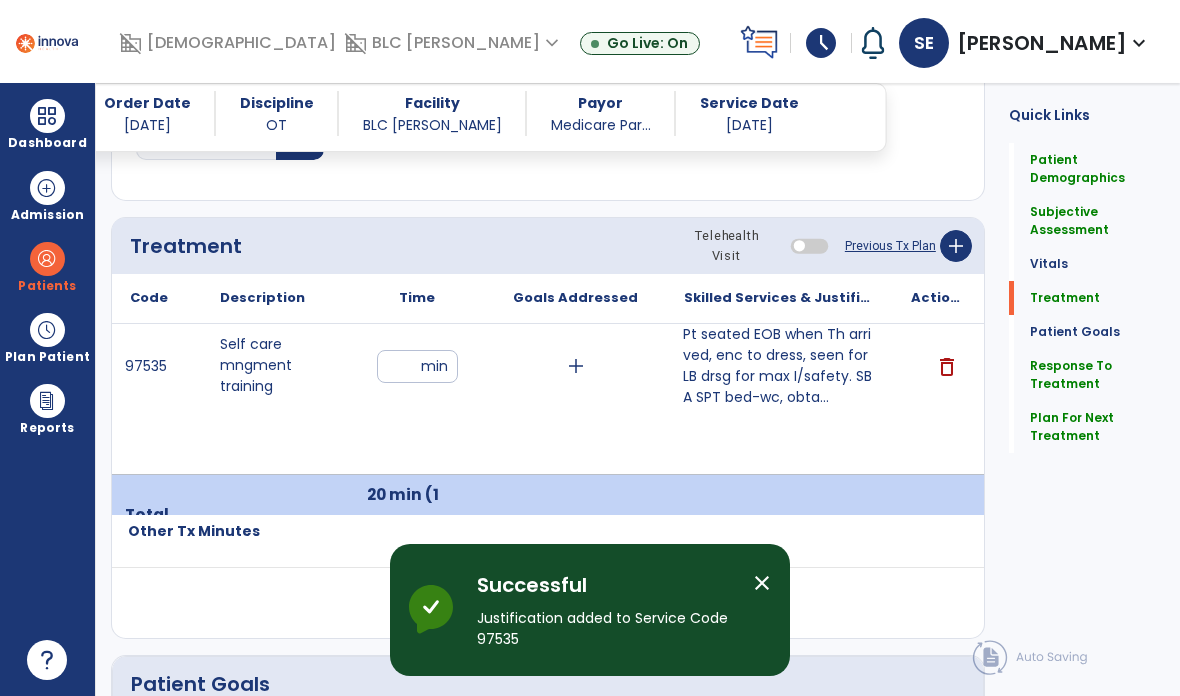 click on "Plan For Next Treatment" 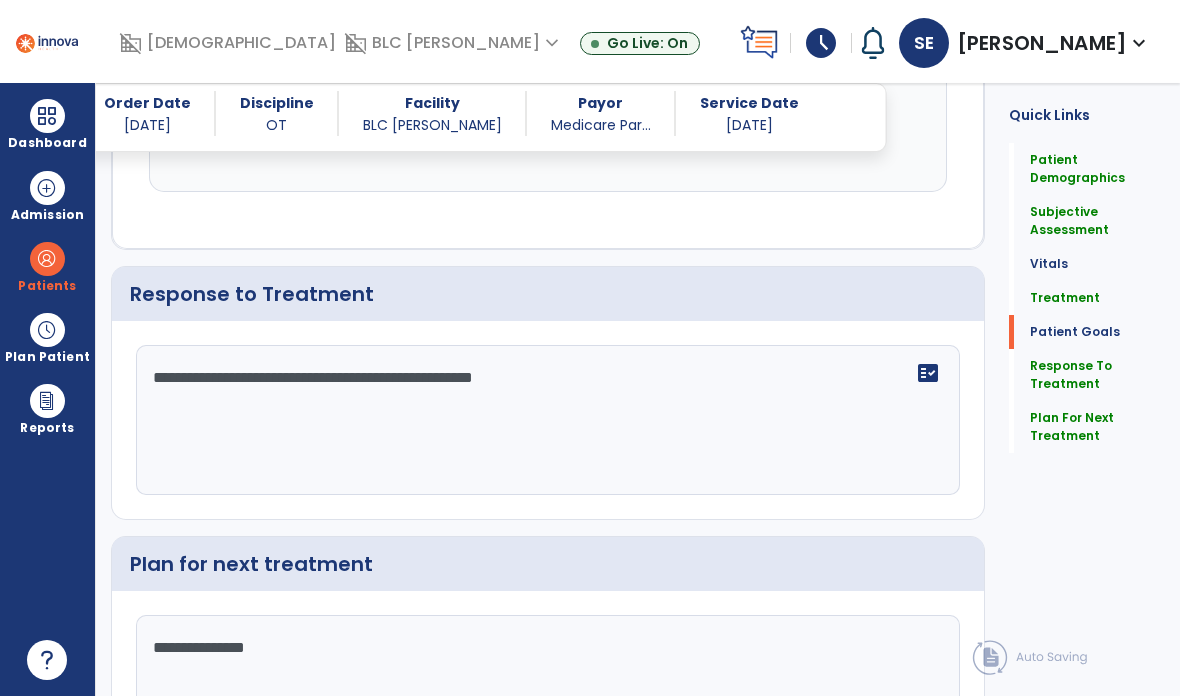 scroll, scrollTop: 2573, scrollLeft: 0, axis: vertical 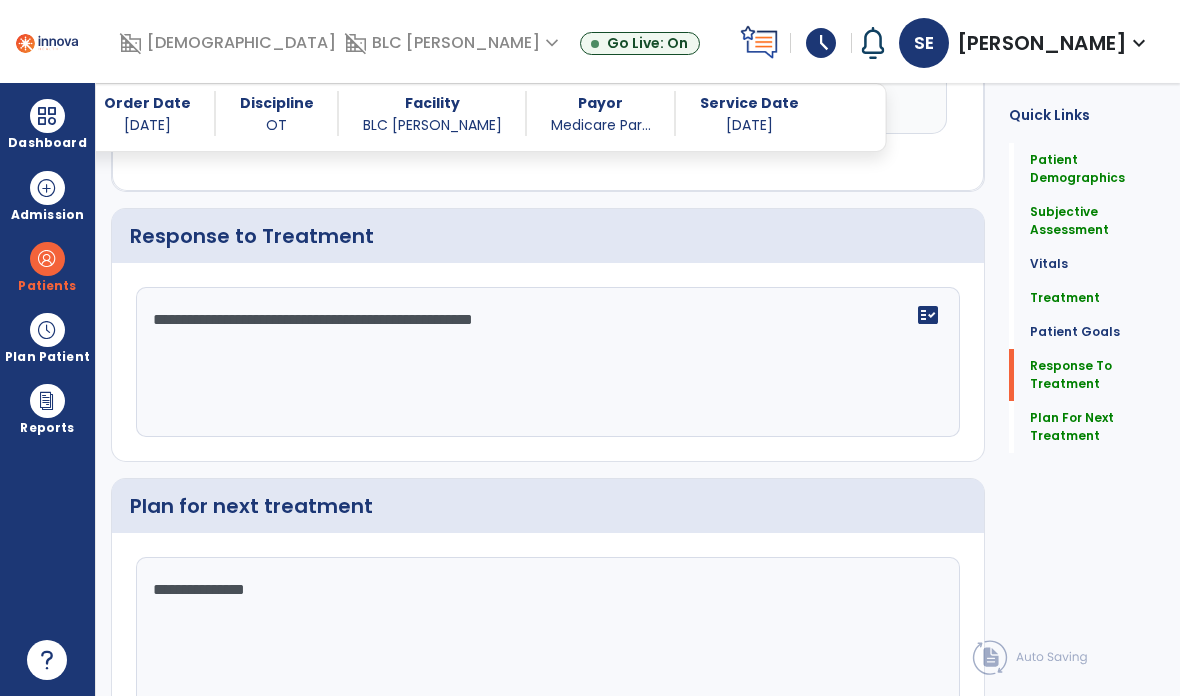 click on "Sign Doc" 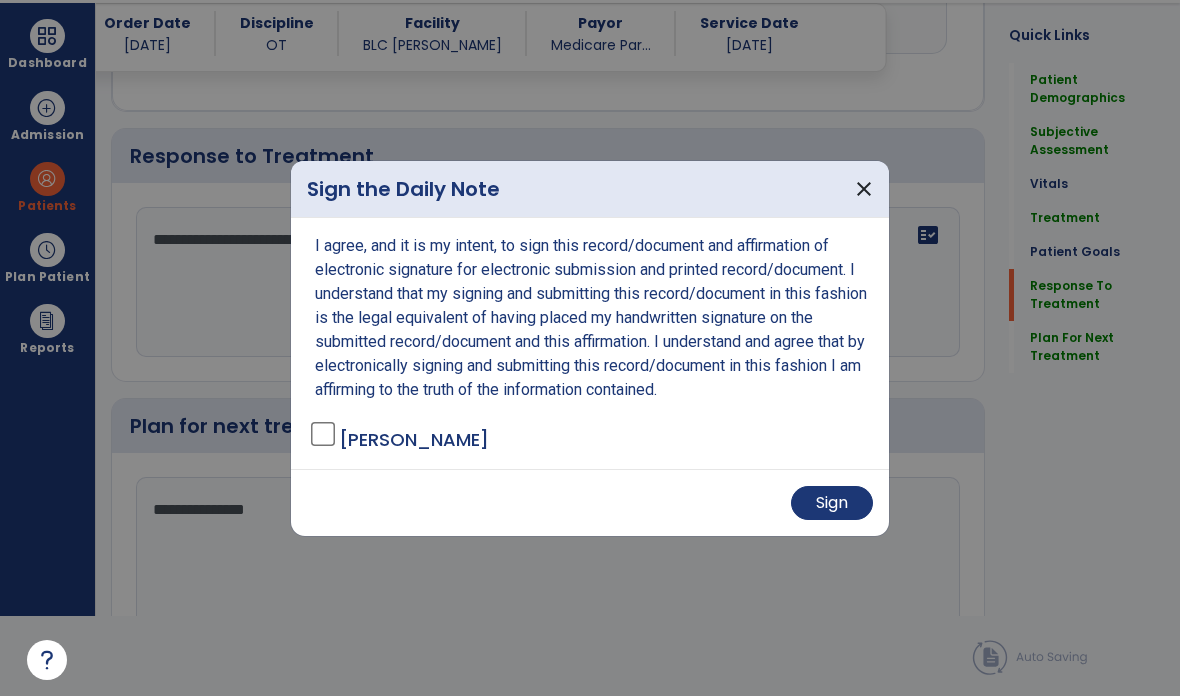 click on "close" at bounding box center [864, 189] 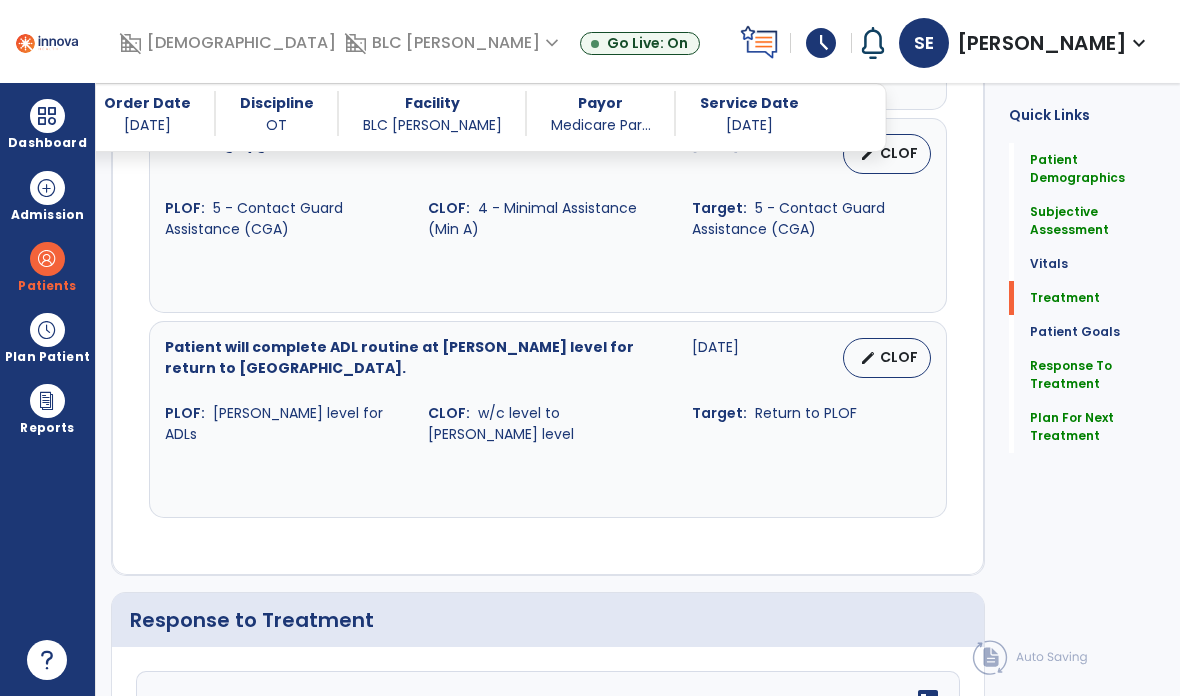 click on "Treatment" 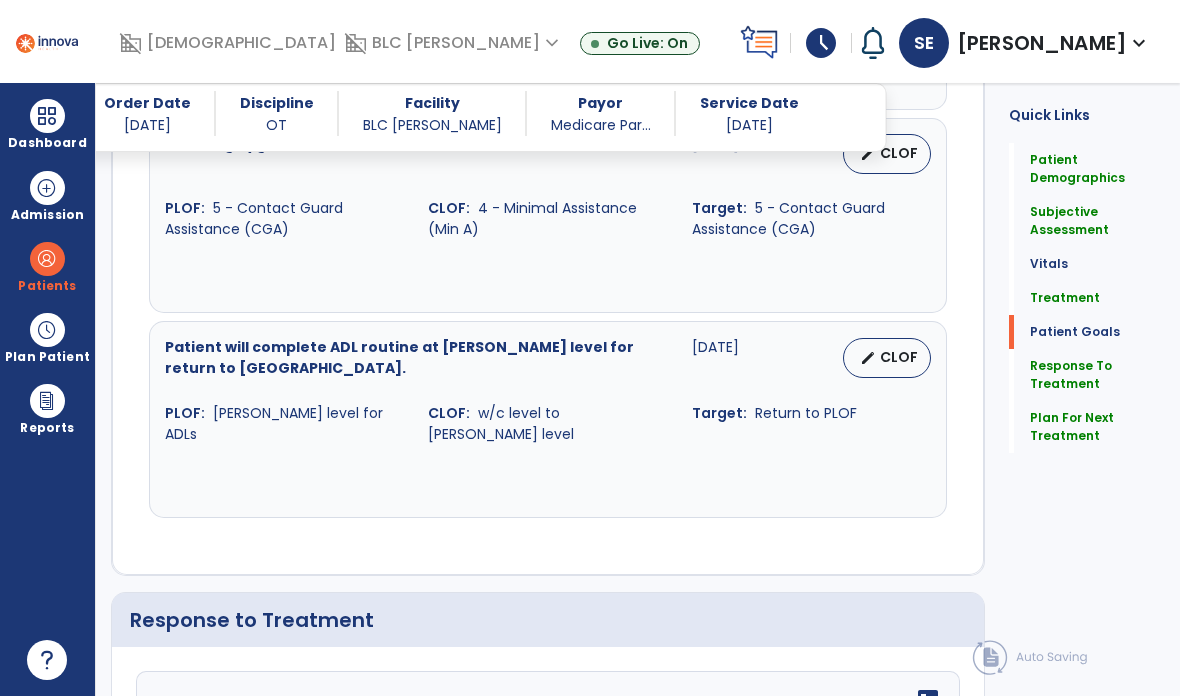 scroll, scrollTop: 1142, scrollLeft: 0, axis: vertical 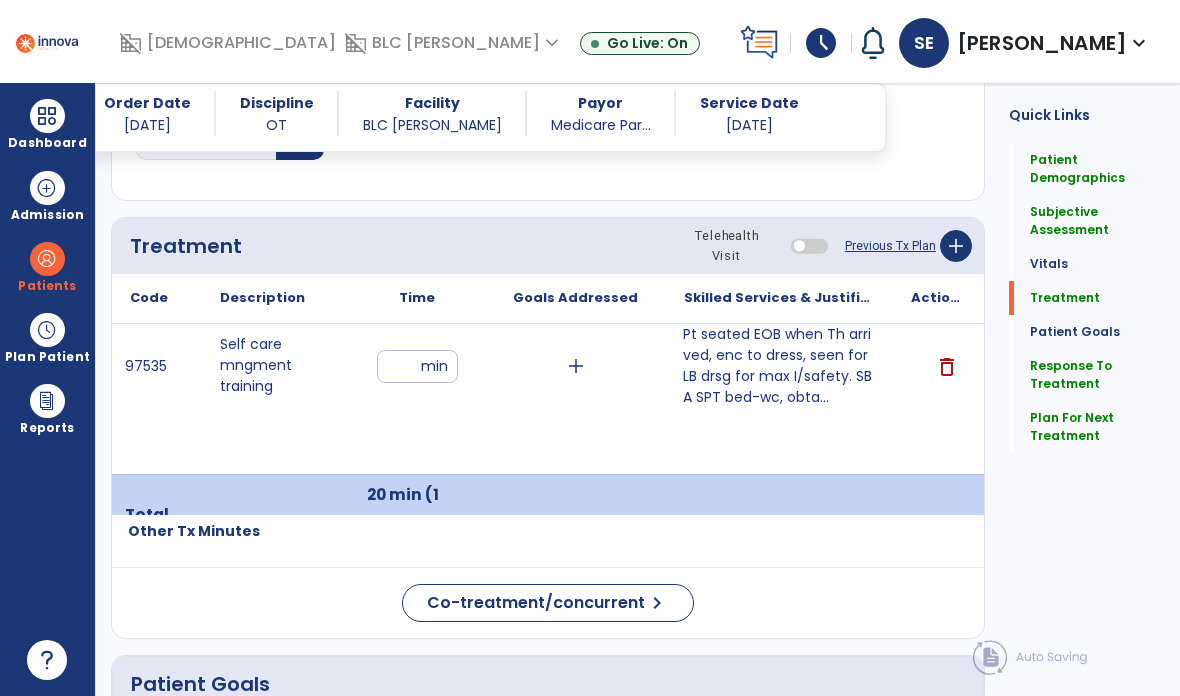 click on "Pt seated EOB when Th arrived, enc to dress, seen for LB drsg for max I/safety. SBA SPT bed-wc, obta..." at bounding box center (779, 366) 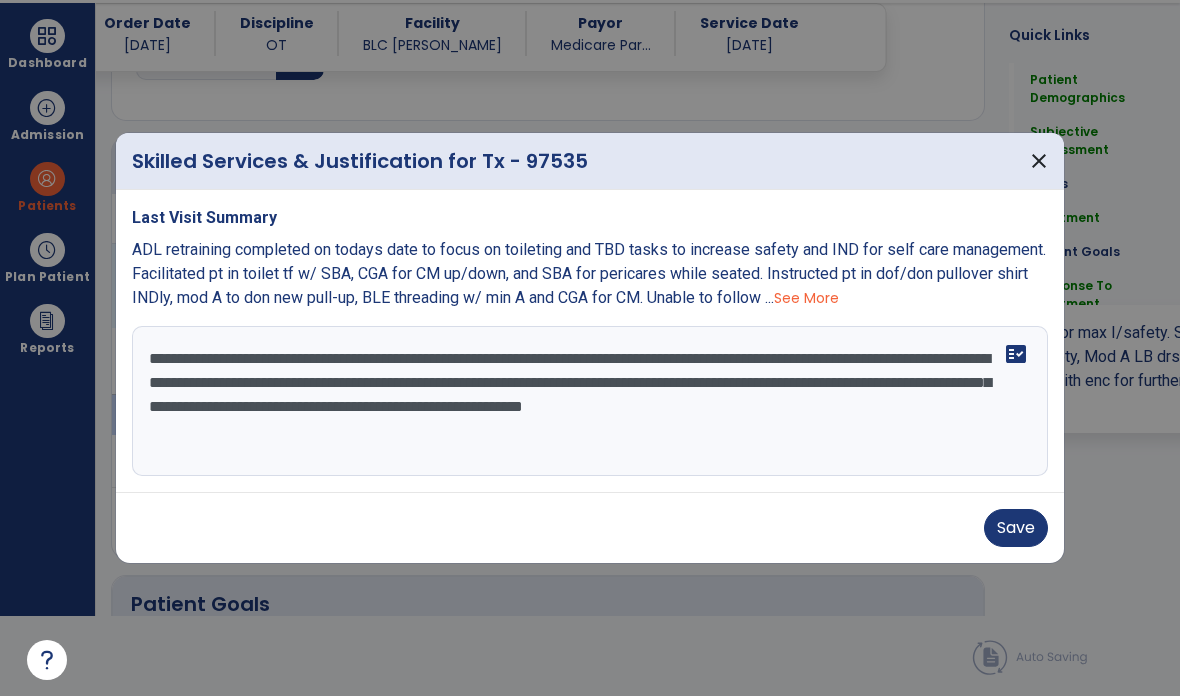 scroll, scrollTop: 0, scrollLeft: 0, axis: both 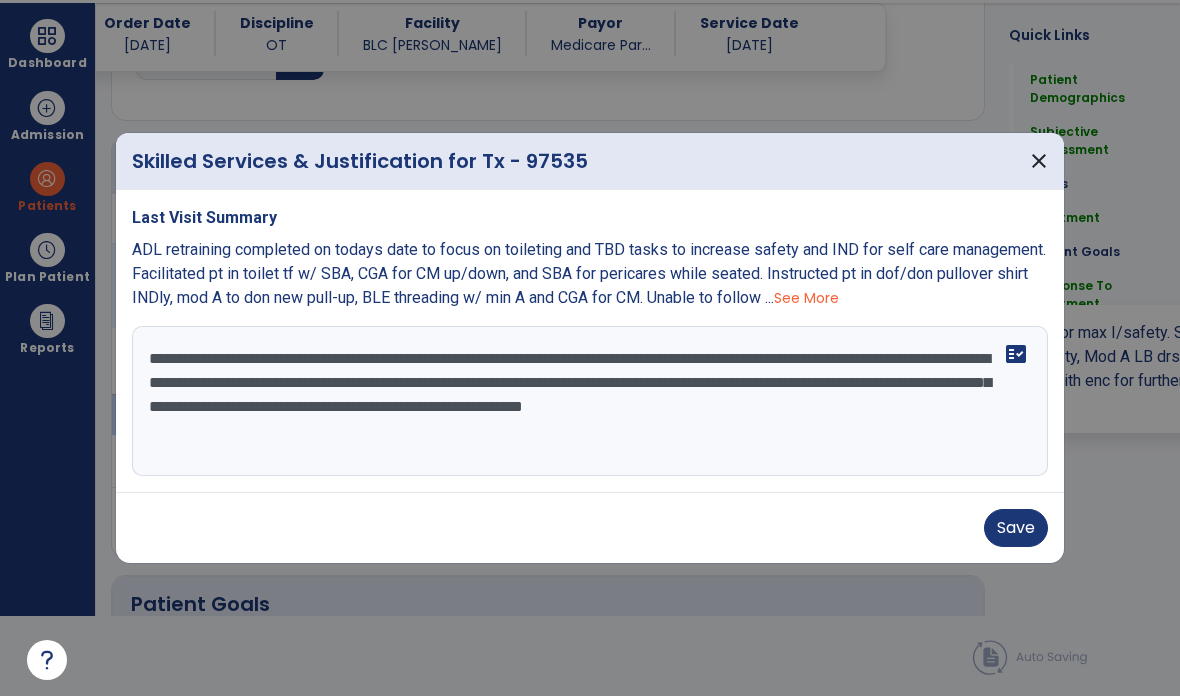 click on "**********" at bounding box center [590, 401] 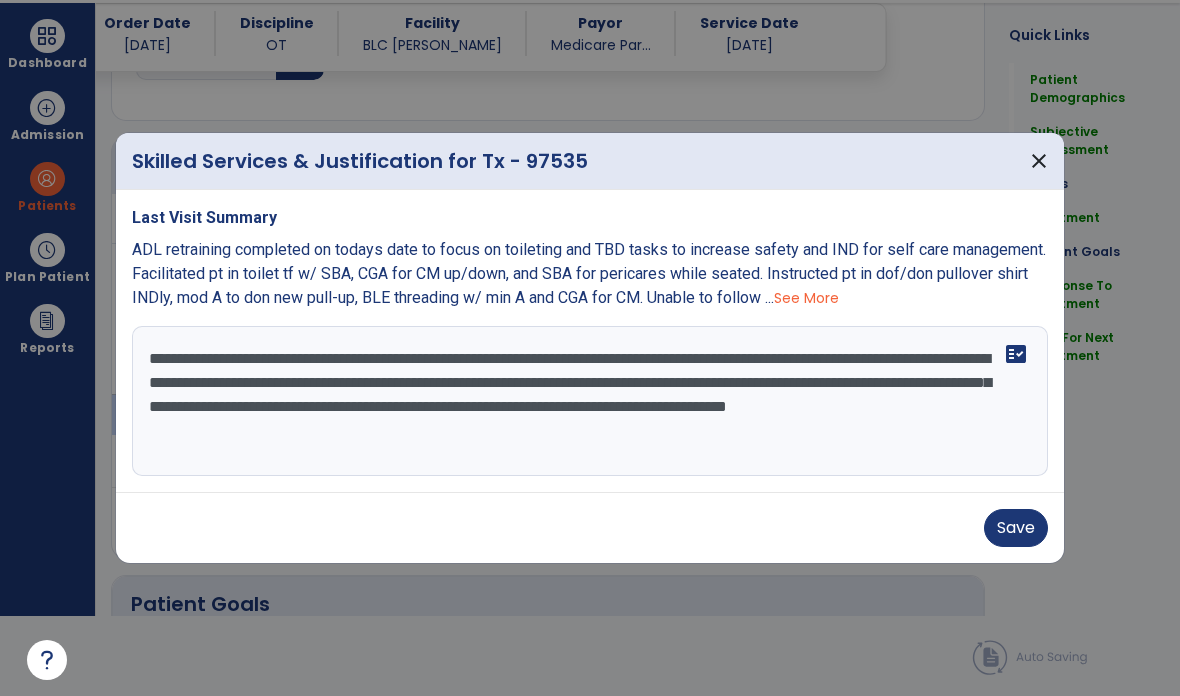 type on "**********" 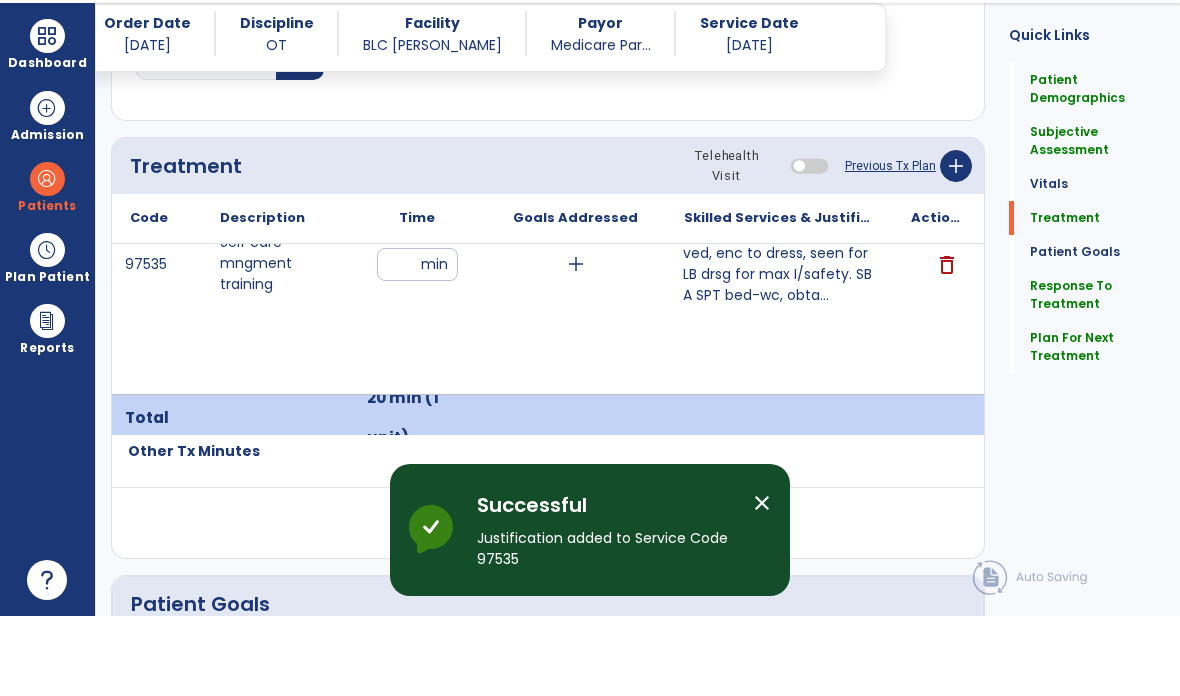 scroll, scrollTop: 80, scrollLeft: 0, axis: vertical 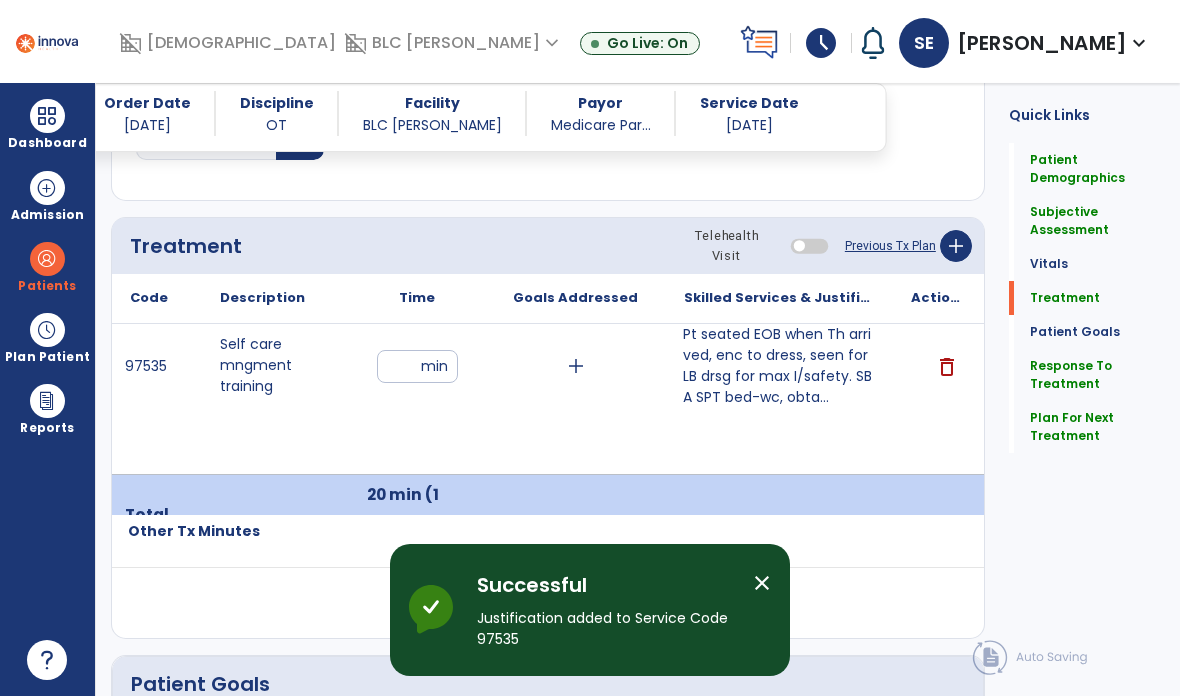 click on "Response To Treatment" 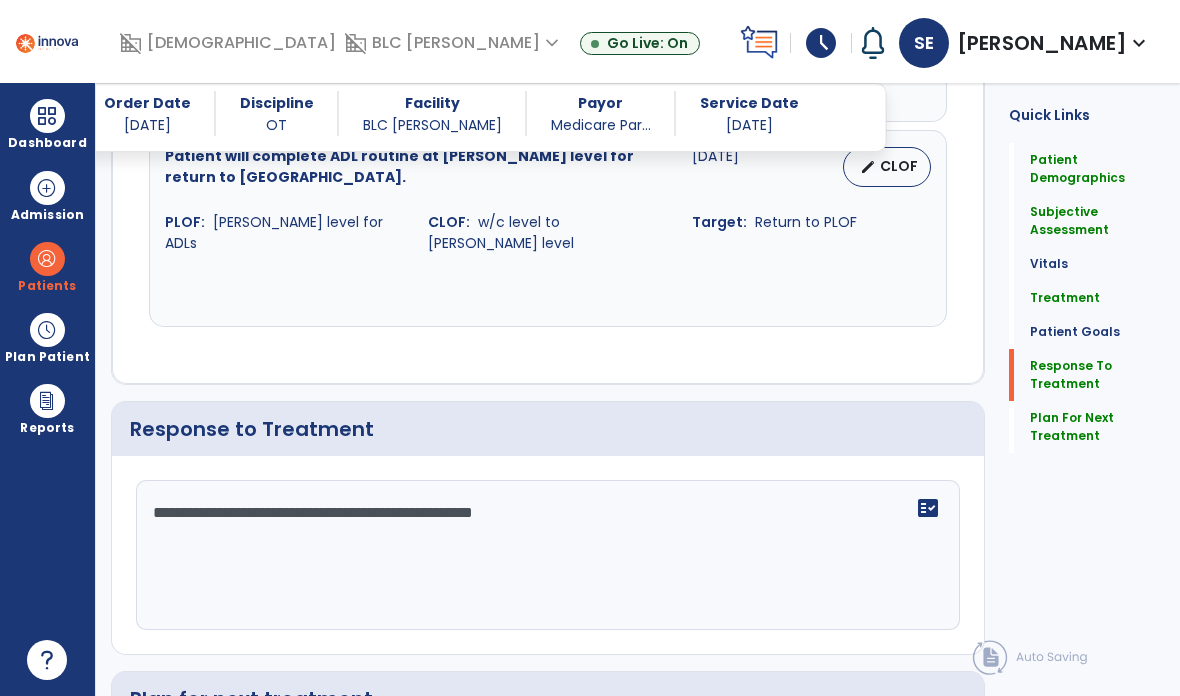 scroll, scrollTop: 2457, scrollLeft: 0, axis: vertical 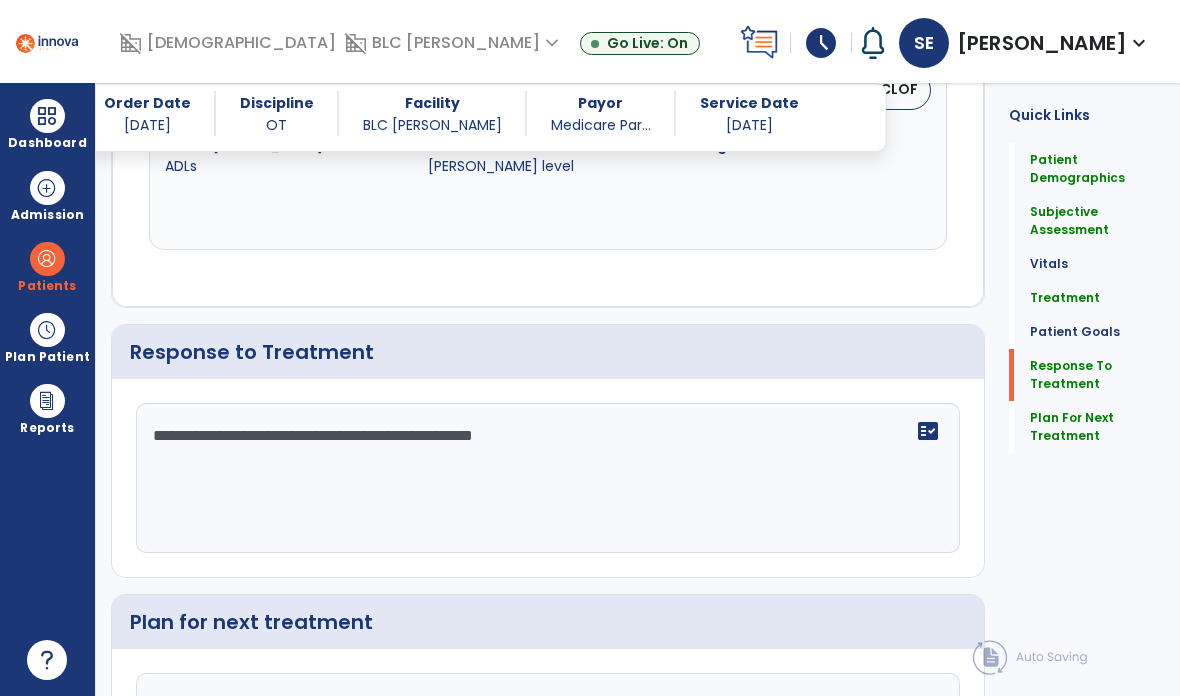 click on "**********" 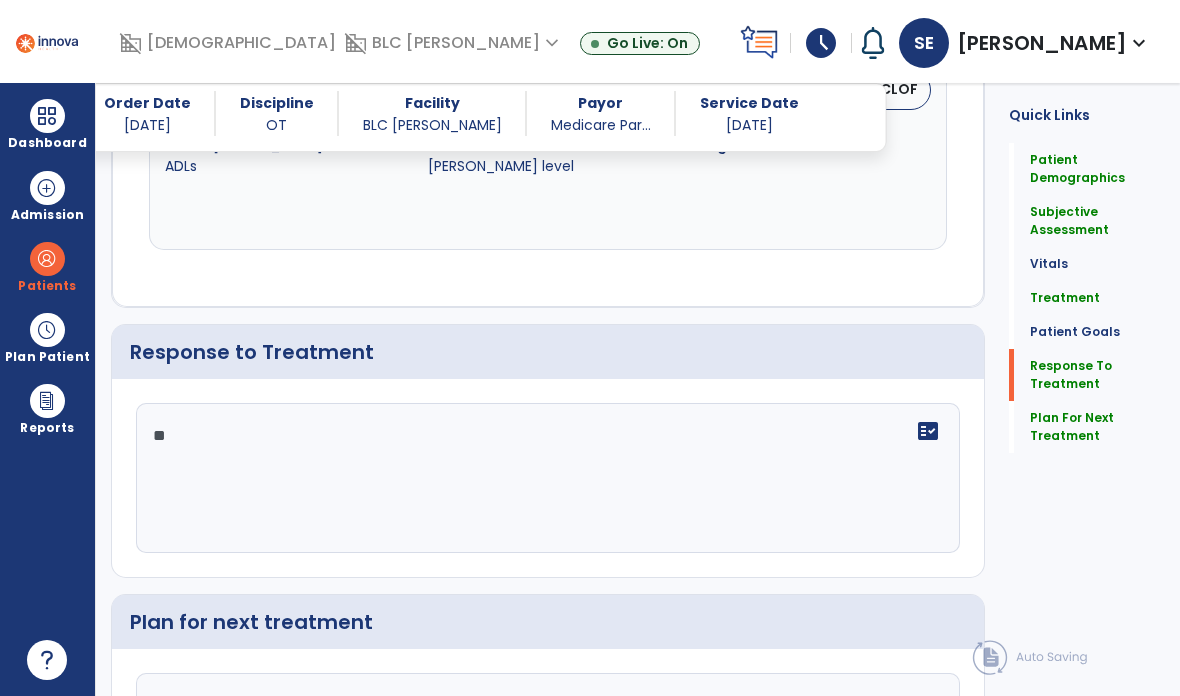 type on "*" 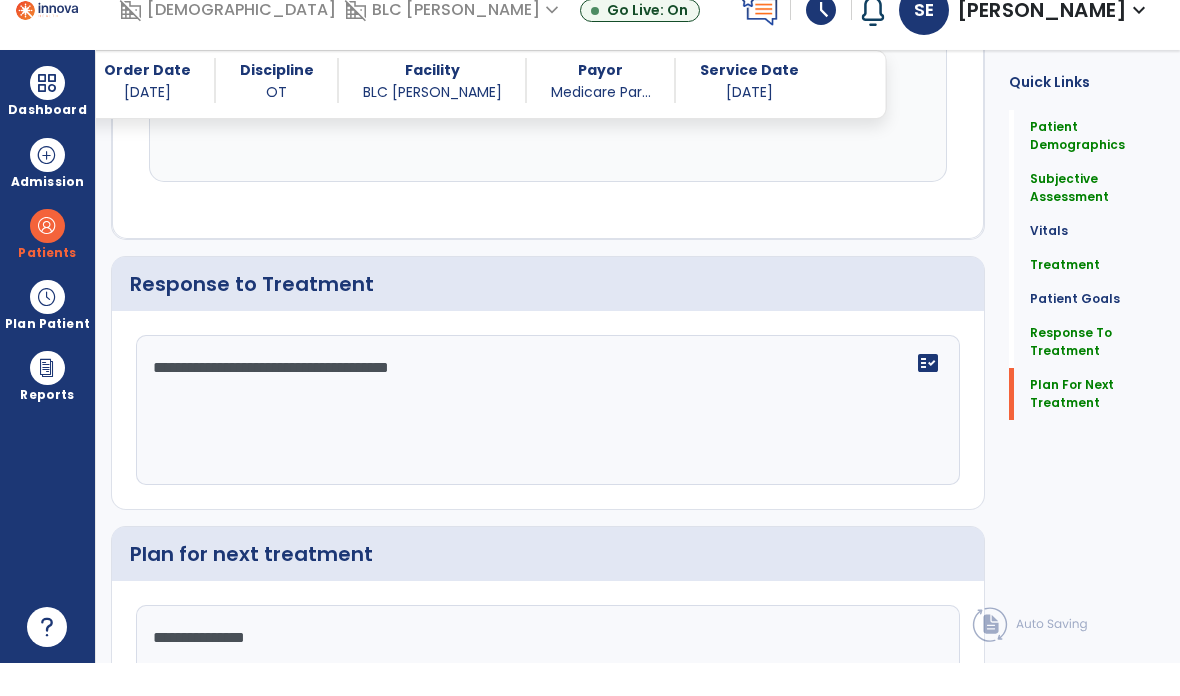 type on "**********" 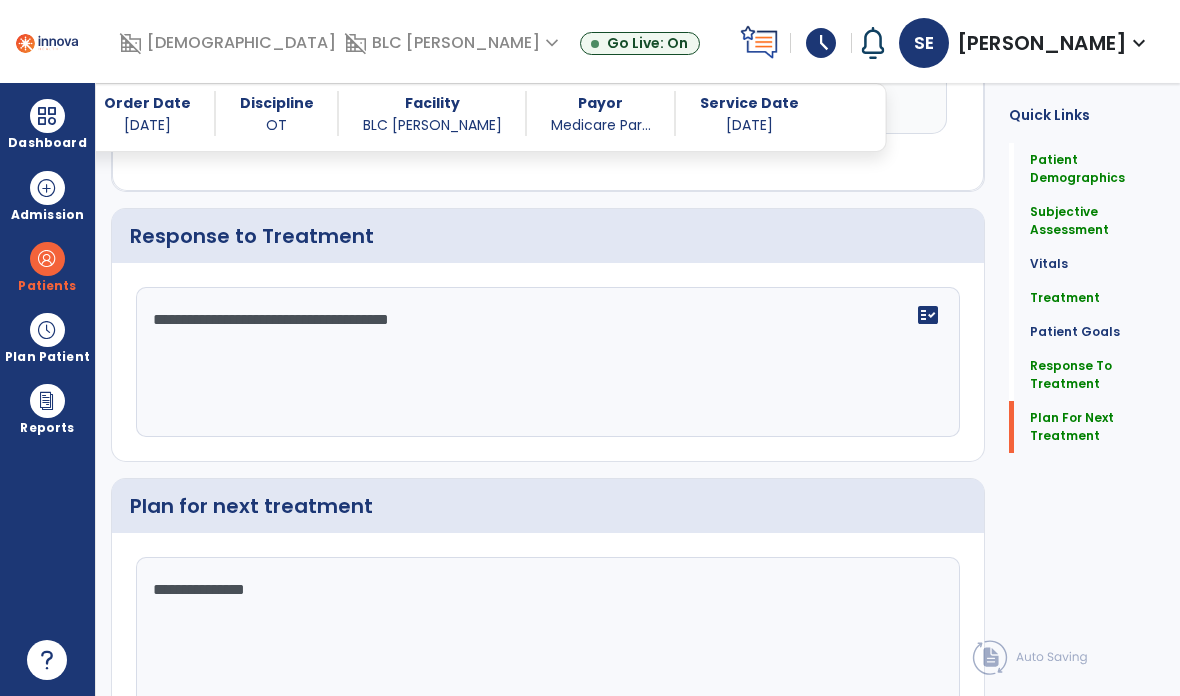 click on "Sign Doc" 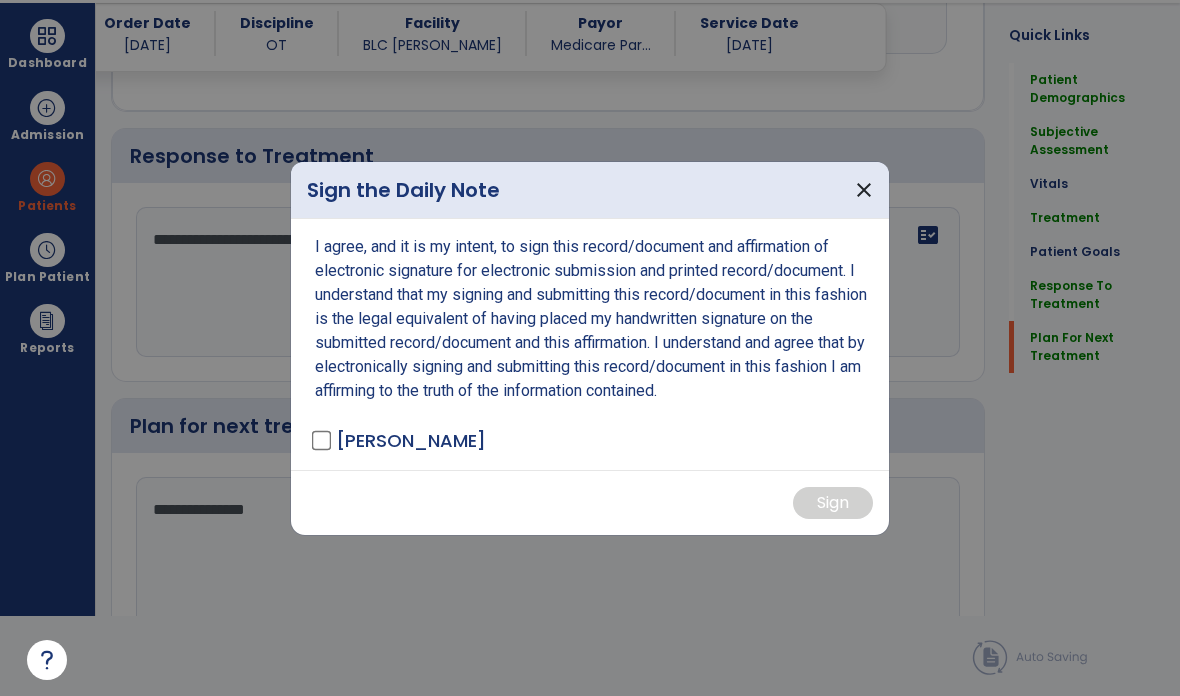 scroll, scrollTop: 0, scrollLeft: 0, axis: both 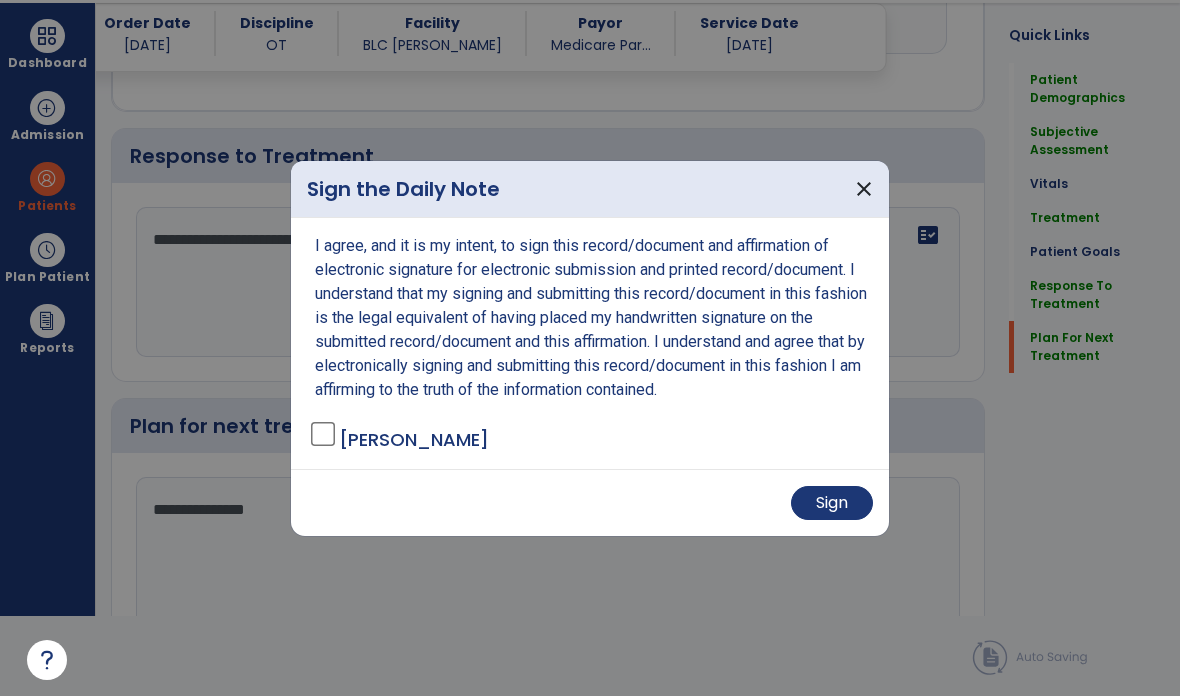 click on "Sign" at bounding box center [832, 503] 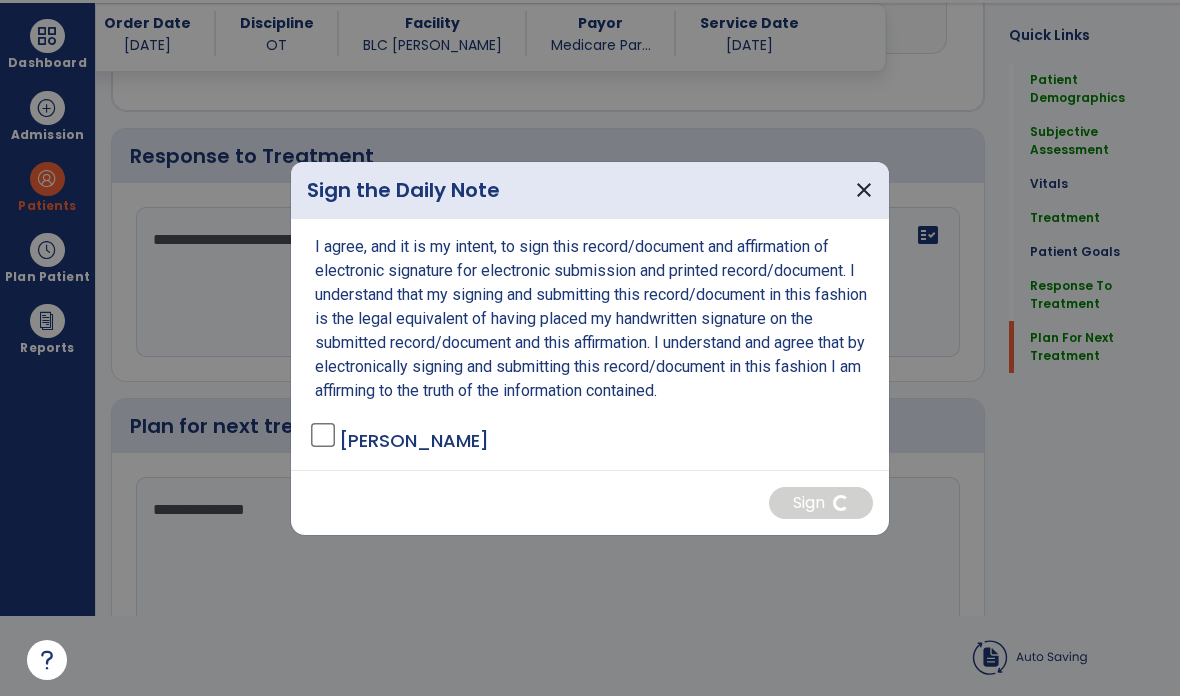 scroll, scrollTop: 0, scrollLeft: 0, axis: both 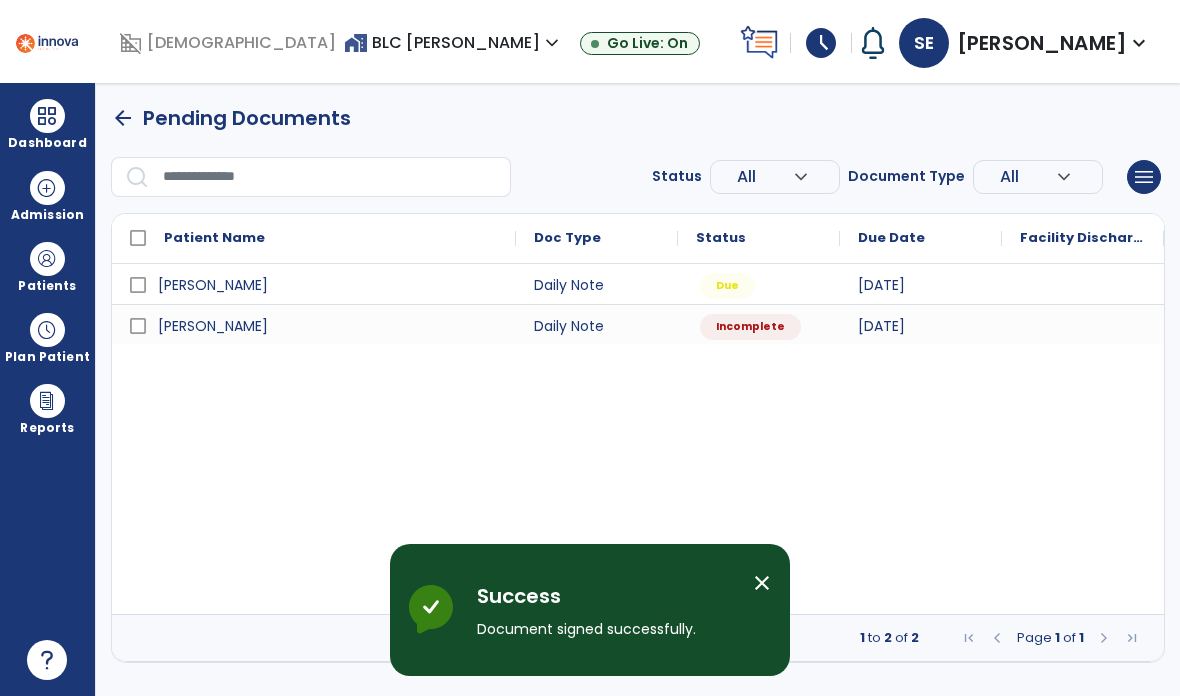 click at bounding box center [47, 259] 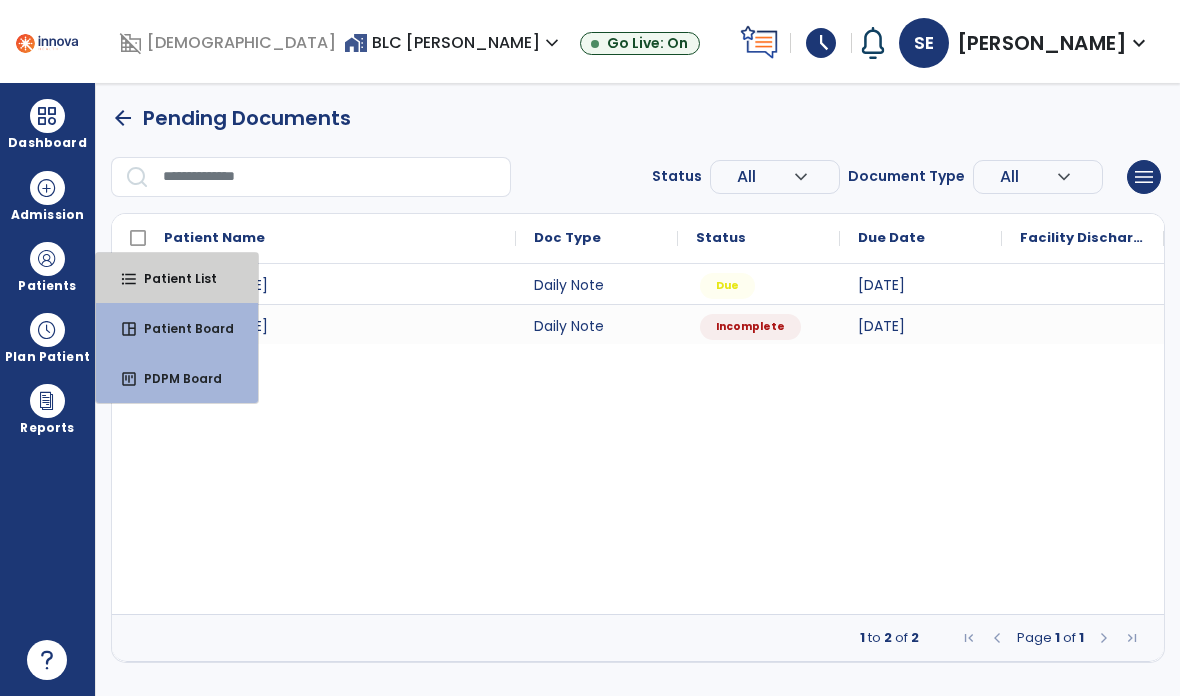 click on "Patient List" at bounding box center [172, 278] 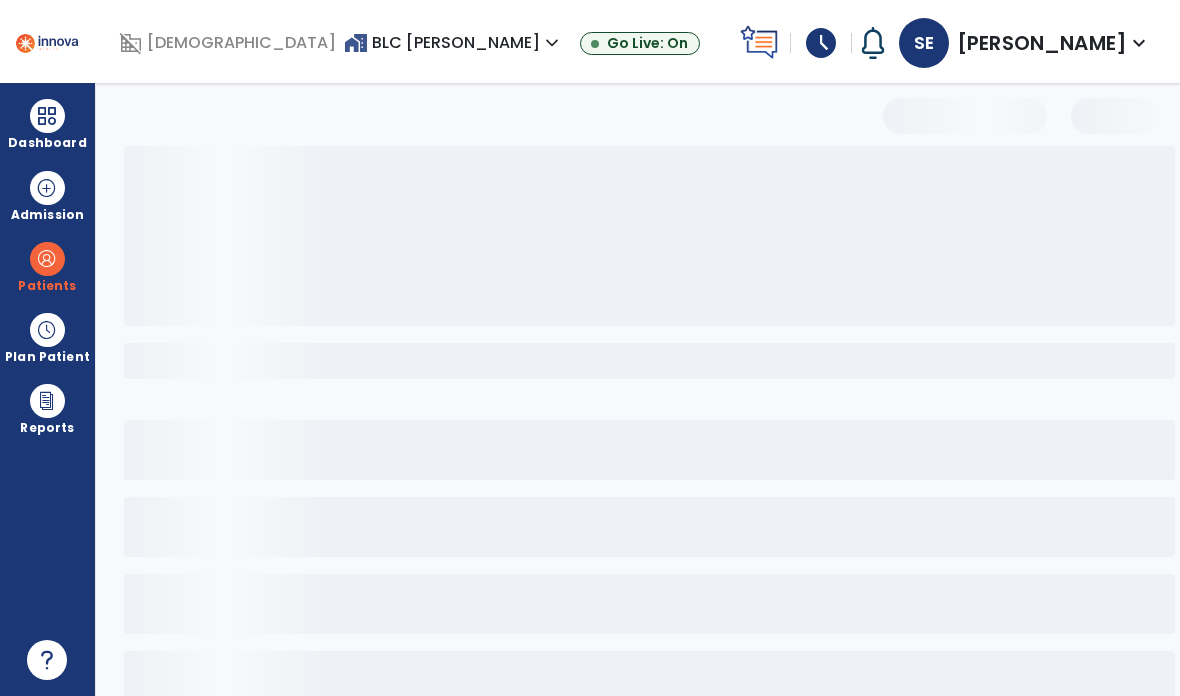 select on "***" 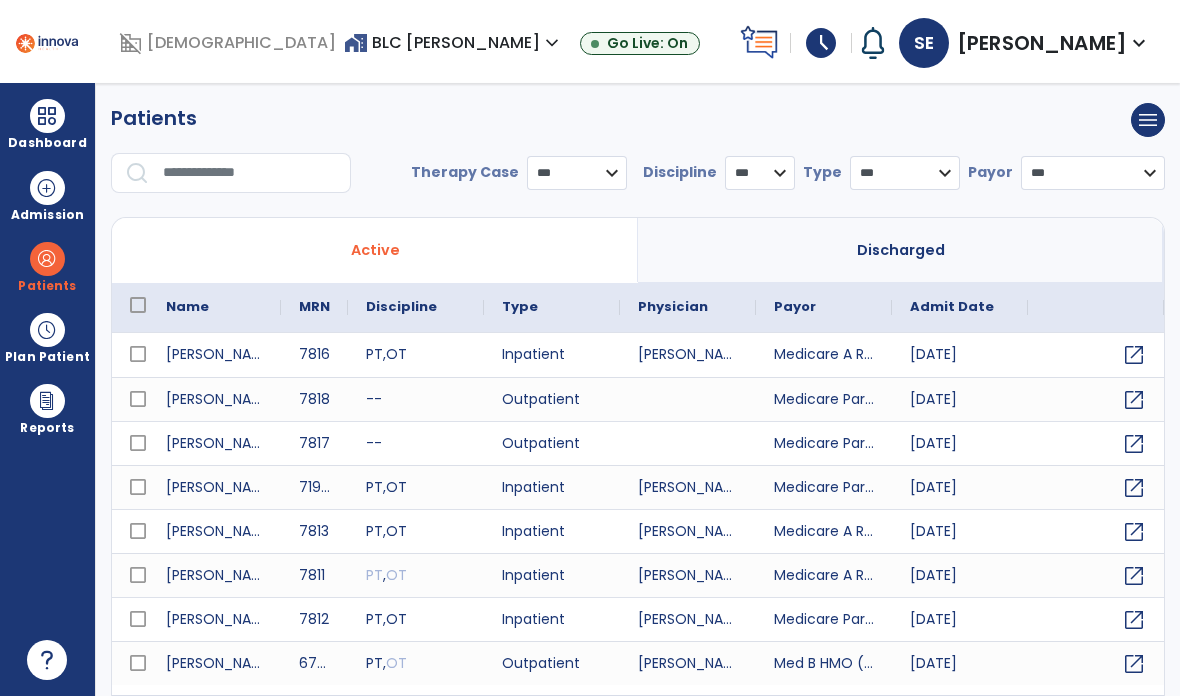 click at bounding box center [250, 173] 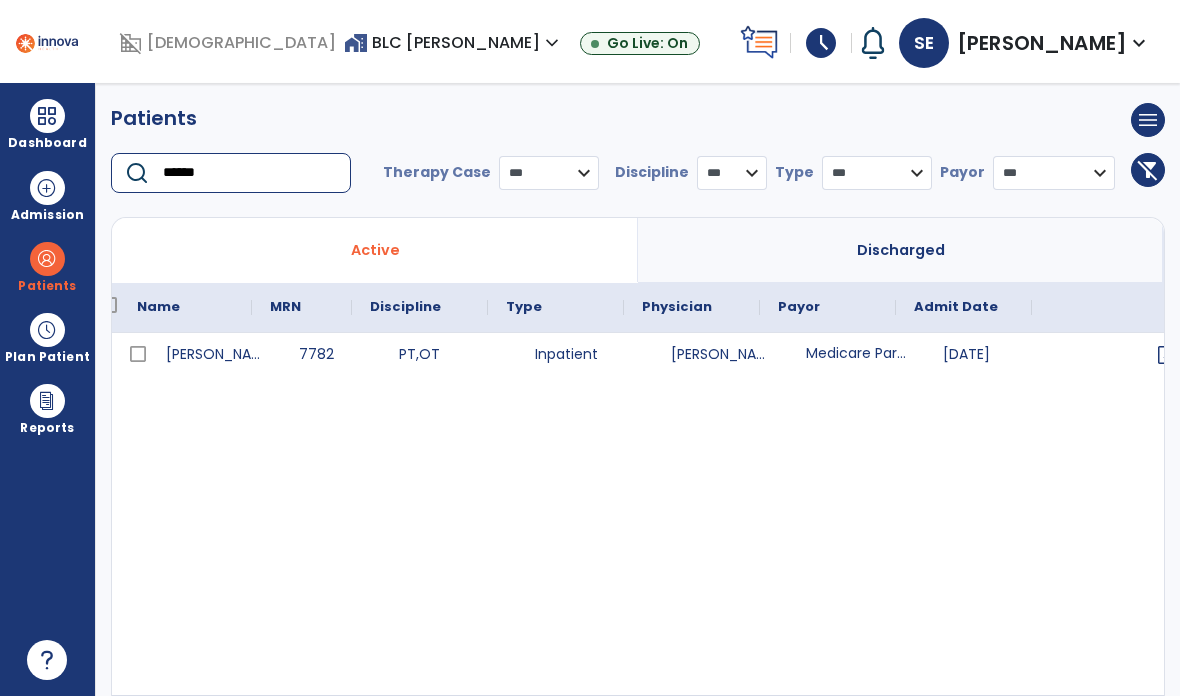 scroll, scrollTop: 0, scrollLeft: 78, axis: horizontal 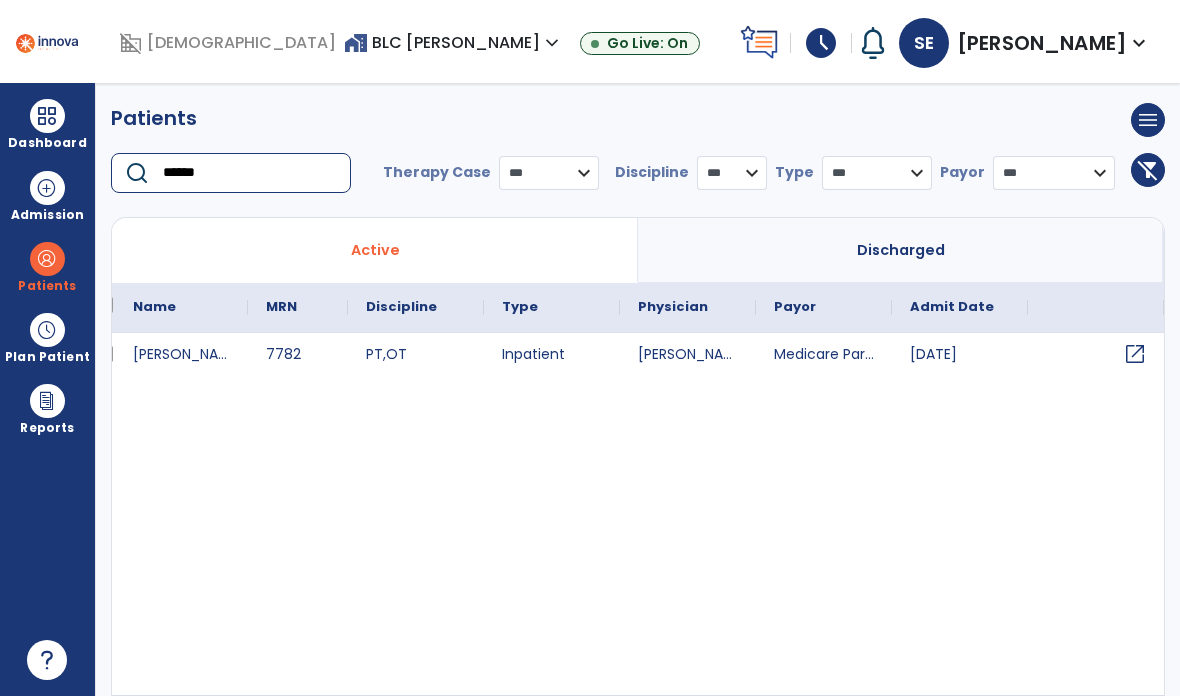 type on "******" 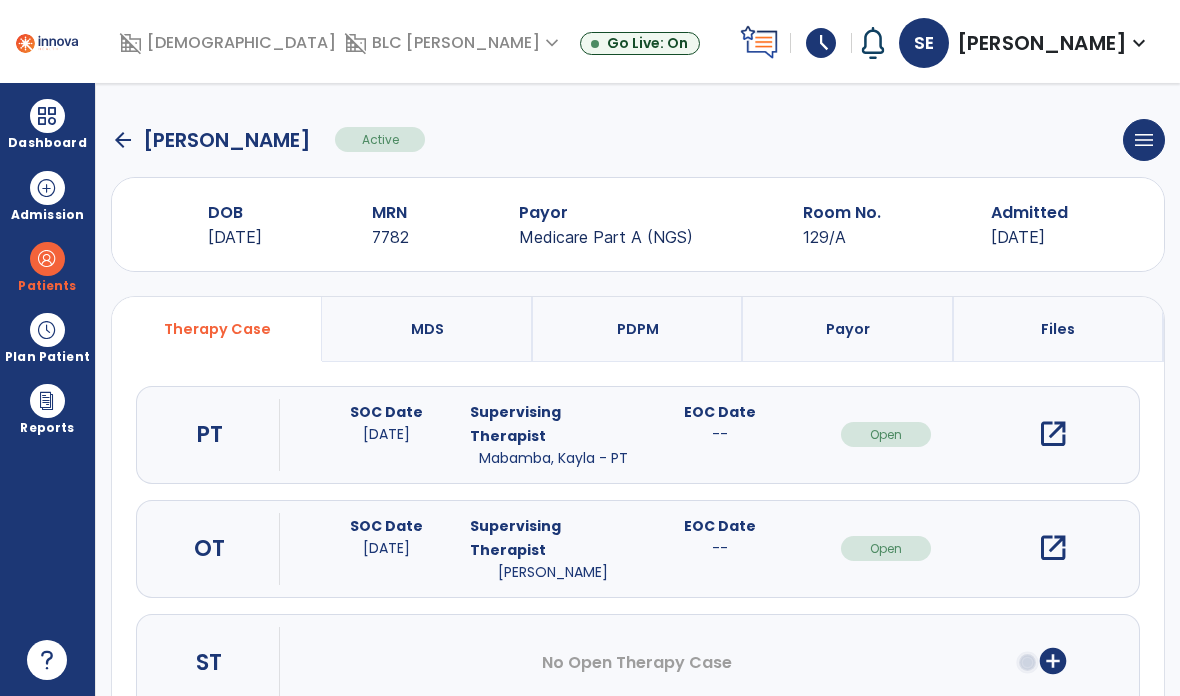 click on "open_in_new" at bounding box center [1053, 548] 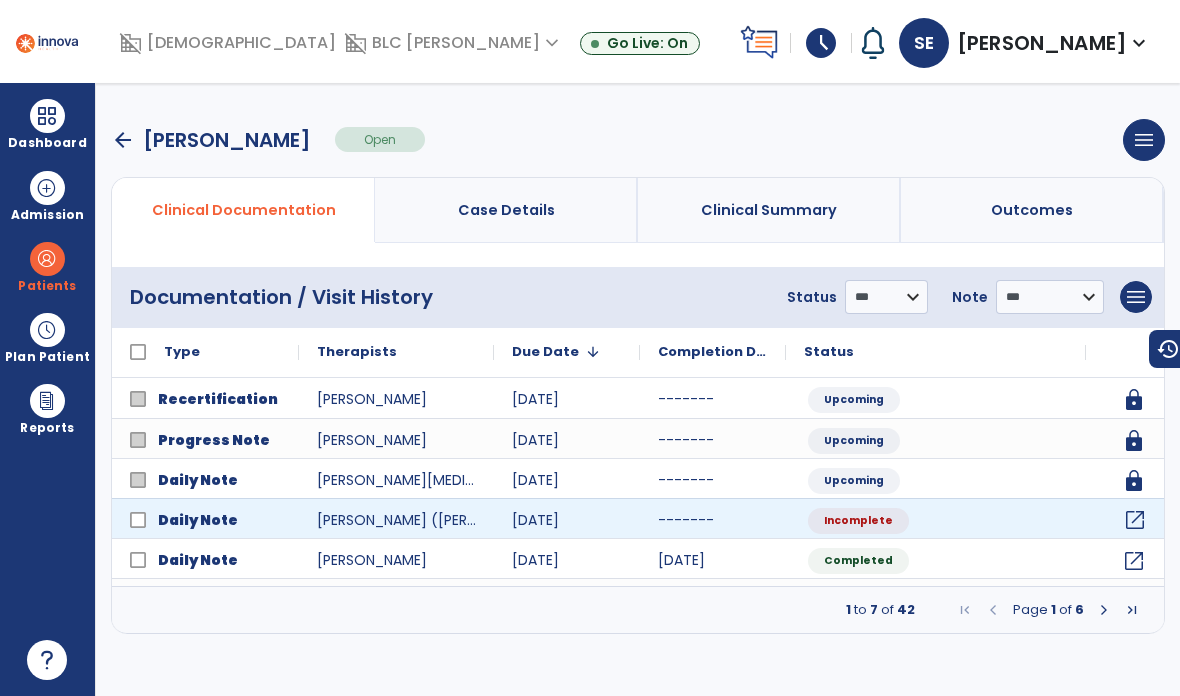 click on "open_in_new" 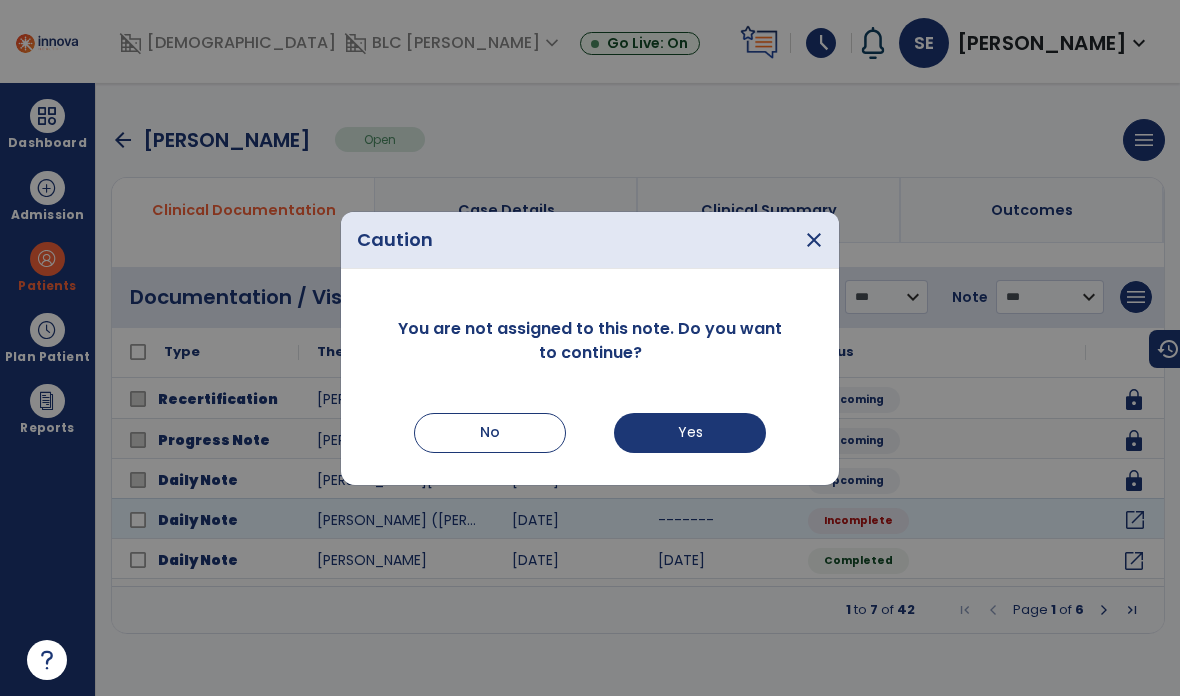 click on "Yes" at bounding box center (690, 433) 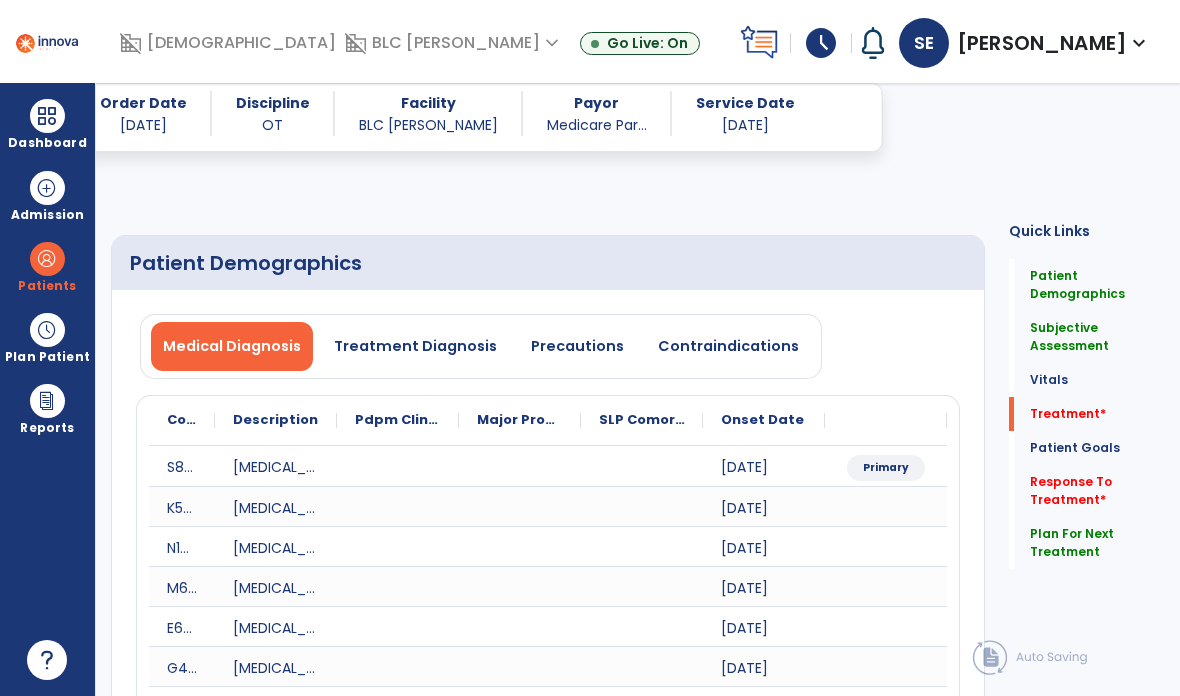 click on "Plan For Next Treatment" 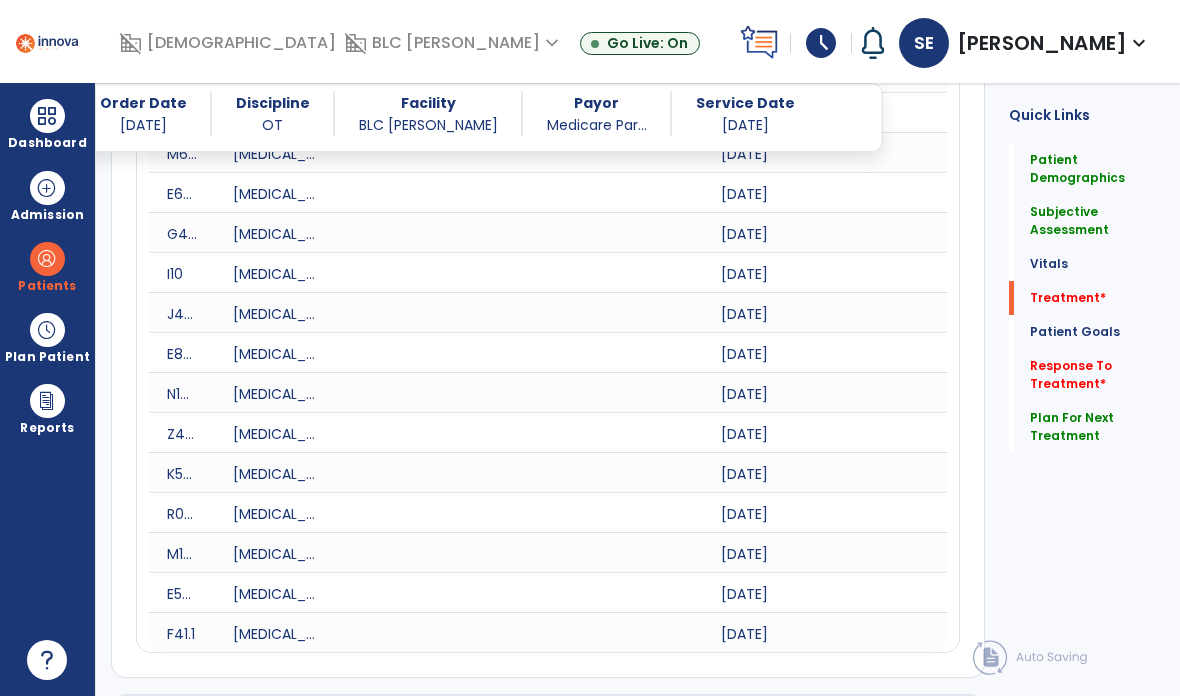 scroll, scrollTop: 1552, scrollLeft: 0, axis: vertical 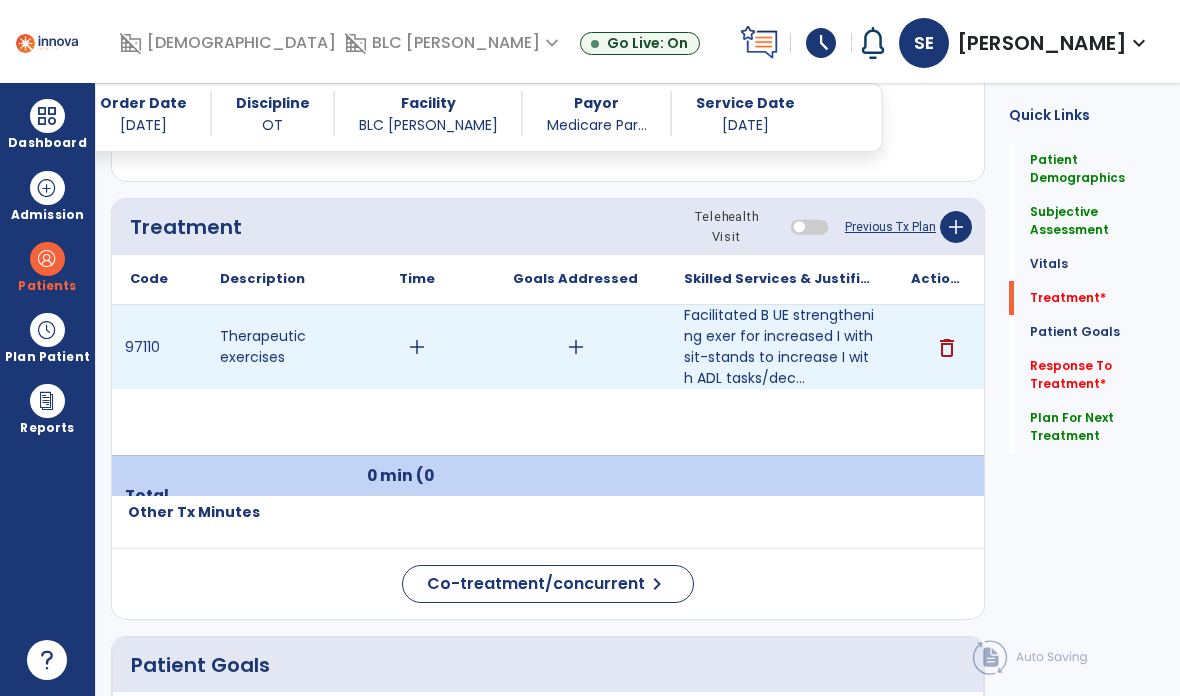 click on "add" at bounding box center [417, 347] 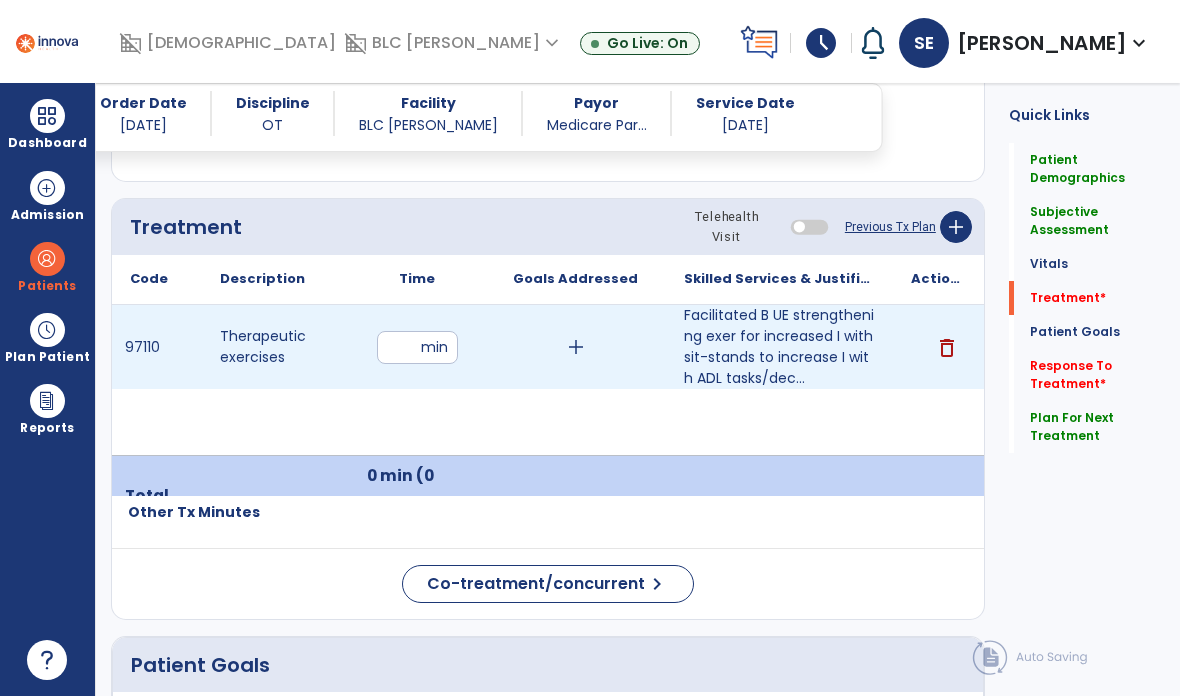 type on "**" 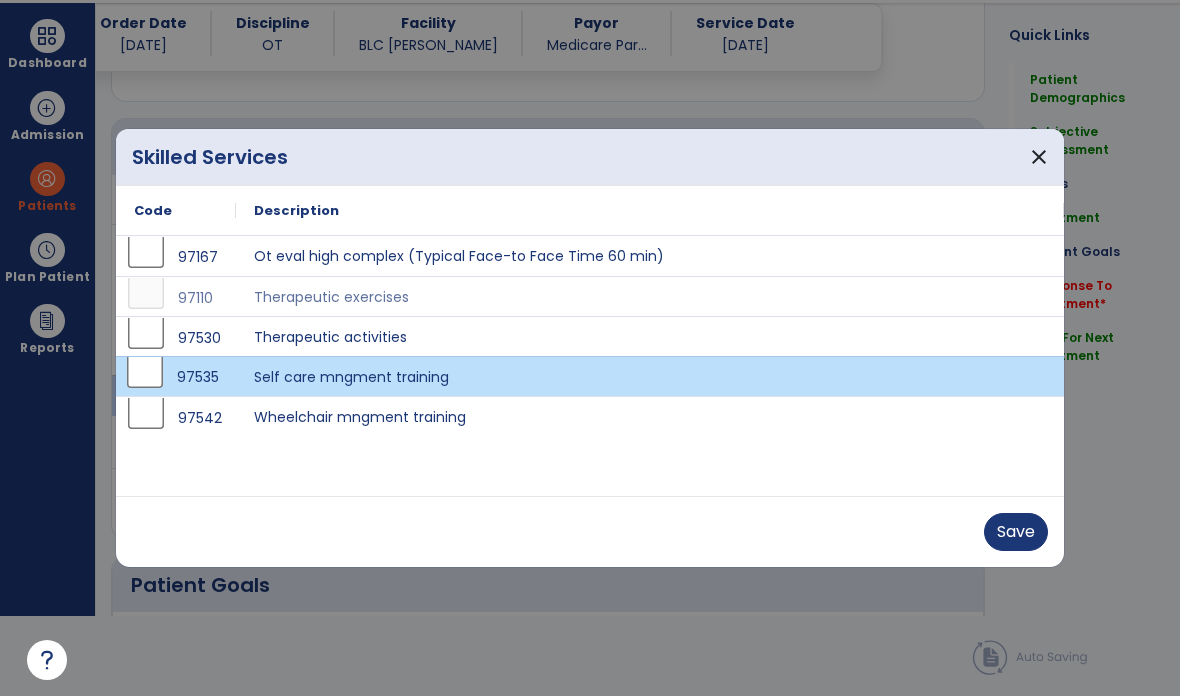 click on "Save" at bounding box center [1016, 532] 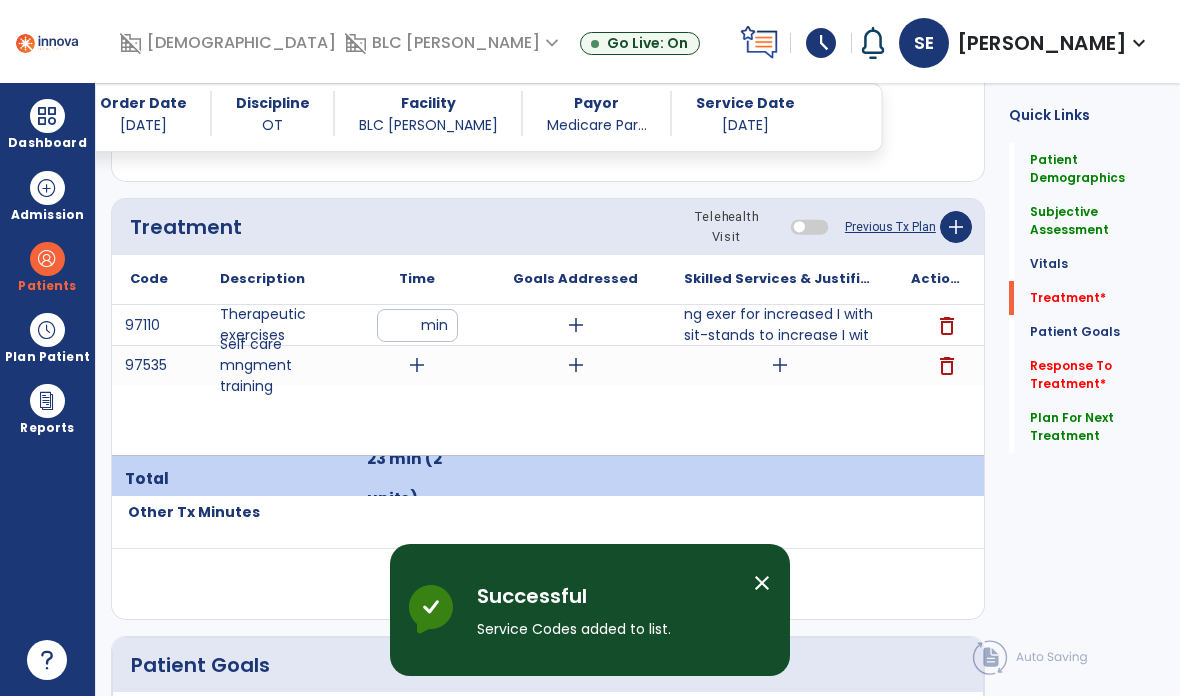 scroll, scrollTop: 80, scrollLeft: 0, axis: vertical 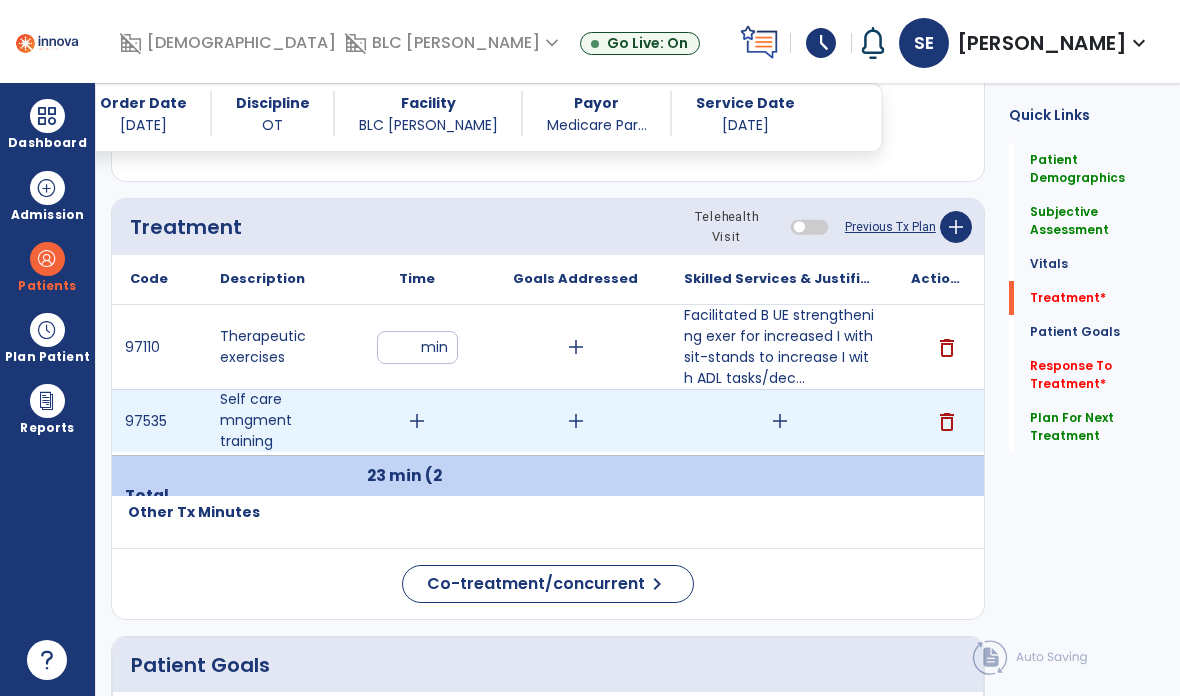 click on "add" at bounding box center (417, 421) 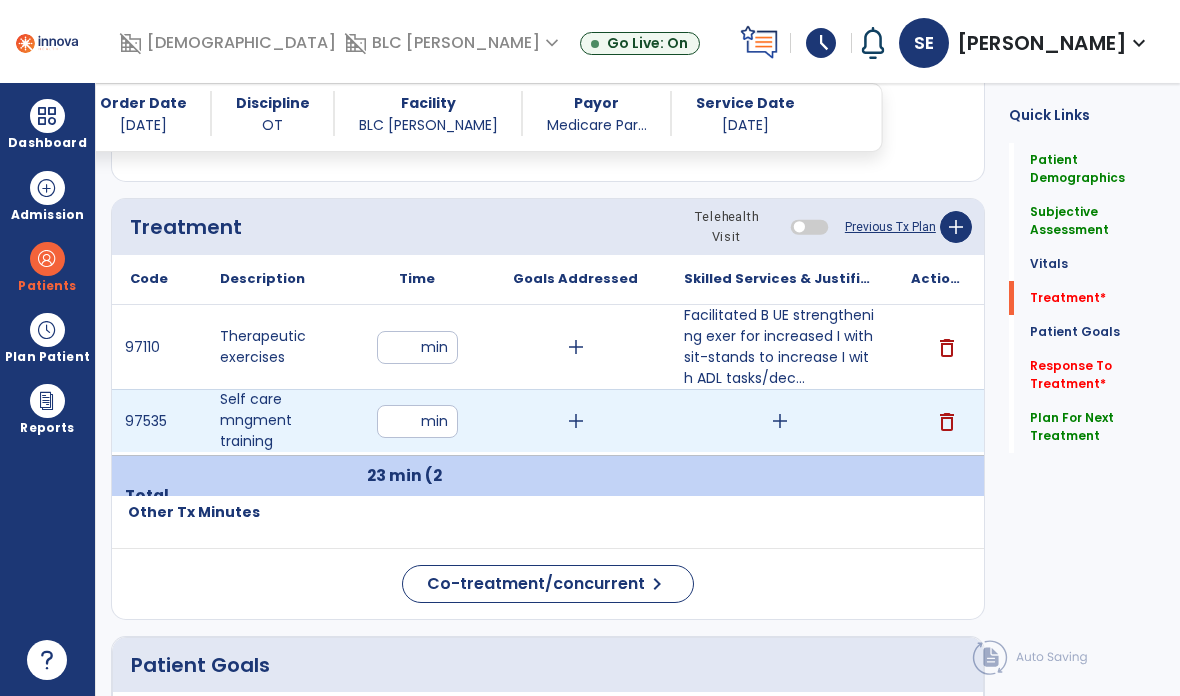 type on "**" 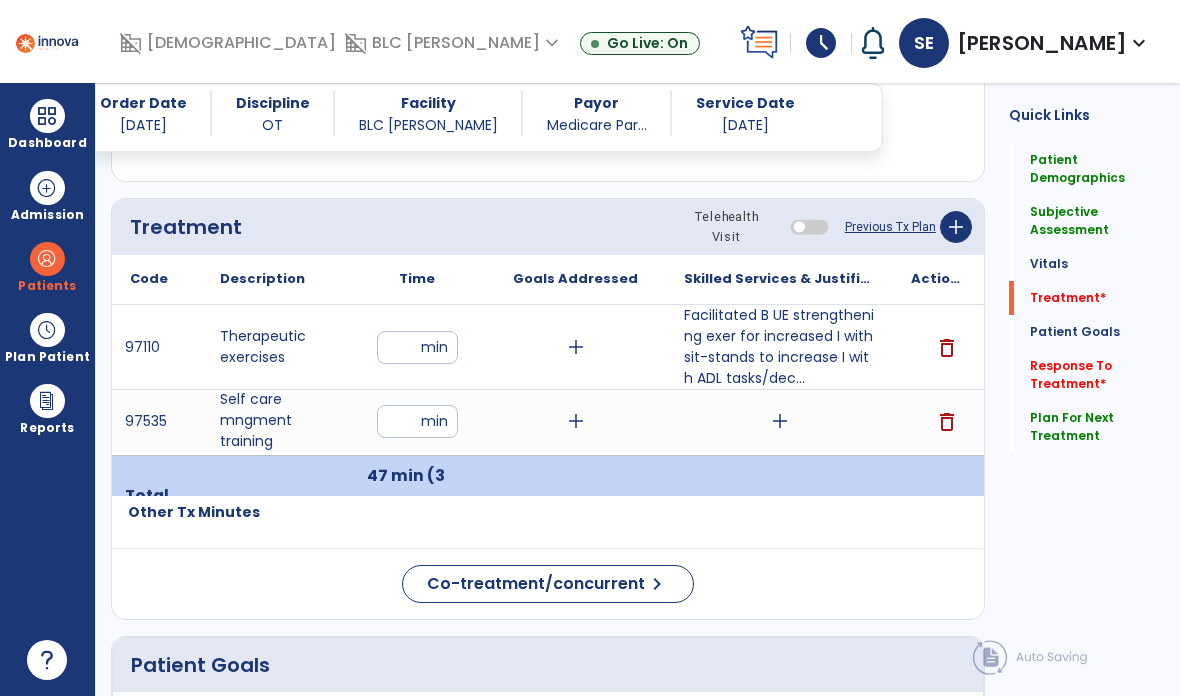 click on "add" at bounding box center [779, 421] 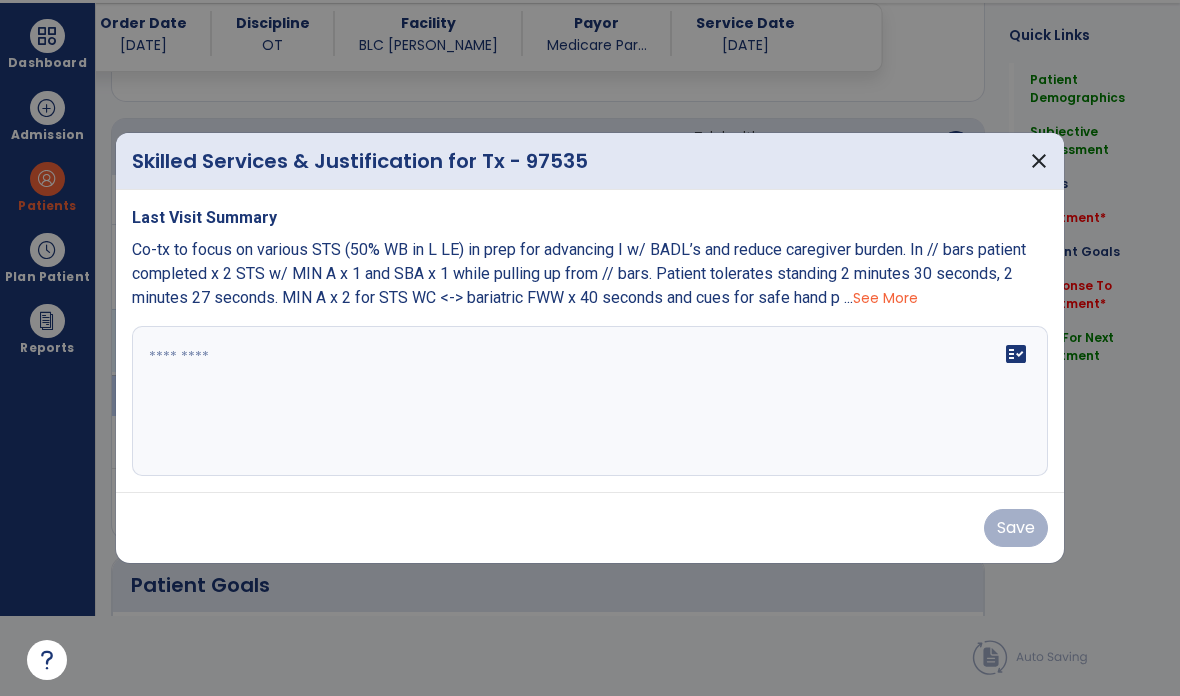 scroll, scrollTop: 0, scrollLeft: 0, axis: both 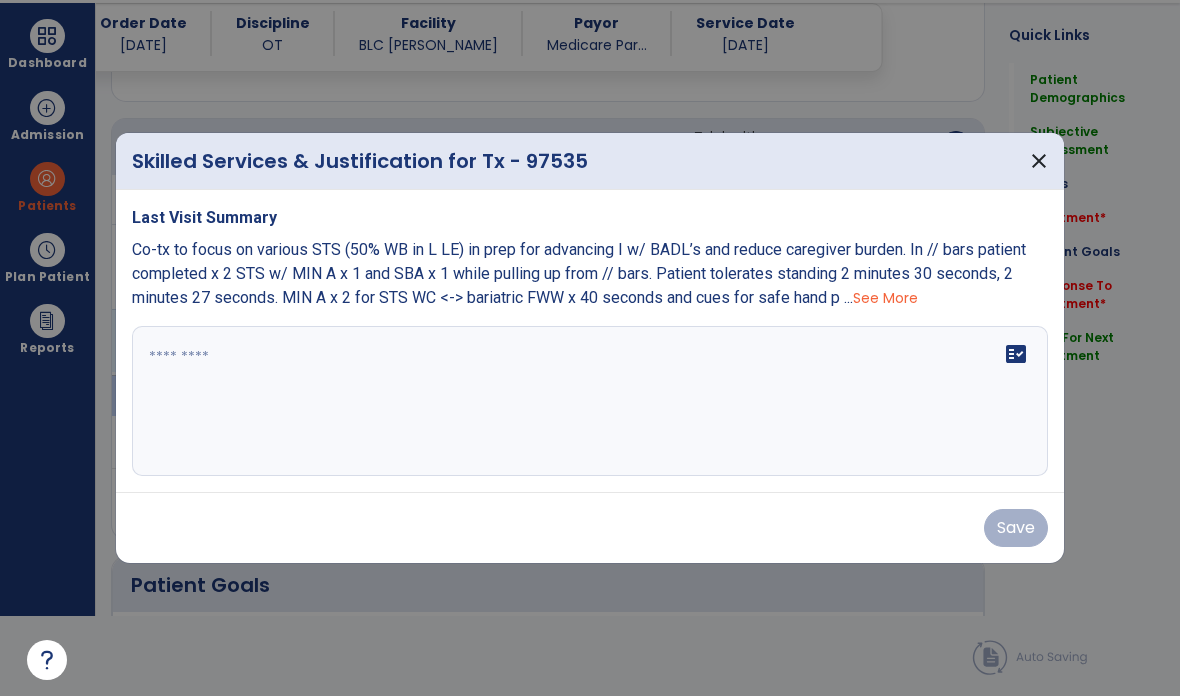 click at bounding box center [590, 401] 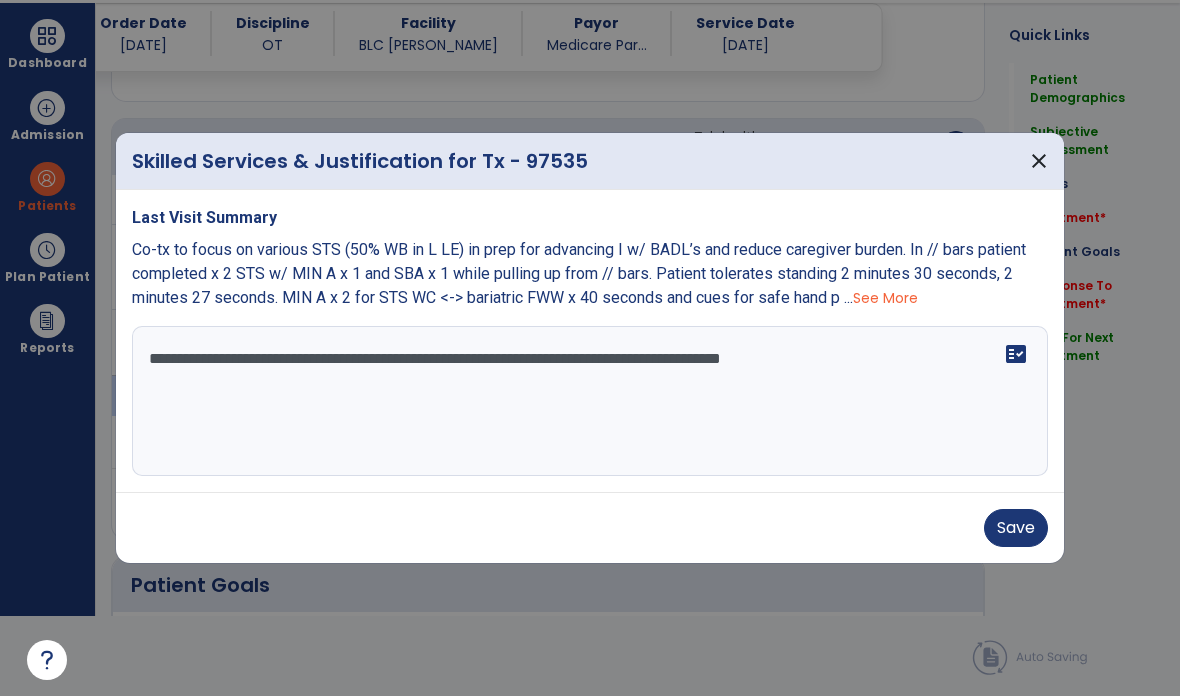 click on "**********" at bounding box center (590, 401) 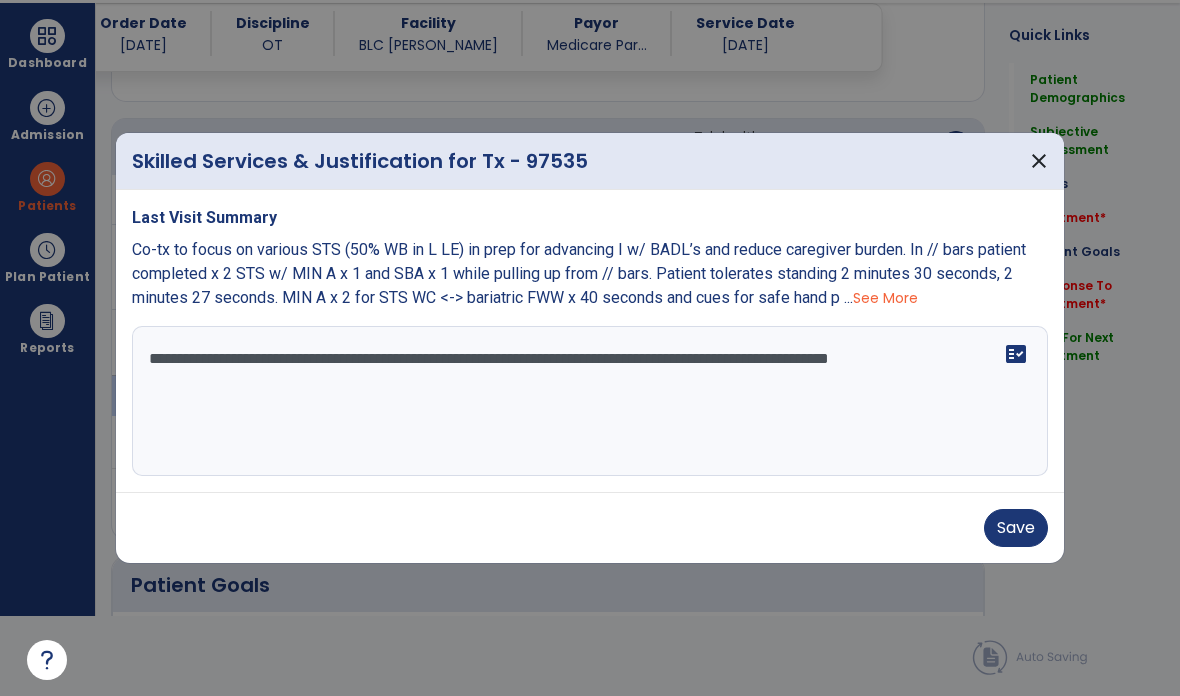 click on "**********" at bounding box center [590, 401] 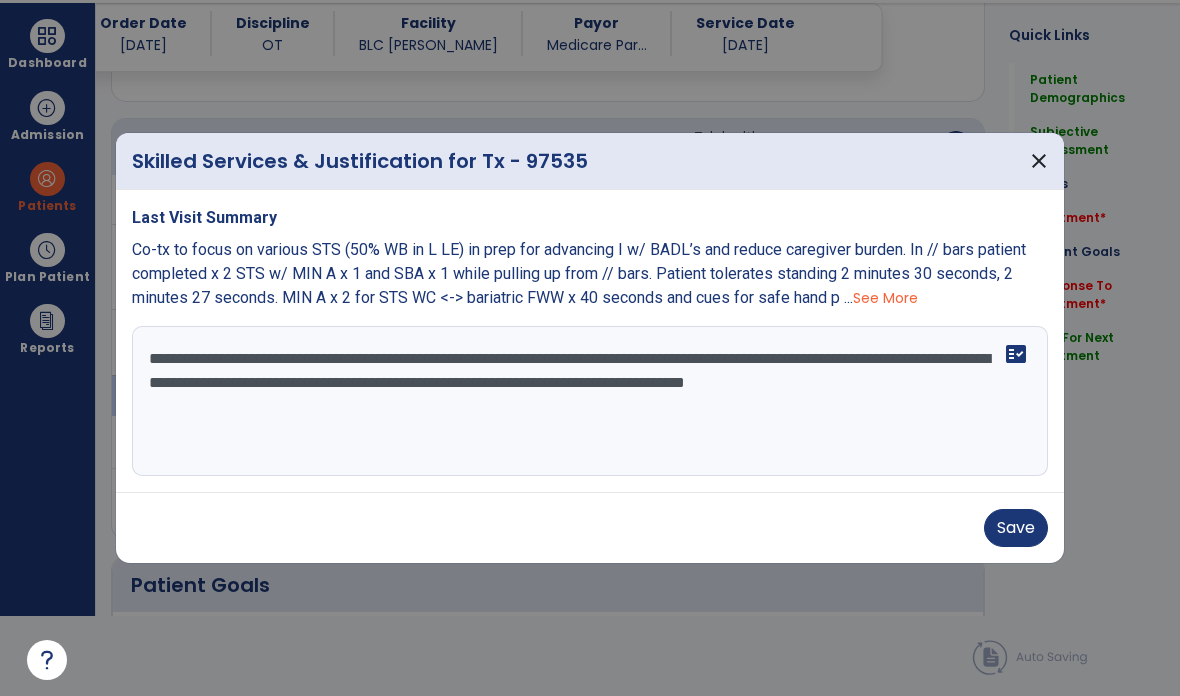 click on "**********" at bounding box center (590, 401) 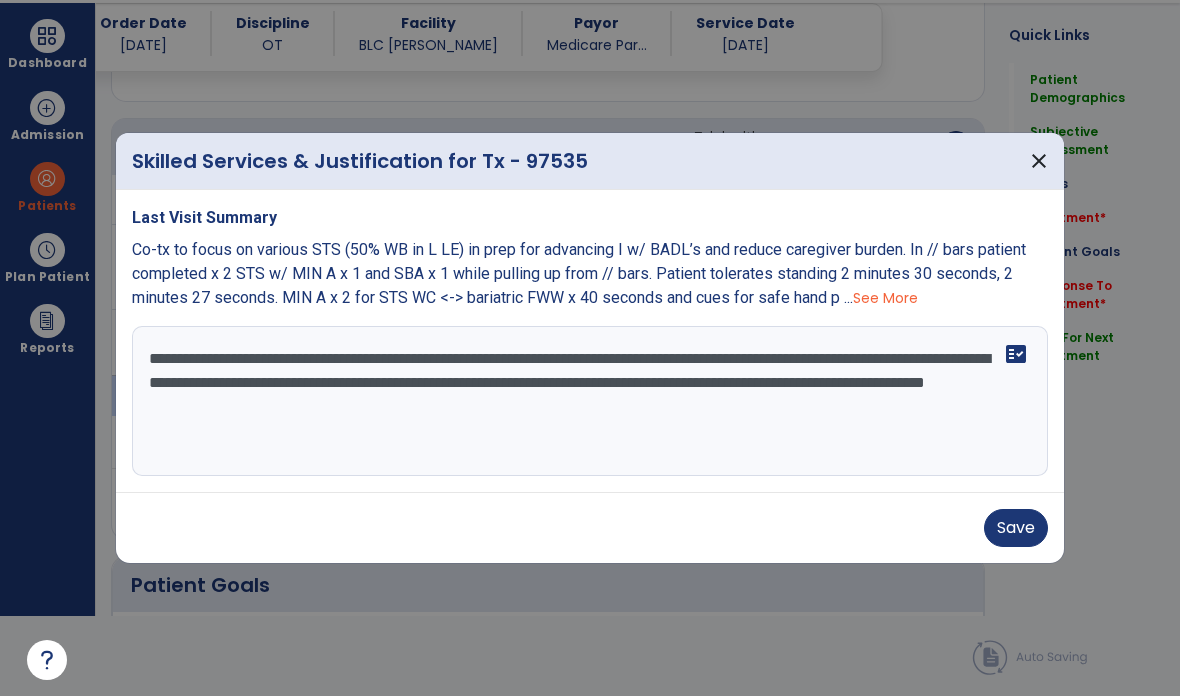 click on "**********" at bounding box center (590, 401) 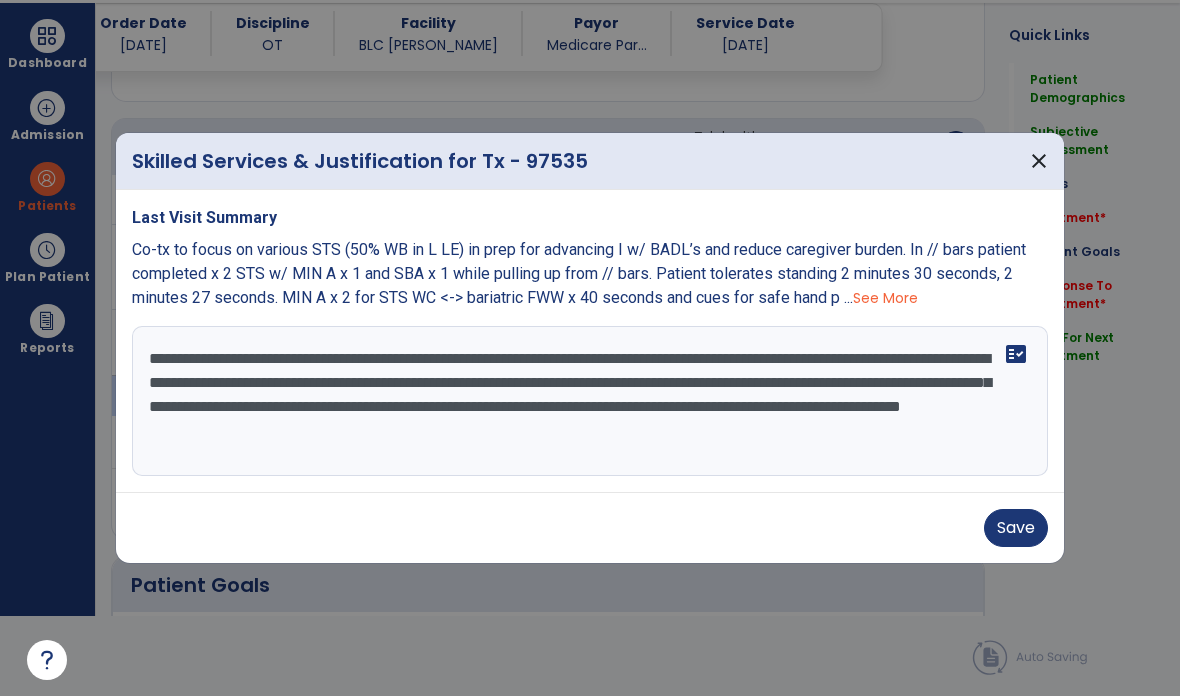 type on "**********" 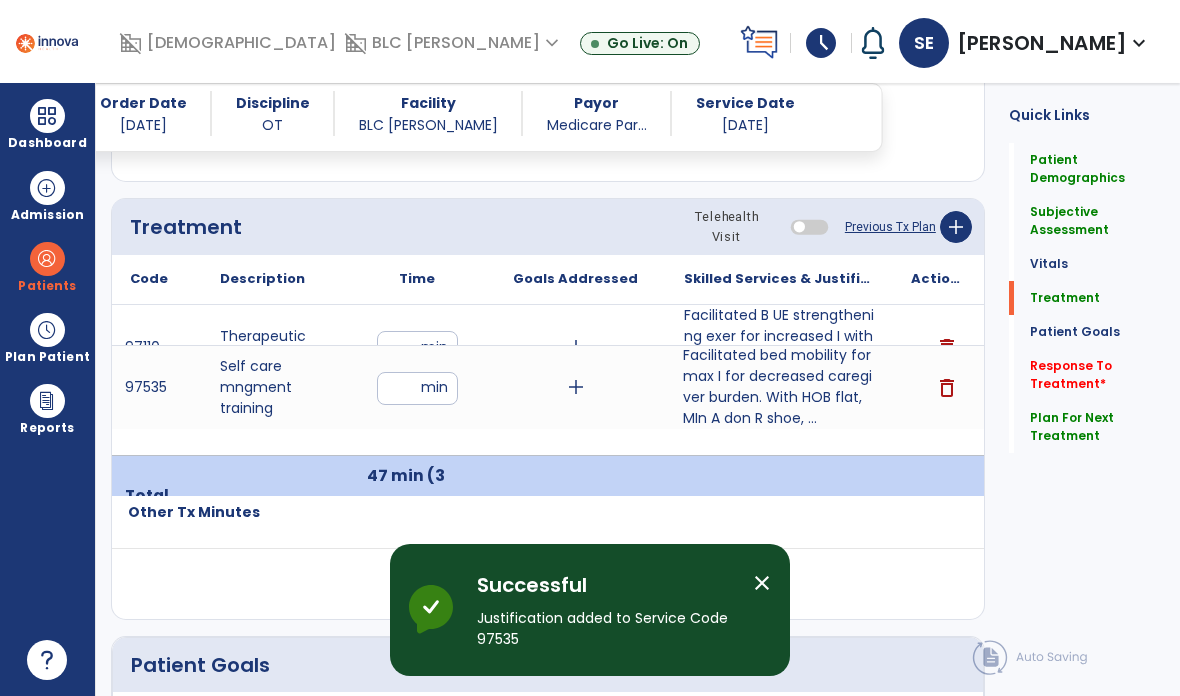 scroll, scrollTop: 80, scrollLeft: 0, axis: vertical 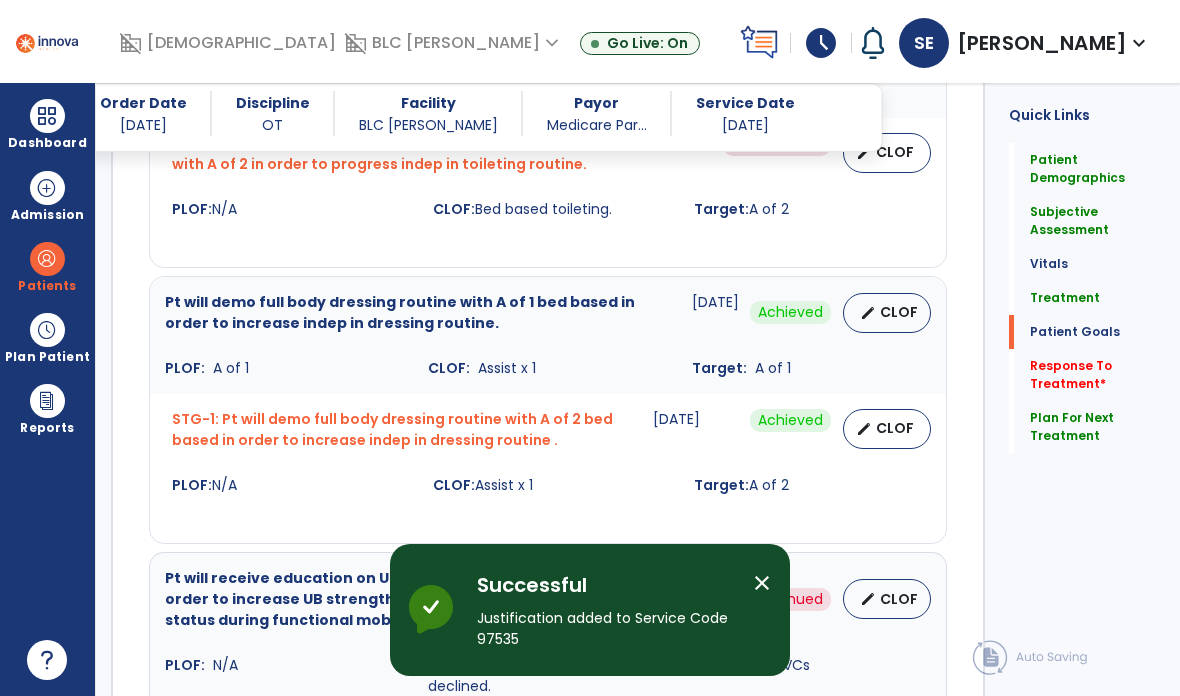 click on "Response To Treatment   *" 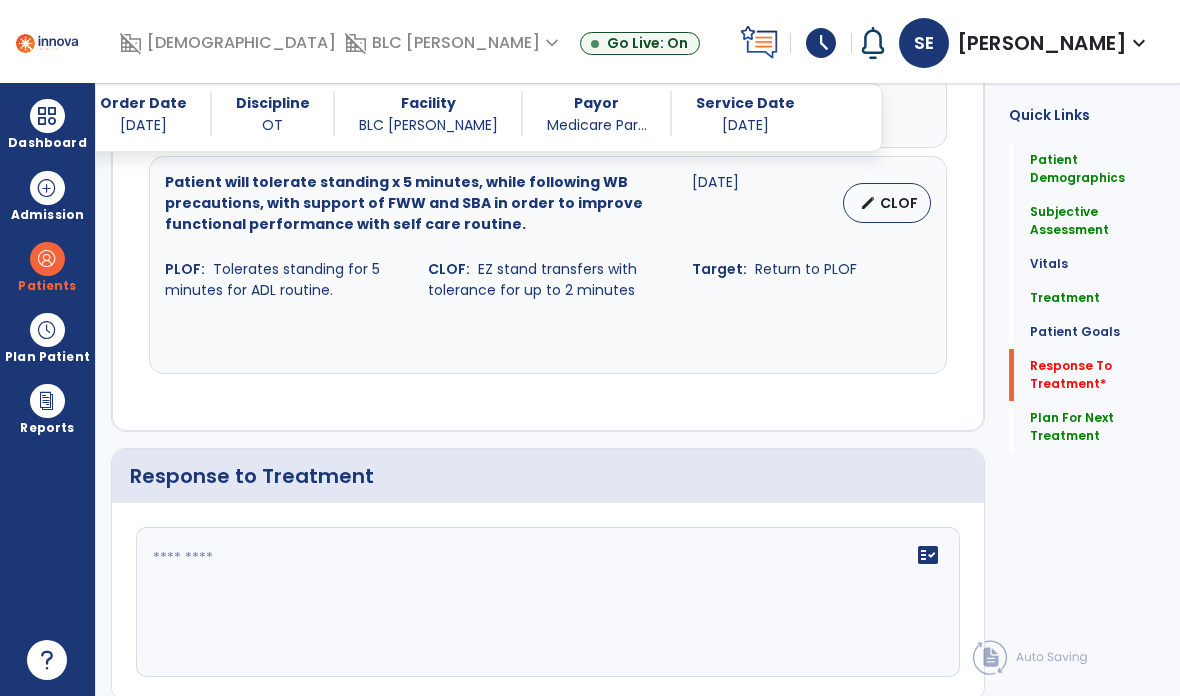 scroll, scrollTop: 3835, scrollLeft: 0, axis: vertical 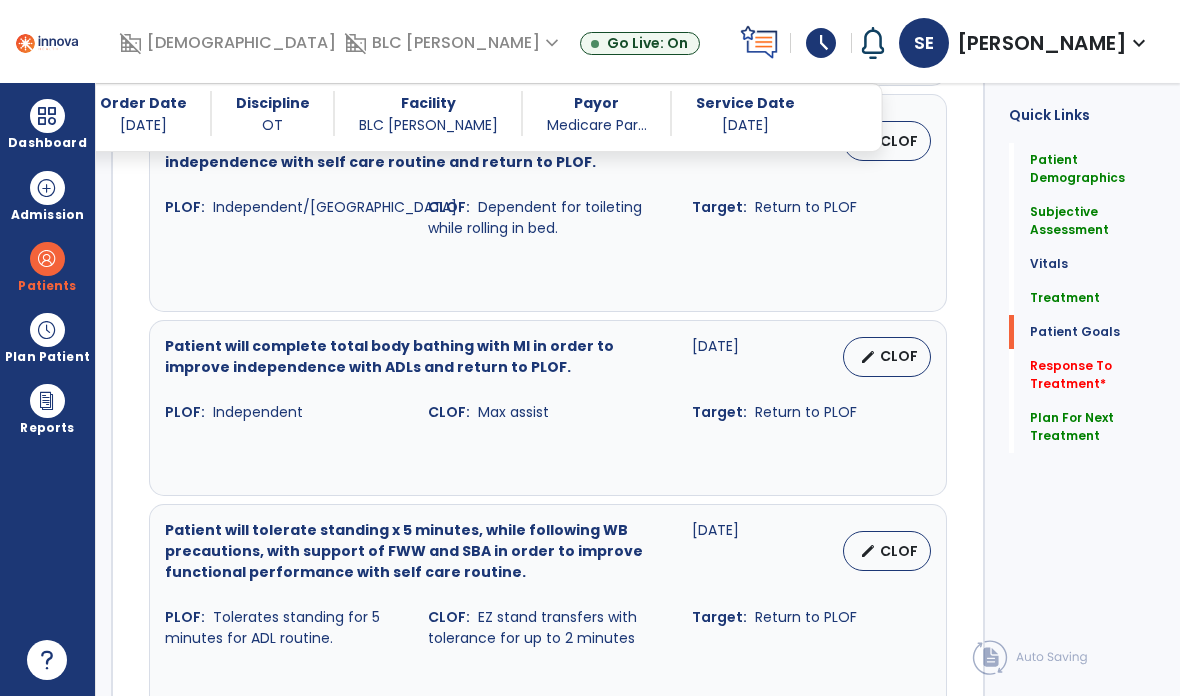 click on "Treatment" 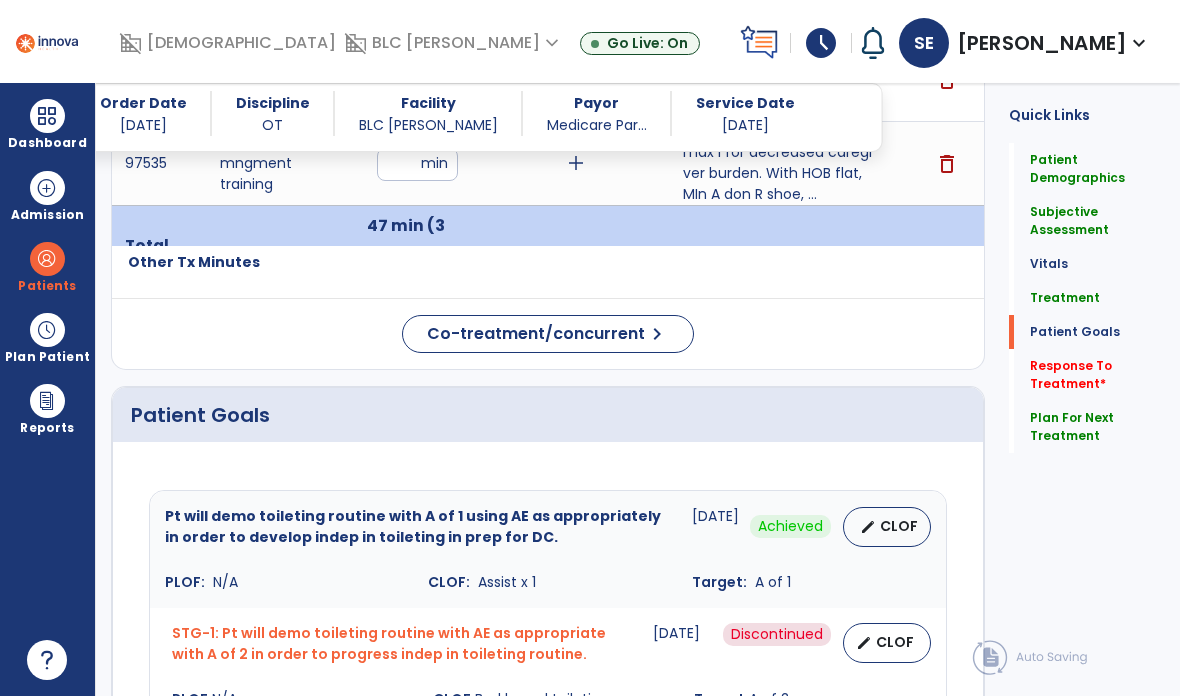 click on "Patient Goals" 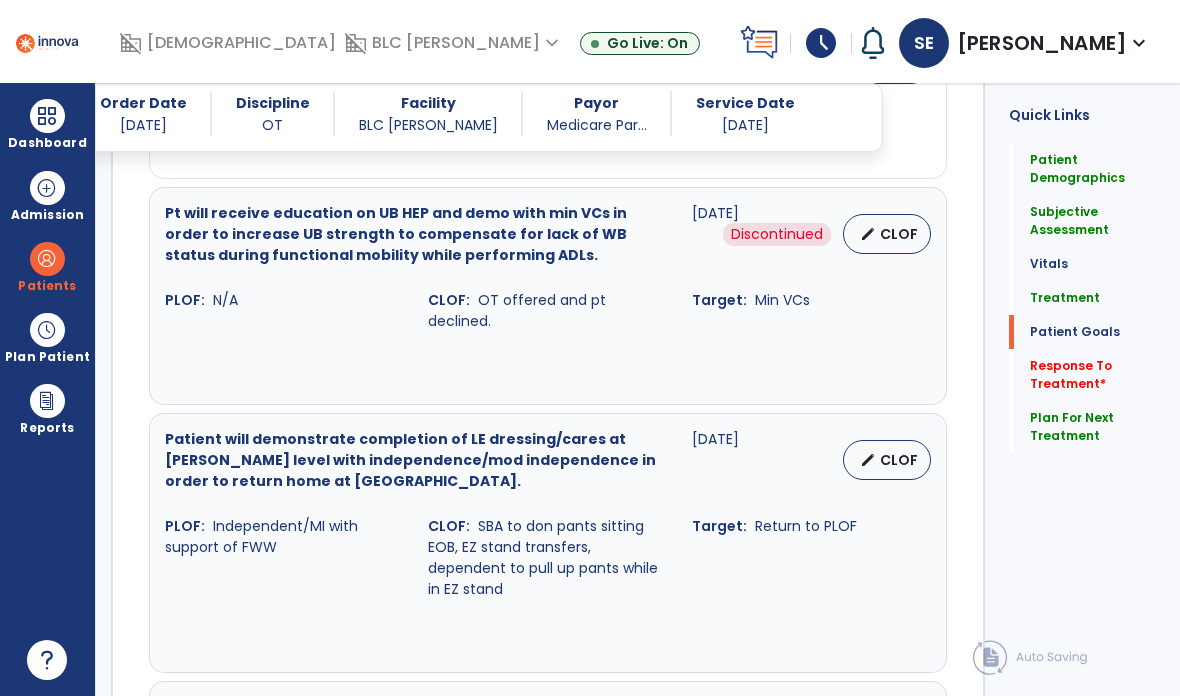 scroll, scrollTop: 2784, scrollLeft: 0, axis: vertical 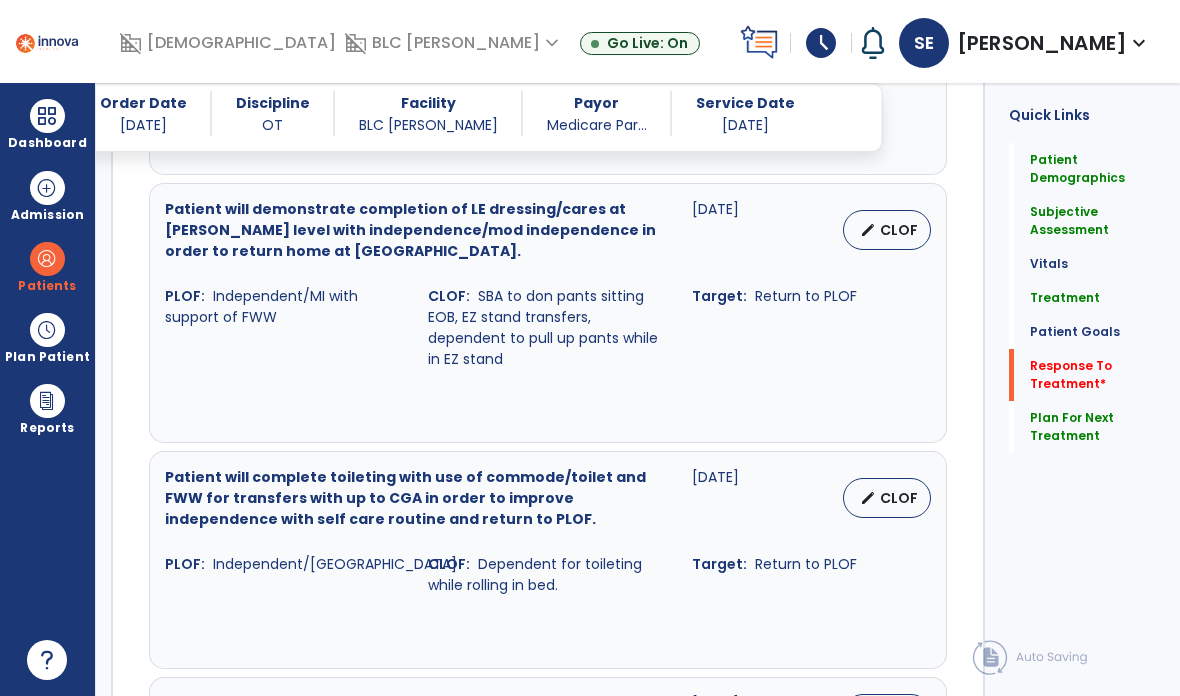 click on "Response To Treatment   *" 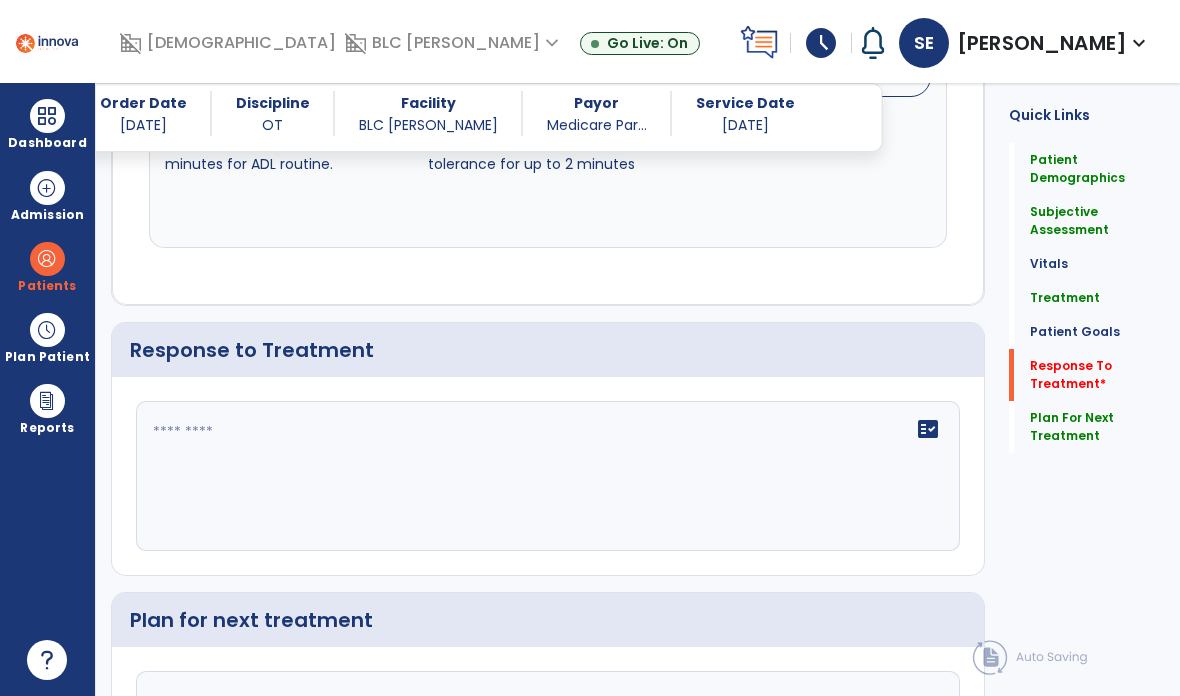 scroll, scrollTop: 3835, scrollLeft: 0, axis: vertical 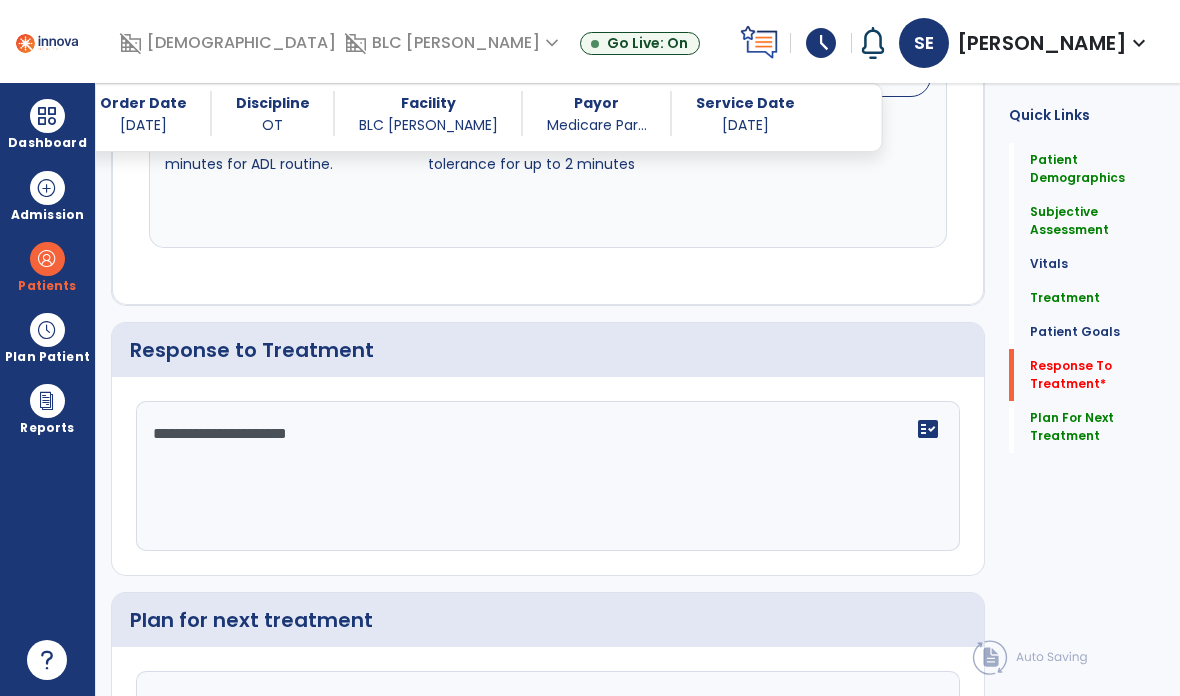 type on "**********" 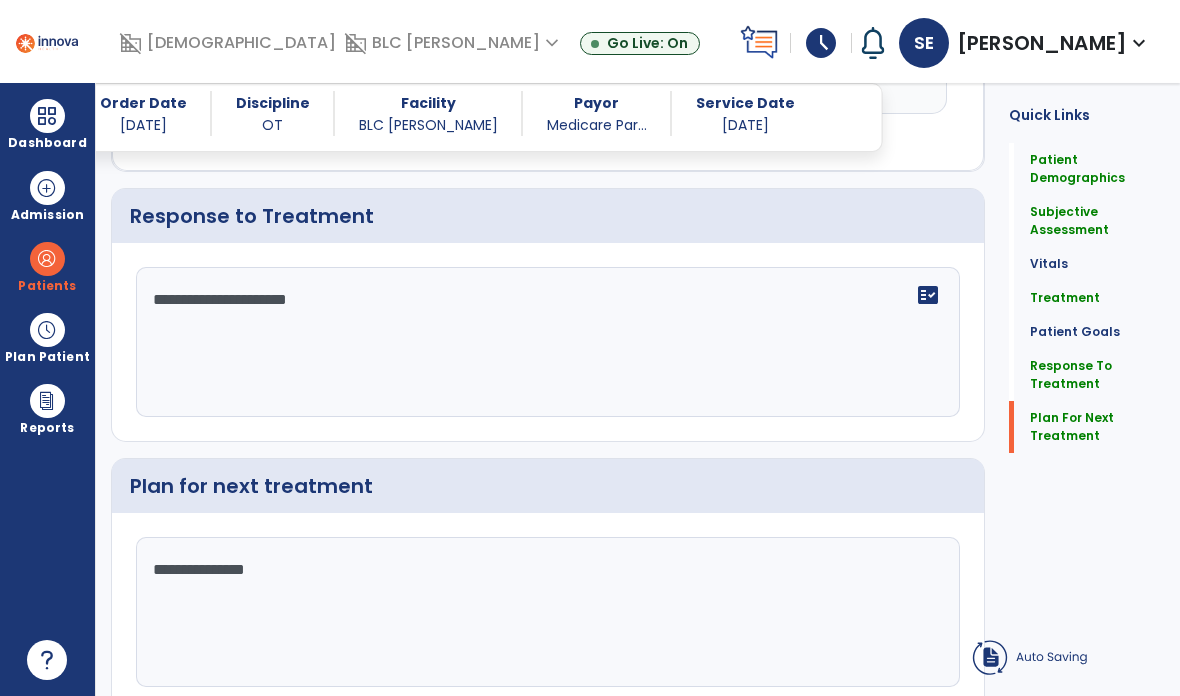 scroll, scrollTop: 3933, scrollLeft: 0, axis: vertical 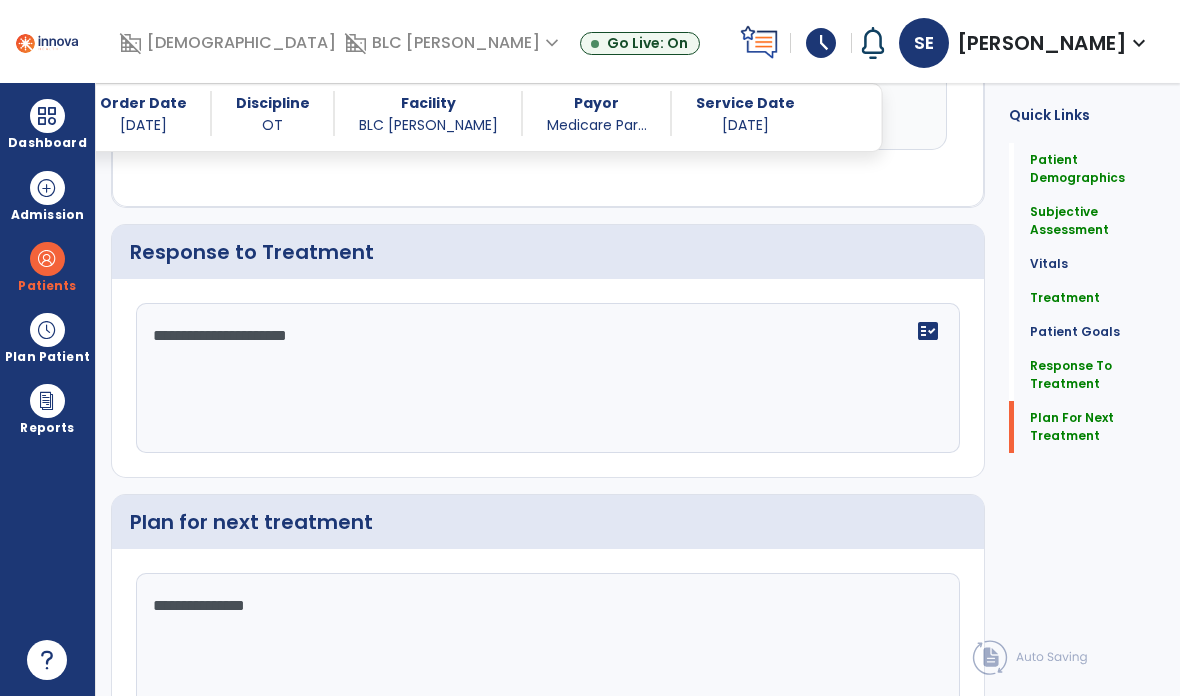 click on "Sign Doc" 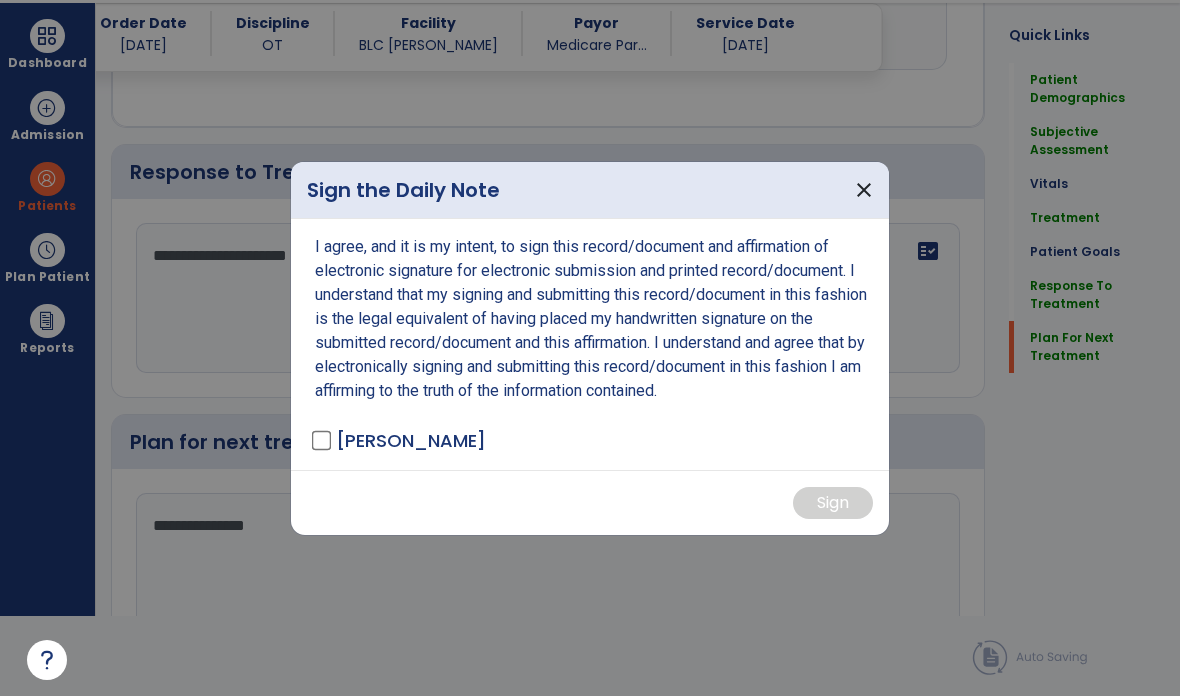 scroll, scrollTop: 0, scrollLeft: 0, axis: both 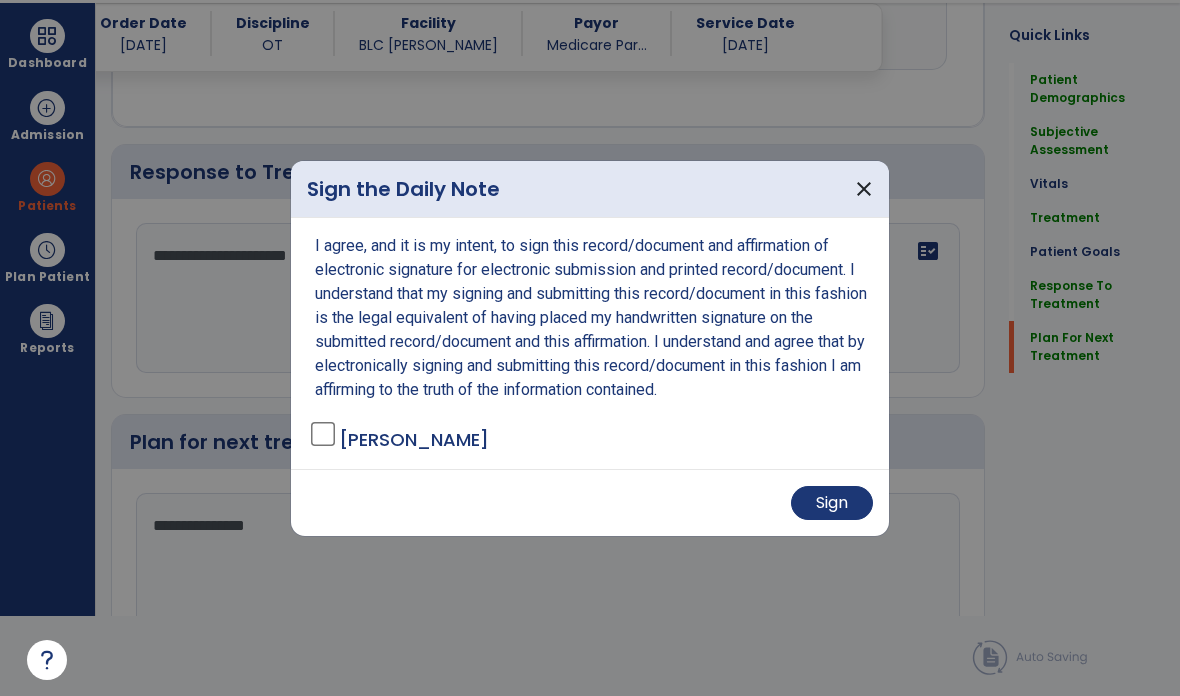 click on "Sign" at bounding box center [832, 503] 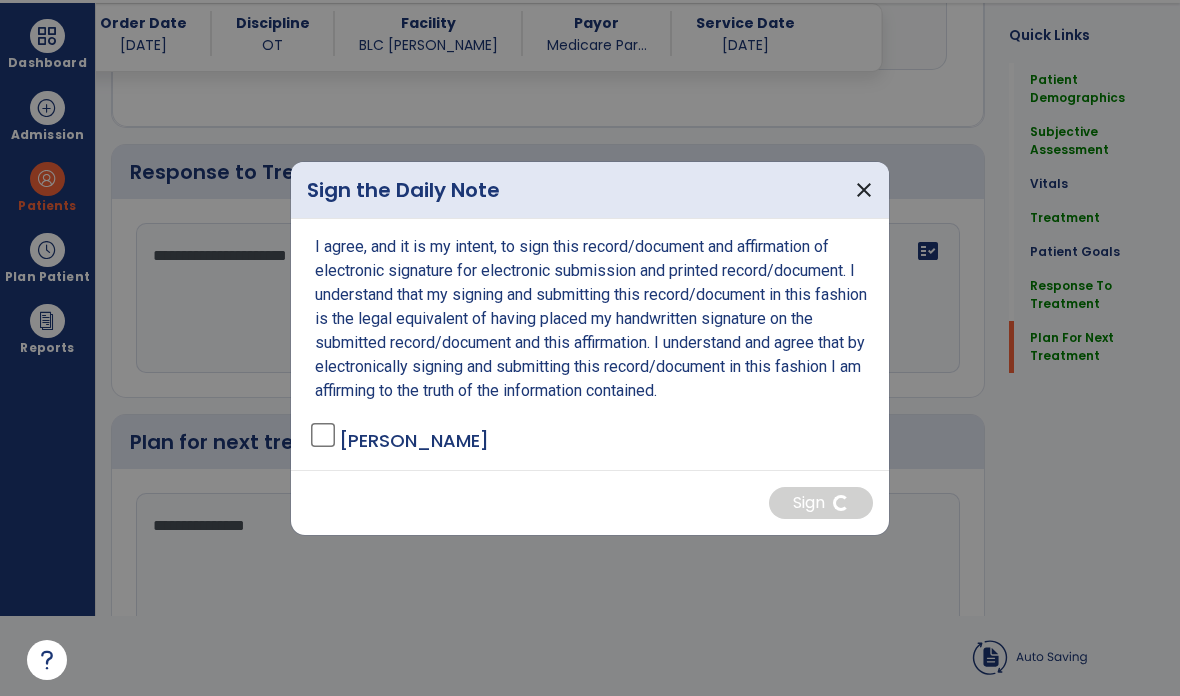 scroll, scrollTop: 80, scrollLeft: 0, axis: vertical 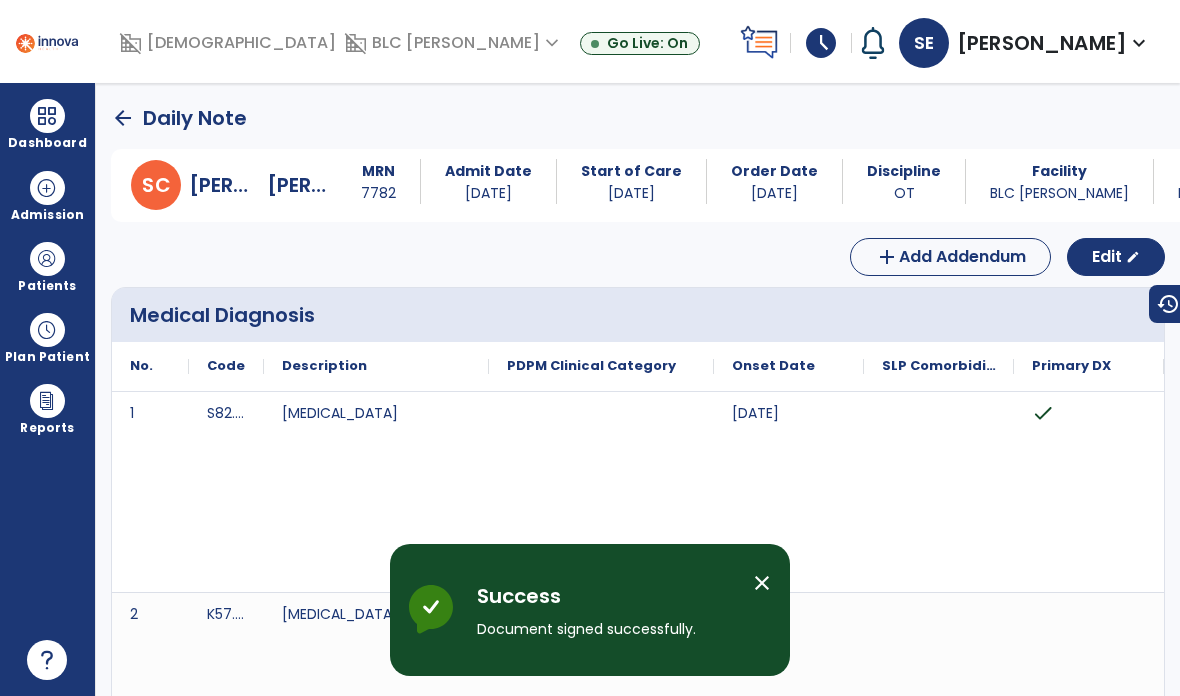 click at bounding box center (47, 116) 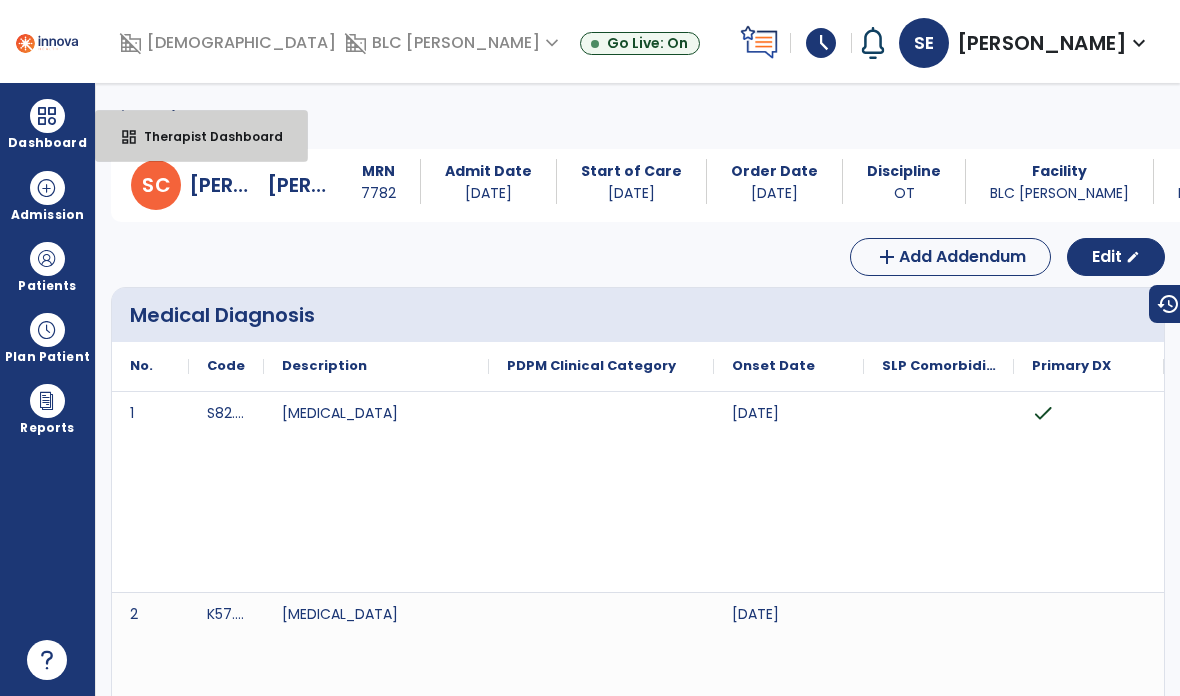 click on "Therapist Dashboard" at bounding box center [205, 136] 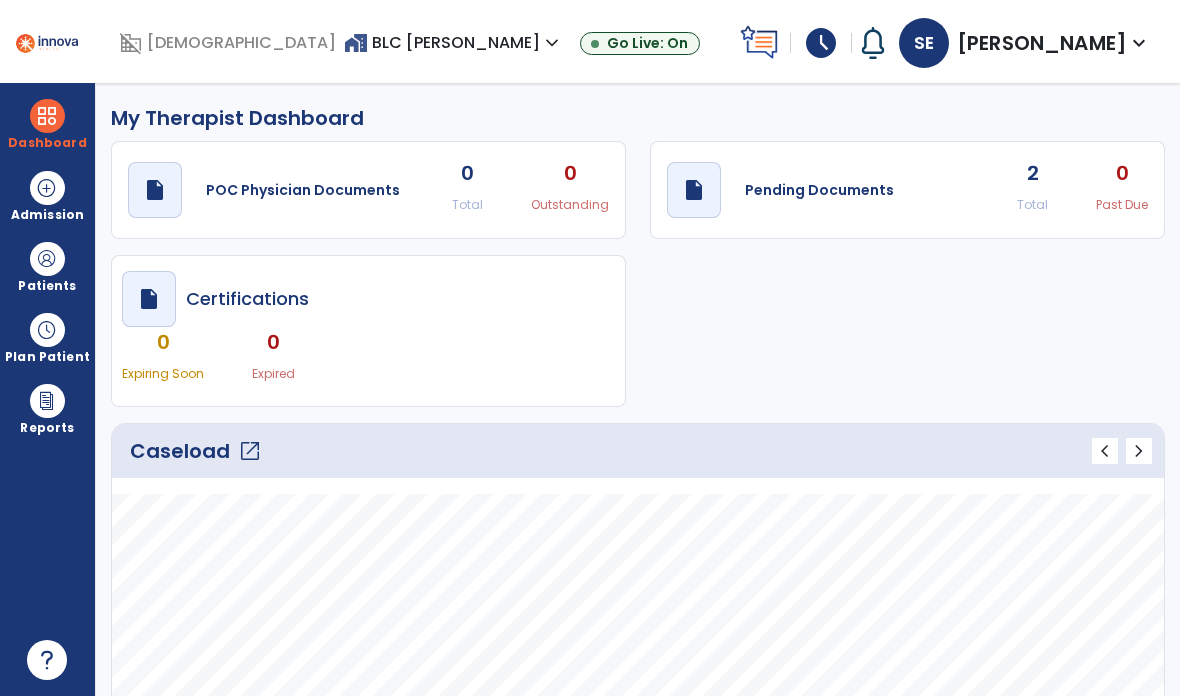 click on "draft   open_in_new  Pending Documents" 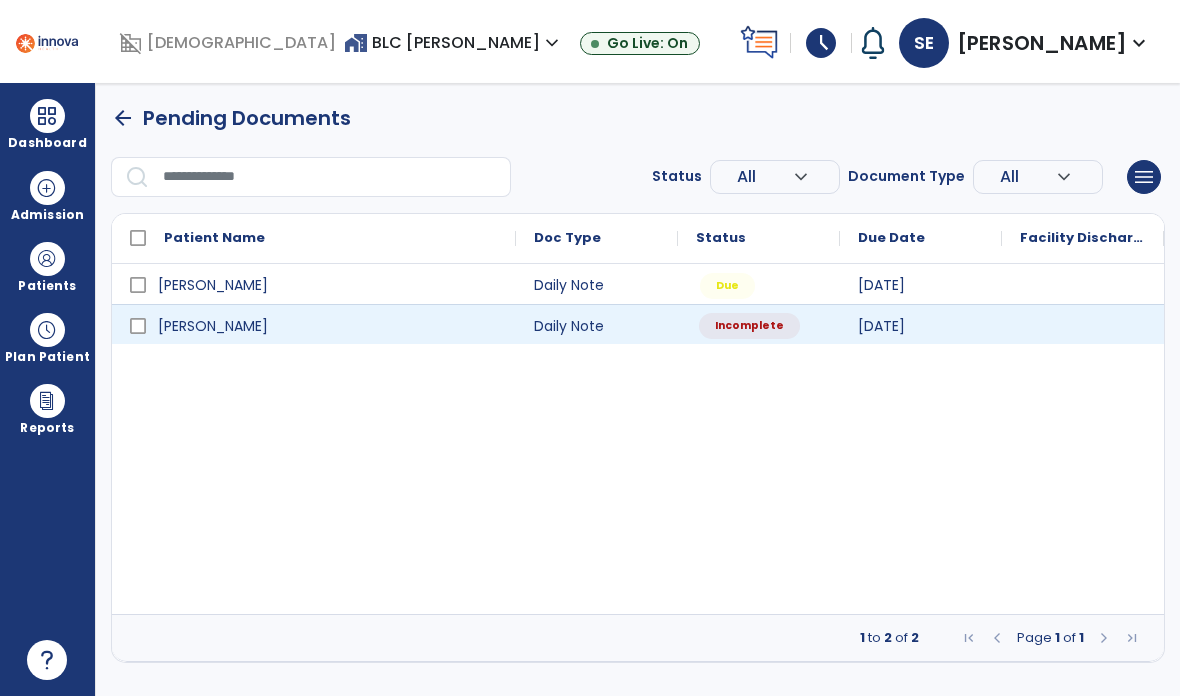 click on "Incomplete" at bounding box center (749, 326) 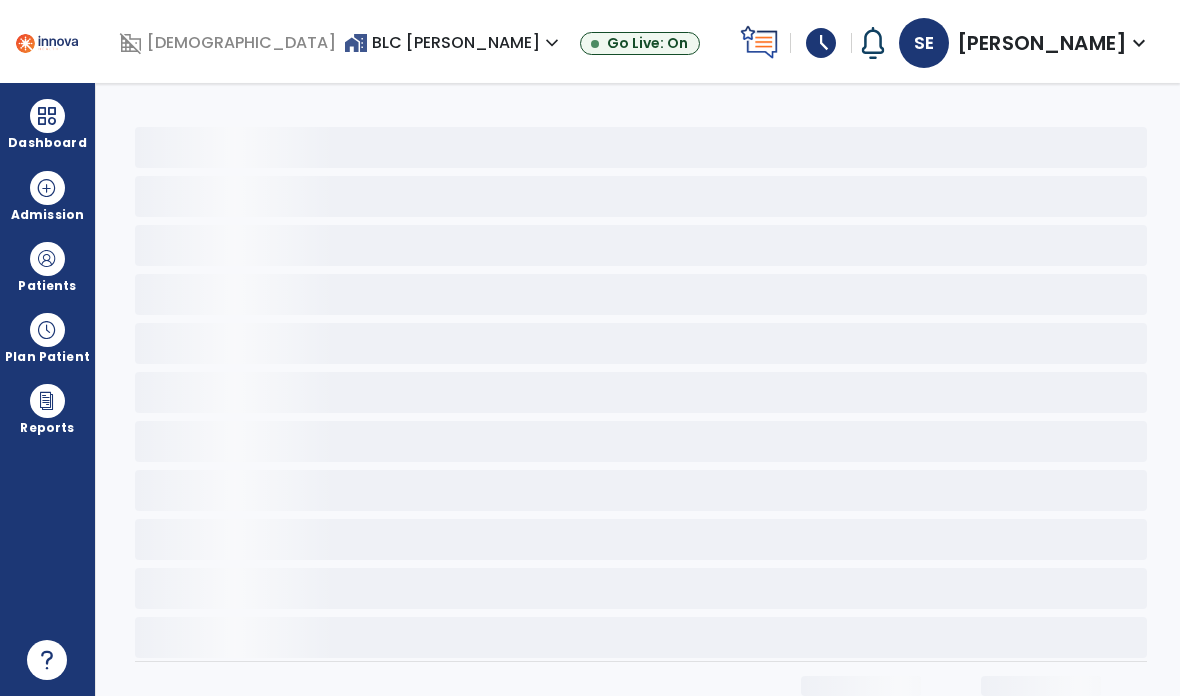 select on "*" 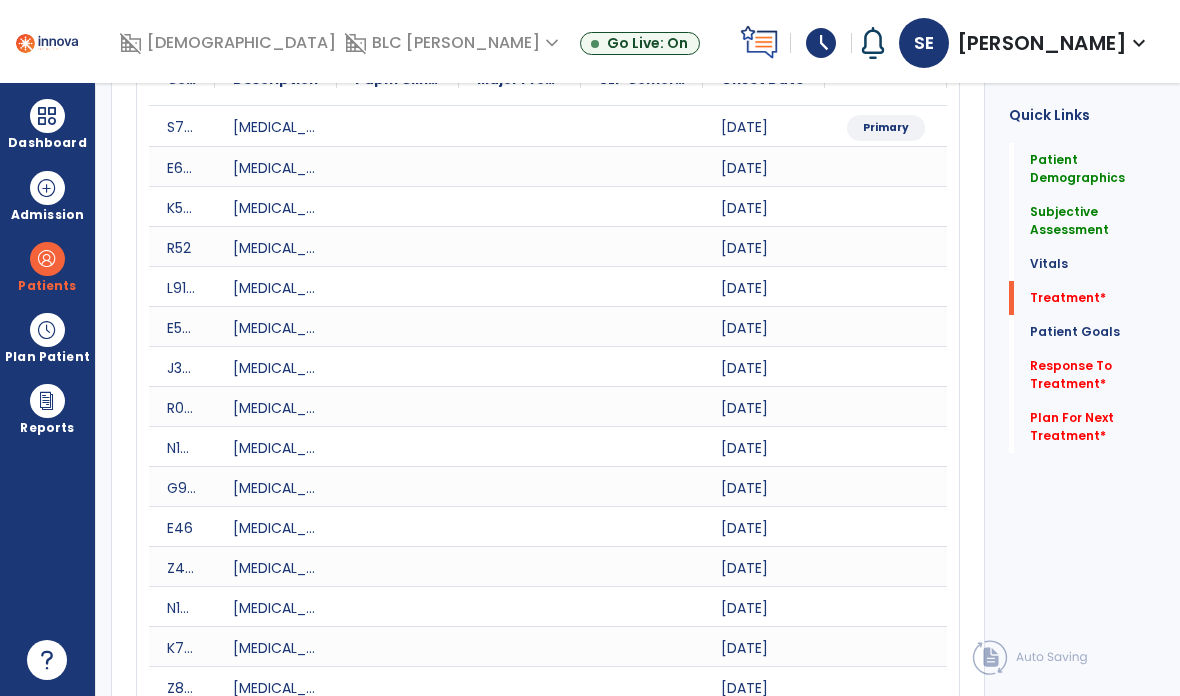 click on "Plan For Next Treatment   *" 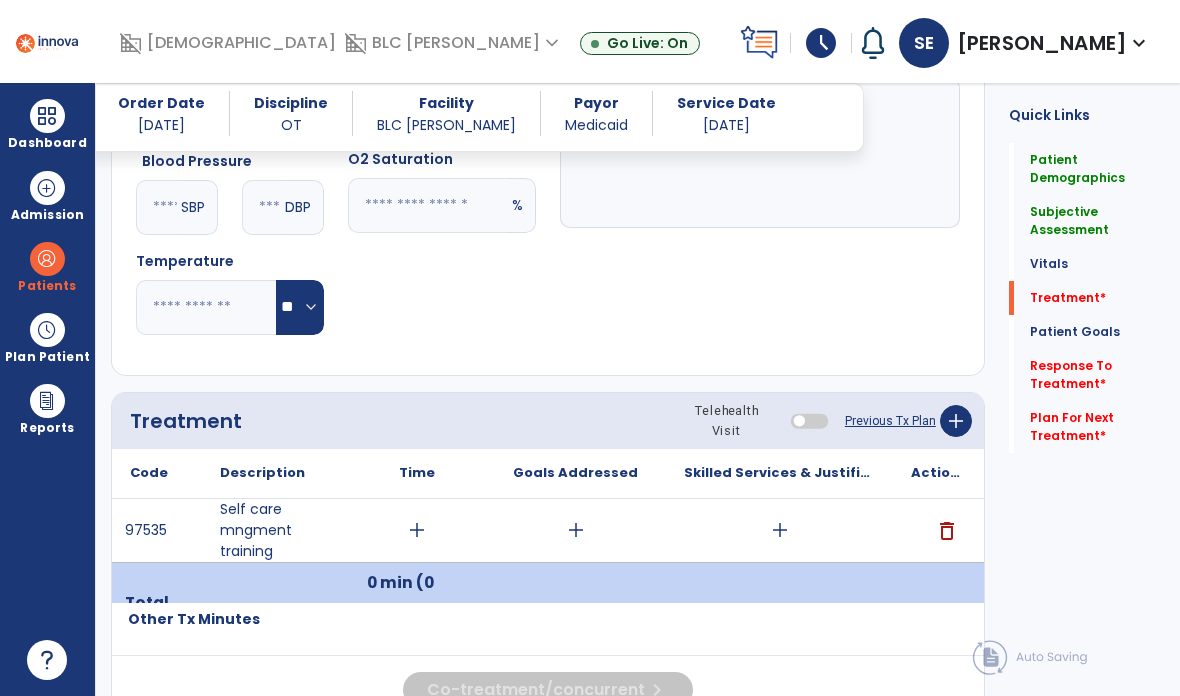 scroll, scrollTop: 2086, scrollLeft: 0, axis: vertical 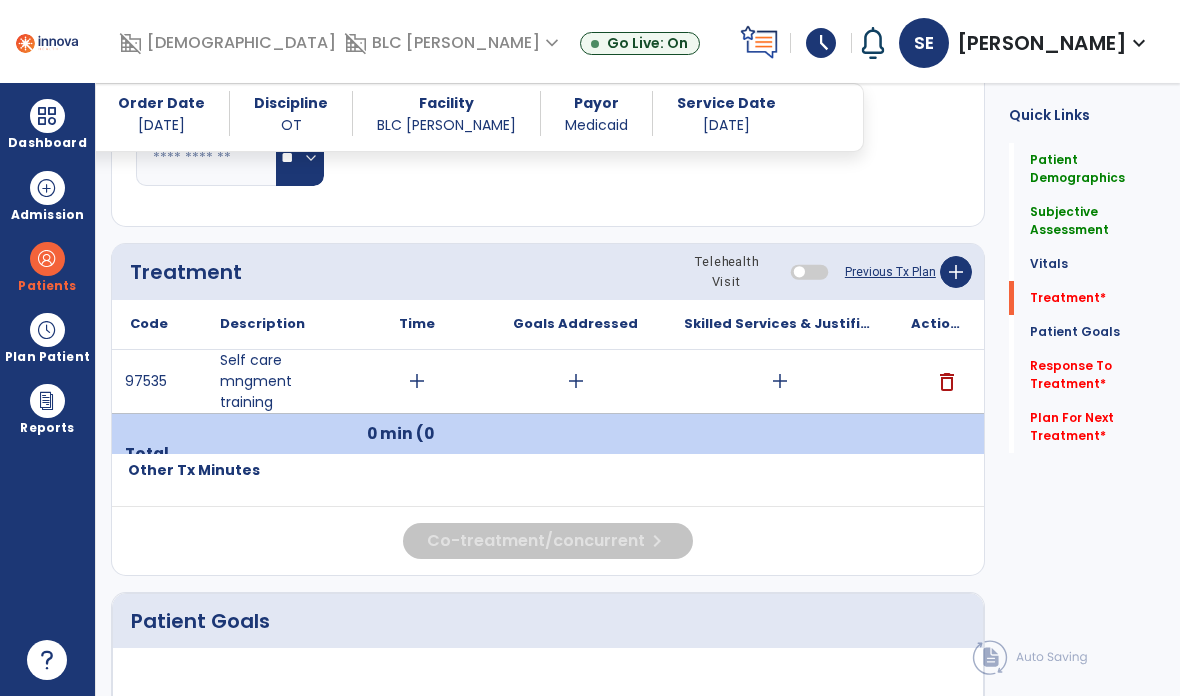 click on "add" at bounding box center (417, 381) 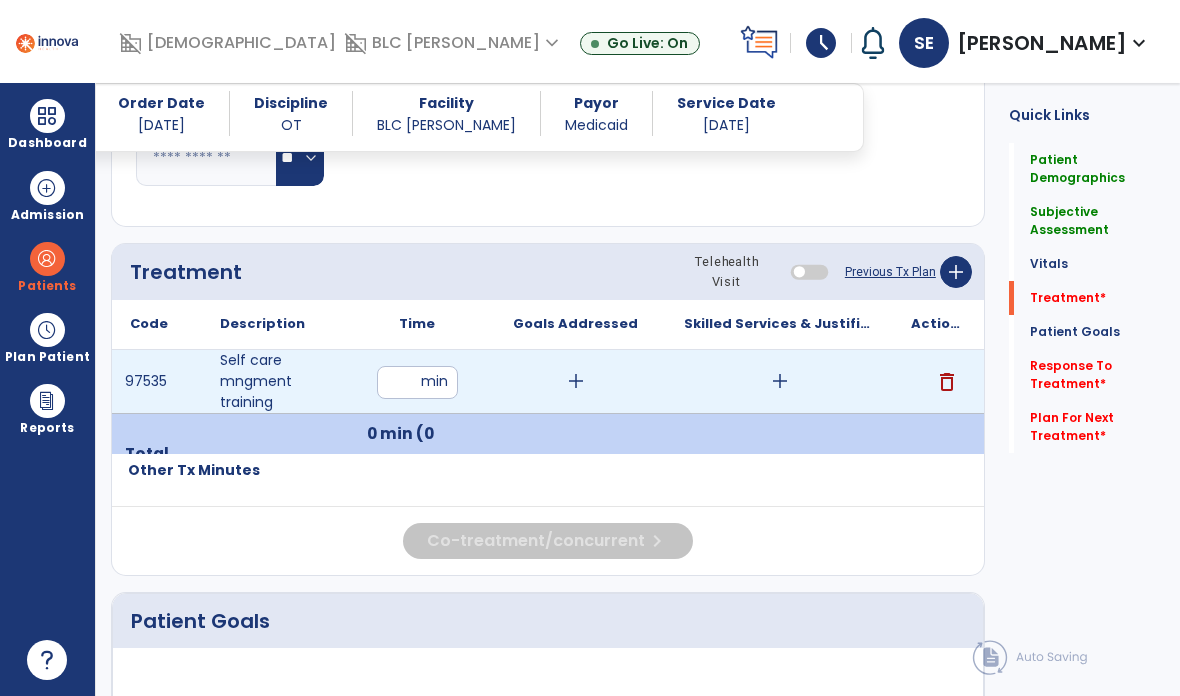 type on "**" 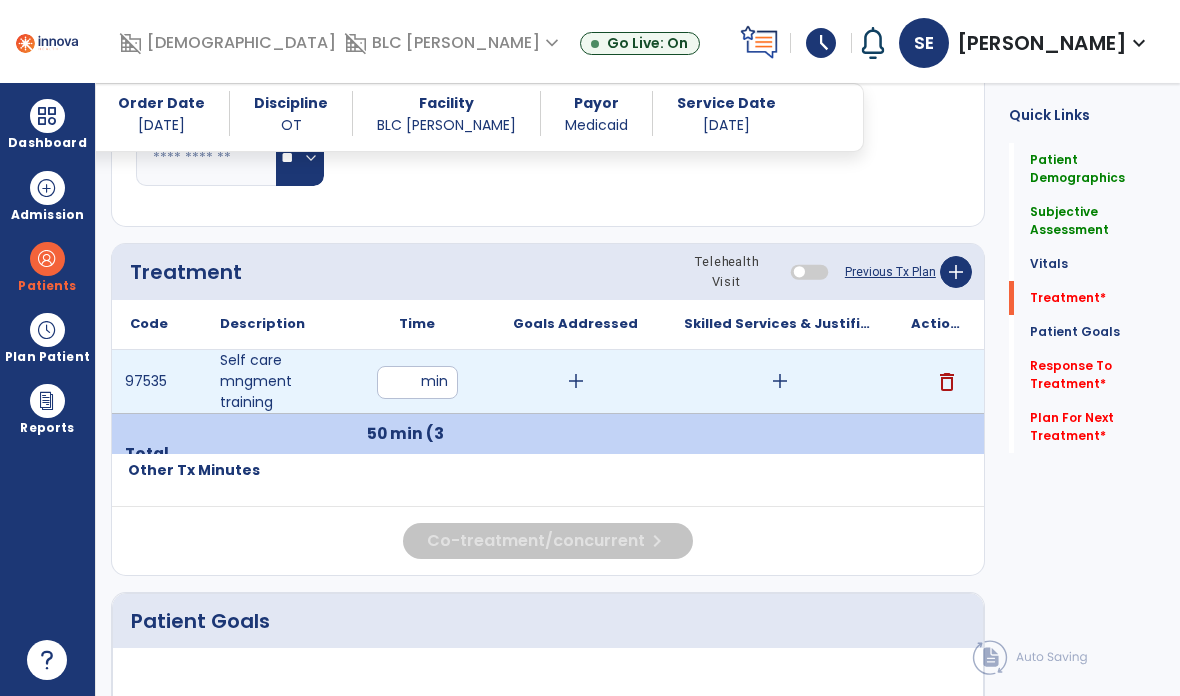 click on "add" at bounding box center [780, 381] 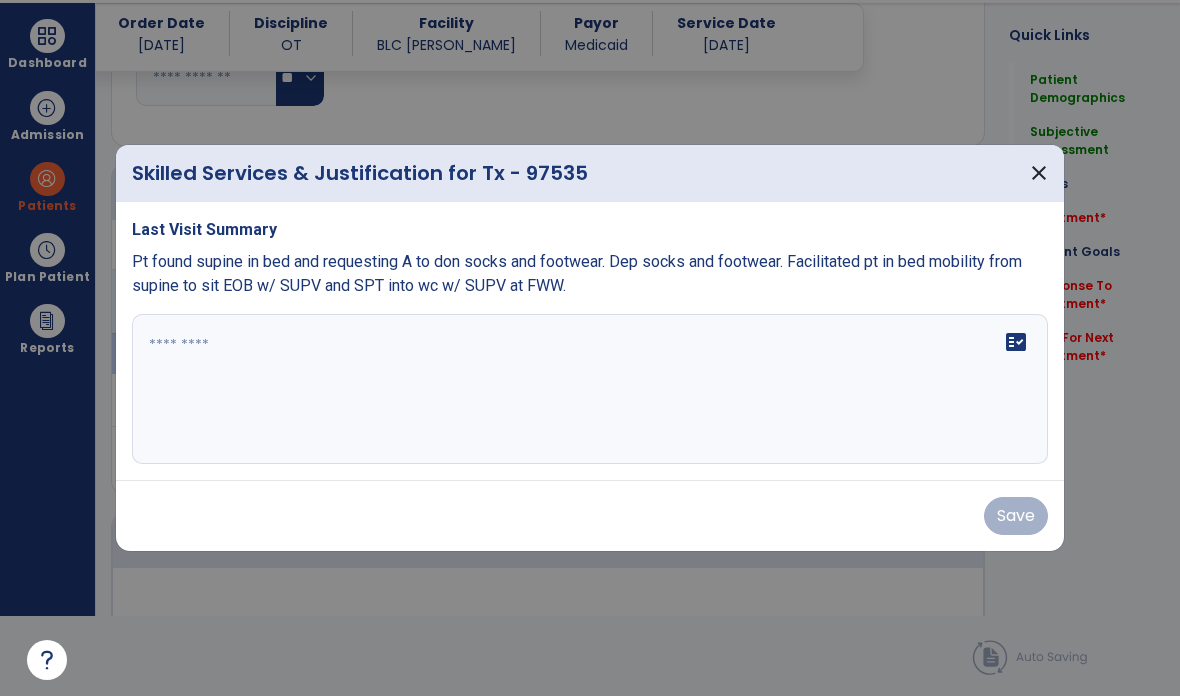 click on "close" at bounding box center [1039, 173] 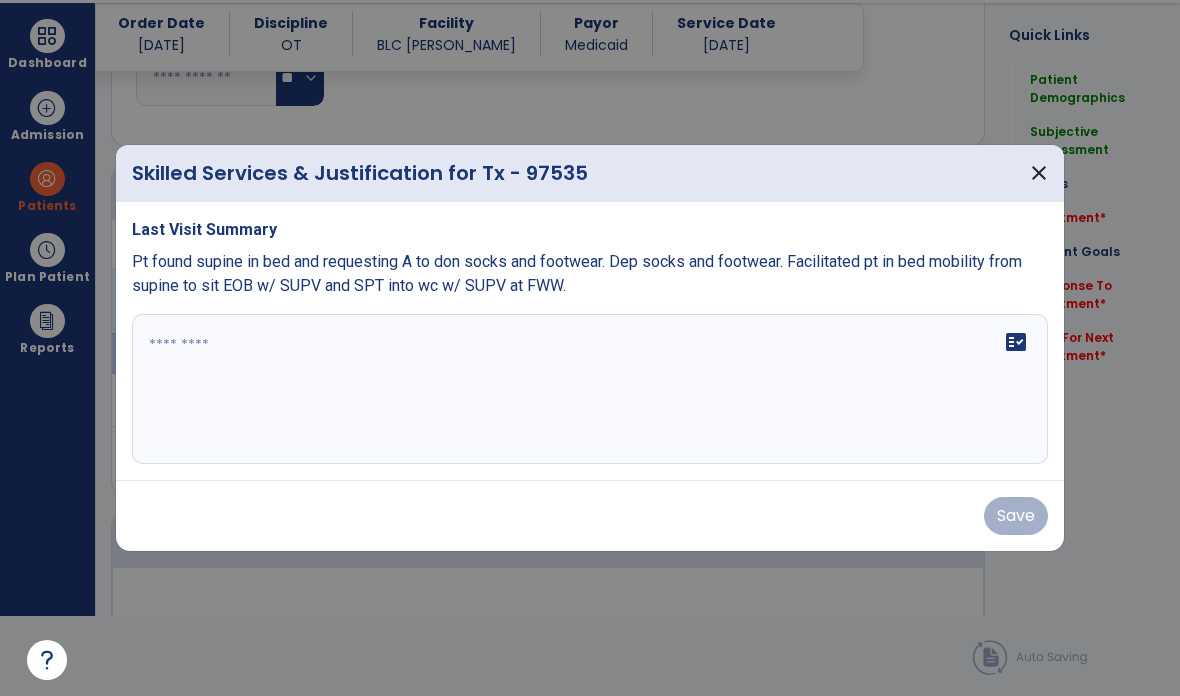 scroll, scrollTop: 80, scrollLeft: 0, axis: vertical 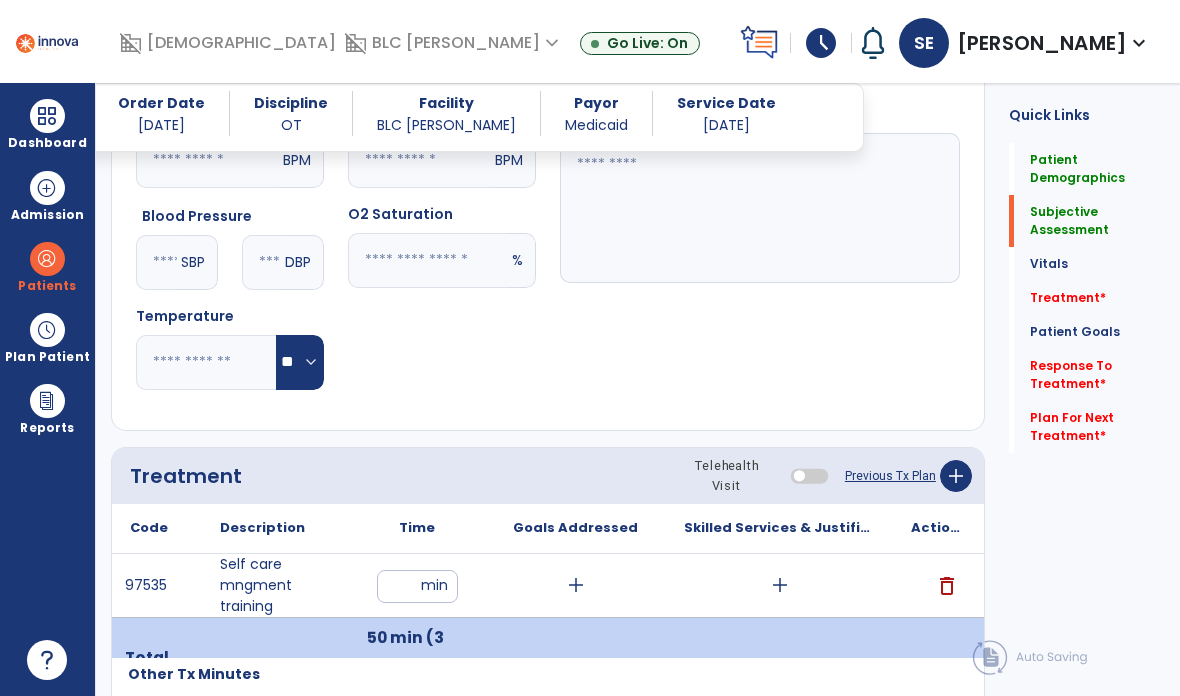 click on "Subjective Assessment" 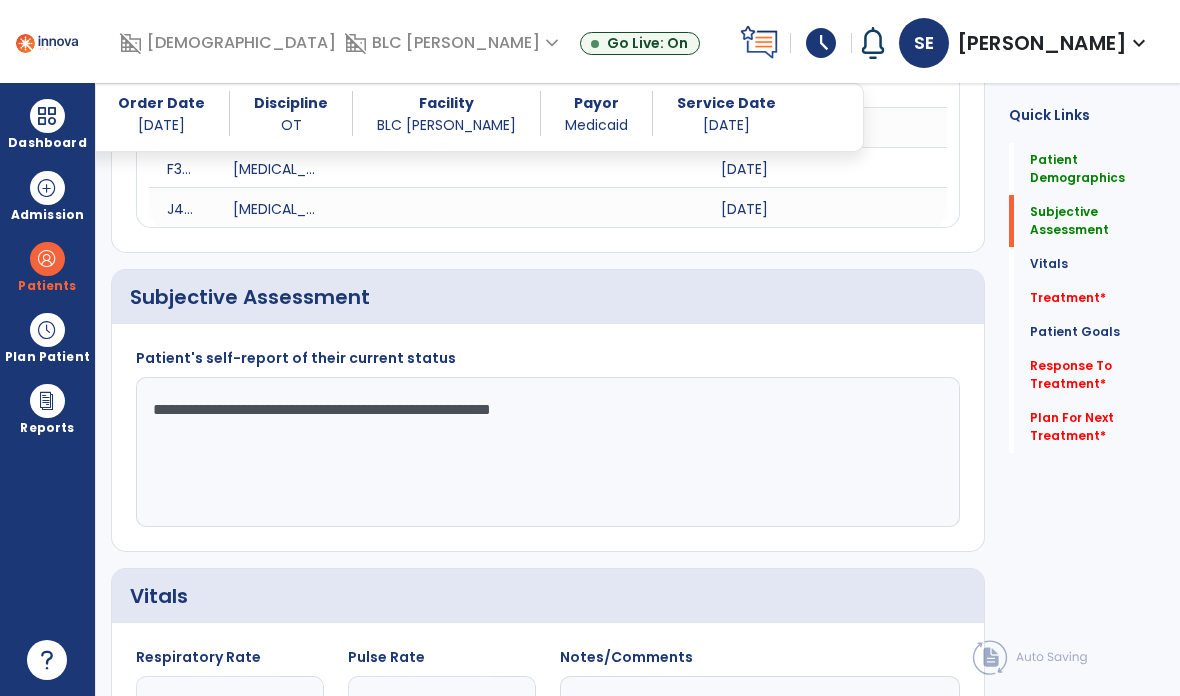 scroll, scrollTop: 1320, scrollLeft: 0, axis: vertical 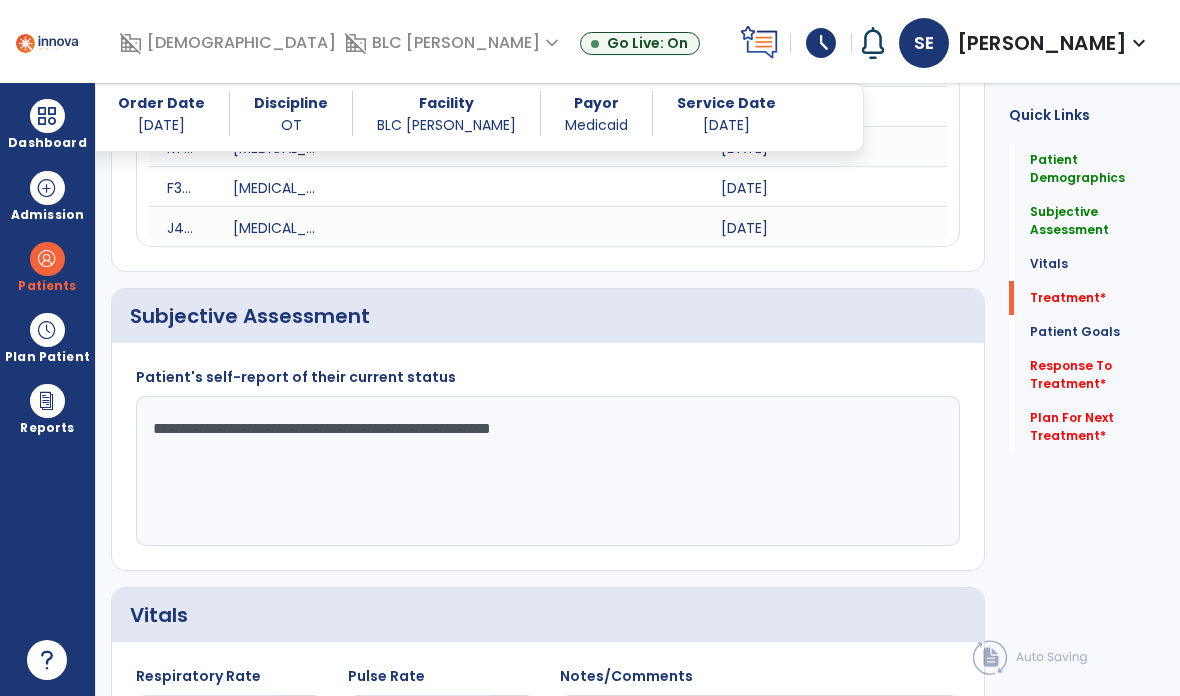 click on "Treatment   *" 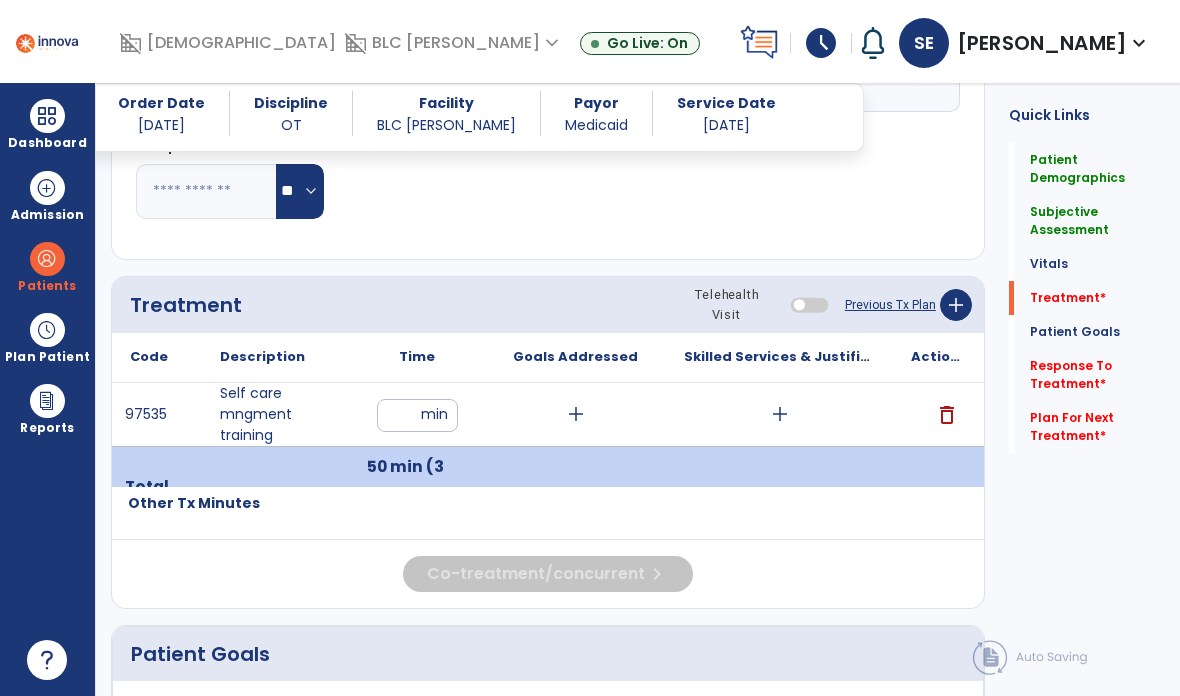 scroll, scrollTop: 2067, scrollLeft: 0, axis: vertical 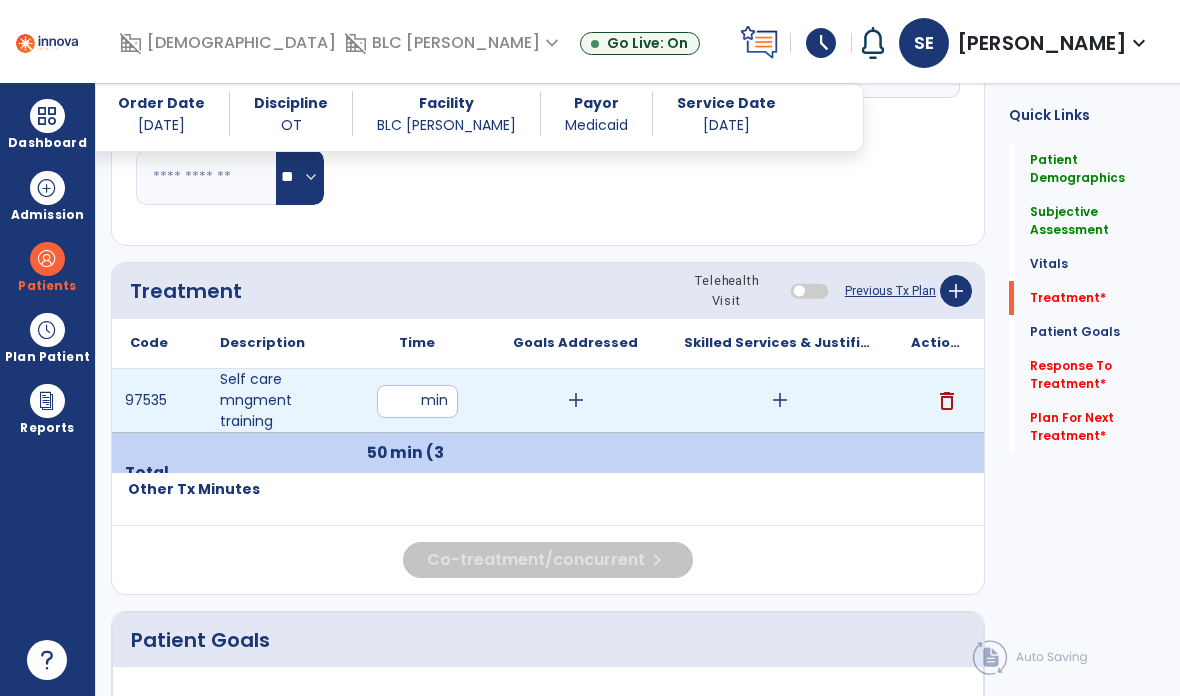 click on "add" at bounding box center [780, 400] 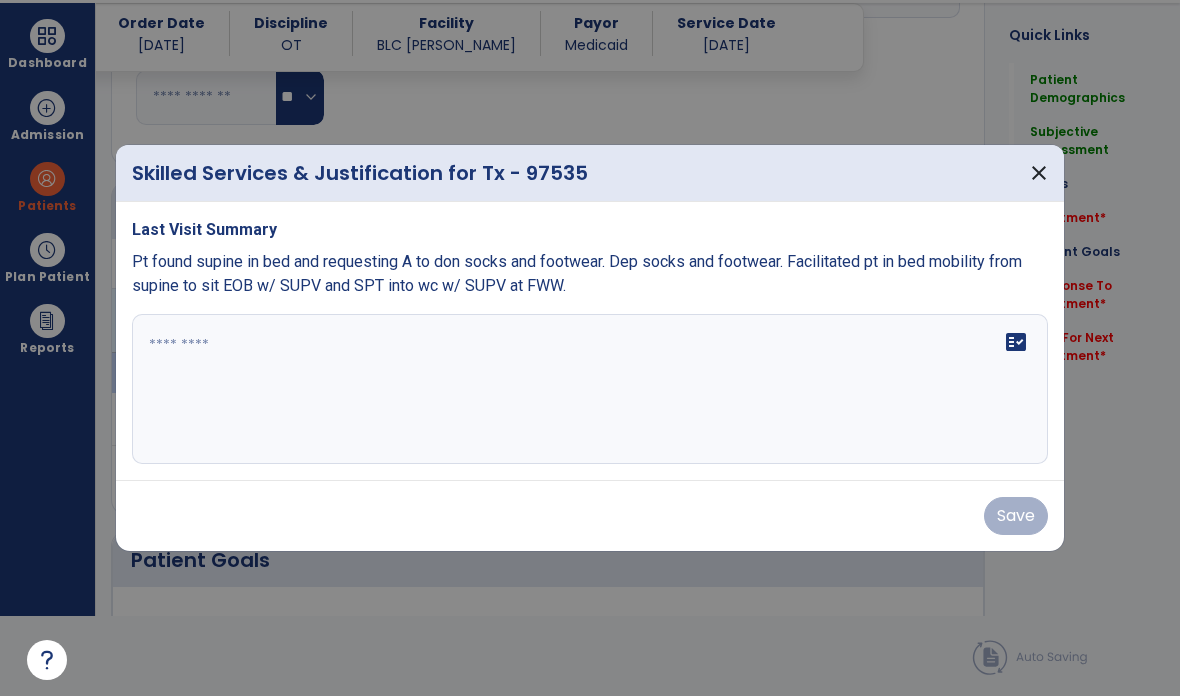 click on "fact_check" at bounding box center (590, 389) 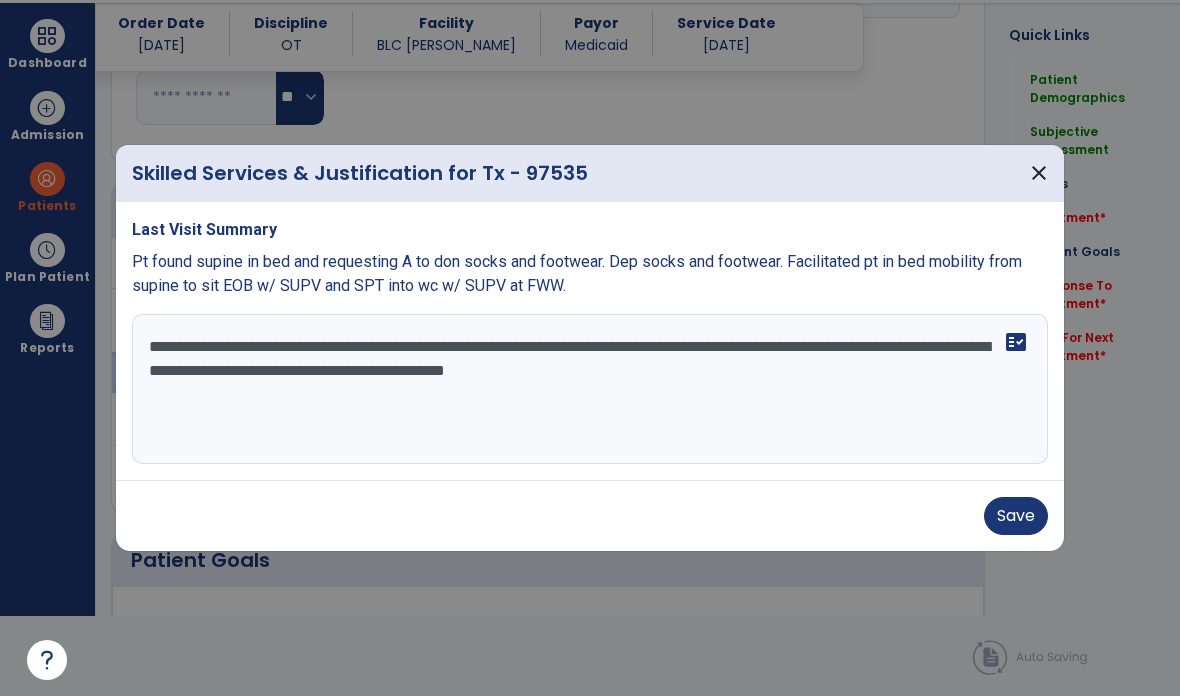click on "**********" at bounding box center (590, 389) 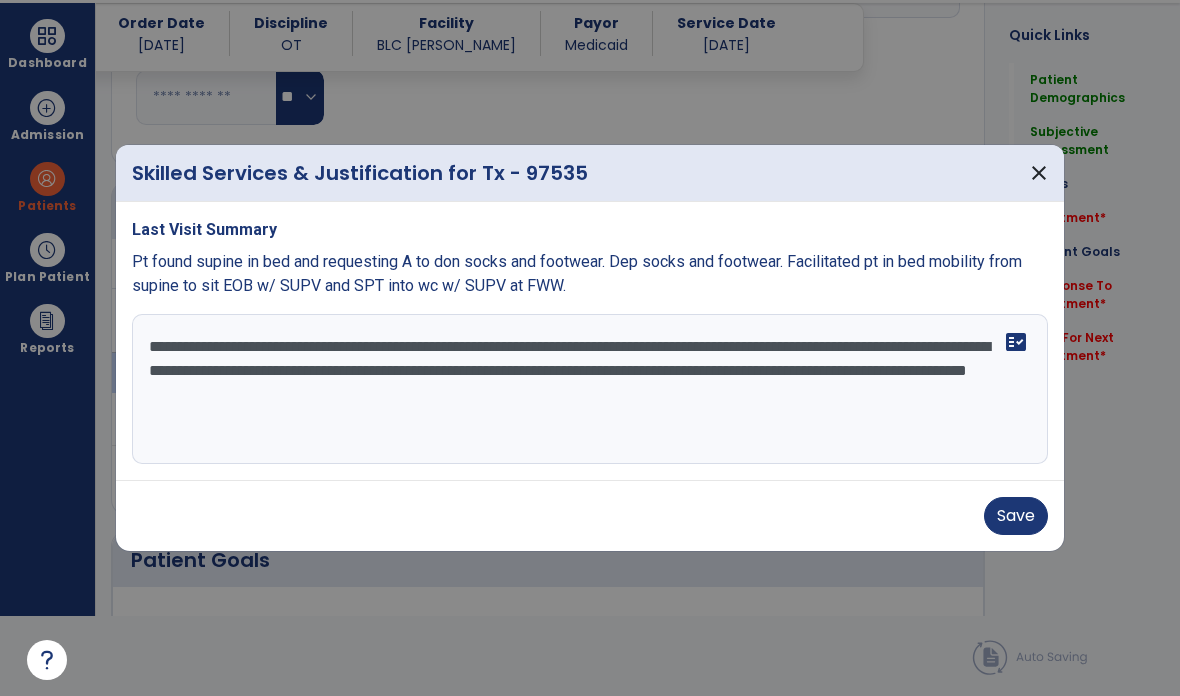 click on "**********" at bounding box center (590, 389) 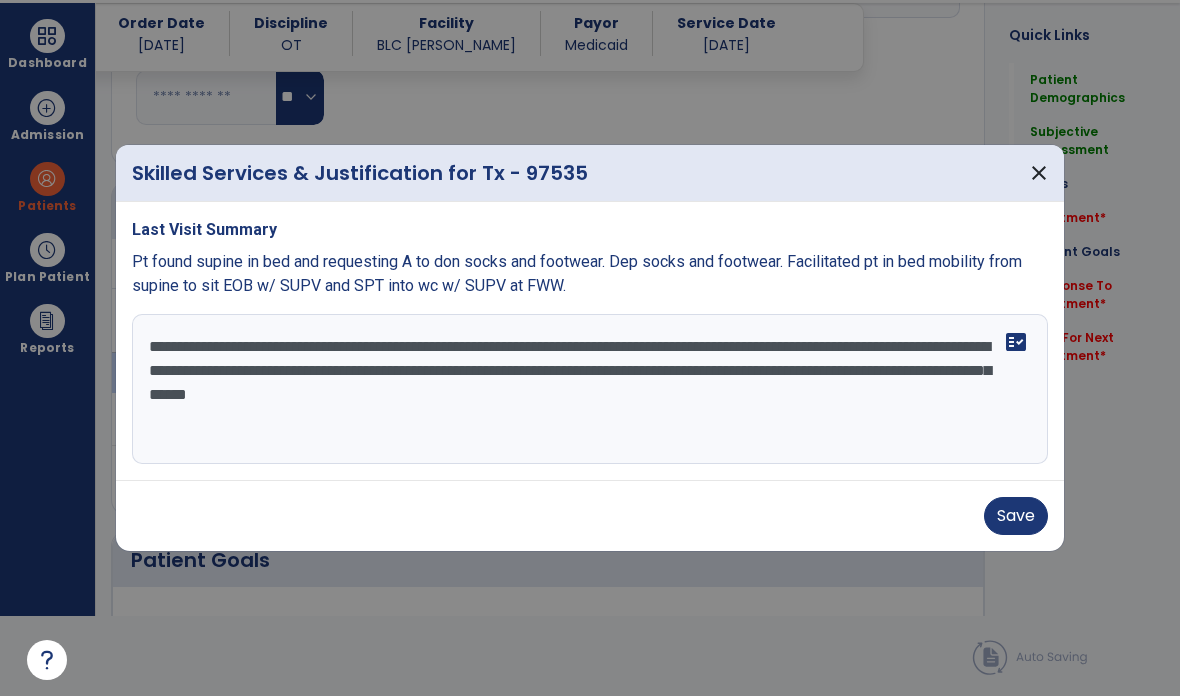 click on "**********" at bounding box center [590, 389] 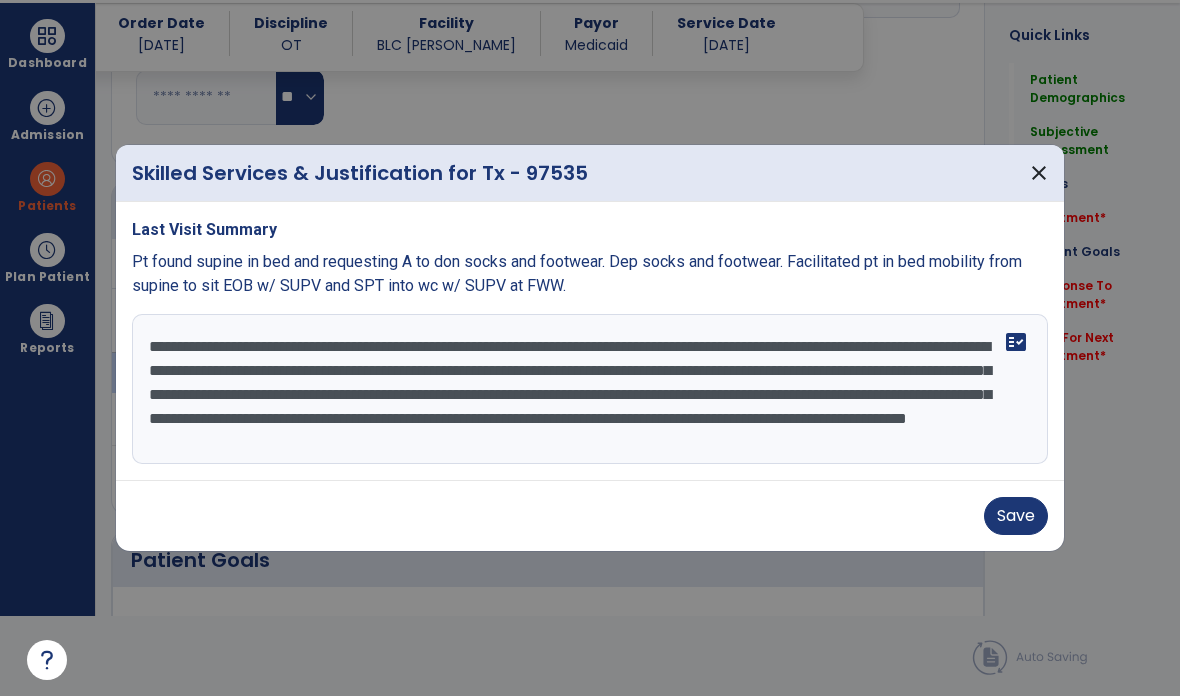 scroll, scrollTop: 15, scrollLeft: 0, axis: vertical 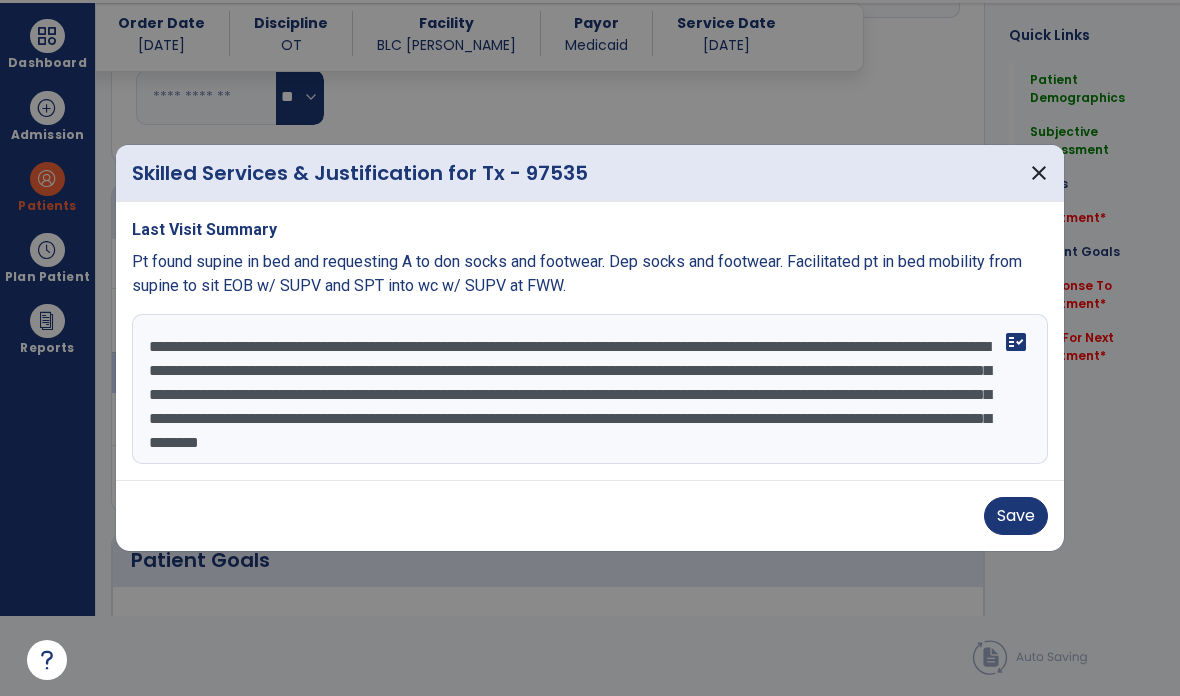 type on "**********" 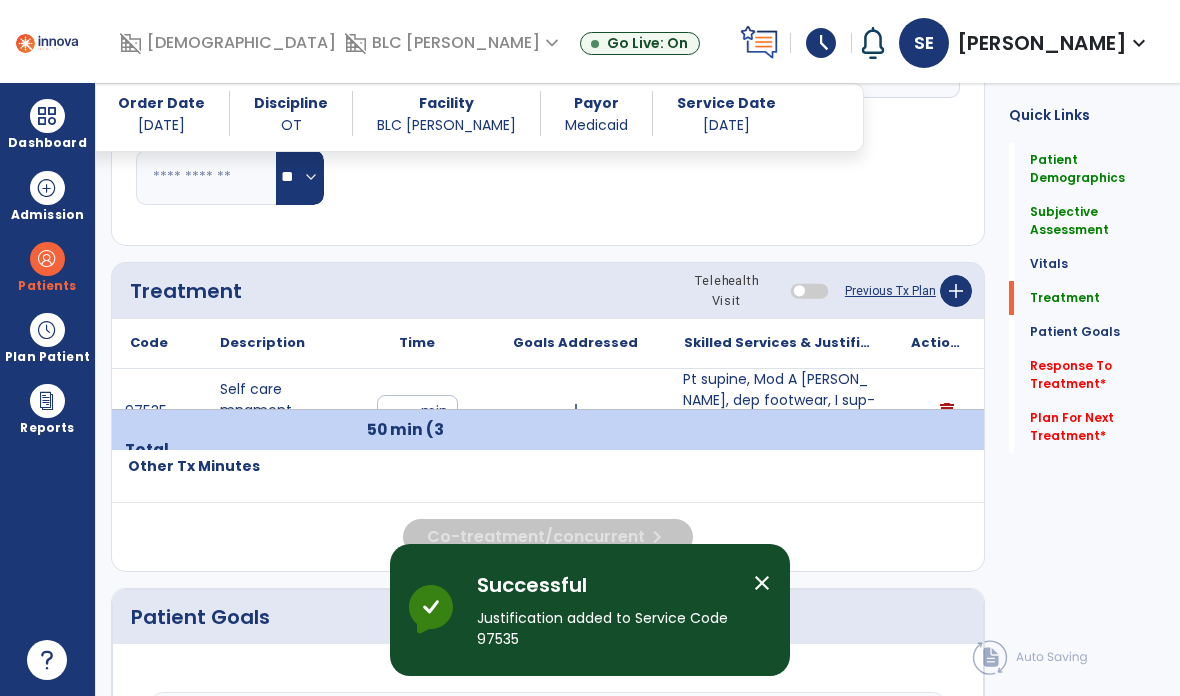 scroll, scrollTop: 80, scrollLeft: 0, axis: vertical 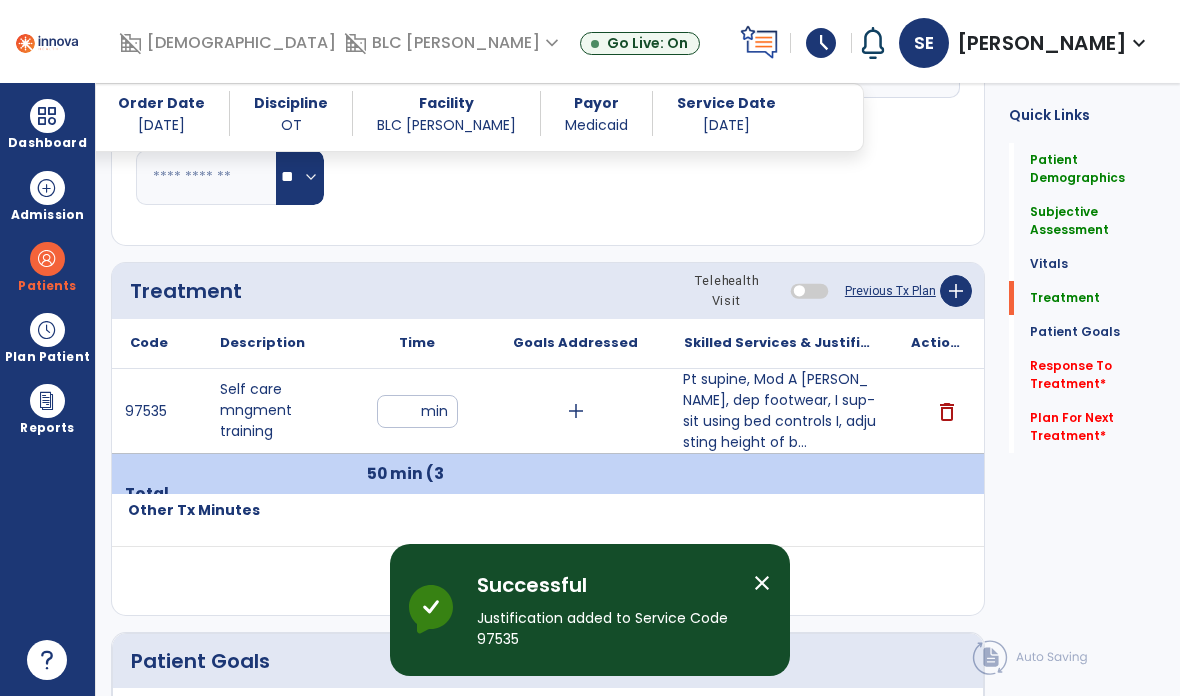 click on "Pt supine, Mod A [PERSON_NAME], dep footwear, I sup-sit using bed controls I, adjusting height of b..." at bounding box center [779, 411] 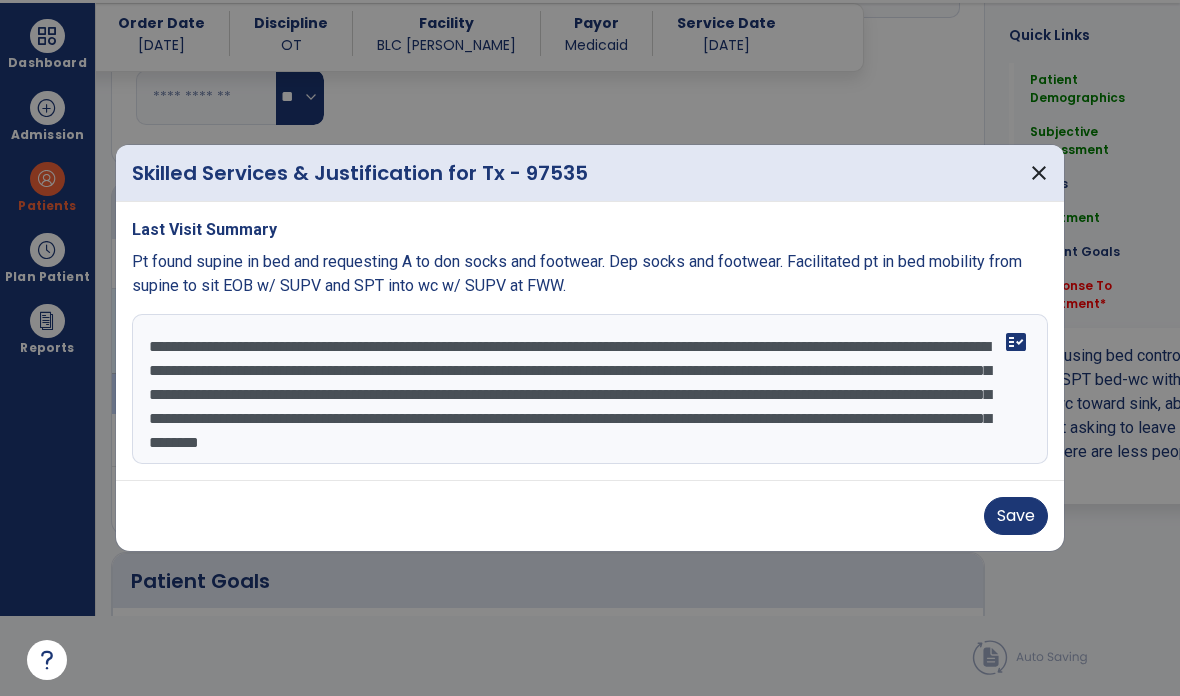 scroll, scrollTop: 0, scrollLeft: 0, axis: both 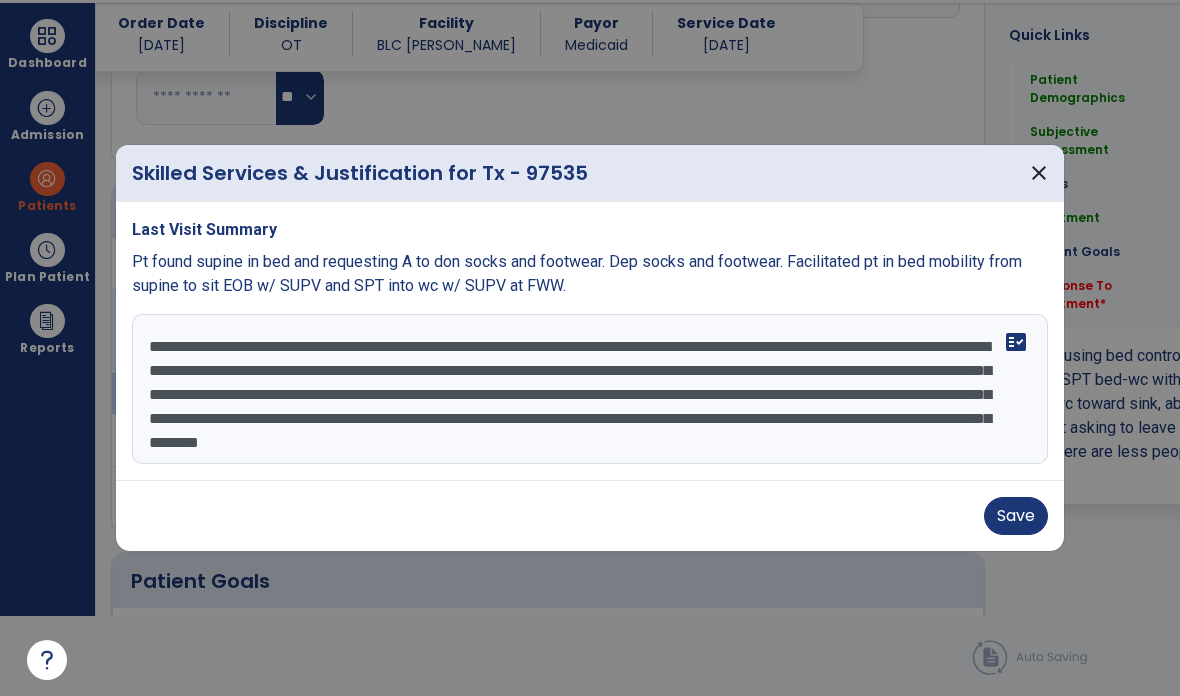 click on "**********" at bounding box center [590, 389] 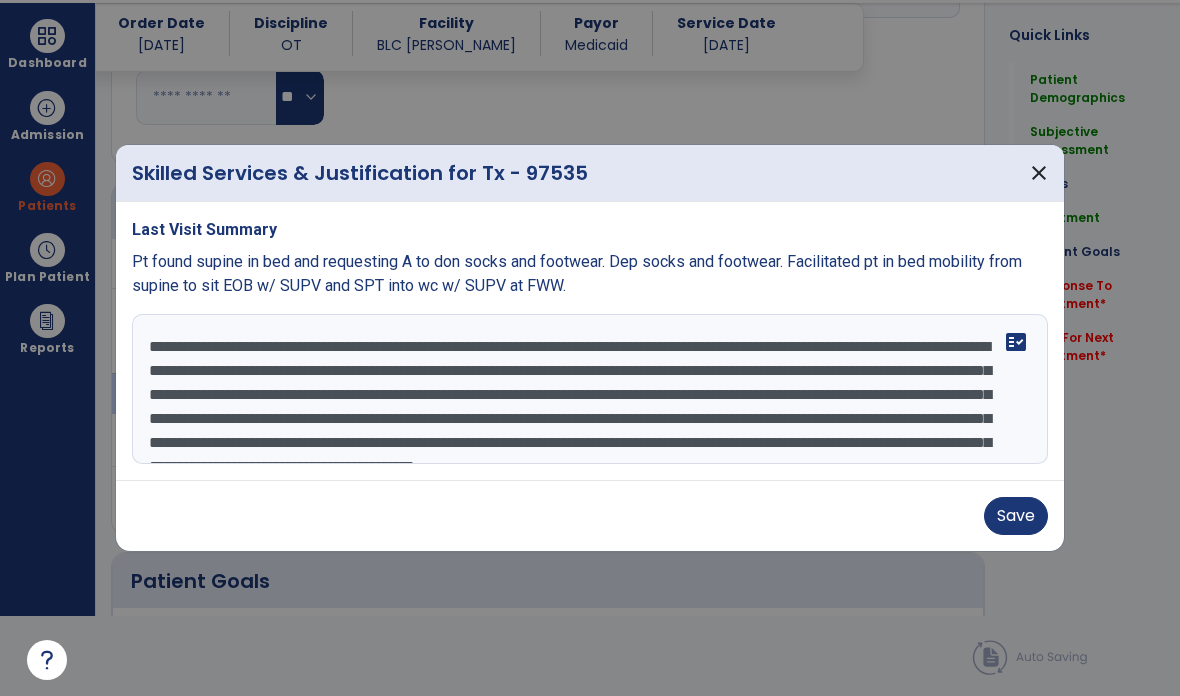 type on "**********" 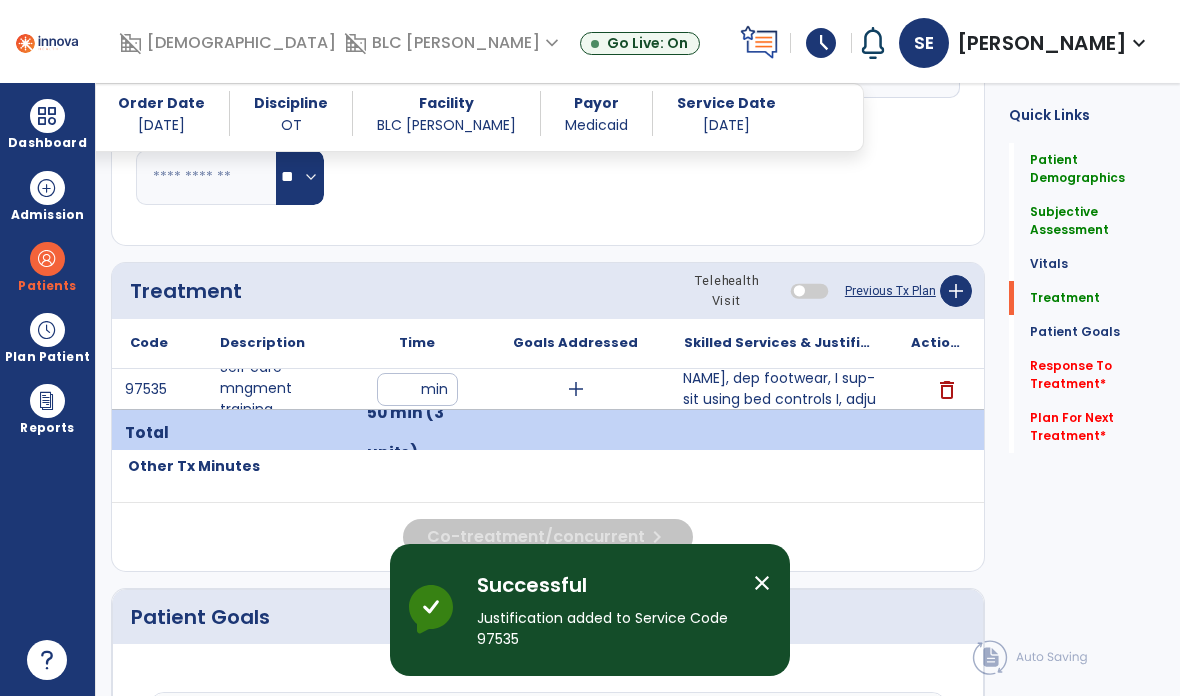 scroll, scrollTop: 80, scrollLeft: 0, axis: vertical 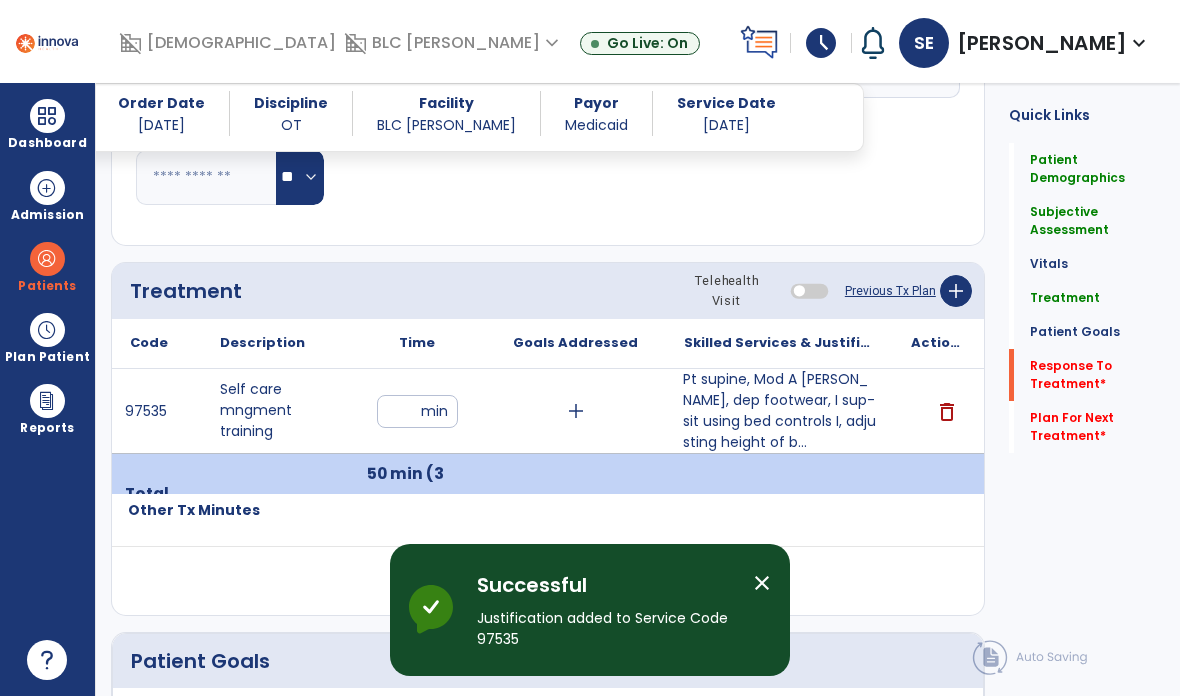click on "Response To Treatment   *" 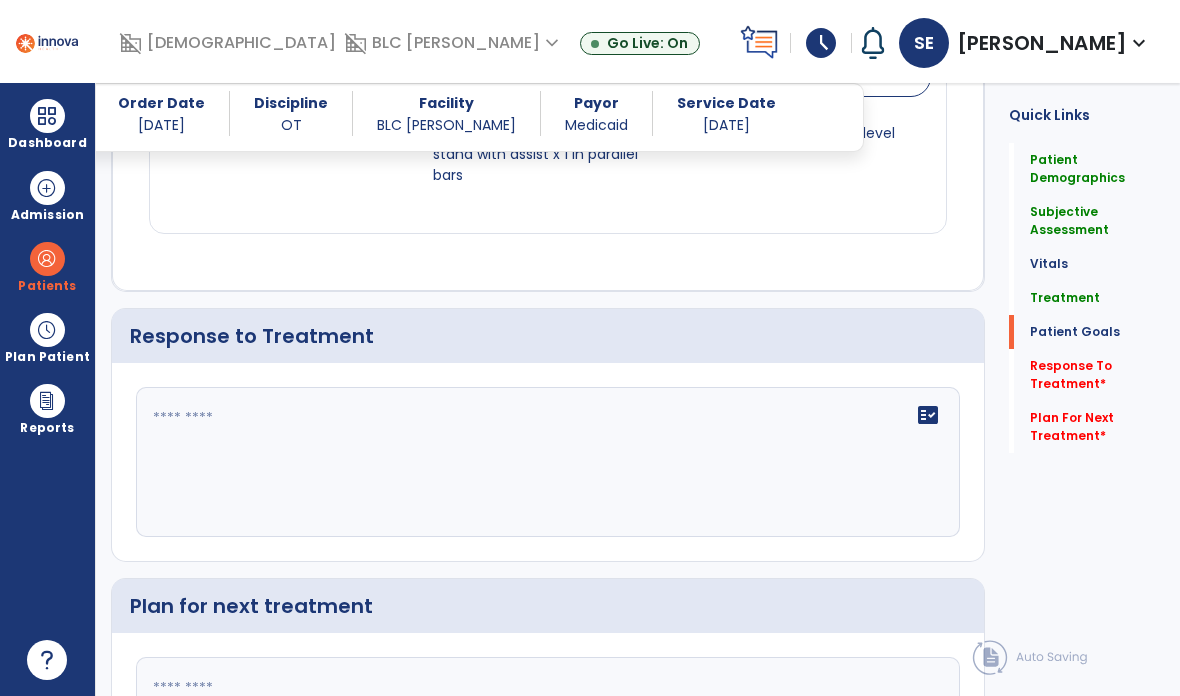 scroll, scrollTop: 3447, scrollLeft: 0, axis: vertical 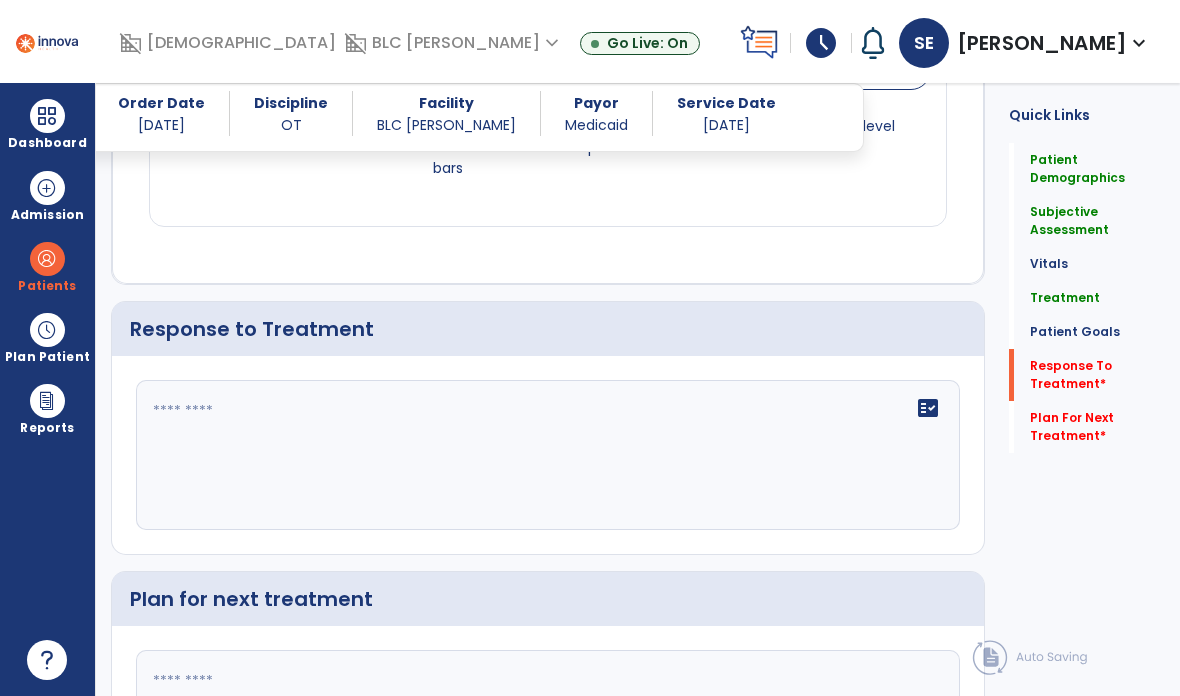 click 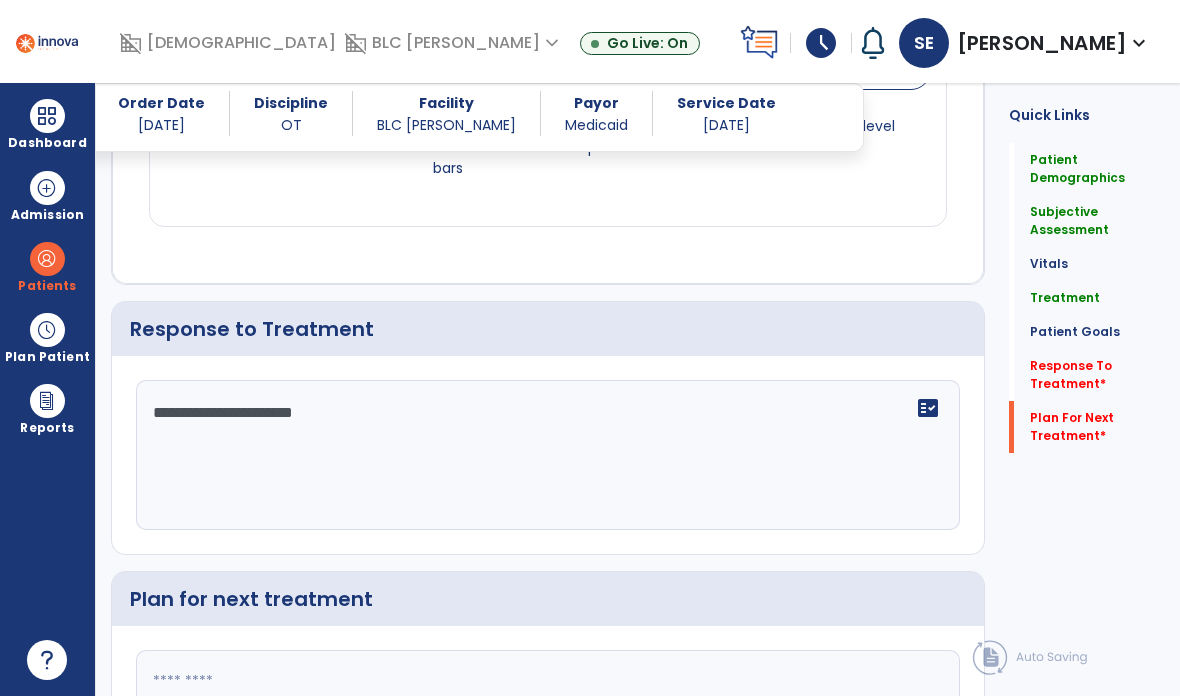 type on "**********" 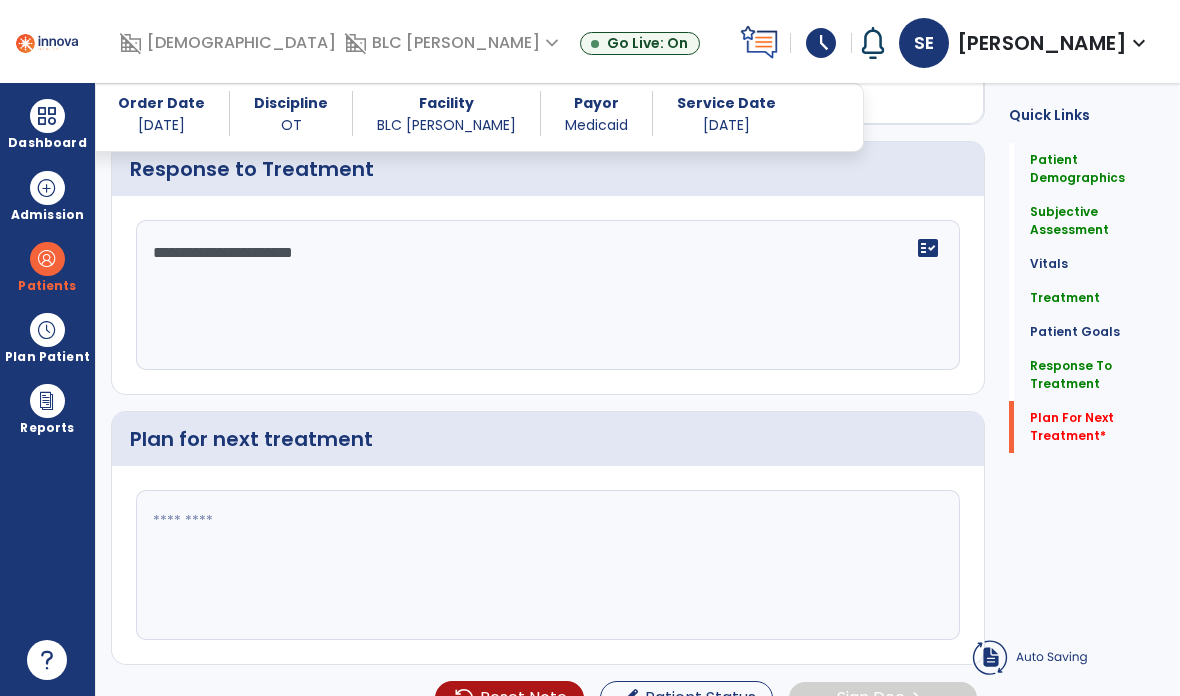 scroll, scrollTop: 3519, scrollLeft: 0, axis: vertical 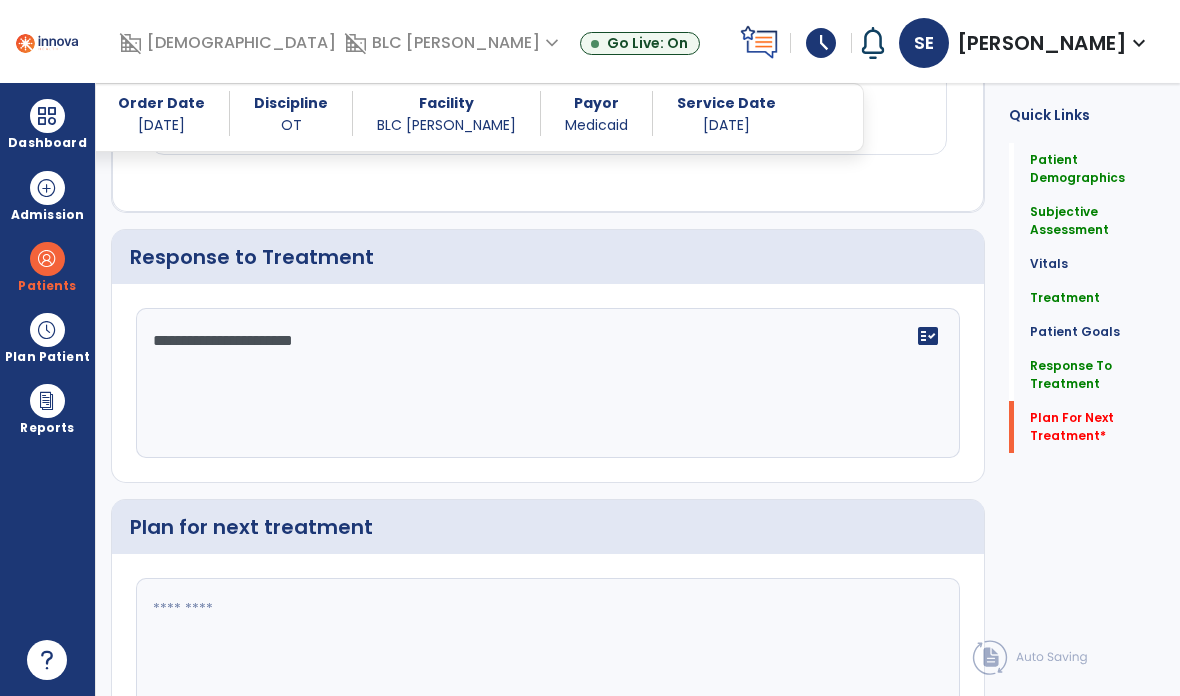 click 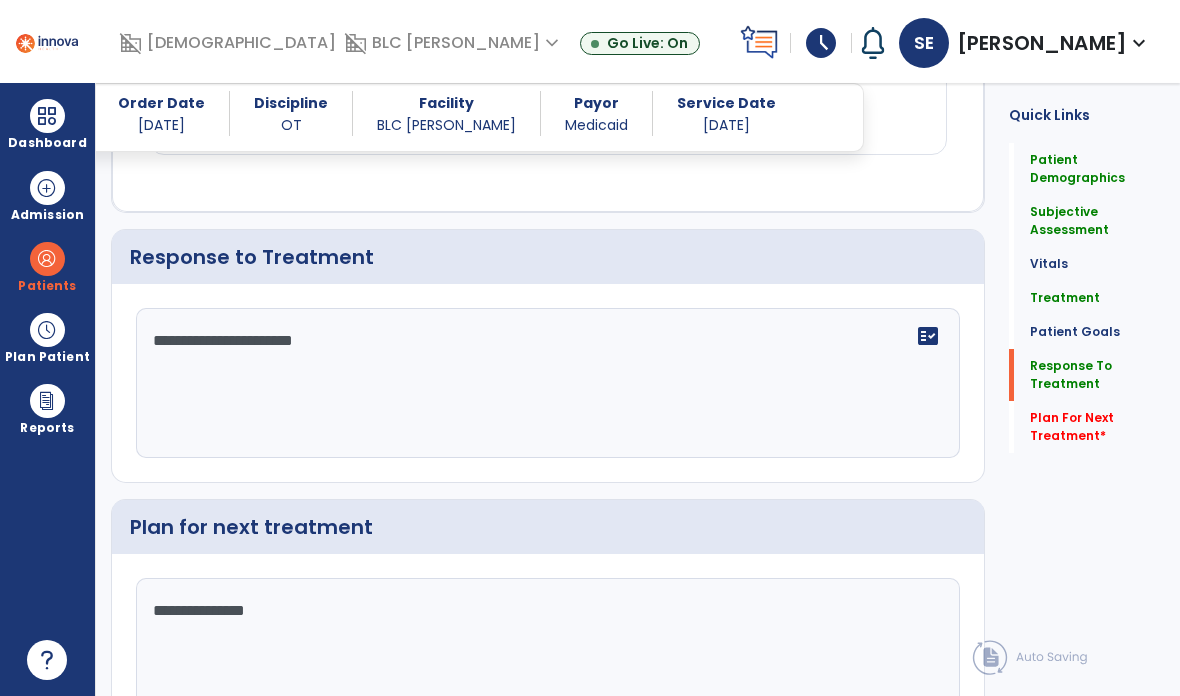 type on "**********" 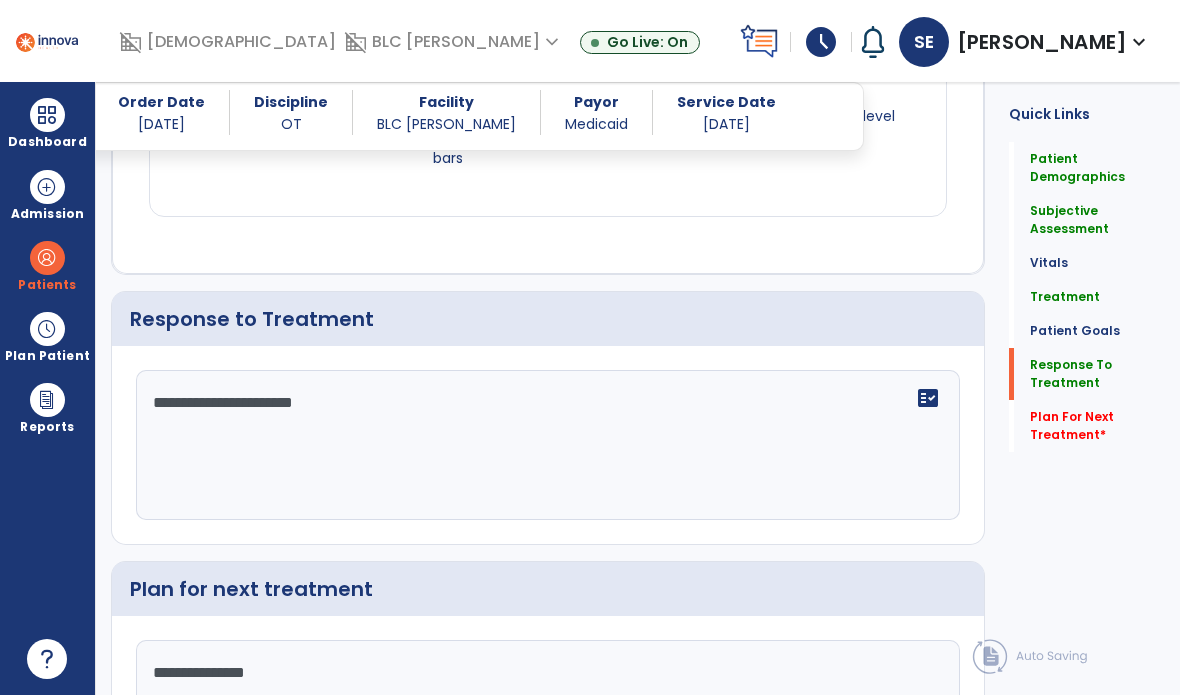 scroll, scrollTop: 3447, scrollLeft: 0, axis: vertical 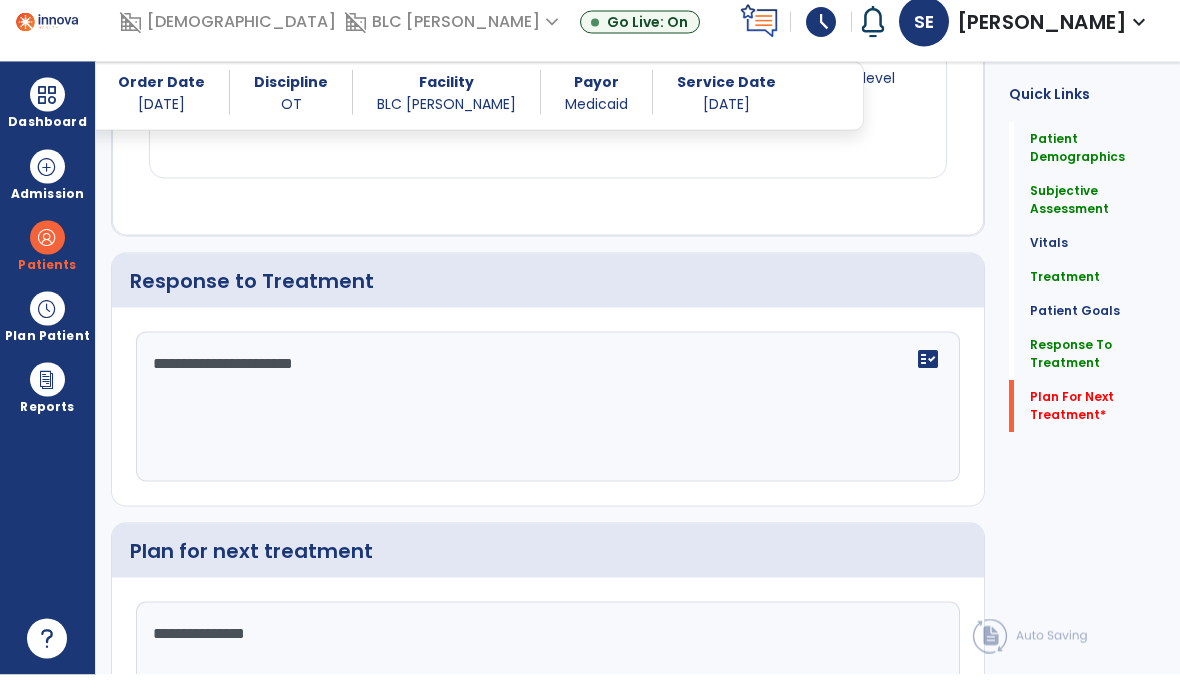 click on "Plan For Next Treatment   *" 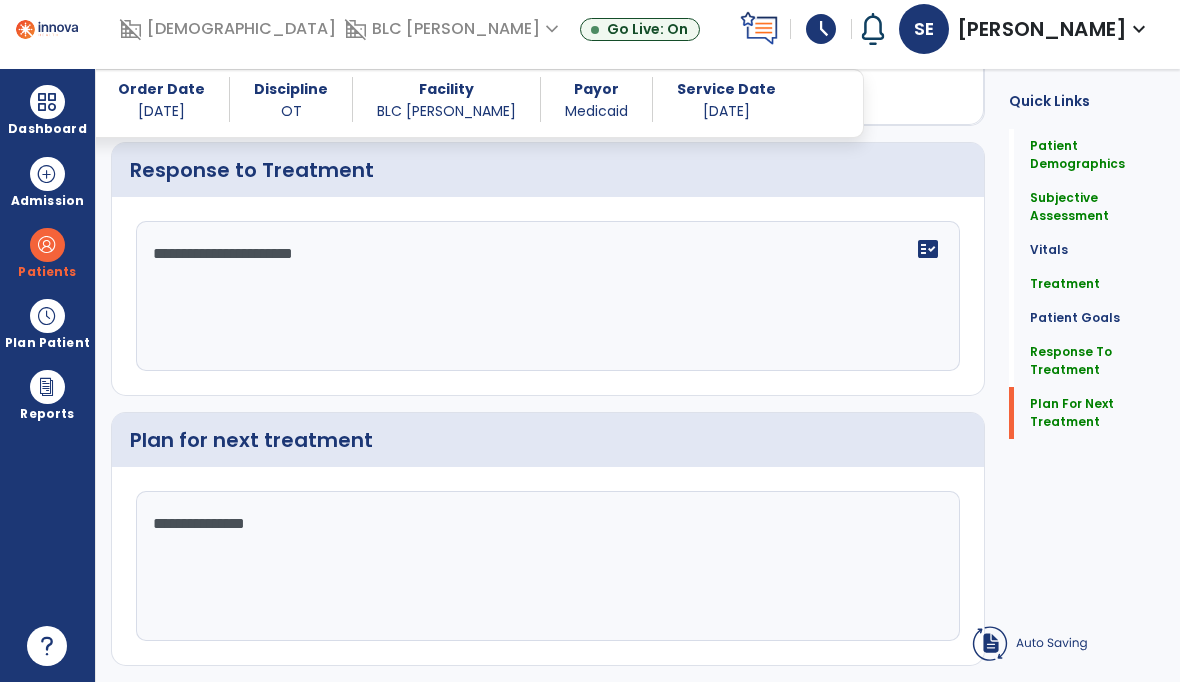 scroll, scrollTop: 3519, scrollLeft: 0, axis: vertical 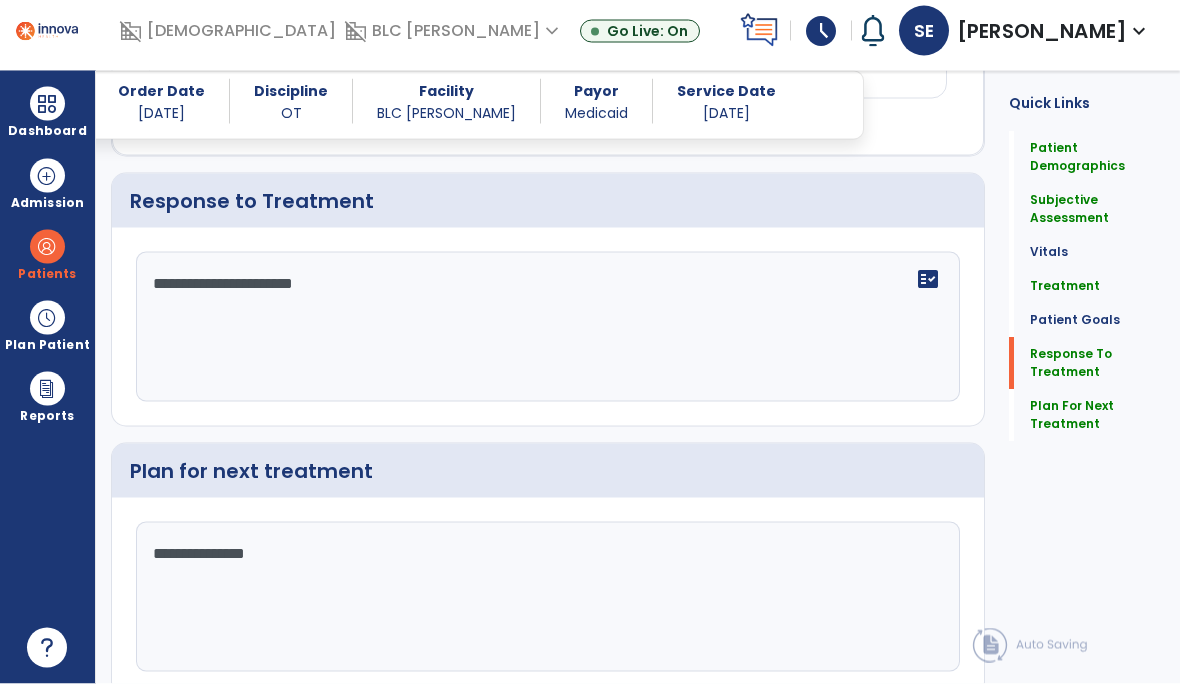 click on "Sign Doc" 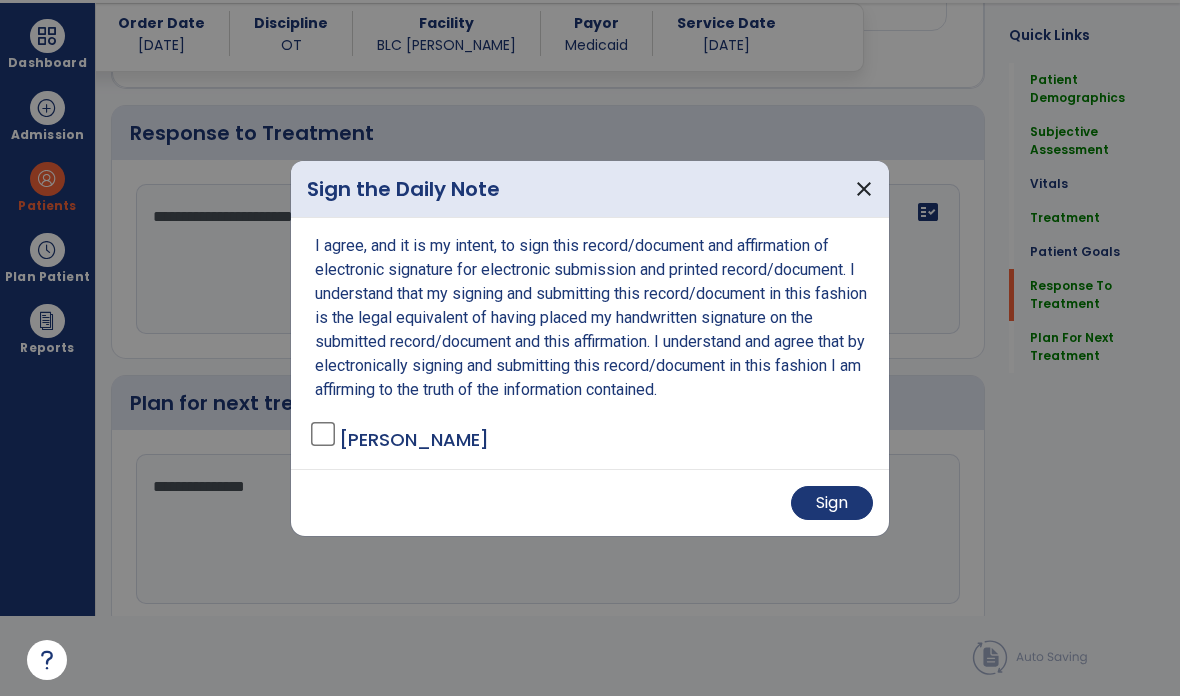 click on "Sign" at bounding box center [832, 503] 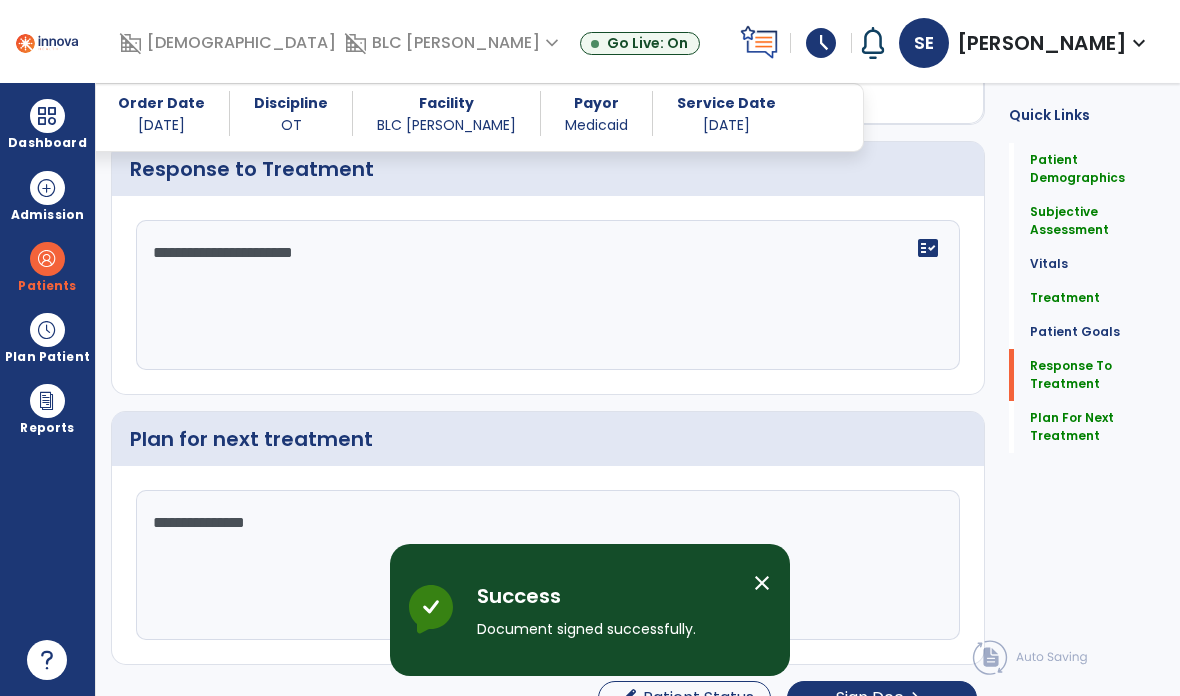 scroll, scrollTop: 80, scrollLeft: 0, axis: vertical 